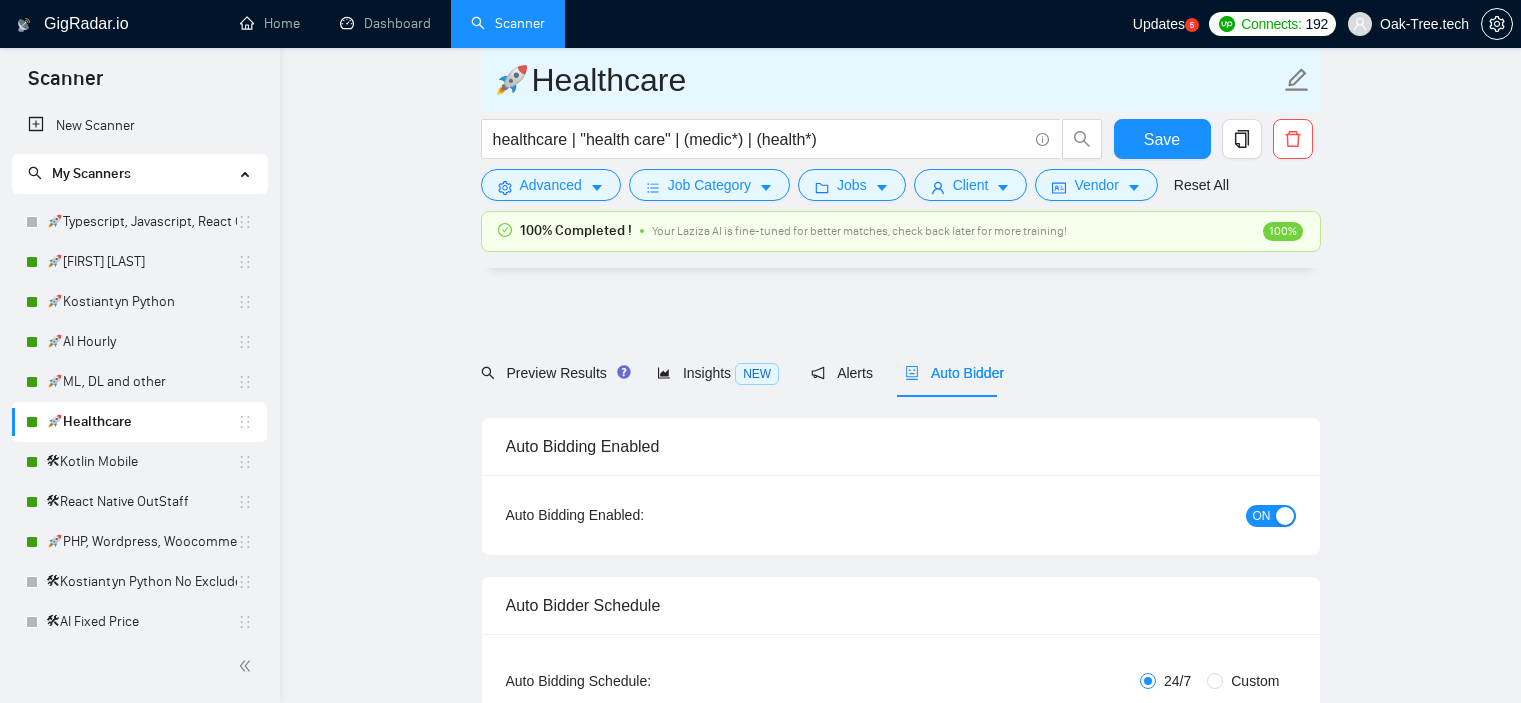 scroll, scrollTop: 1300, scrollLeft: 0, axis: vertical 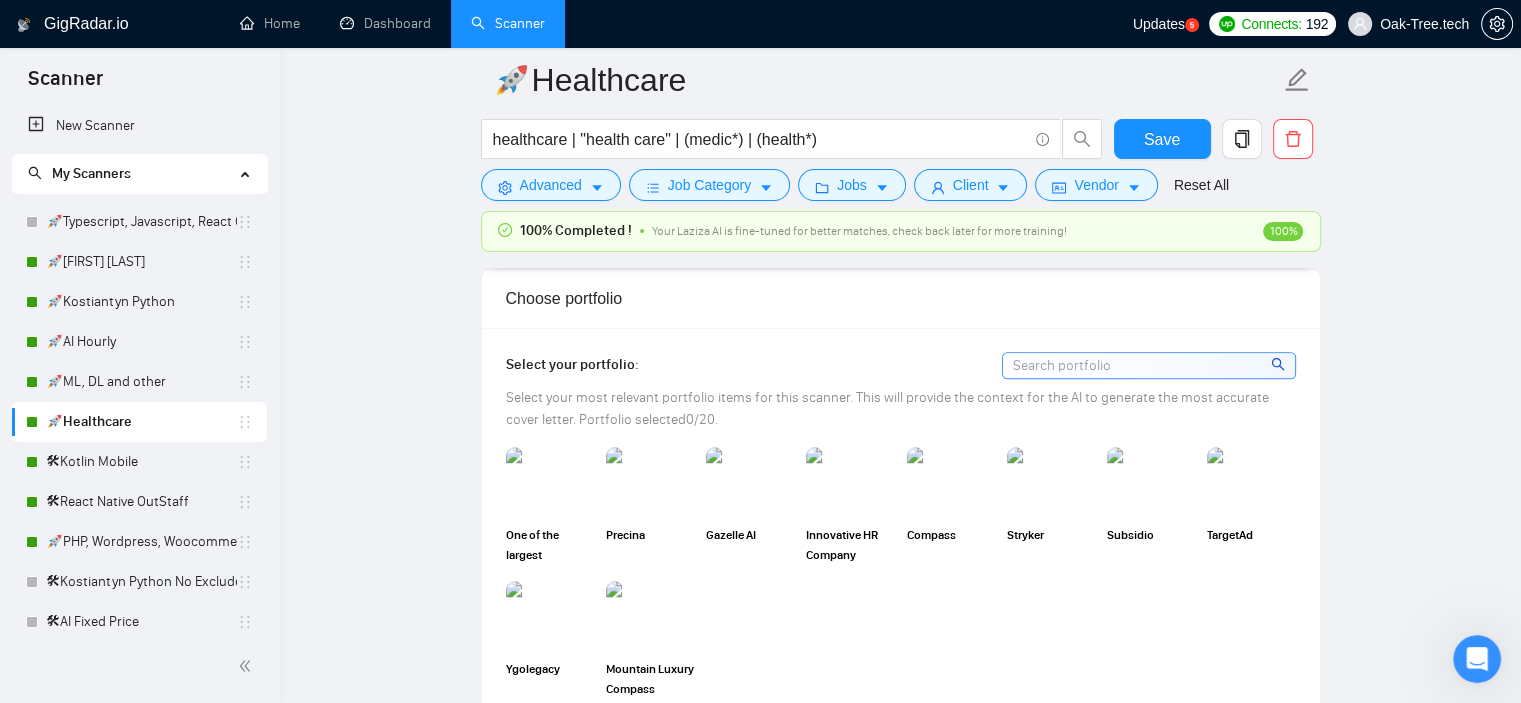 click on "Updates" at bounding box center [1159, 24] 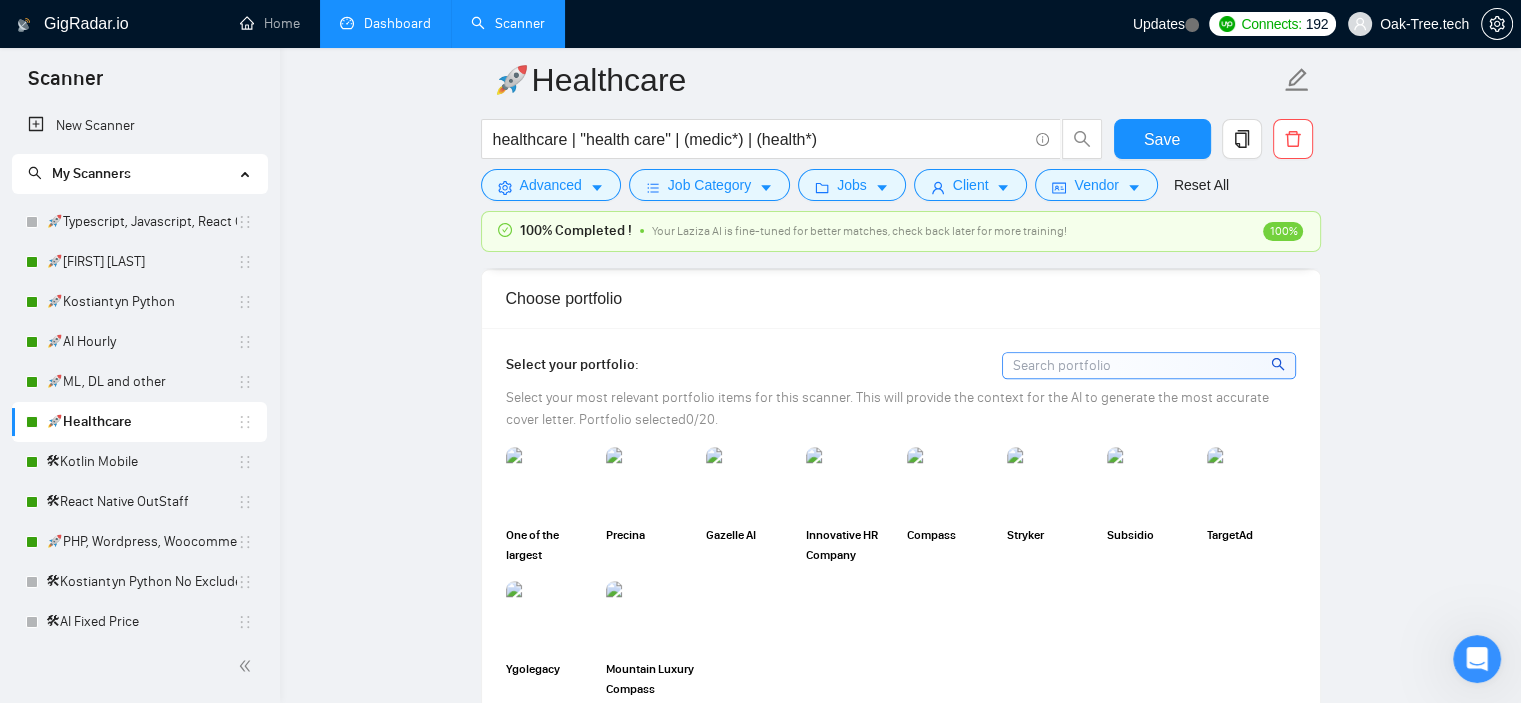 click on "Dashboard" at bounding box center [385, 23] 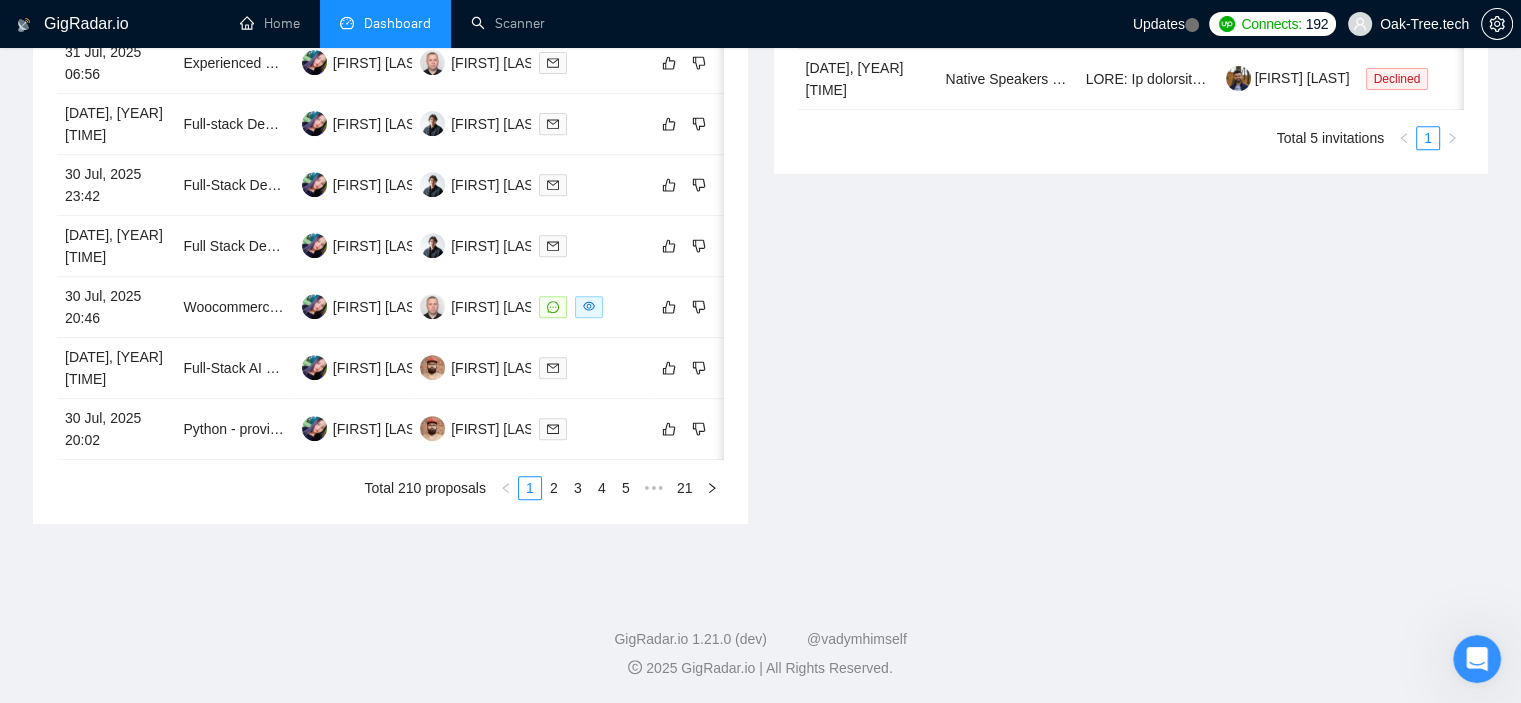 scroll, scrollTop: 476, scrollLeft: 0, axis: vertical 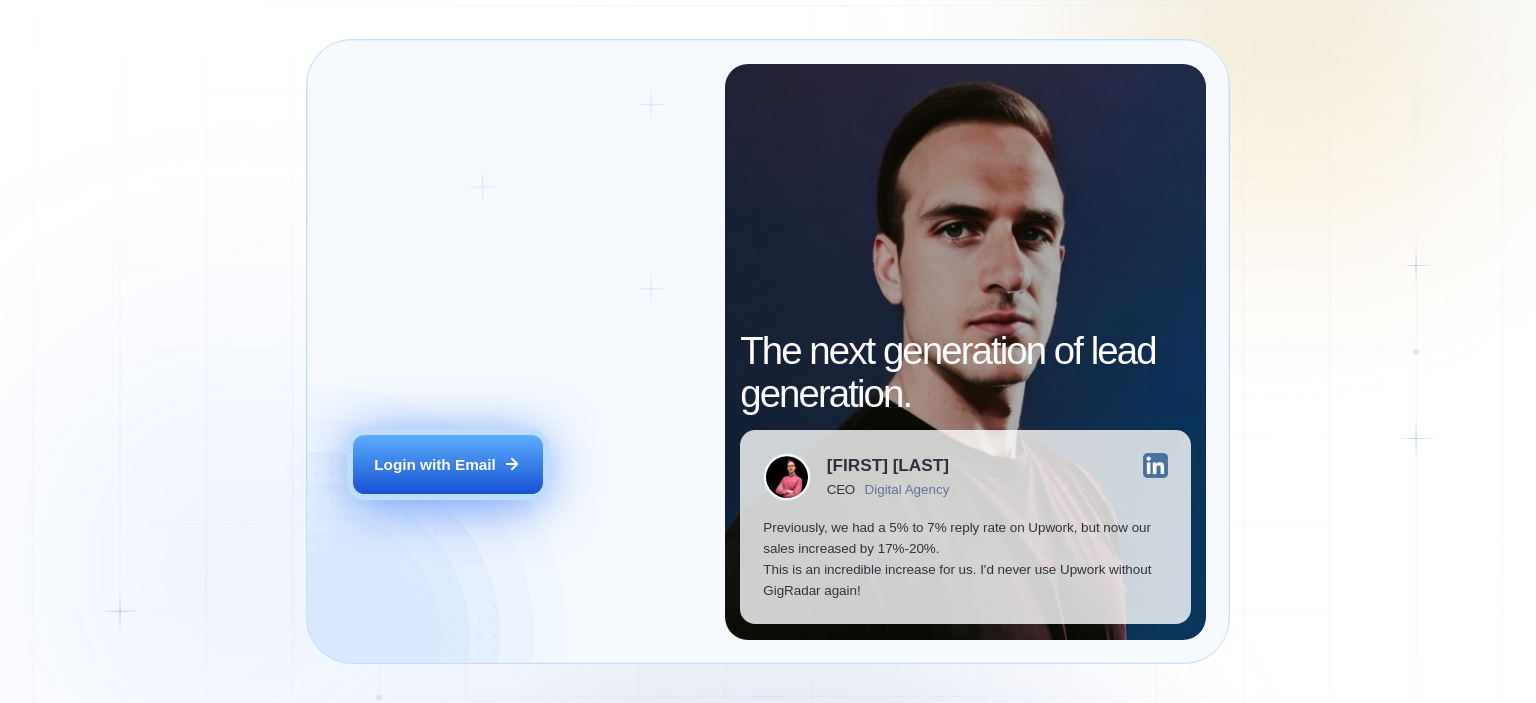 click on "Login with Email" at bounding box center [435, 464] 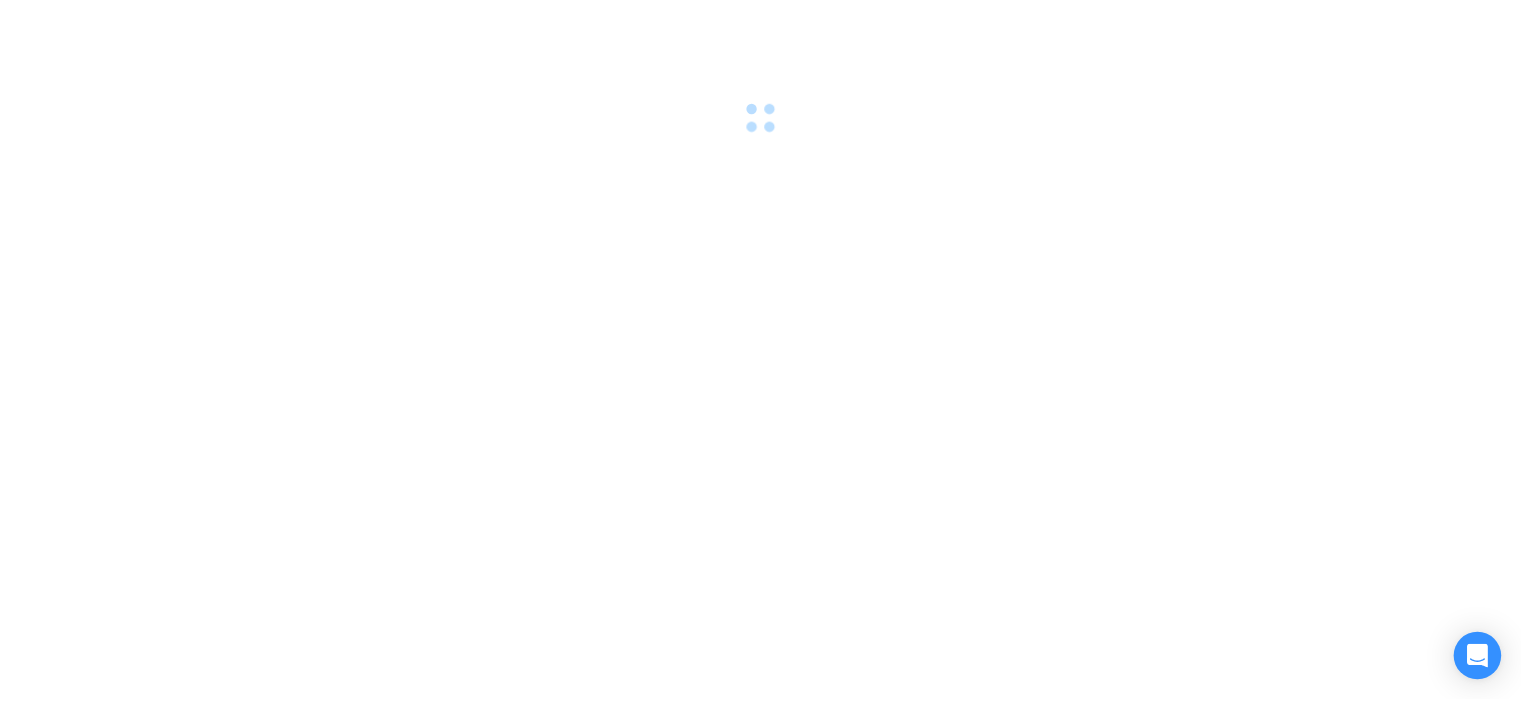 scroll, scrollTop: 0, scrollLeft: 0, axis: both 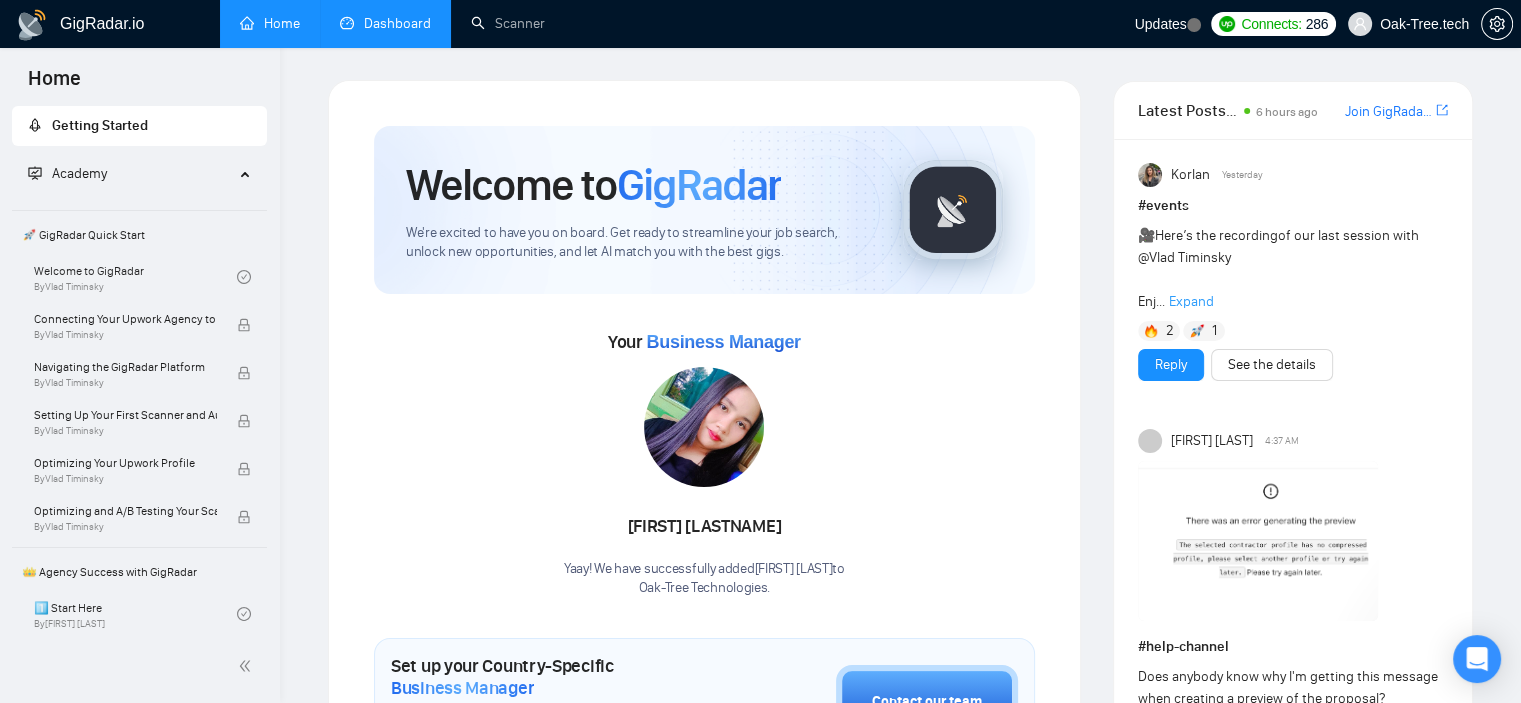click on "Dashboard" at bounding box center [385, 23] 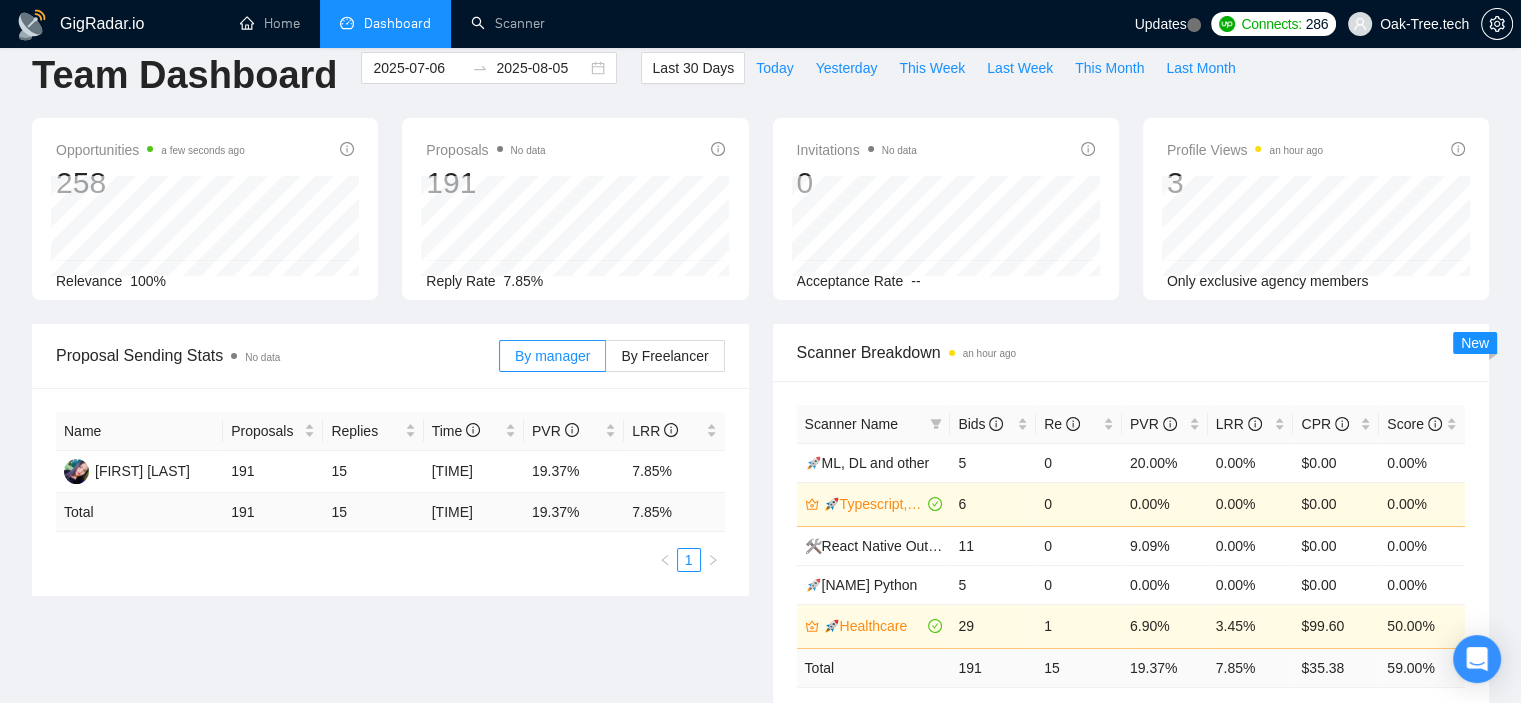 scroll, scrollTop: 0, scrollLeft: 0, axis: both 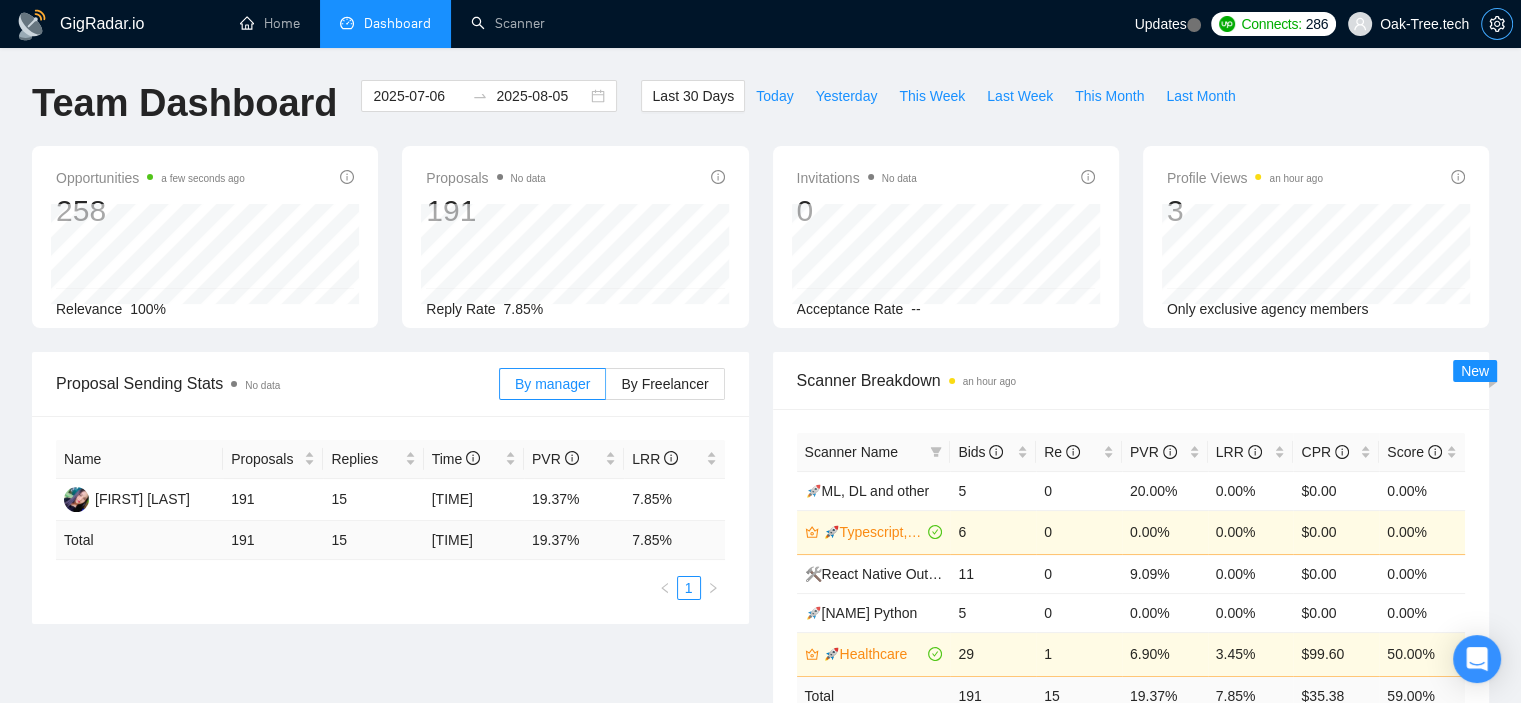 click at bounding box center [1497, 24] 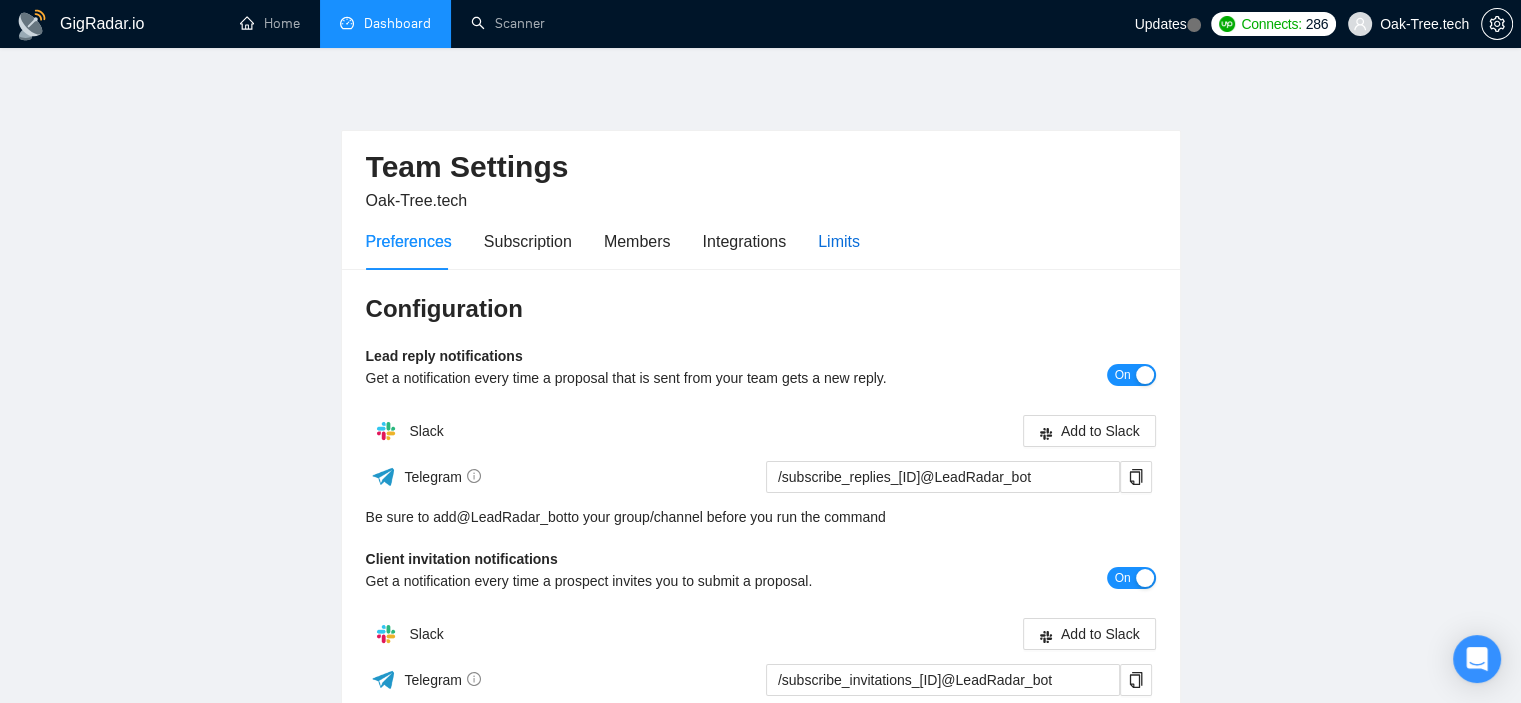 click on "Limits" at bounding box center [839, 241] 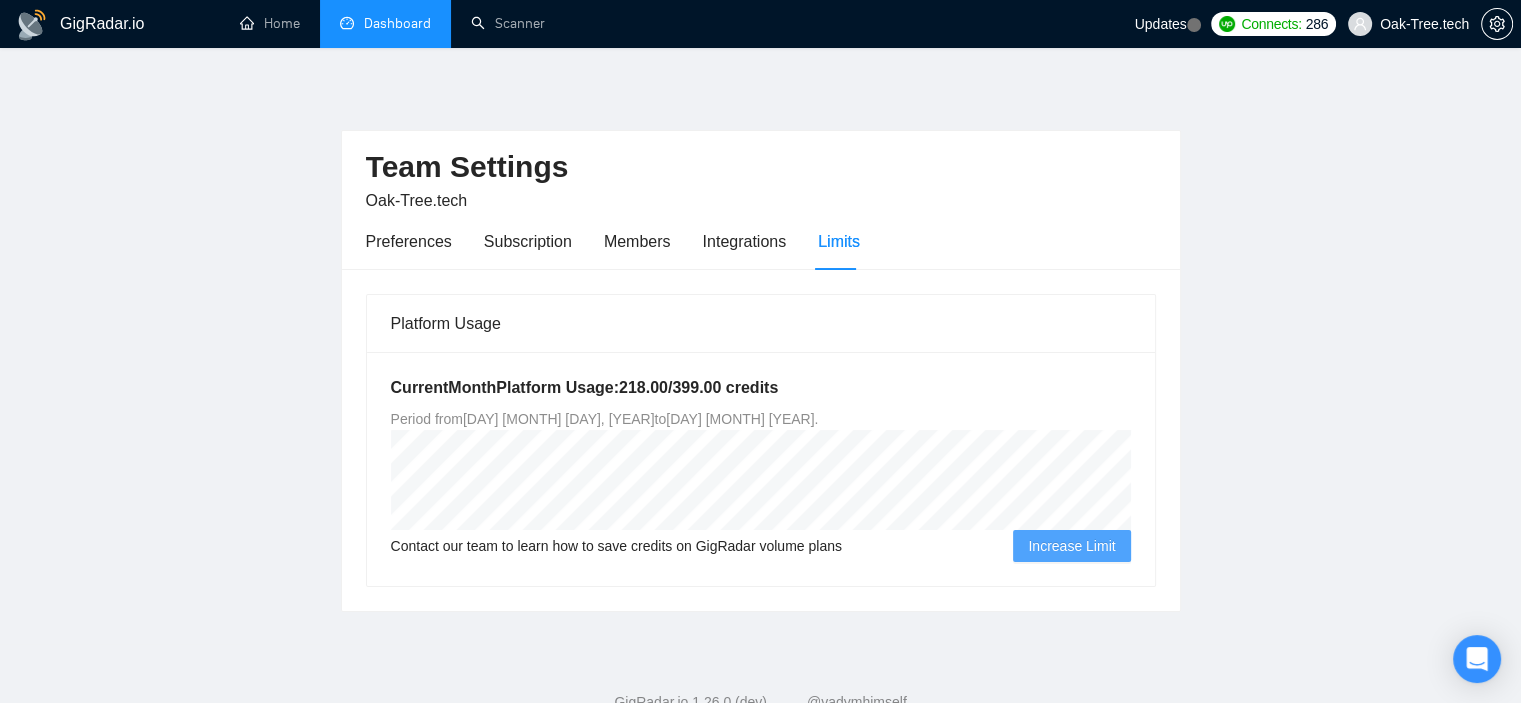 click on "Dashboard" at bounding box center (385, 23) 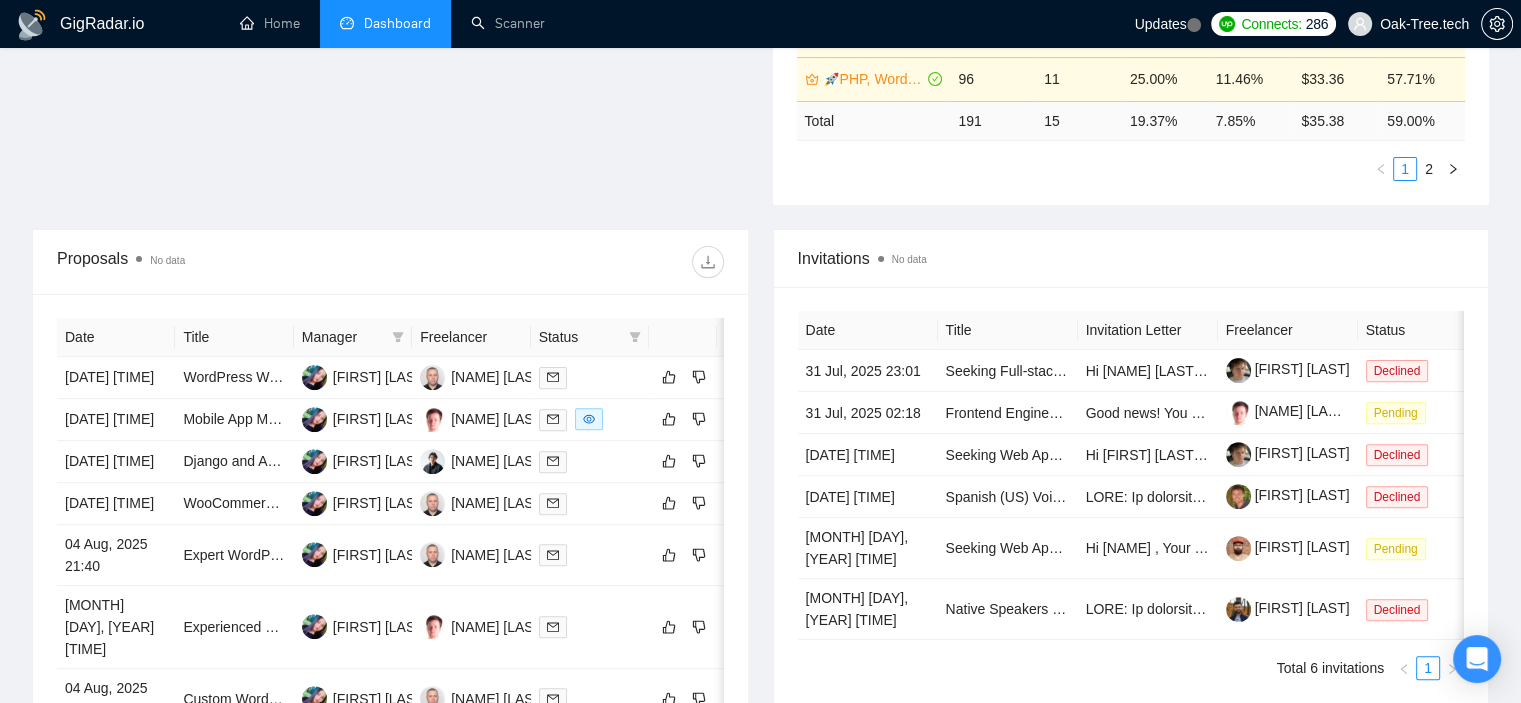 scroll, scrollTop: 600, scrollLeft: 0, axis: vertical 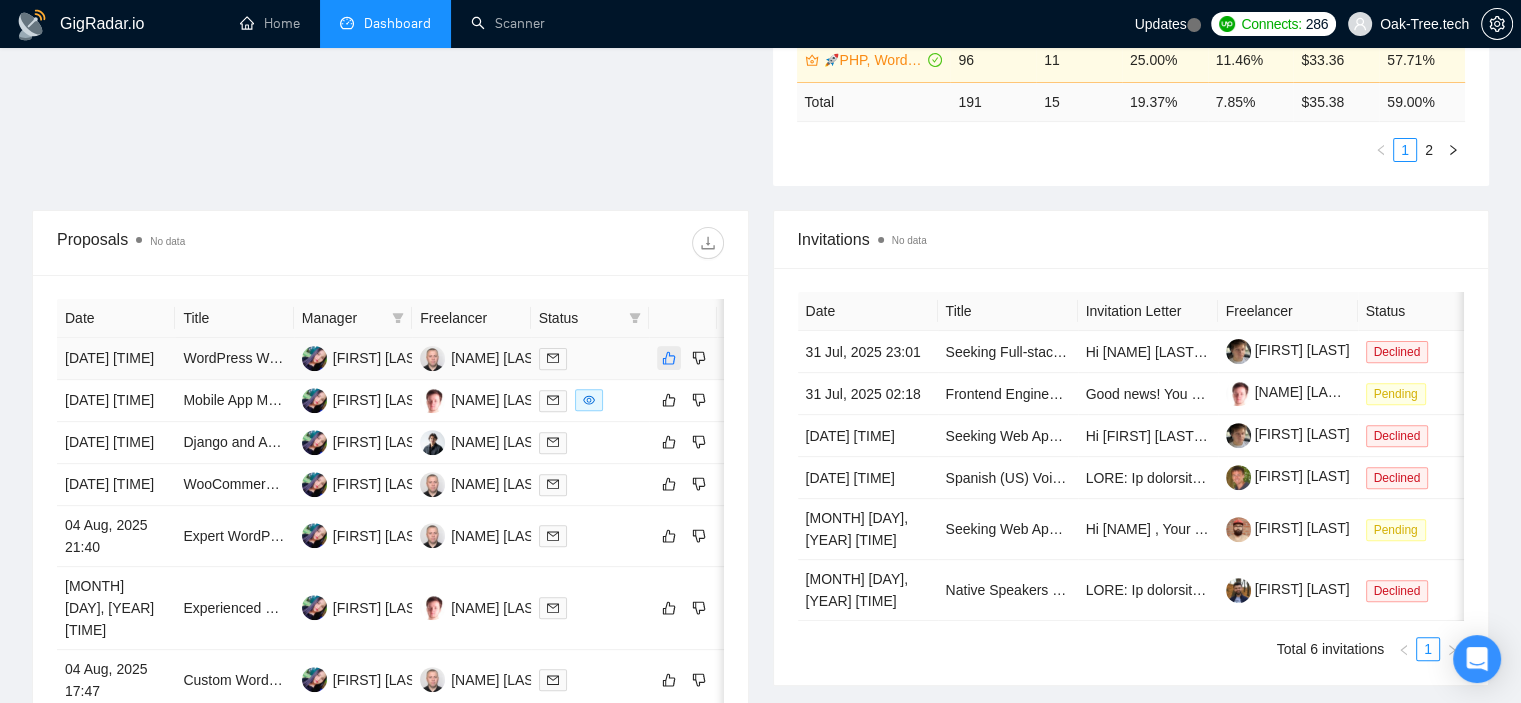 click 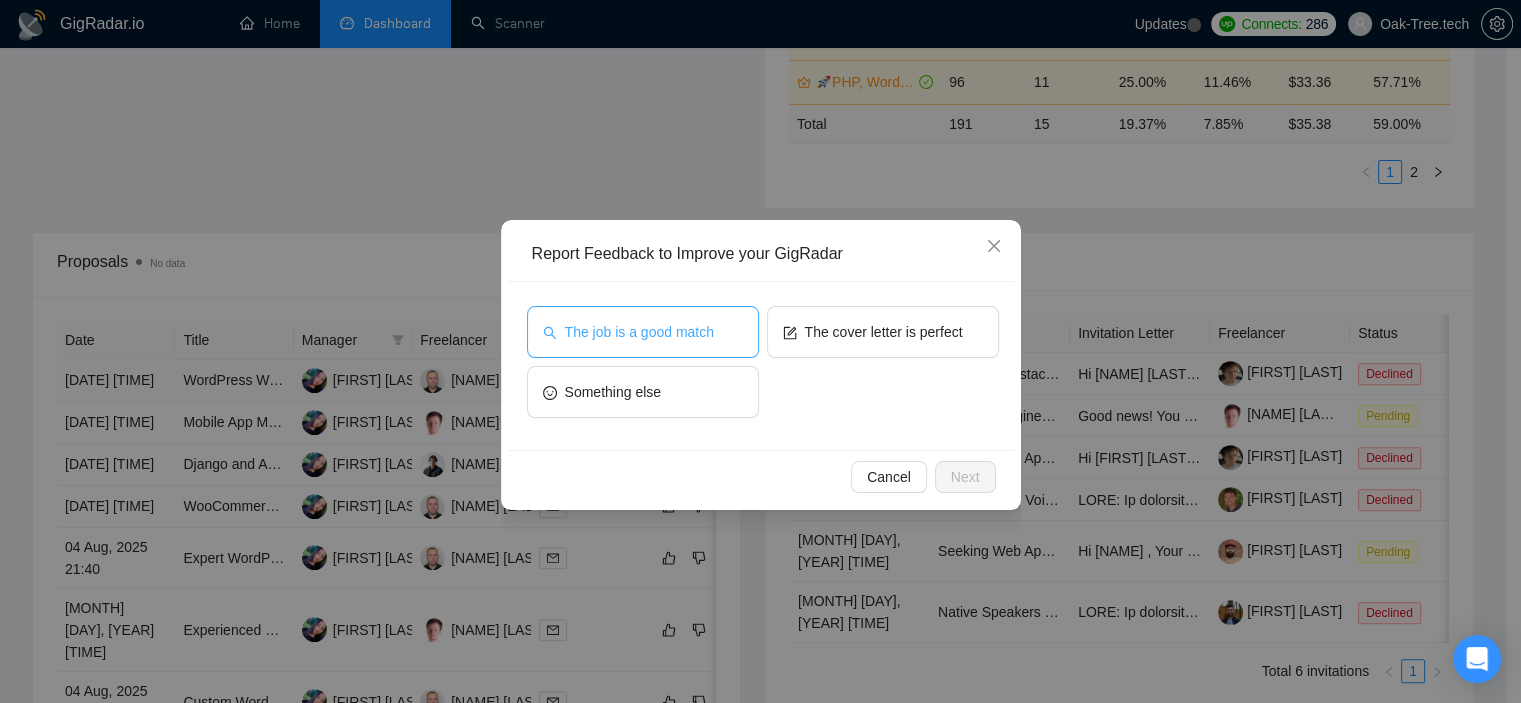 click on "The job is a good match" at bounding box center [643, 332] 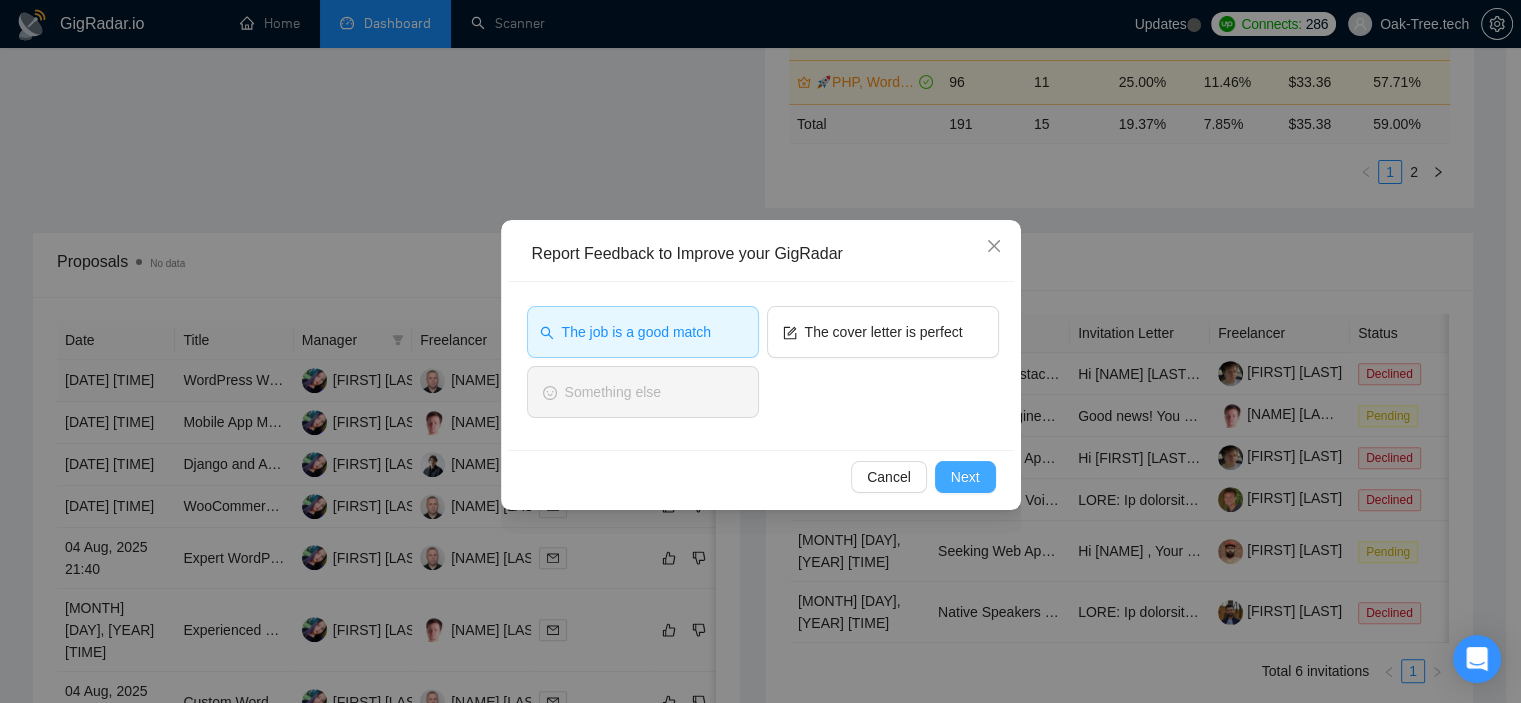 click on "Next" at bounding box center (965, 477) 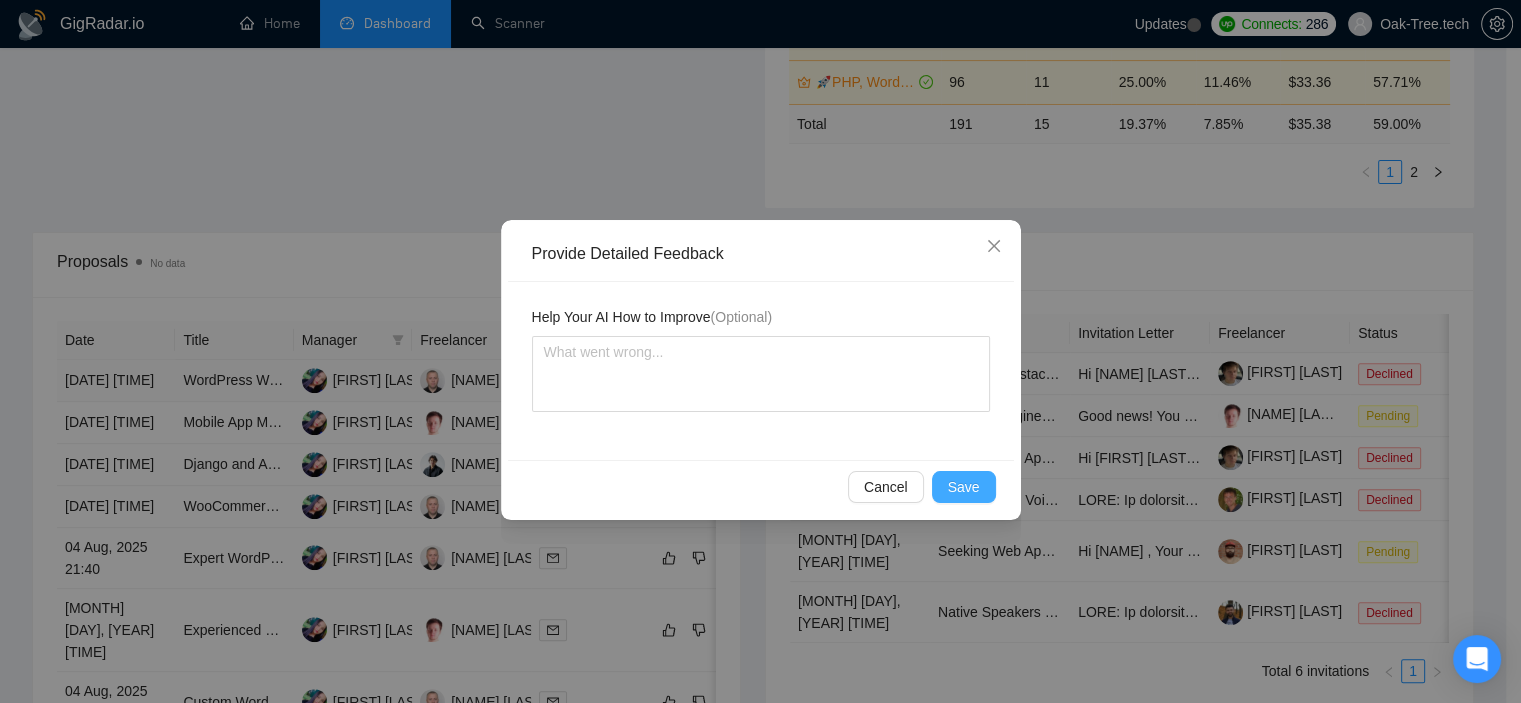click on "Save" at bounding box center (964, 487) 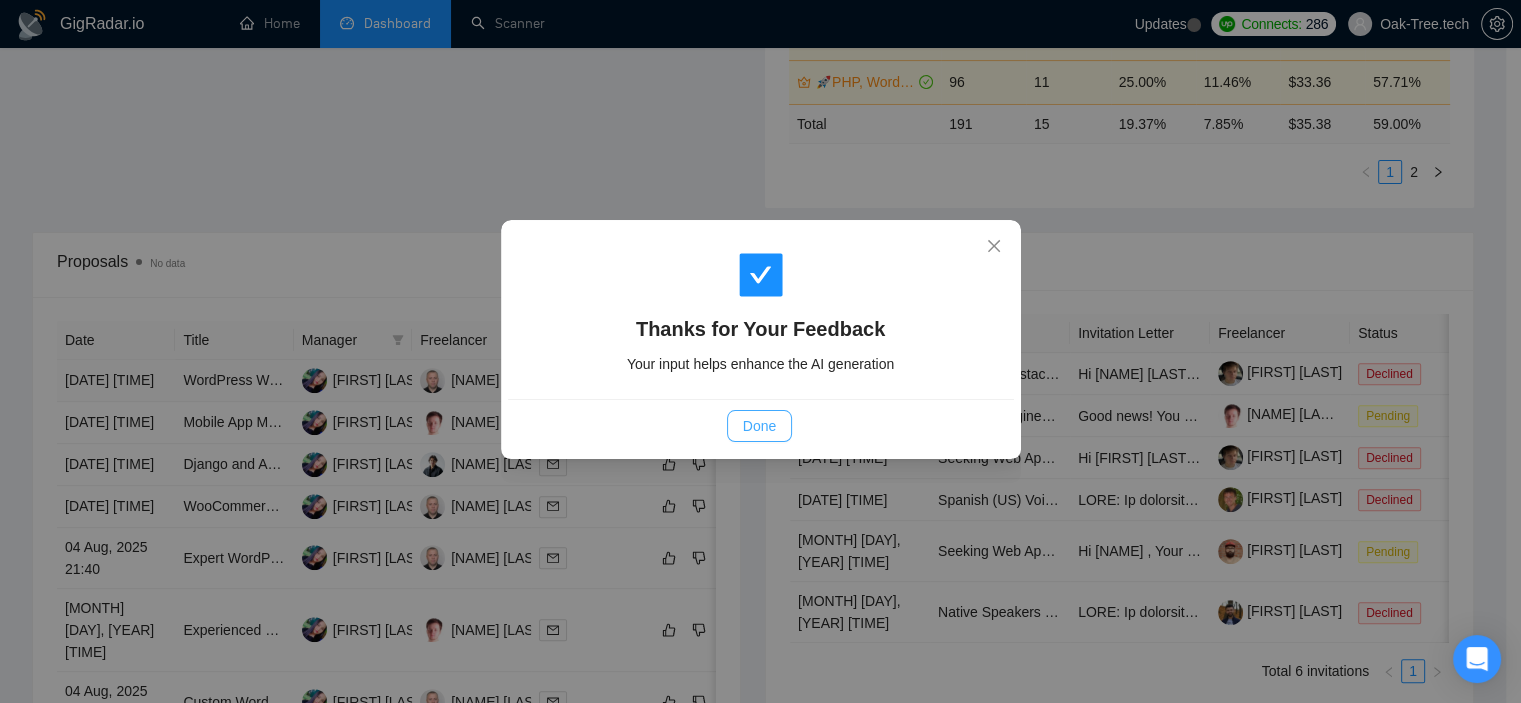 click on "Done" at bounding box center (759, 426) 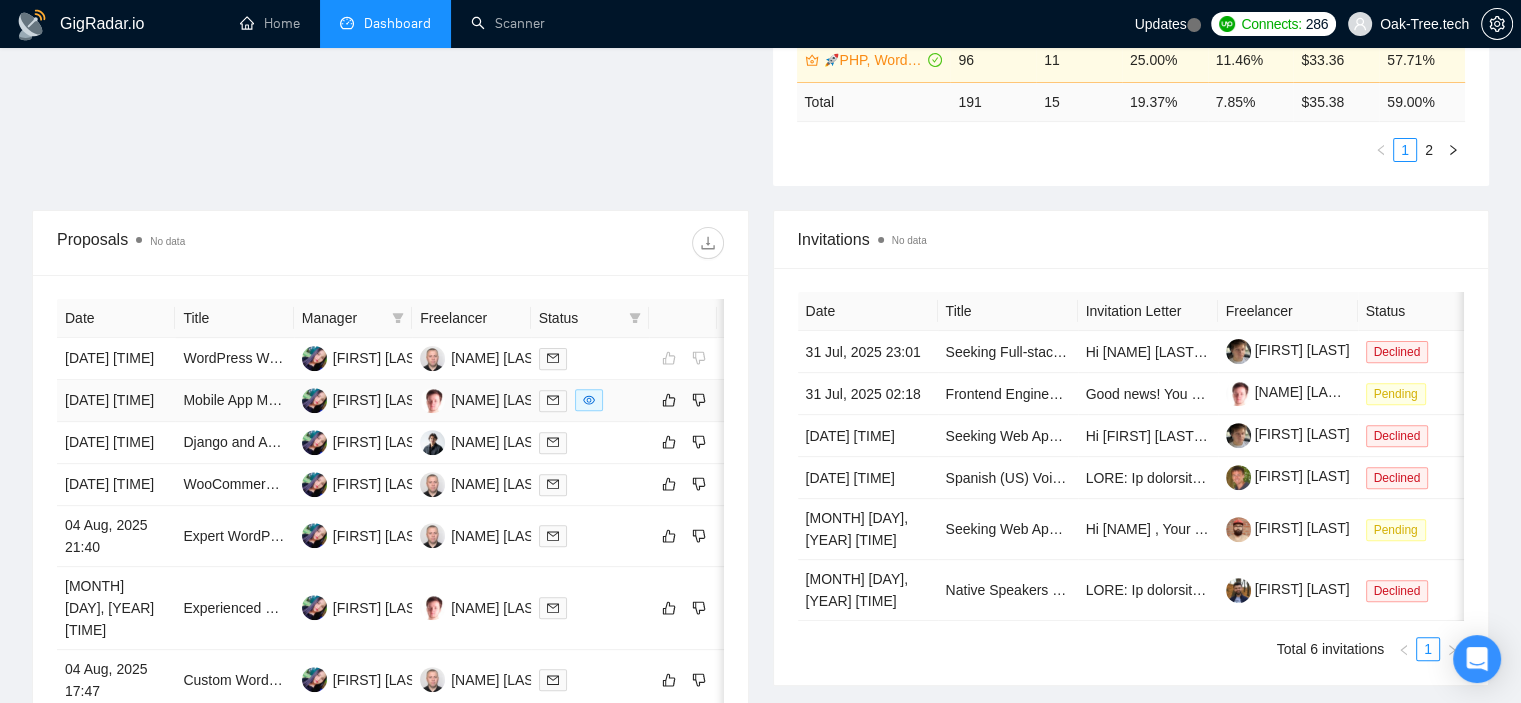 click on "Mobile App Marketing & ASO Expert (iOS & Android)" at bounding box center [234, 401] 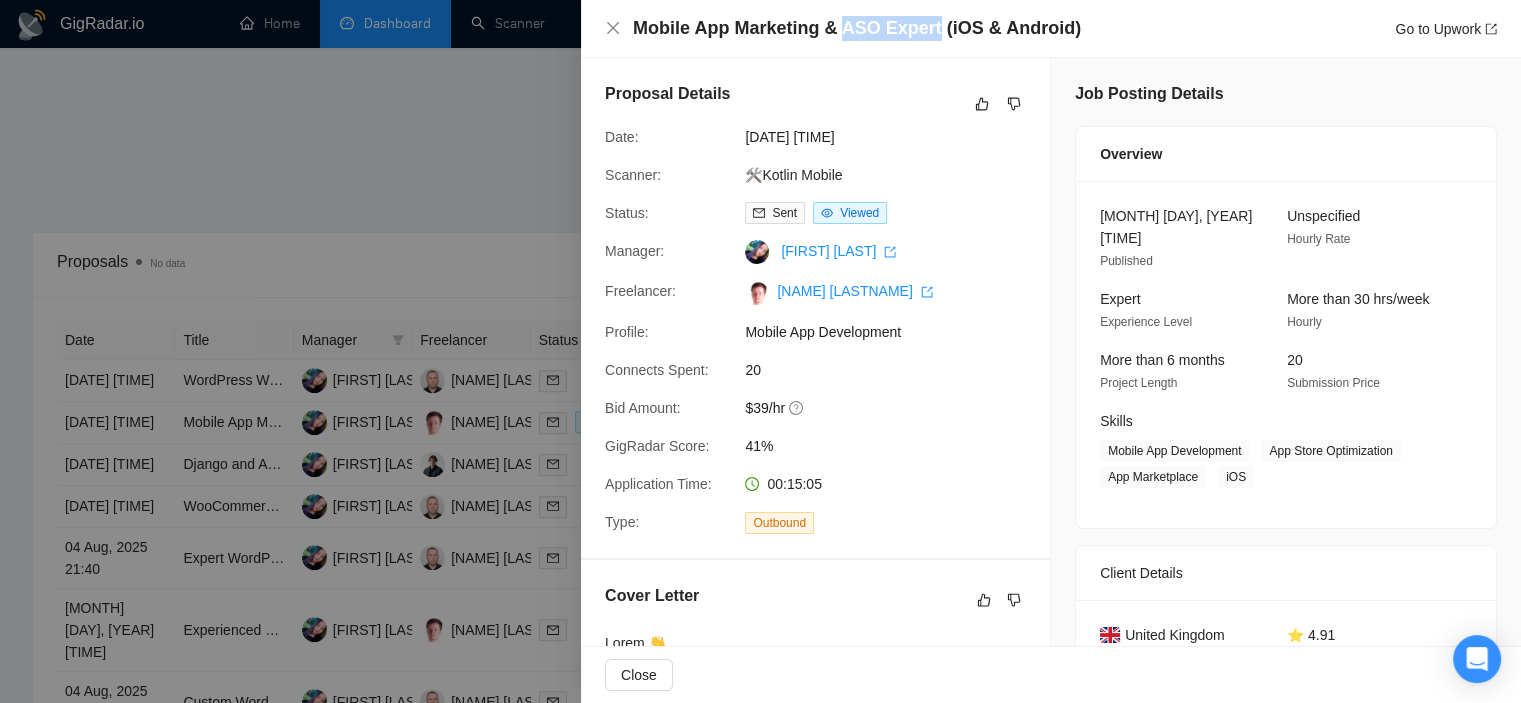 drag, startPoint x: 844, startPoint y: 26, endPoint x: 934, endPoint y: 23, distance: 90.04999 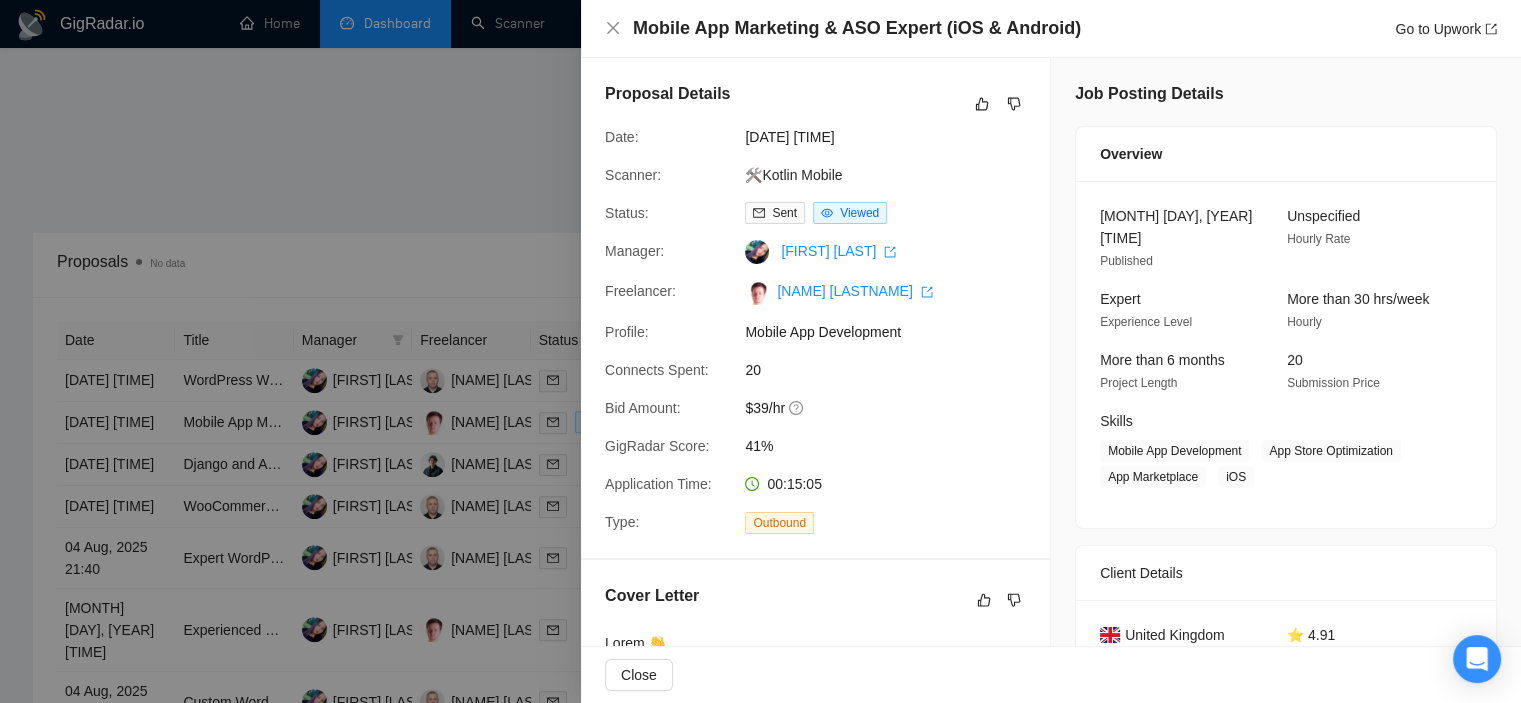 click at bounding box center (760, 351) 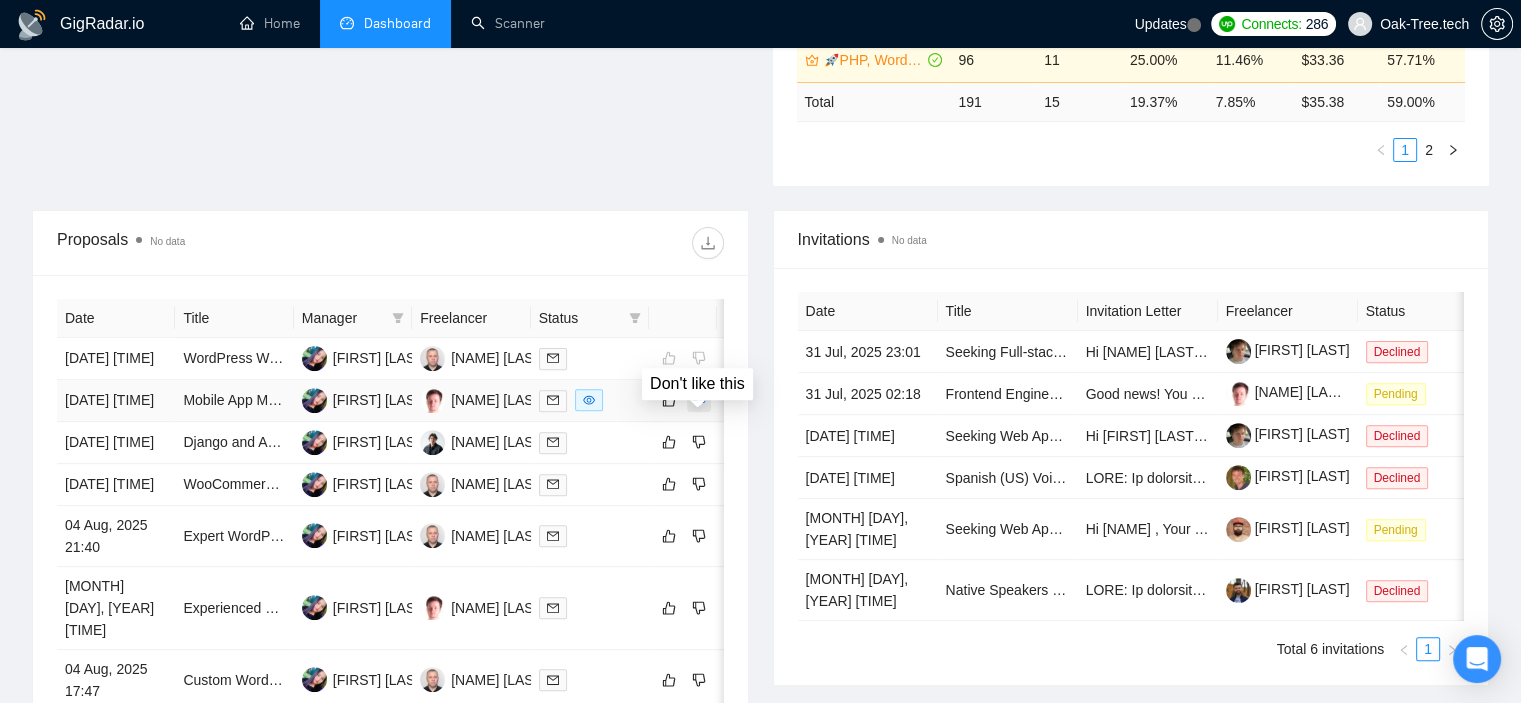 click 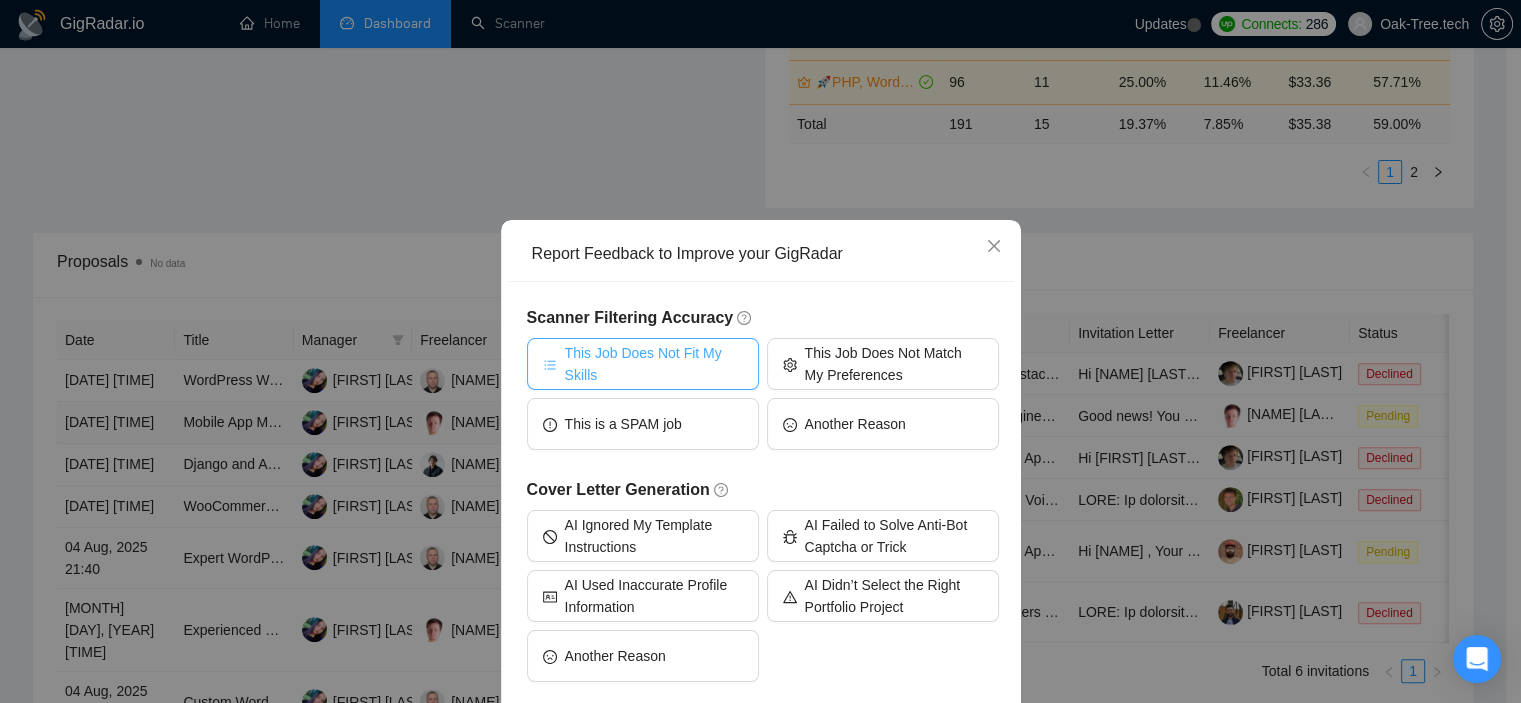 click on "This Job Does Not Fit My Skills" at bounding box center (654, 364) 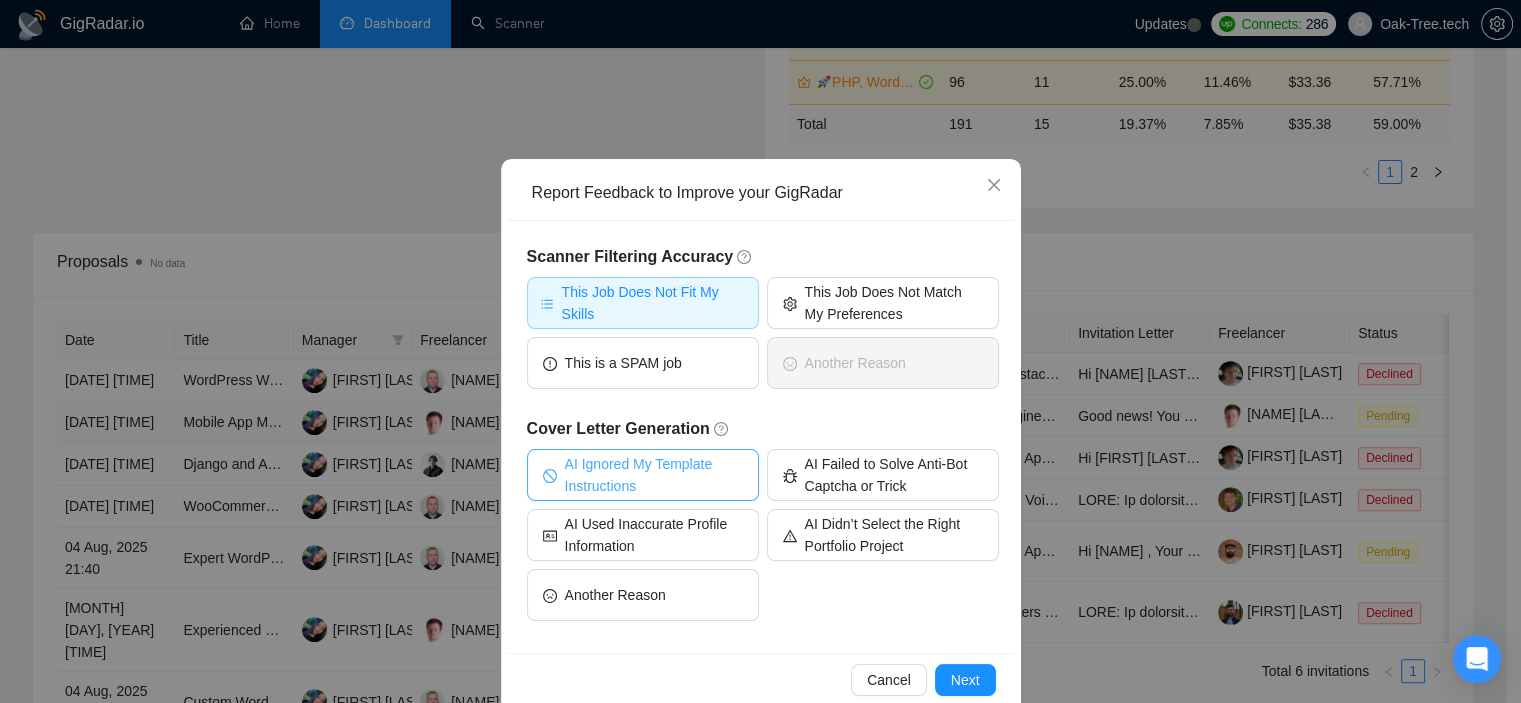 scroll, scrollTop: 94, scrollLeft: 0, axis: vertical 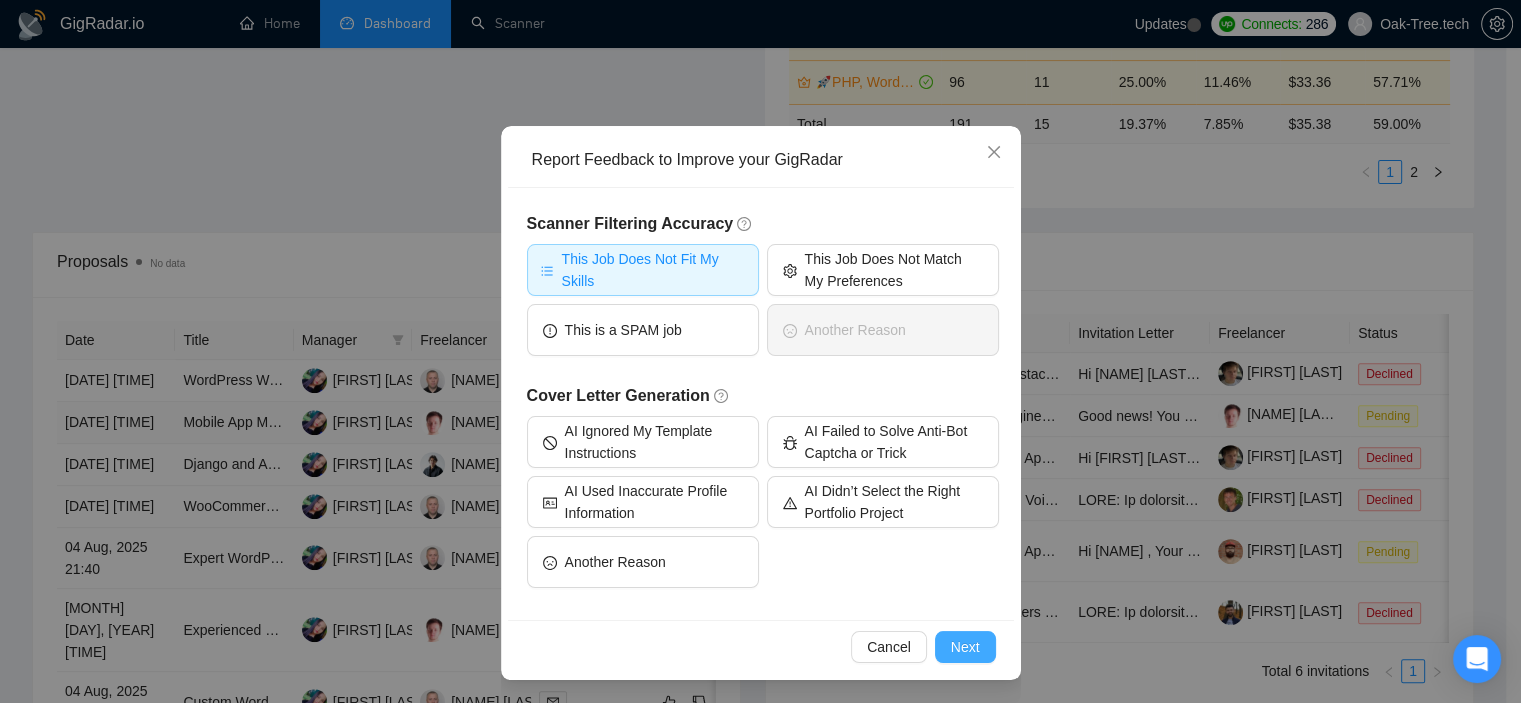 click on "Next" at bounding box center [965, 647] 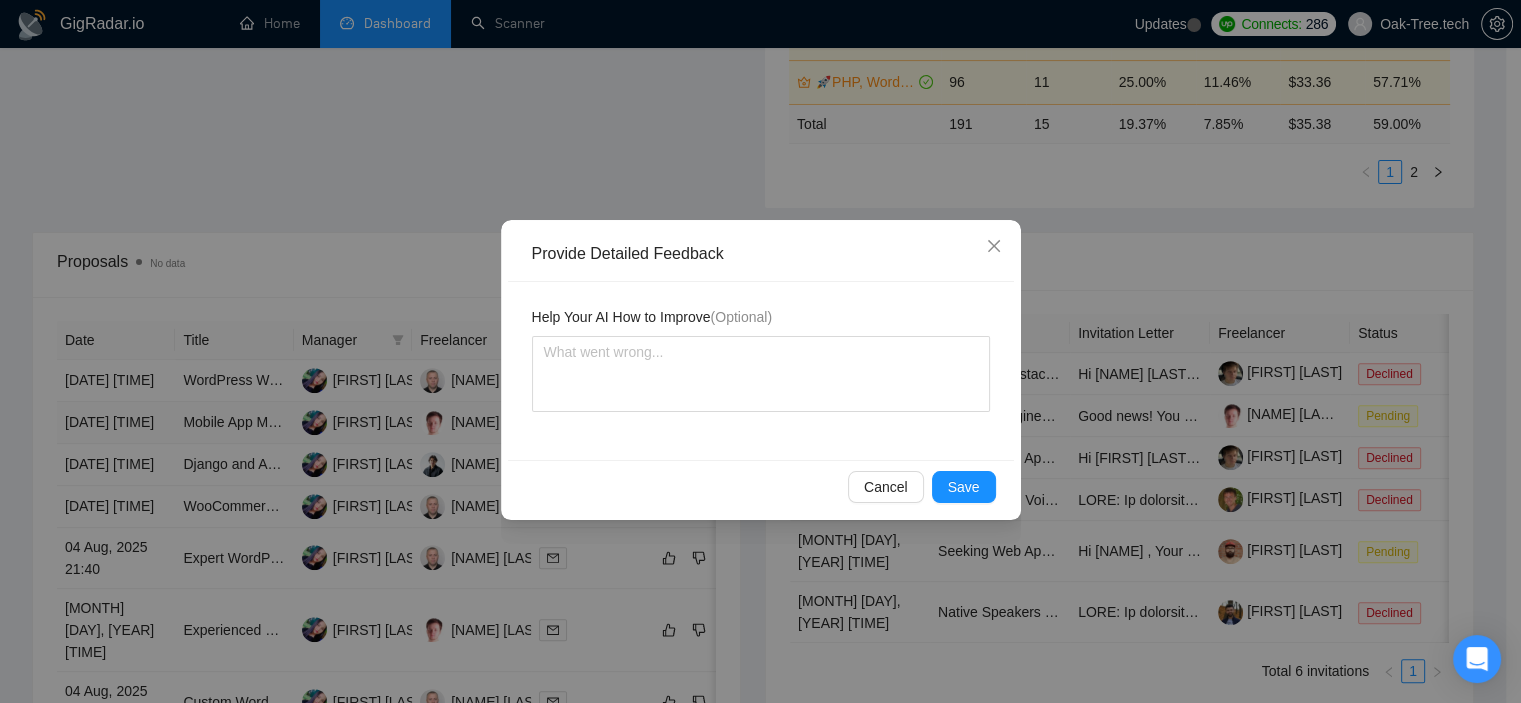 scroll, scrollTop: 0, scrollLeft: 0, axis: both 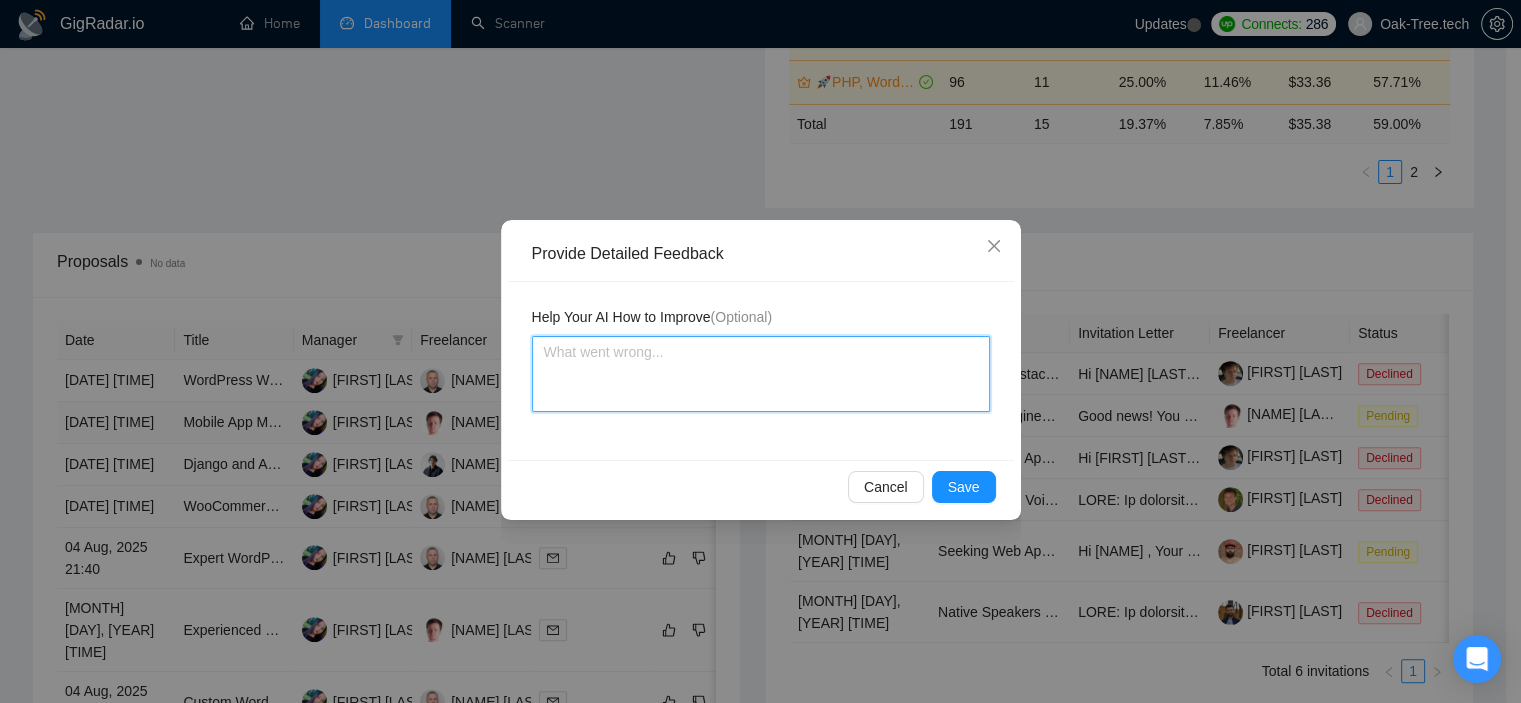 click at bounding box center (761, 374) 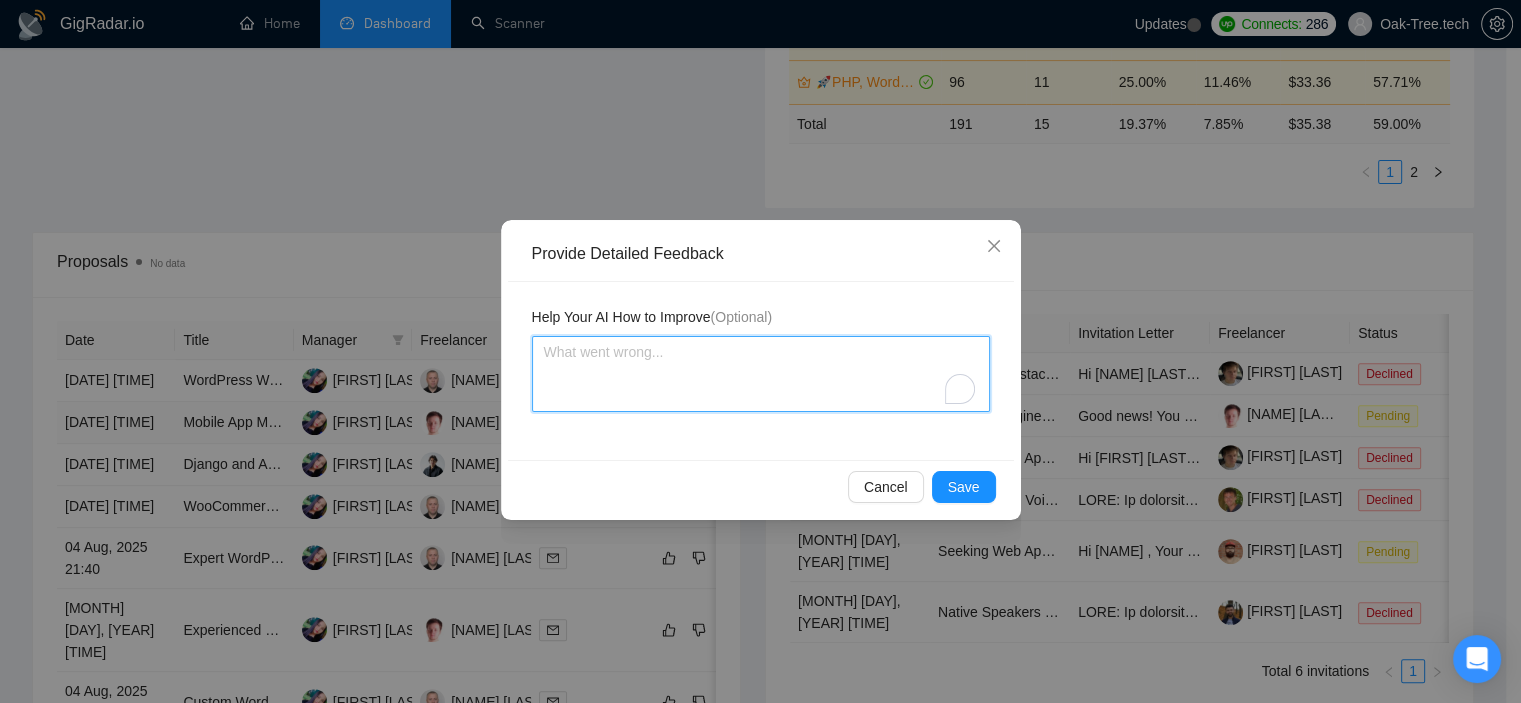 type 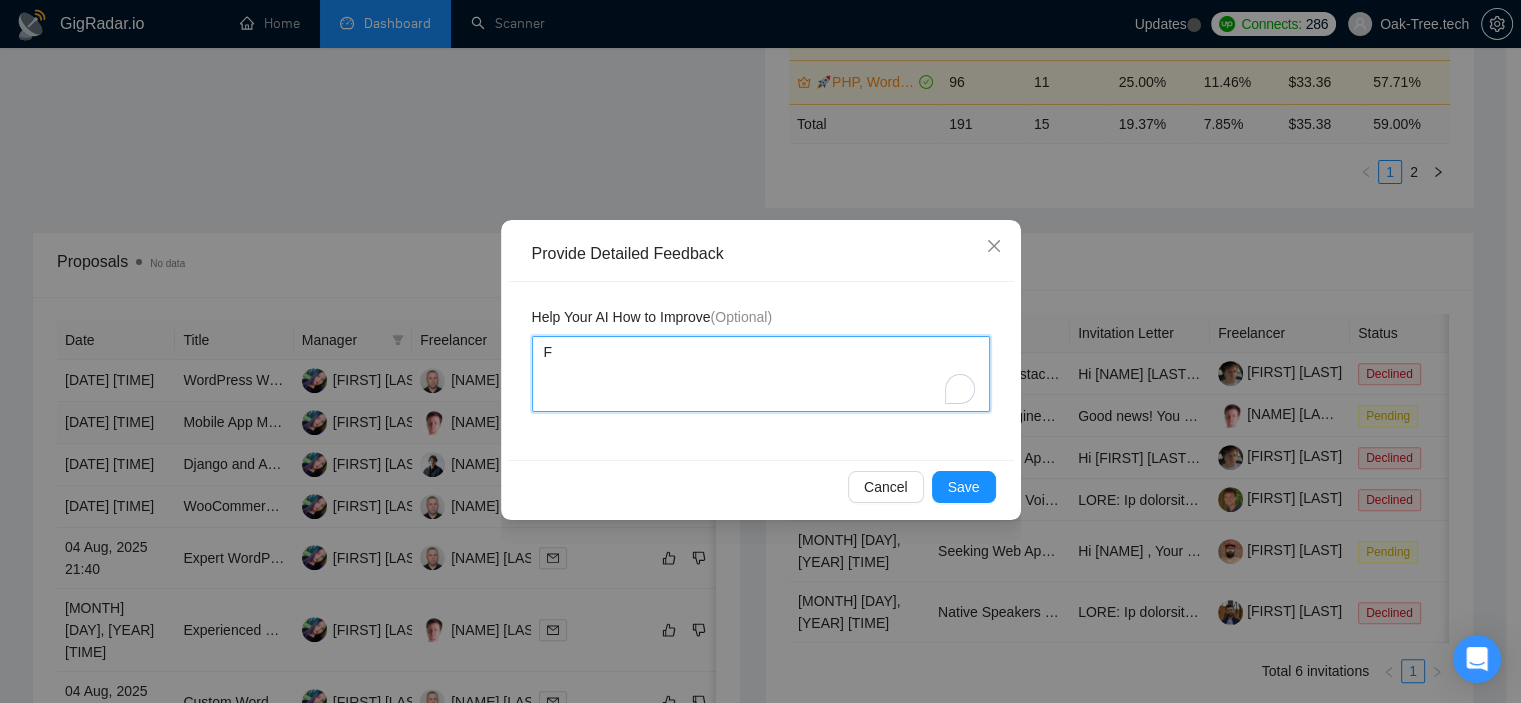 type 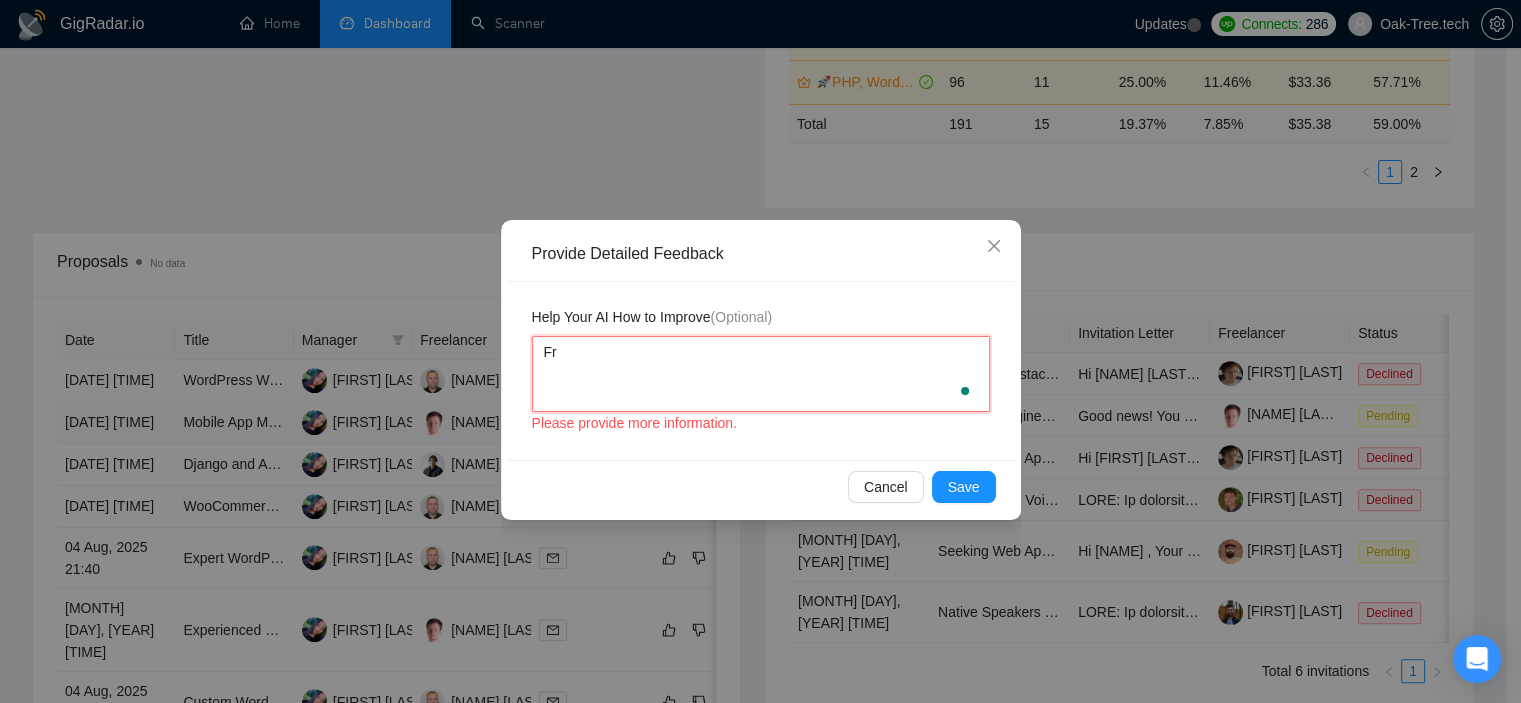 type 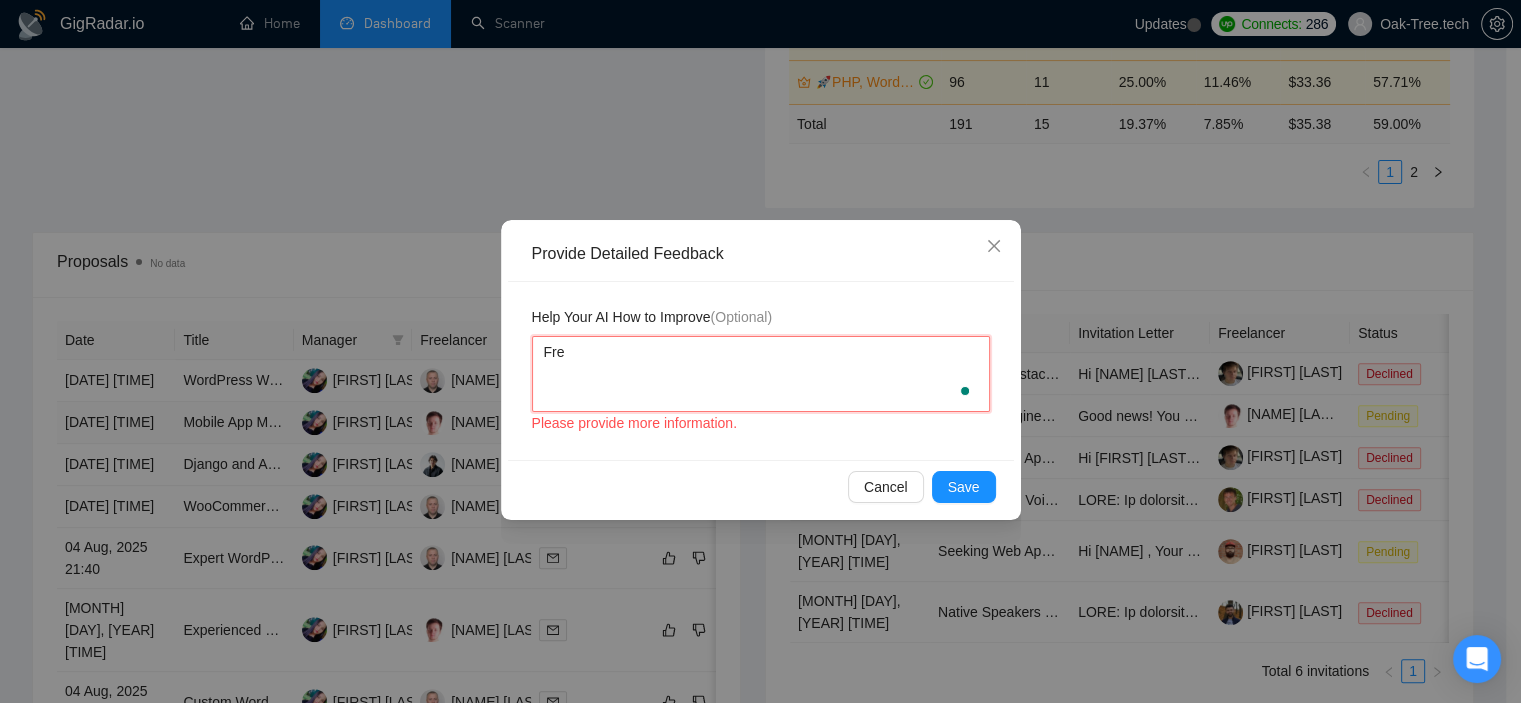 type 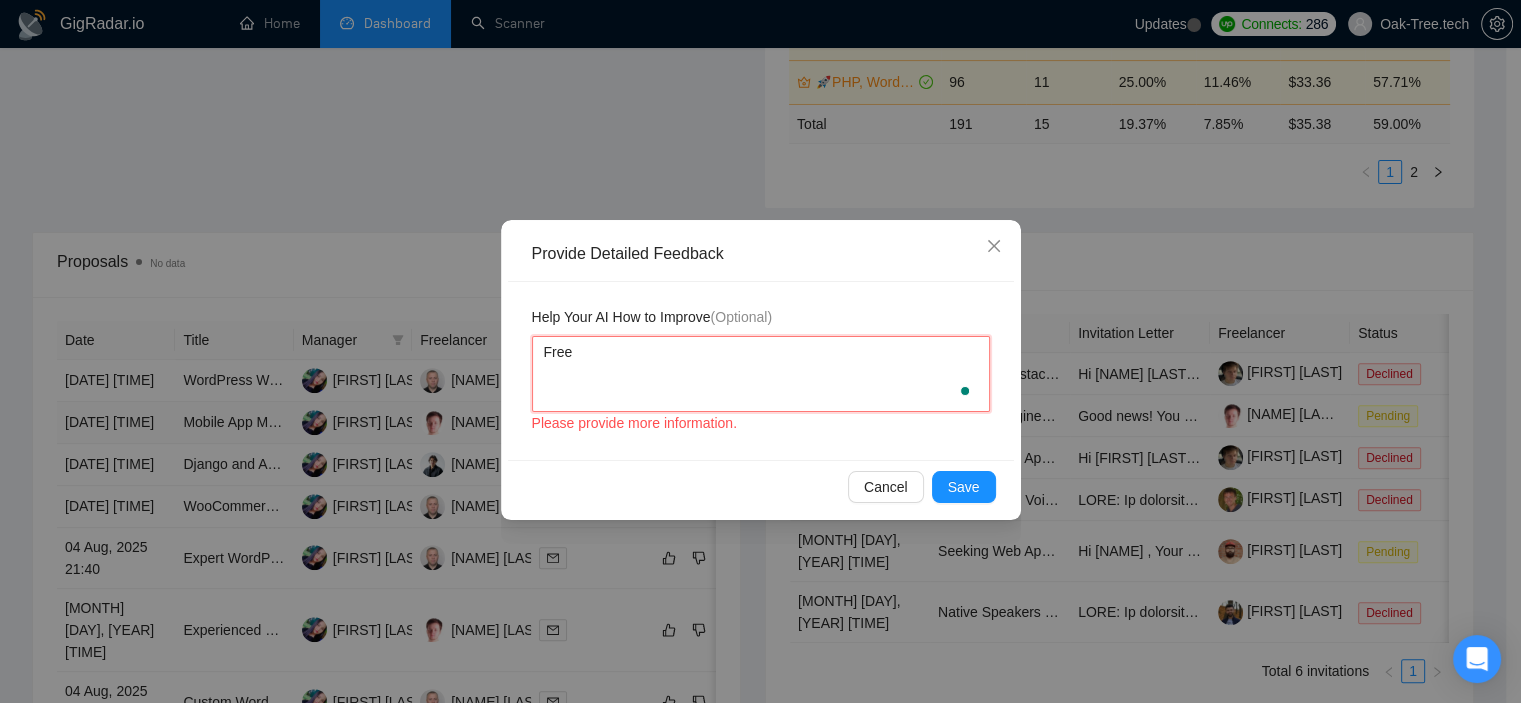type 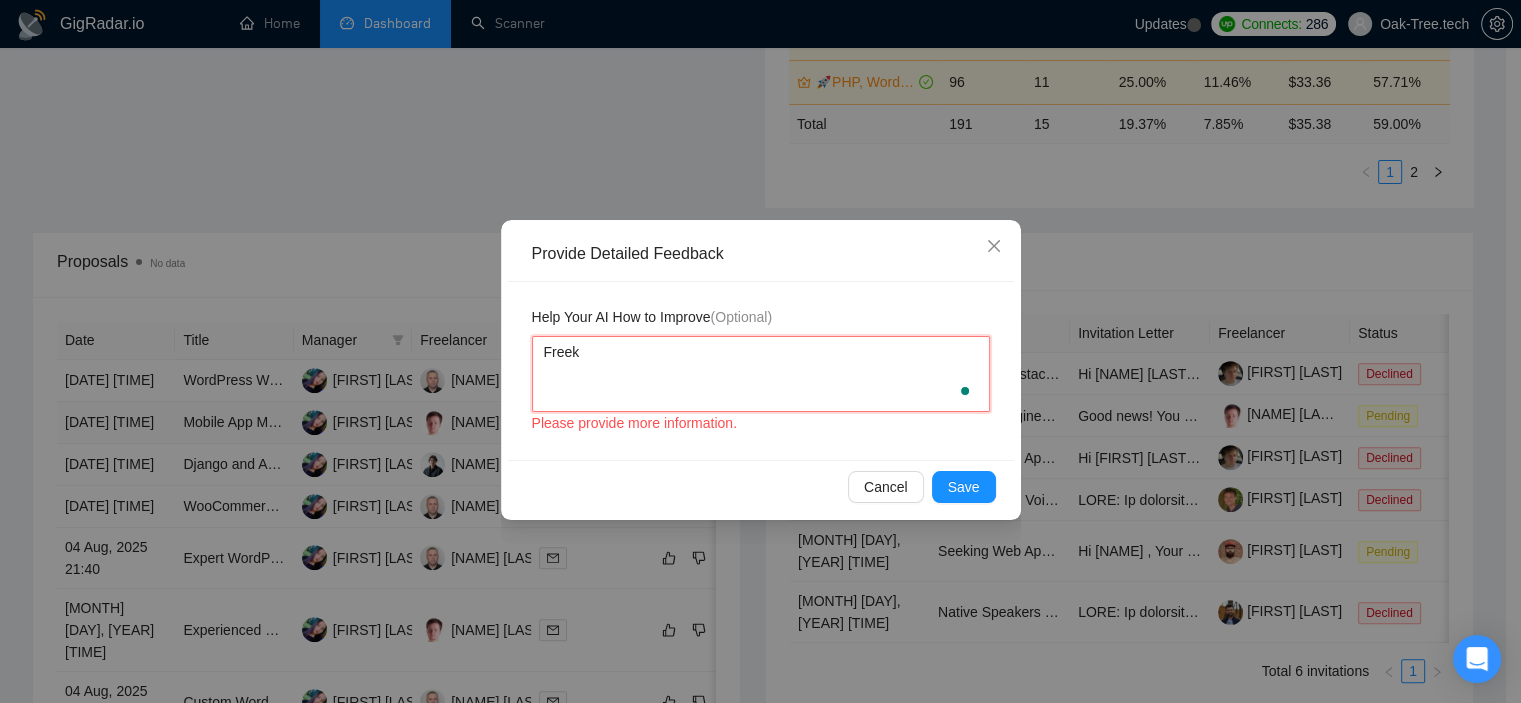 type 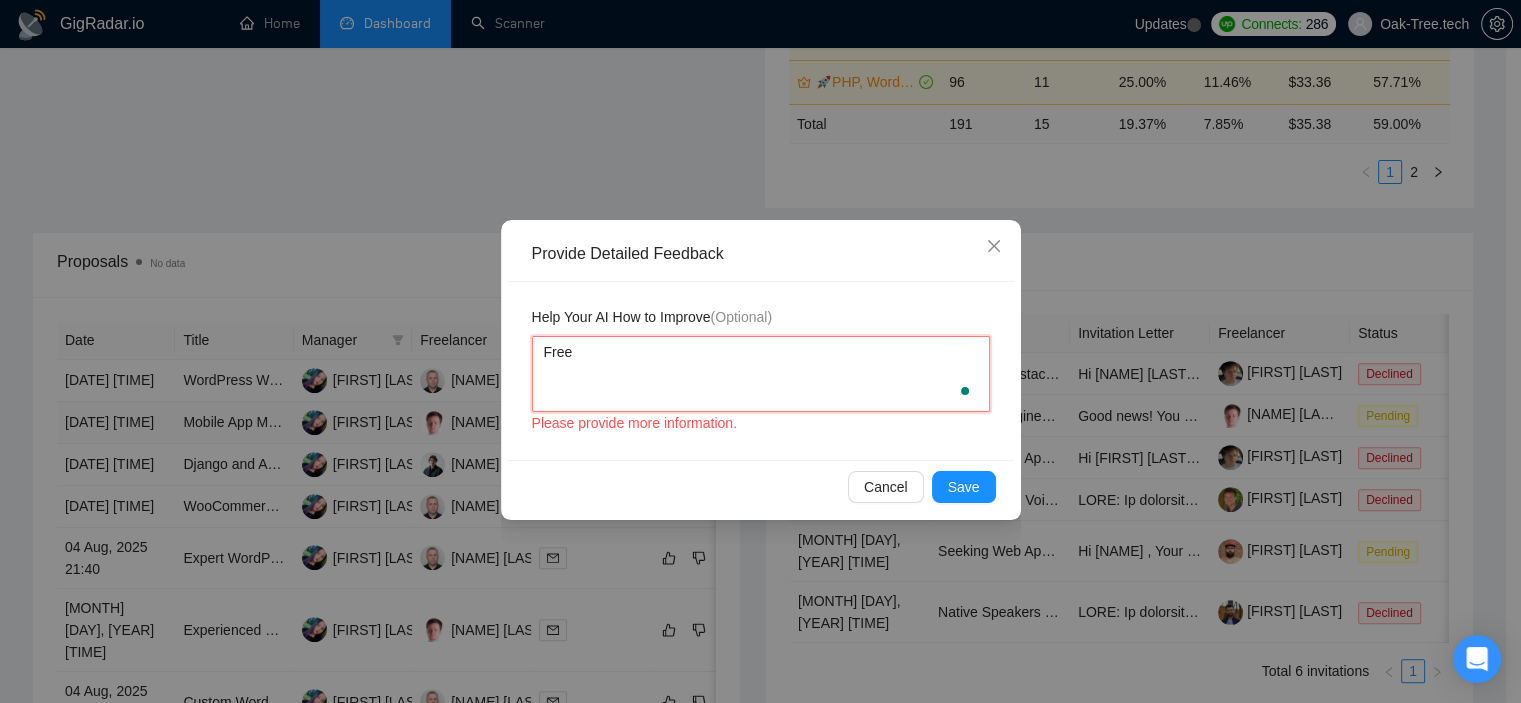 type 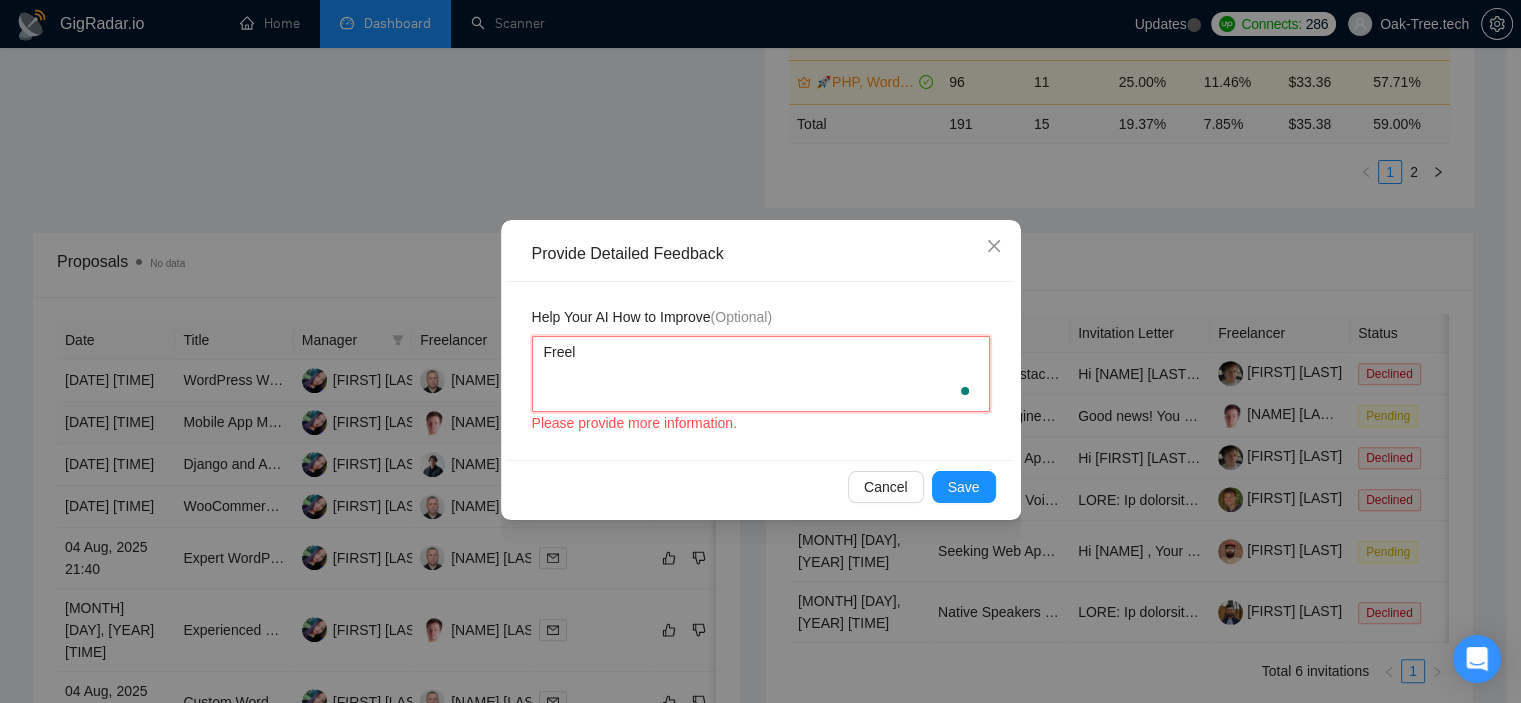 type 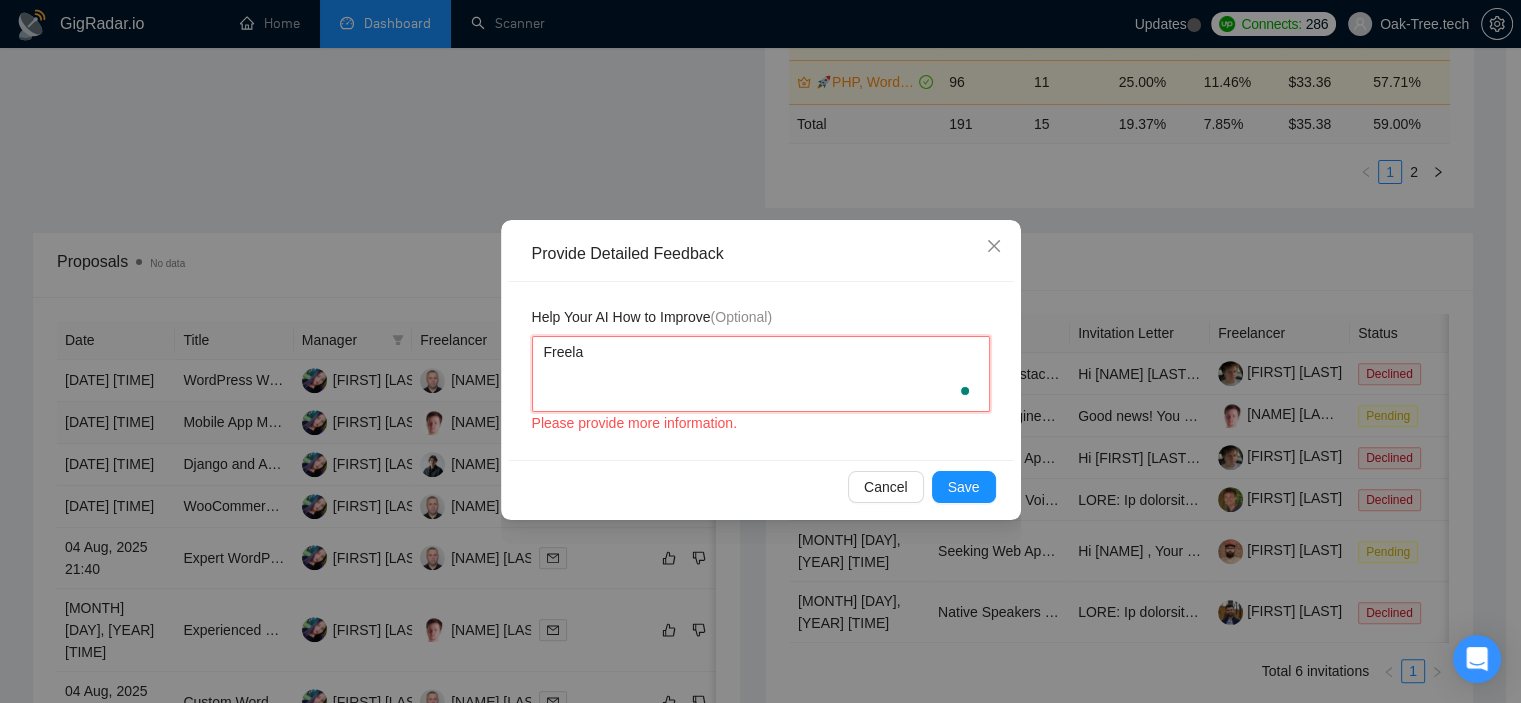 type 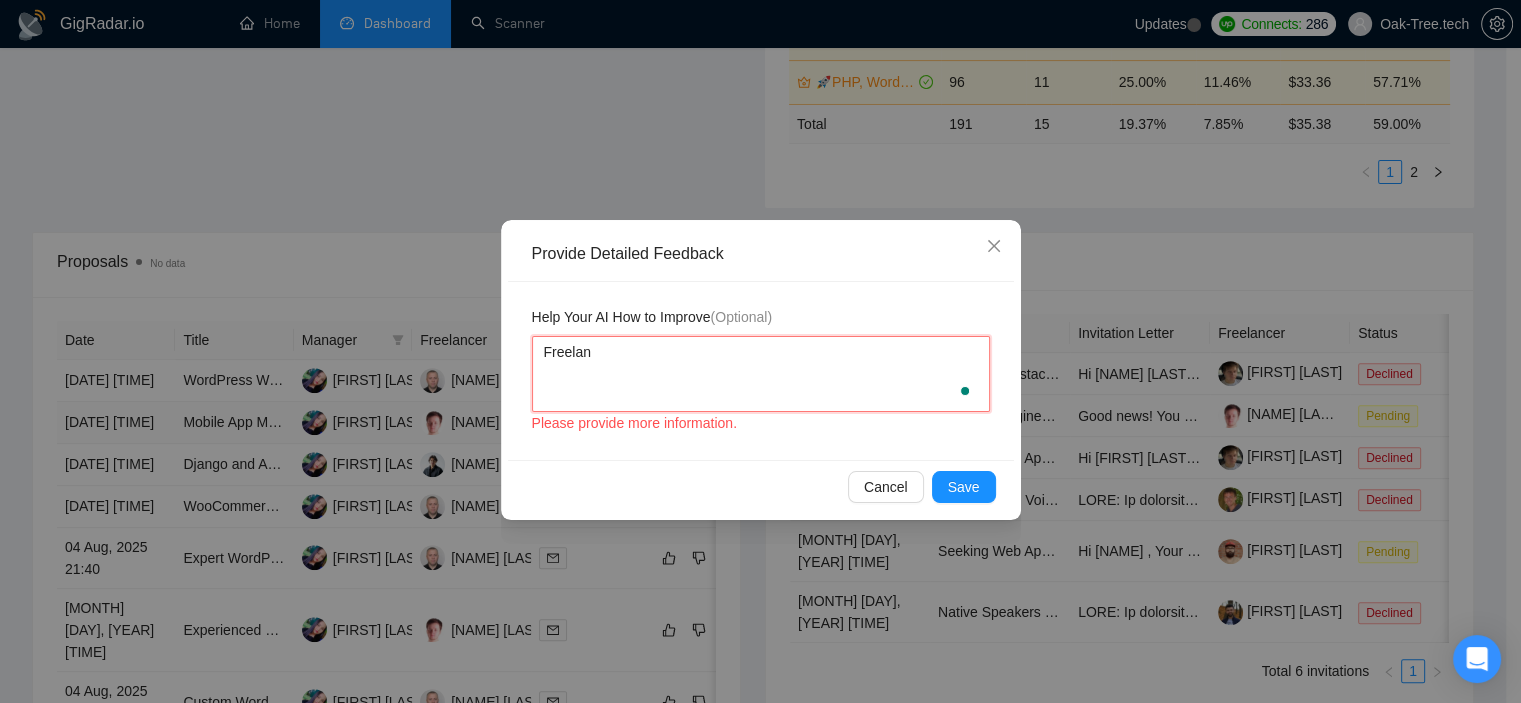 type 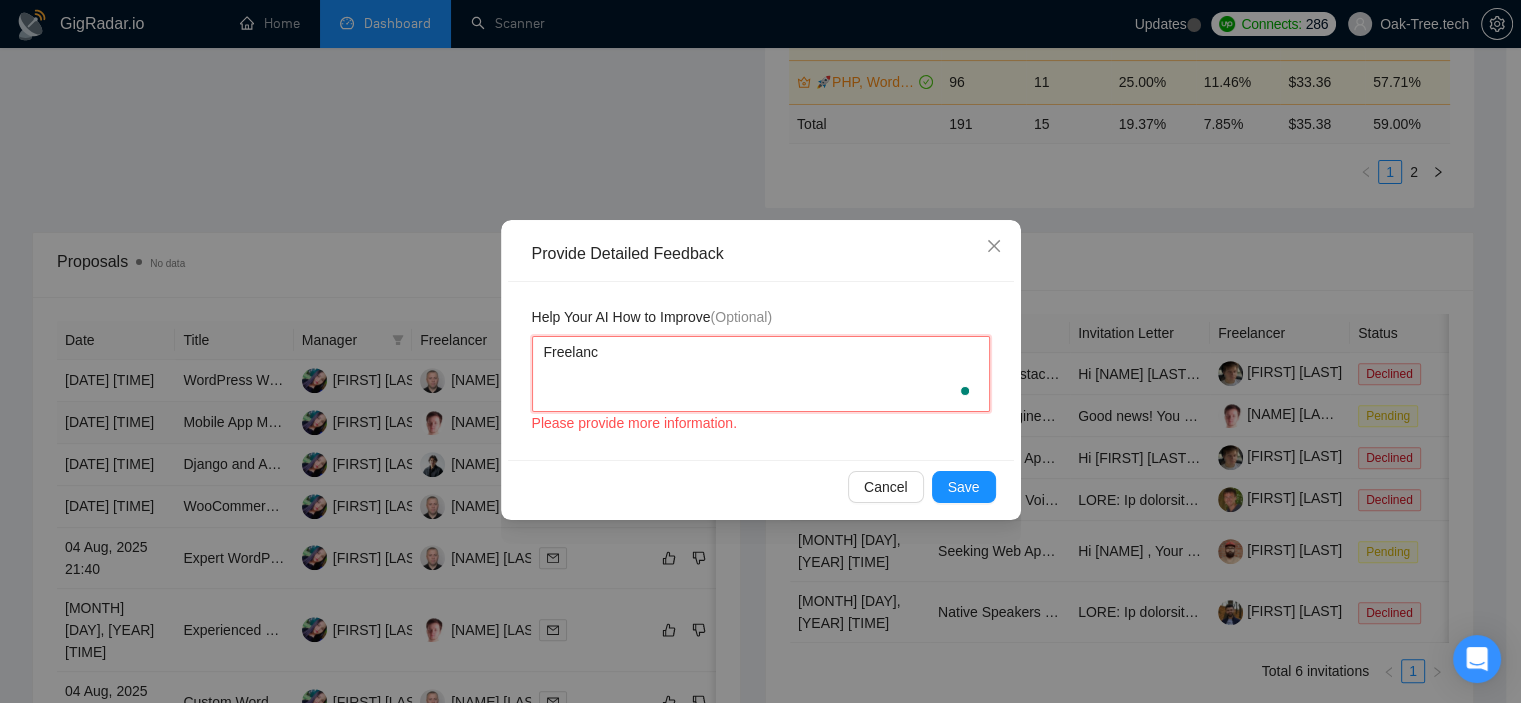 type 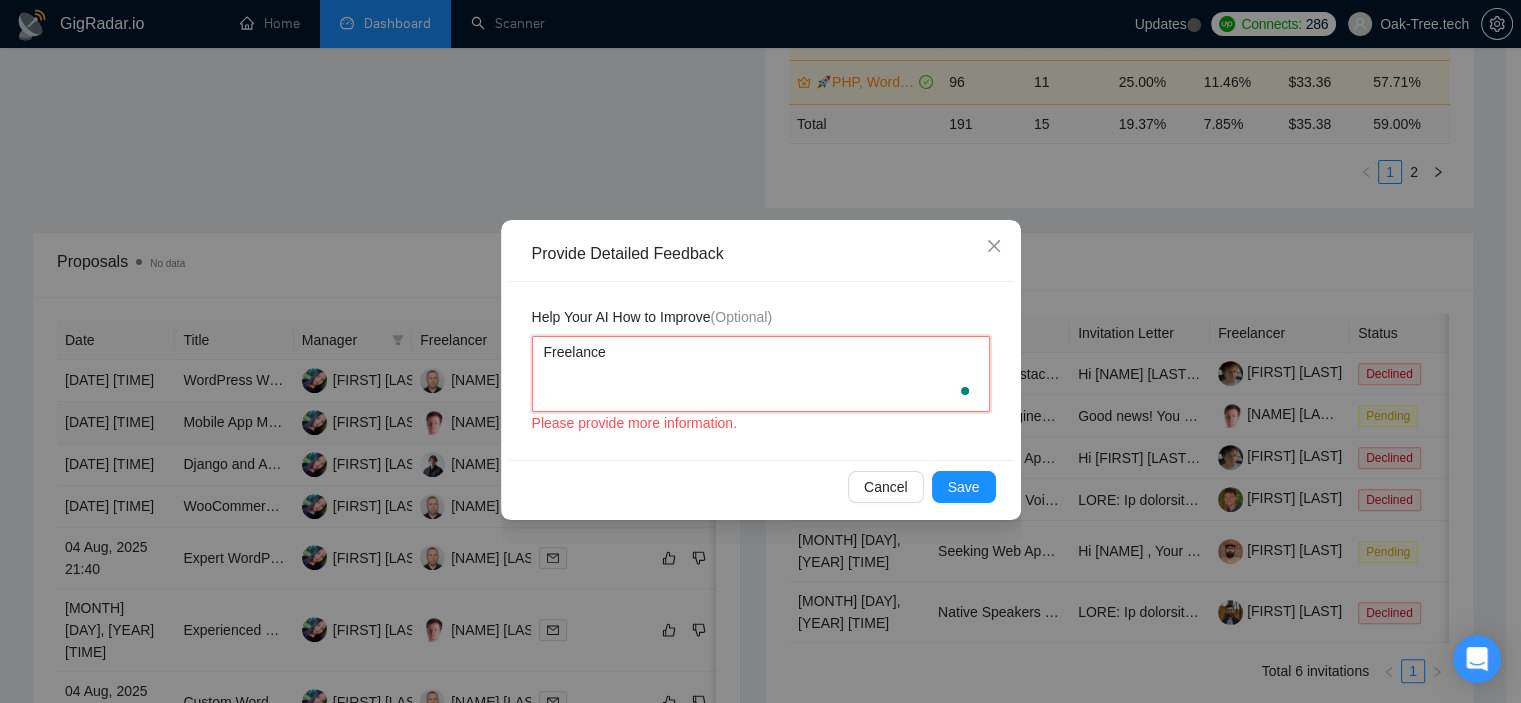type 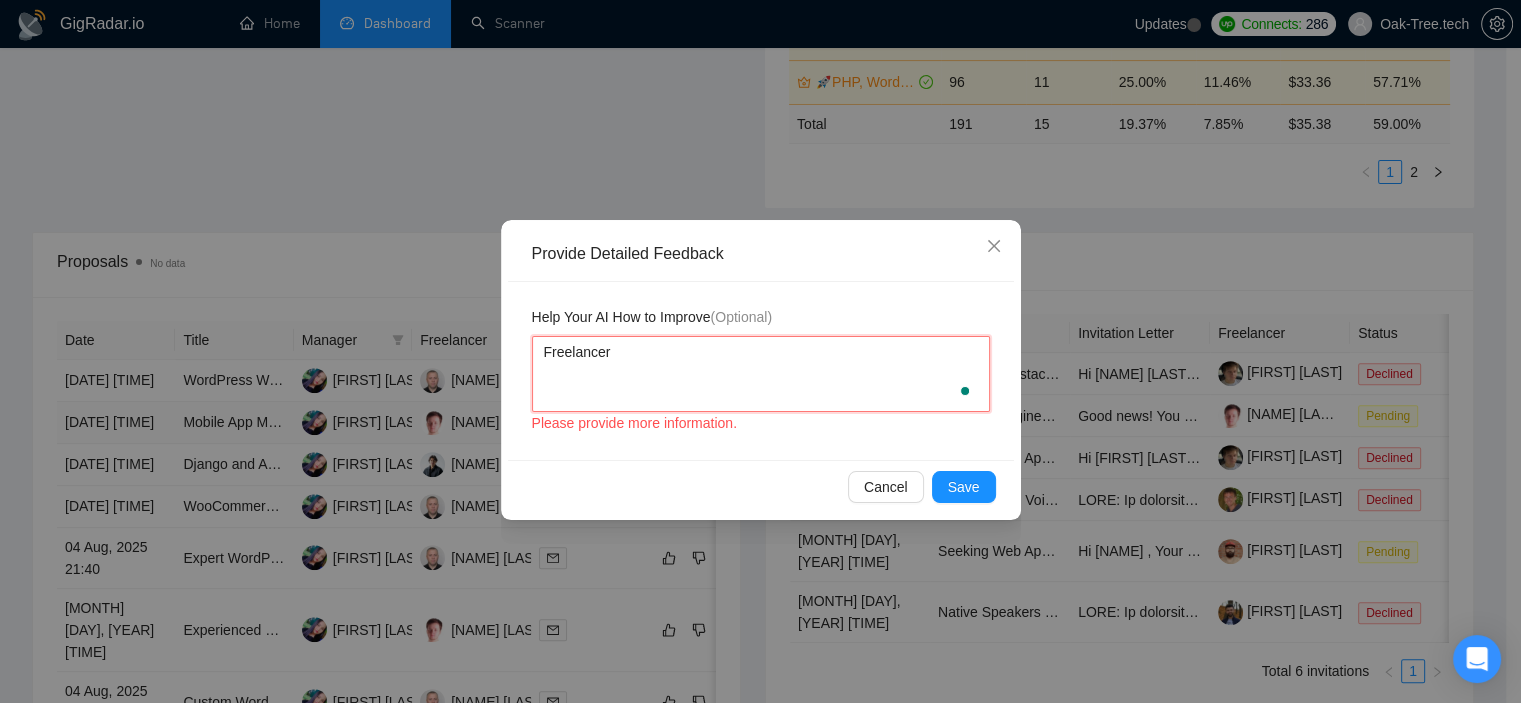 type 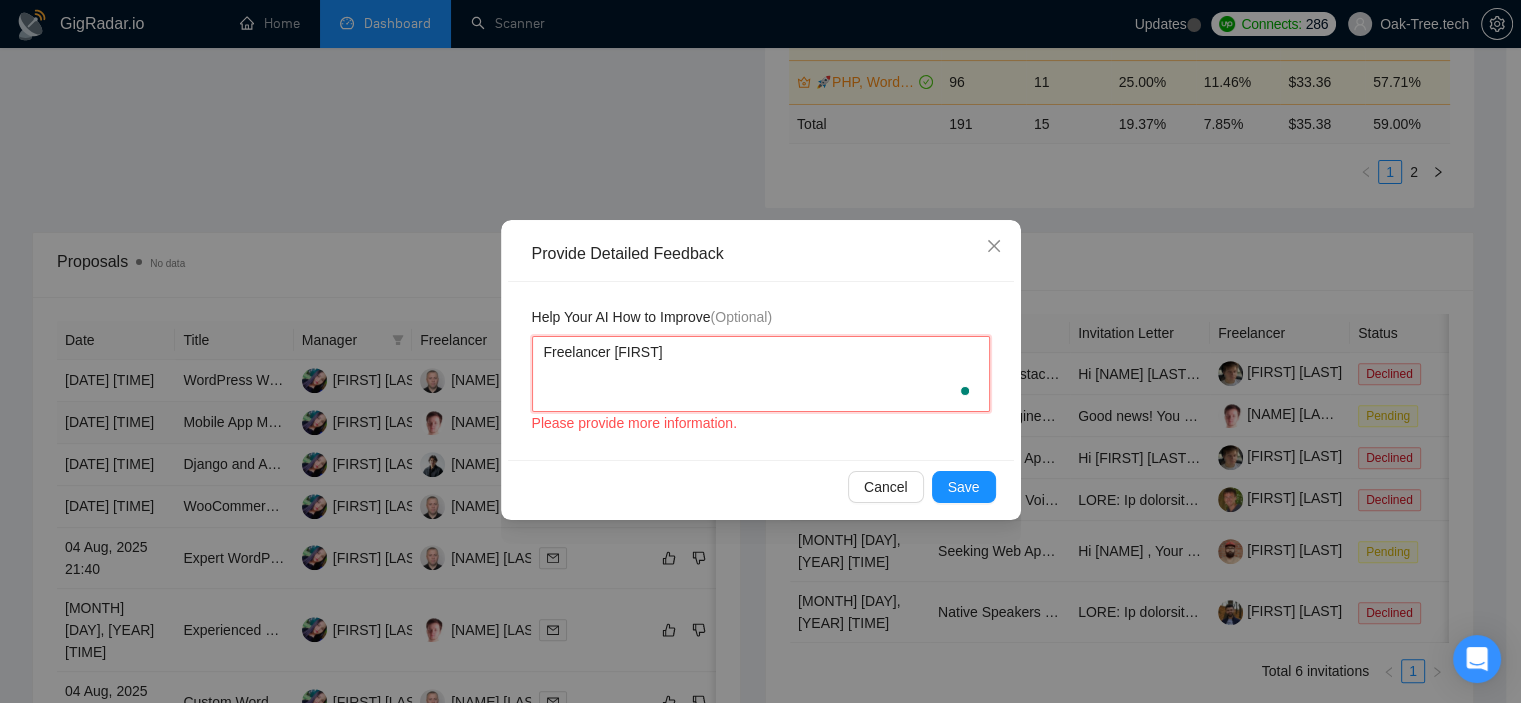 type 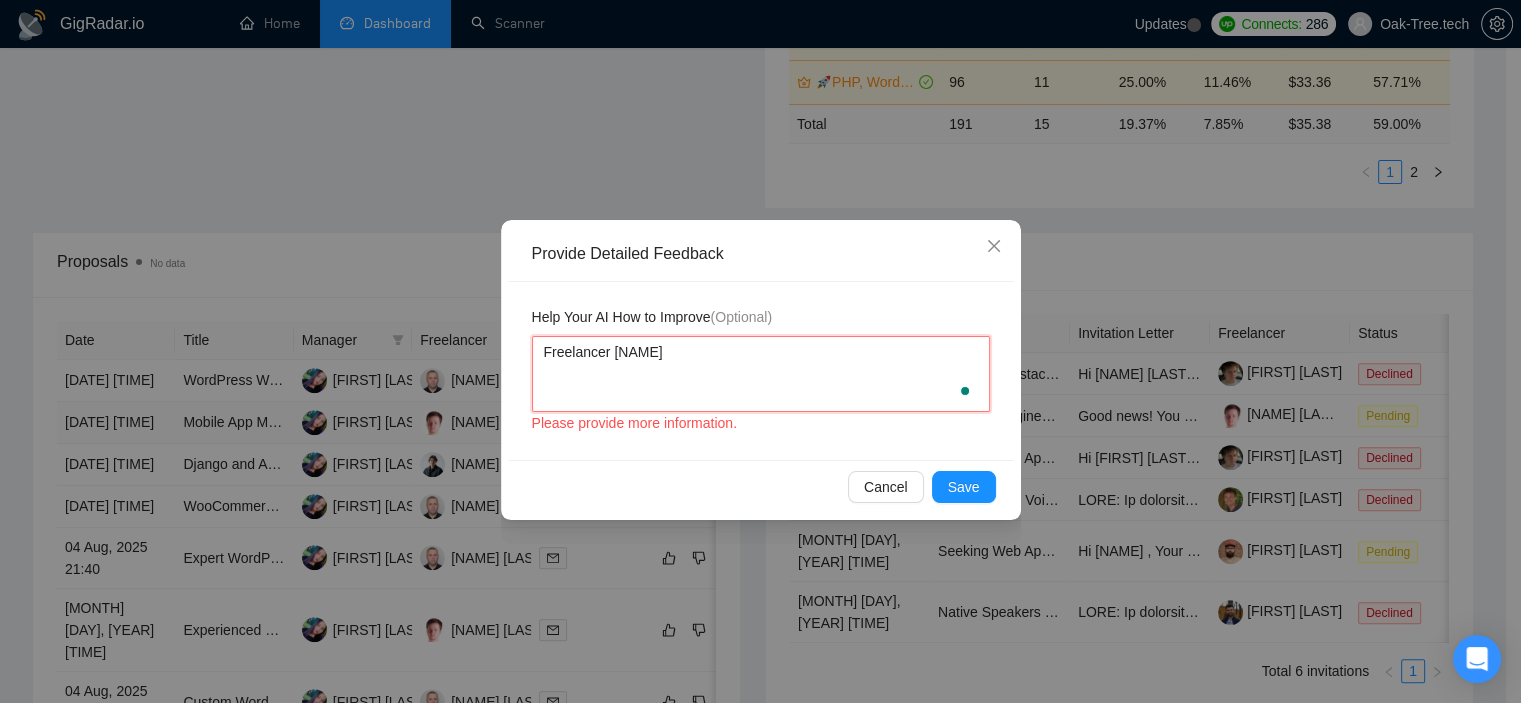 type 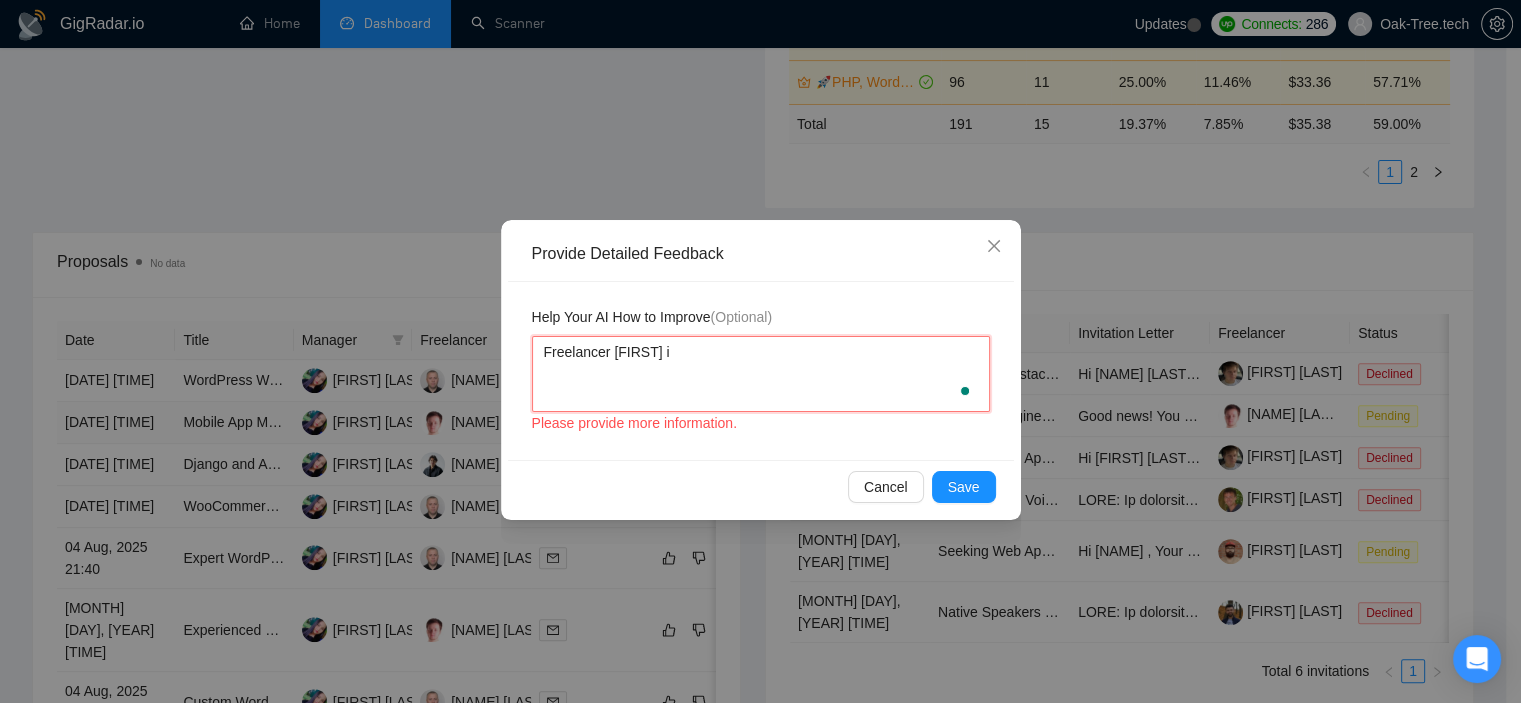 type 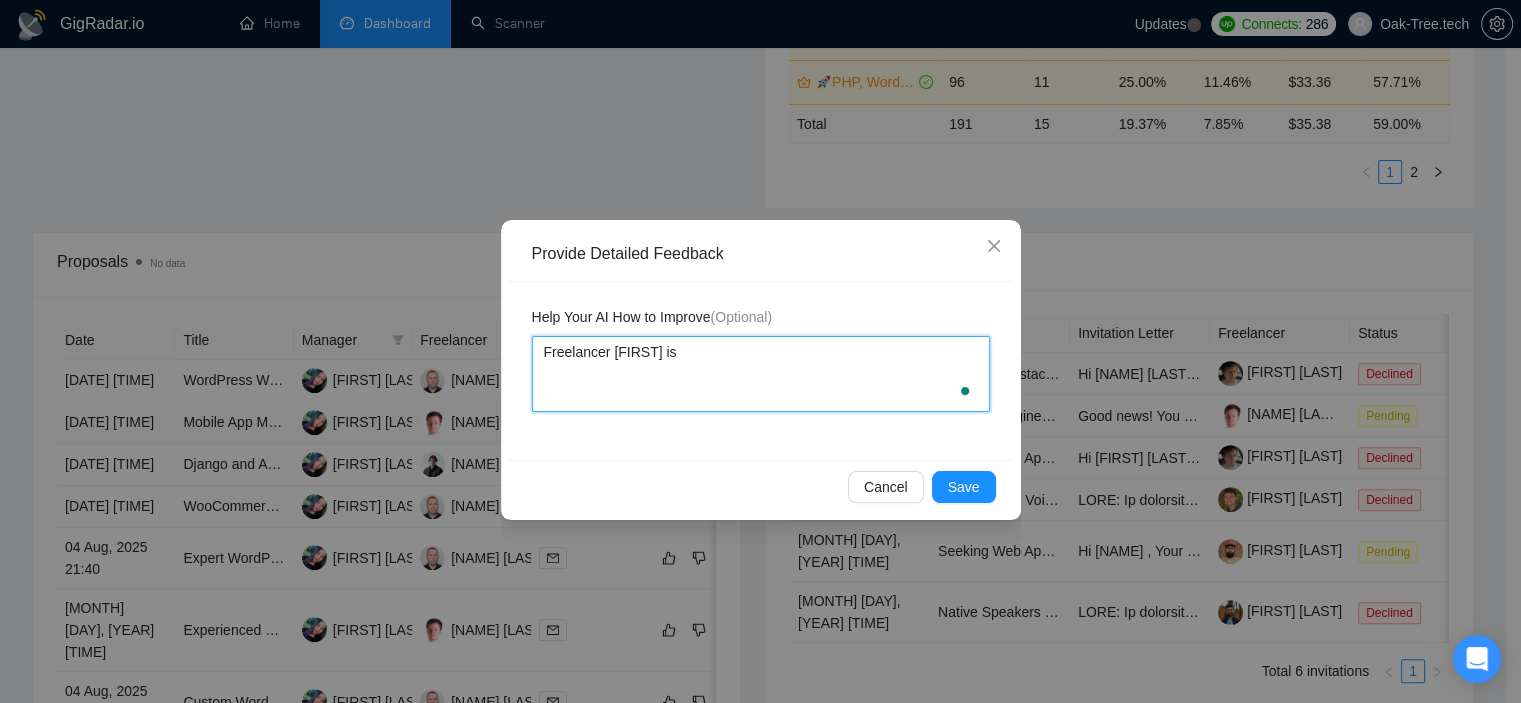type 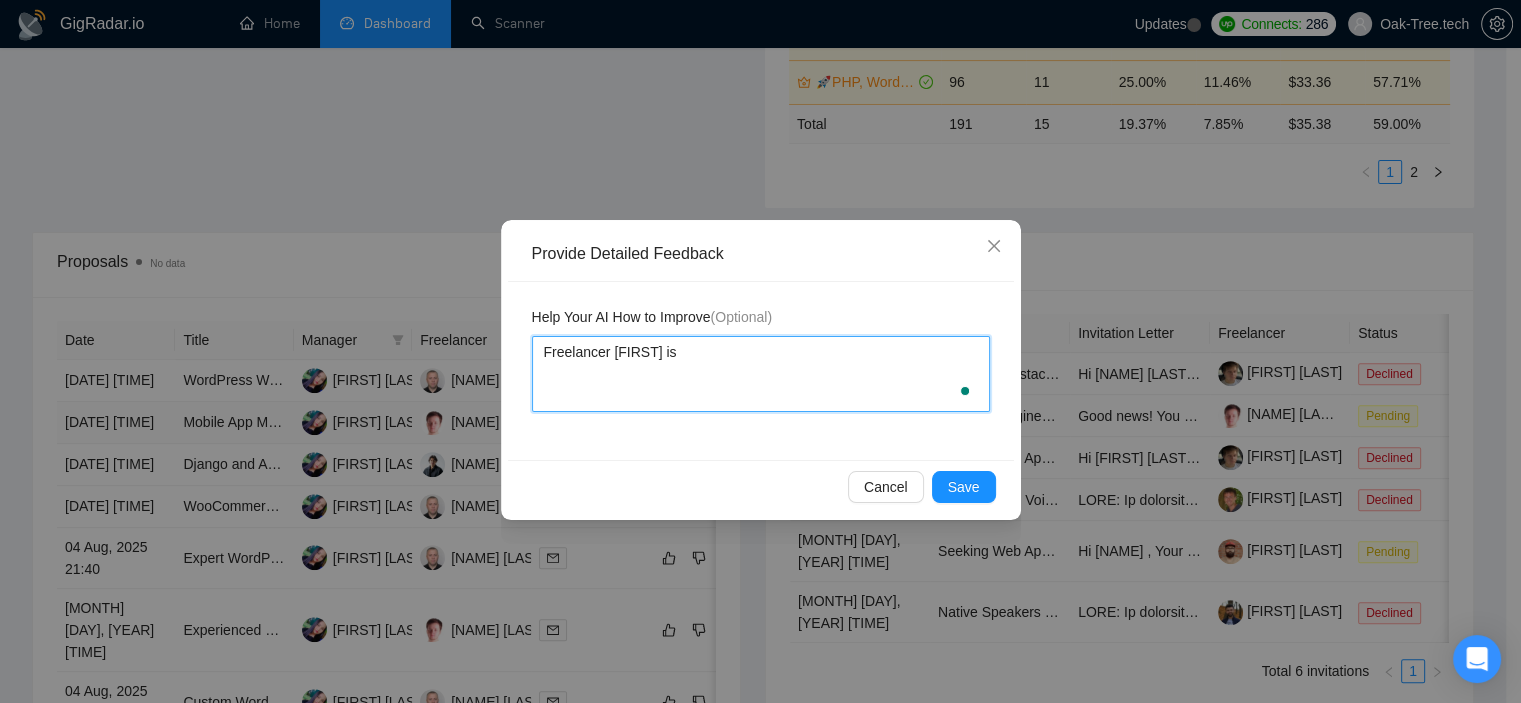 type 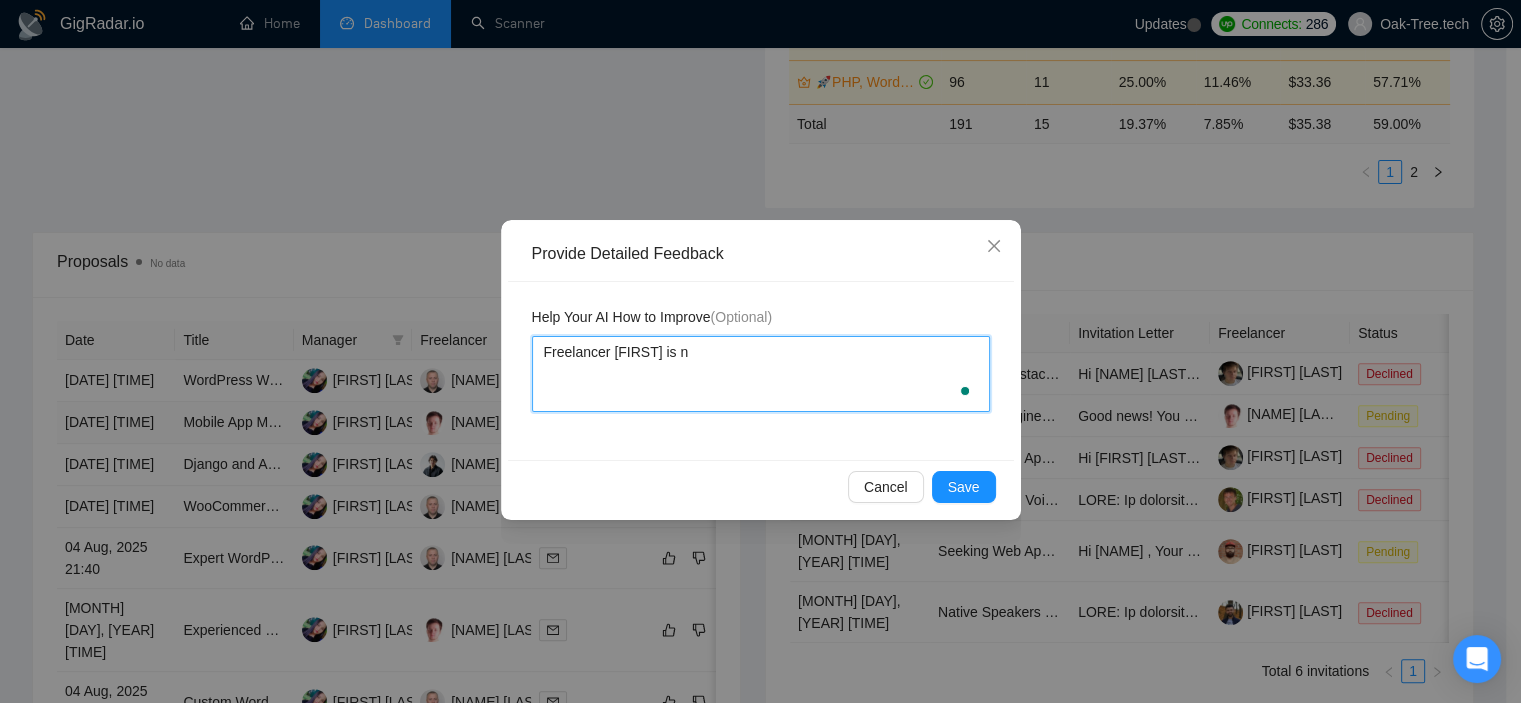 type 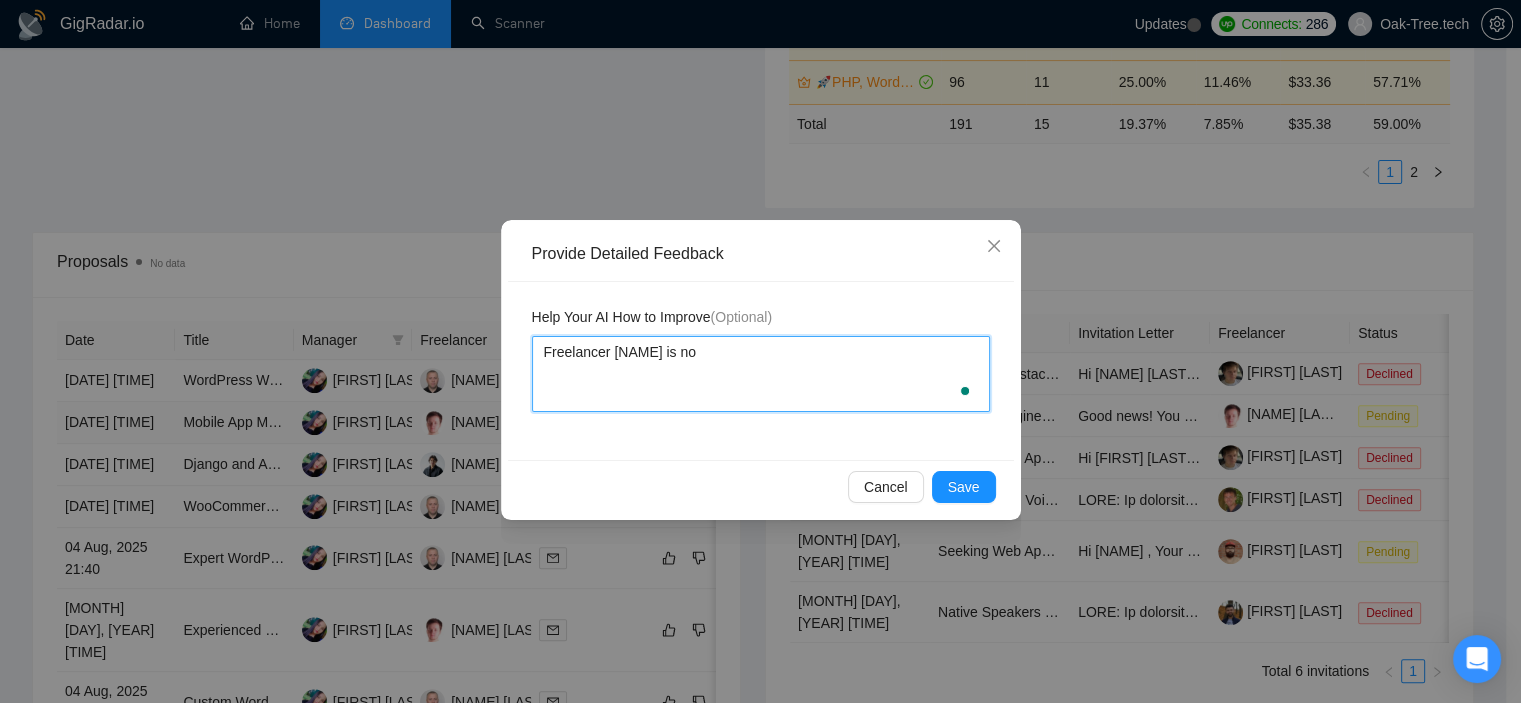 type 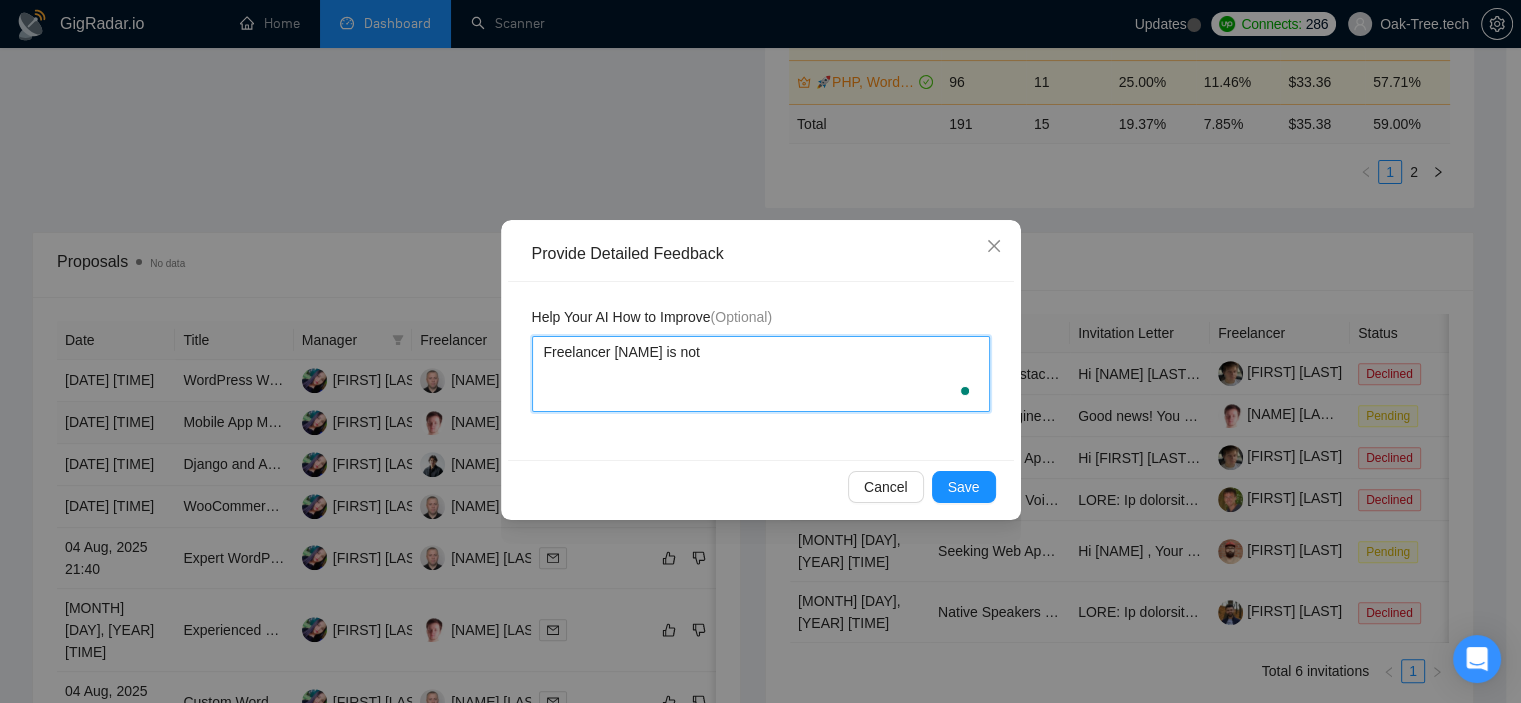 type 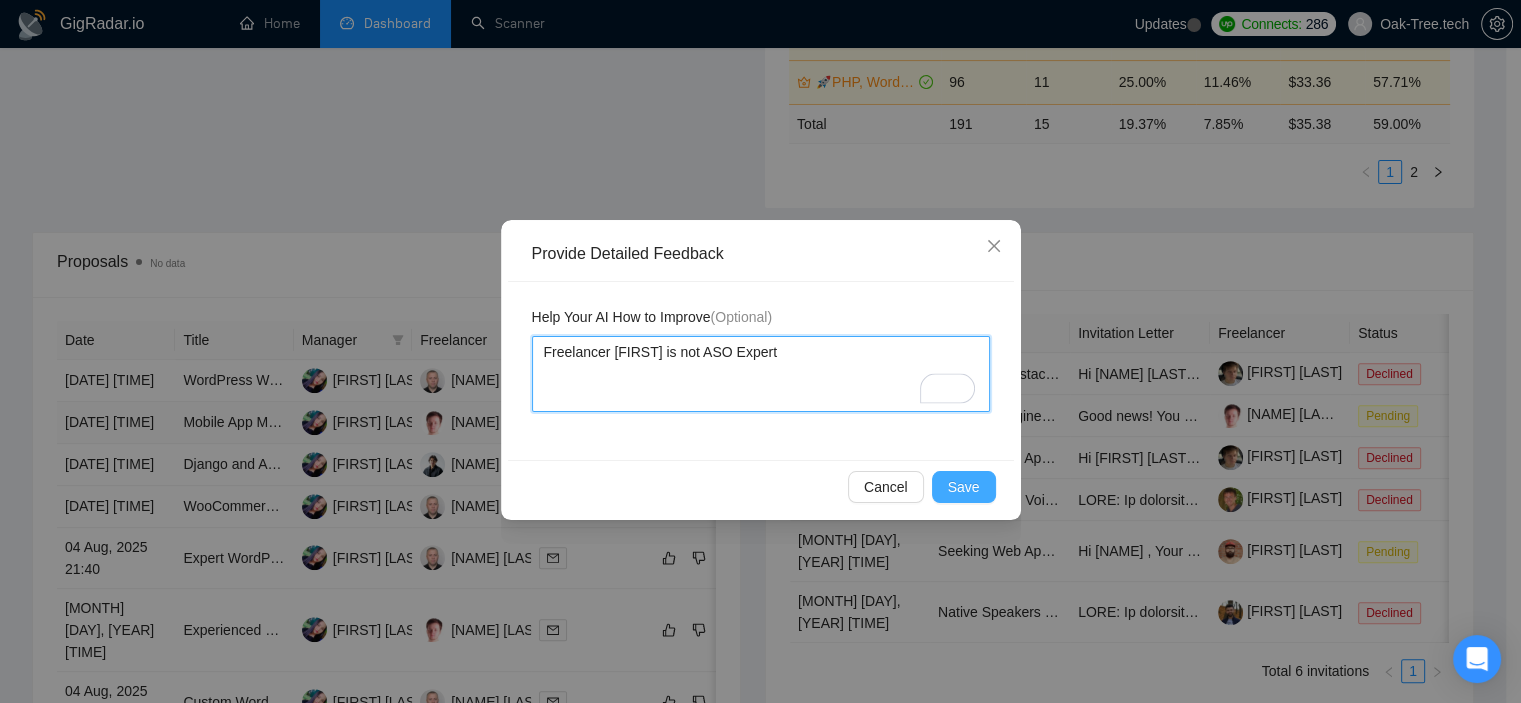type on "Freelancer Viktor is not ASO Expert" 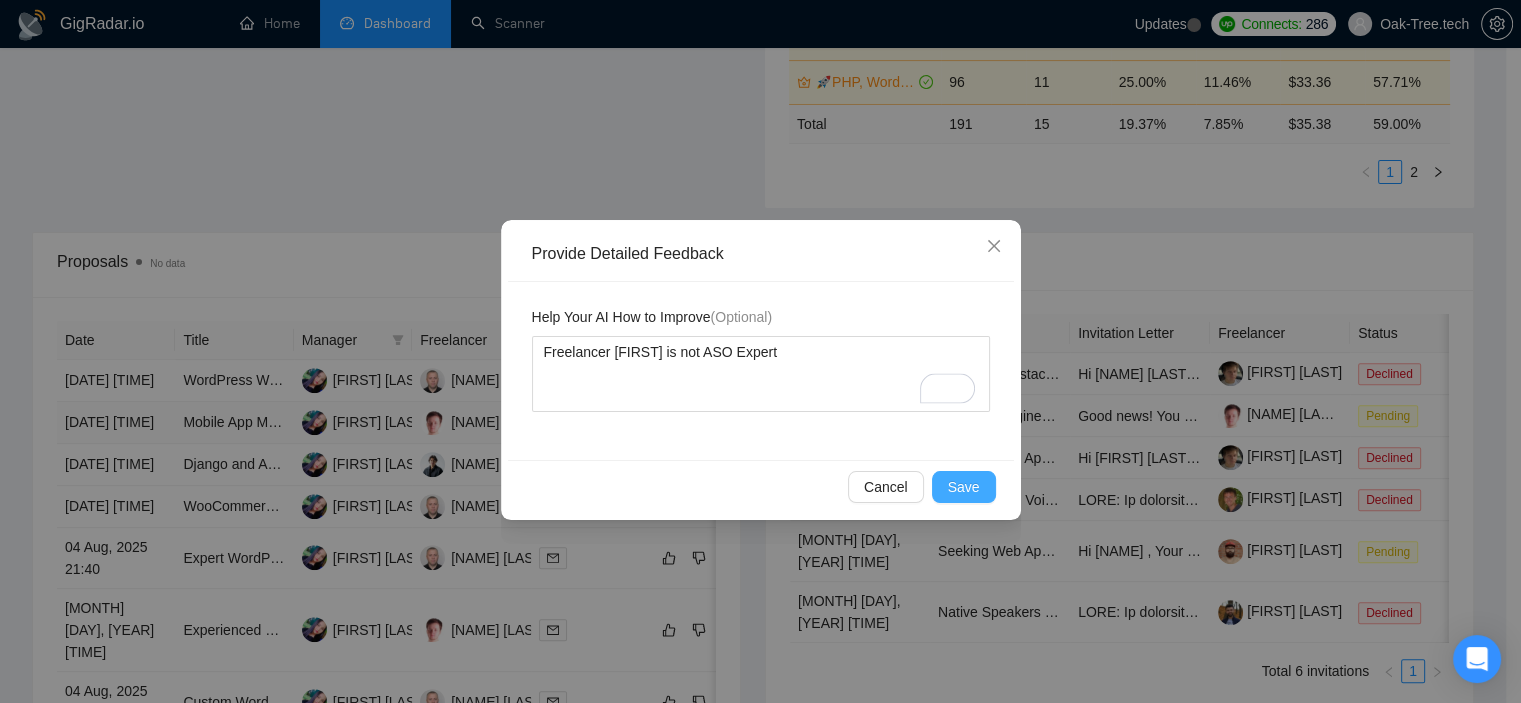 click on "Save" at bounding box center [964, 487] 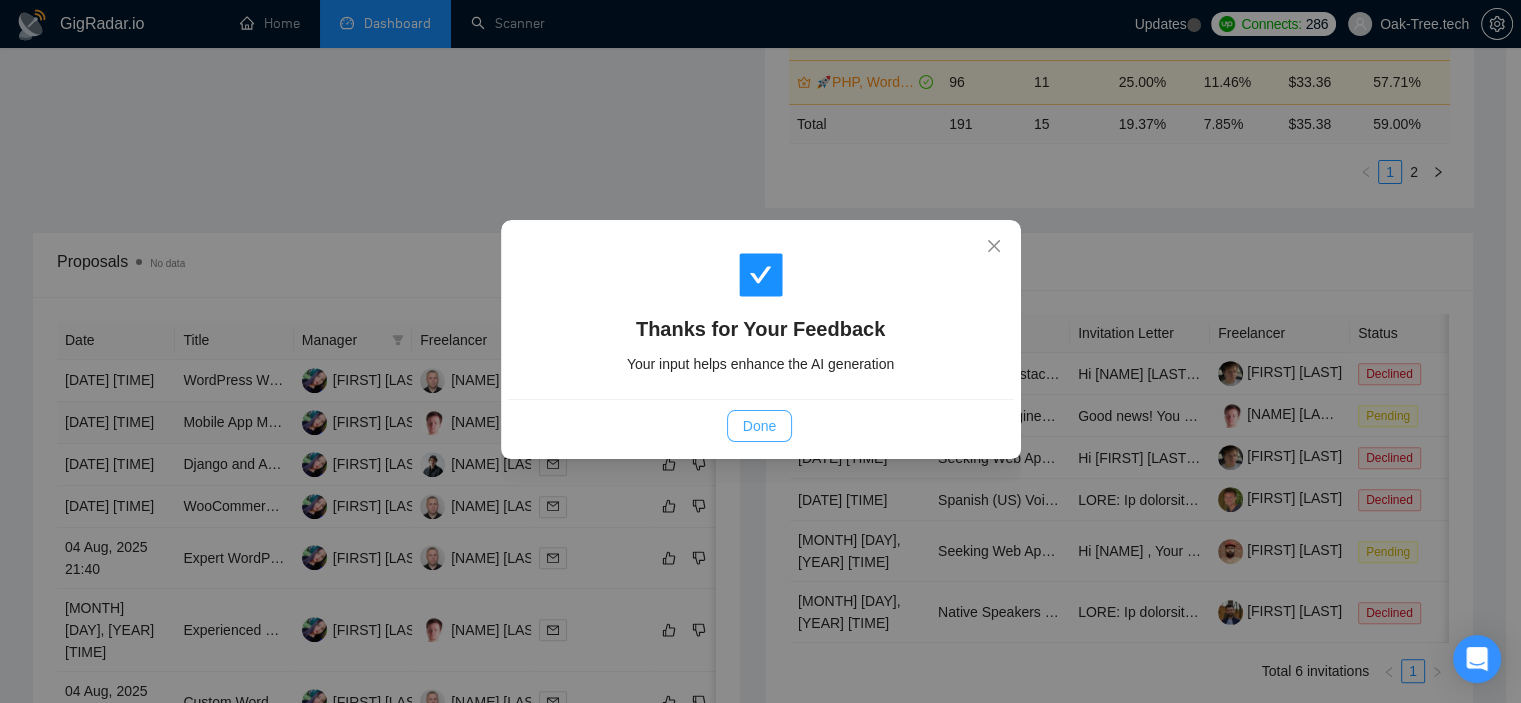click on "Done" at bounding box center (759, 426) 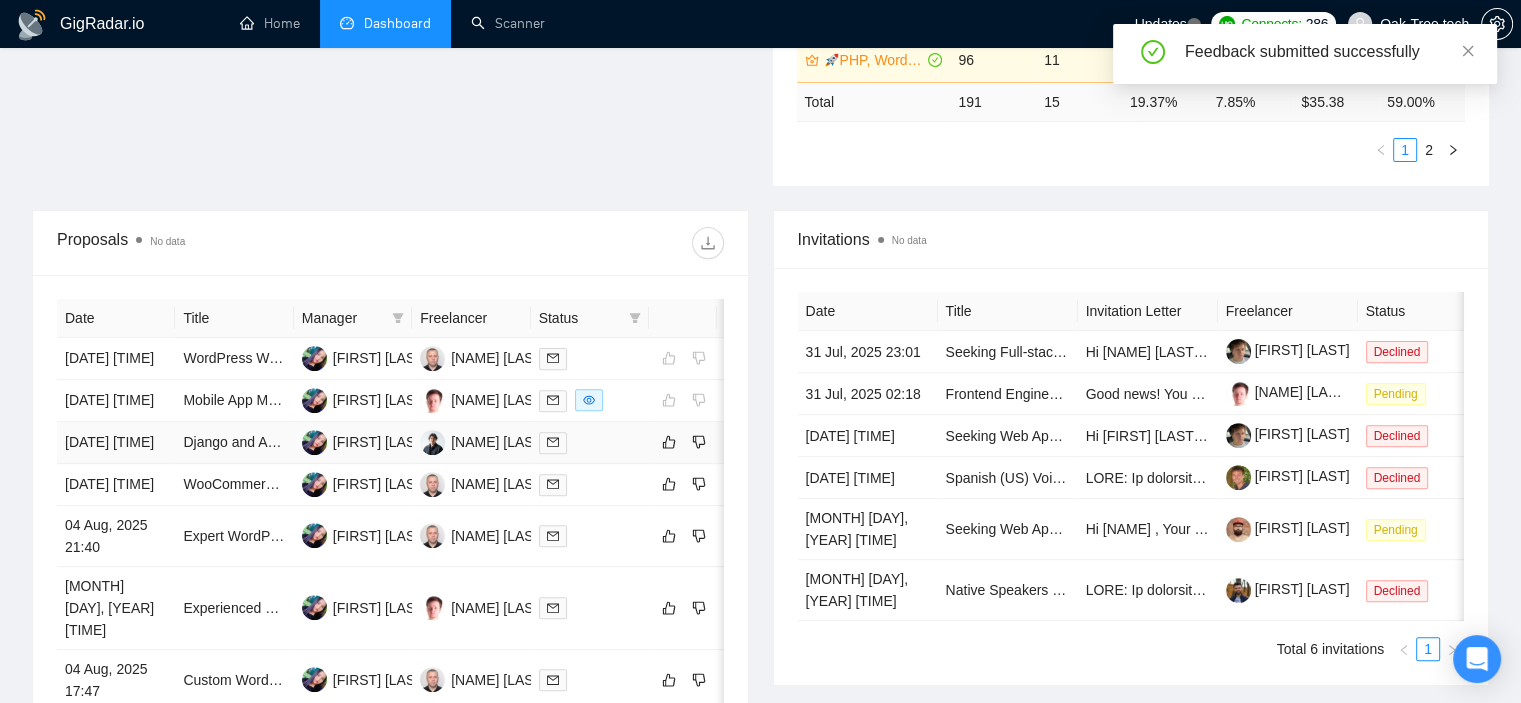 click at bounding box center [590, 442] 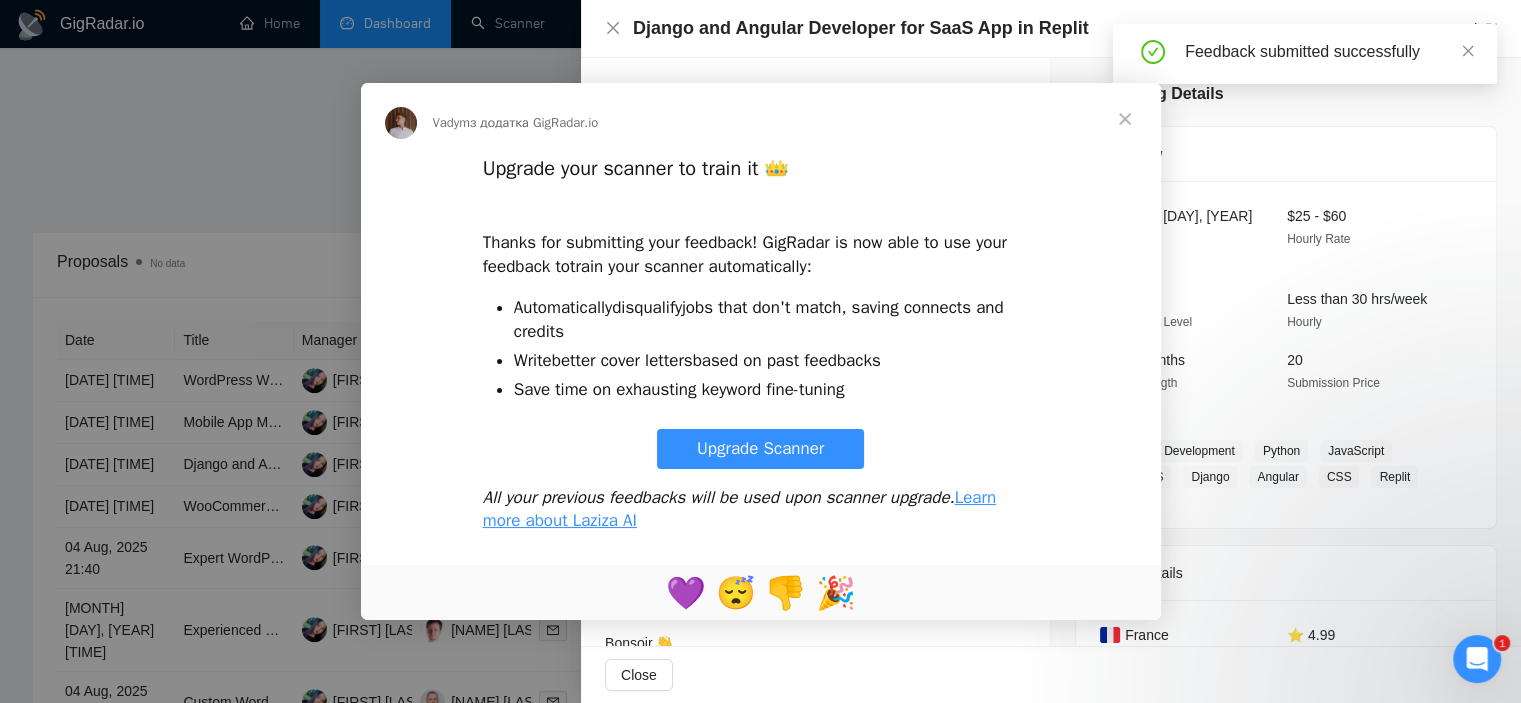 scroll, scrollTop: 0, scrollLeft: 0, axis: both 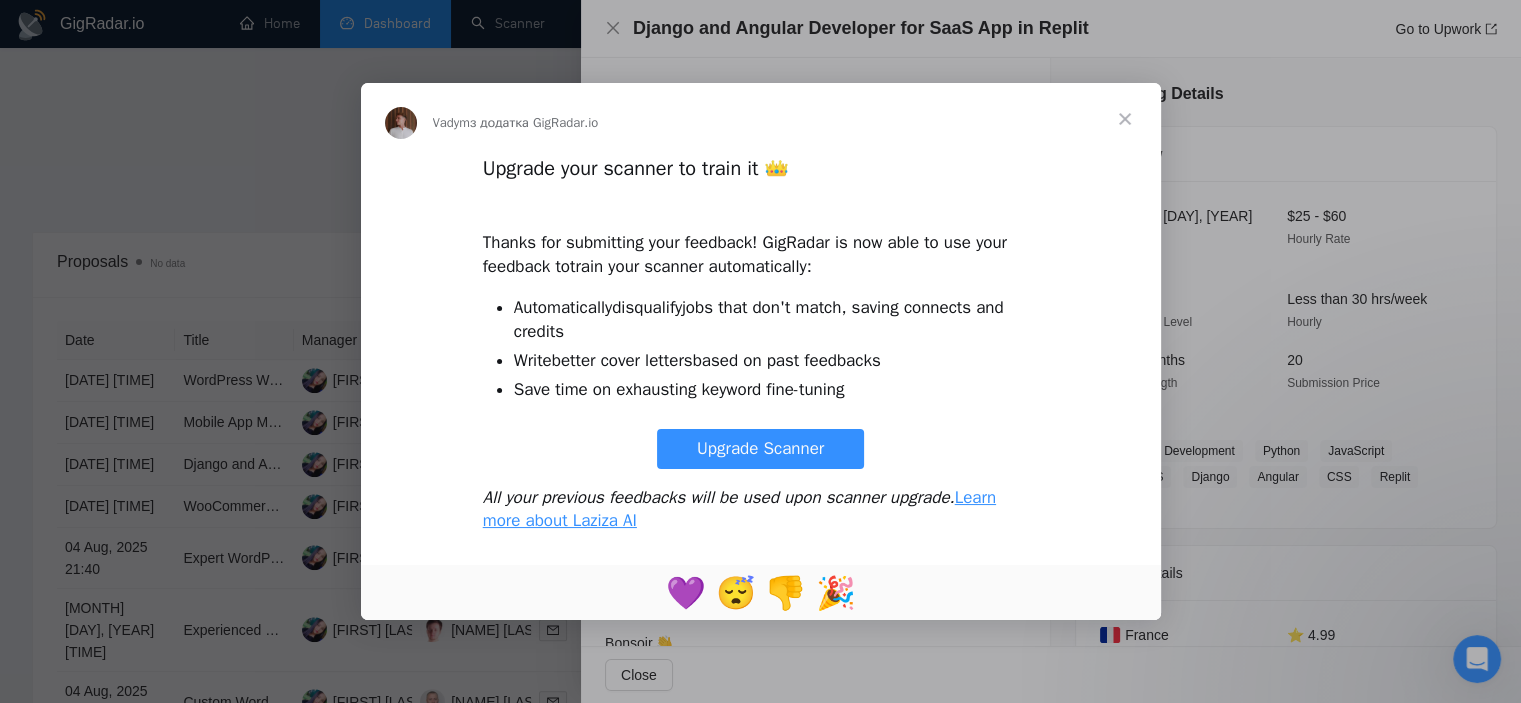 click at bounding box center (1125, 119) 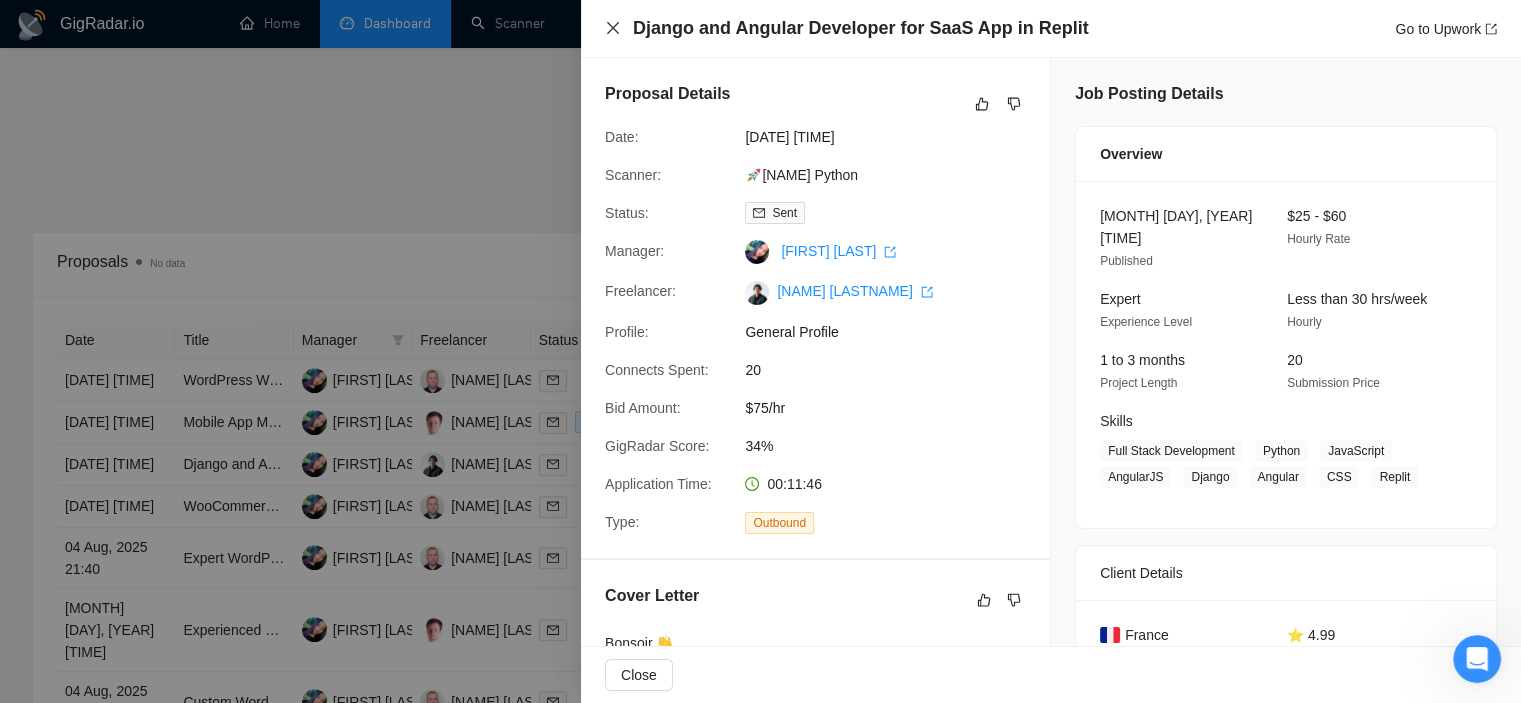click 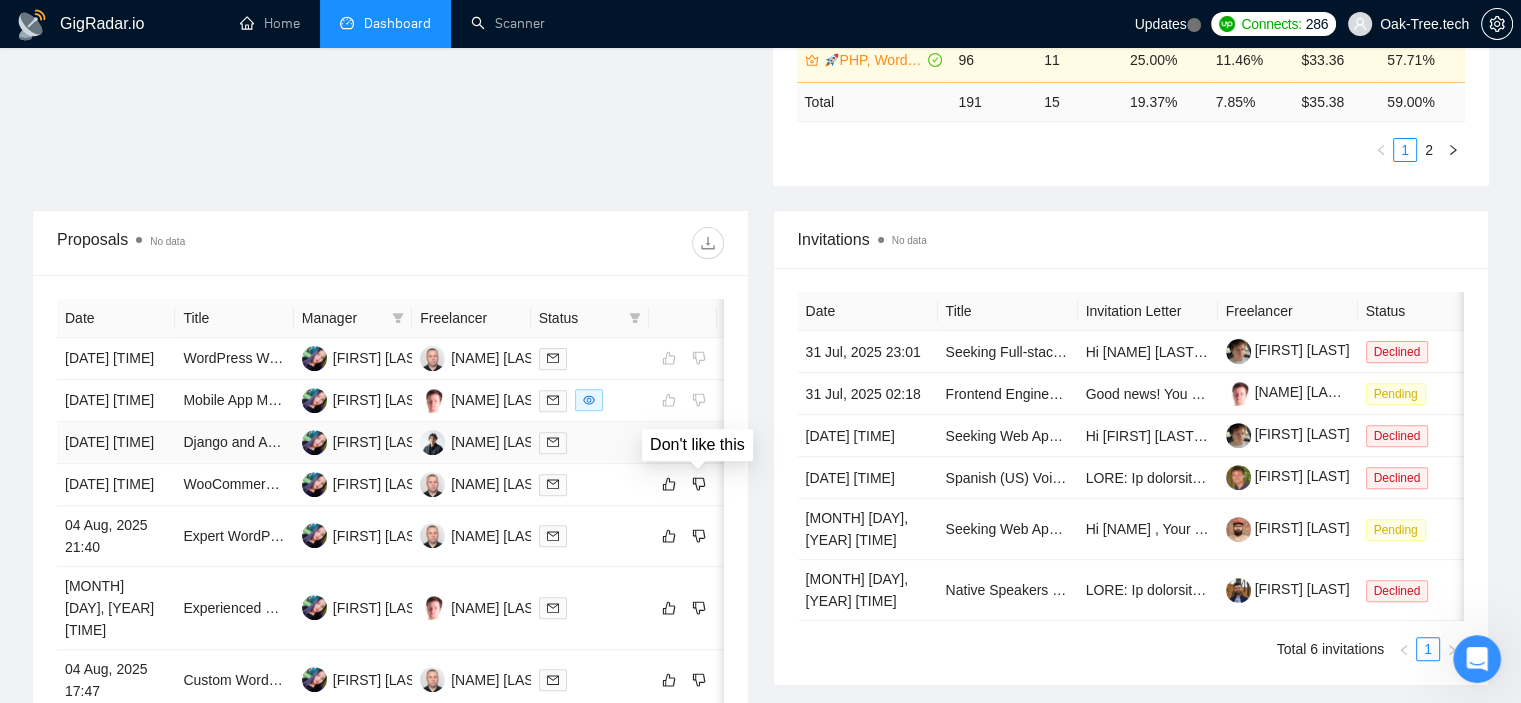 click 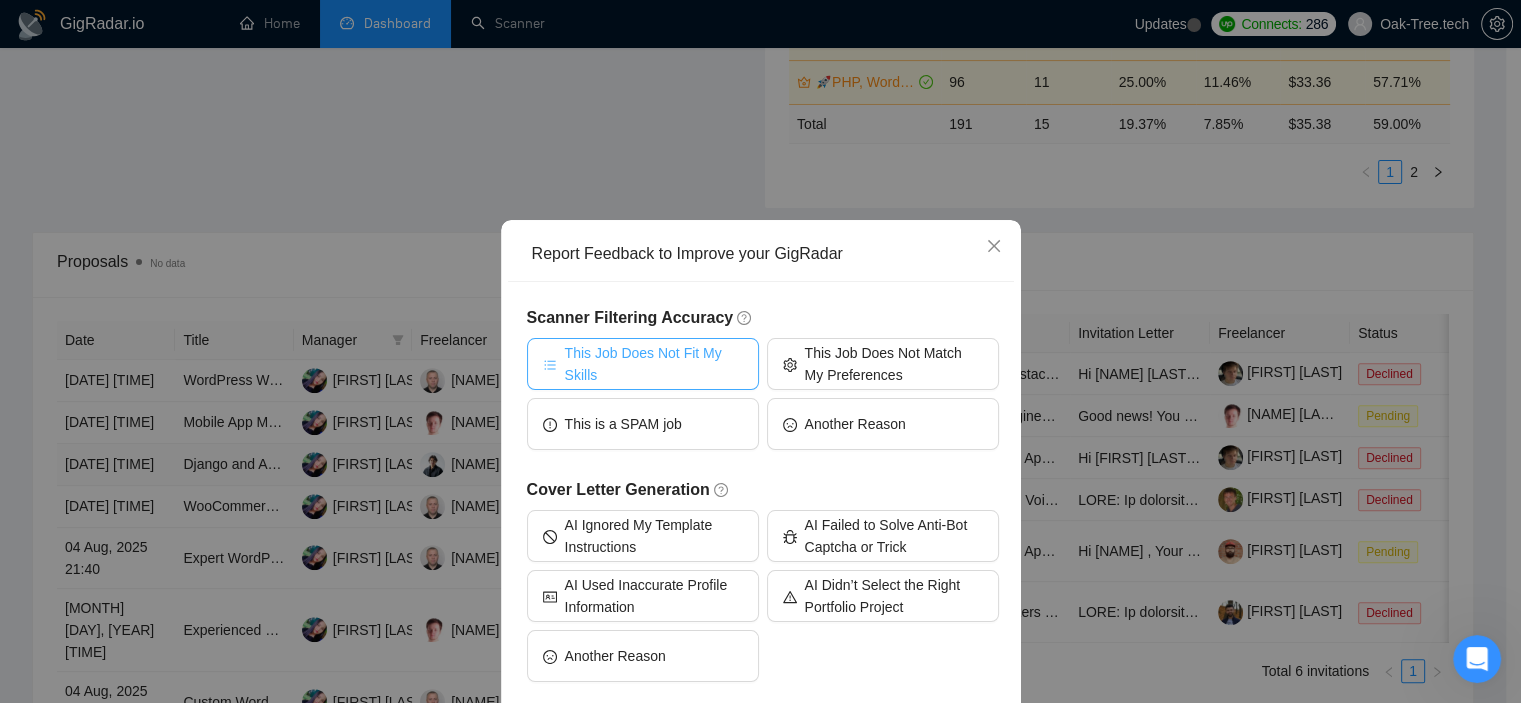 click on "This Job Does Not Fit My Skills" at bounding box center [654, 364] 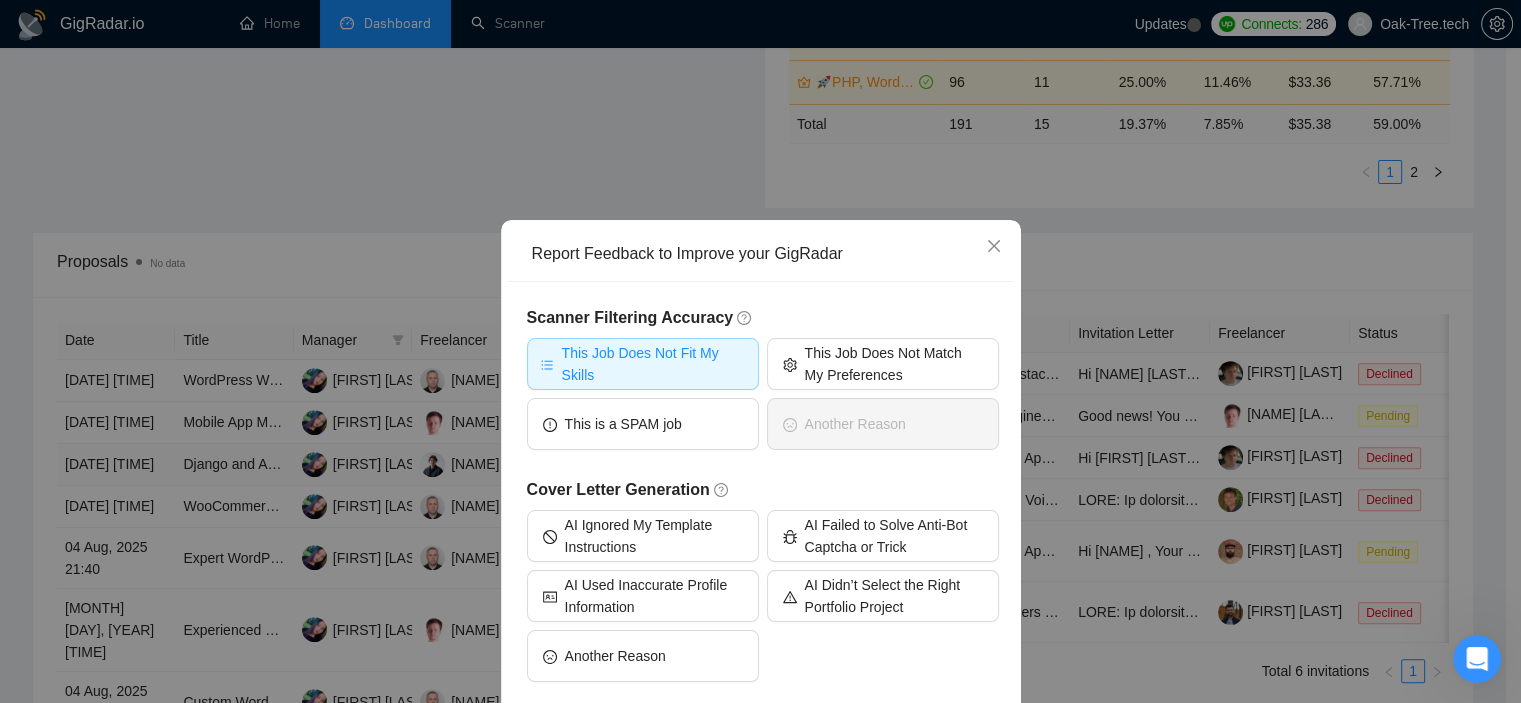 scroll, scrollTop: 94, scrollLeft: 0, axis: vertical 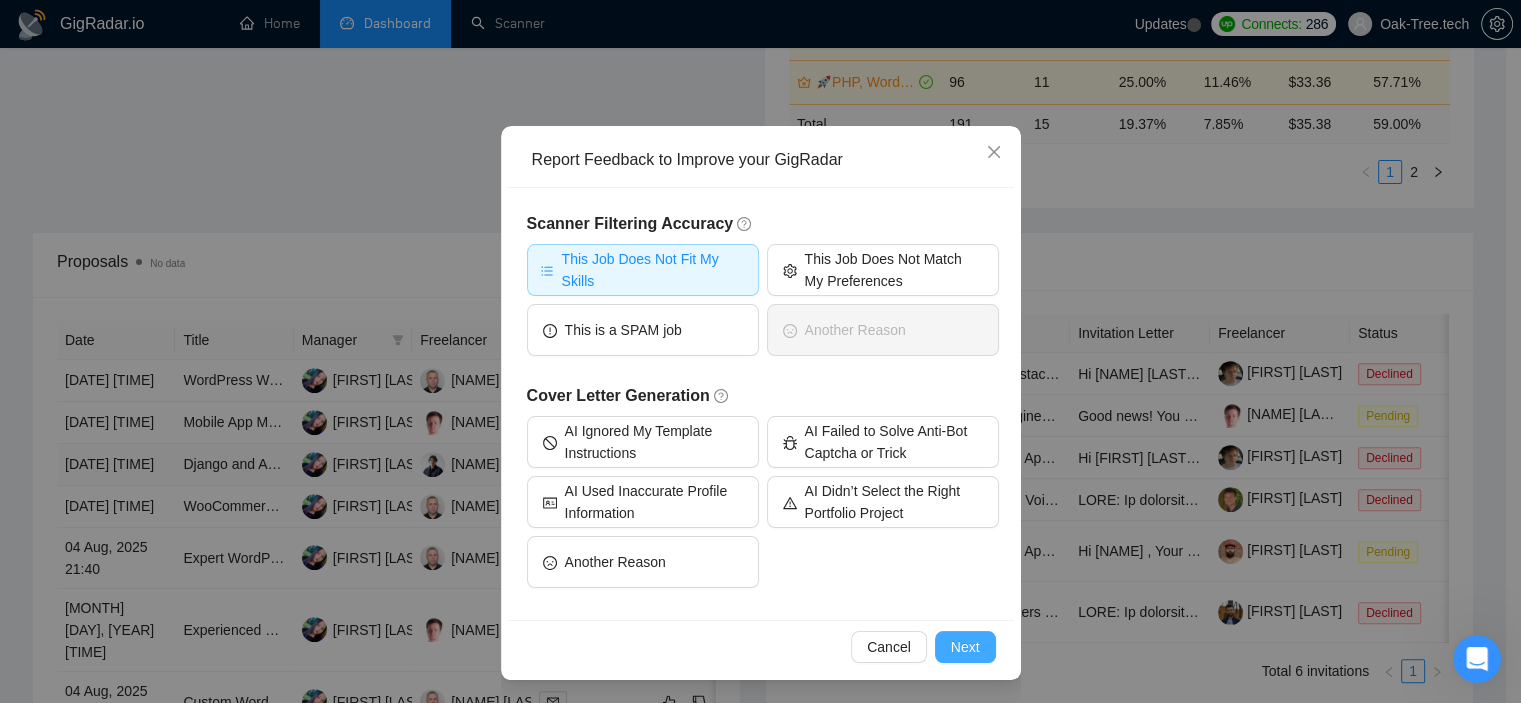 click on "Next" at bounding box center [965, 647] 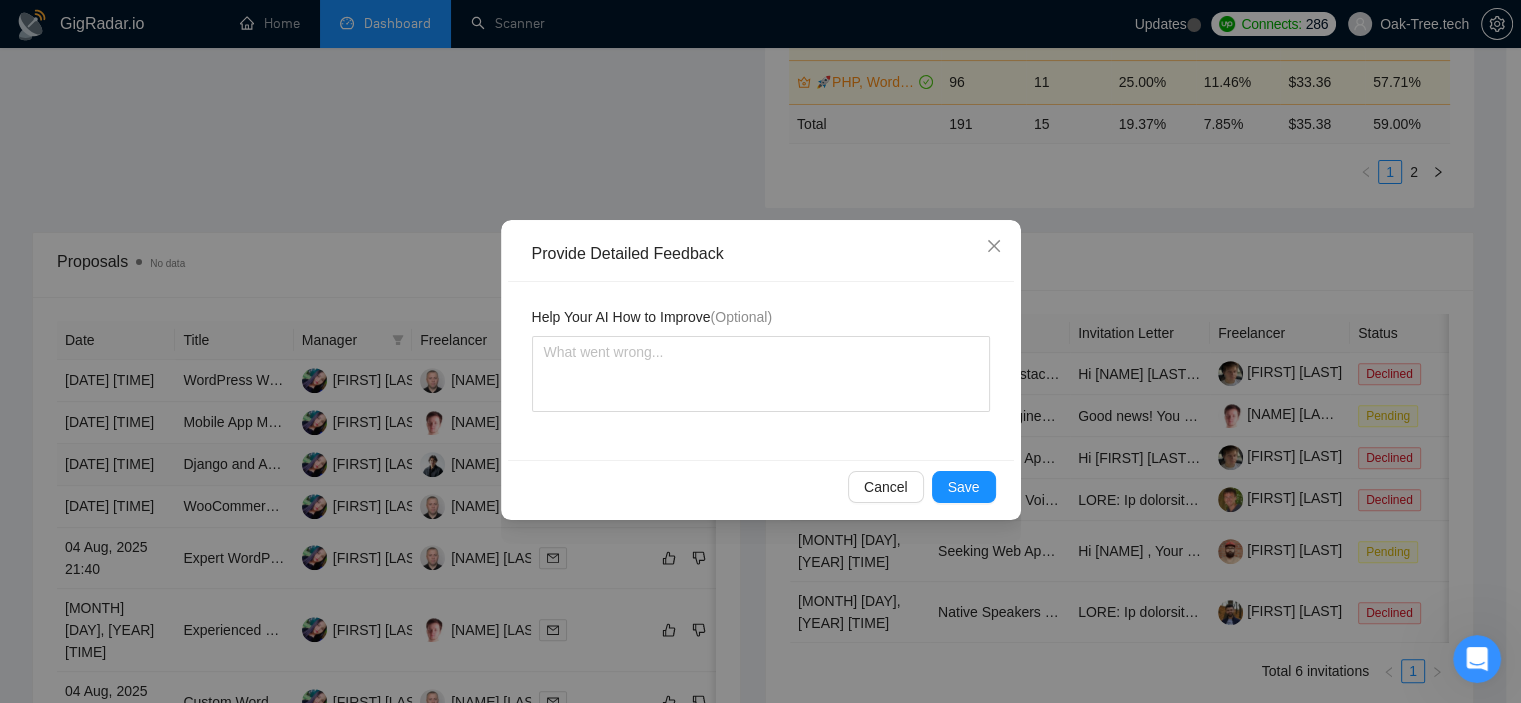 scroll, scrollTop: 0, scrollLeft: 0, axis: both 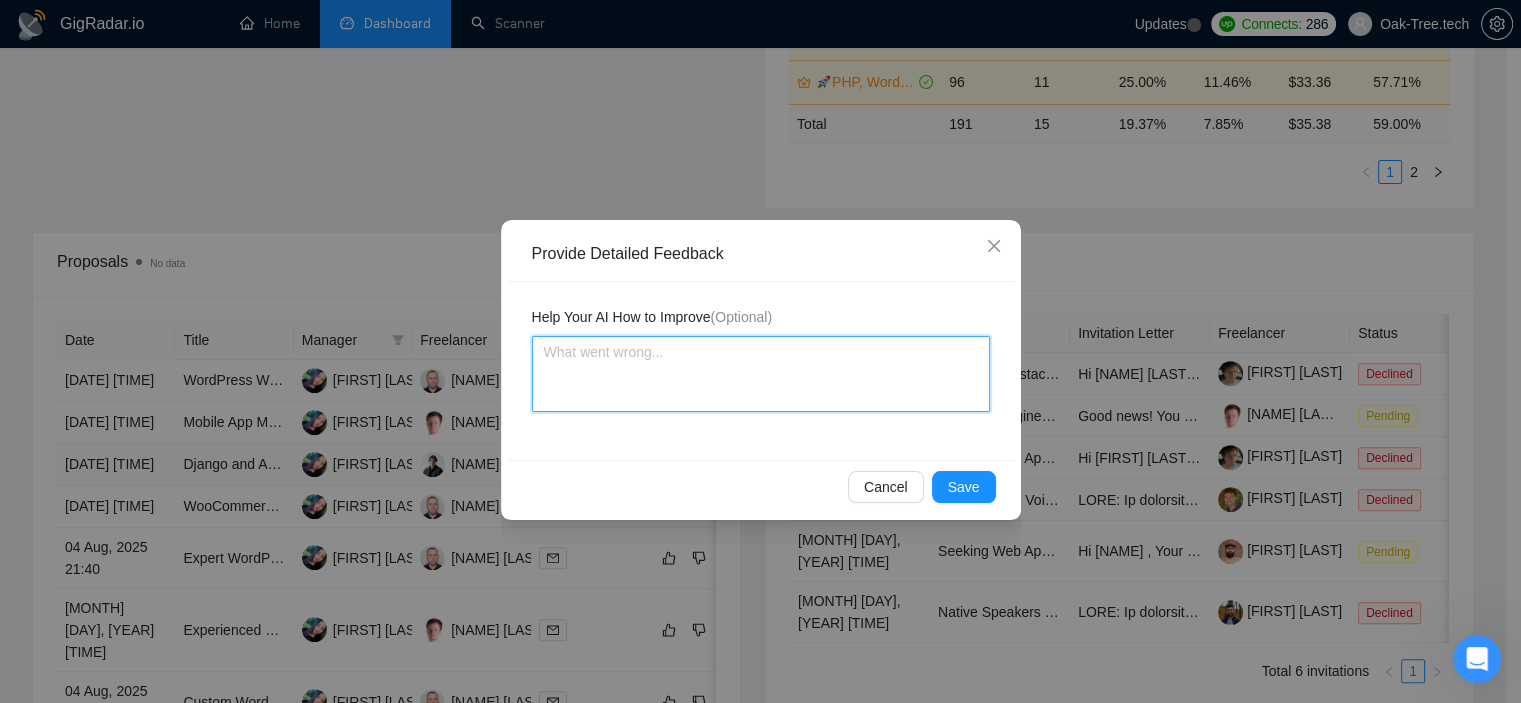 click at bounding box center (761, 374) 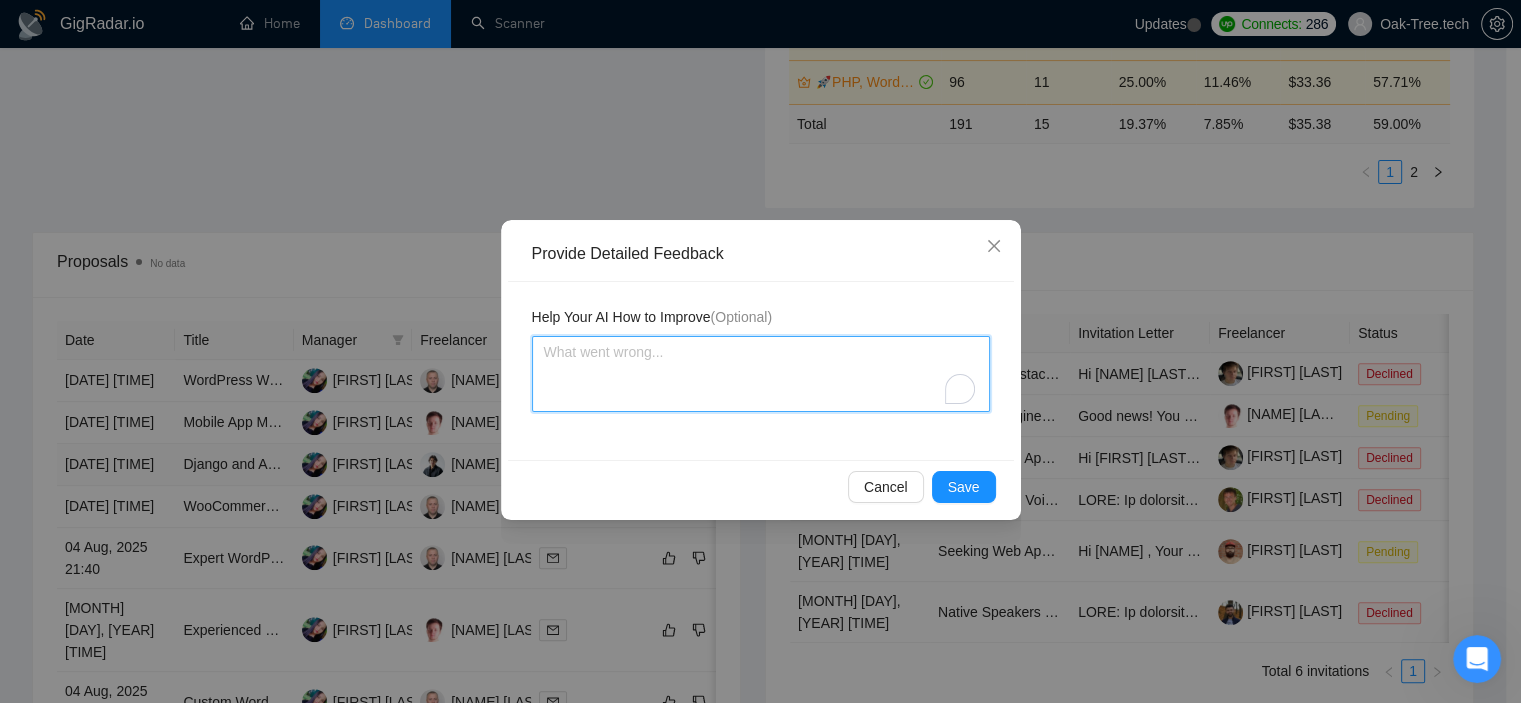 type 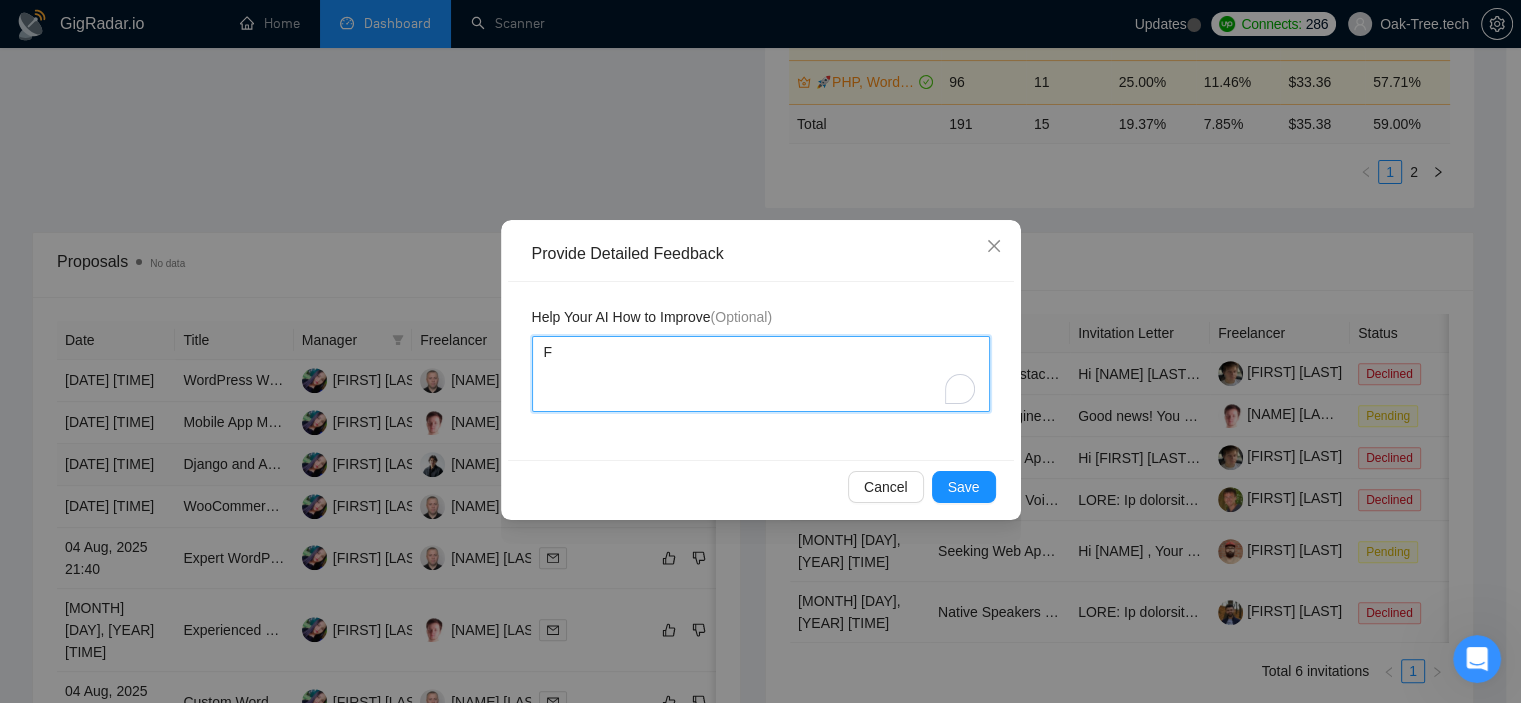 type 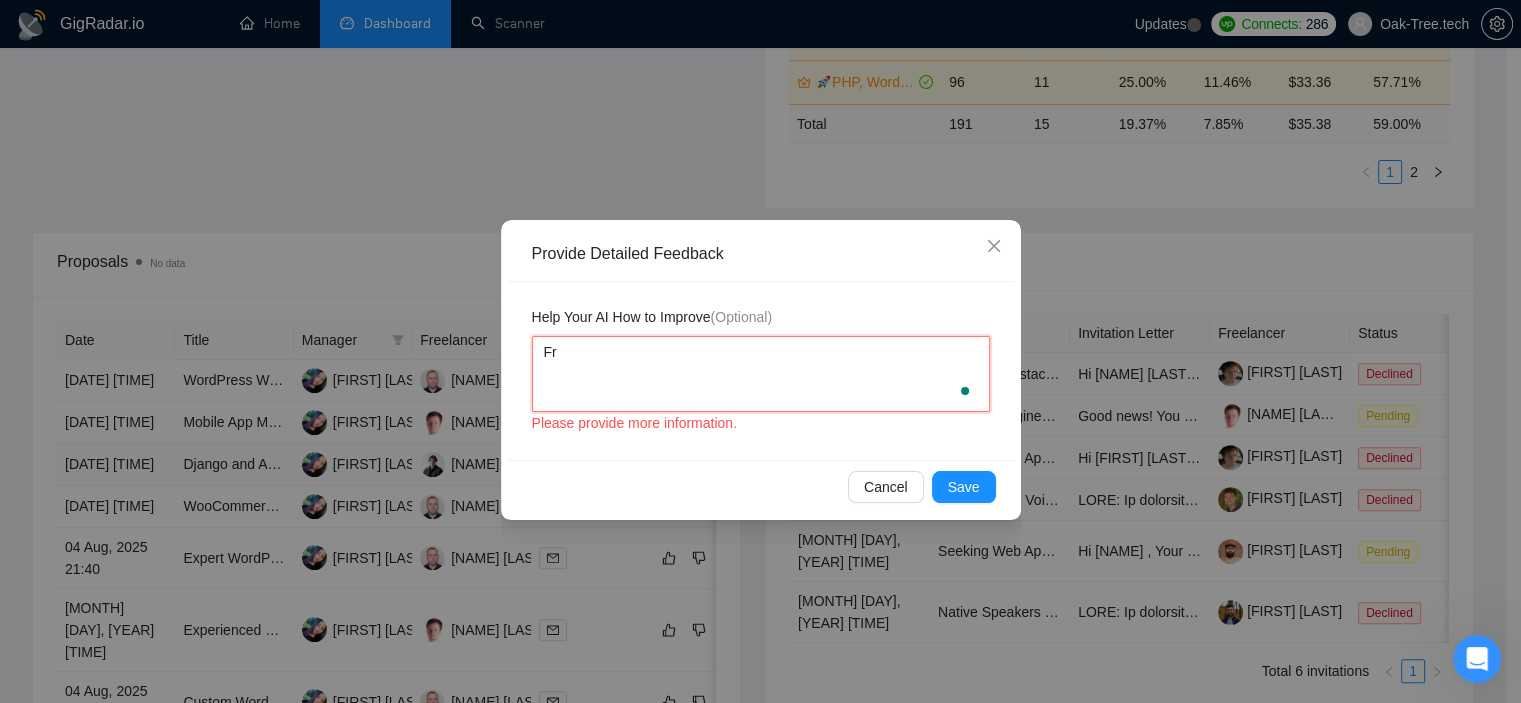 type 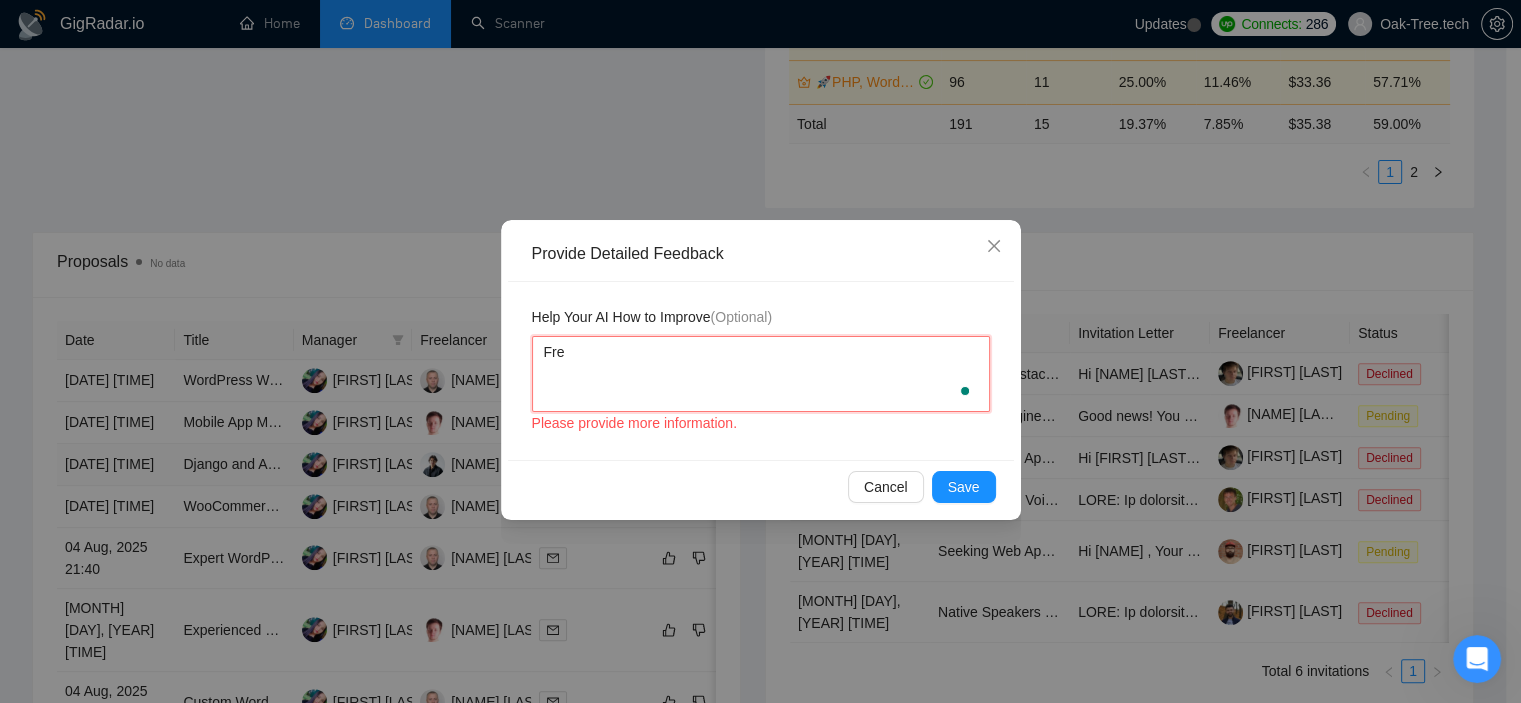 type 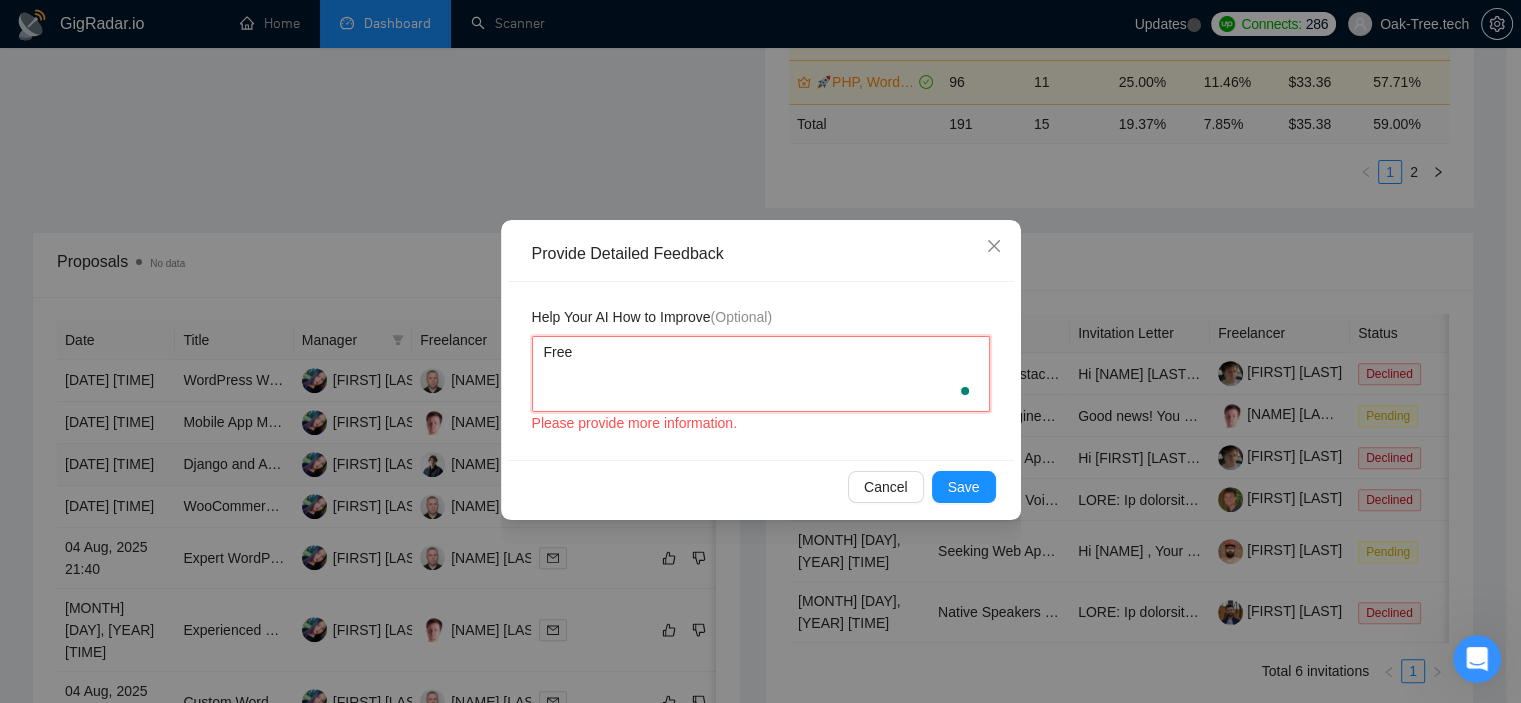 type 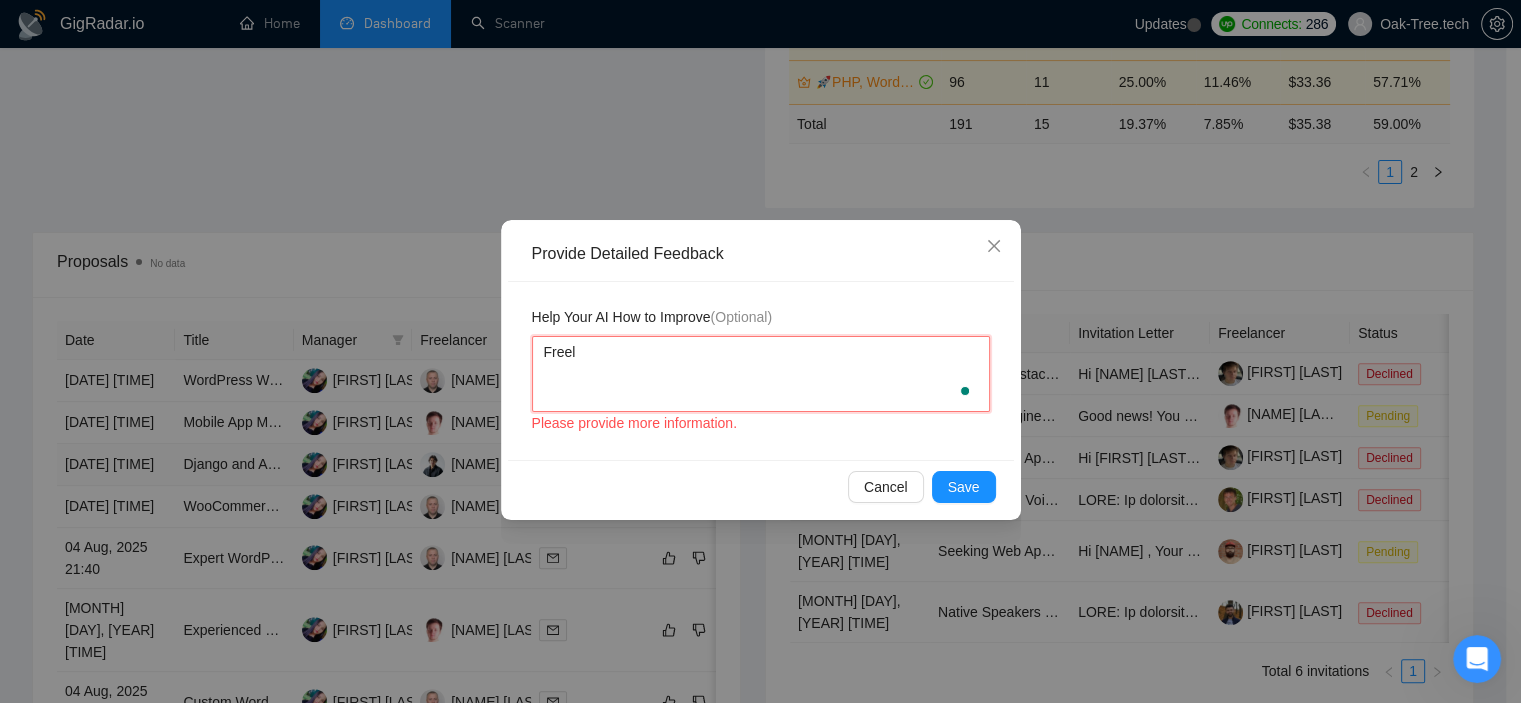 type 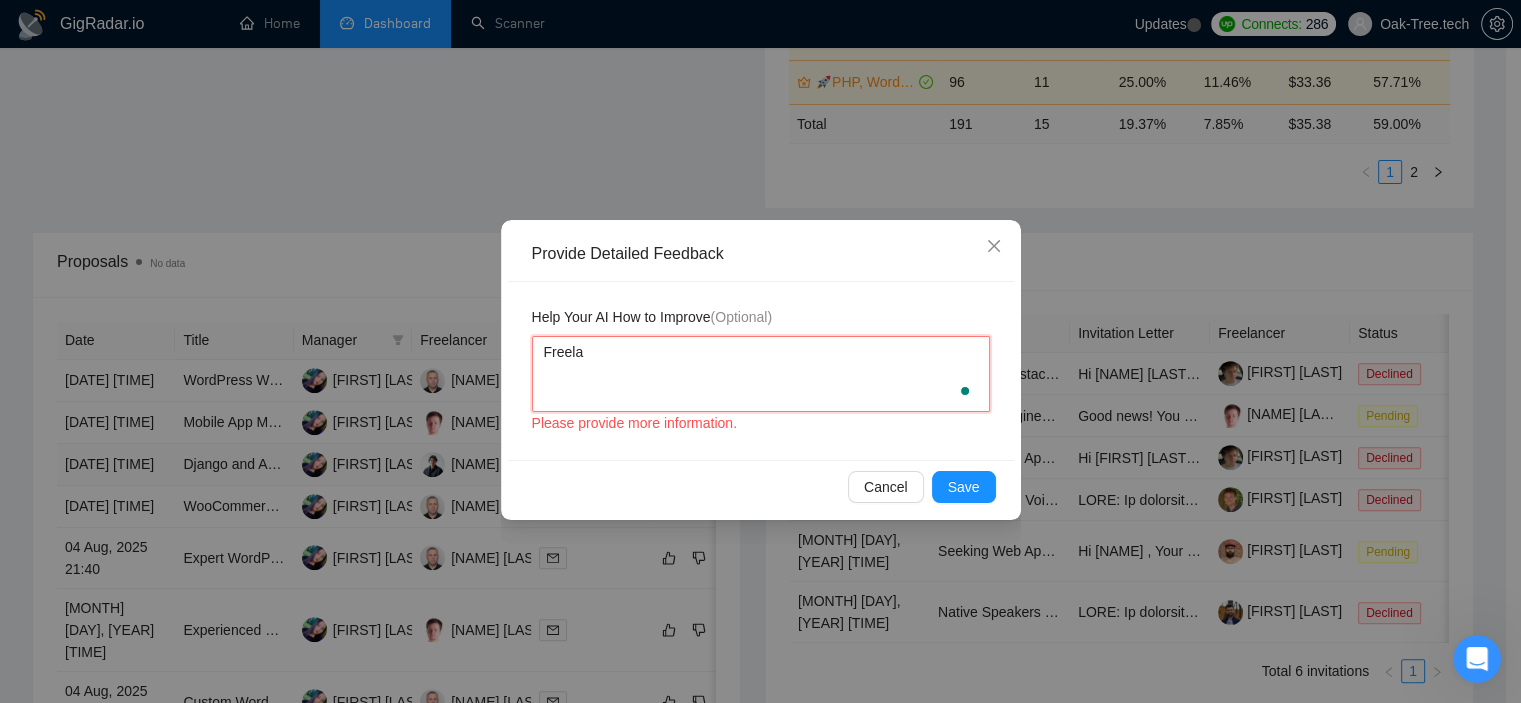 type 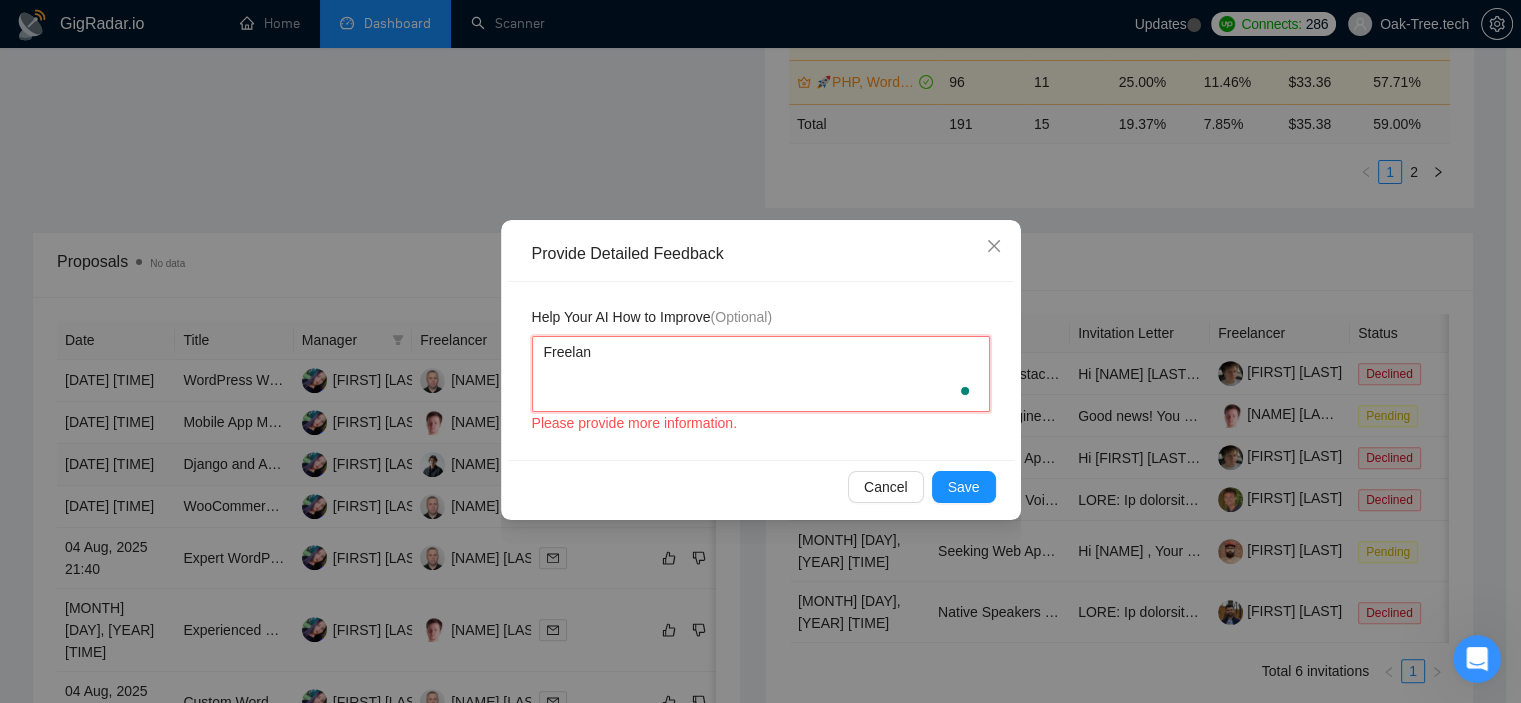 type 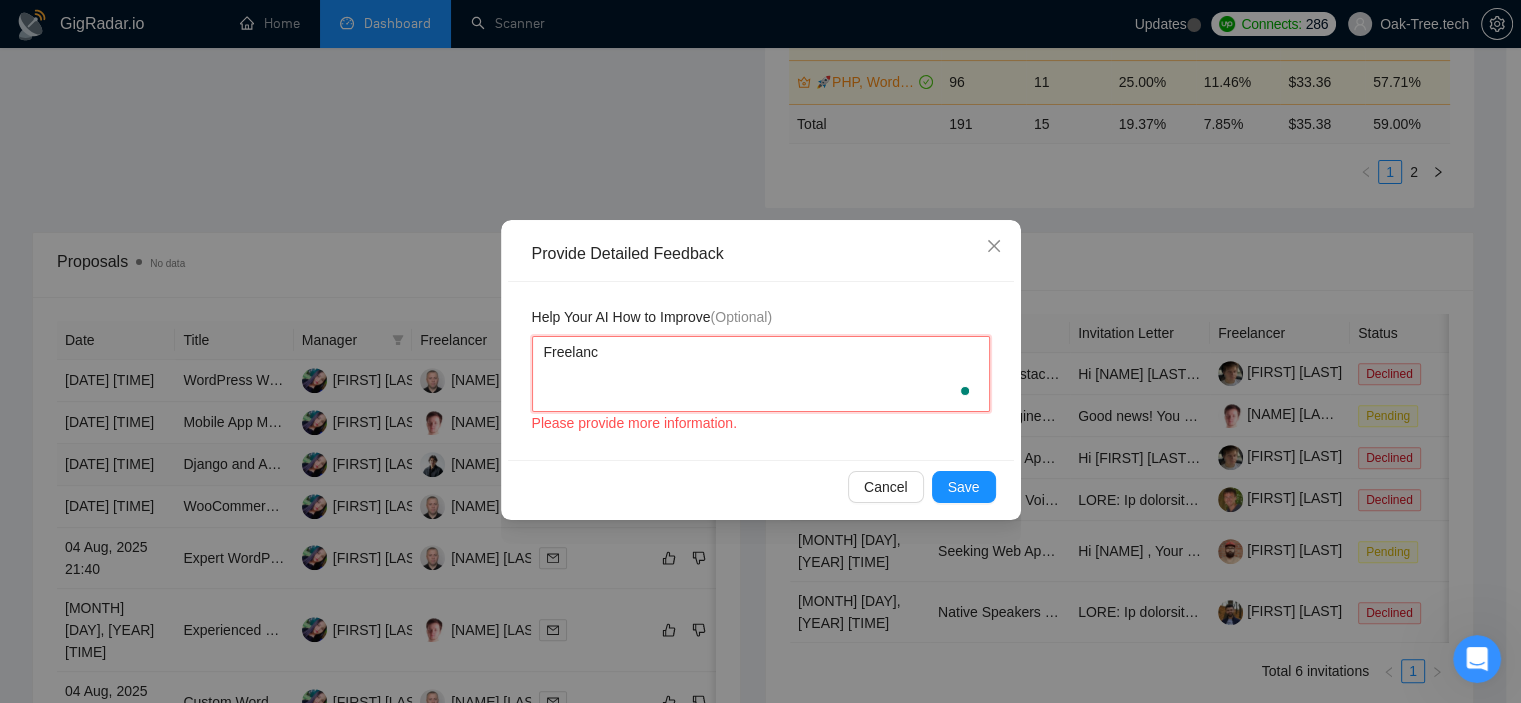 type 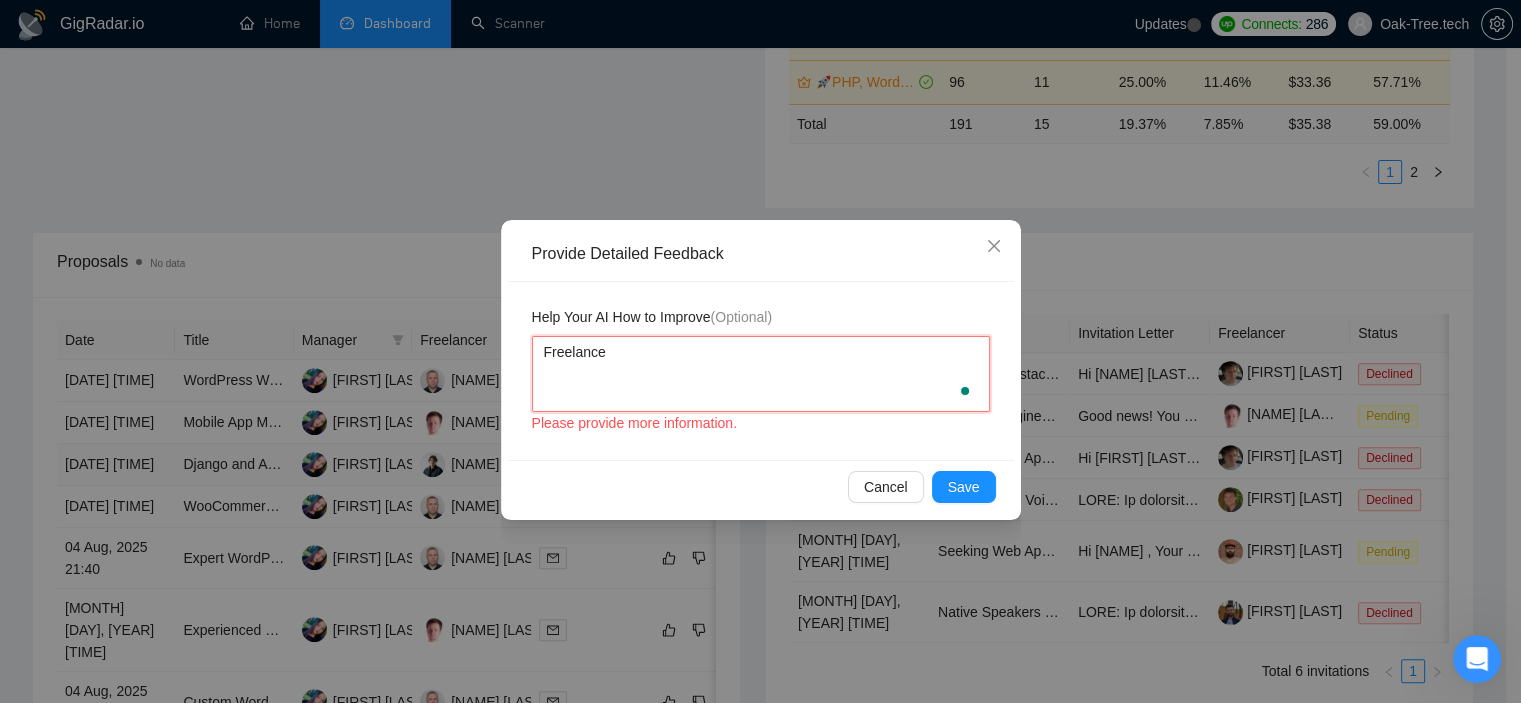 type 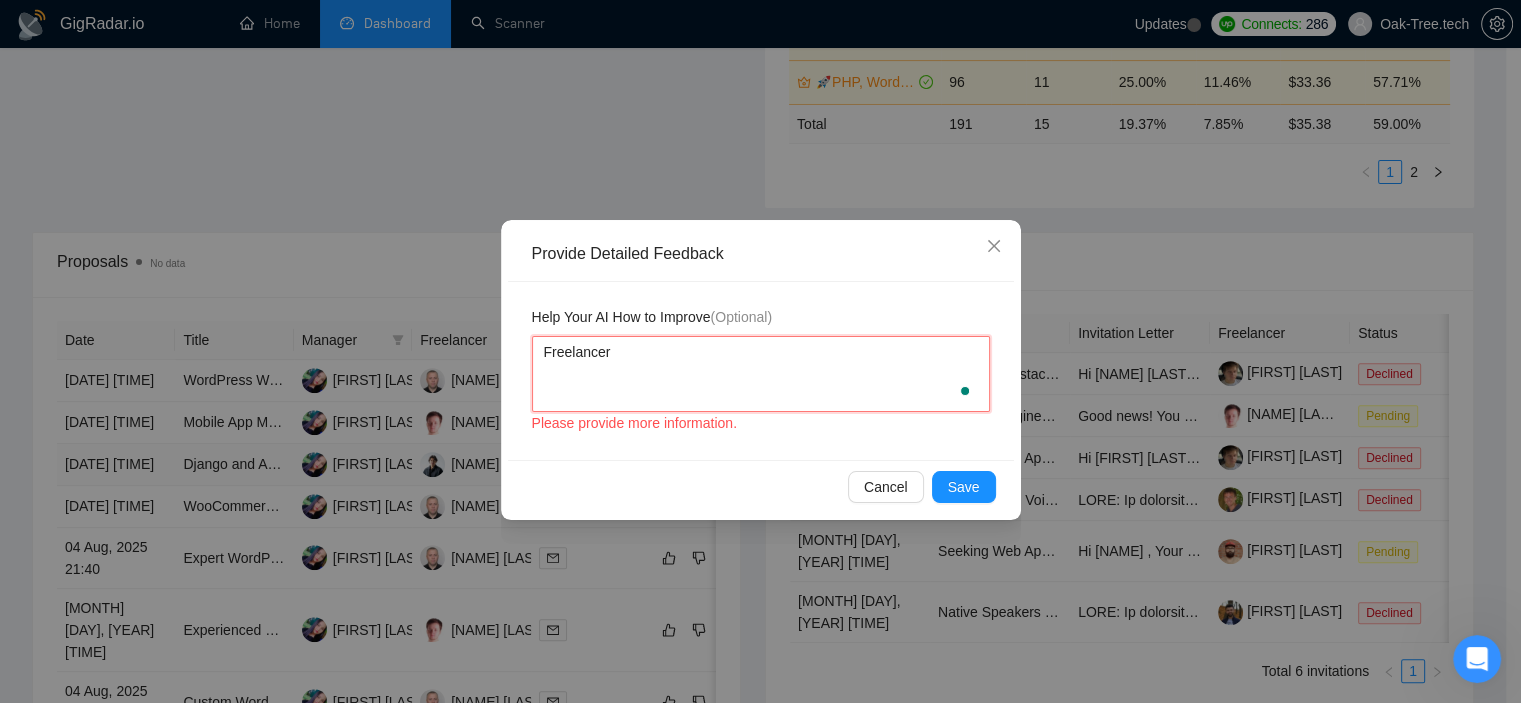 type 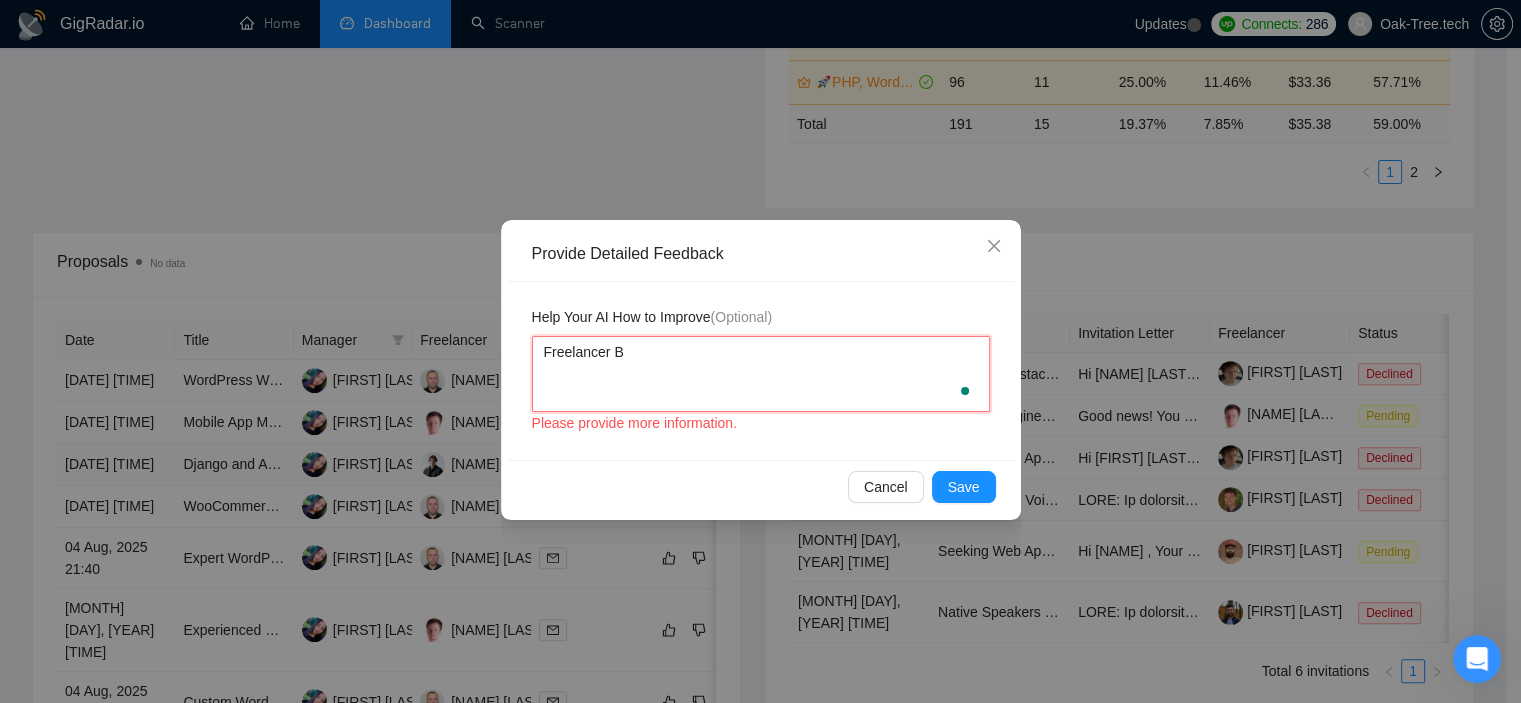type 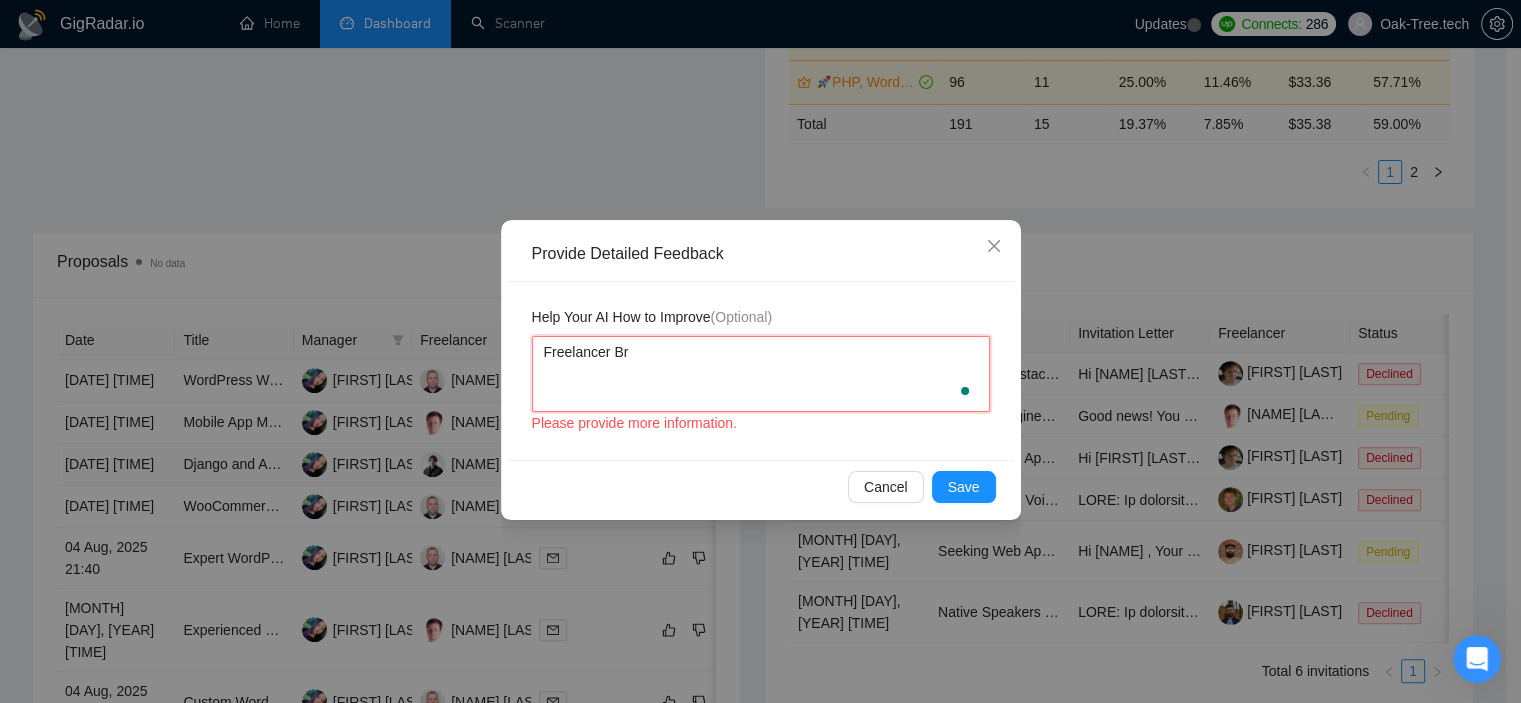 type 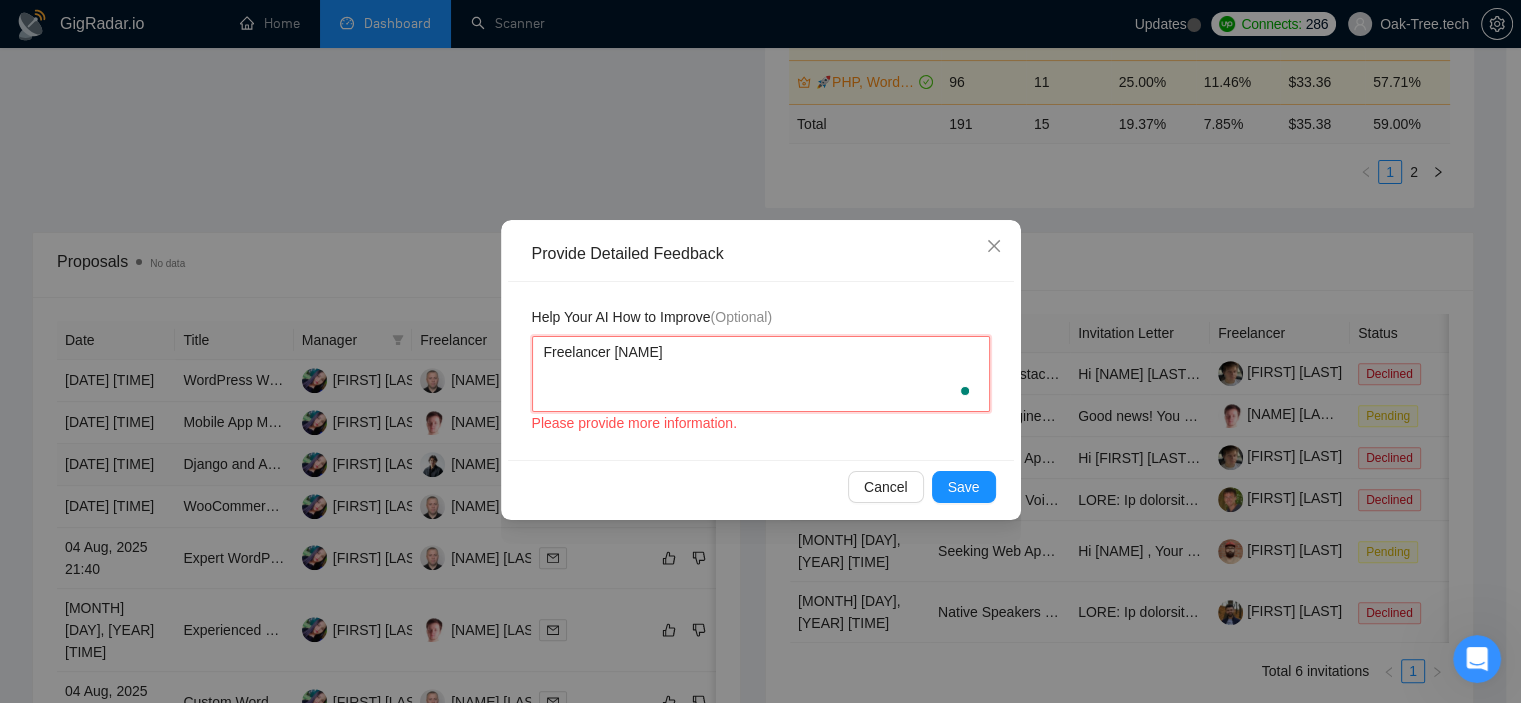type 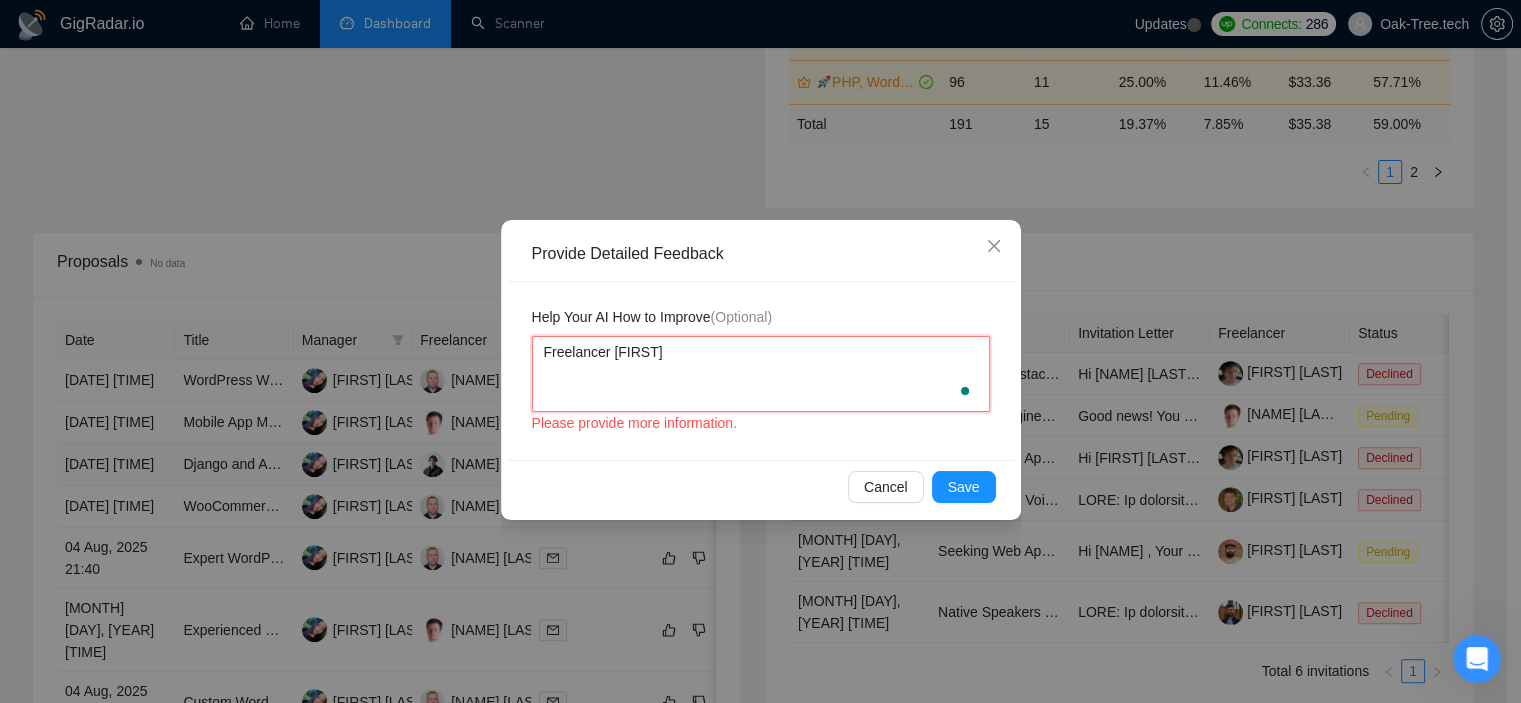 type 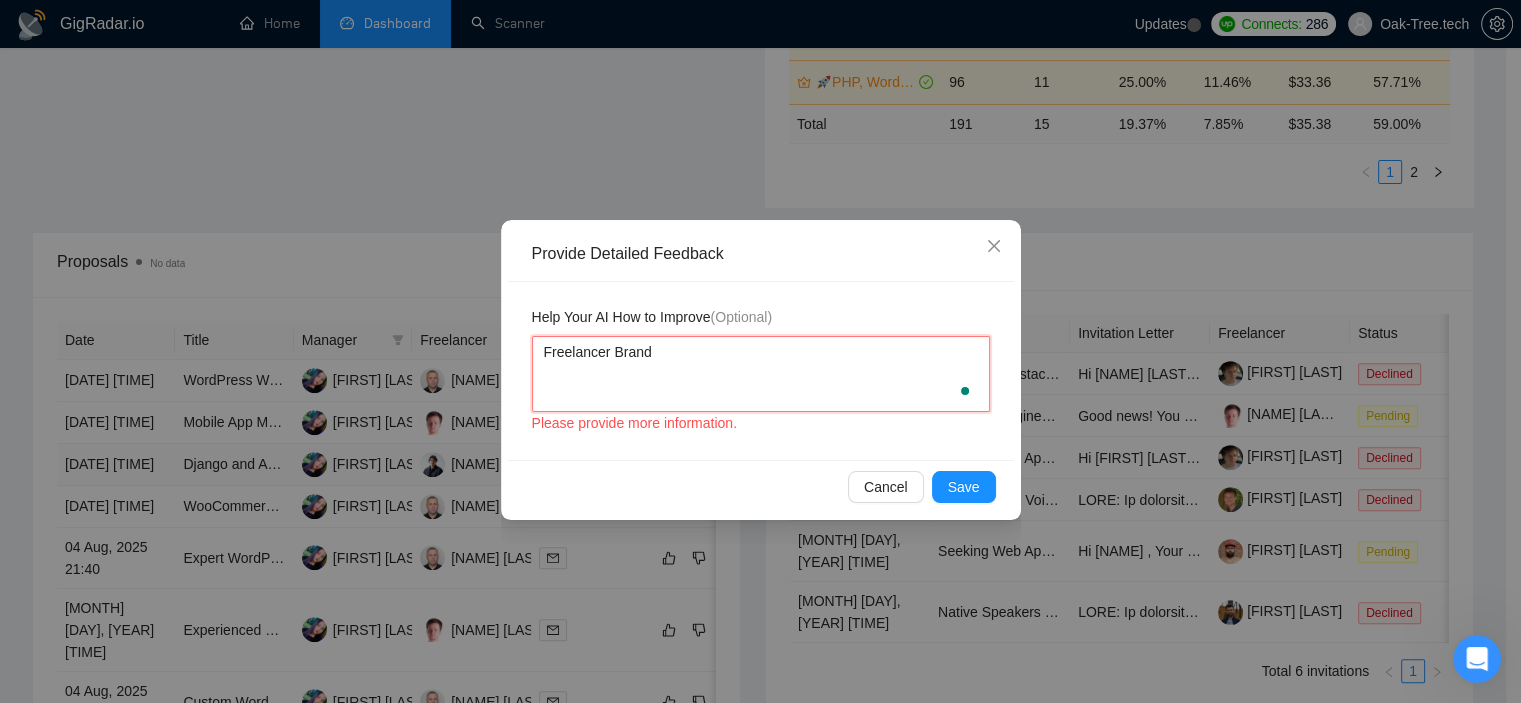type 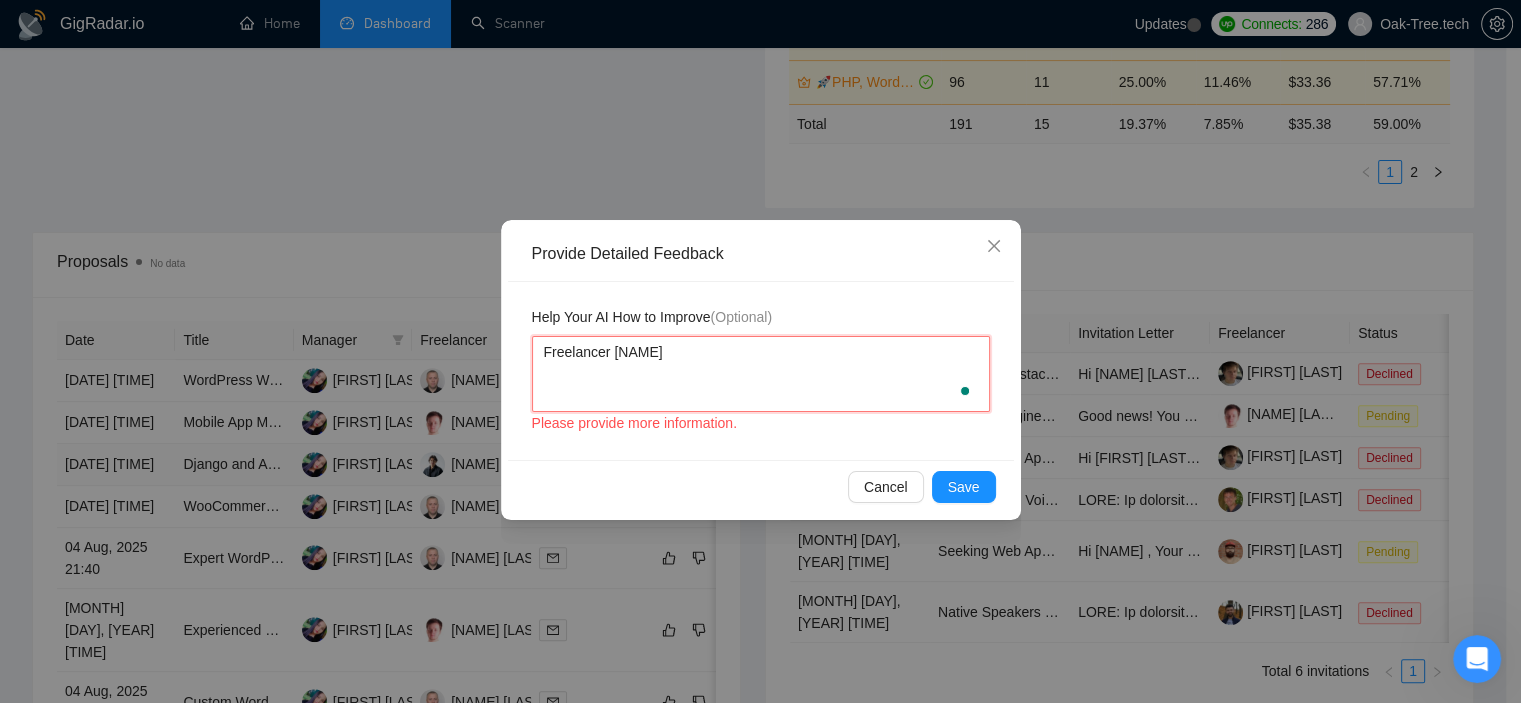 type 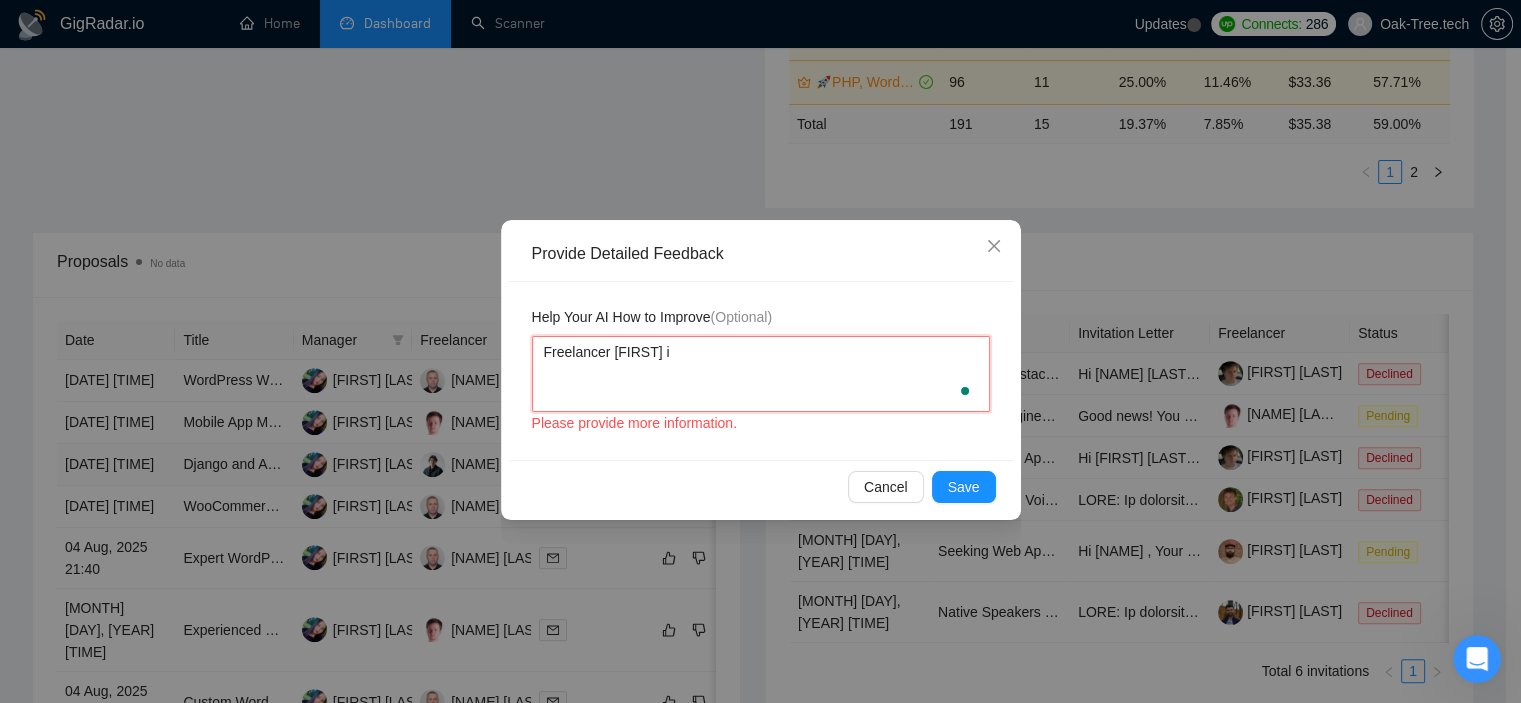 type 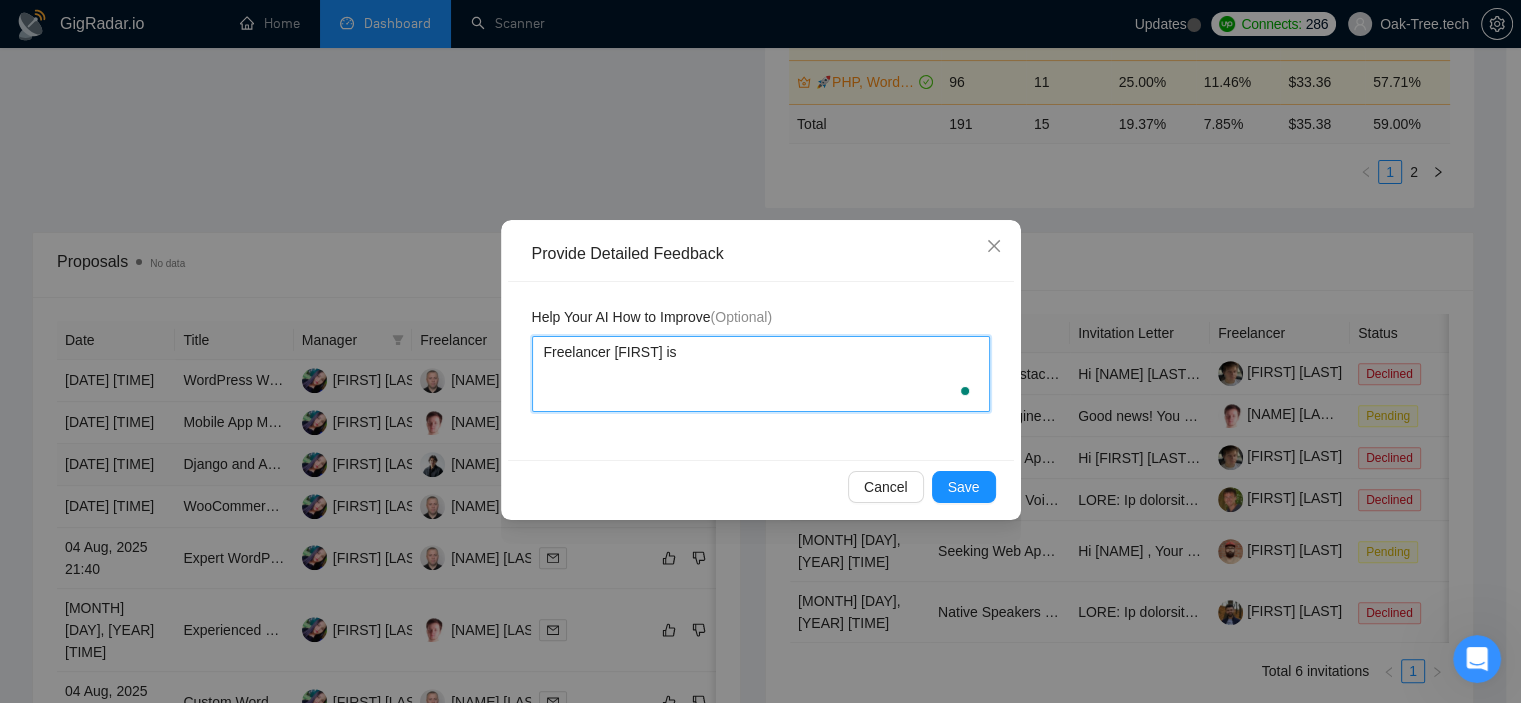 type 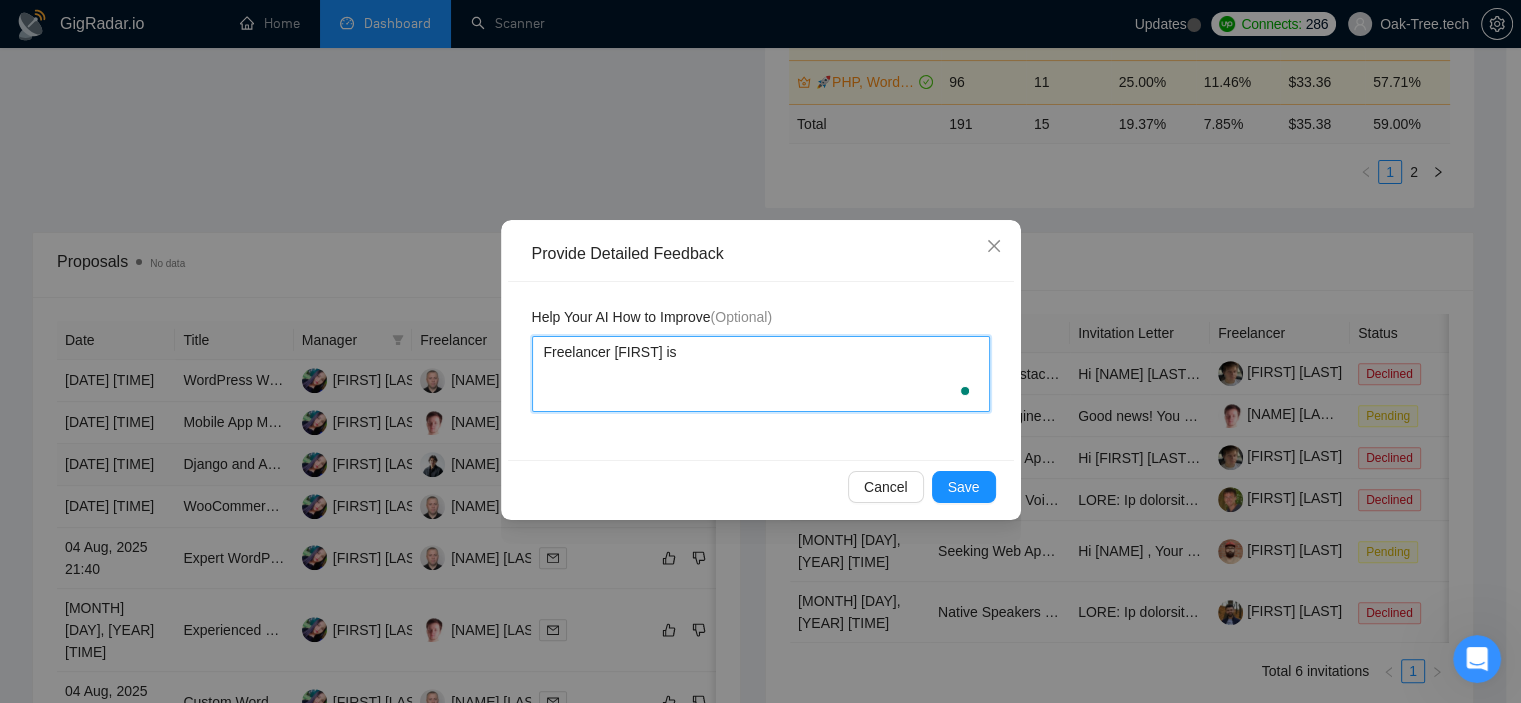 type 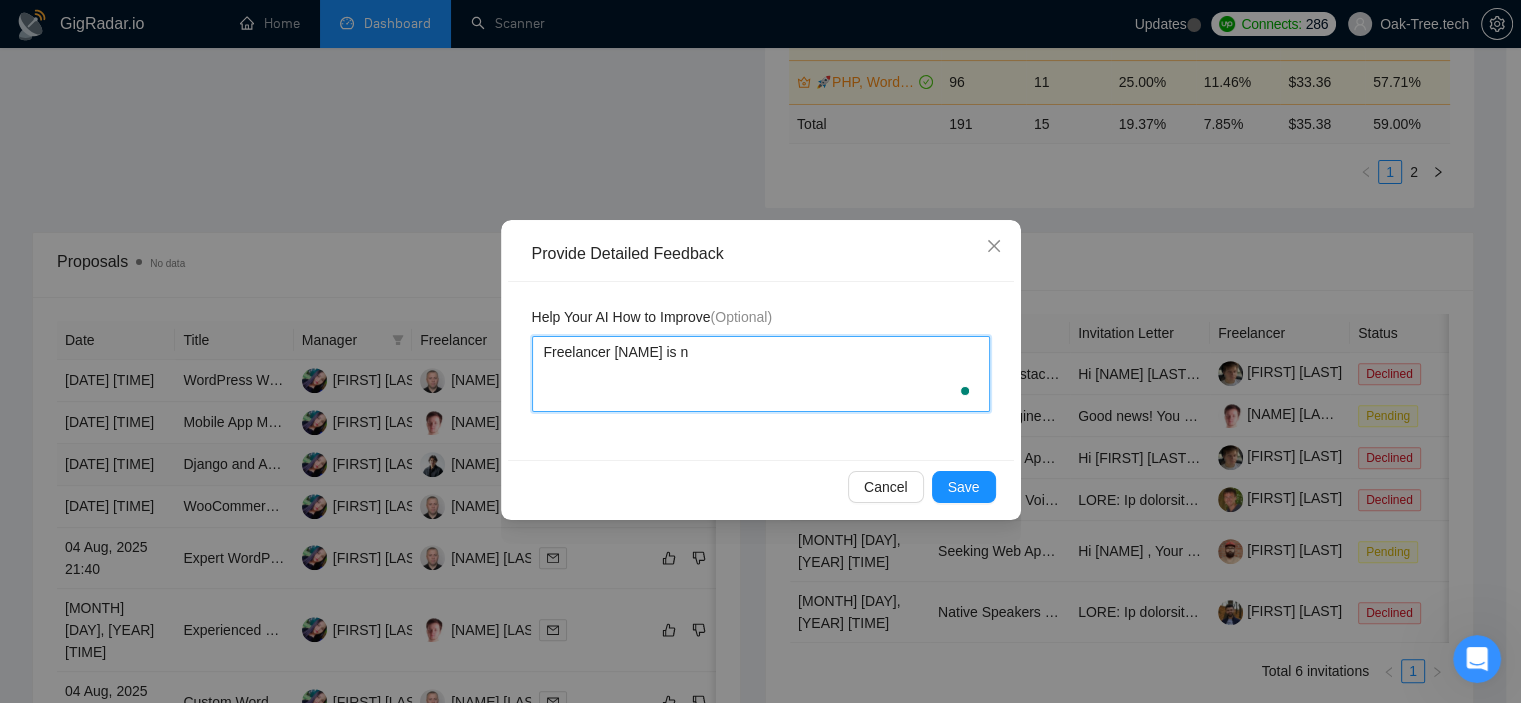 type 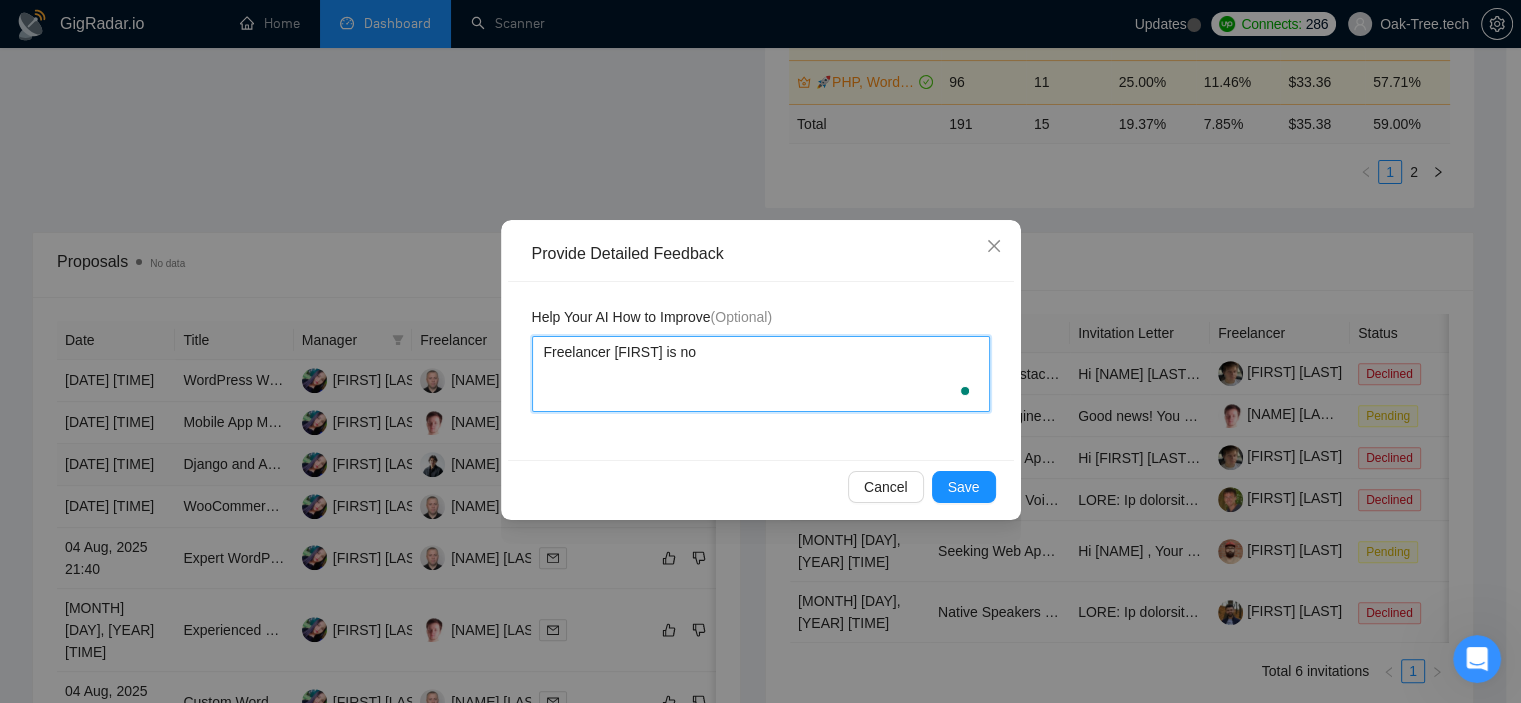 type 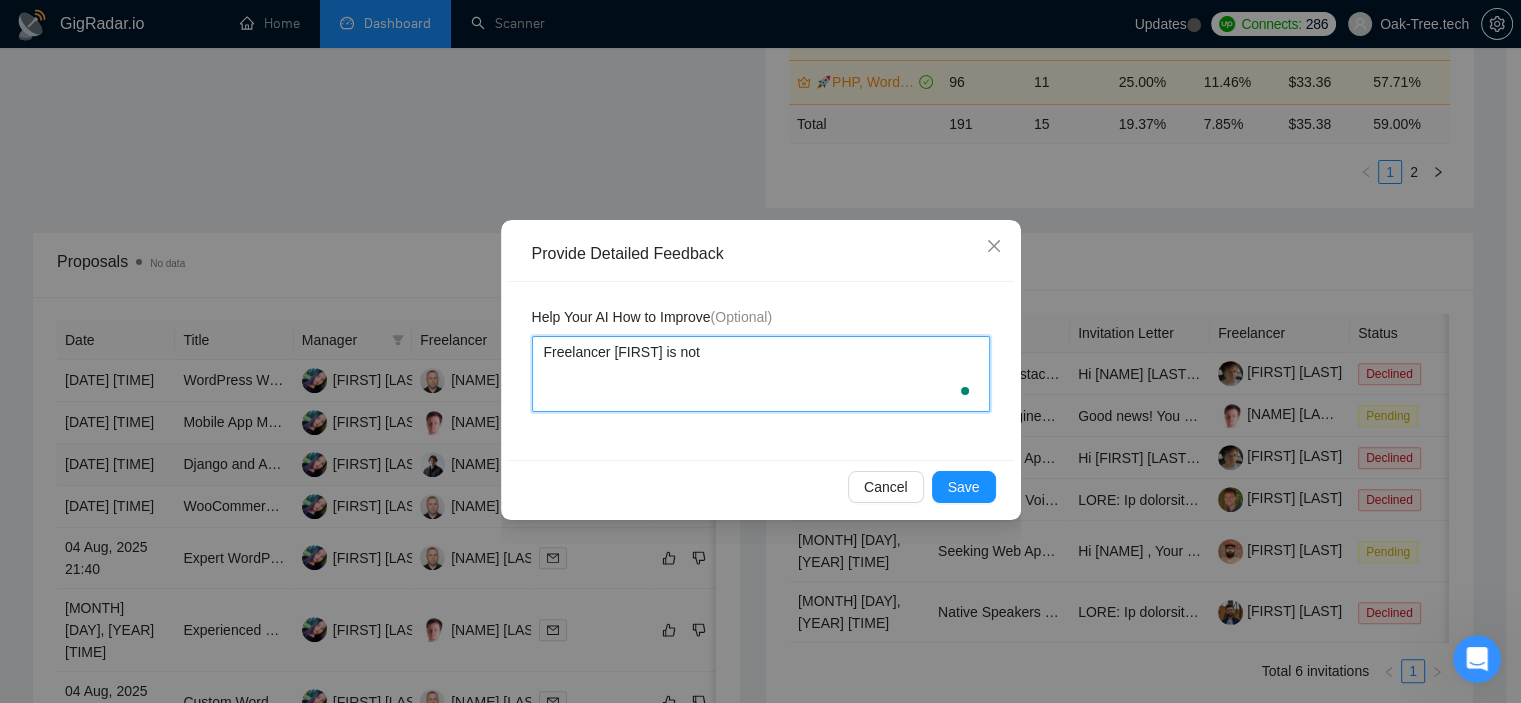 type 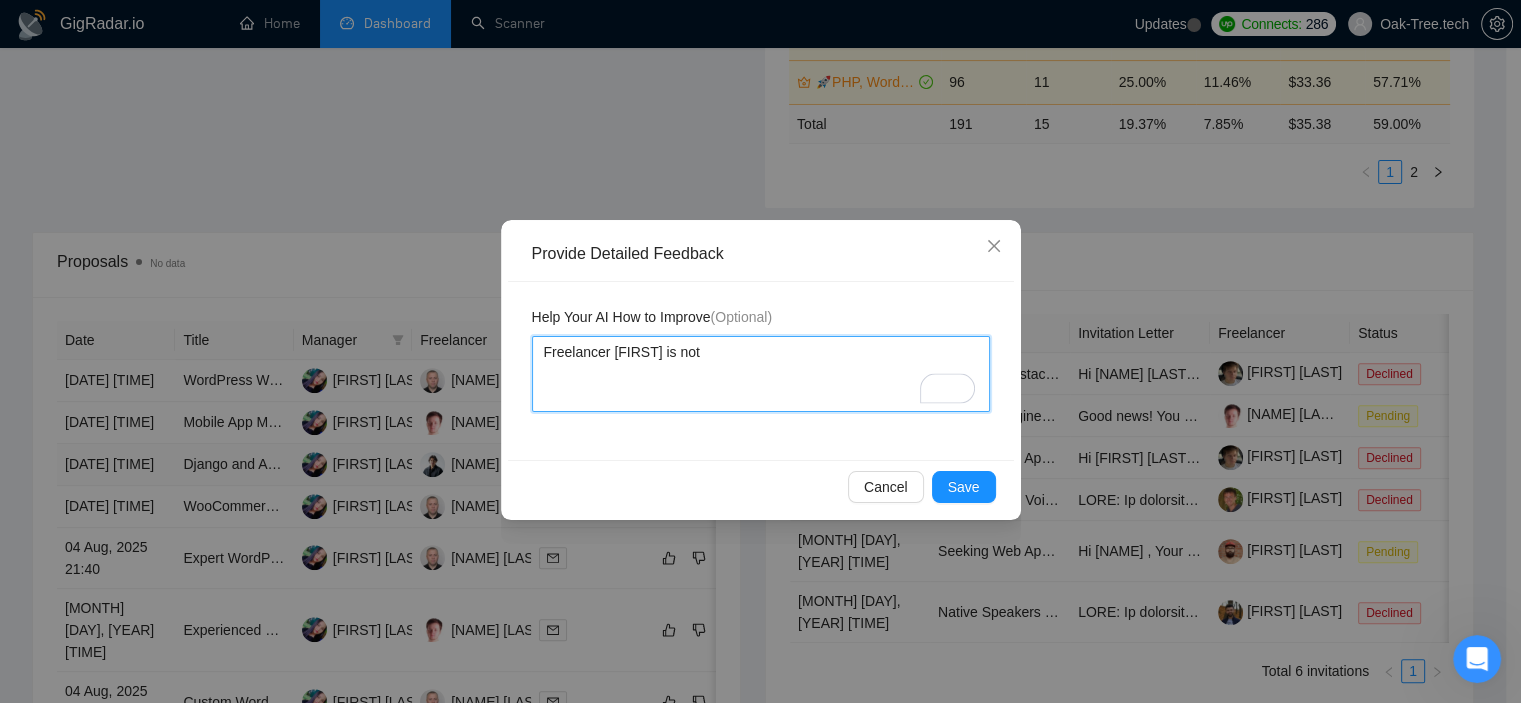 type 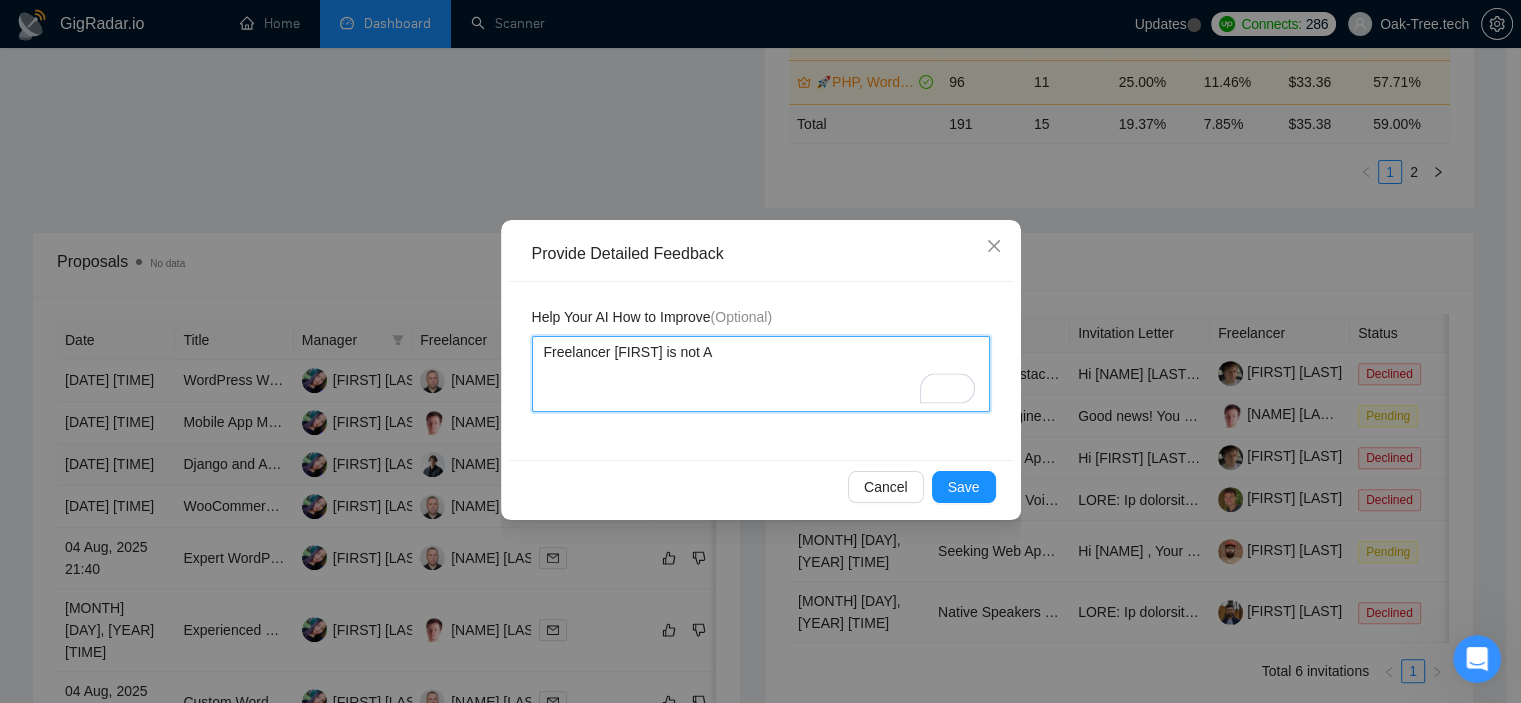 type 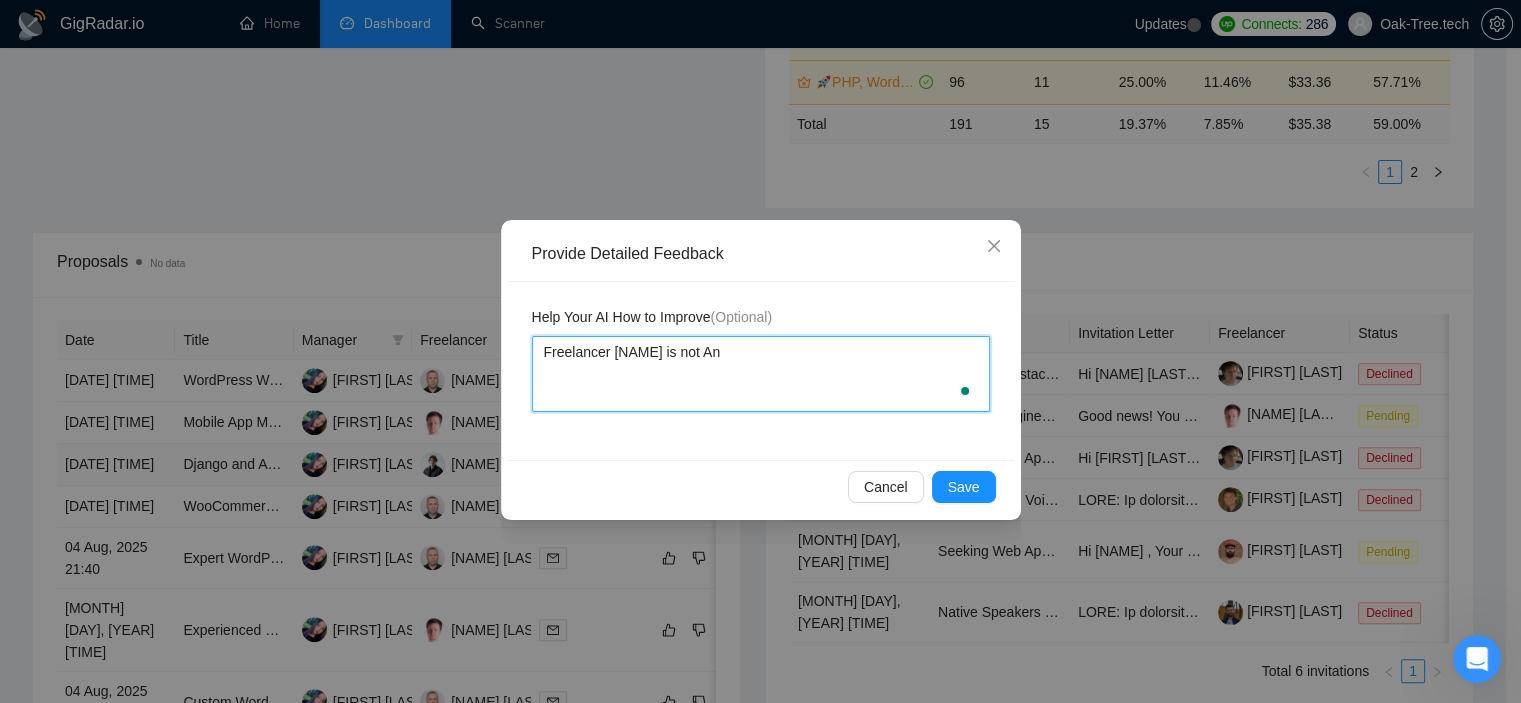 type 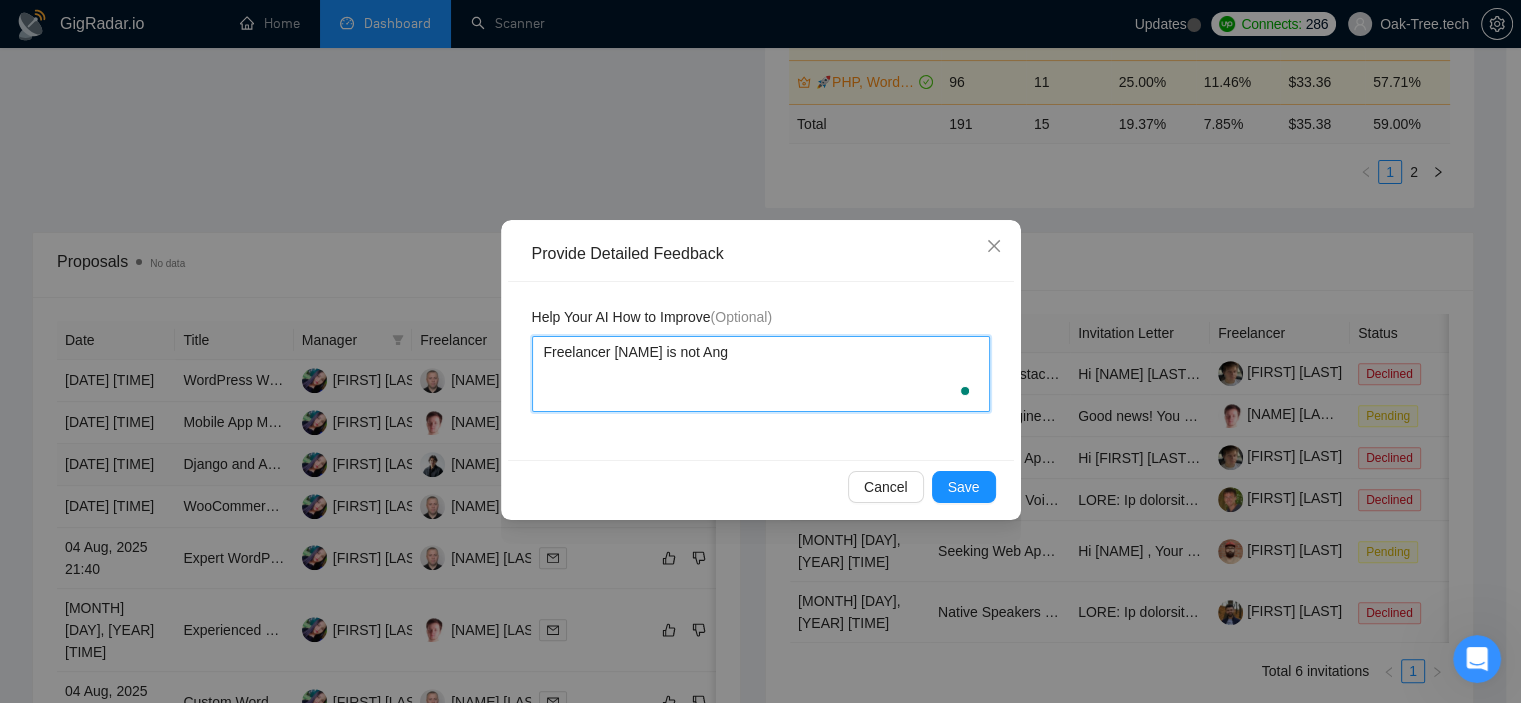 type 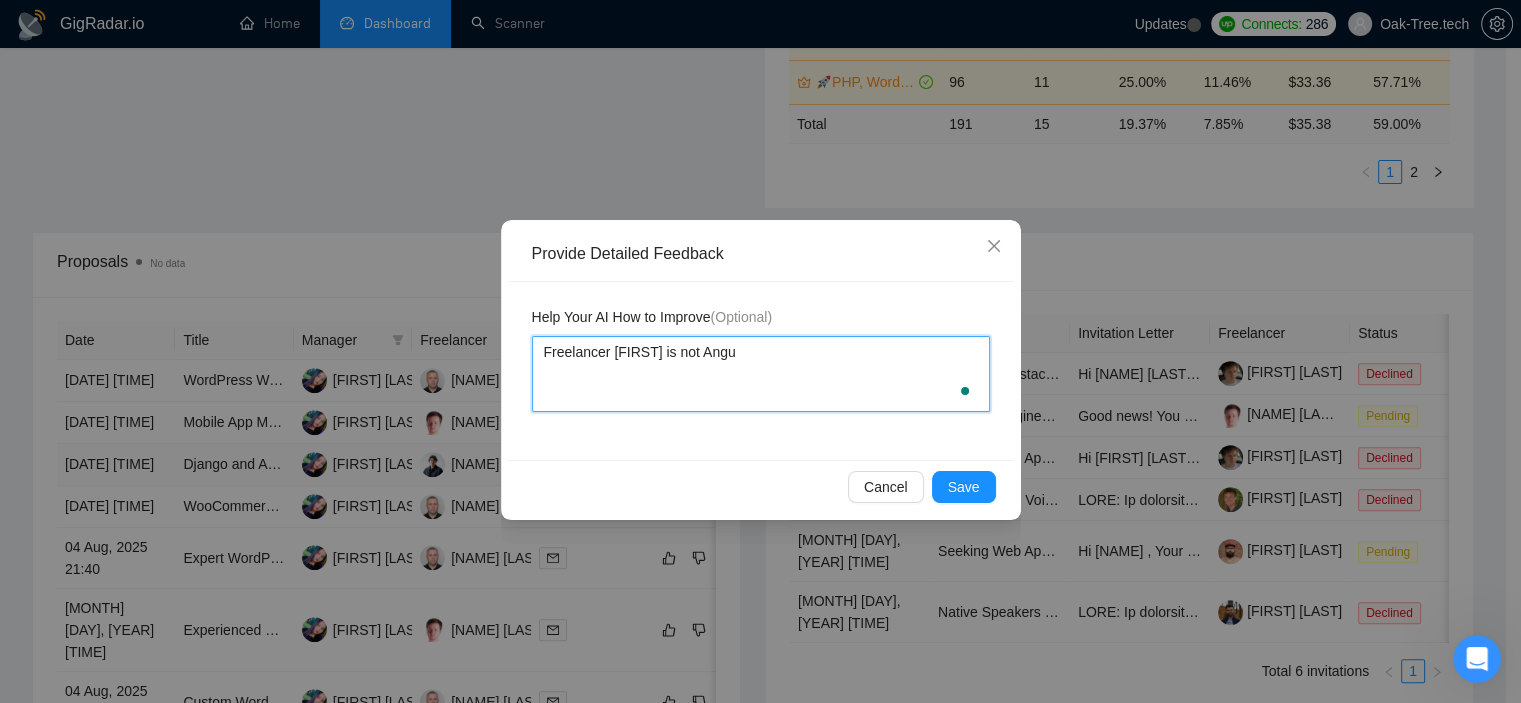 type 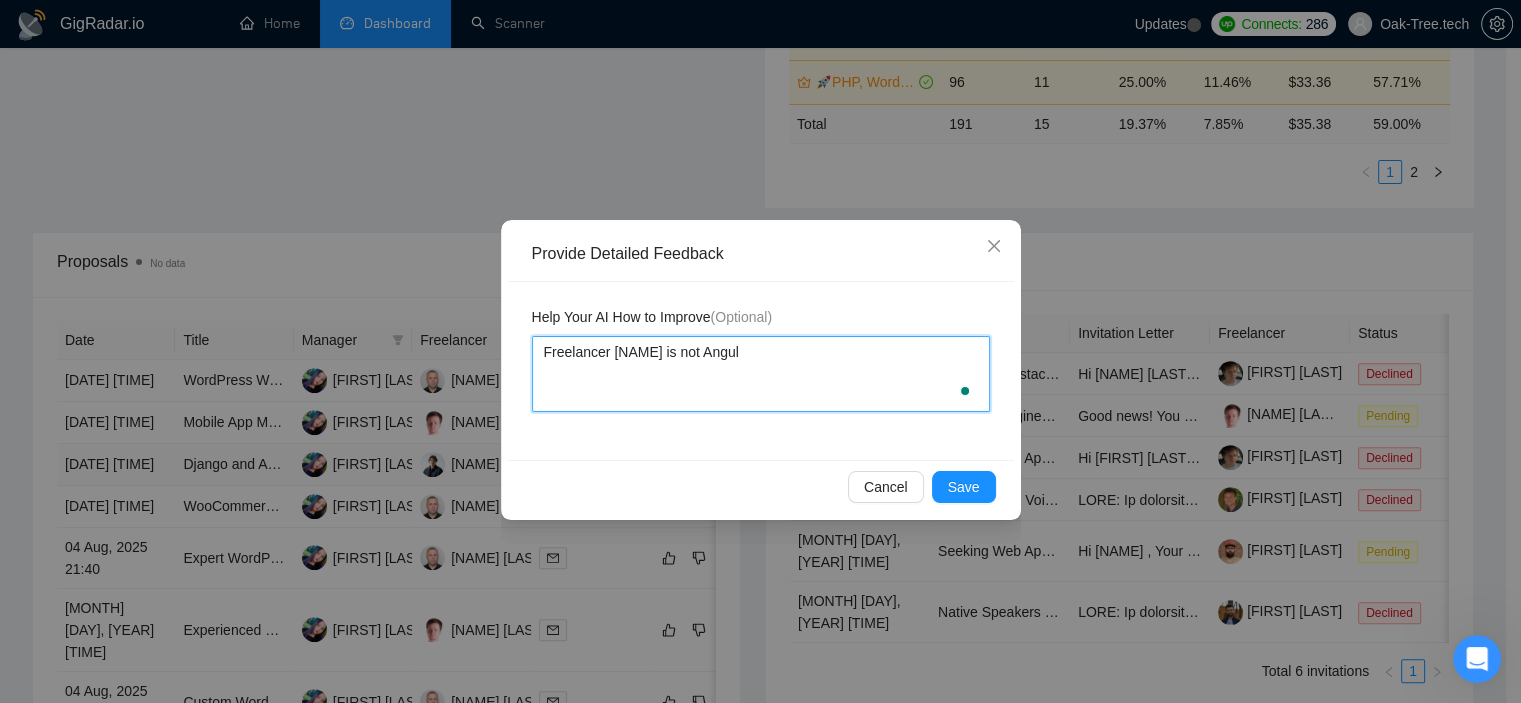 type 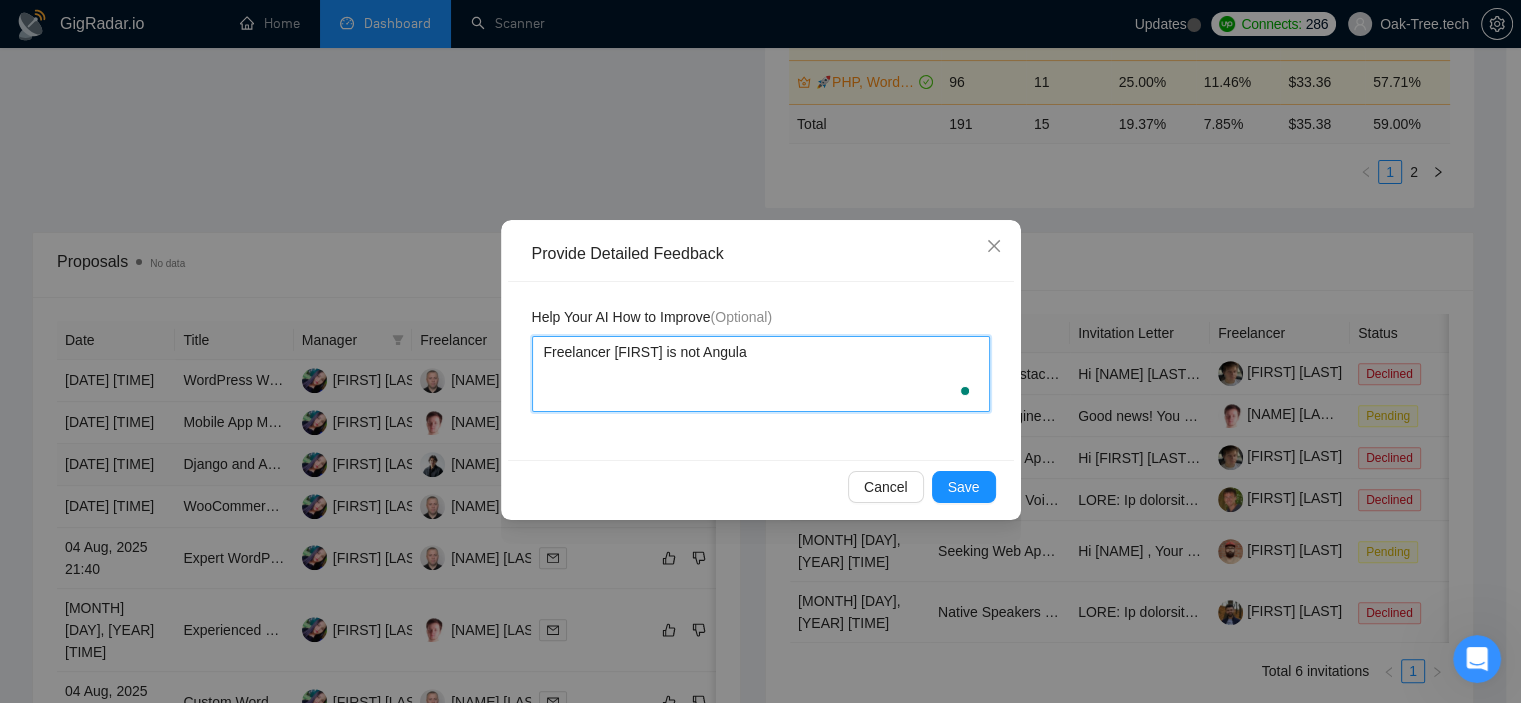 type 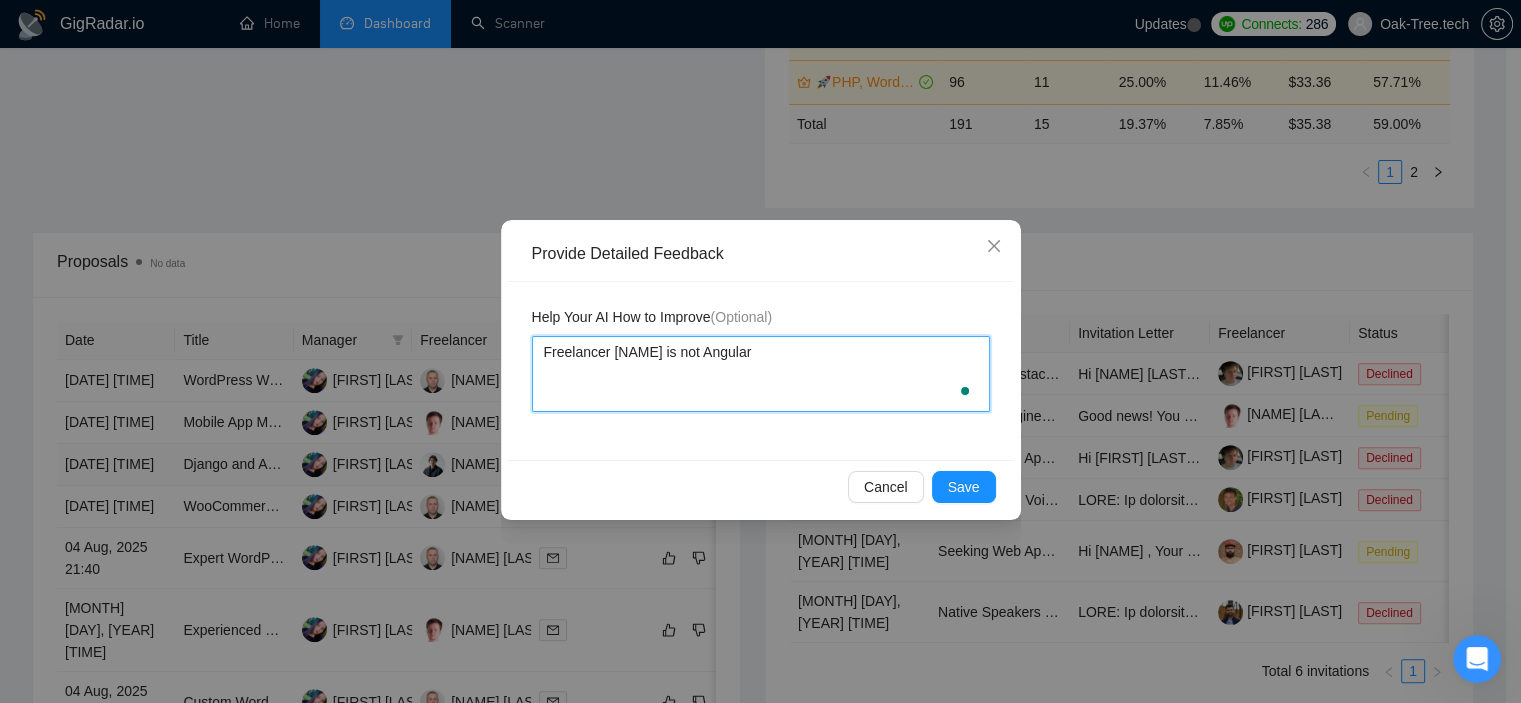 type 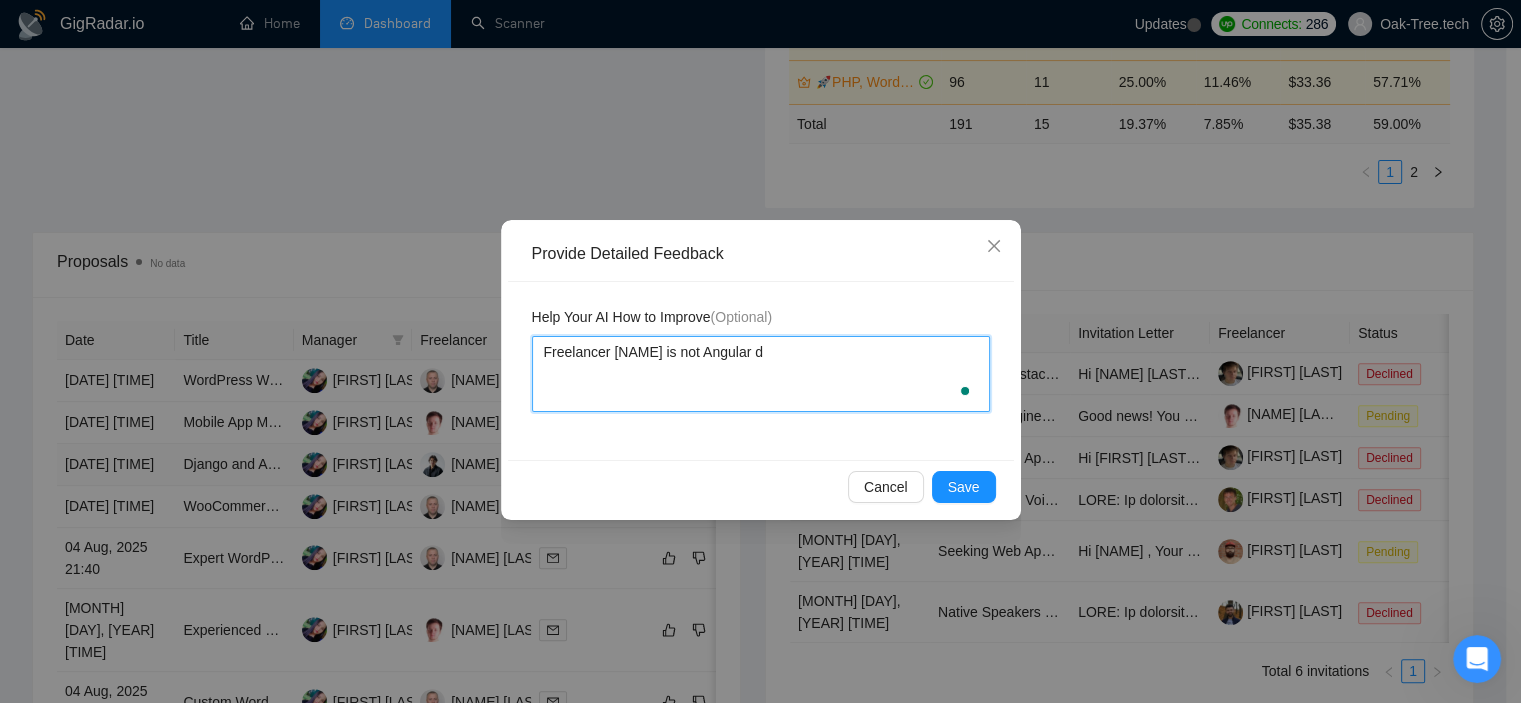 type 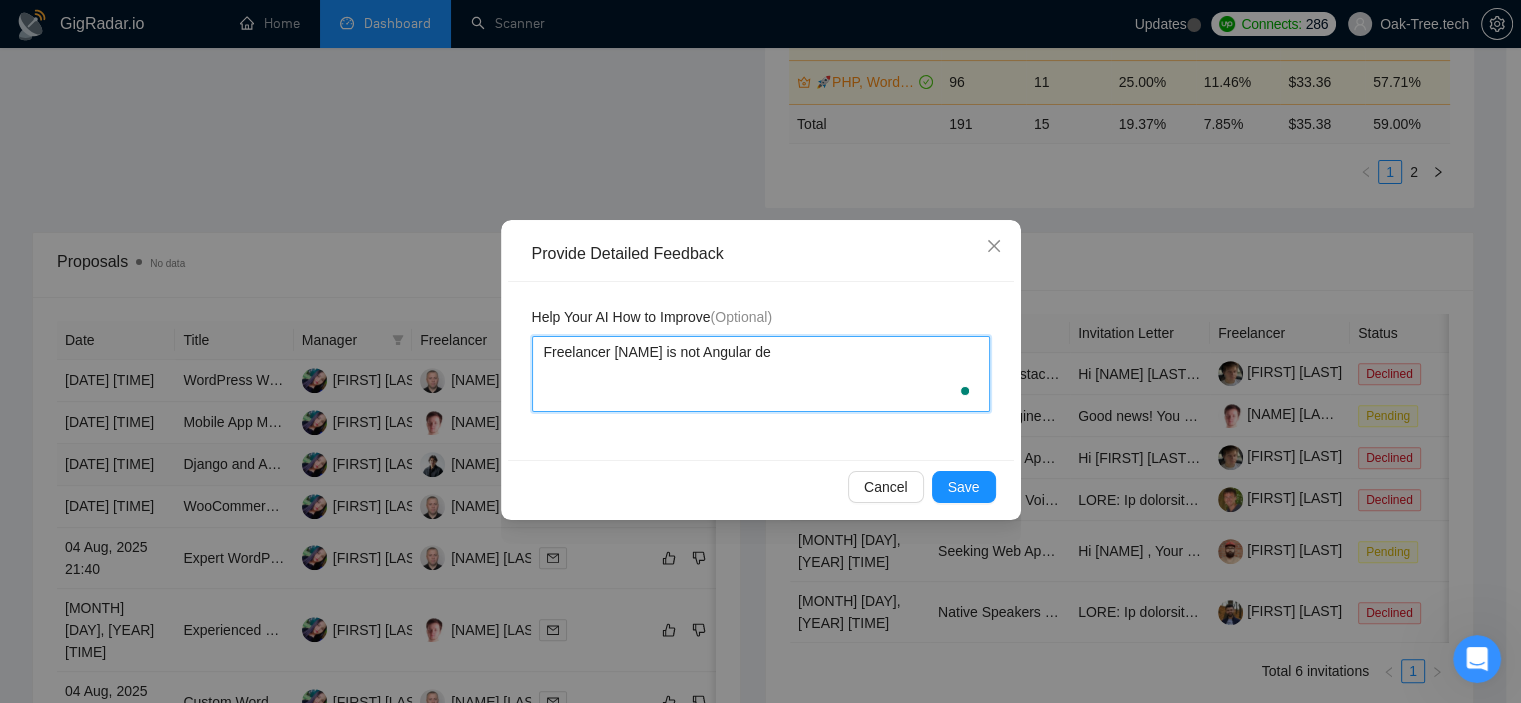 type 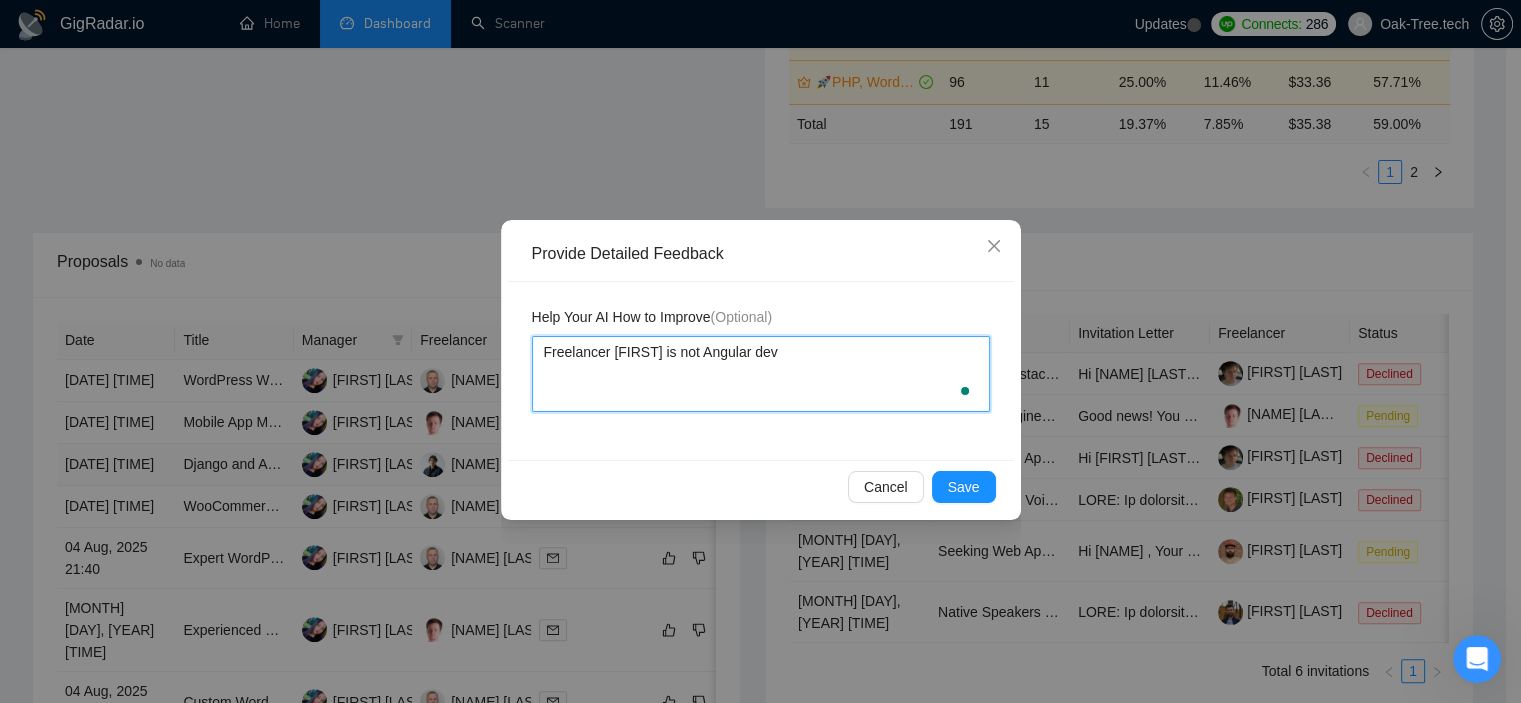 type 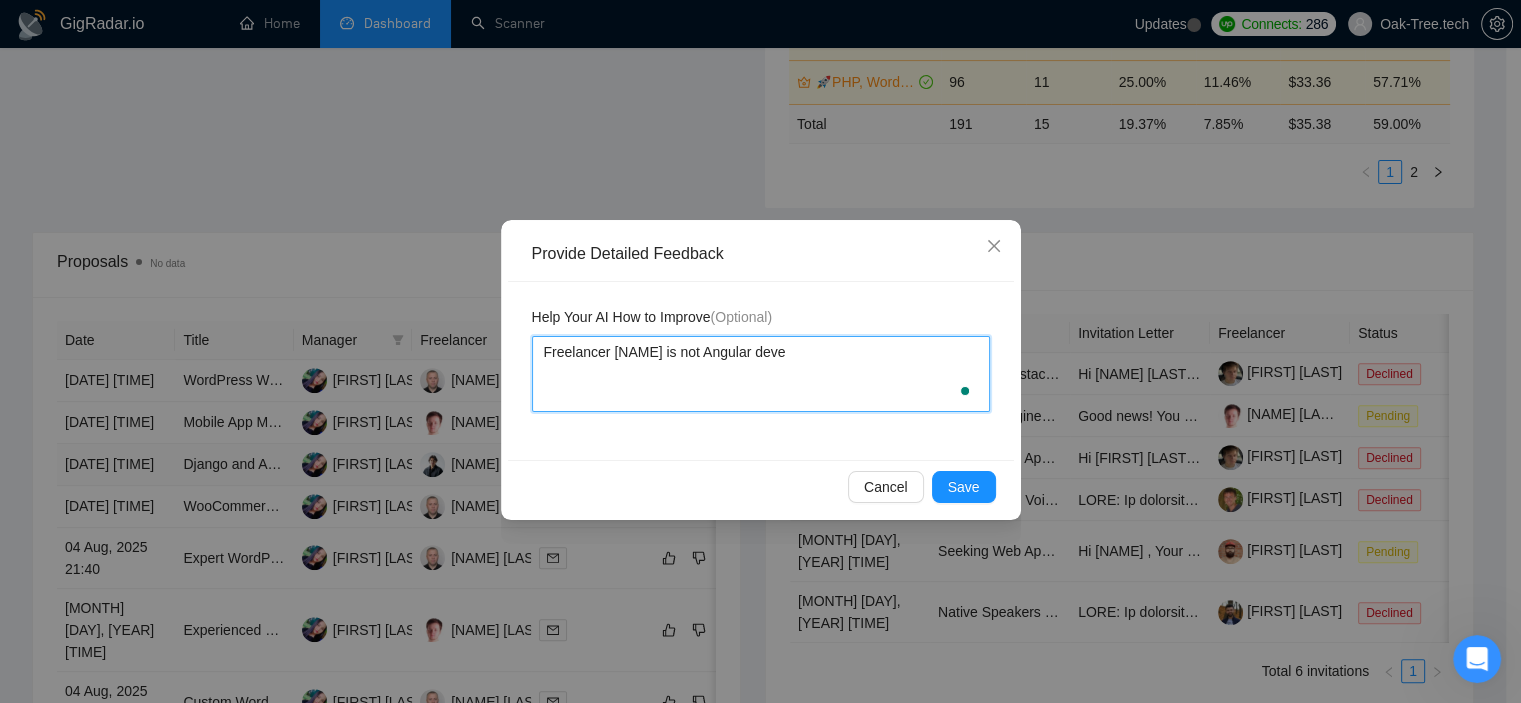 type 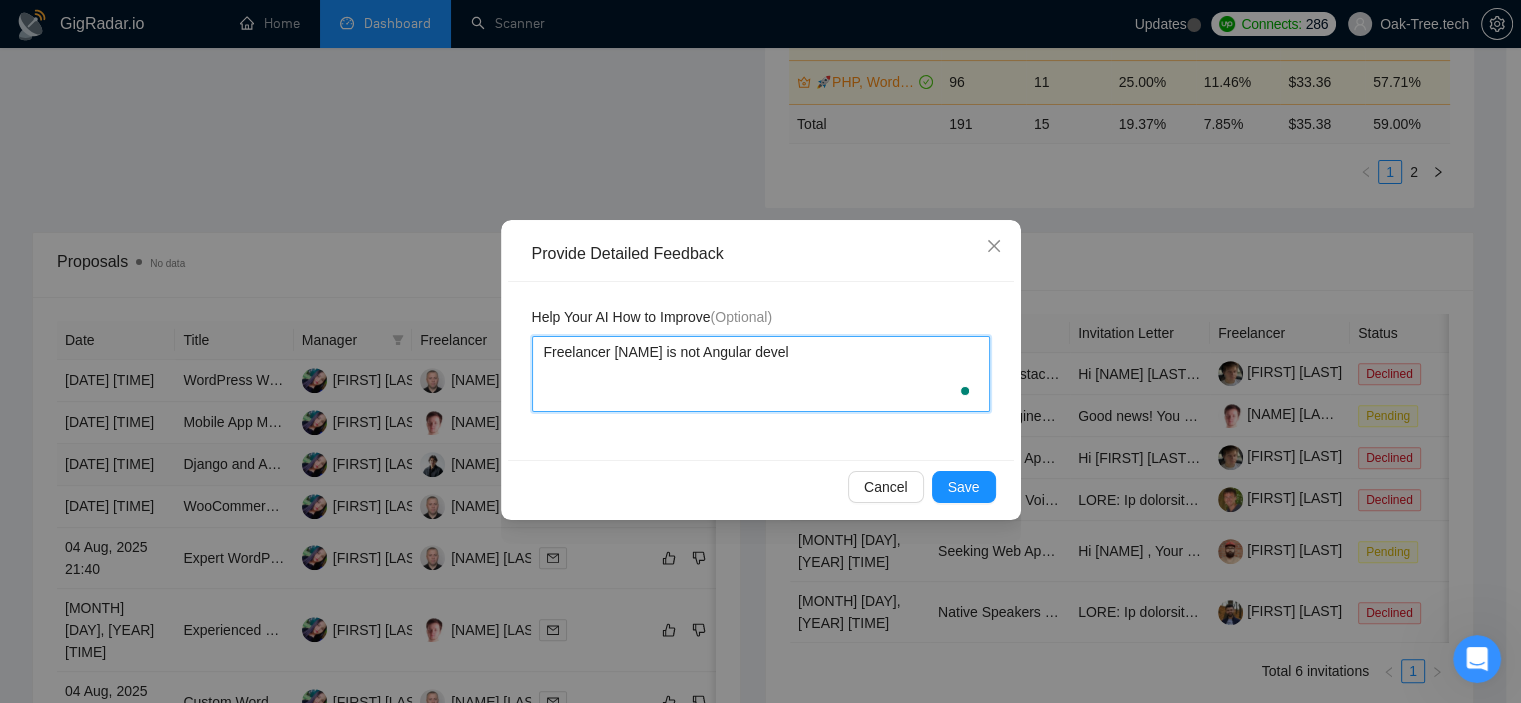 type 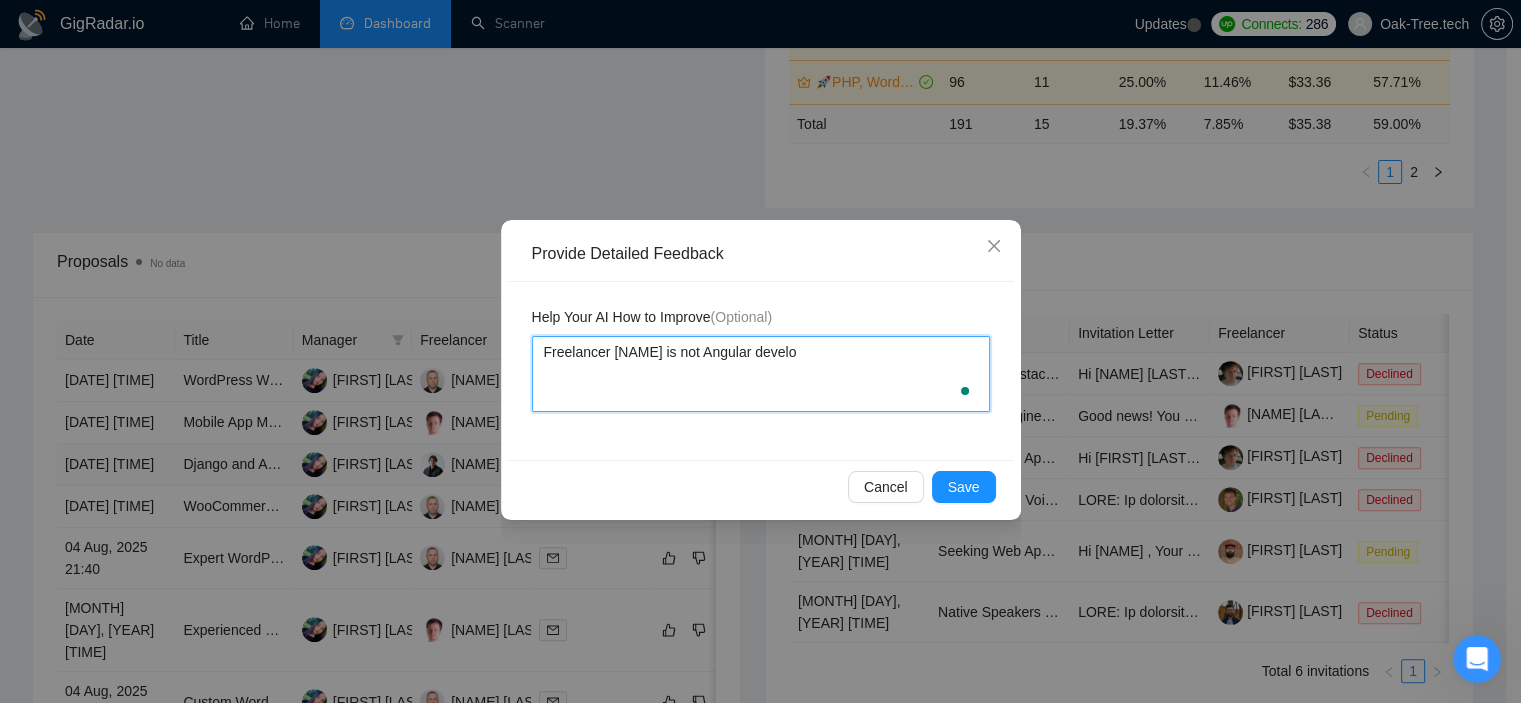 type 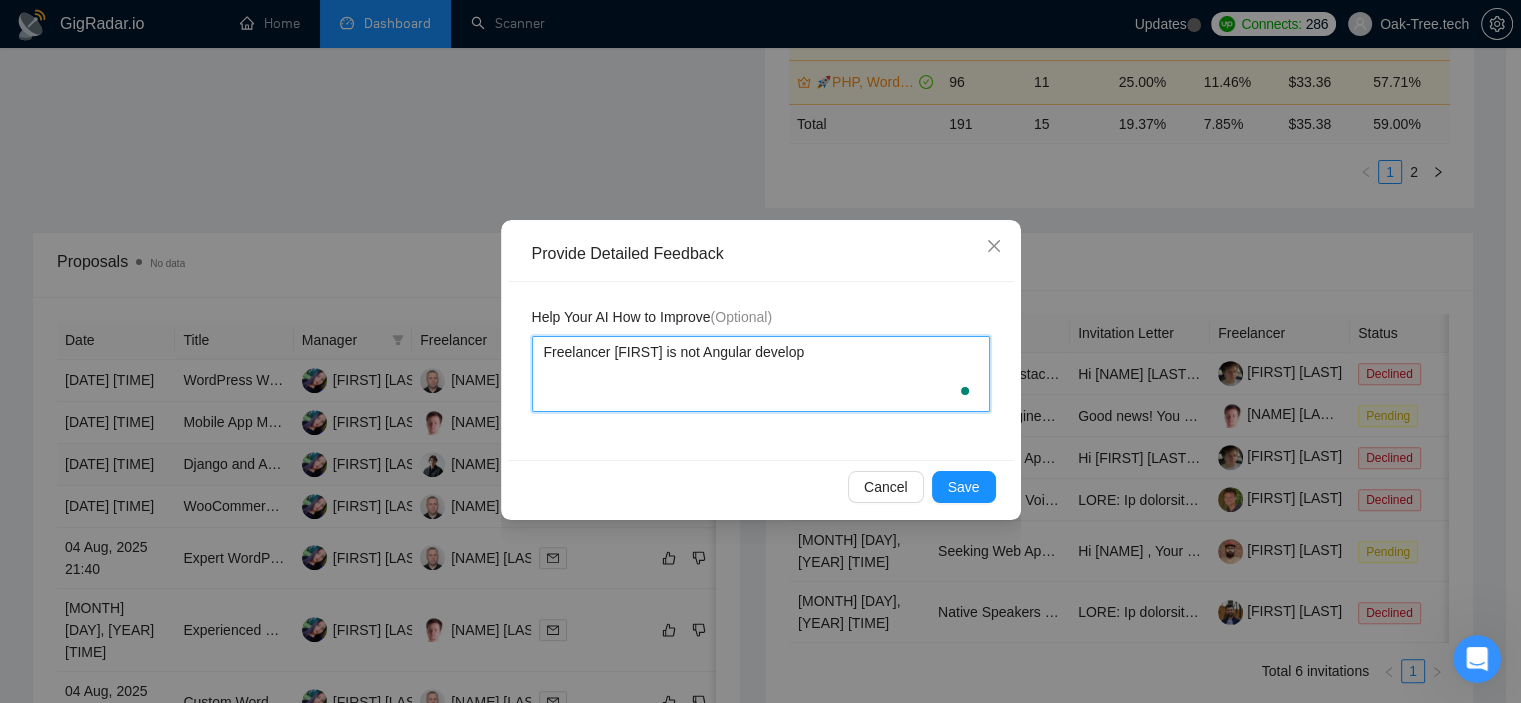 type 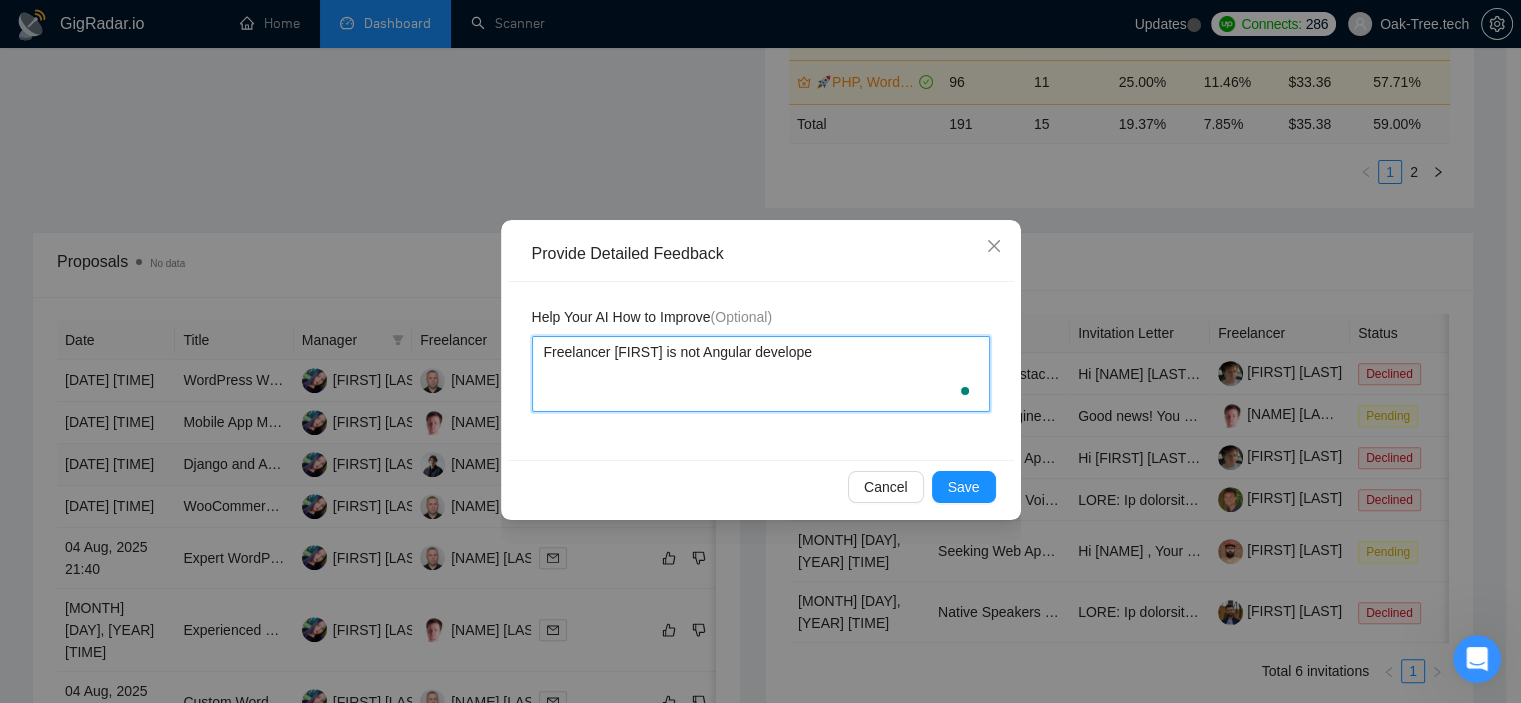 type 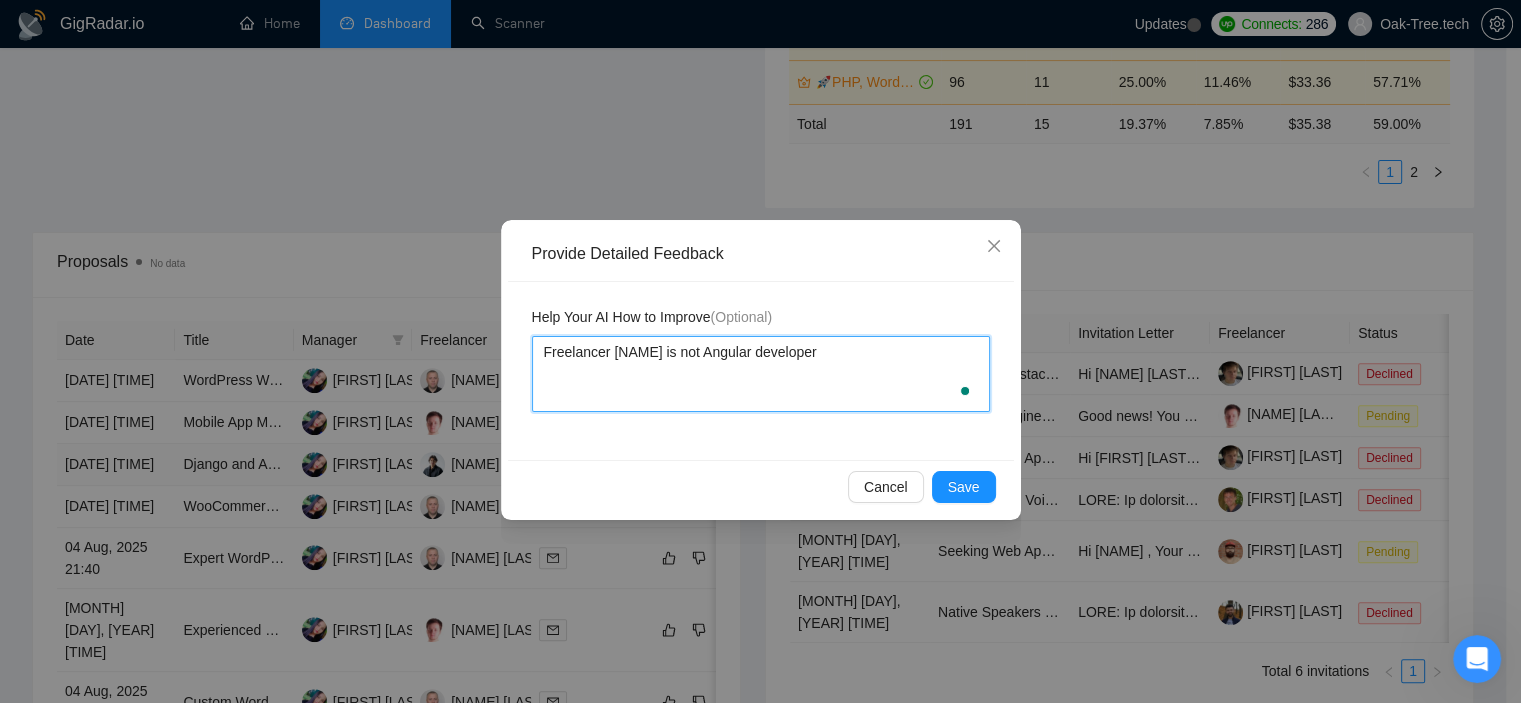 type 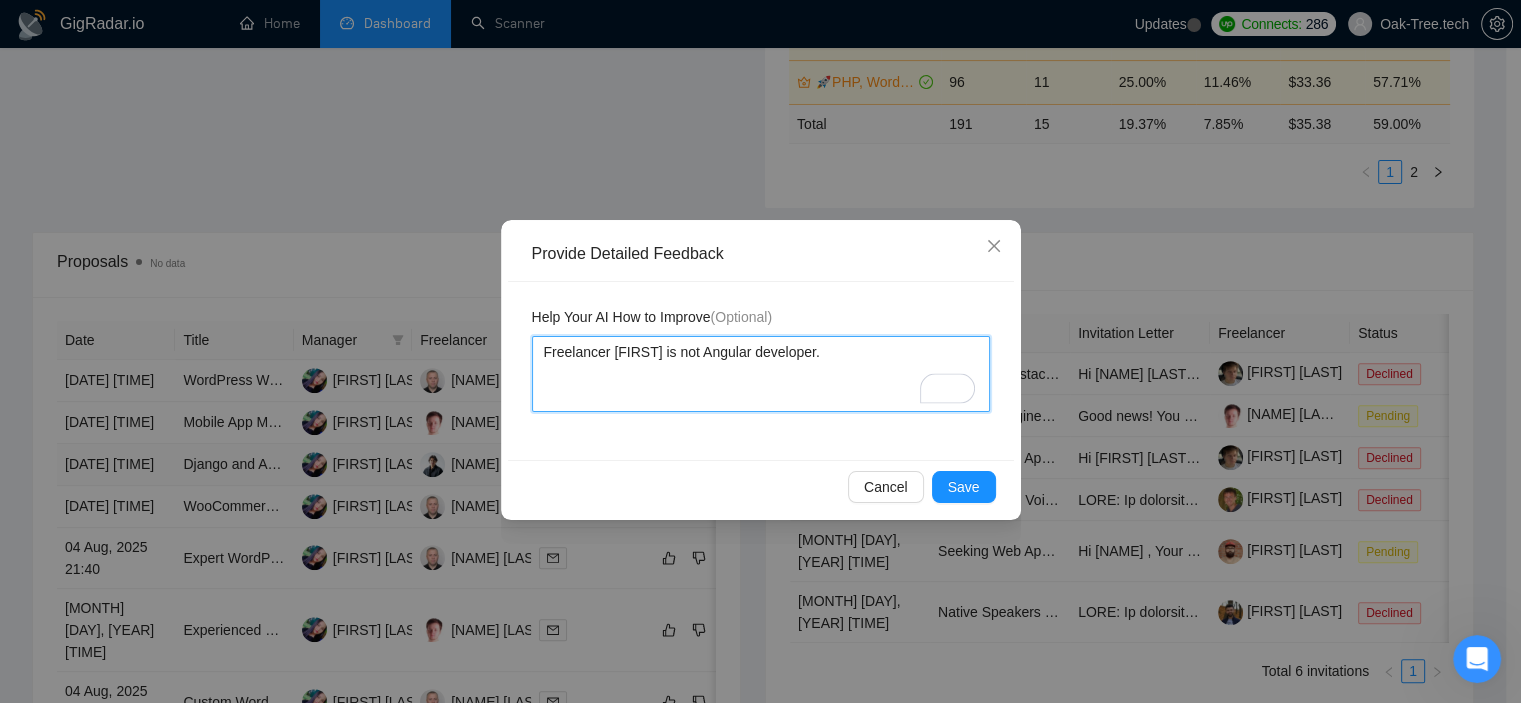 type 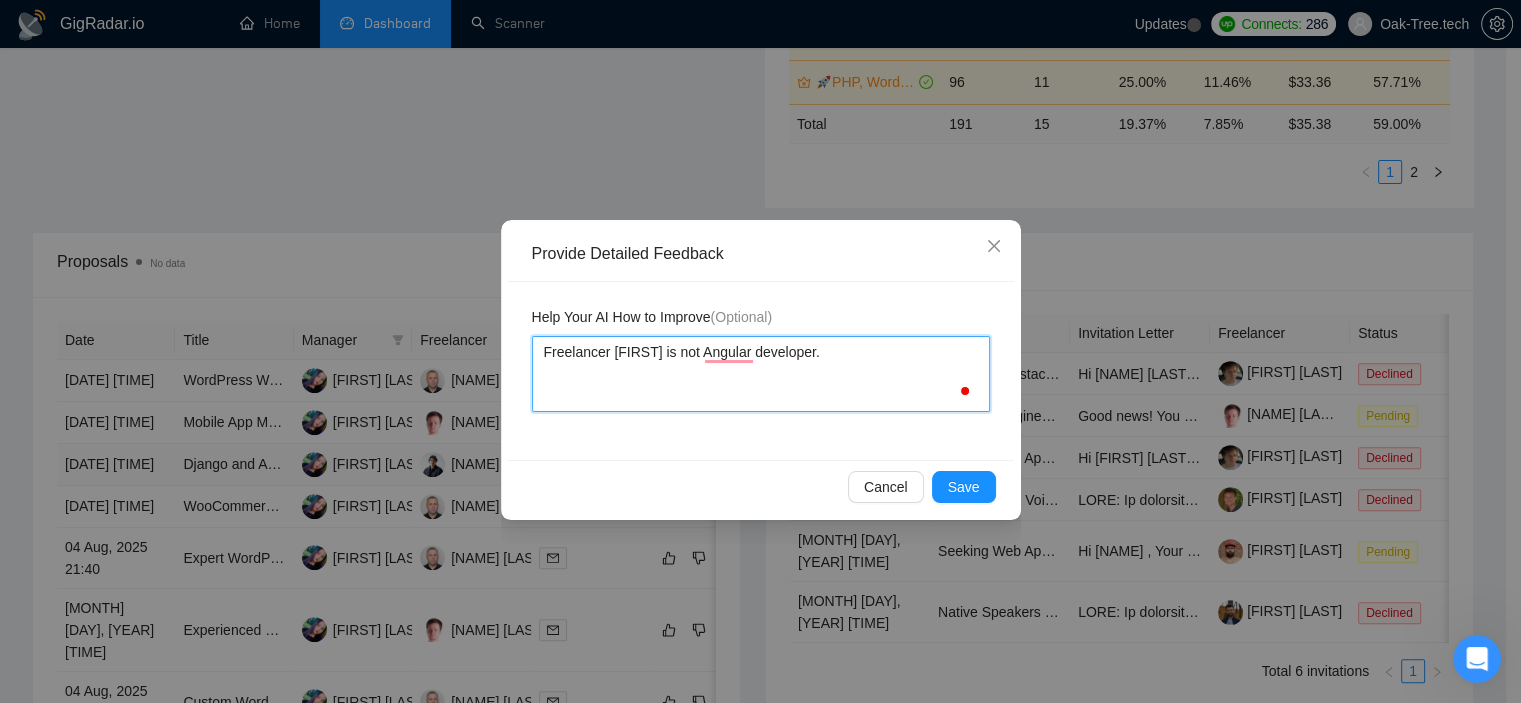 type 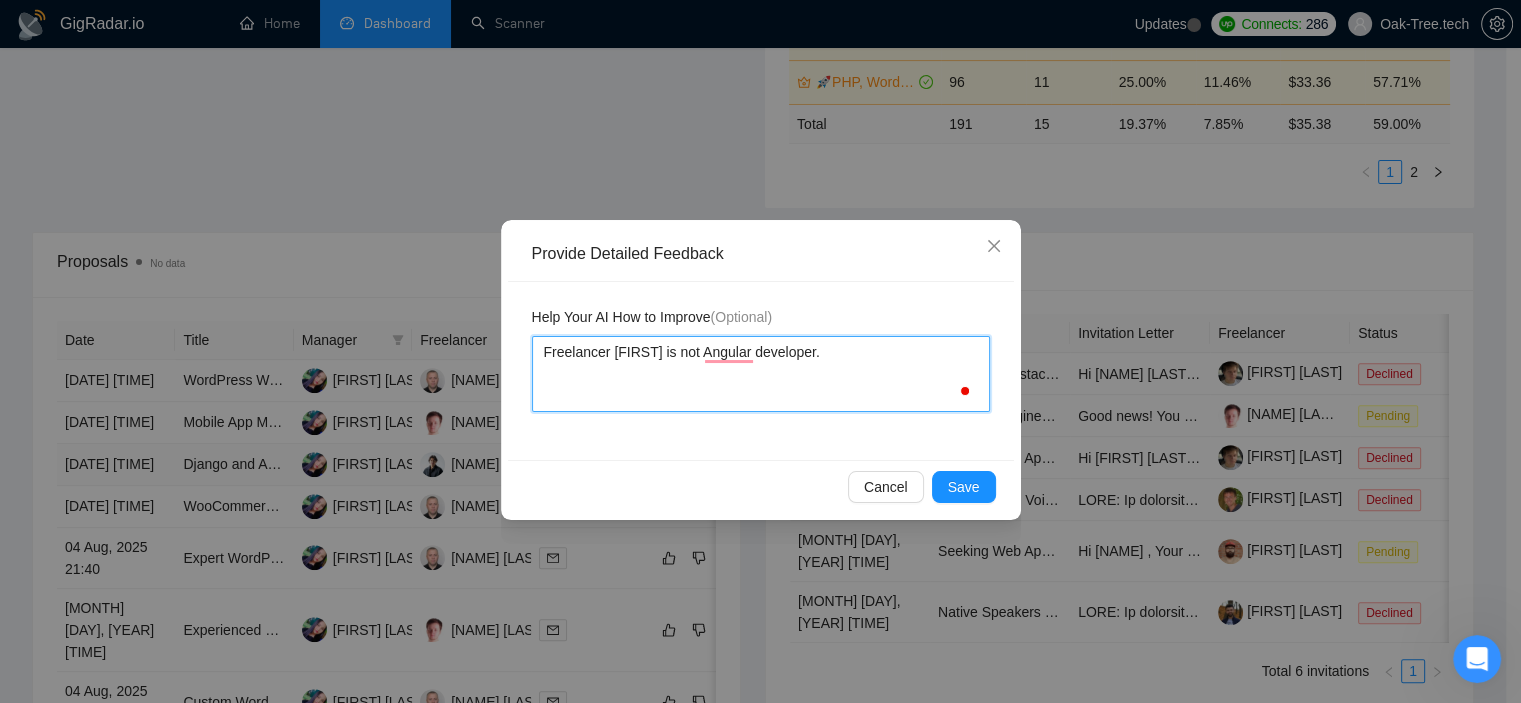 type on "Freelancer Brandon is not Angular developer. H" 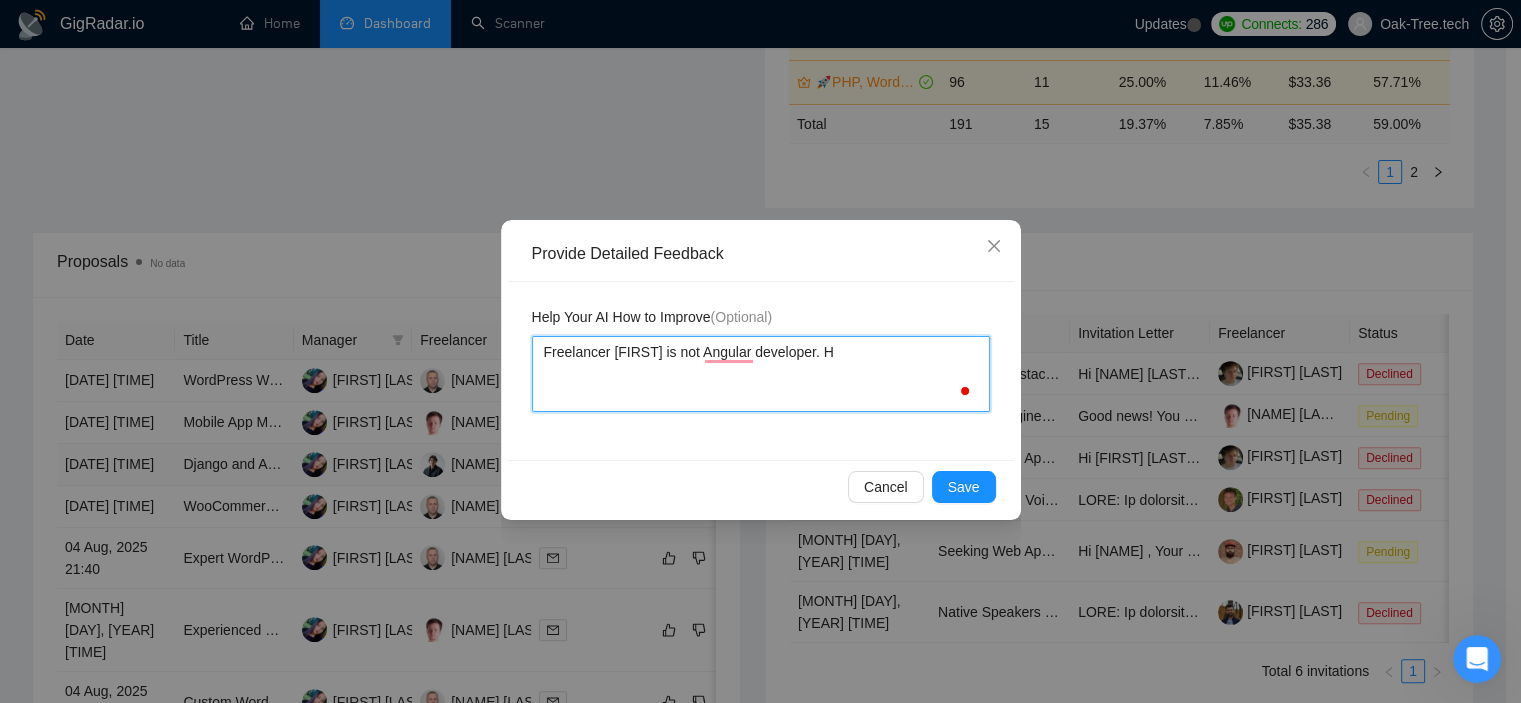 type 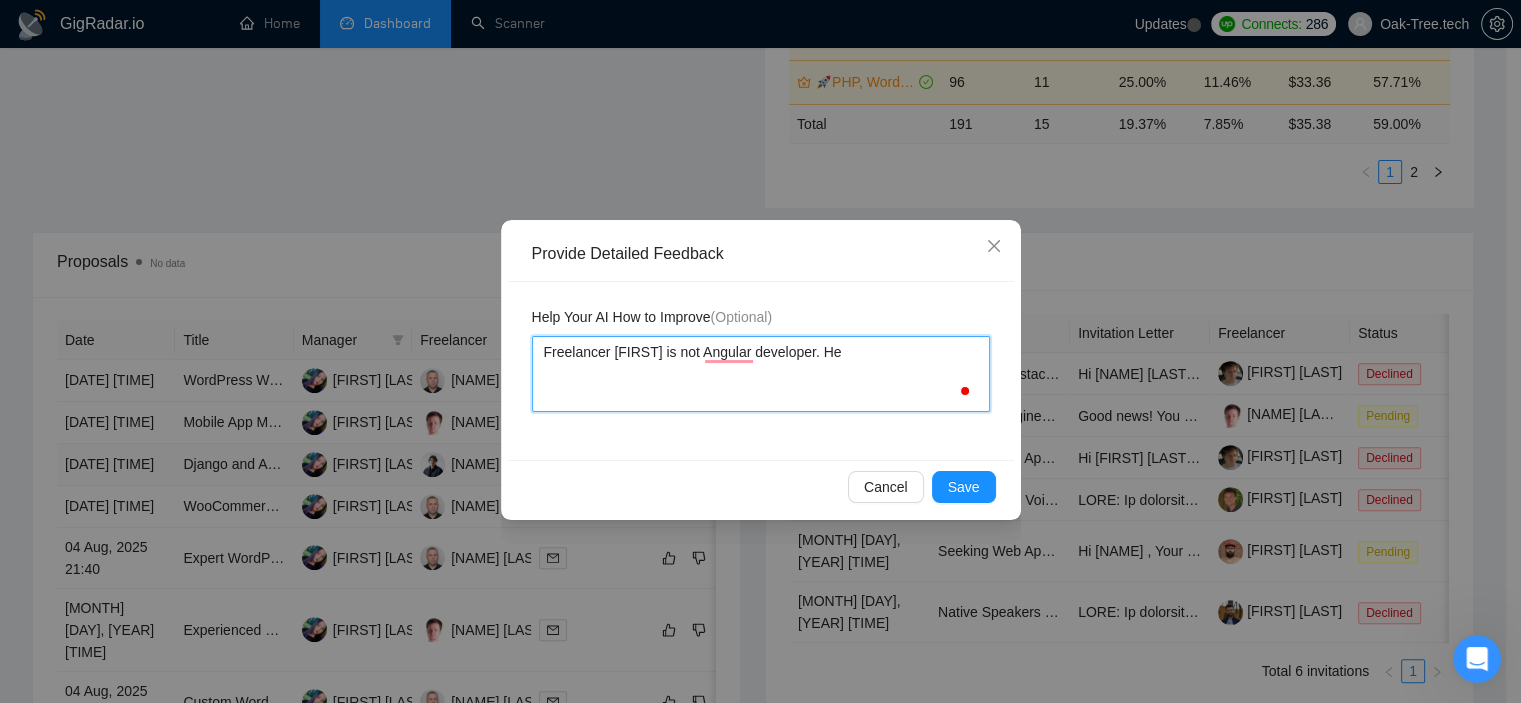 type 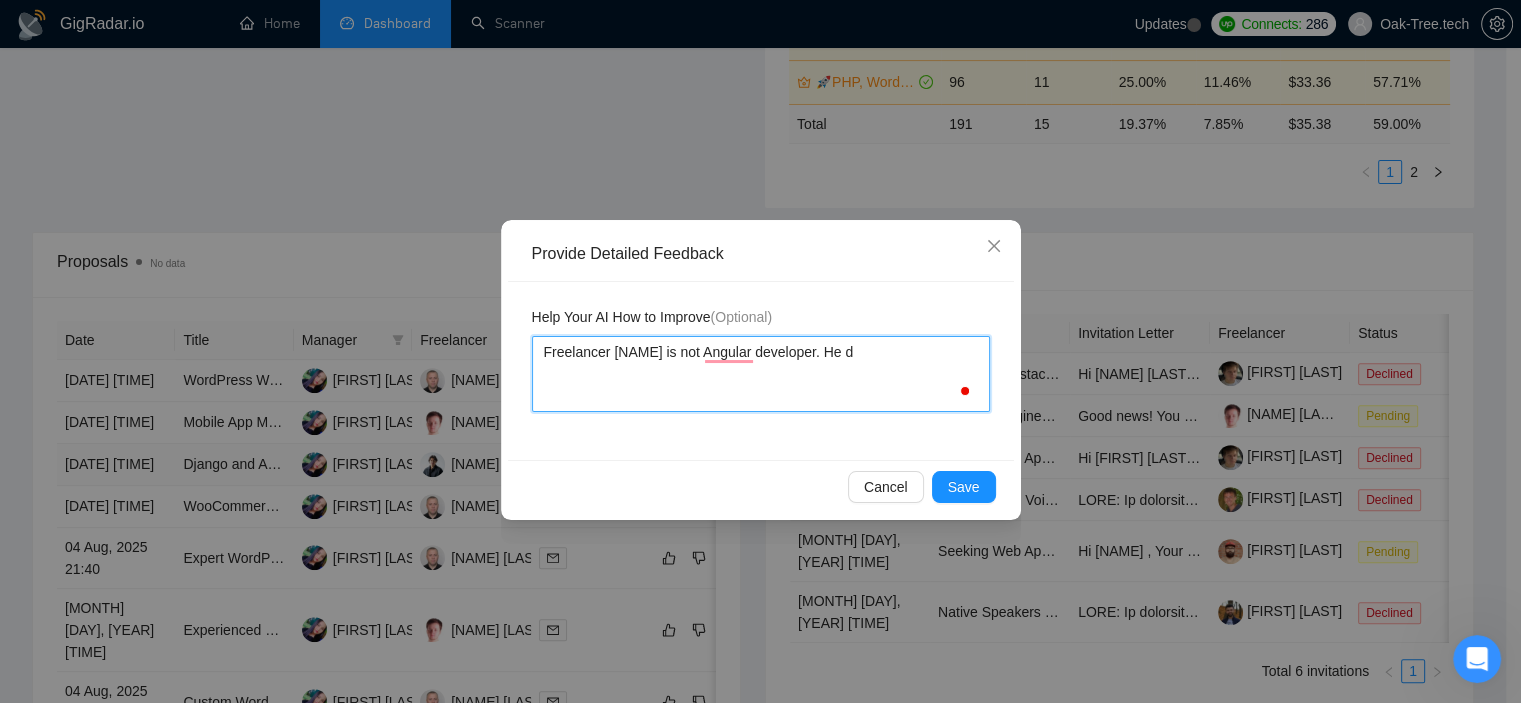 type 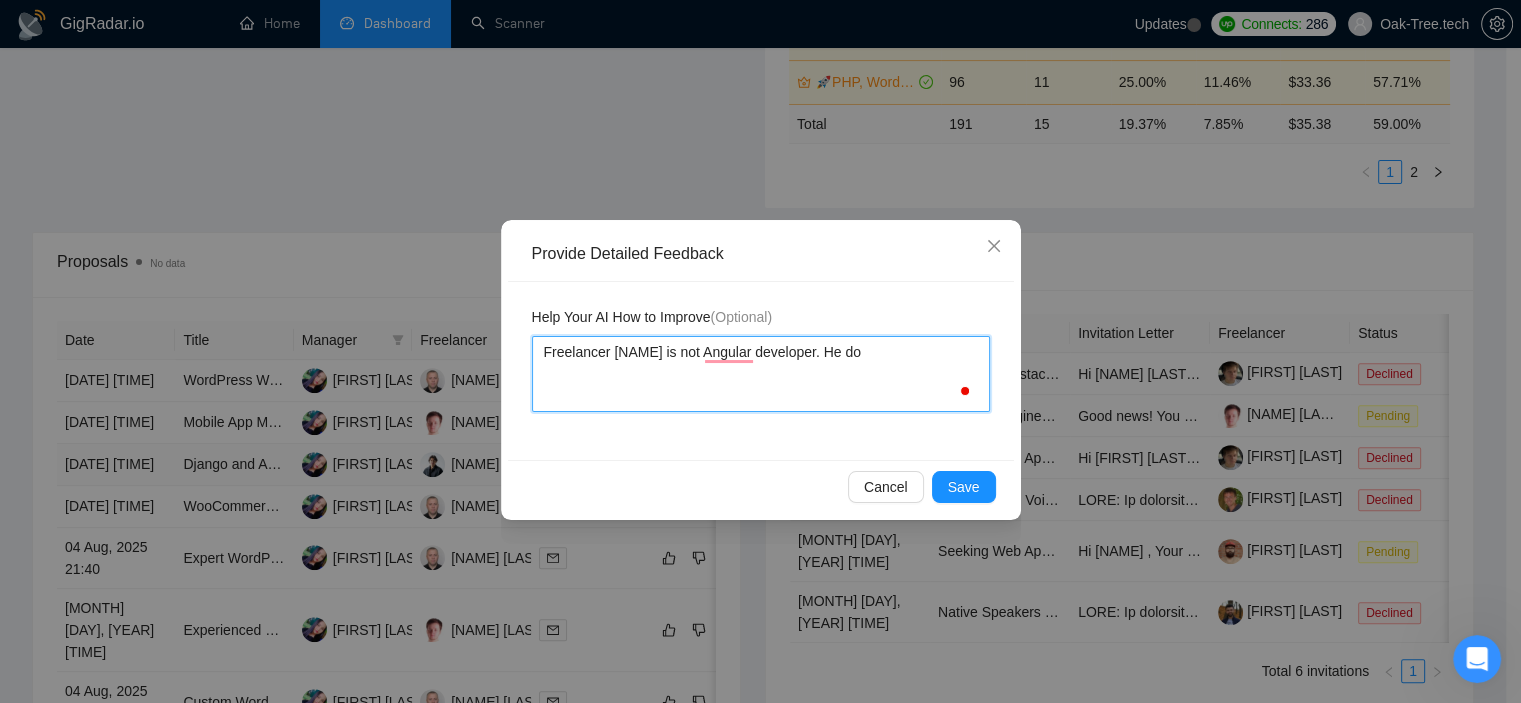 type 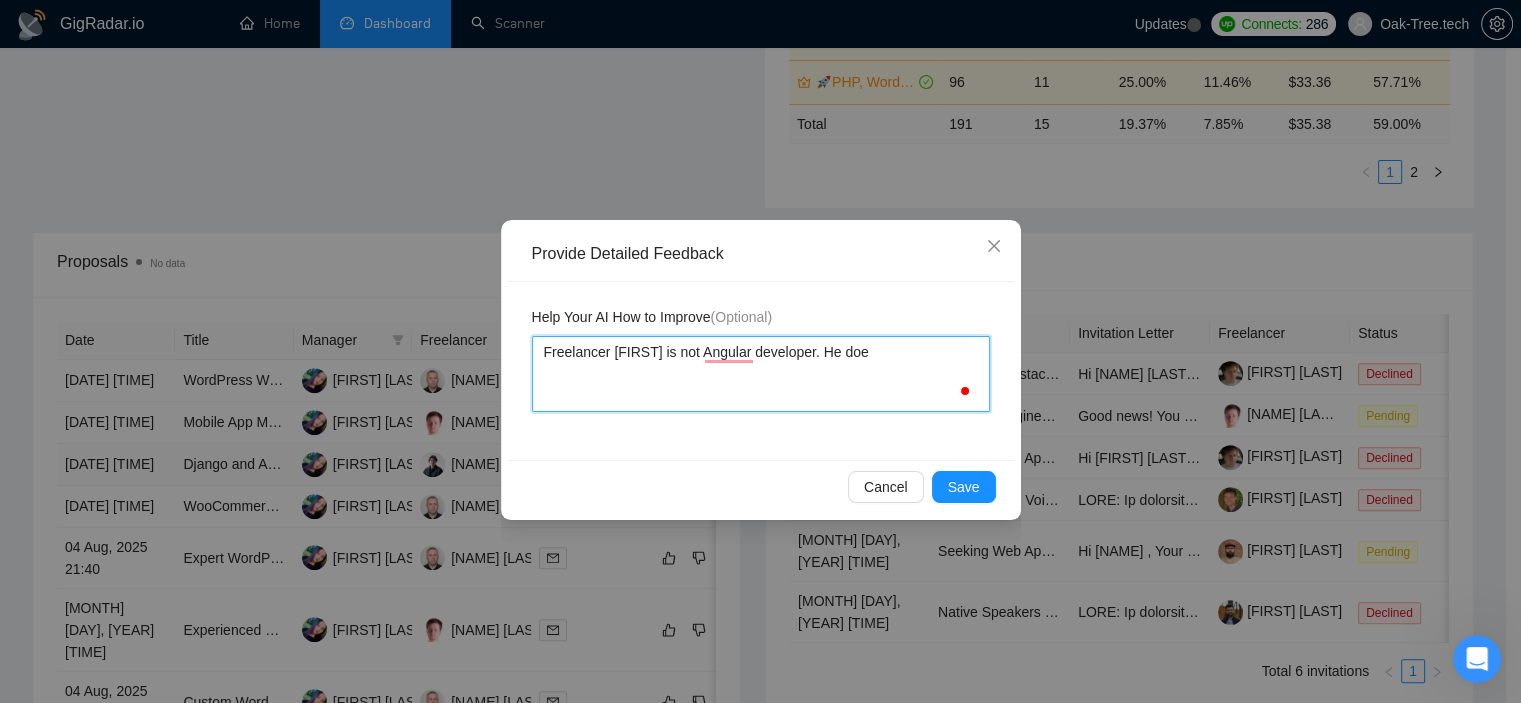 type 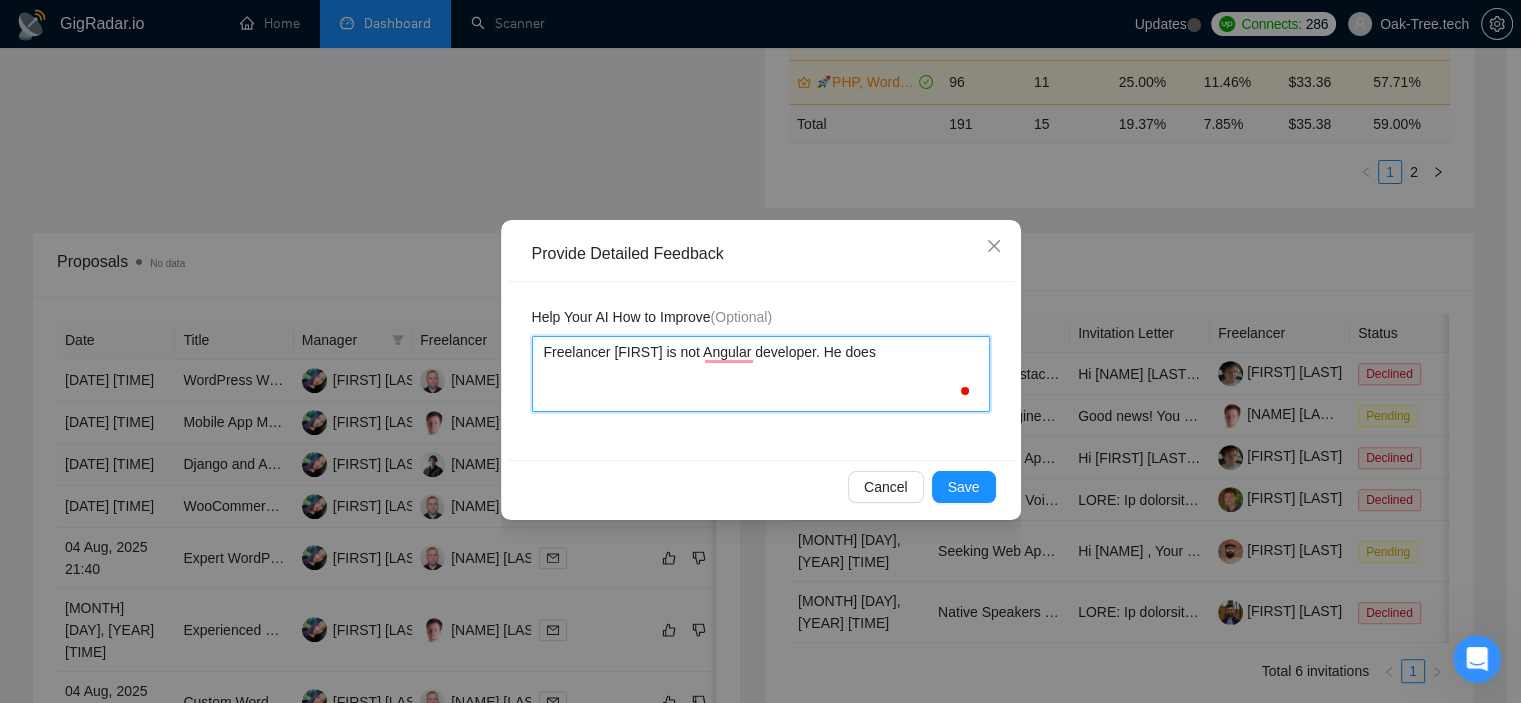 type 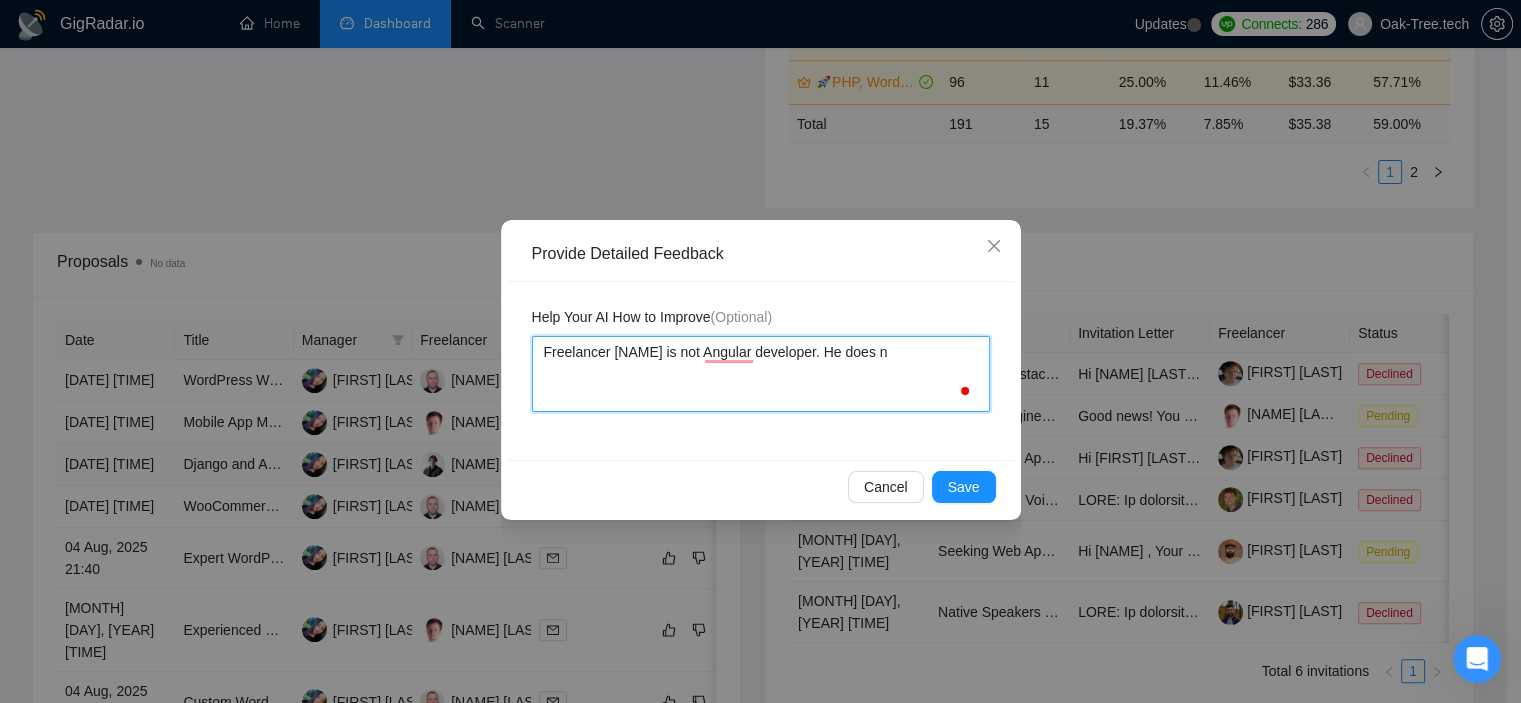 type 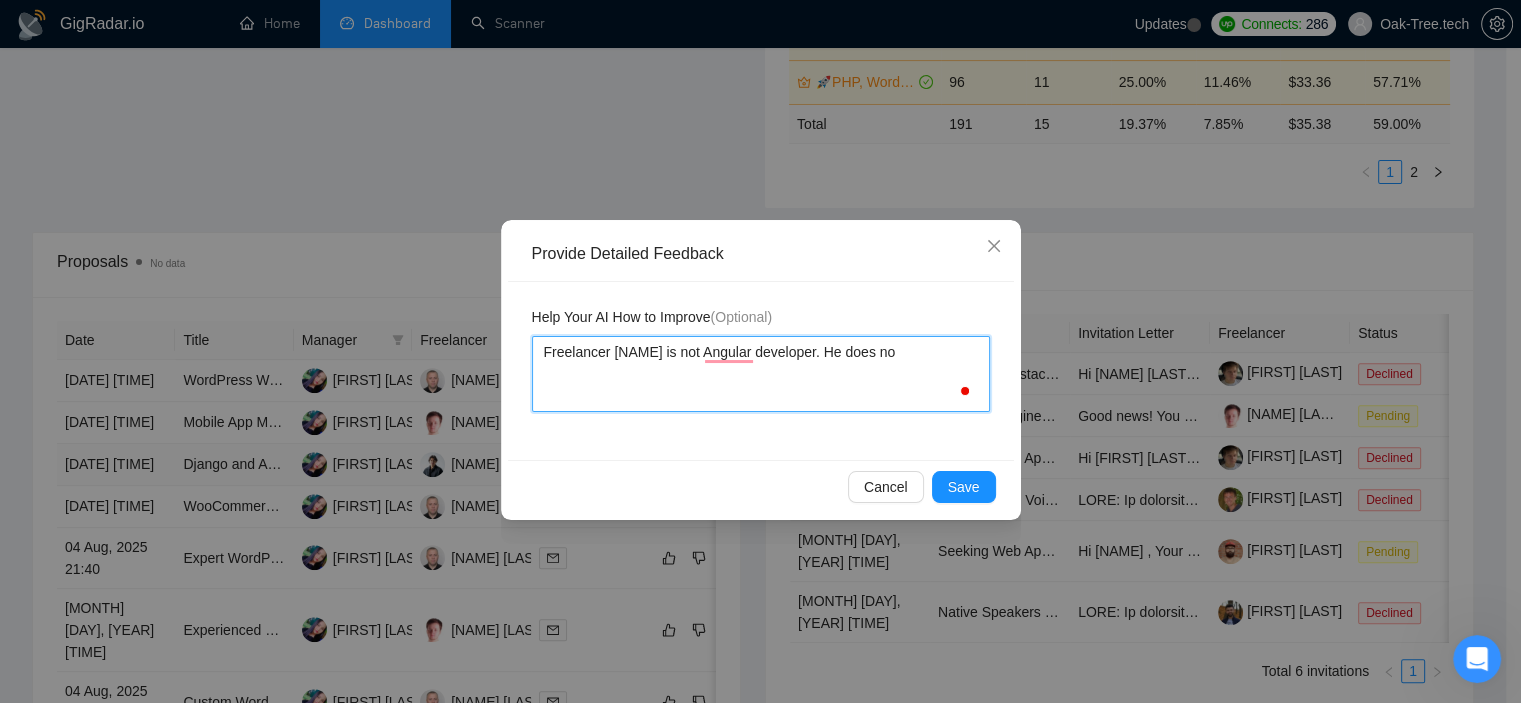 type 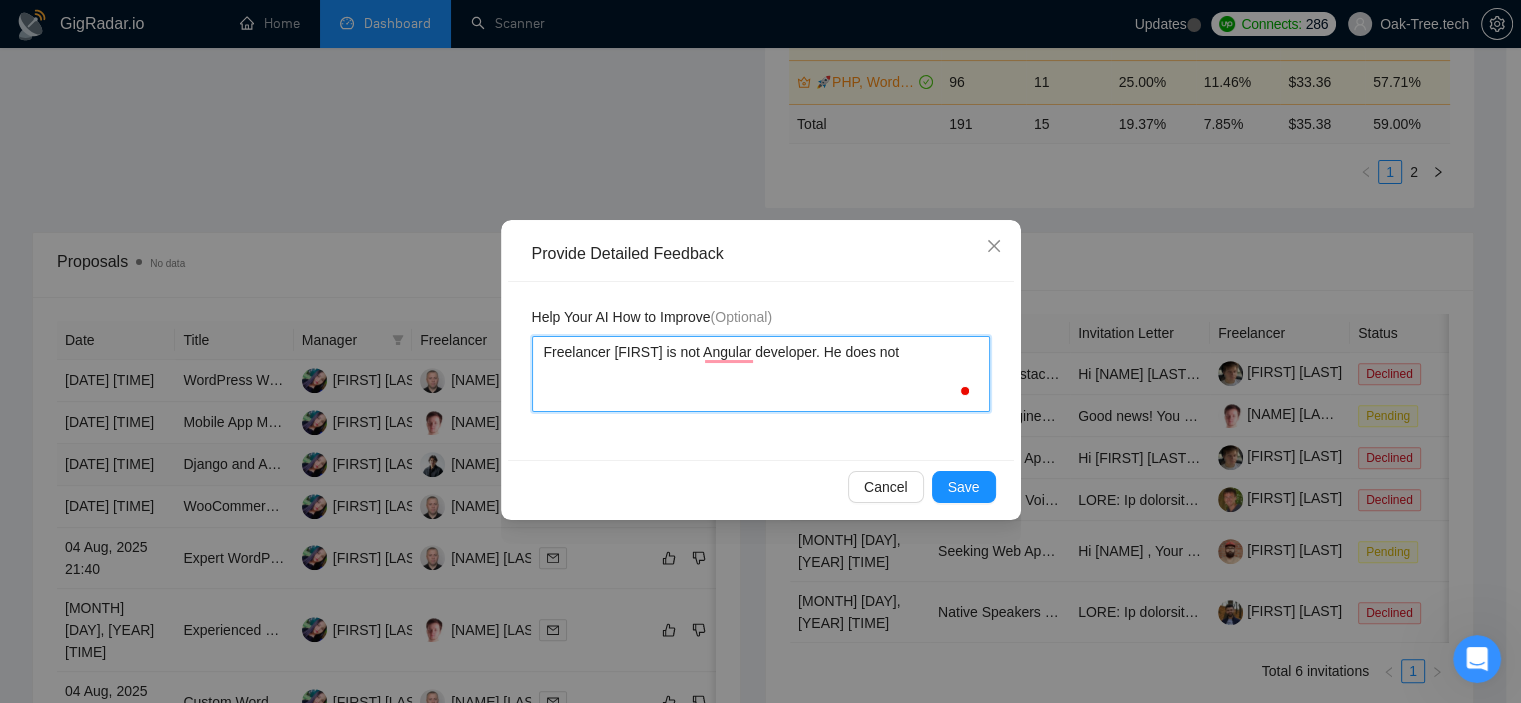 type 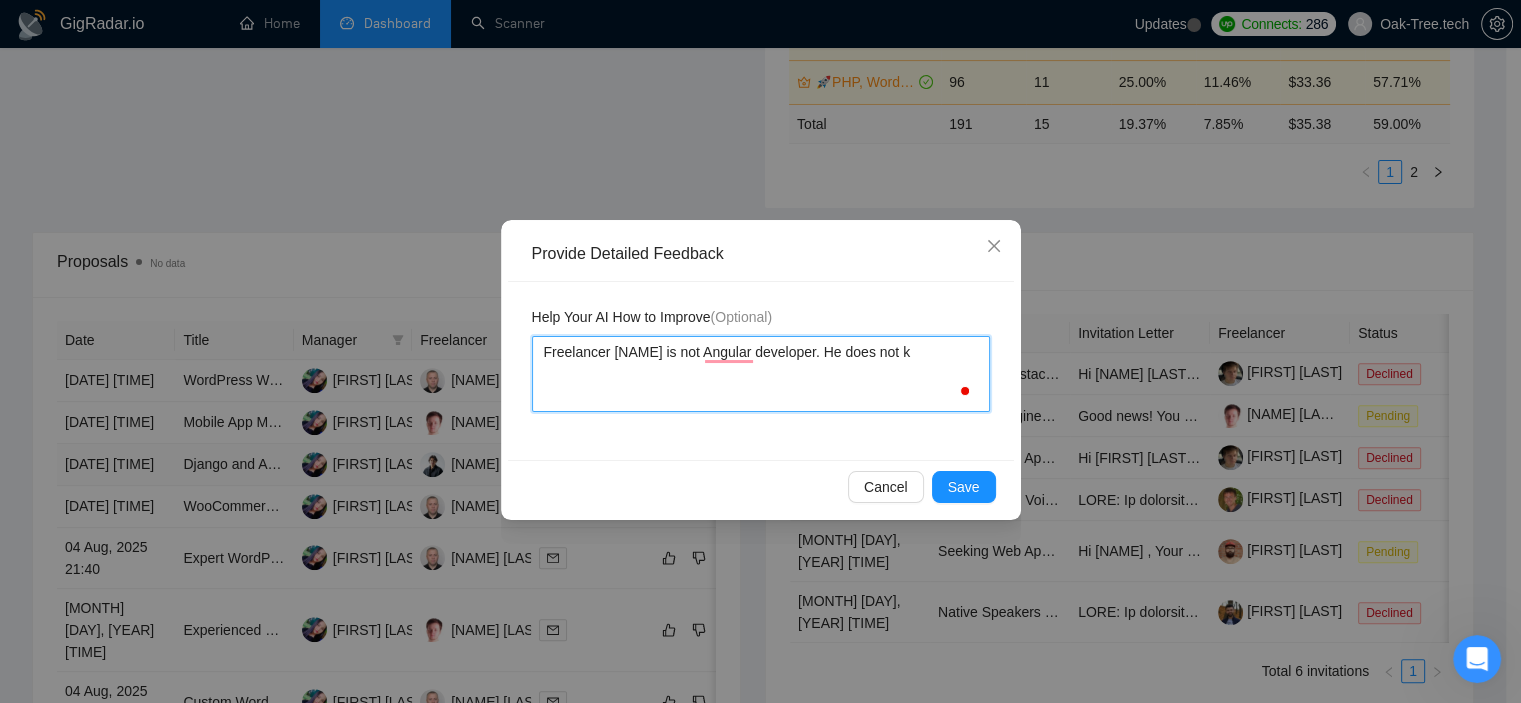 type 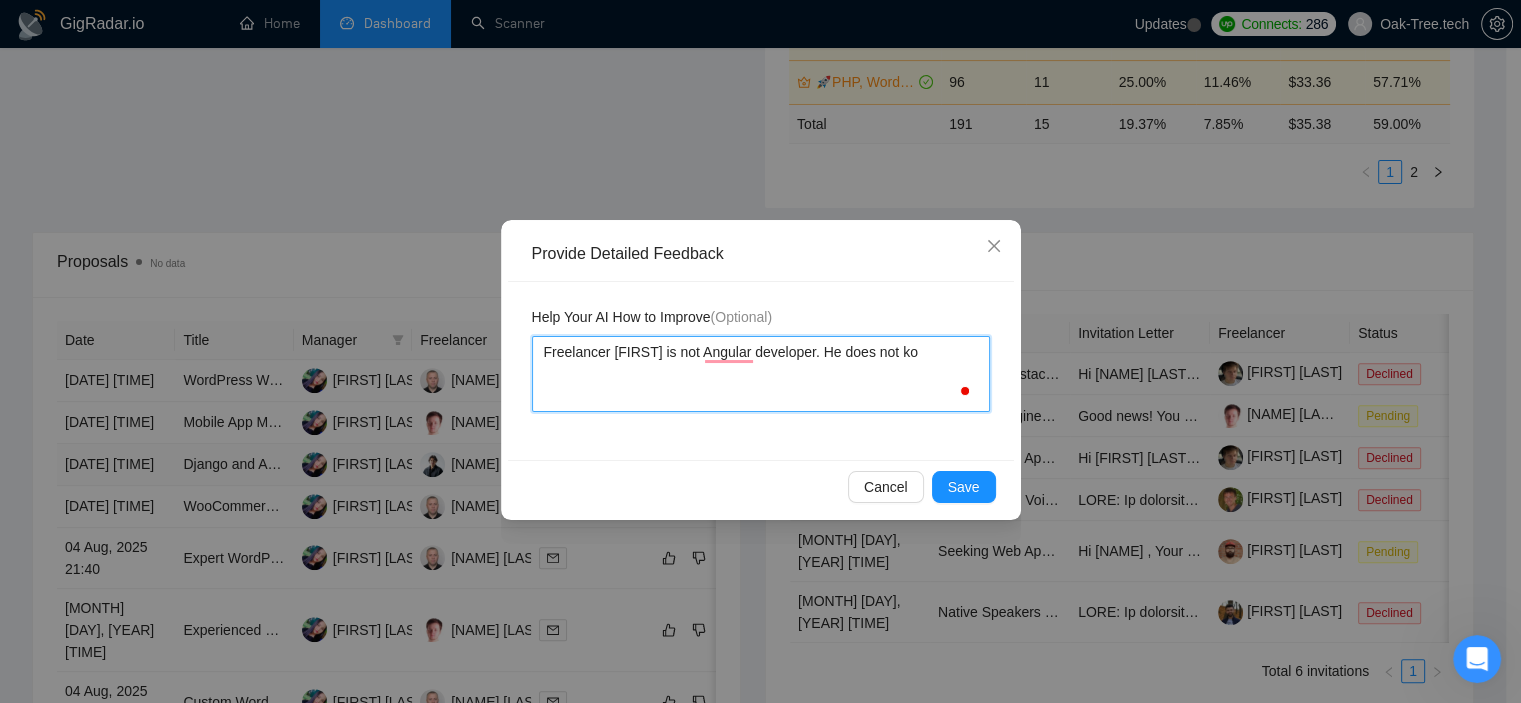 type 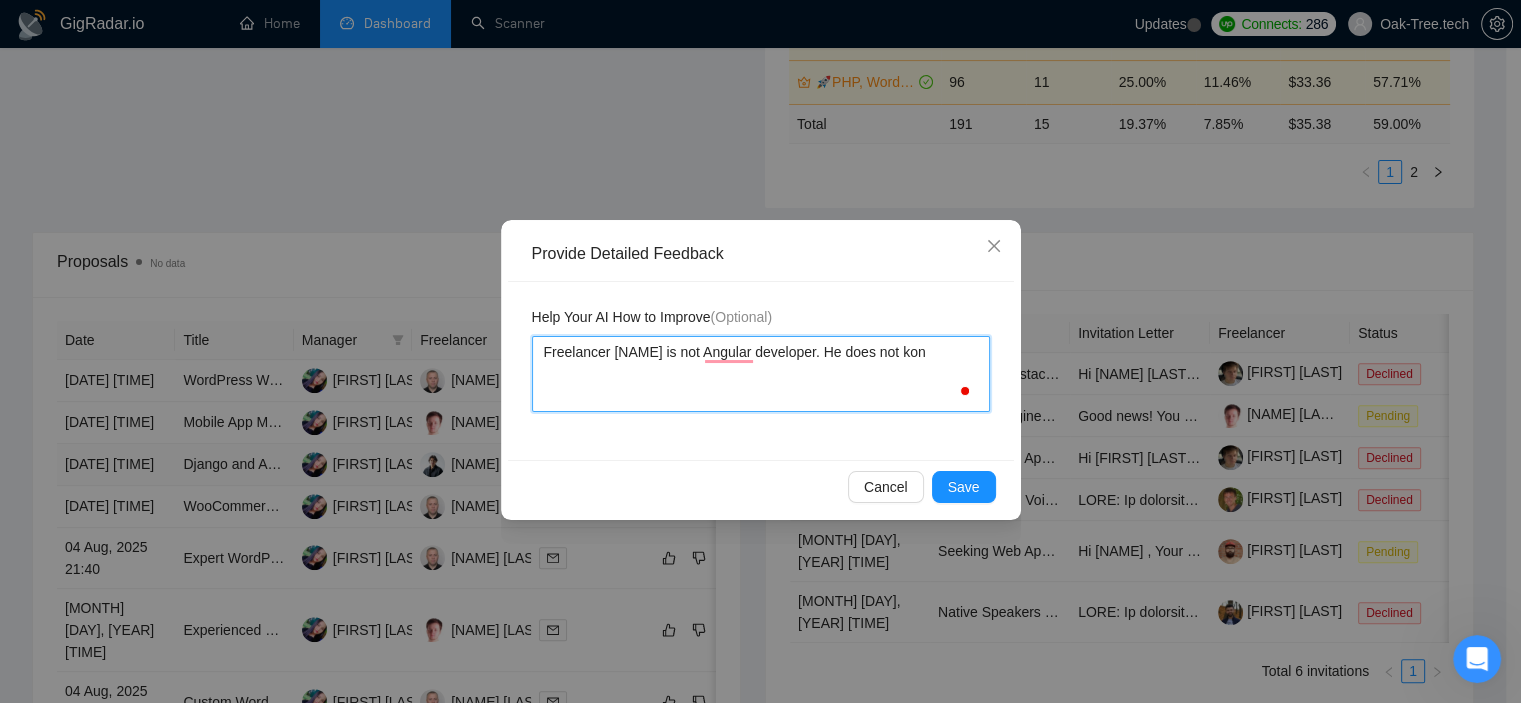 type 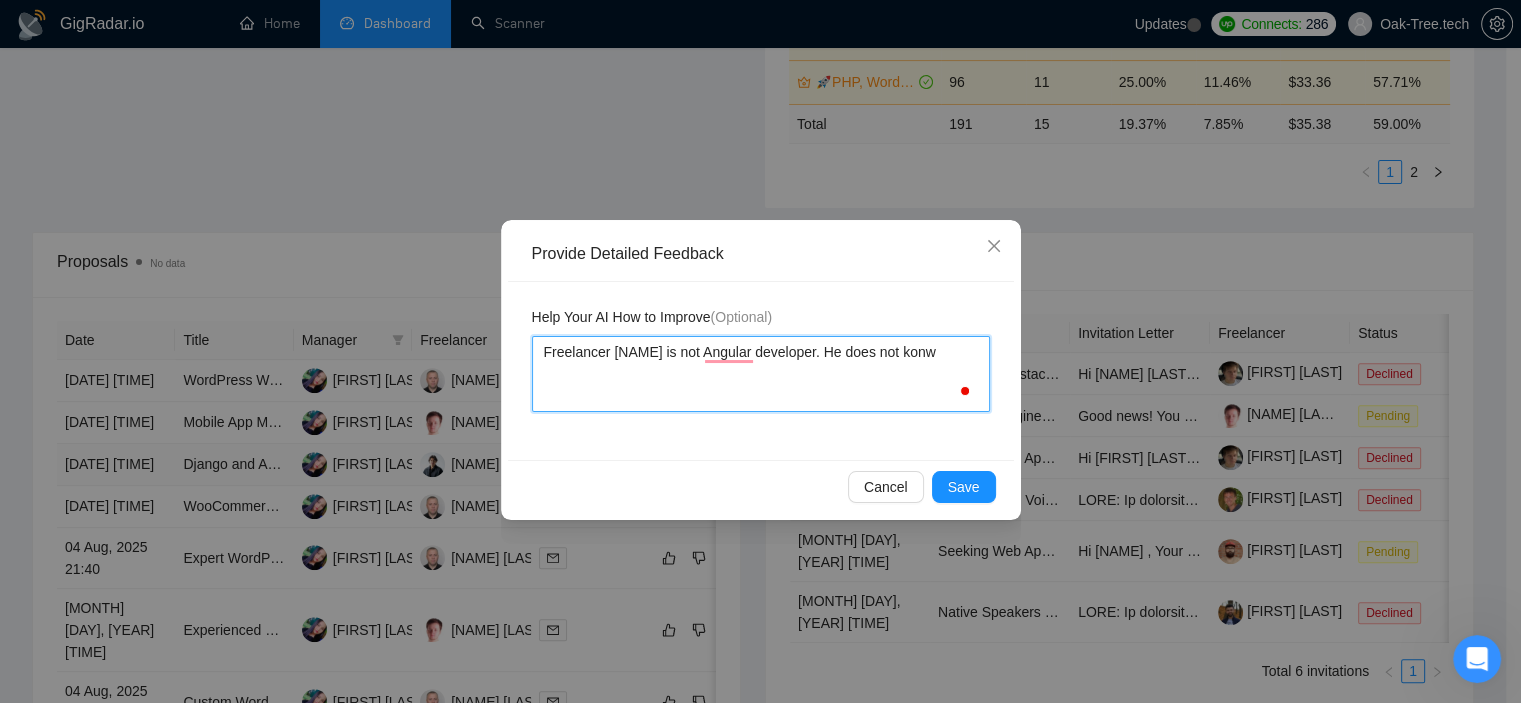 type 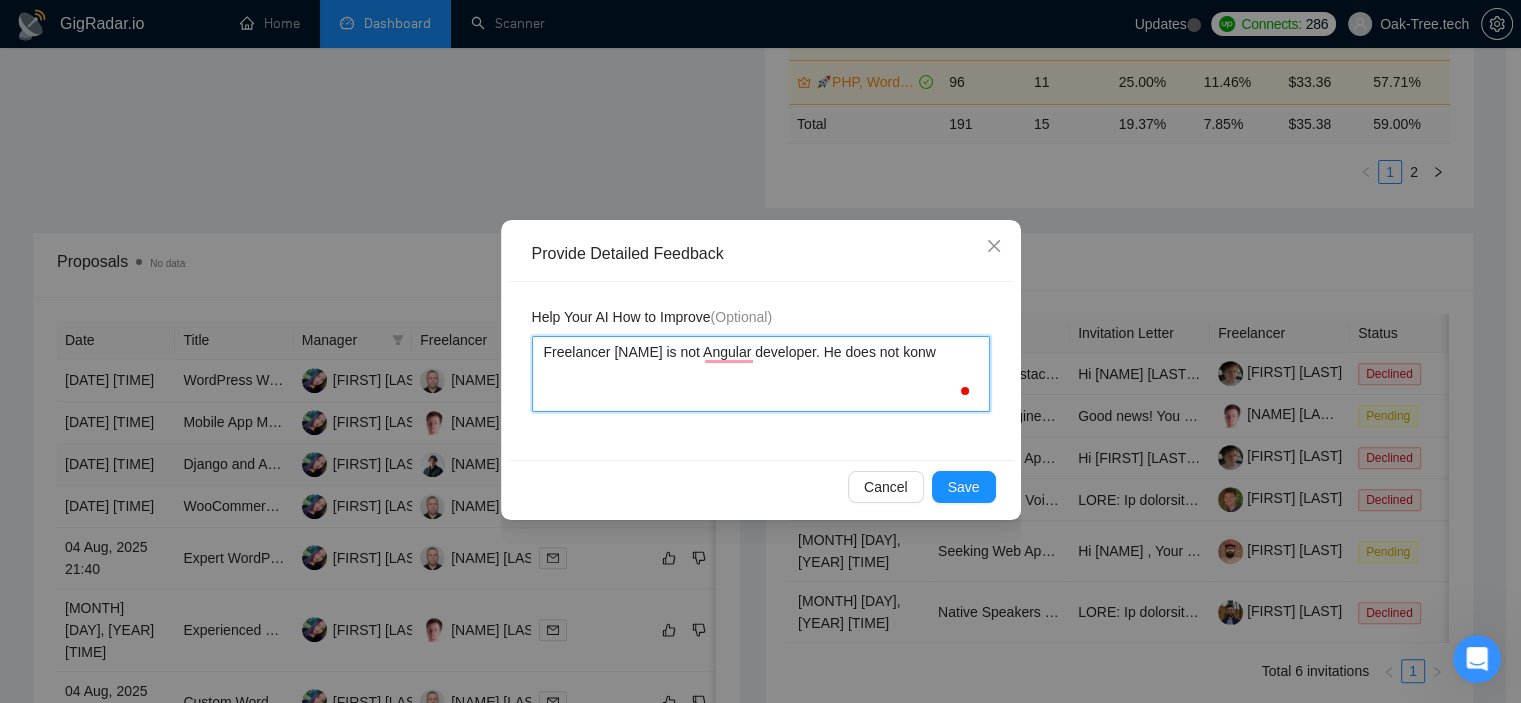 type on "Freelancer Brandon is not Angular developer. He does not kon" 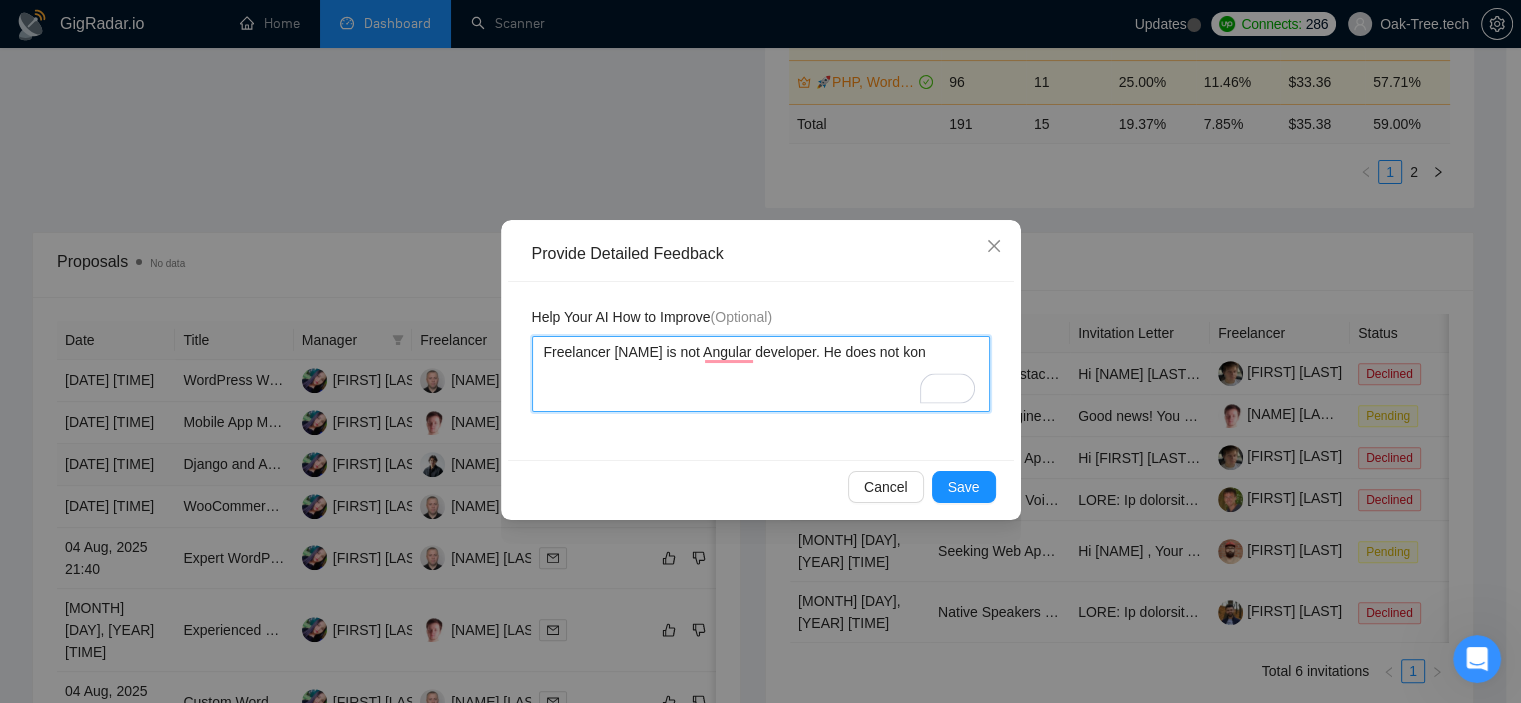 type 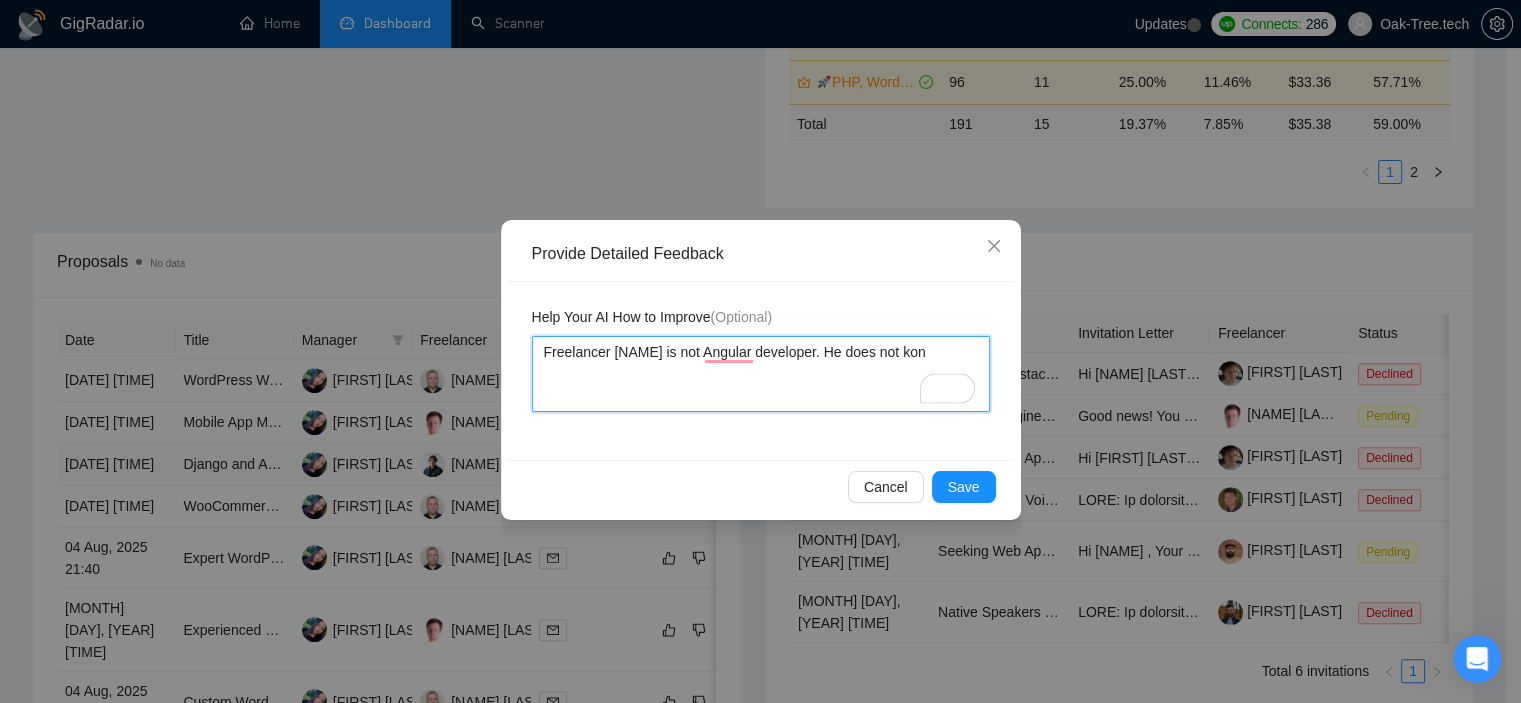 type on "Freelancer Brandon is not Angular developer. He does not ko" 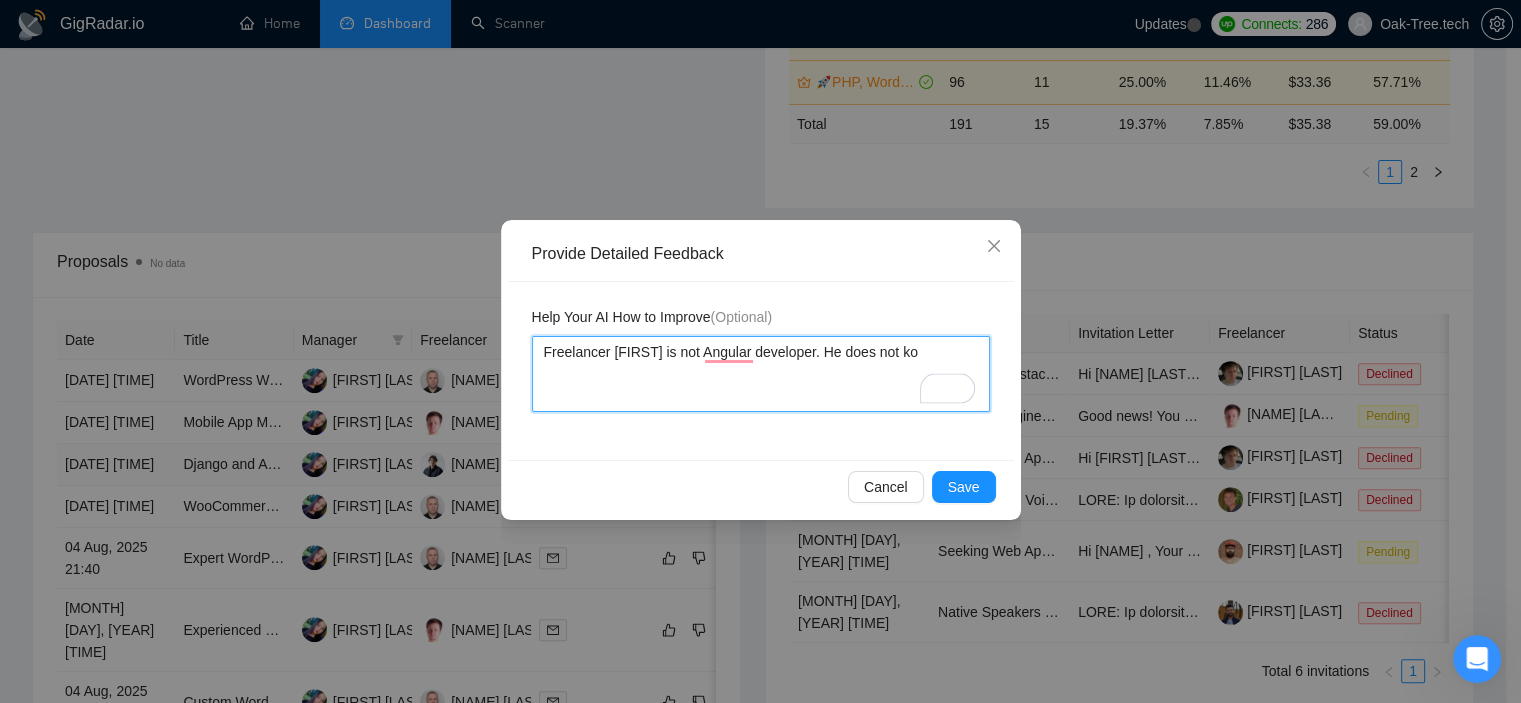 type 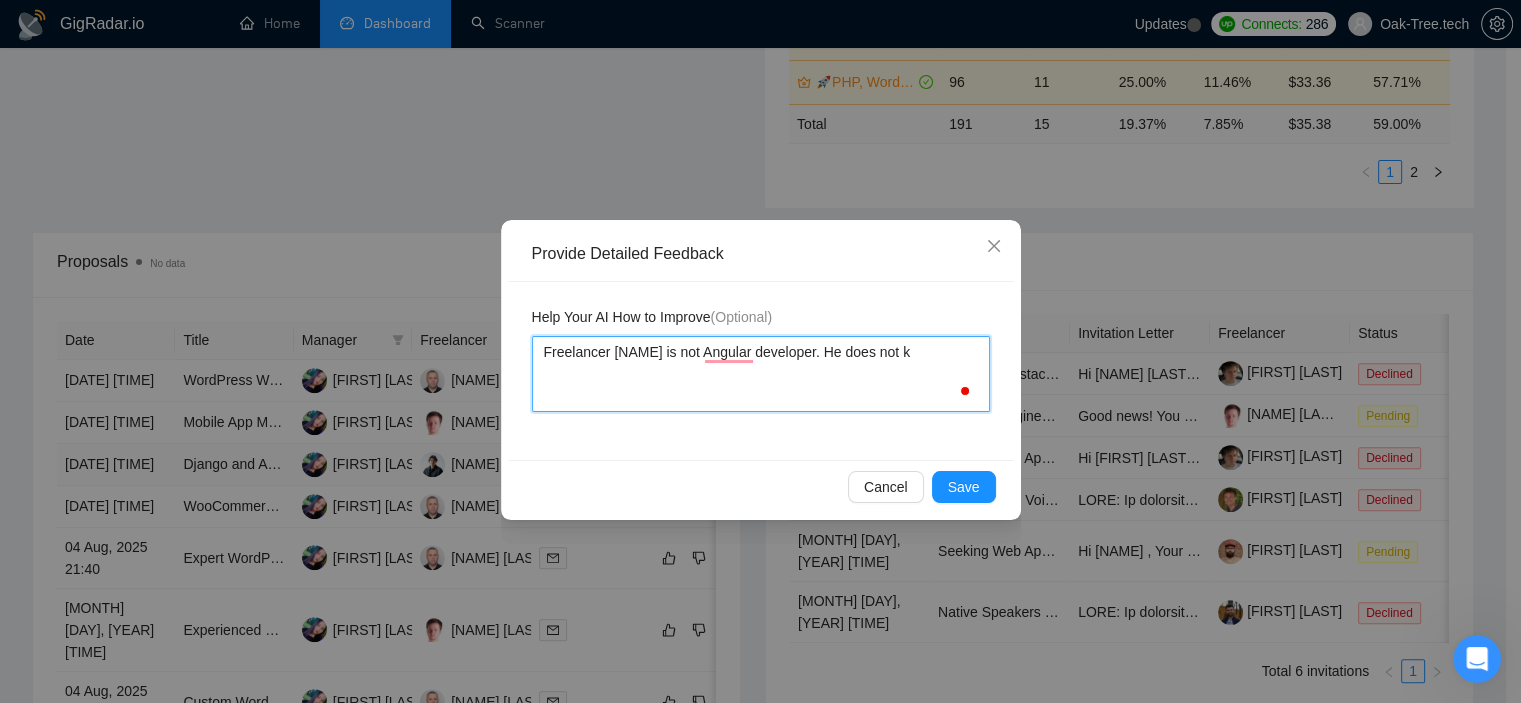 type 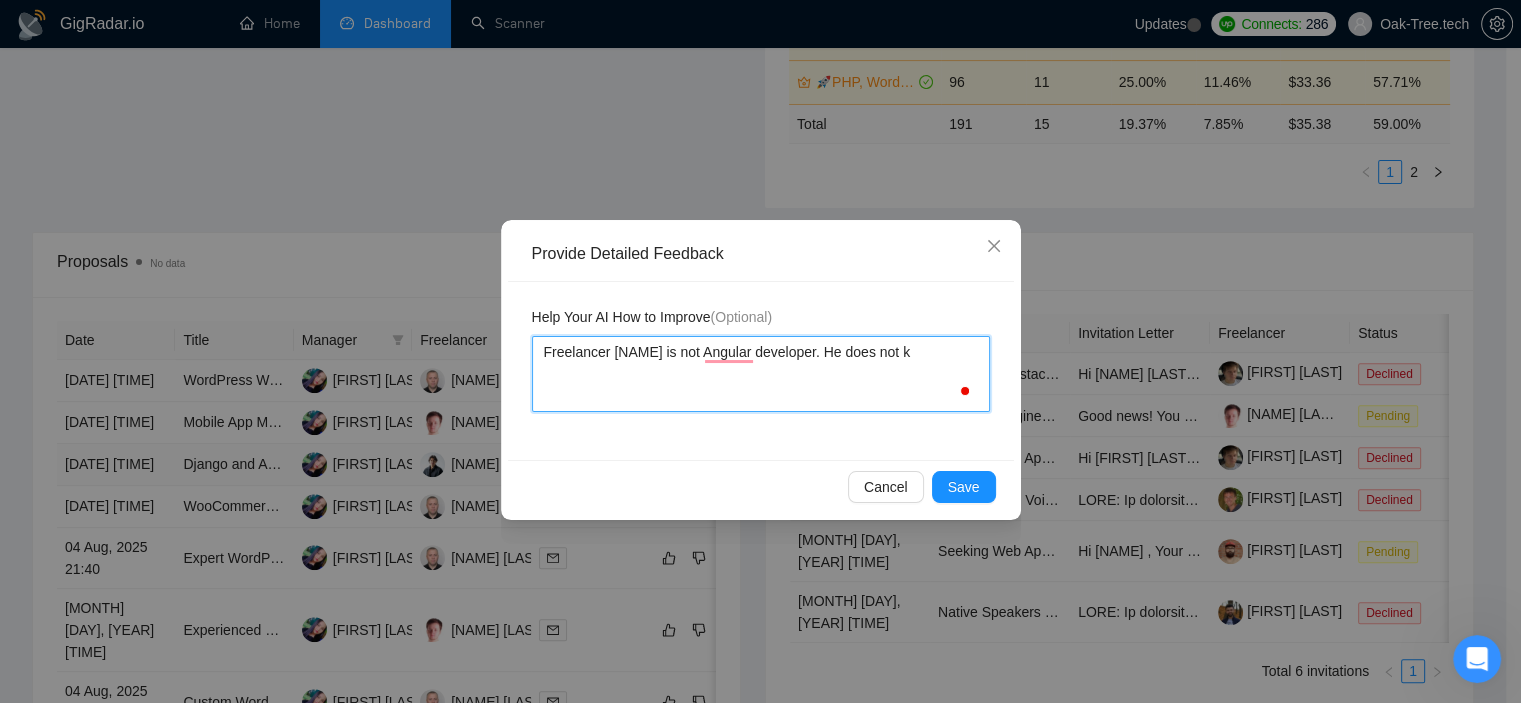 type on "Freelancer Brandon is not Angular developer. He does not kn" 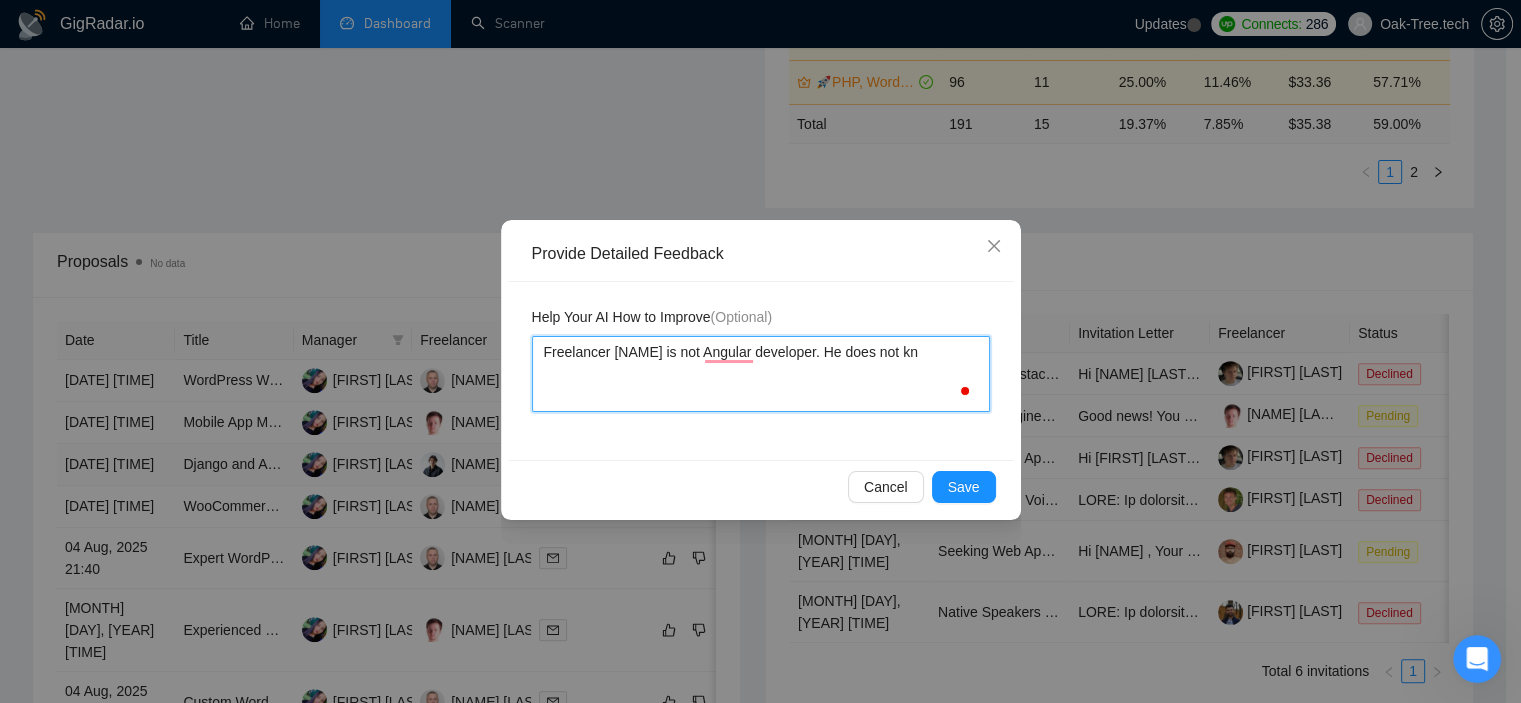 type 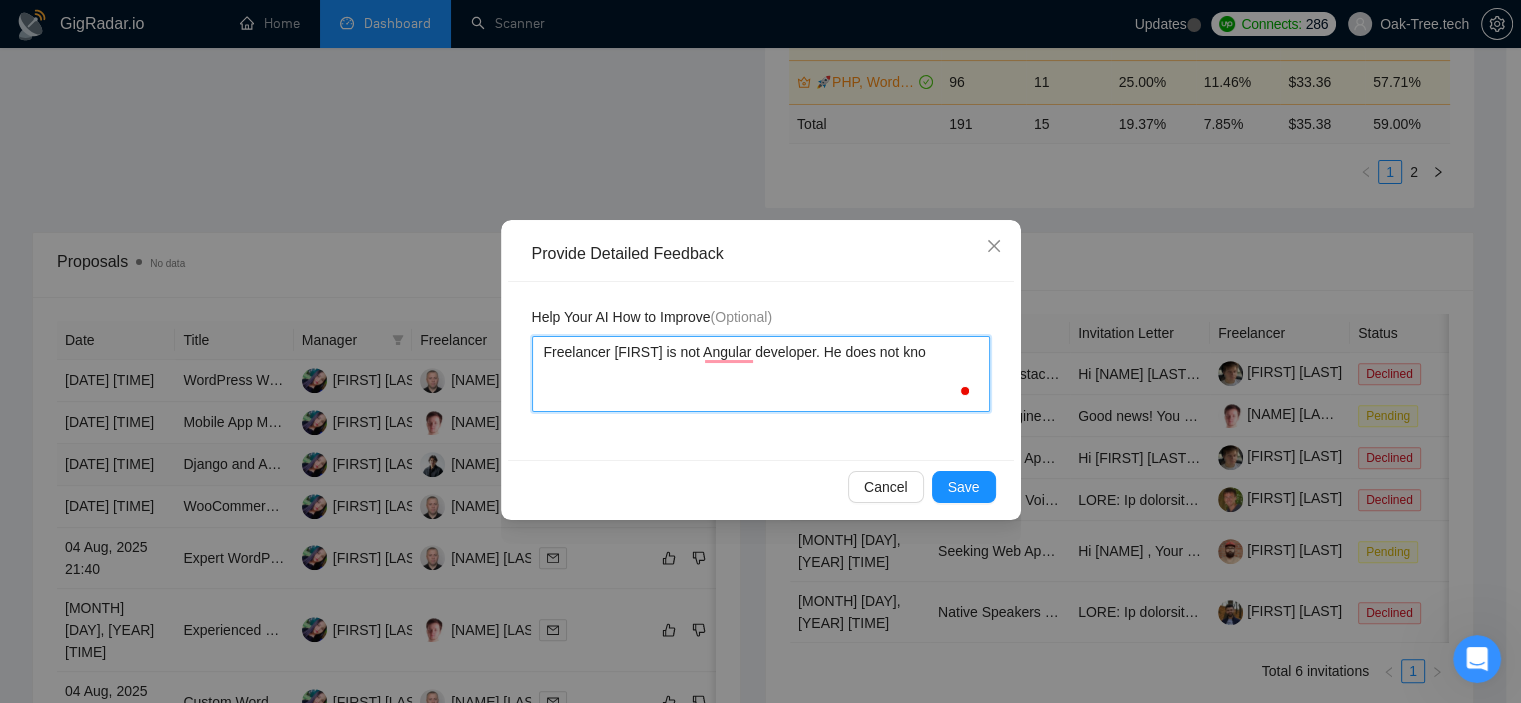 type 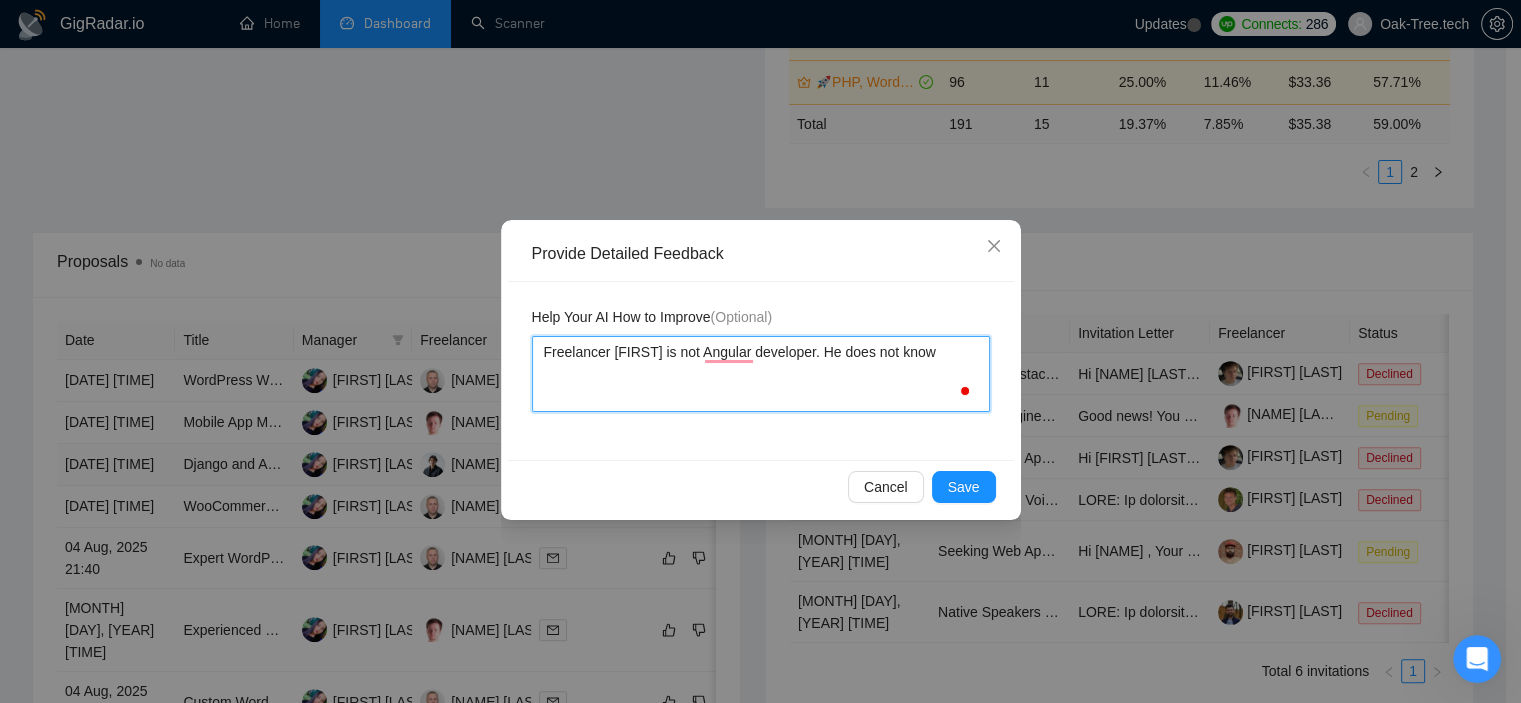 type 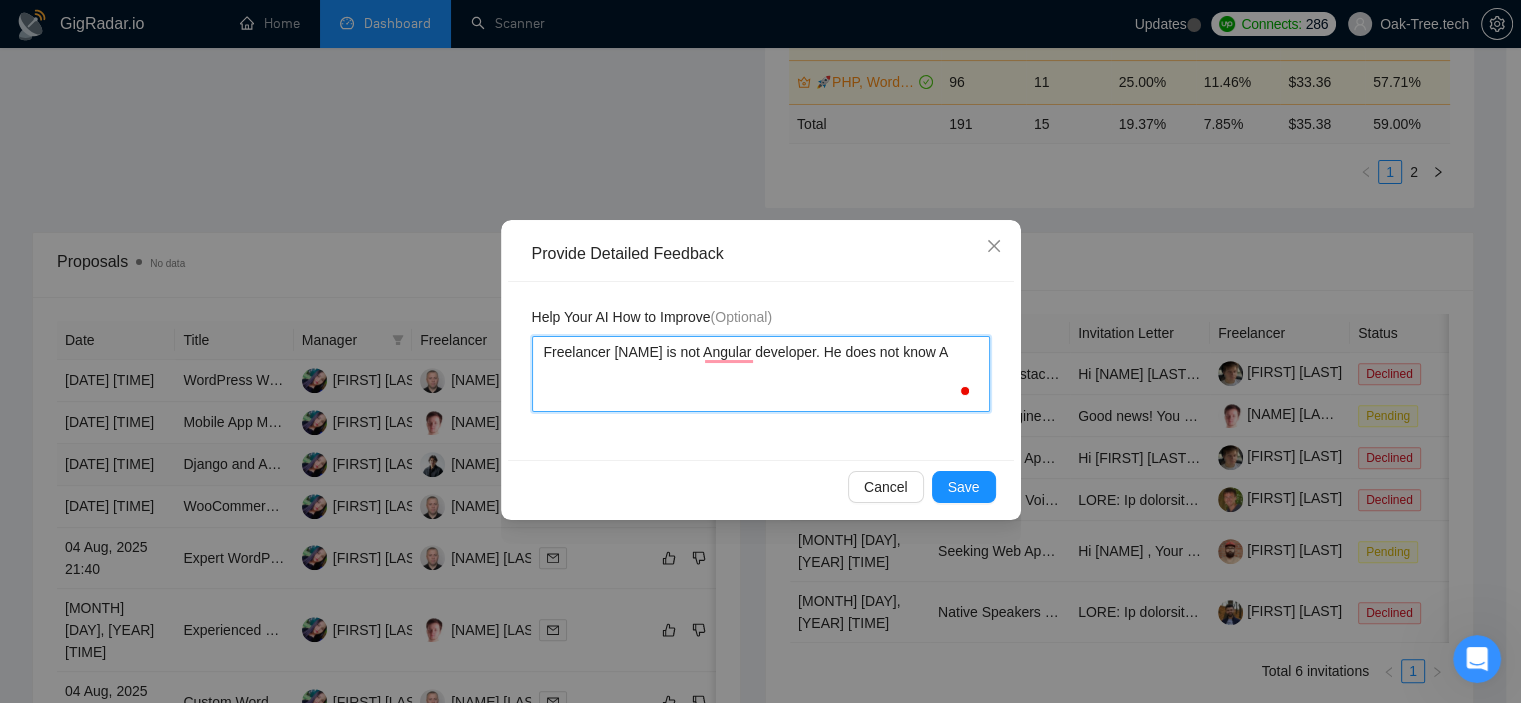 type 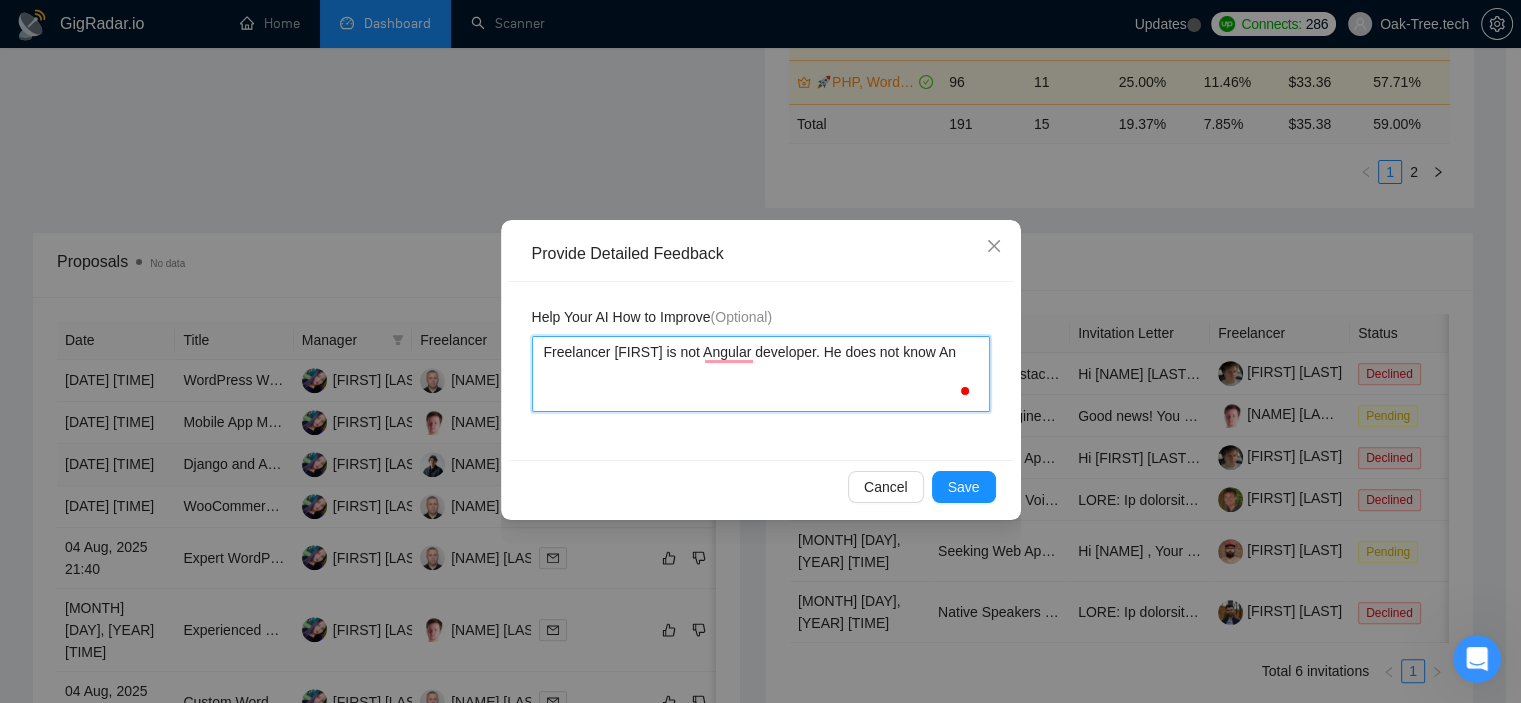 type 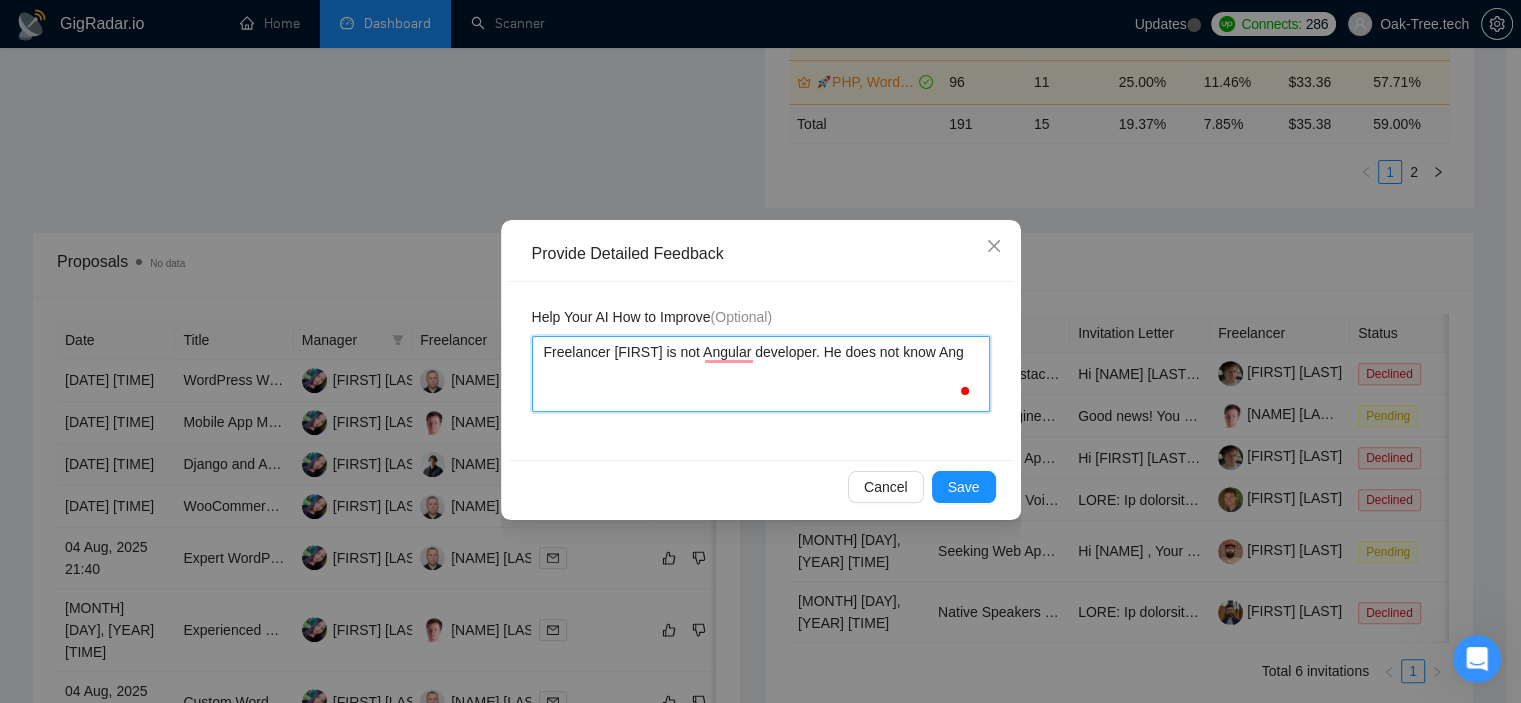 type 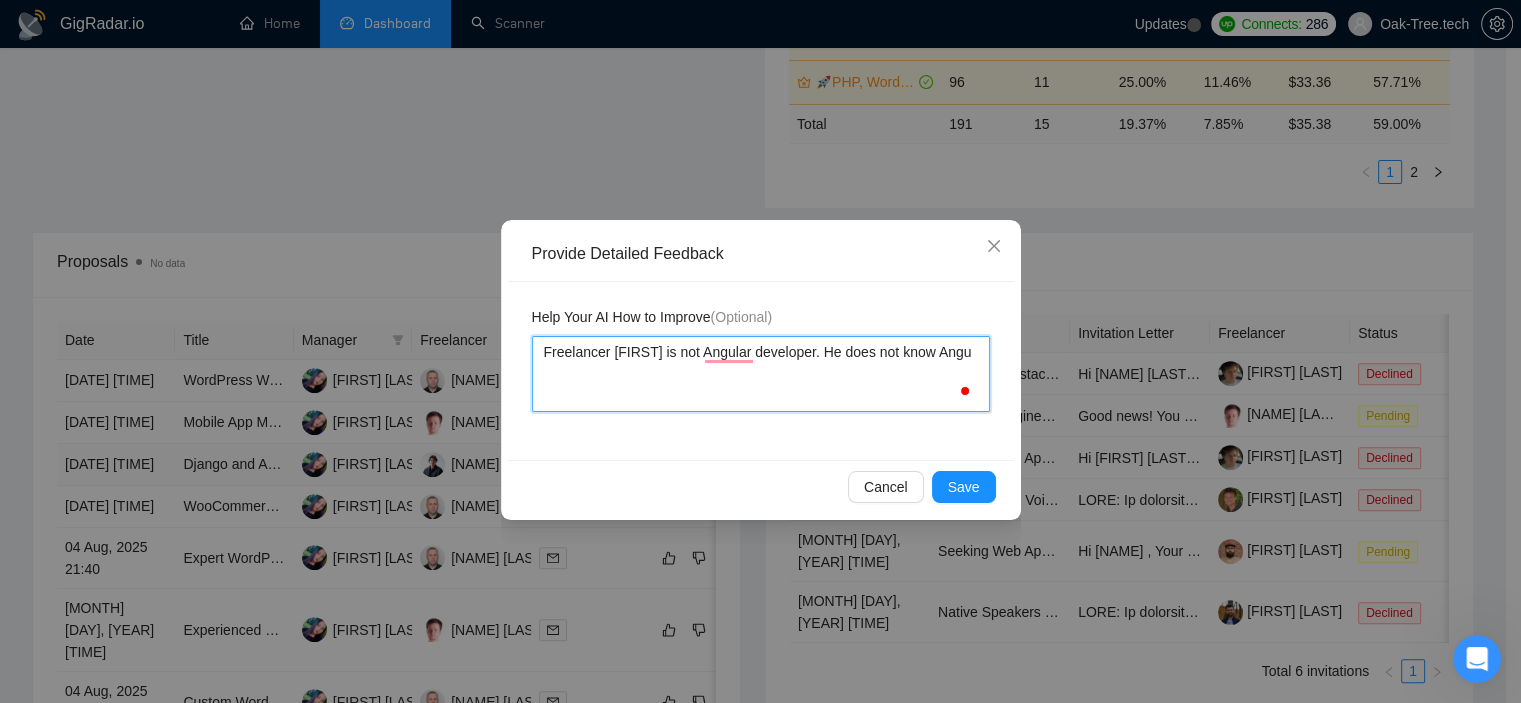 type 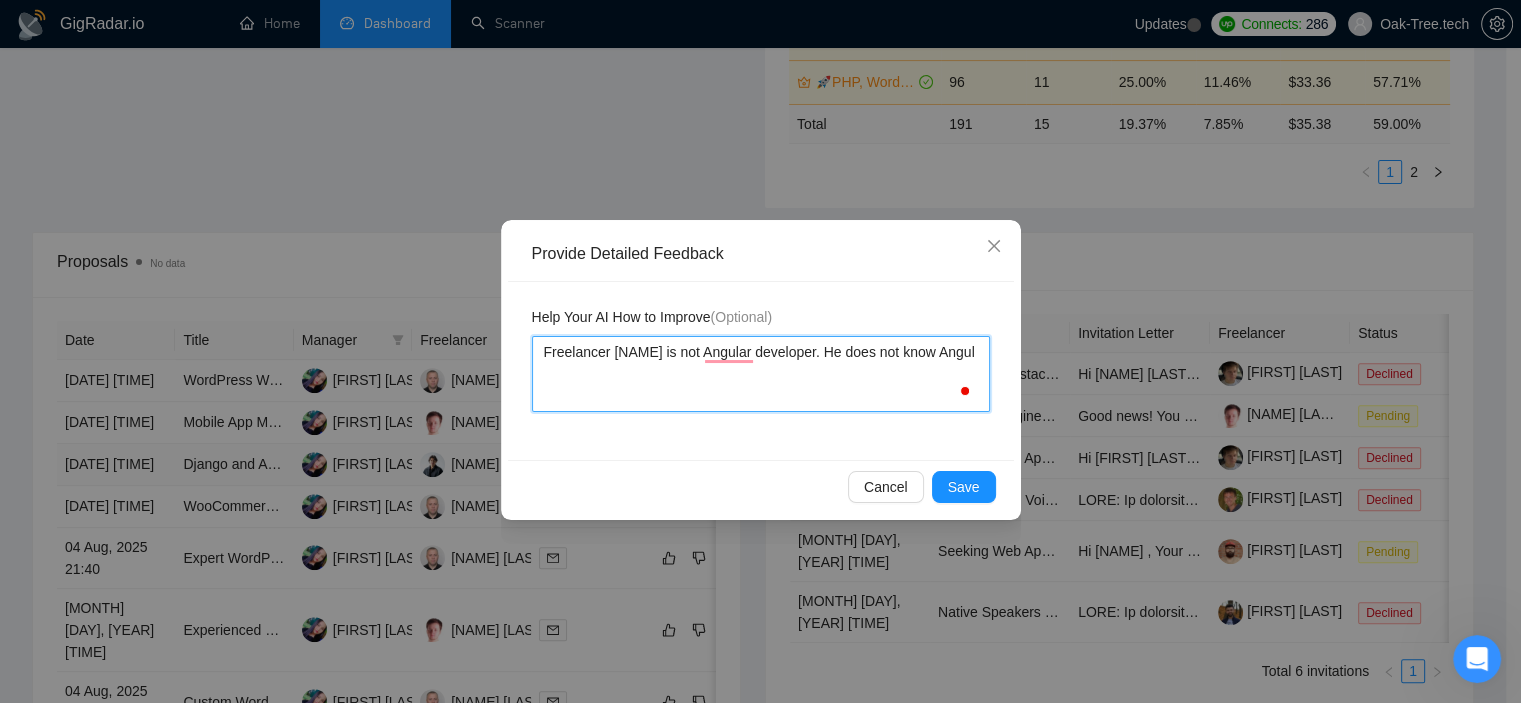 type 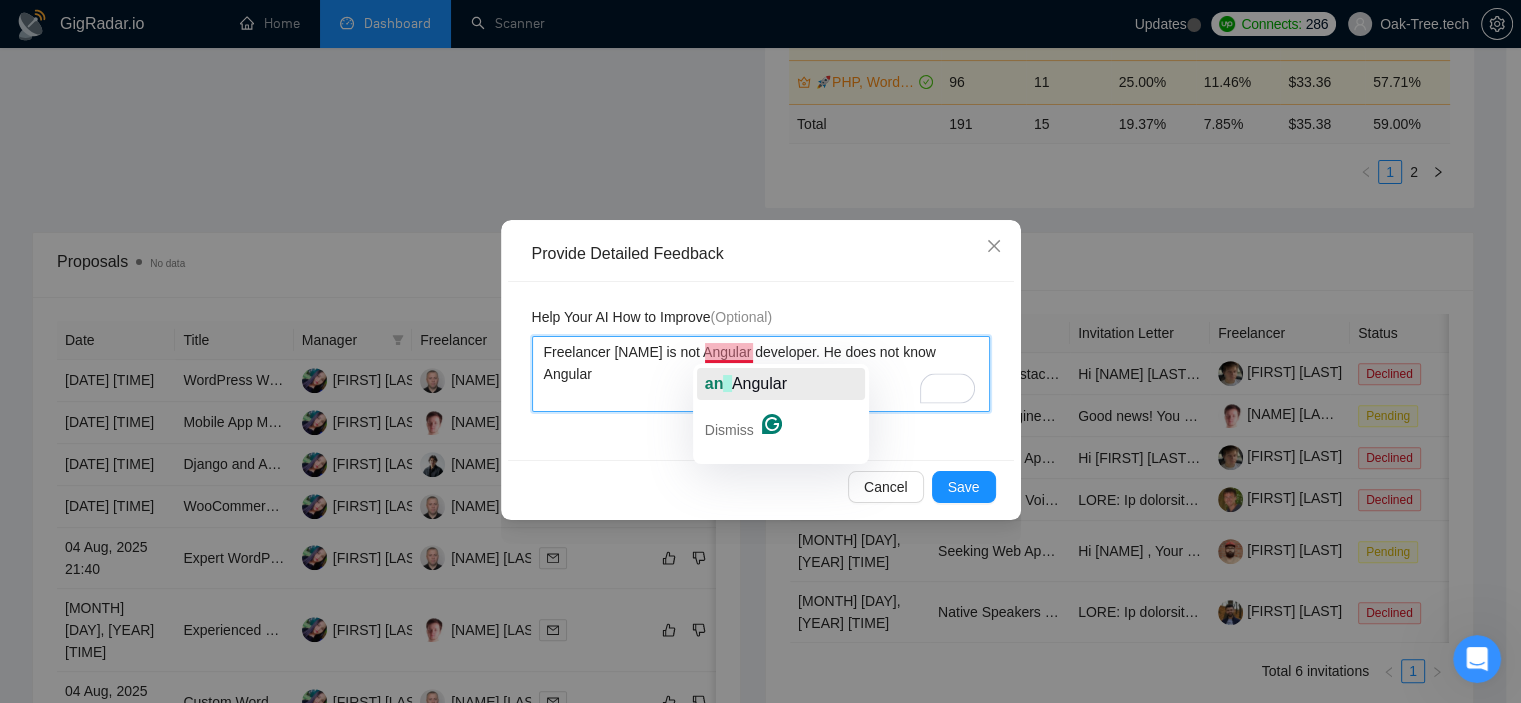 click on "Angular" 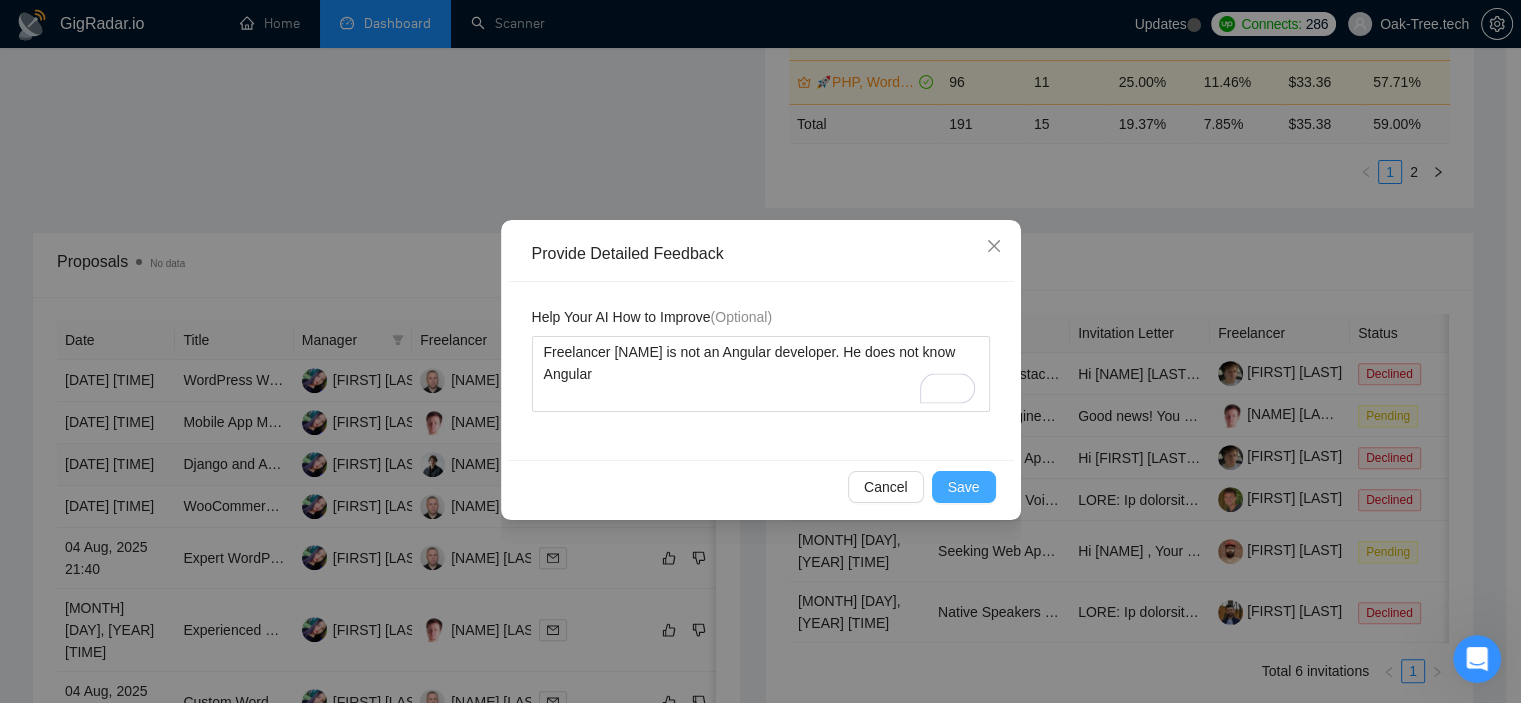 click on "Save" at bounding box center [964, 487] 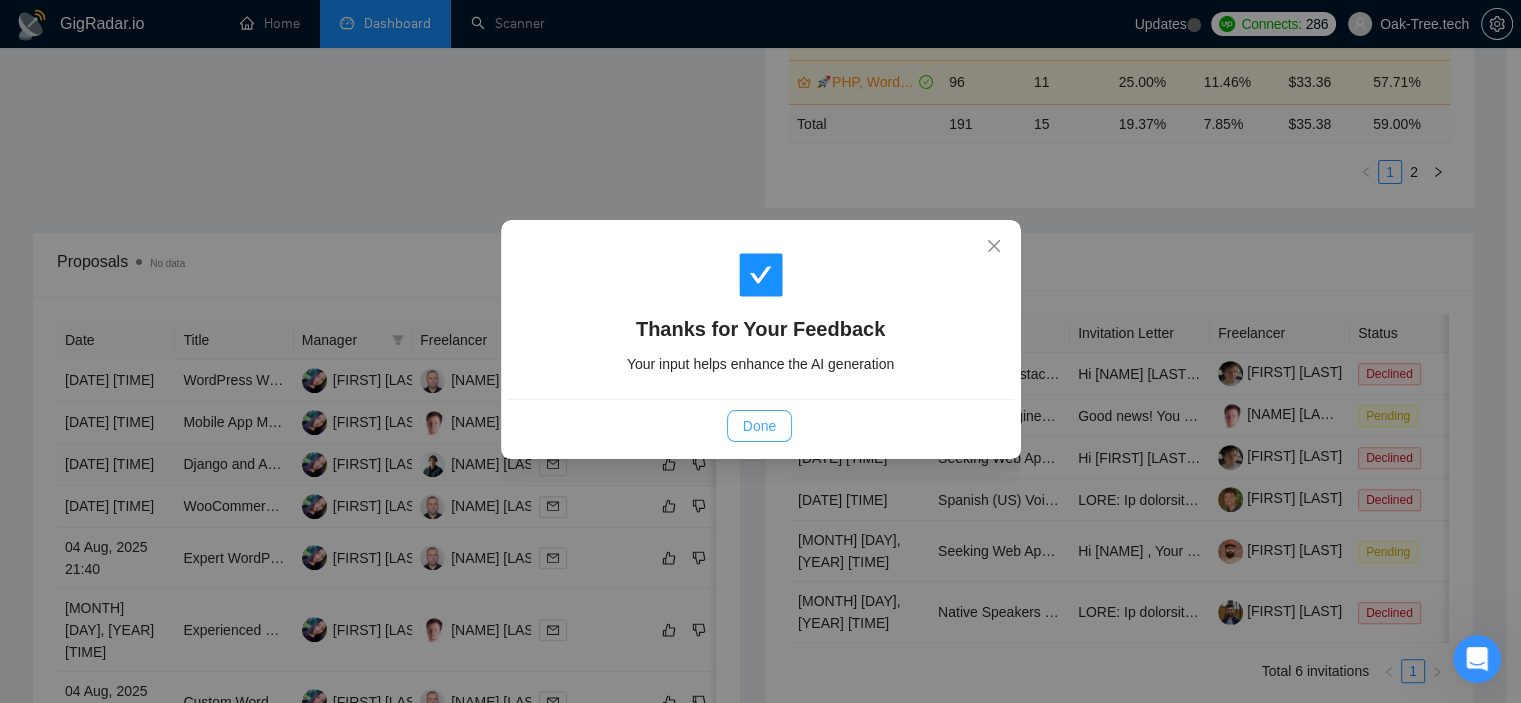 click on "Done" at bounding box center (759, 426) 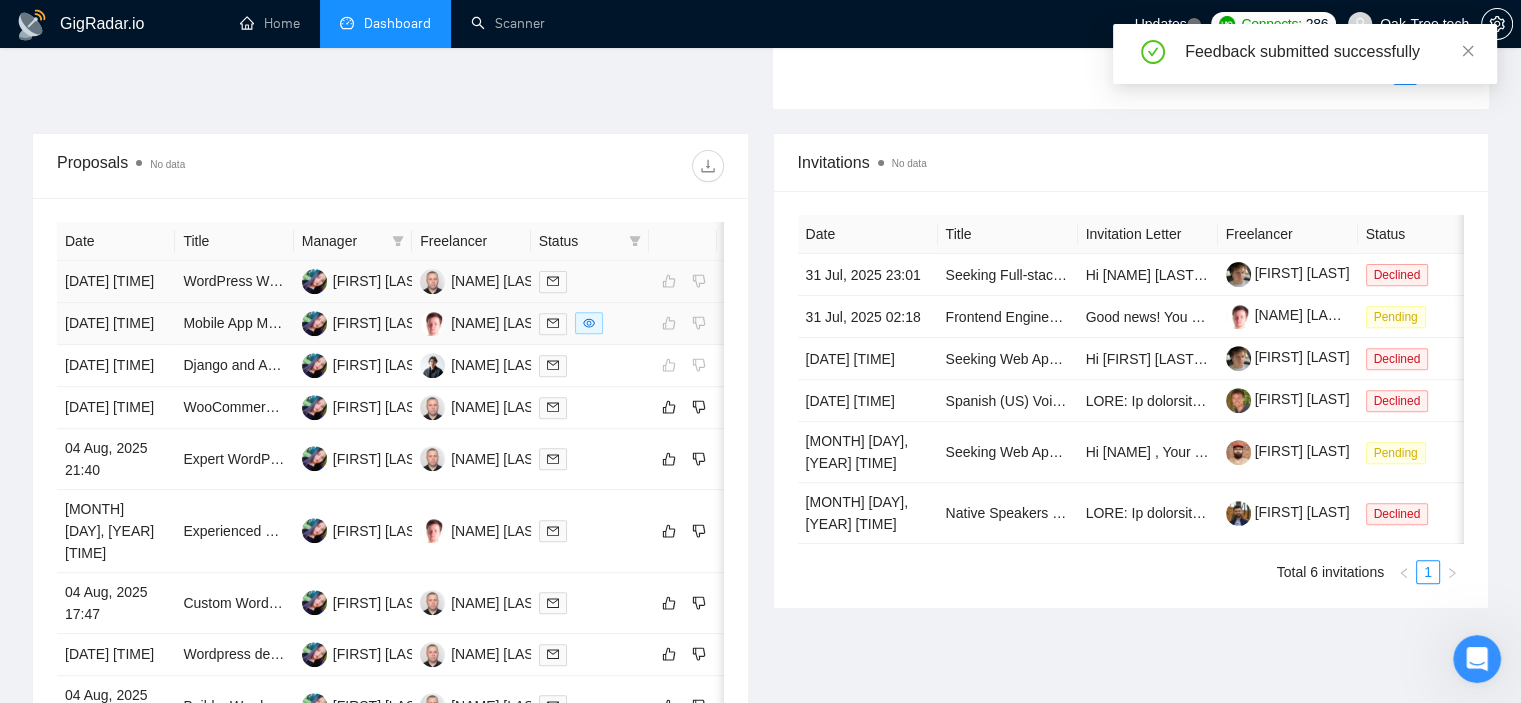 scroll, scrollTop: 700, scrollLeft: 0, axis: vertical 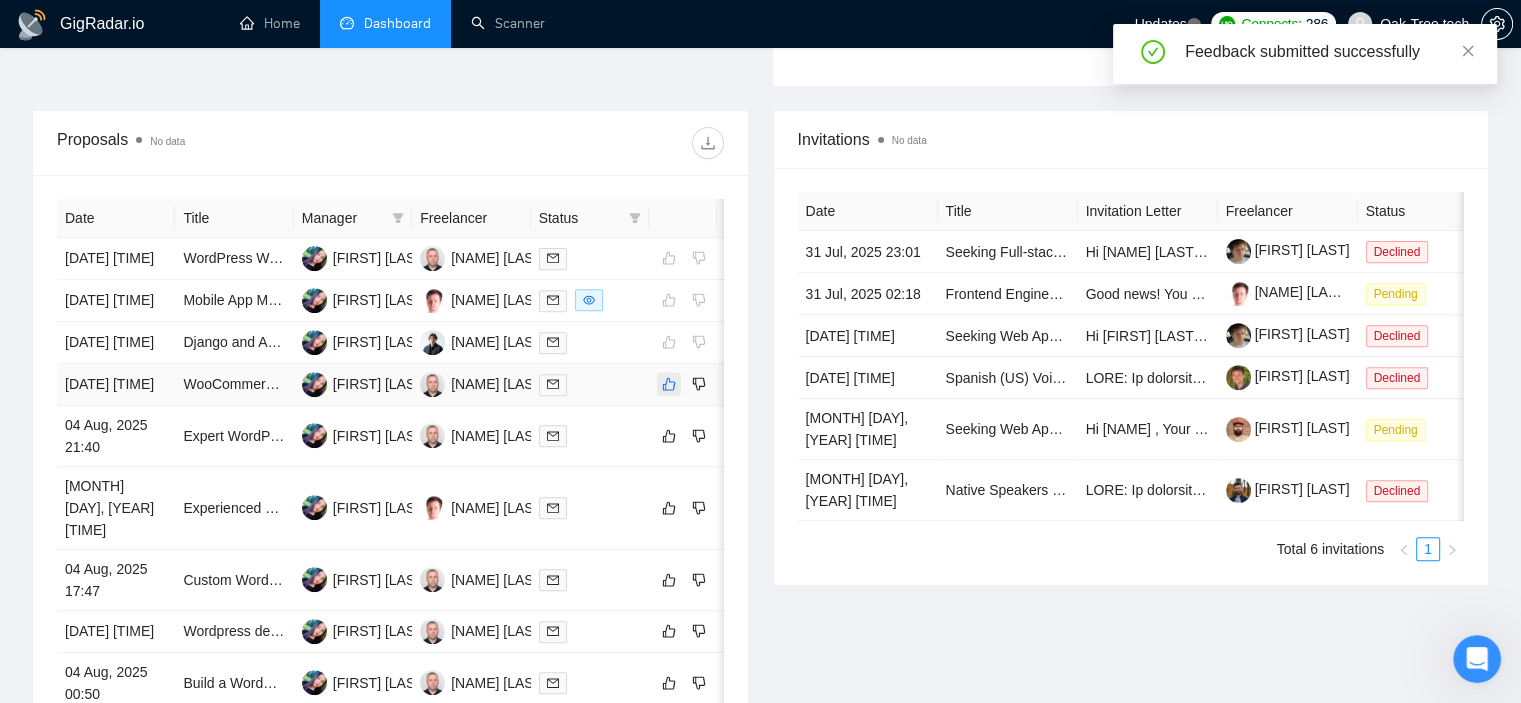 click at bounding box center [669, 384] 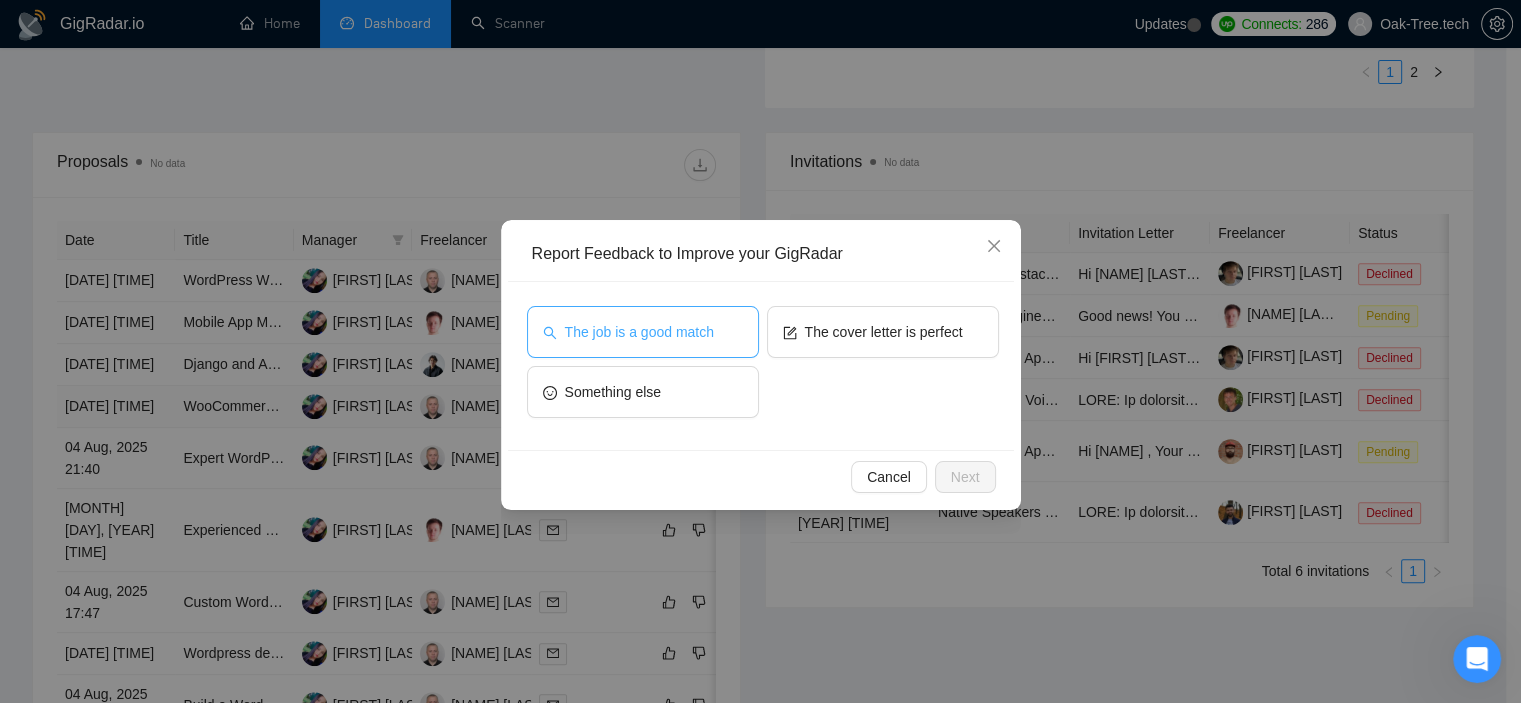 drag, startPoint x: 680, startPoint y: 347, endPoint x: 694, endPoint y: 349, distance: 14.142136 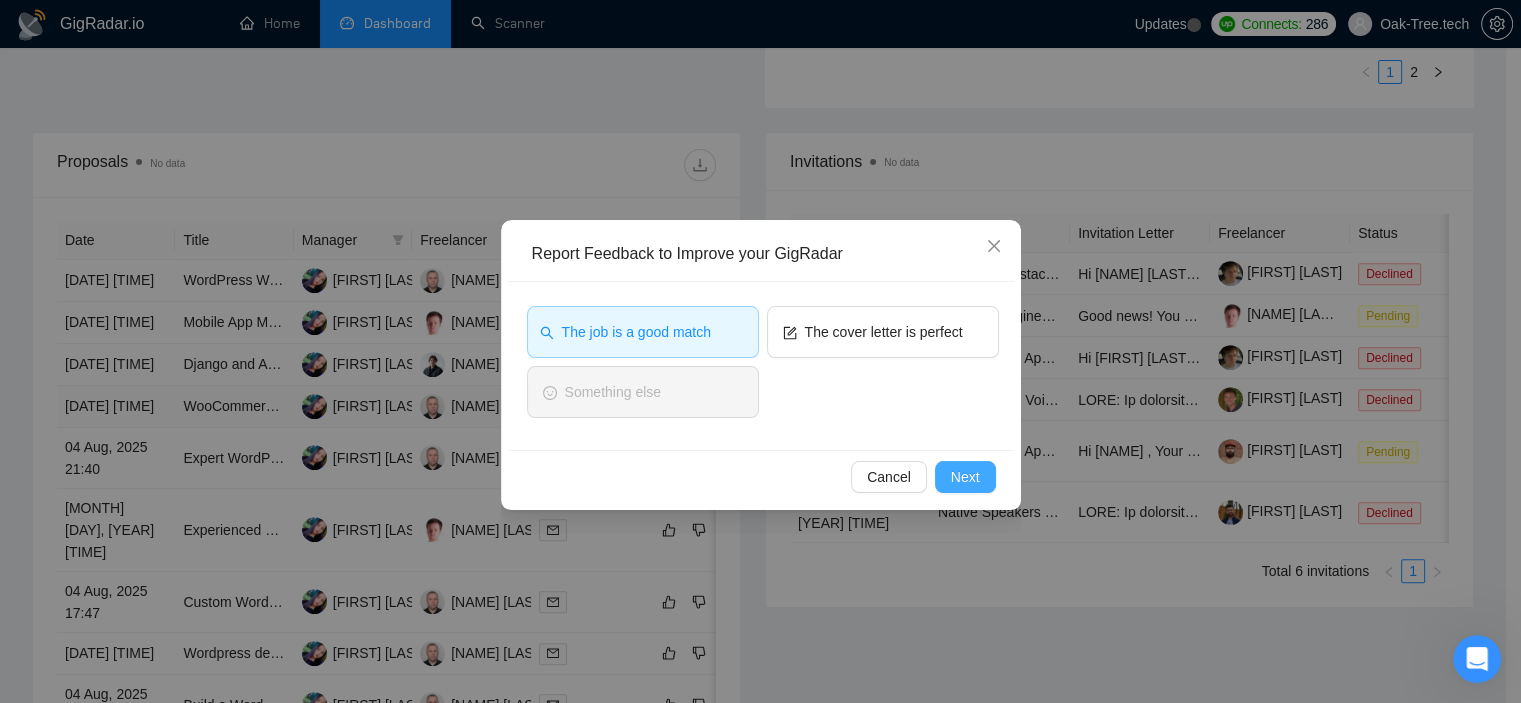 click on "Next" at bounding box center (965, 477) 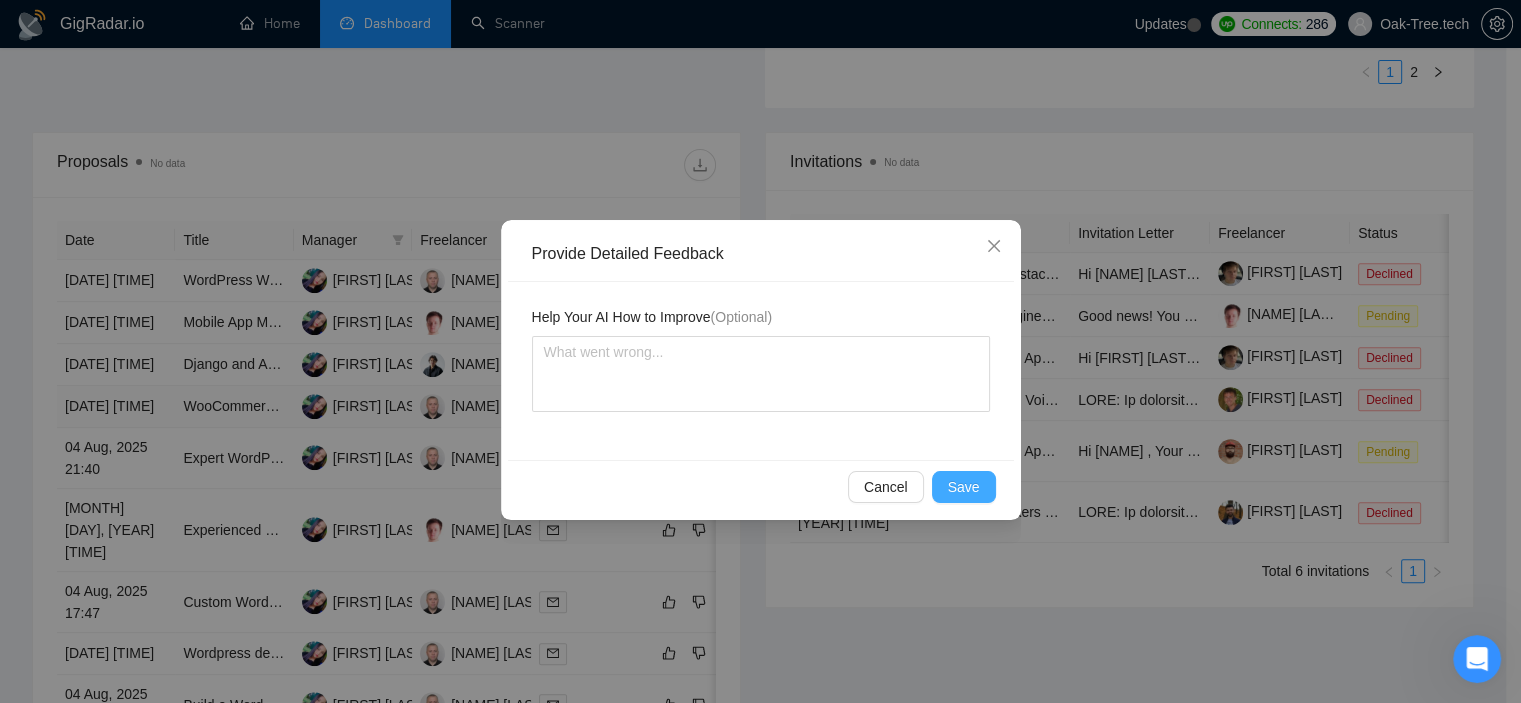 click on "Save" at bounding box center [964, 487] 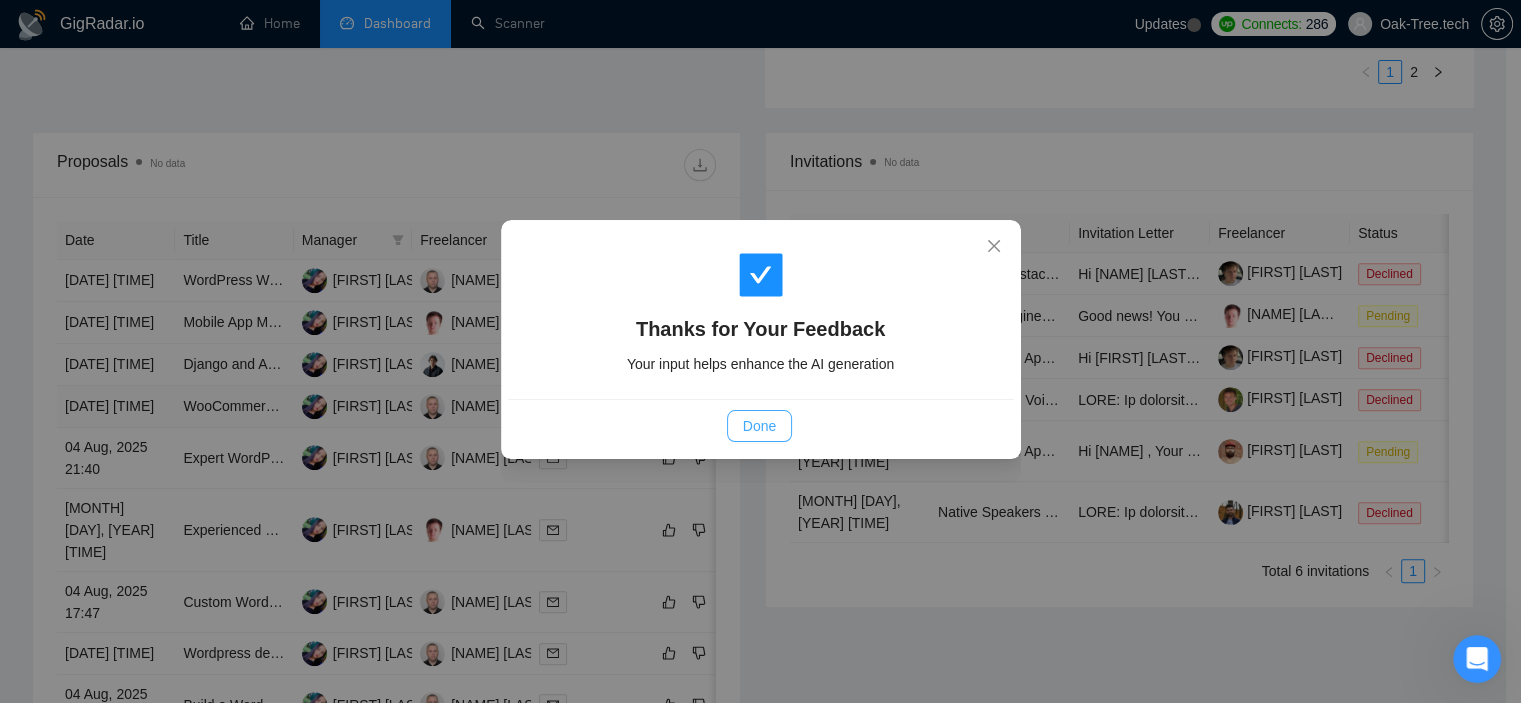 click on "Done" at bounding box center (759, 426) 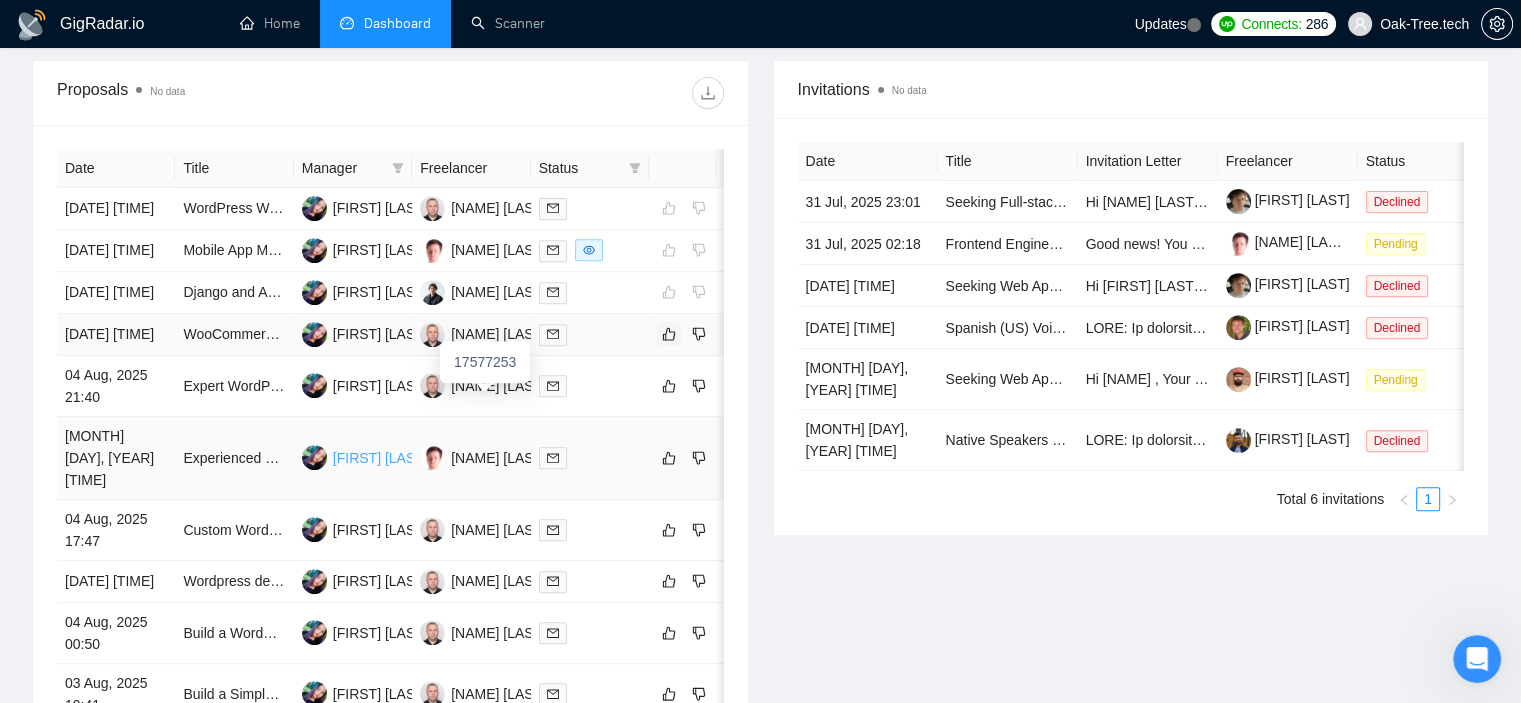 scroll, scrollTop: 800, scrollLeft: 0, axis: vertical 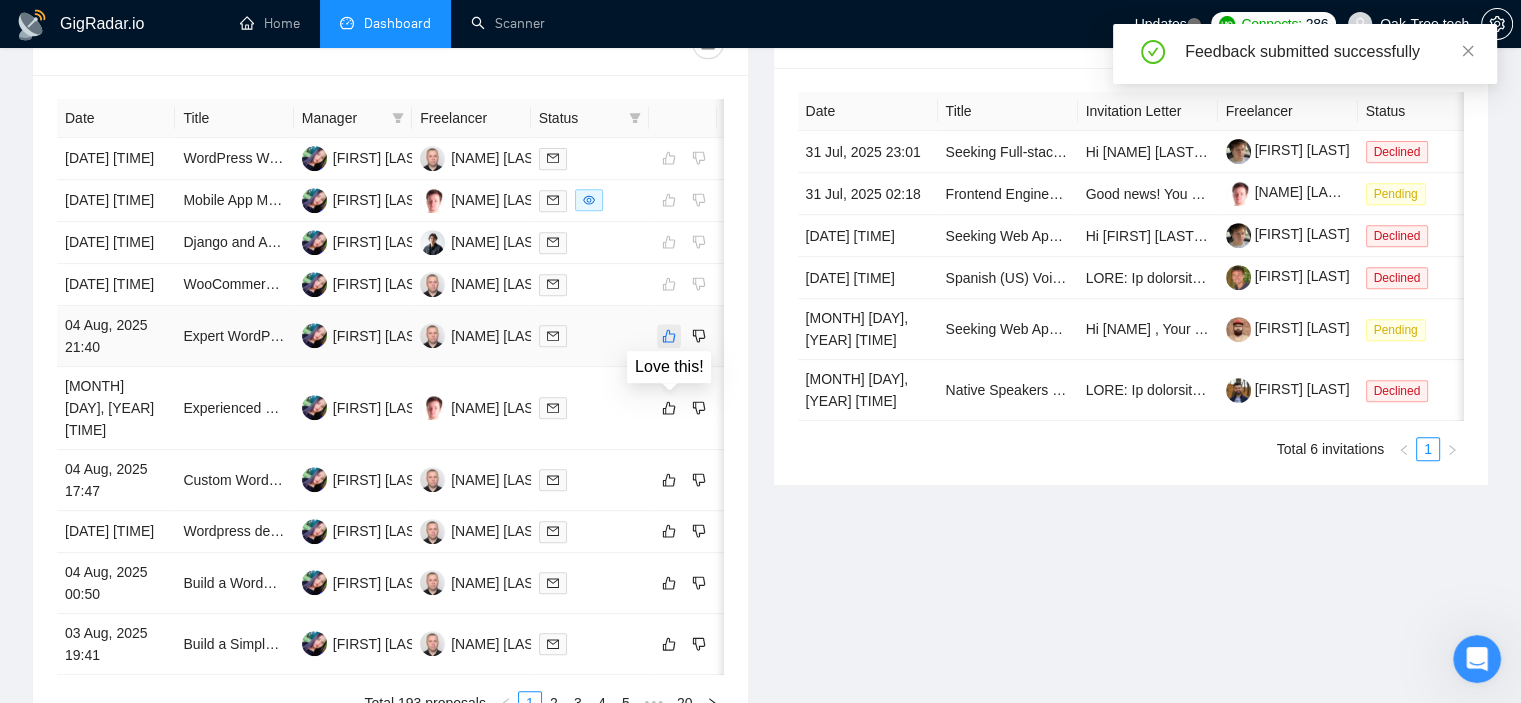click at bounding box center [669, 336] 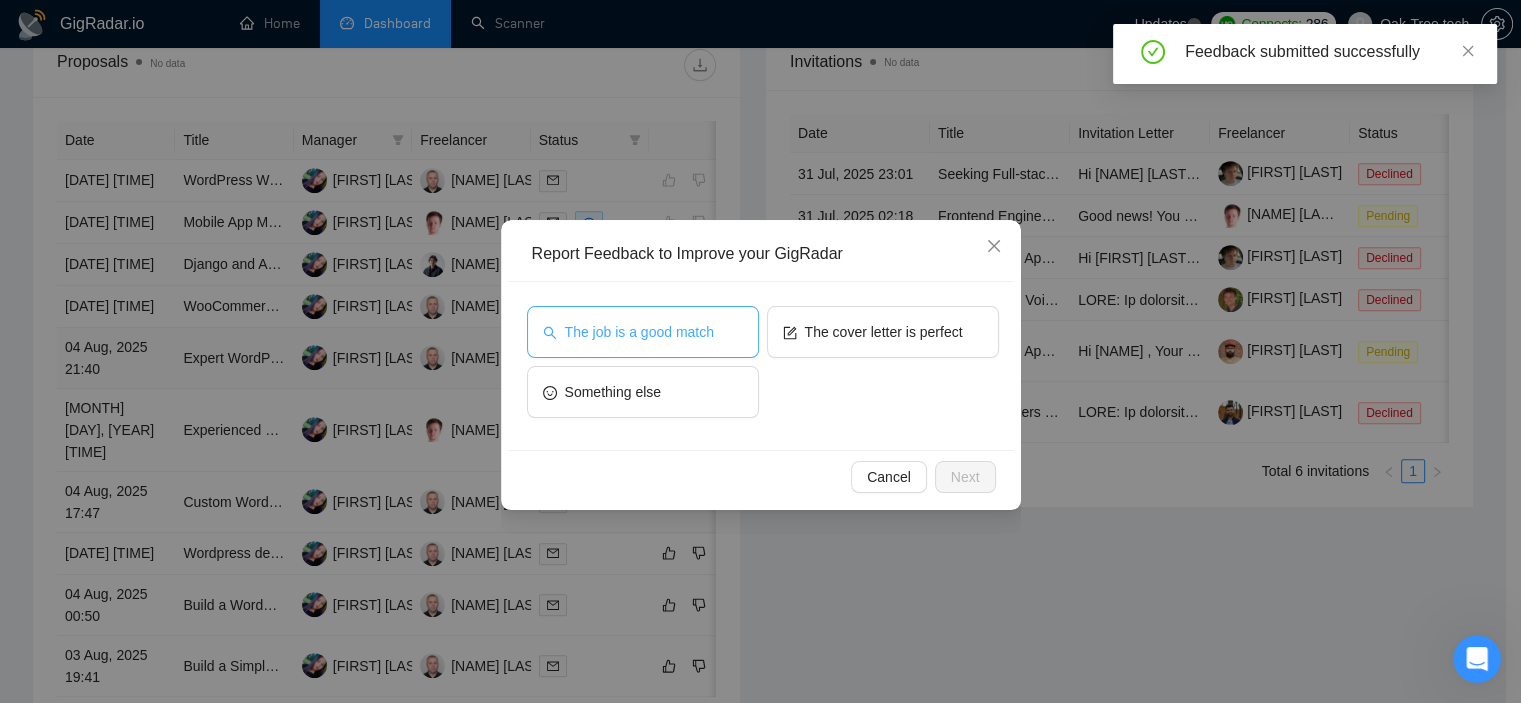 click on "The job is a good match" at bounding box center (643, 332) 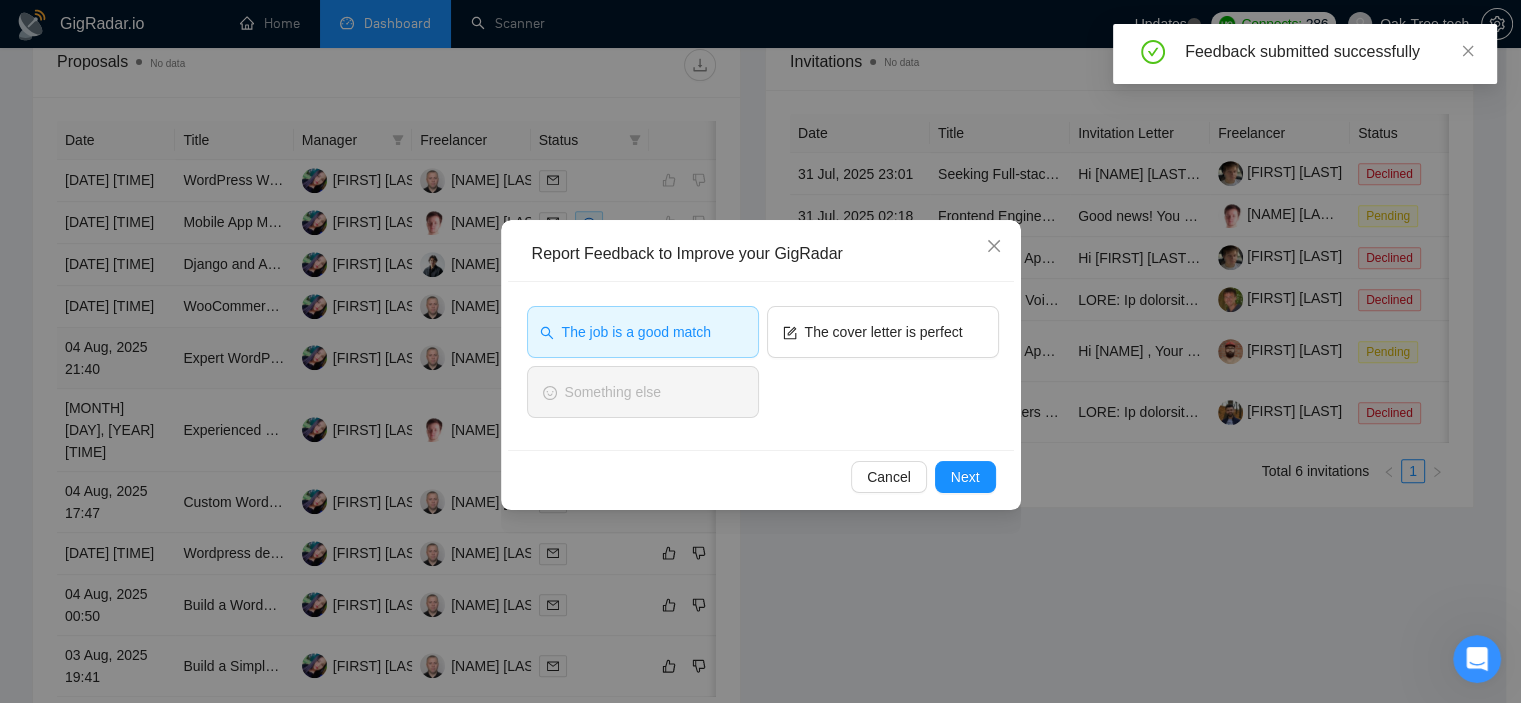 click on "Cancel Next" at bounding box center (761, 476) 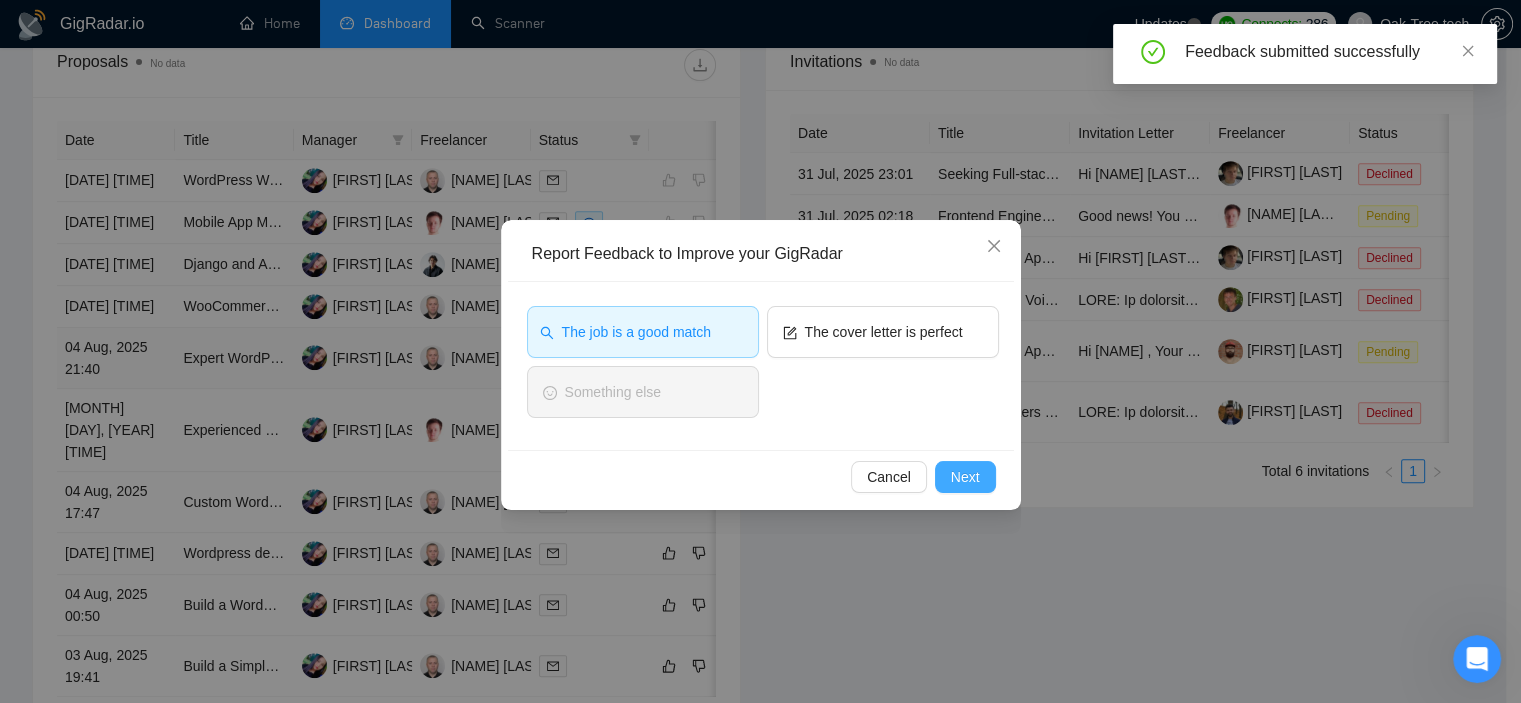 click on "Next" at bounding box center (965, 477) 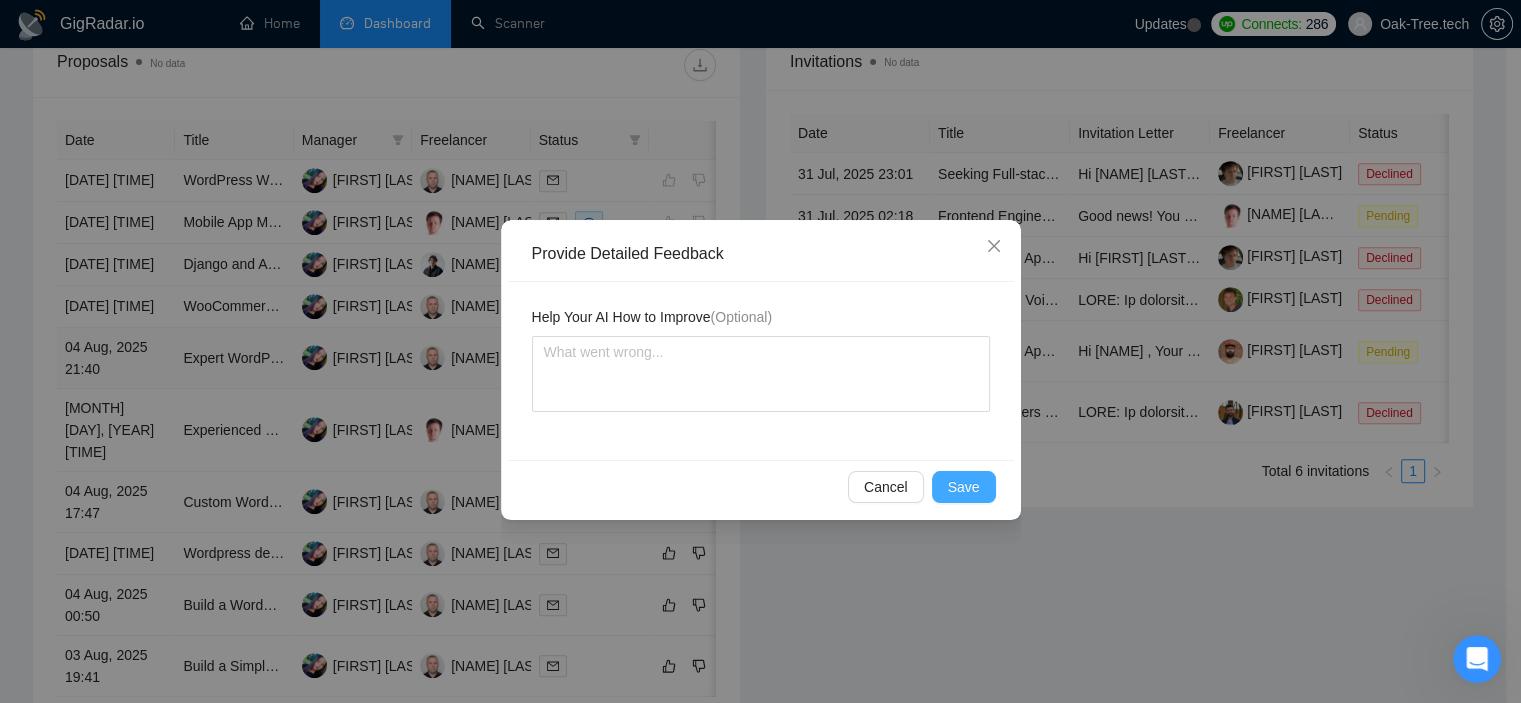 click on "Save" at bounding box center [964, 487] 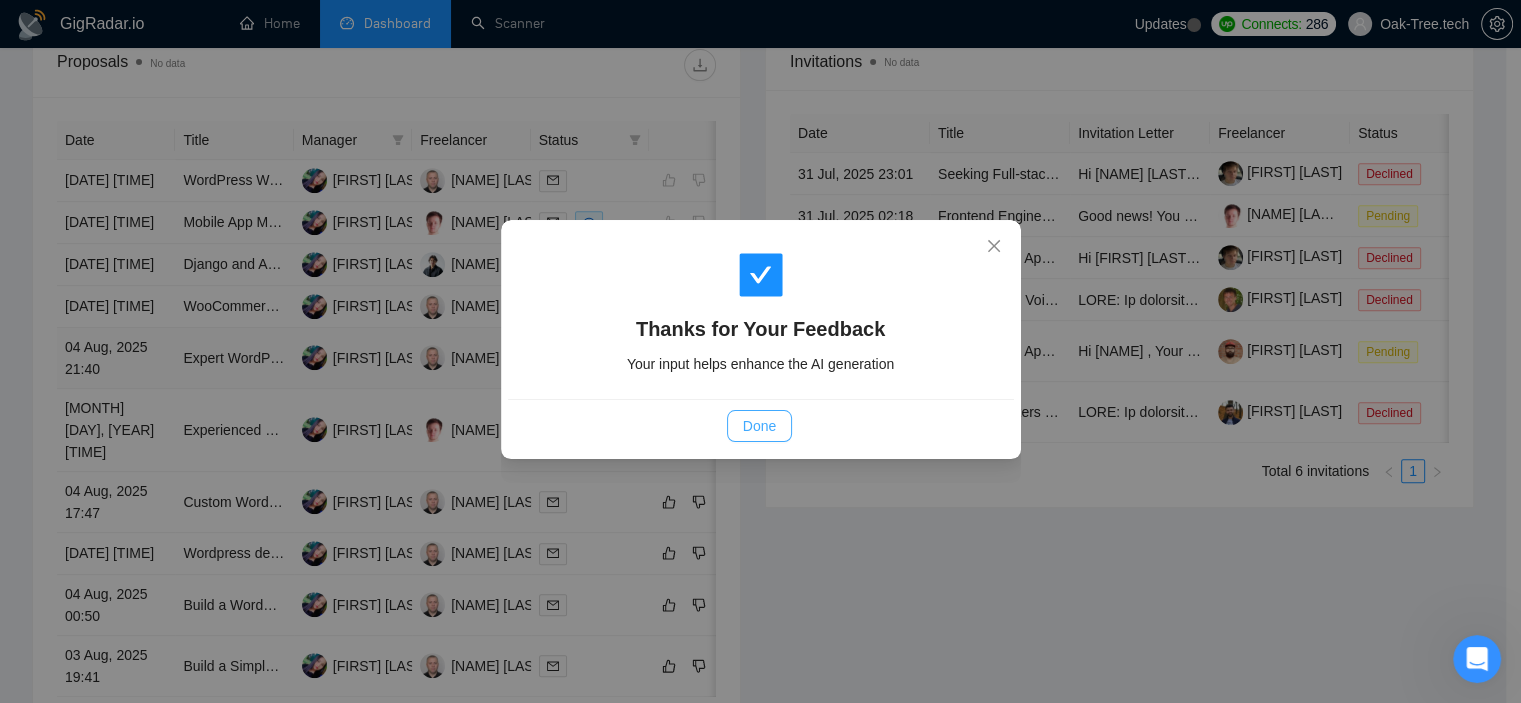 click on "Done" at bounding box center [759, 426] 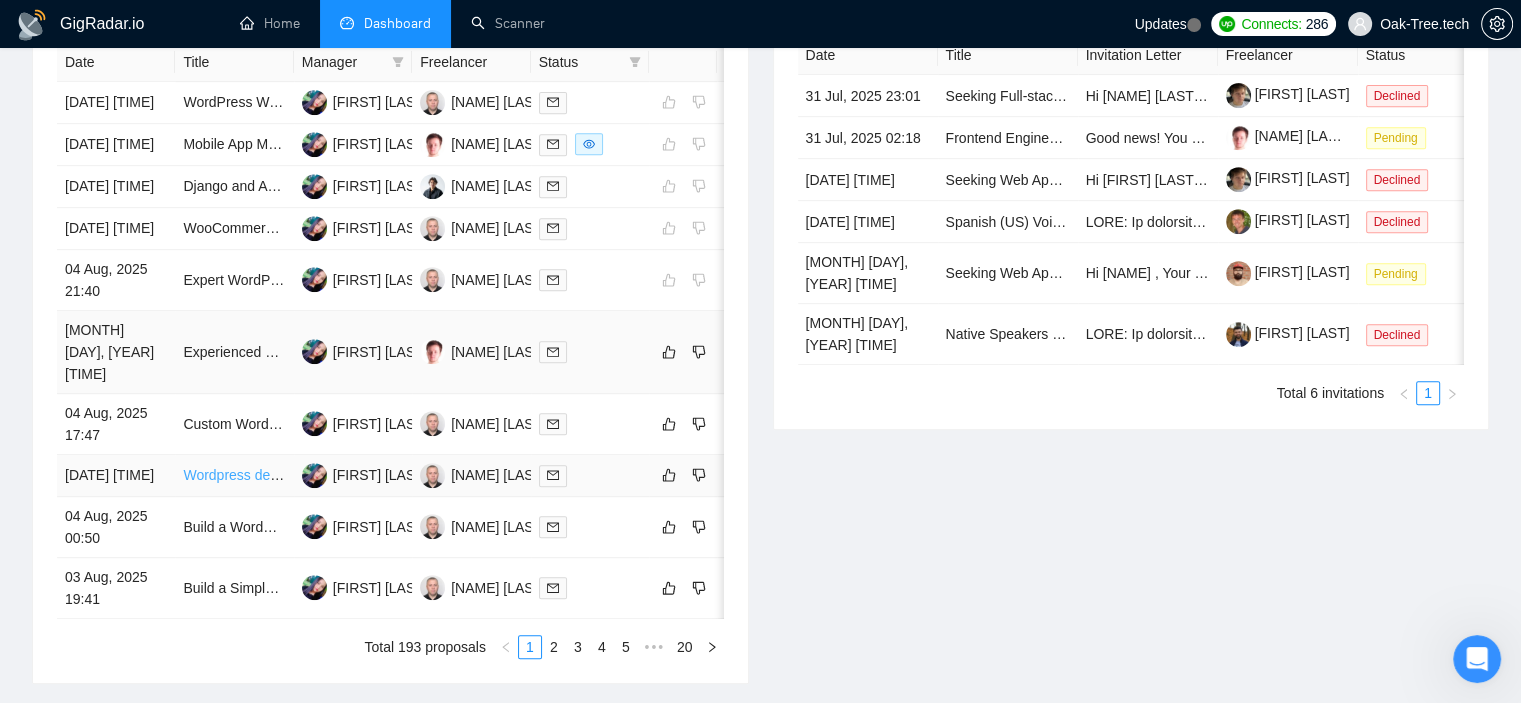 scroll, scrollTop: 900, scrollLeft: 0, axis: vertical 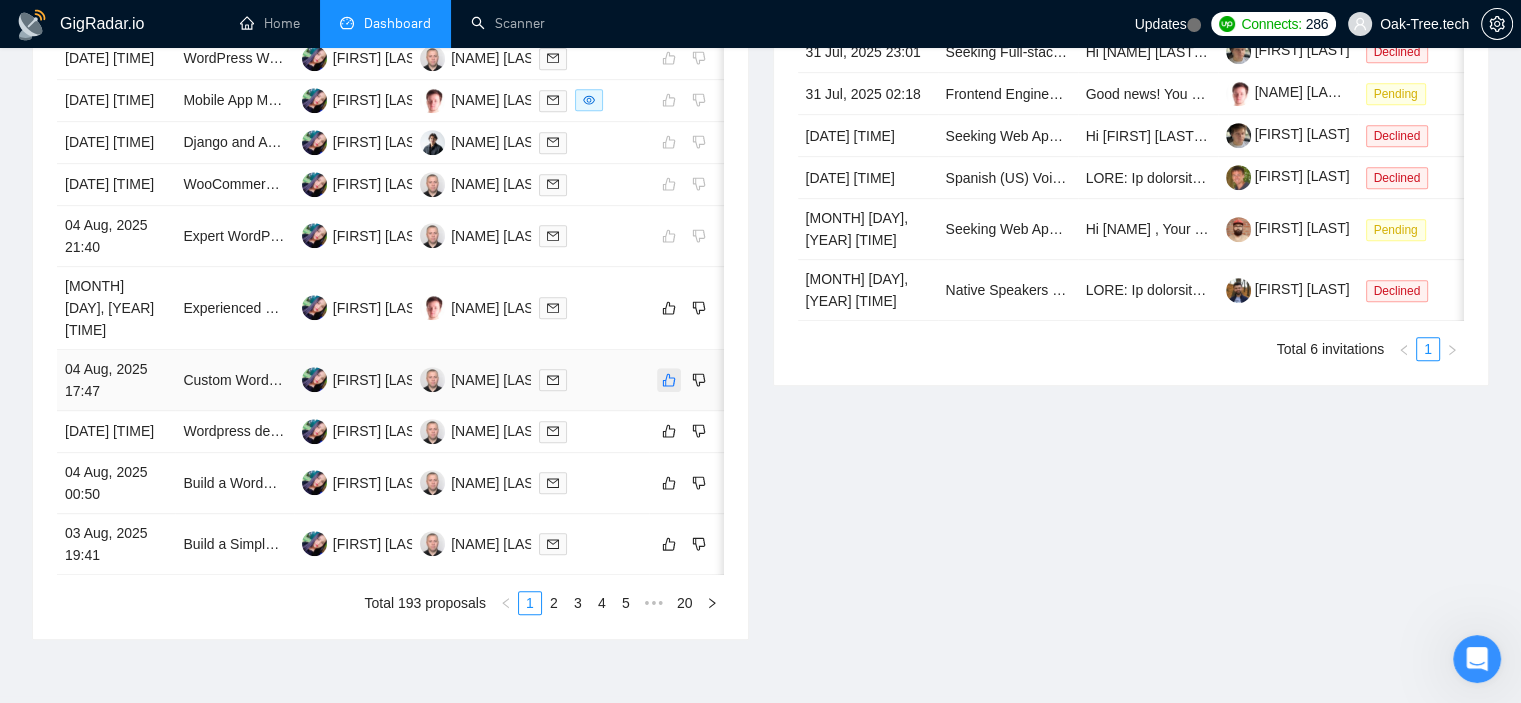 click 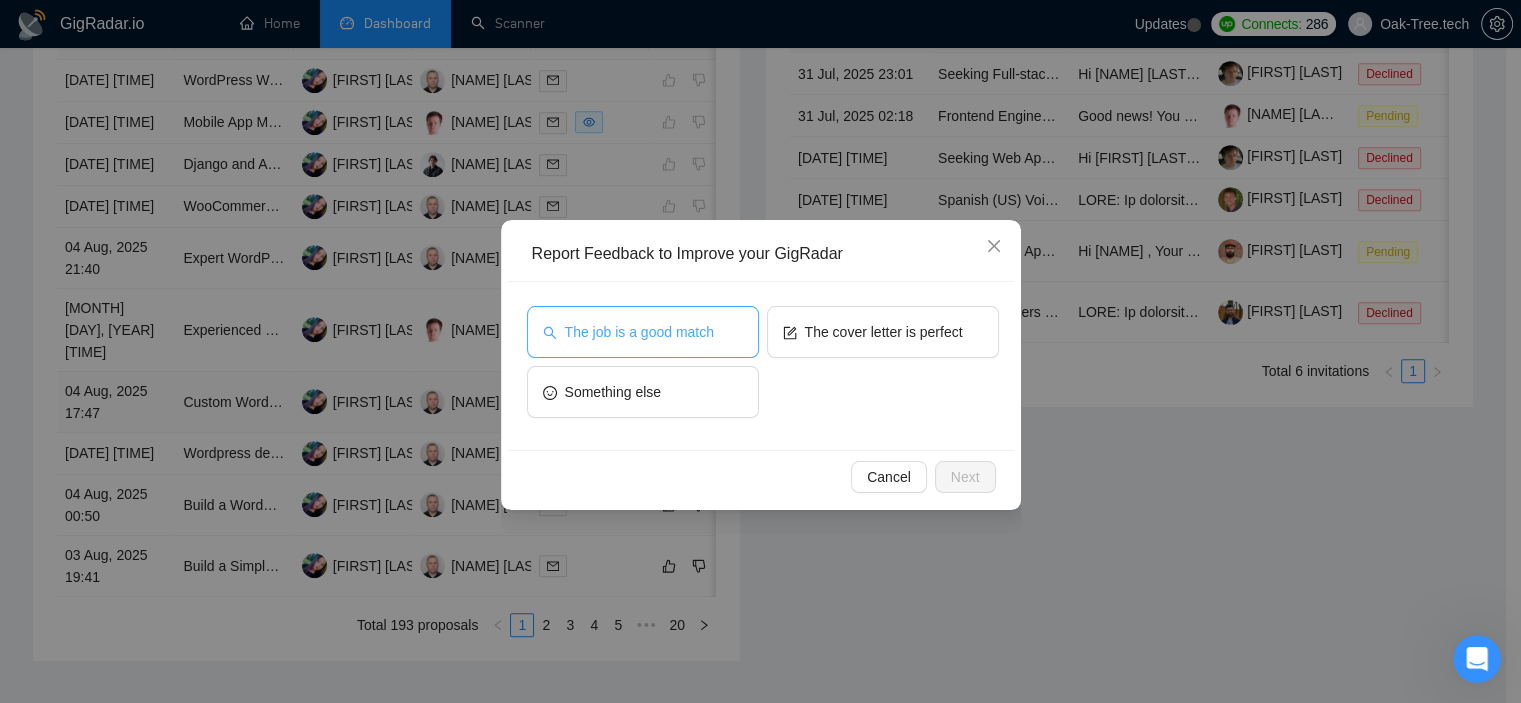 click on "The job is a good match" at bounding box center (639, 332) 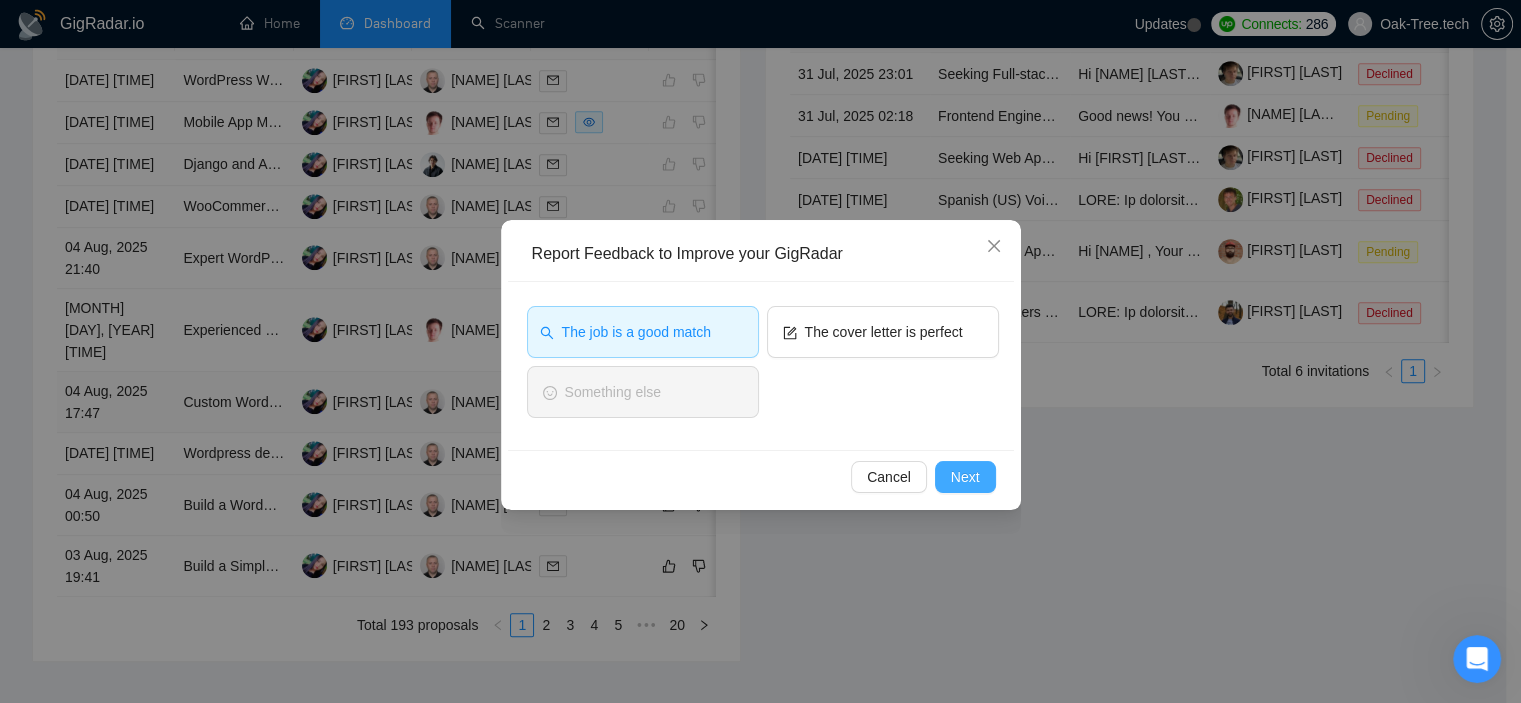 click on "Next" at bounding box center (965, 477) 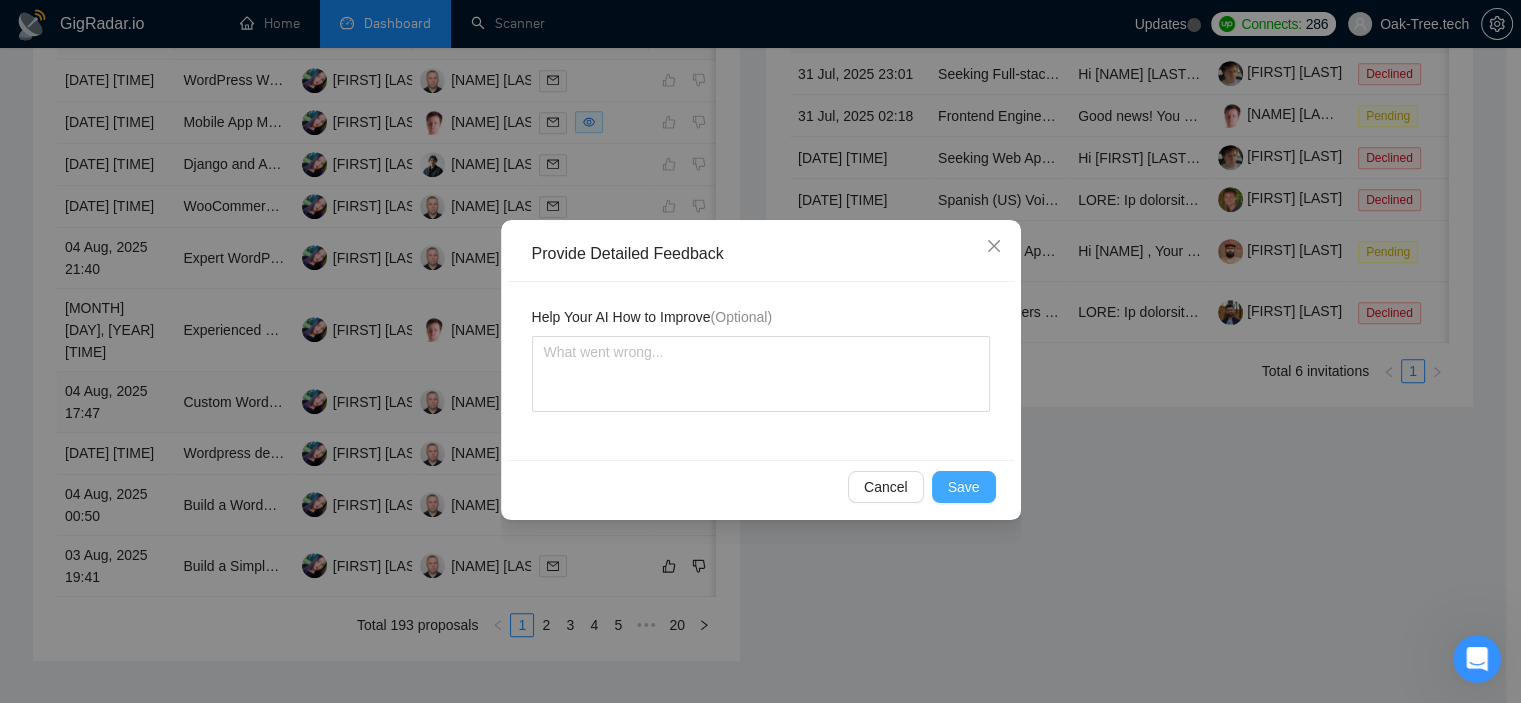 click on "Save" at bounding box center [964, 487] 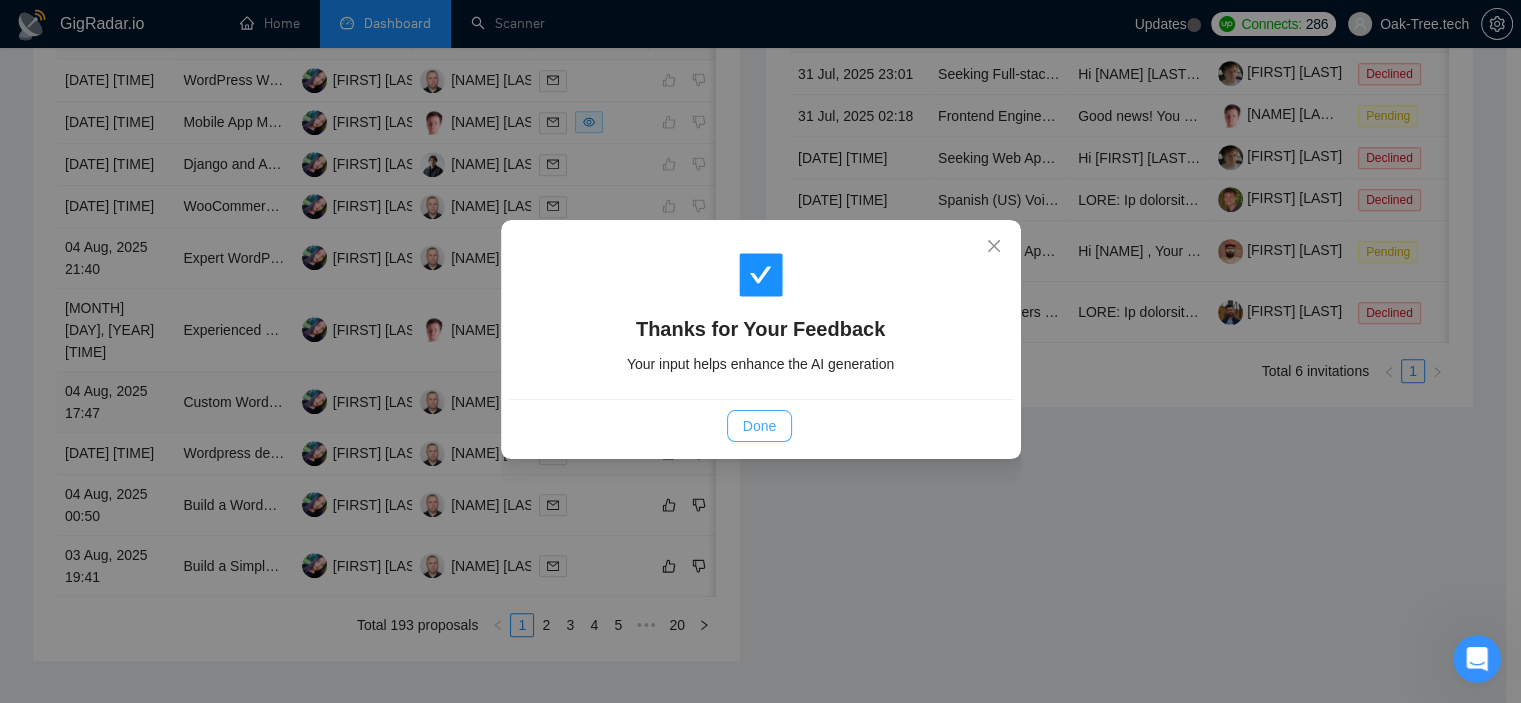 click on "Done" at bounding box center (759, 426) 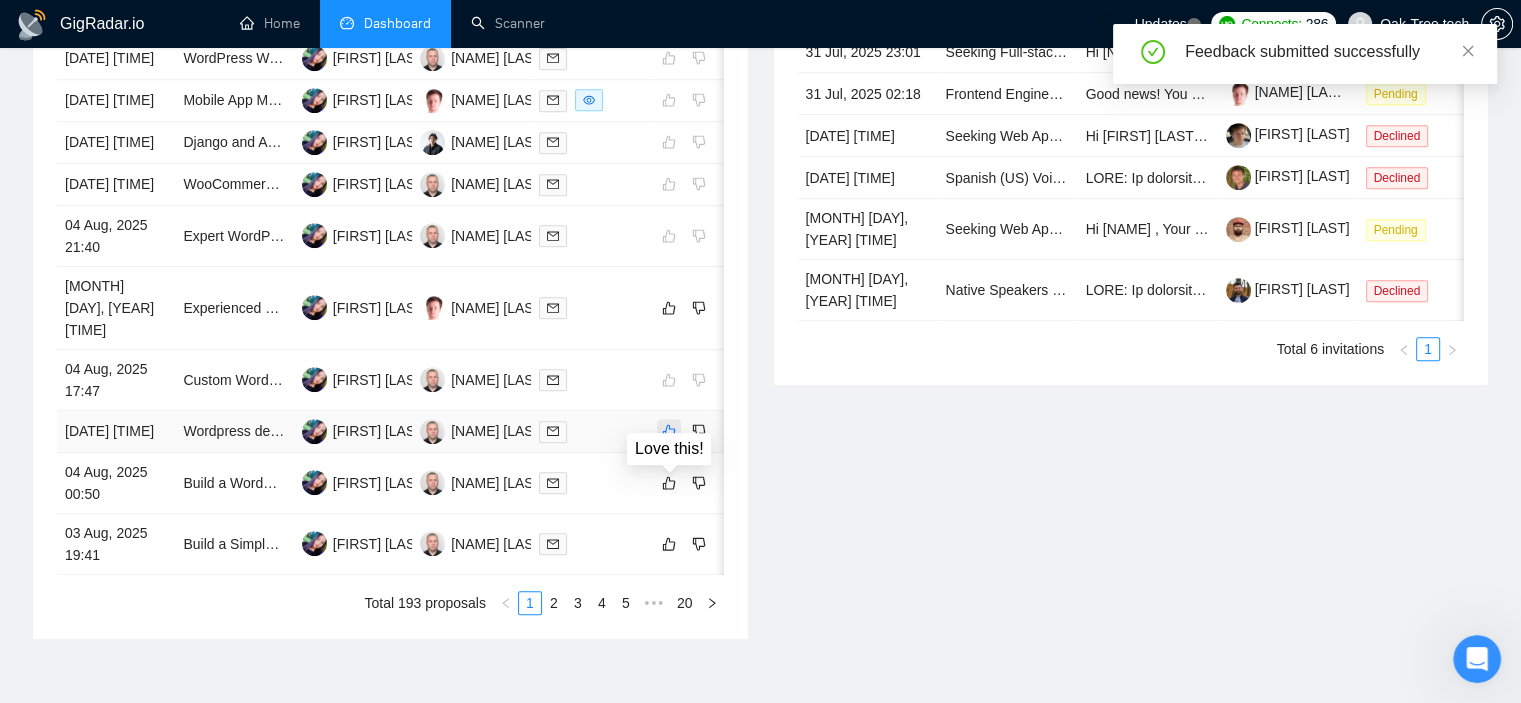 click 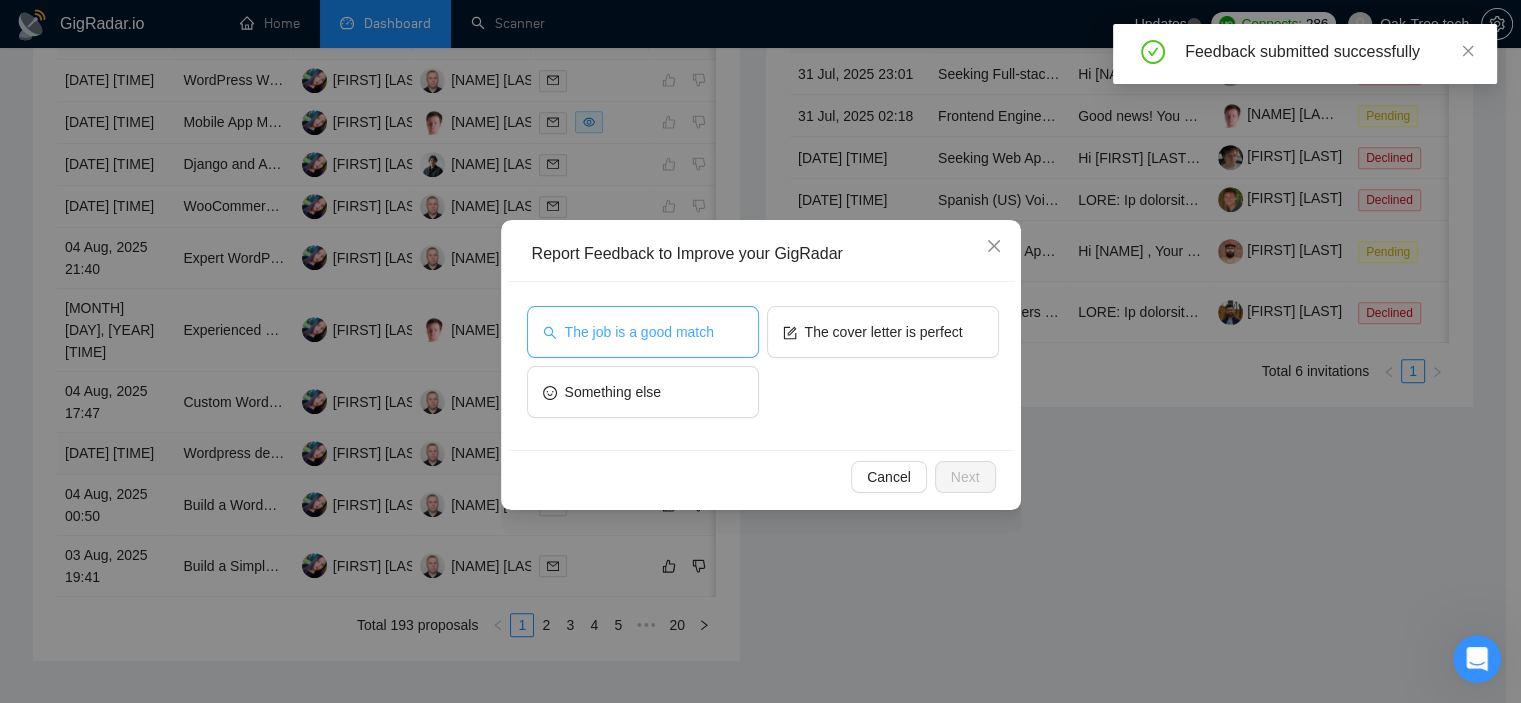 click on "The job is a good match" at bounding box center (639, 332) 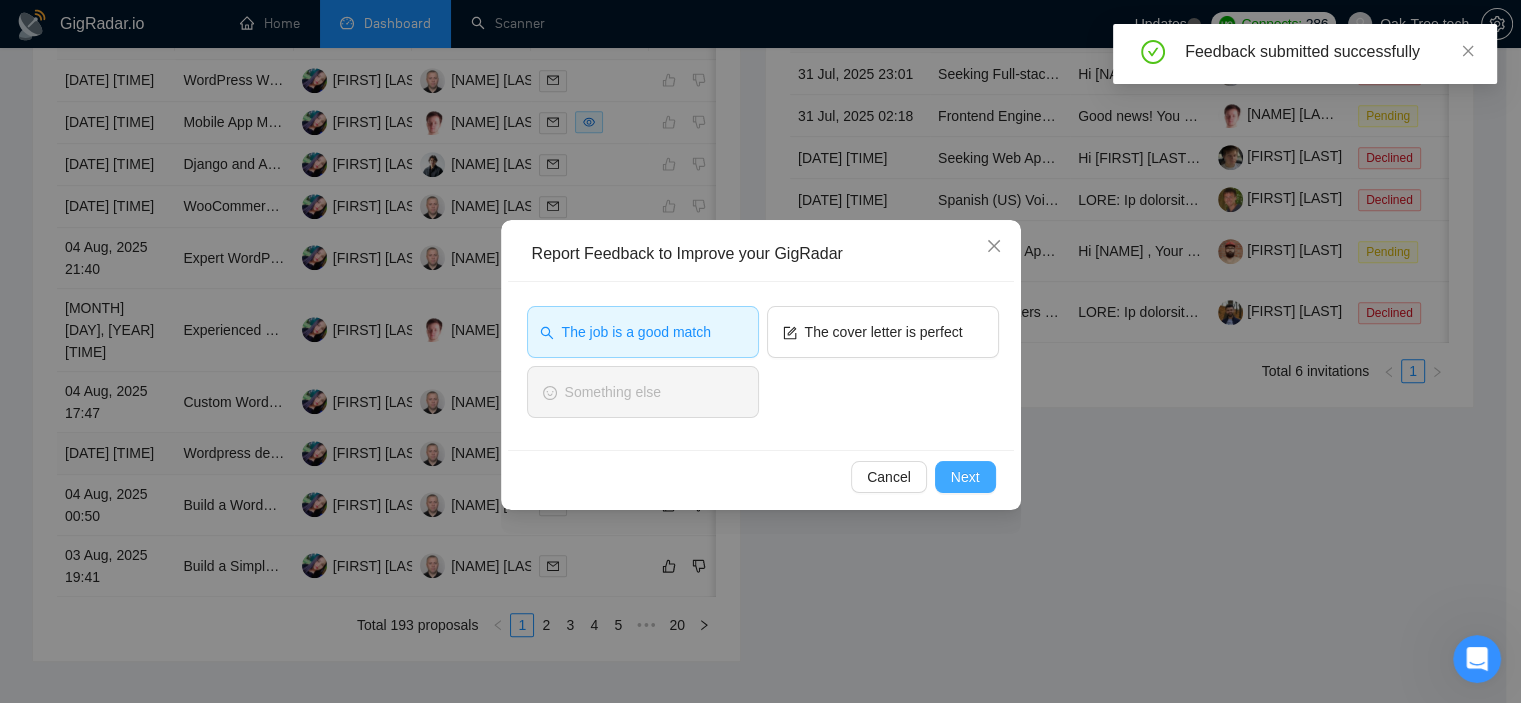 click on "Next" at bounding box center (965, 477) 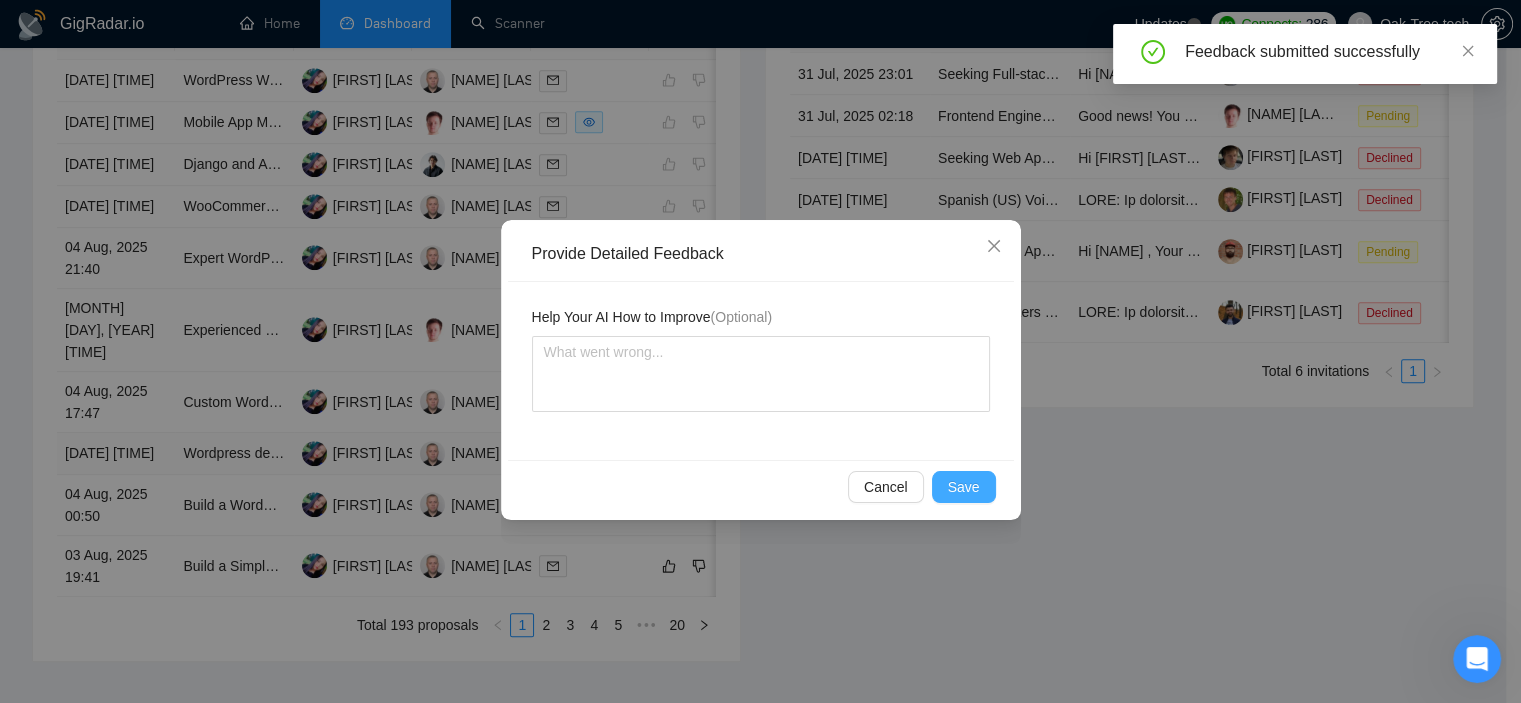 click on "Save" at bounding box center [964, 487] 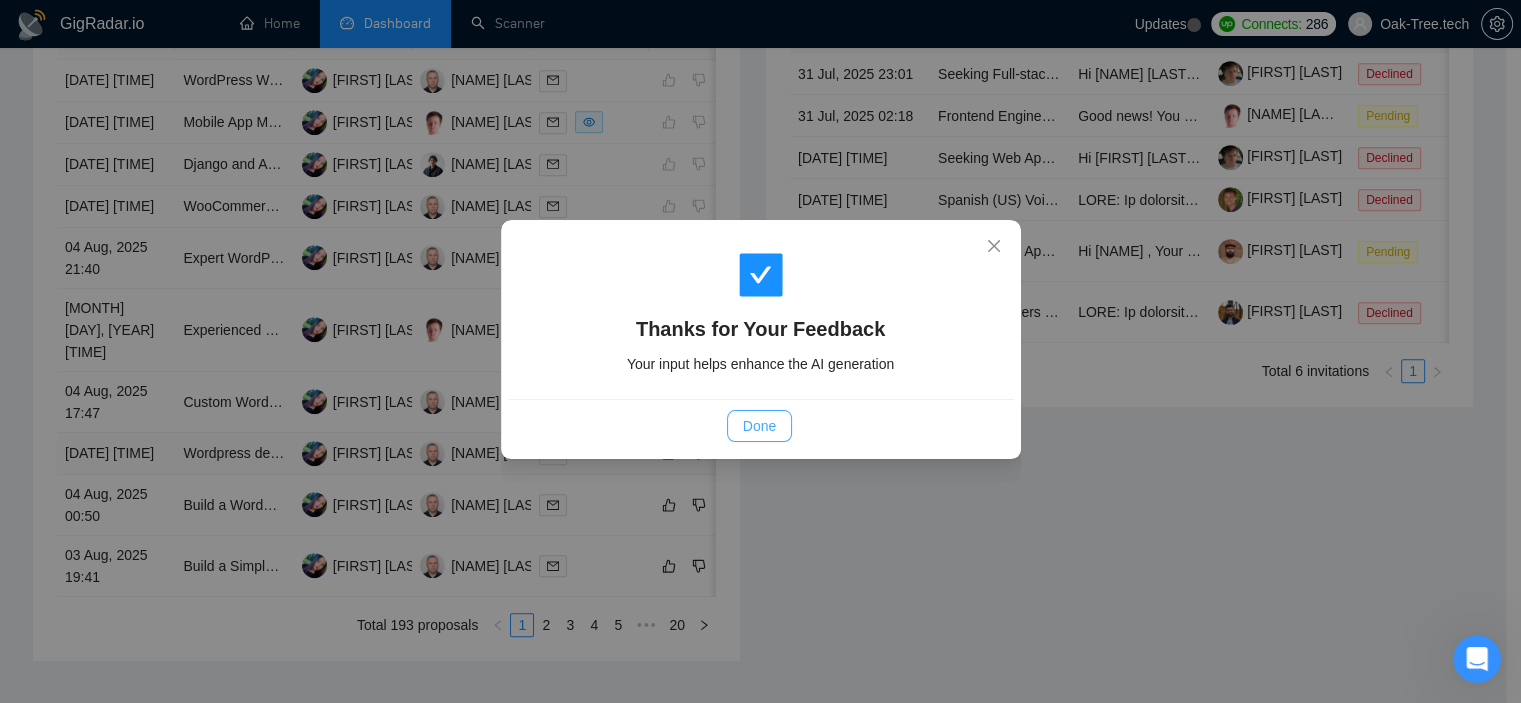 click on "Done" at bounding box center (759, 426) 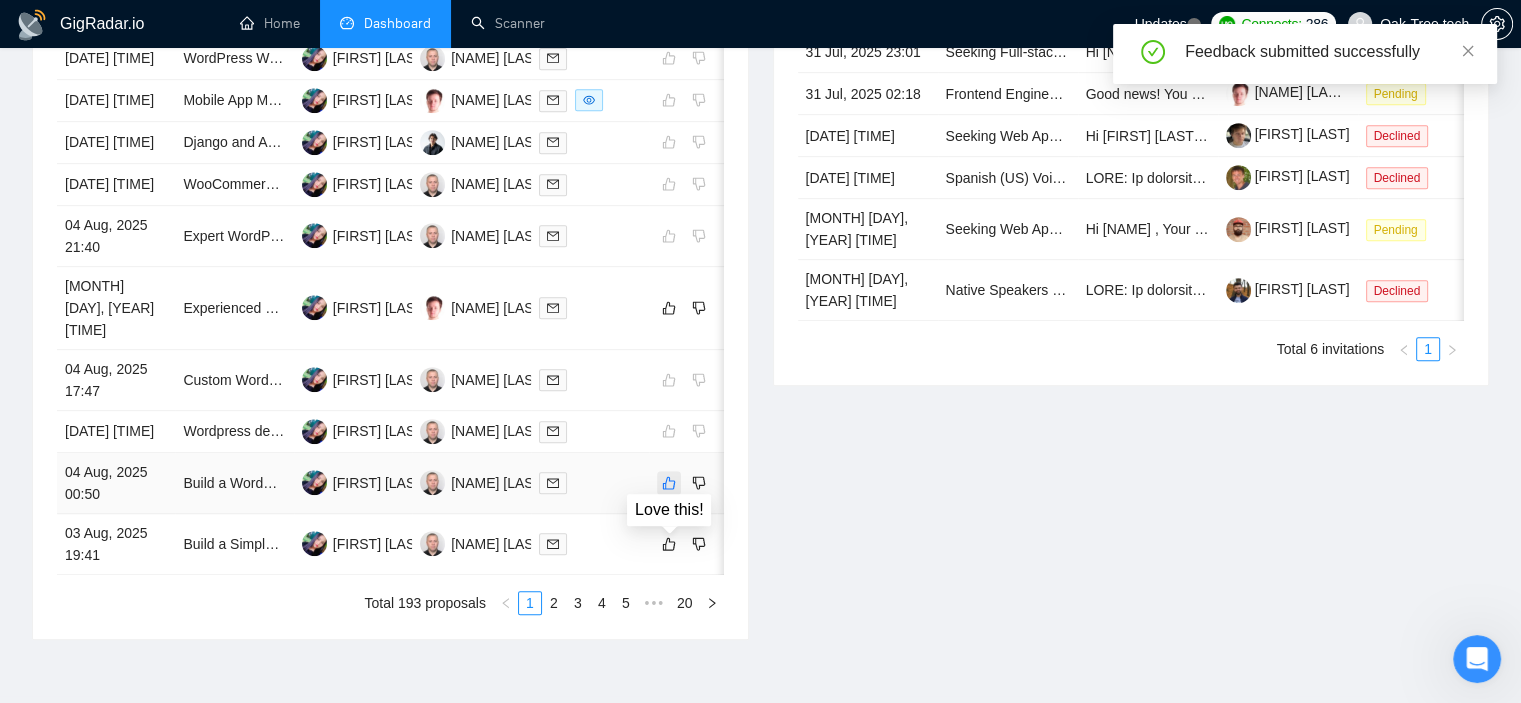 click 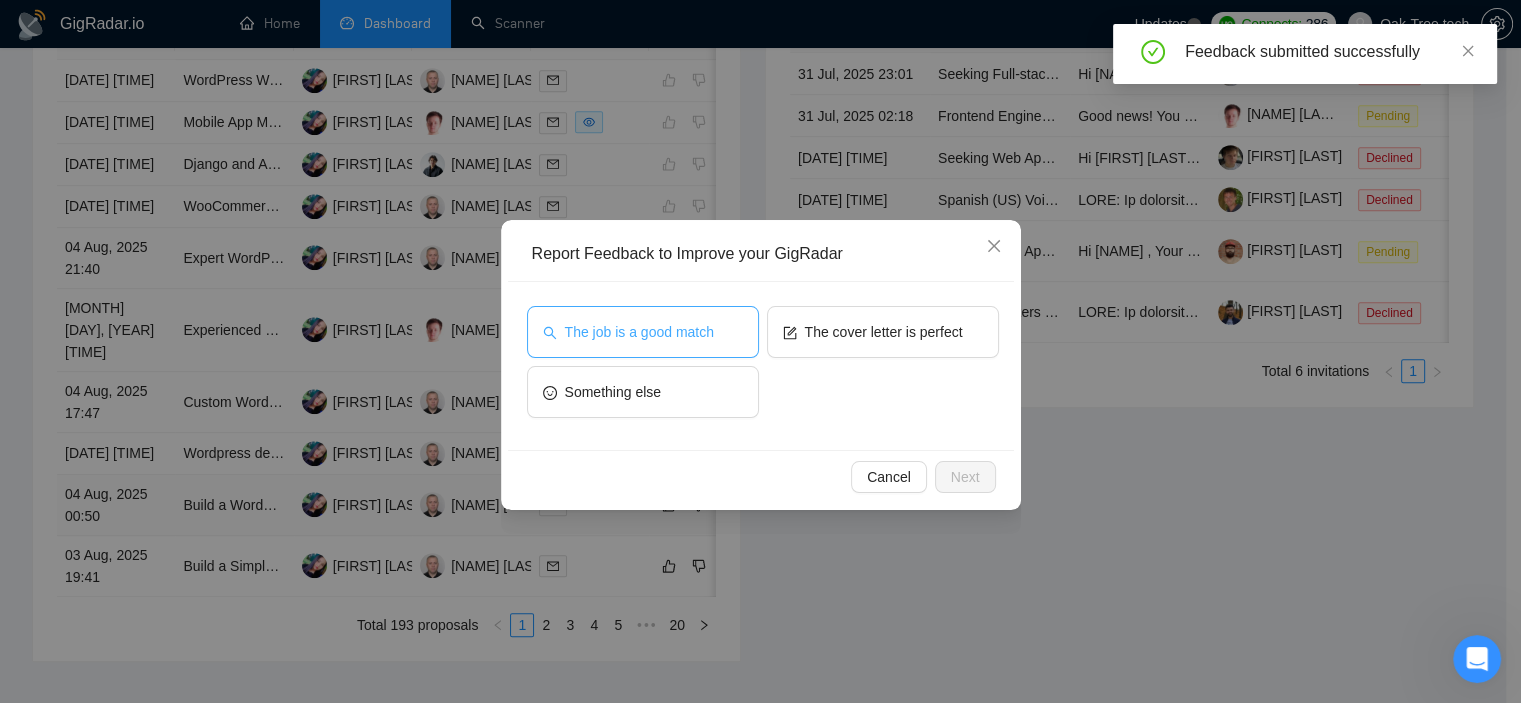 click on "The job is a good match" at bounding box center [639, 332] 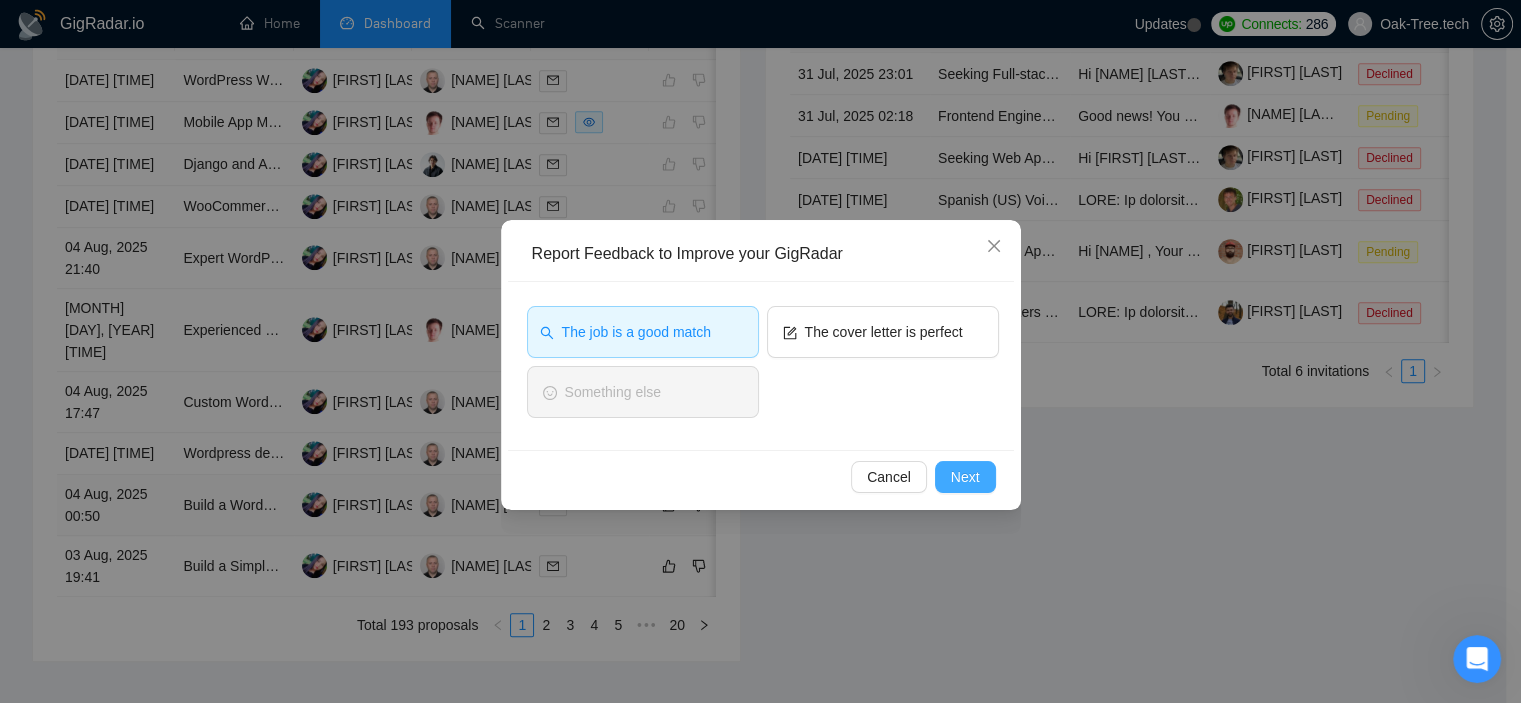 click on "Next" at bounding box center [965, 477] 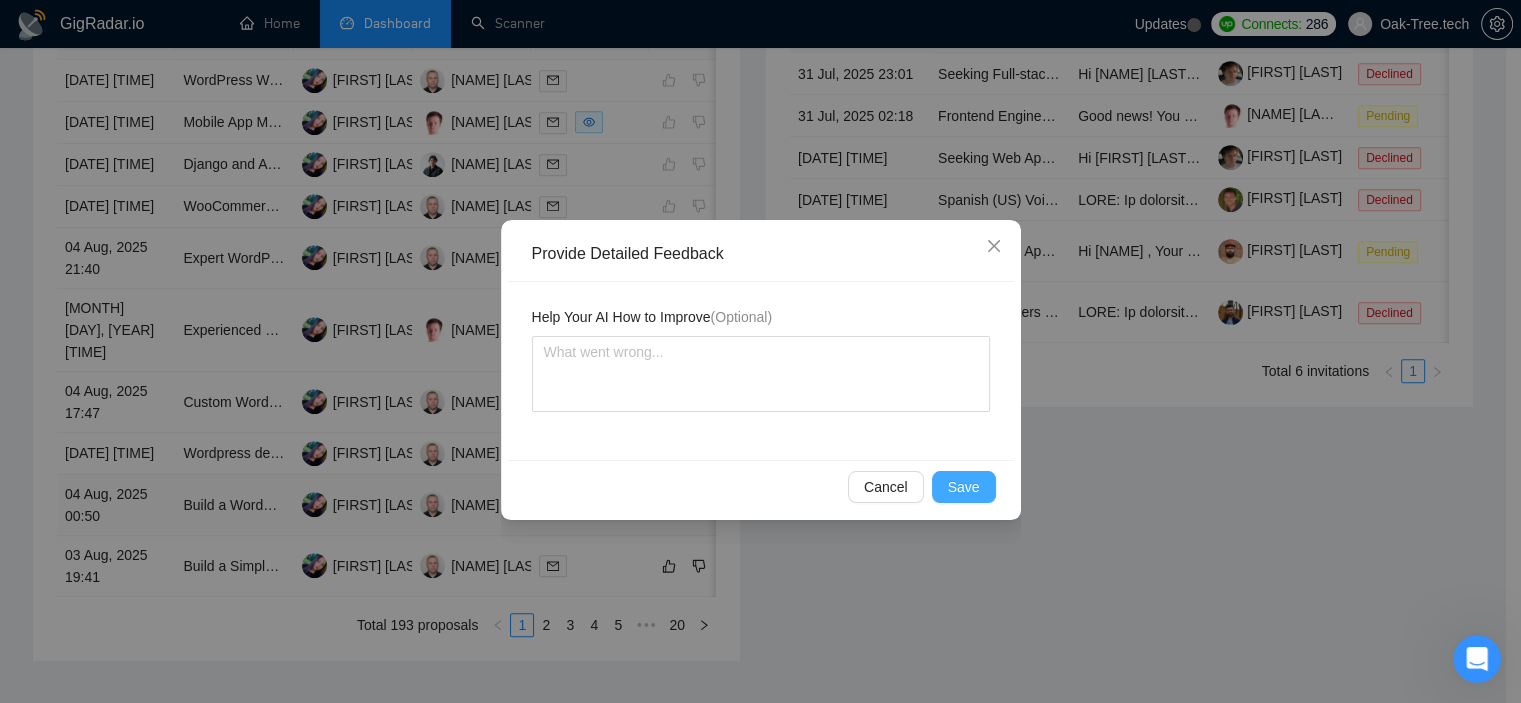 click on "Save" at bounding box center [964, 487] 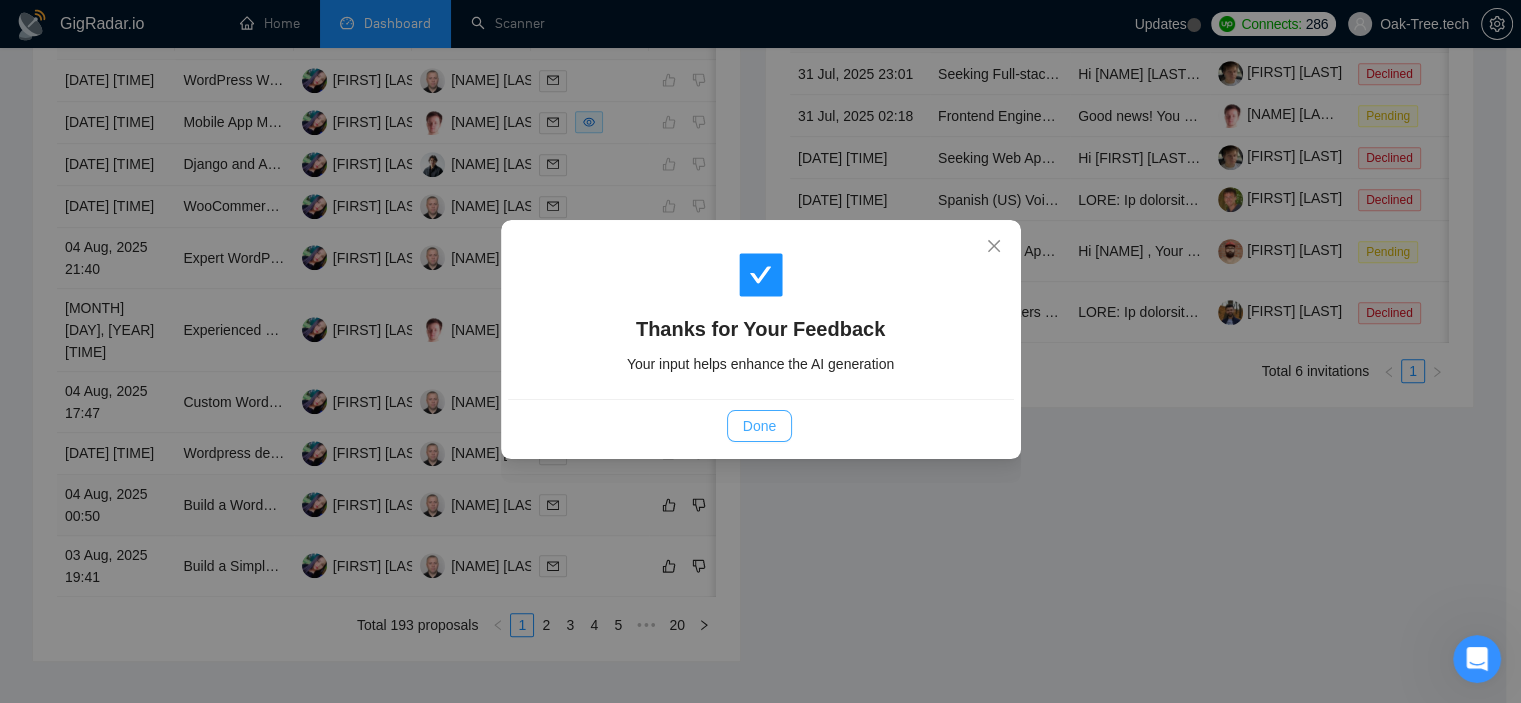 click on "Done" at bounding box center (759, 426) 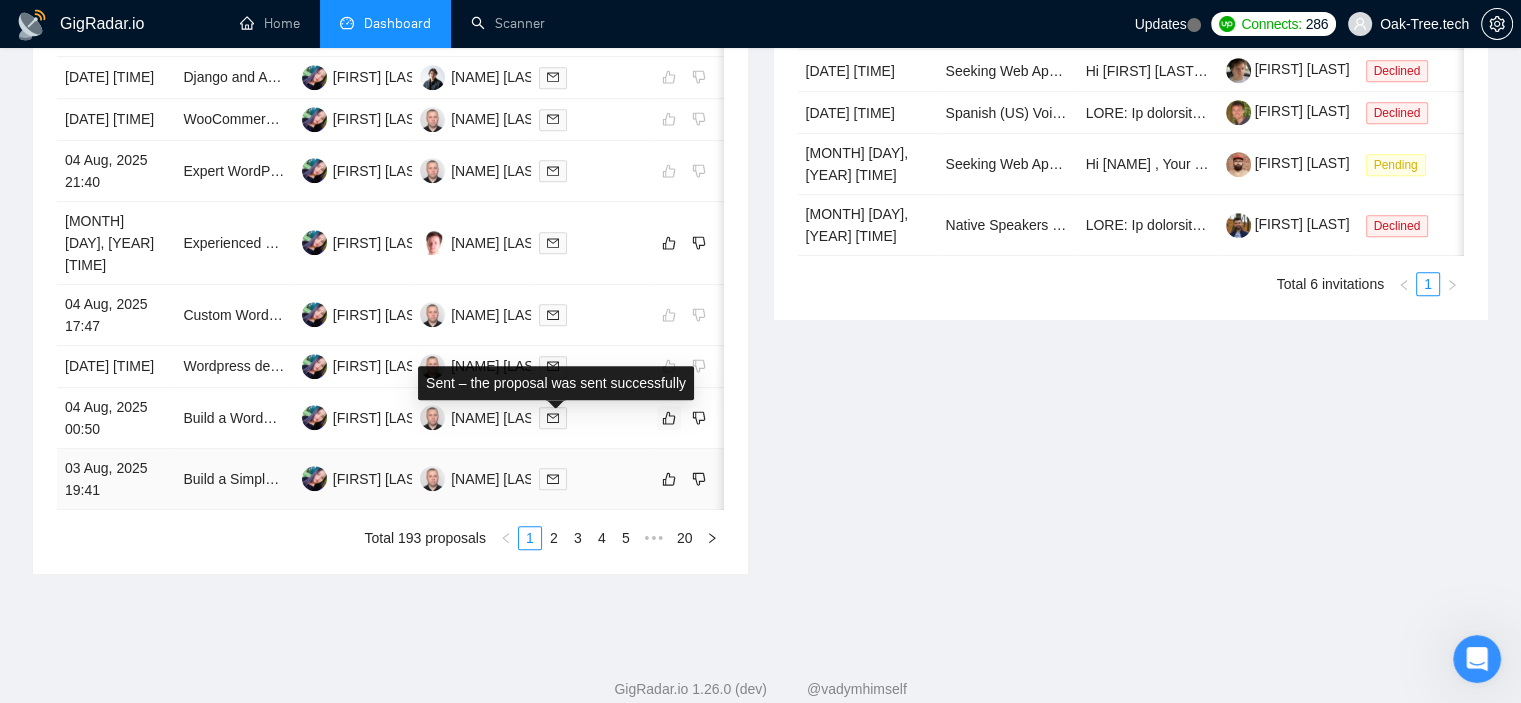 scroll, scrollTop: 1000, scrollLeft: 0, axis: vertical 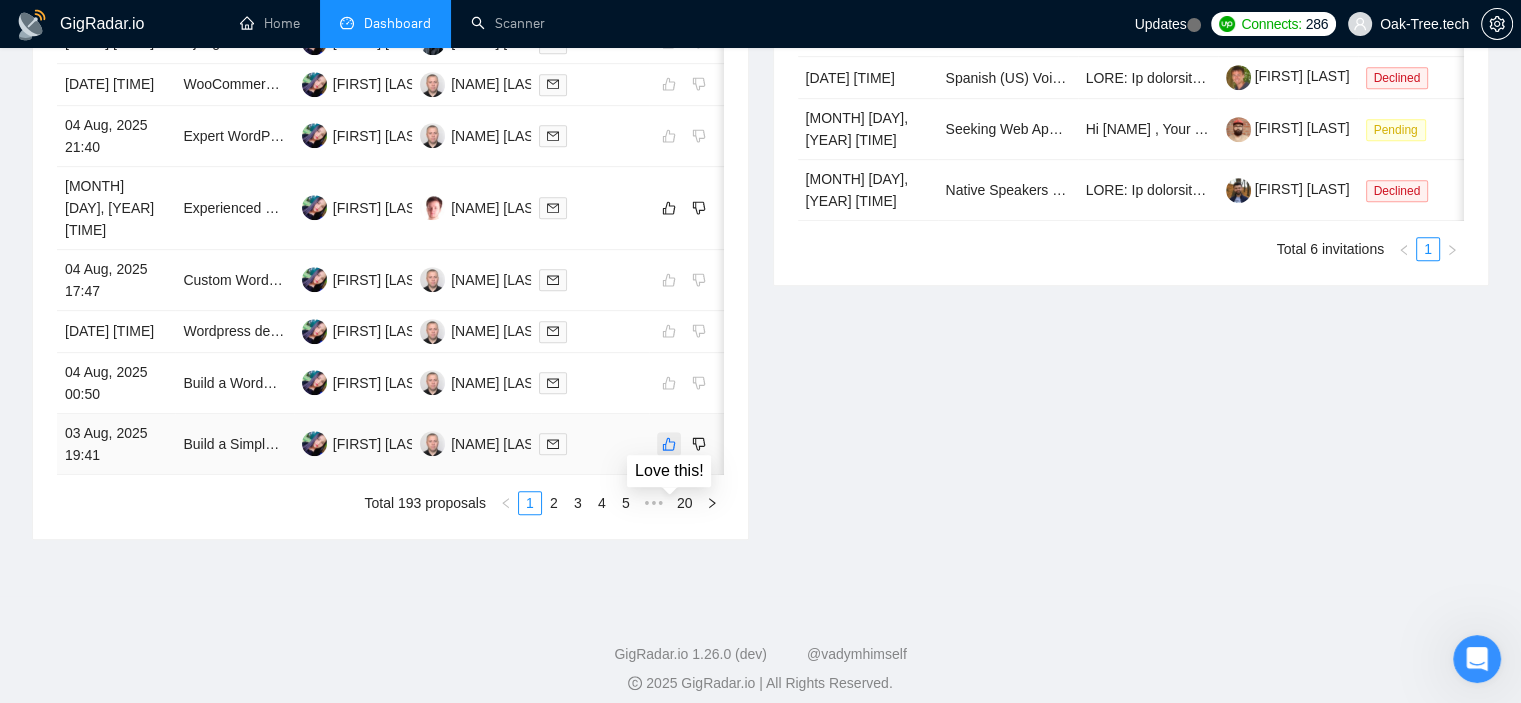 click 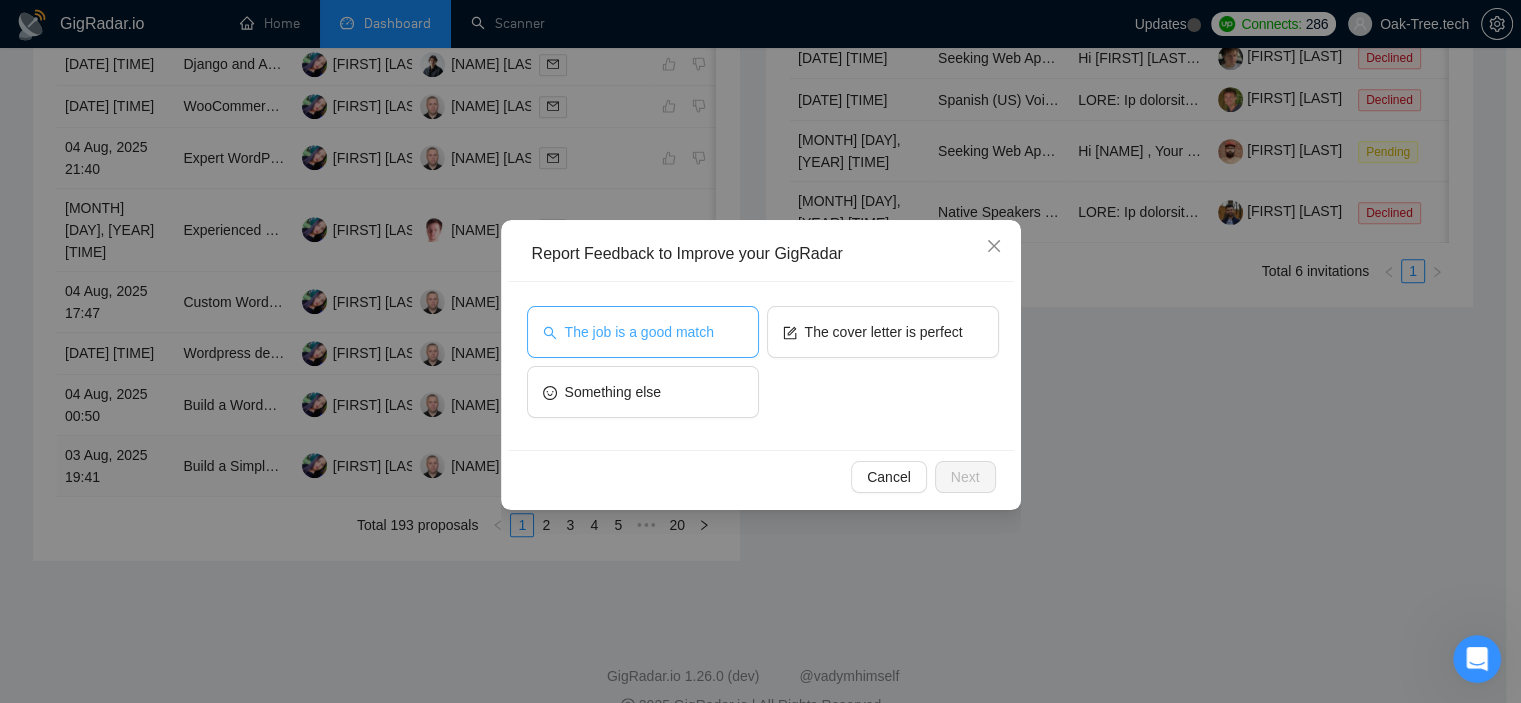 click on "The job is a good match" at bounding box center [643, 332] 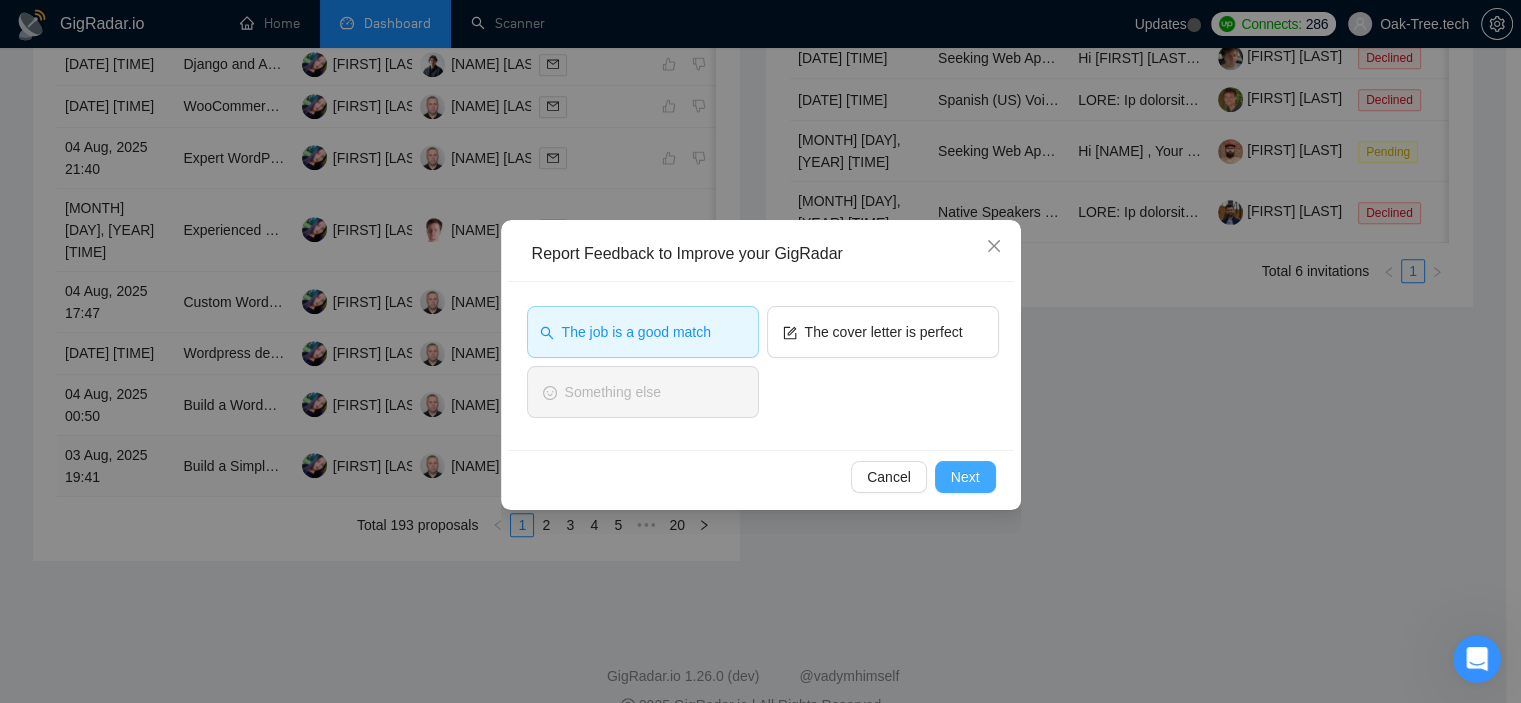 click on "Next" at bounding box center (965, 477) 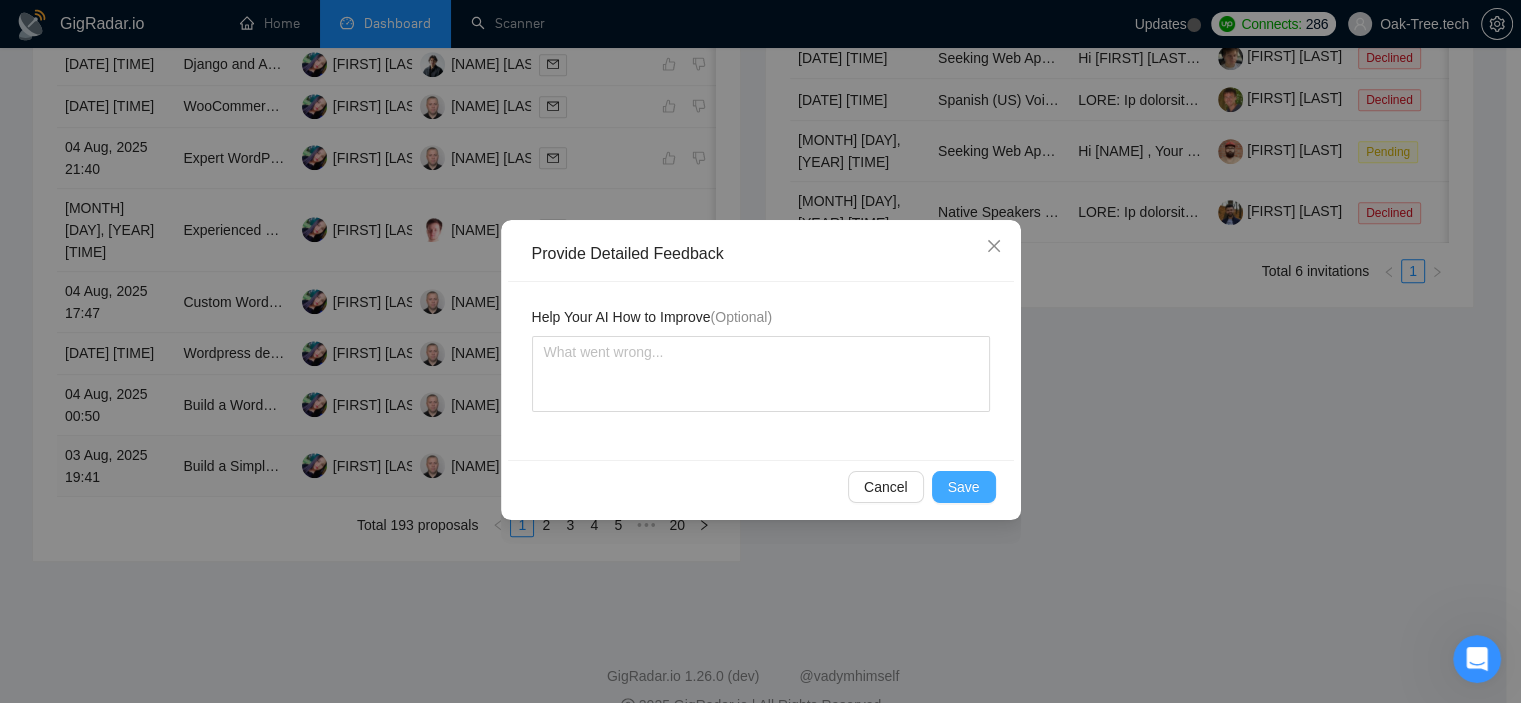 click on "Save" at bounding box center (964, 487) 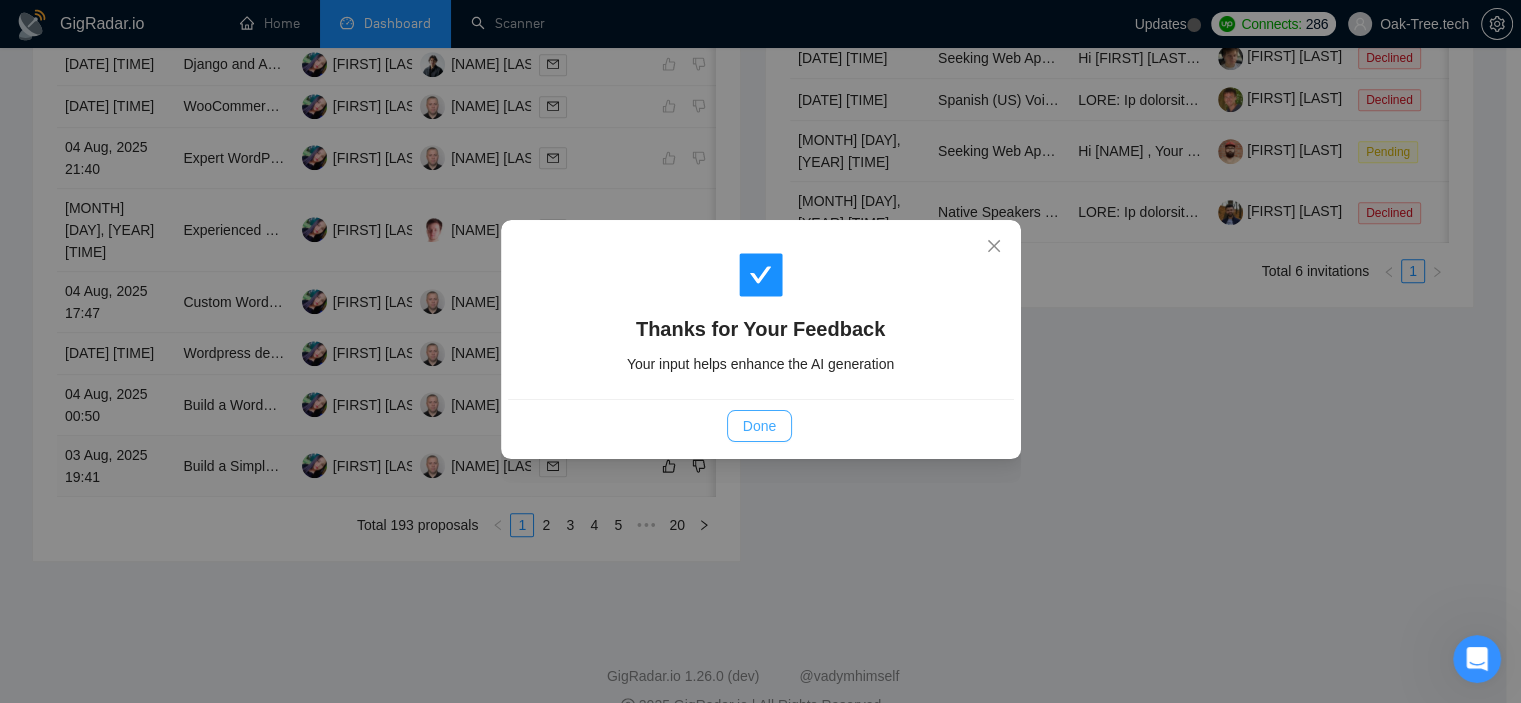 click on "Done" at bounding box center (759, 426) 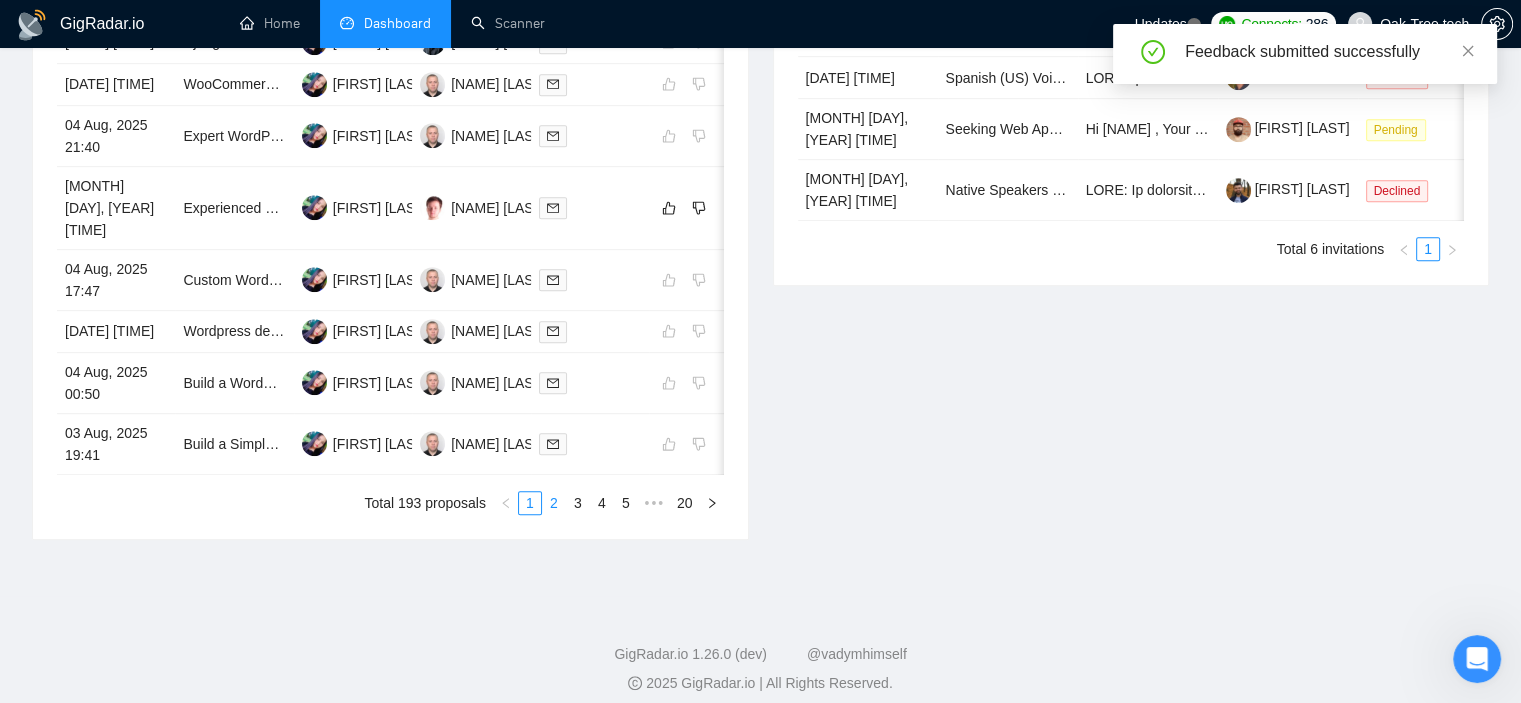 click on "2" at bounding box center [554, 503] 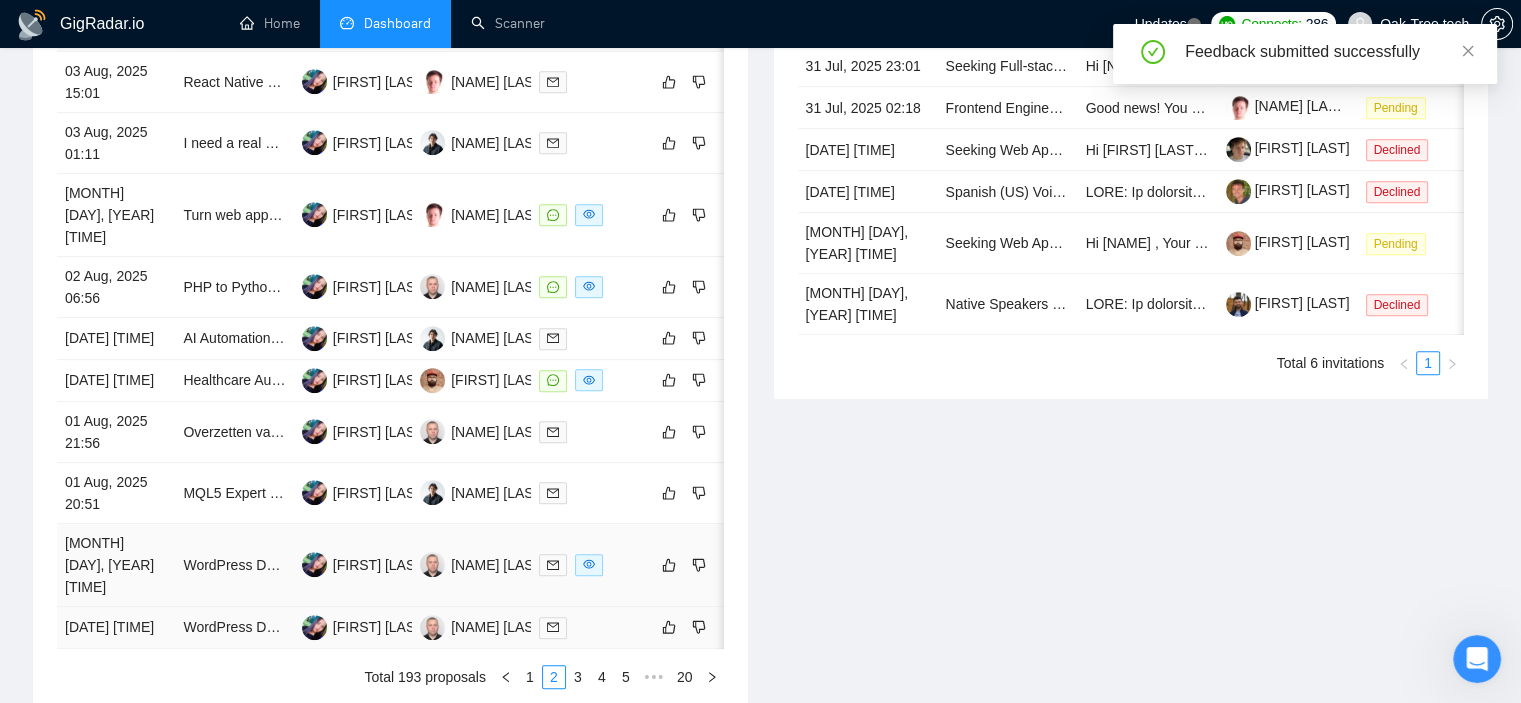 scroll, scrollTop: 800, scrollLeft: 0, axis: vertical 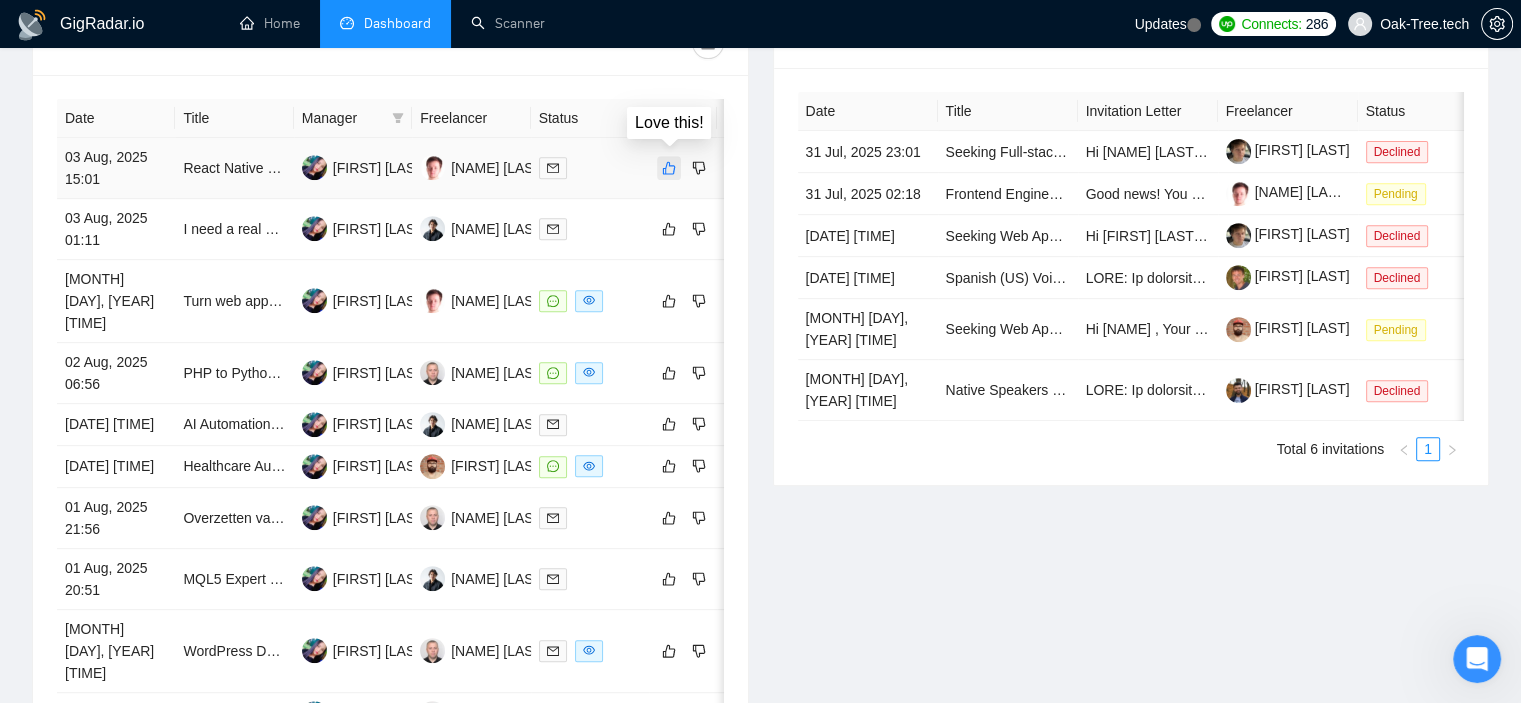 click 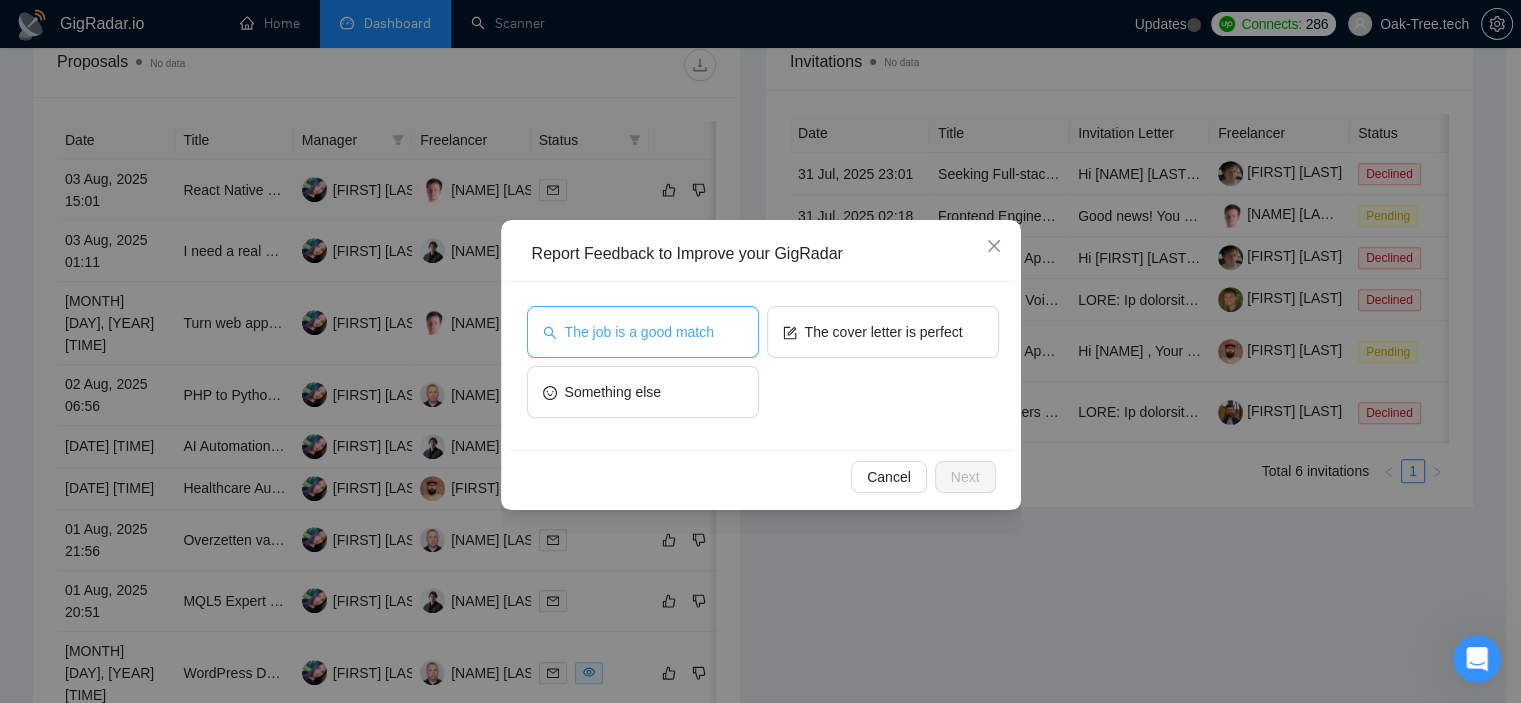click on "The job is a good match" at bounding box center (643, 332) 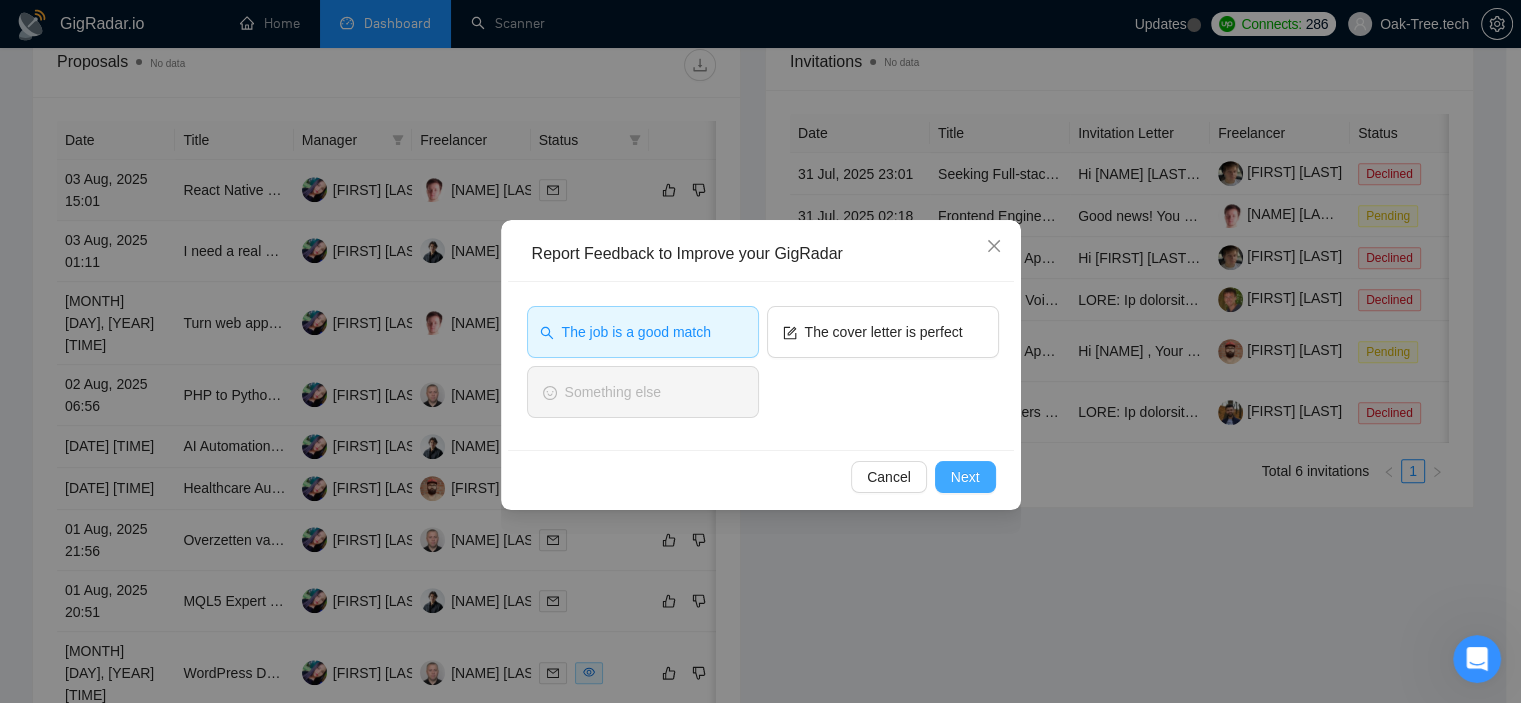 click on "Next" at bounding box center (965, 477) 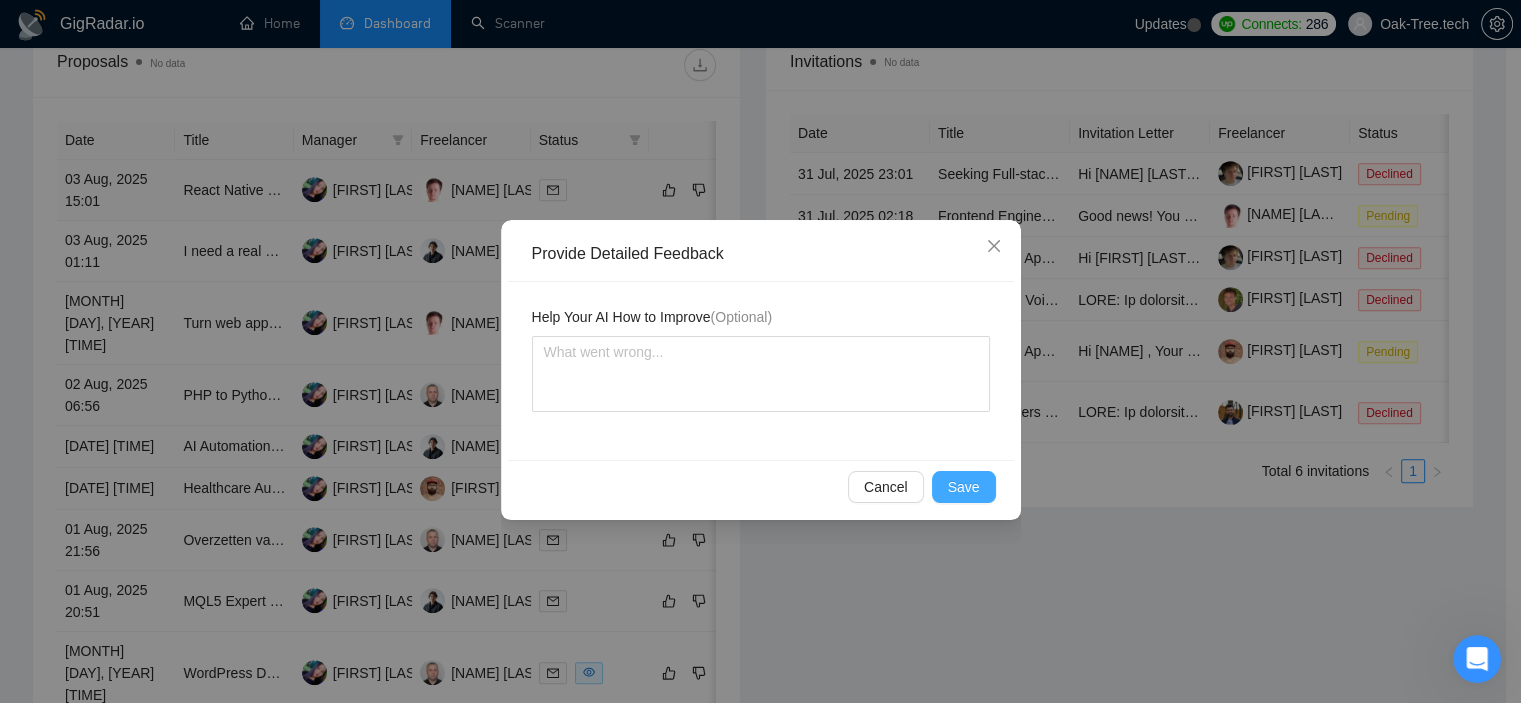 click on "Save" at bounding box center (964, 487) 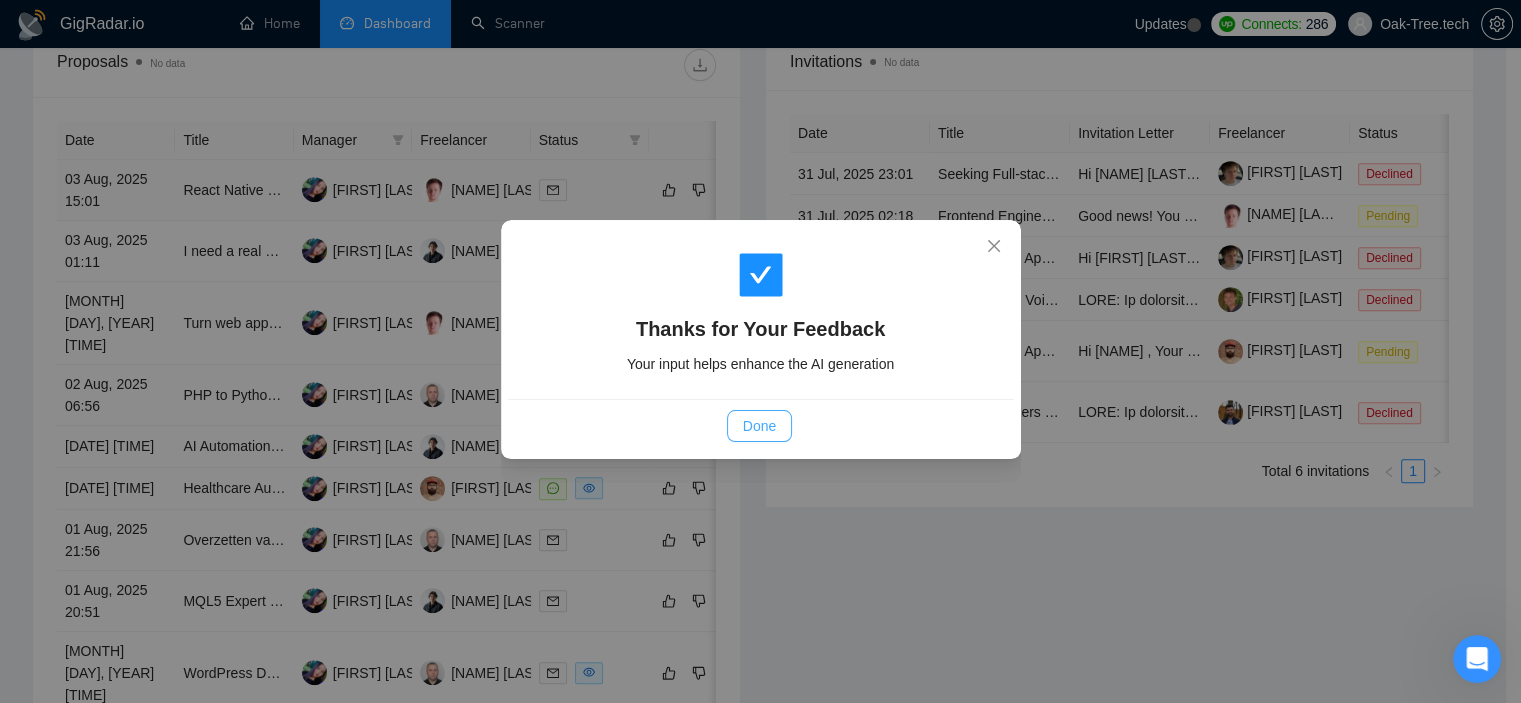 click on "Done" at bounding box center (759, 426) 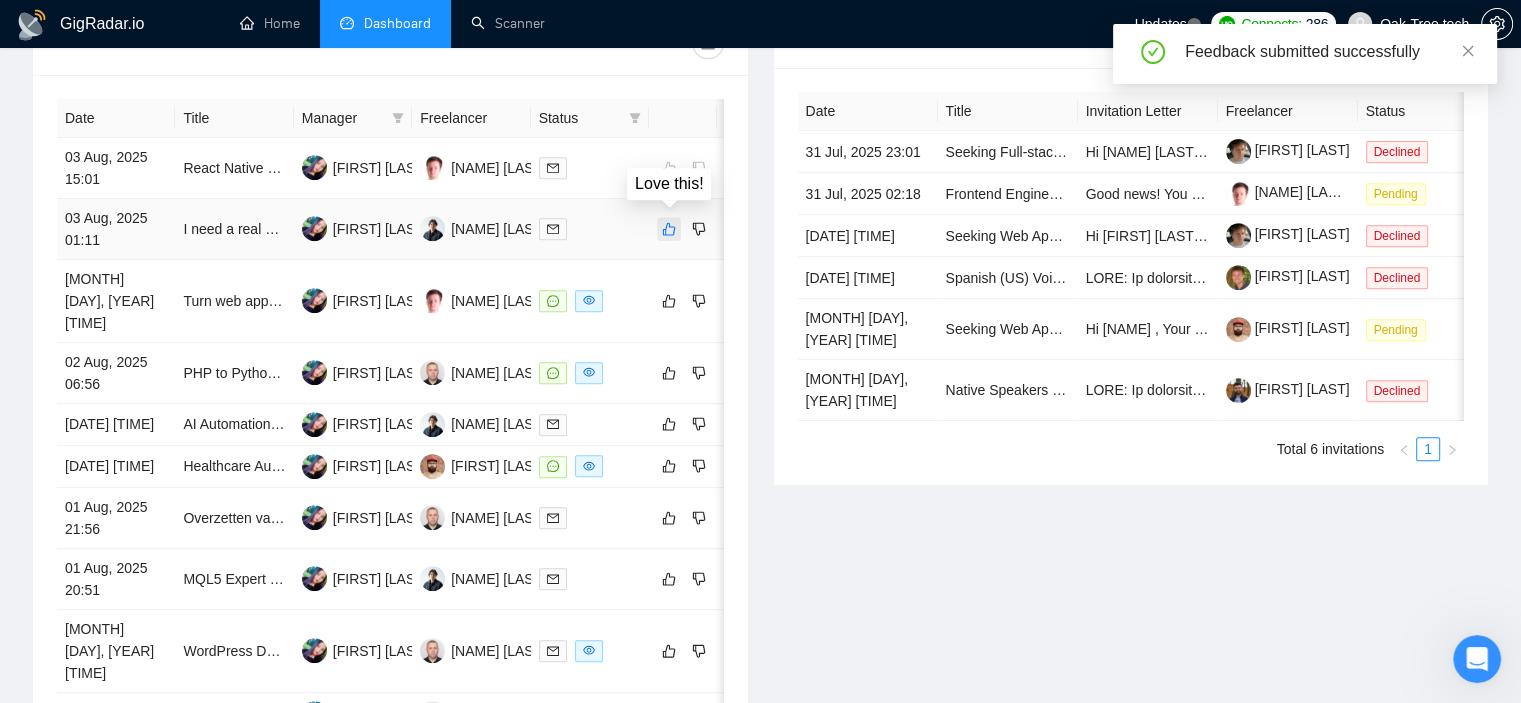 click 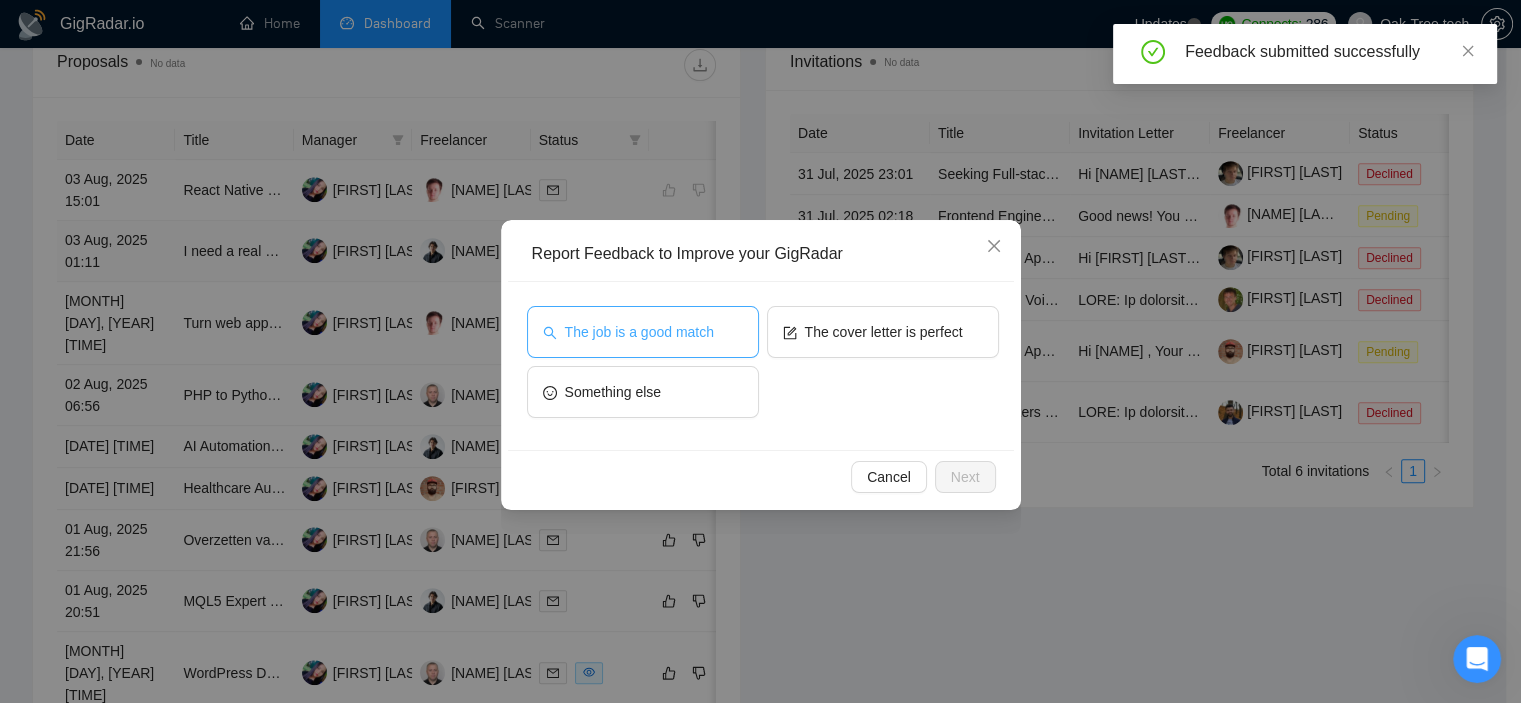 click on "The job is a good match" at bounding box center (639, 332) 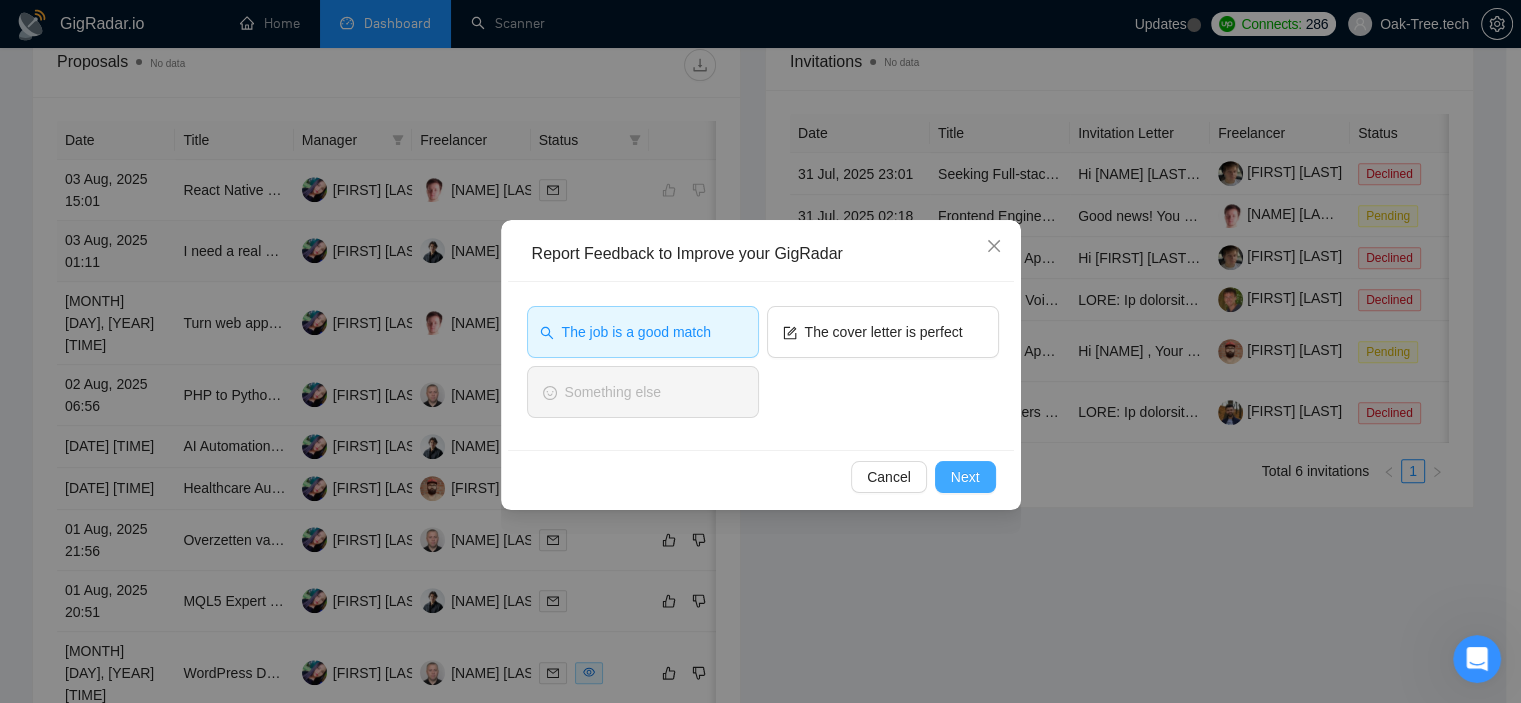 click on "Next" at bounding box center (965, 477) 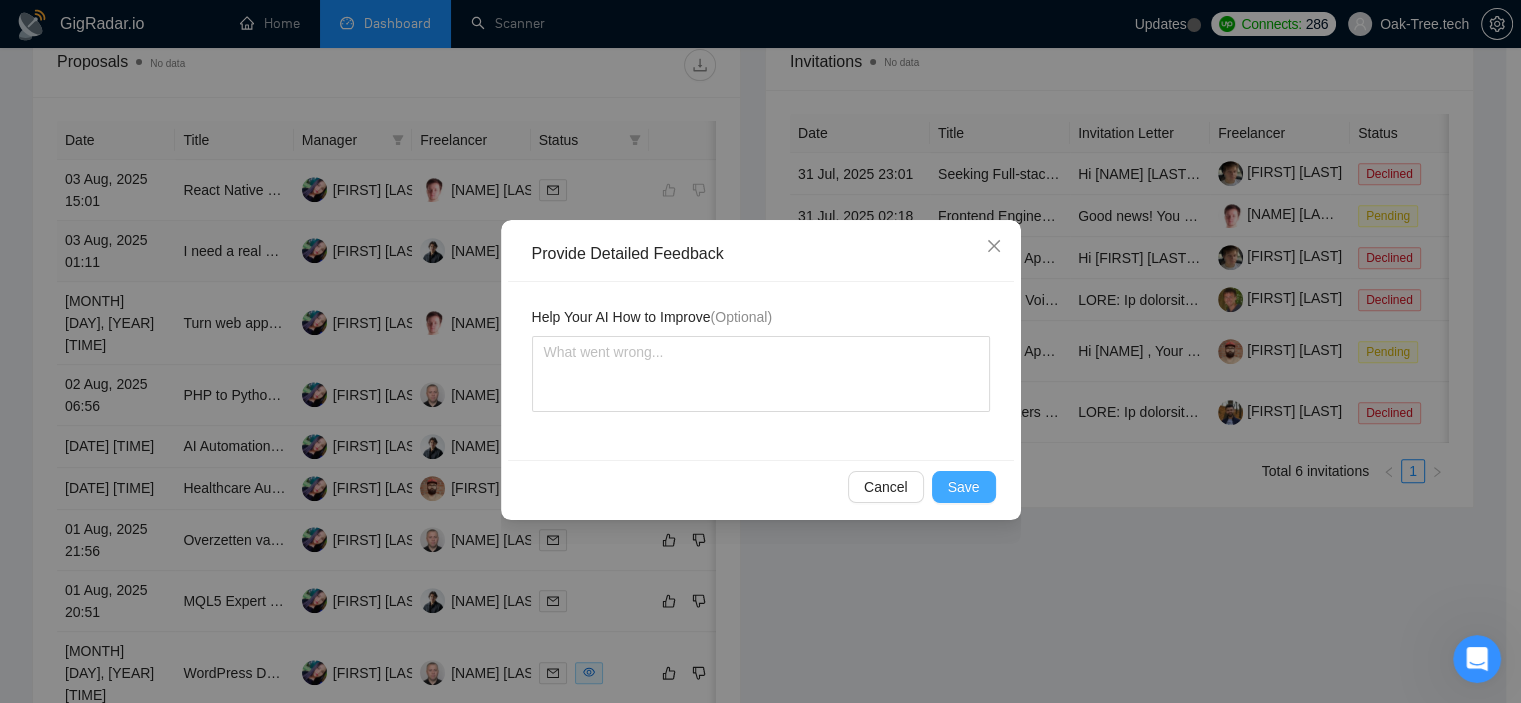 click on "Save" at bounding box center [964, 487] 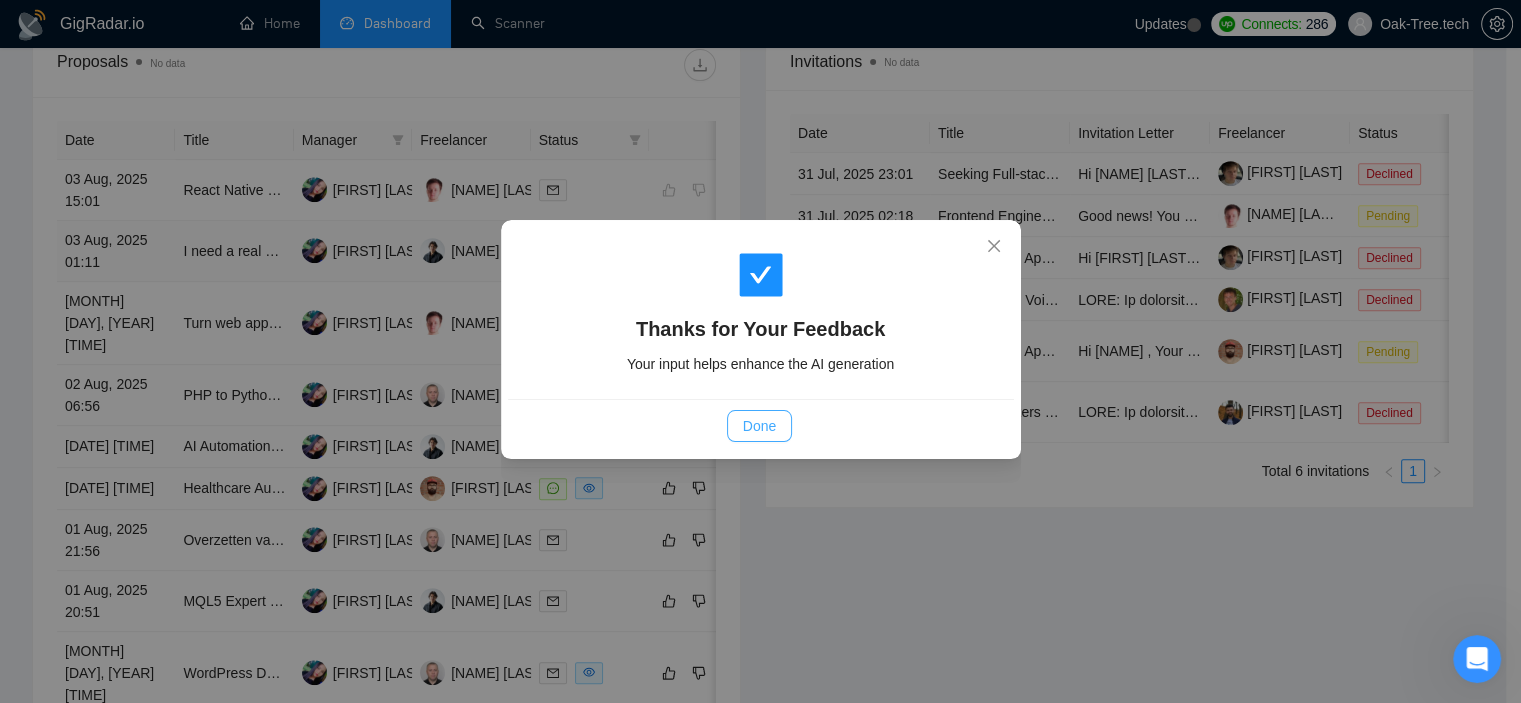 click on "Done" at bounding box center (759, 426) 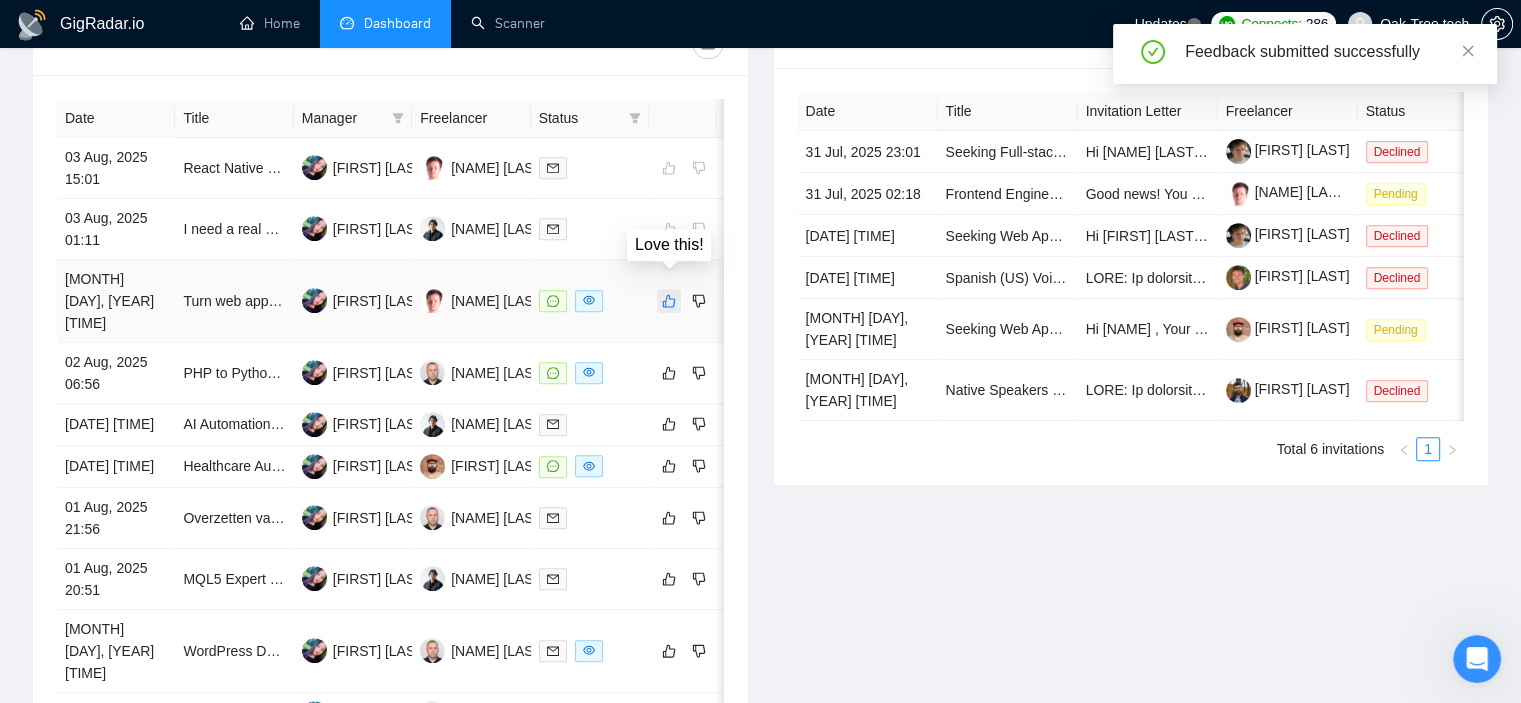 click 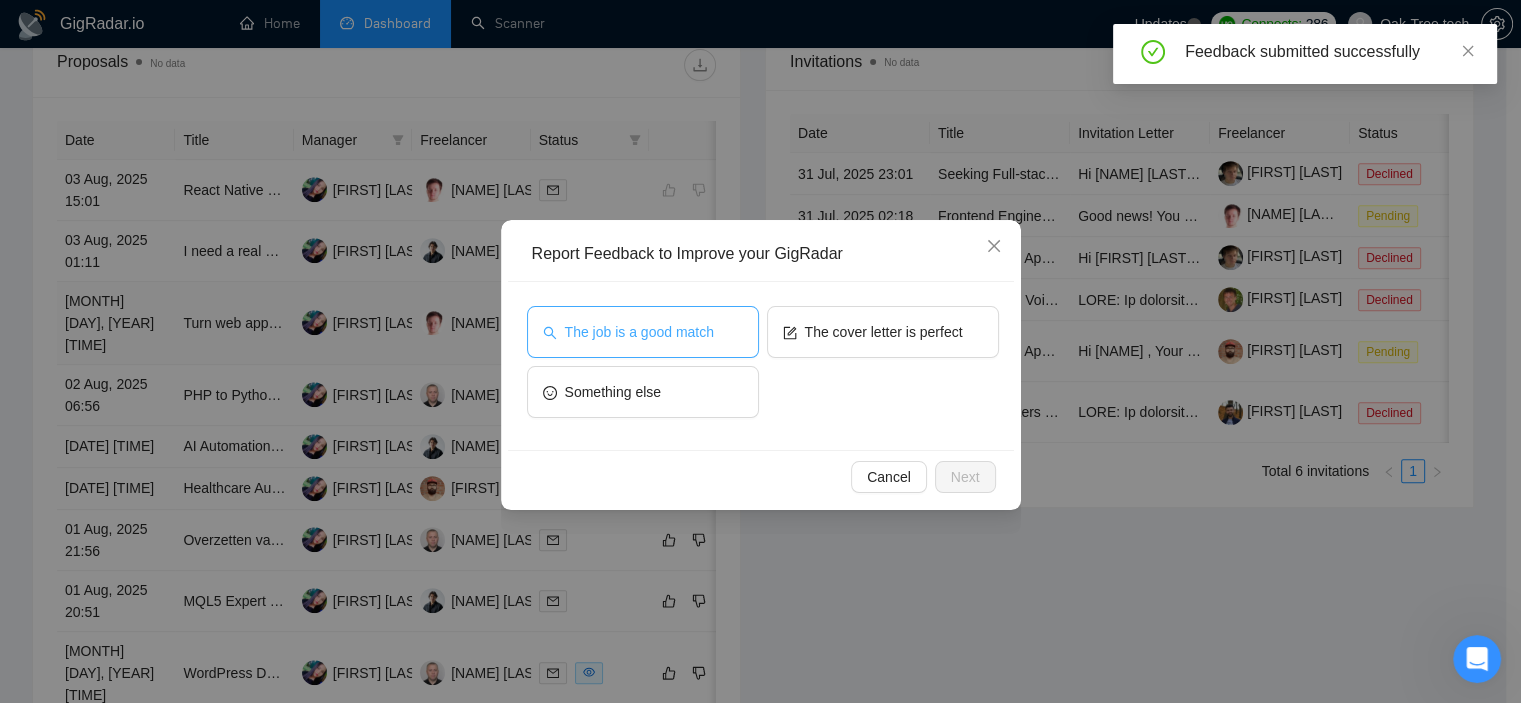 click on "The job is a good match" at bounding box center (643, 332) 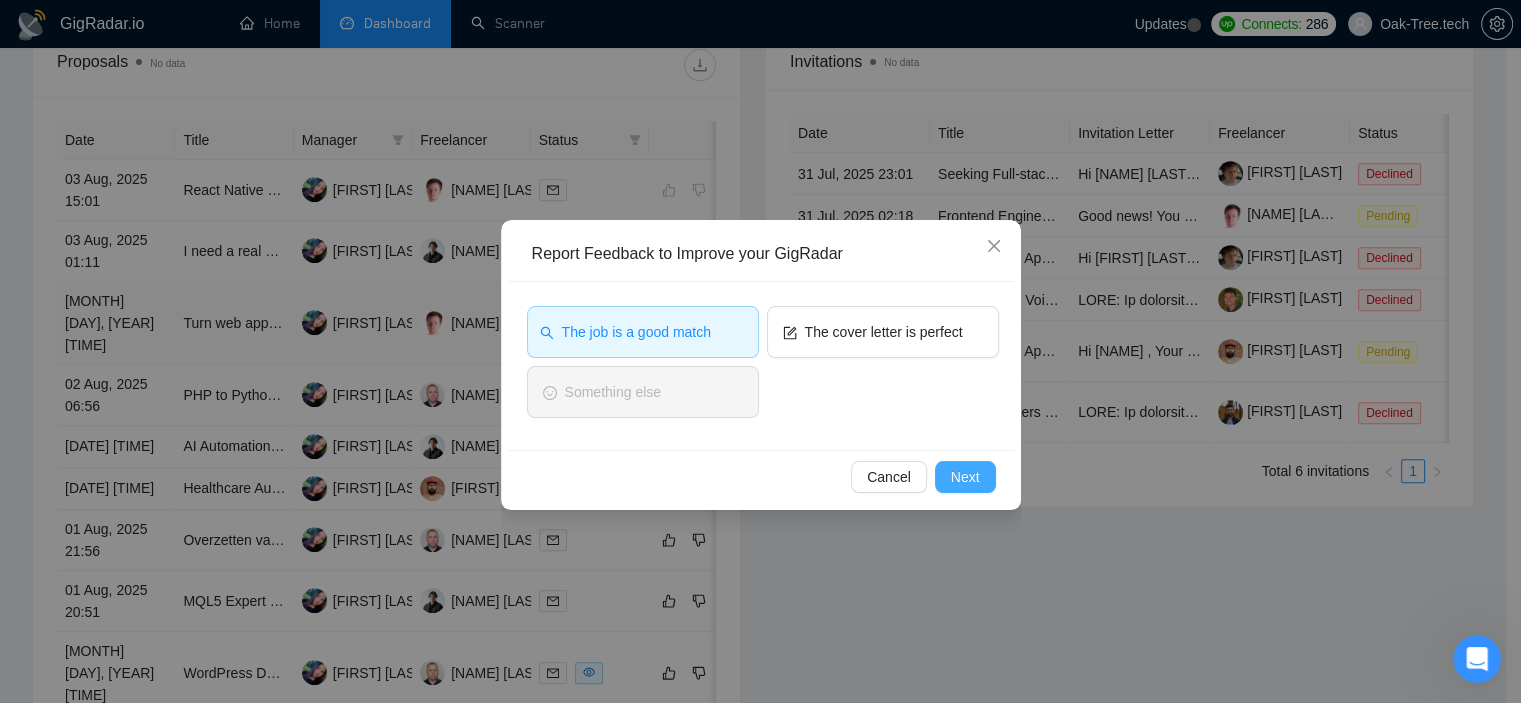 click on "Next" at bounding box center [965, 477] 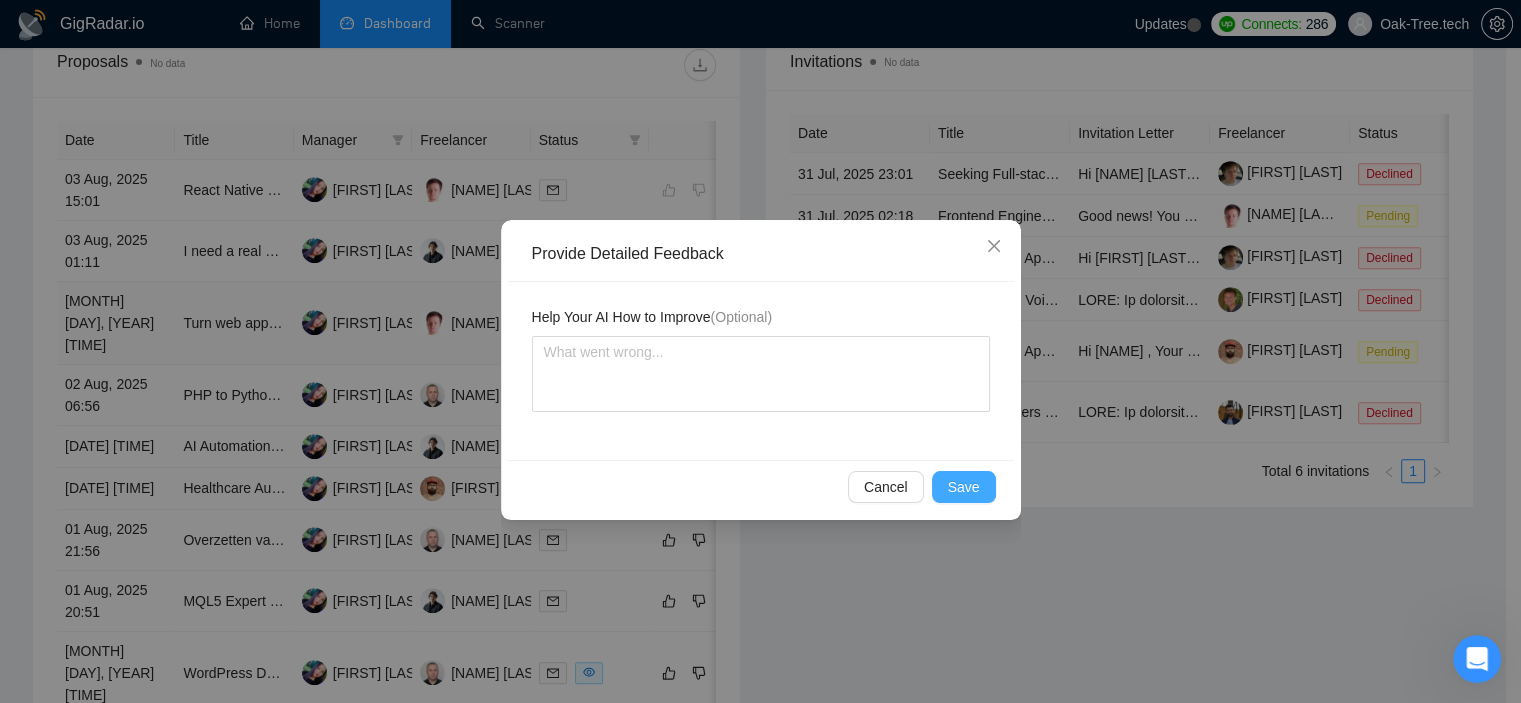 click on "Save" at bounding box center [964, 487] 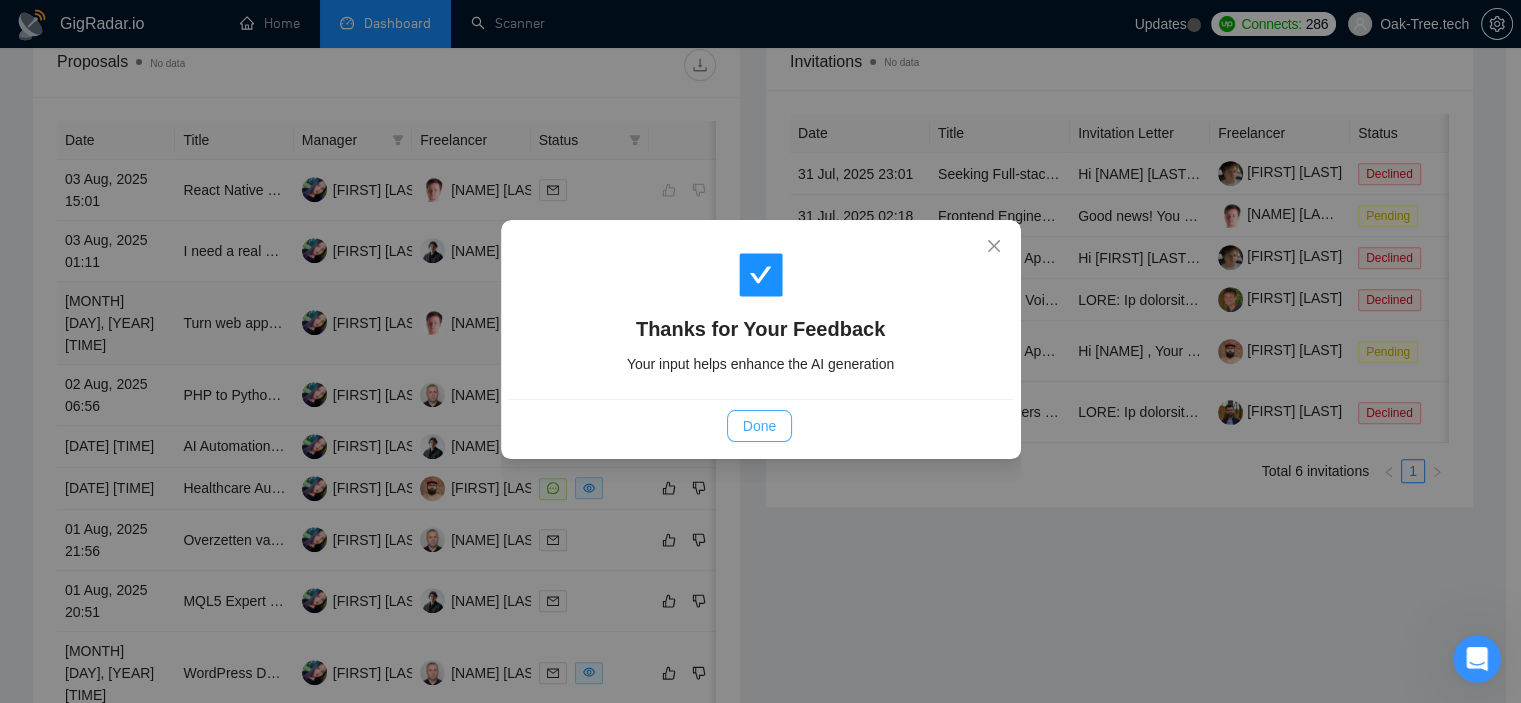 click on "Done" at bounding box center [759, 426] 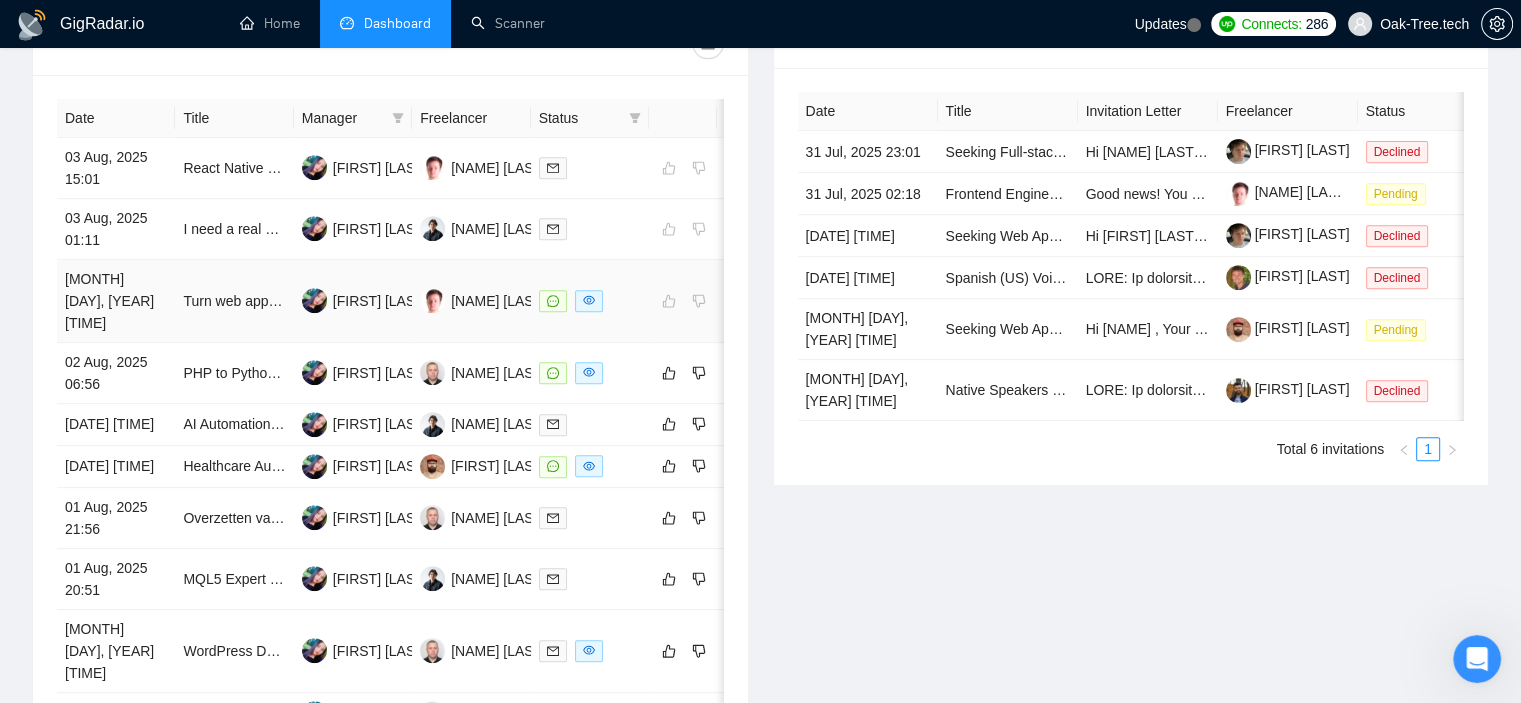 click on "Turn web apps into mobile apps" at bounding box center [234, 301] 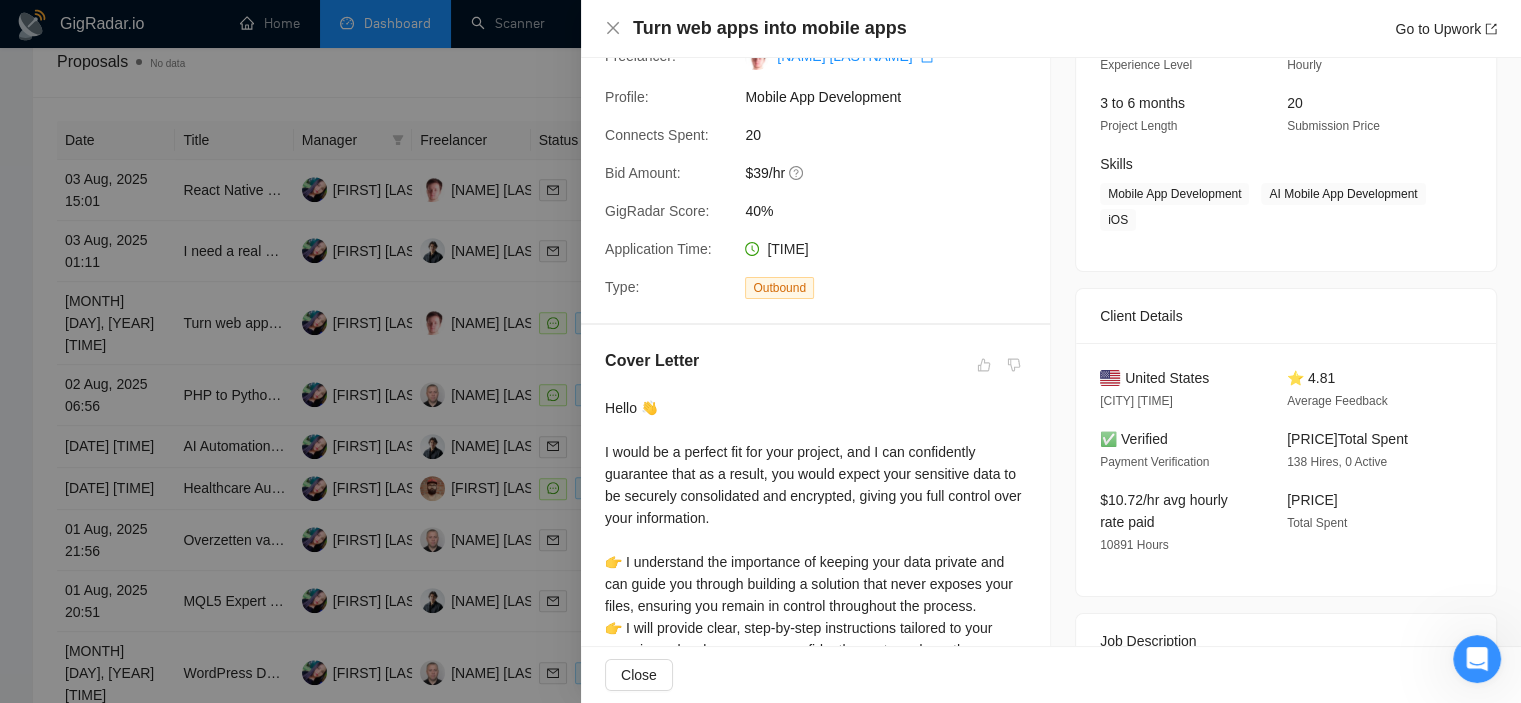 scroll, scrollTop: 0, scrollLeft: 0, axis: both 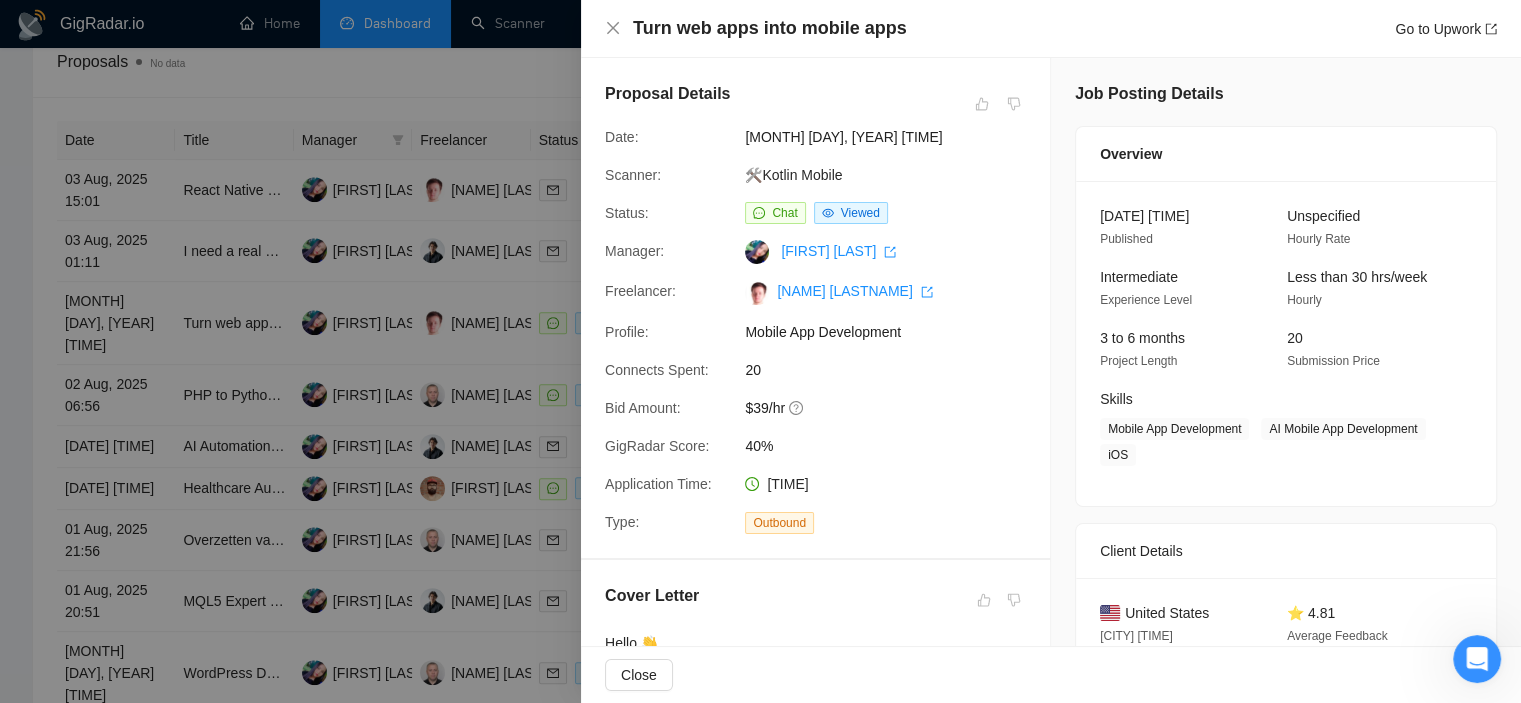 click on "Turn web apps into mobile apps" at bounding box center [770, 28] 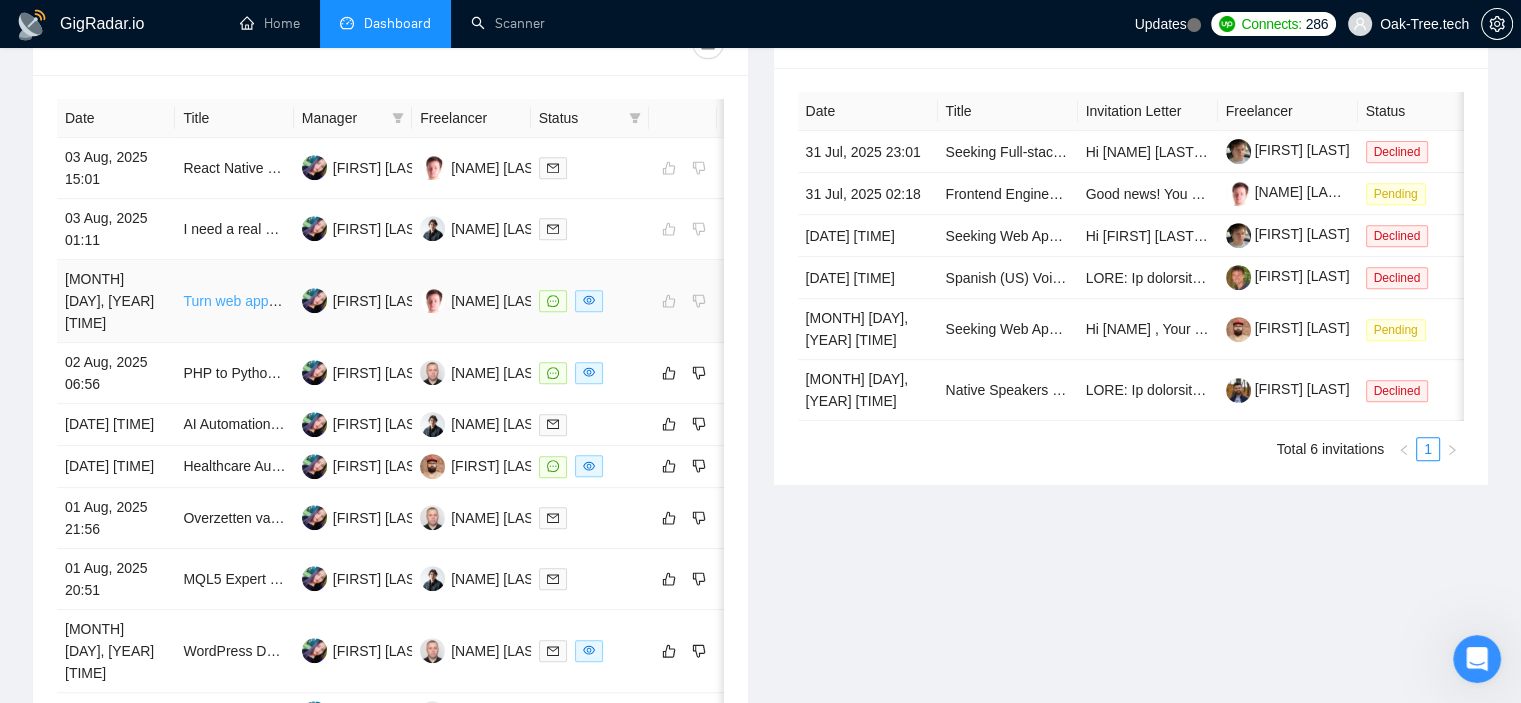 click on "Turn web apps into mobile apps" at bounding box center [282, 301] 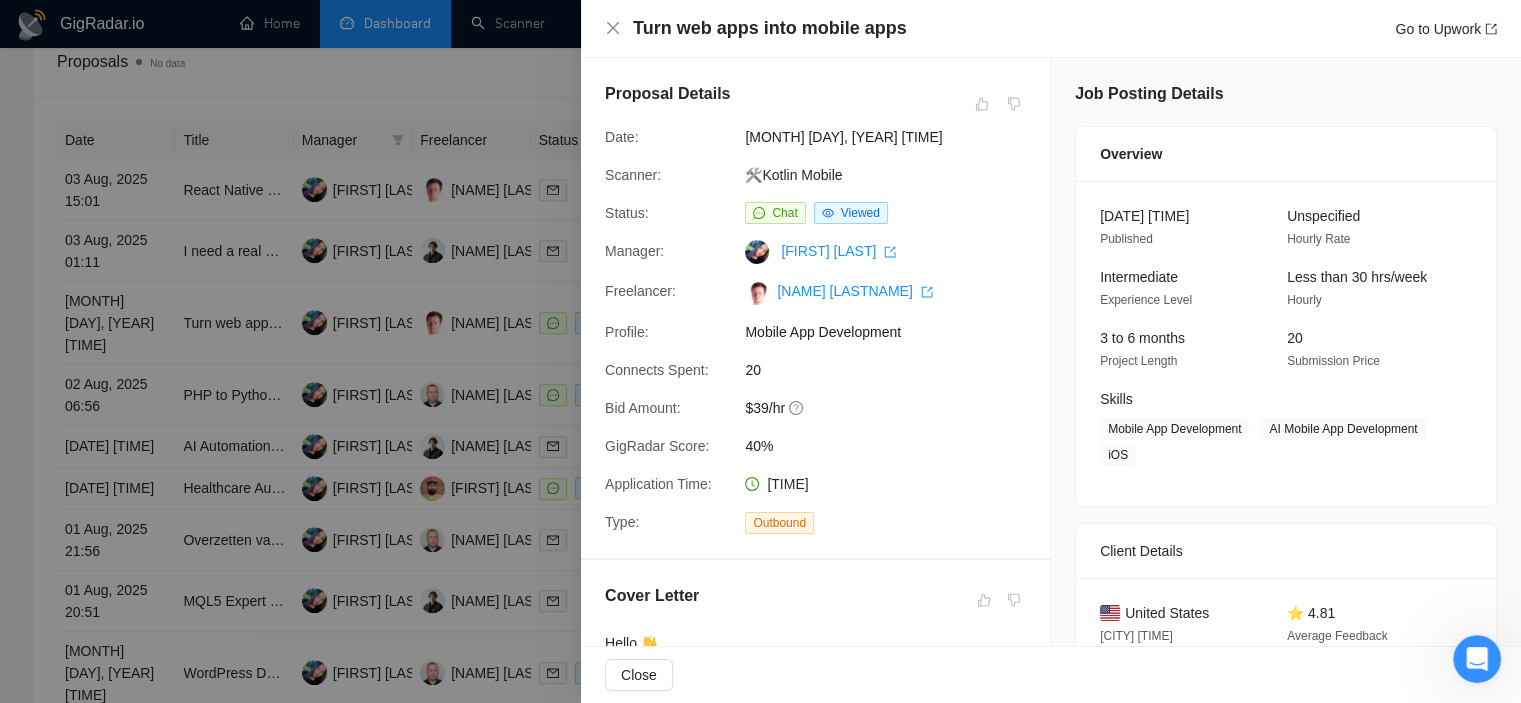 click at bounding box center [760, 351] 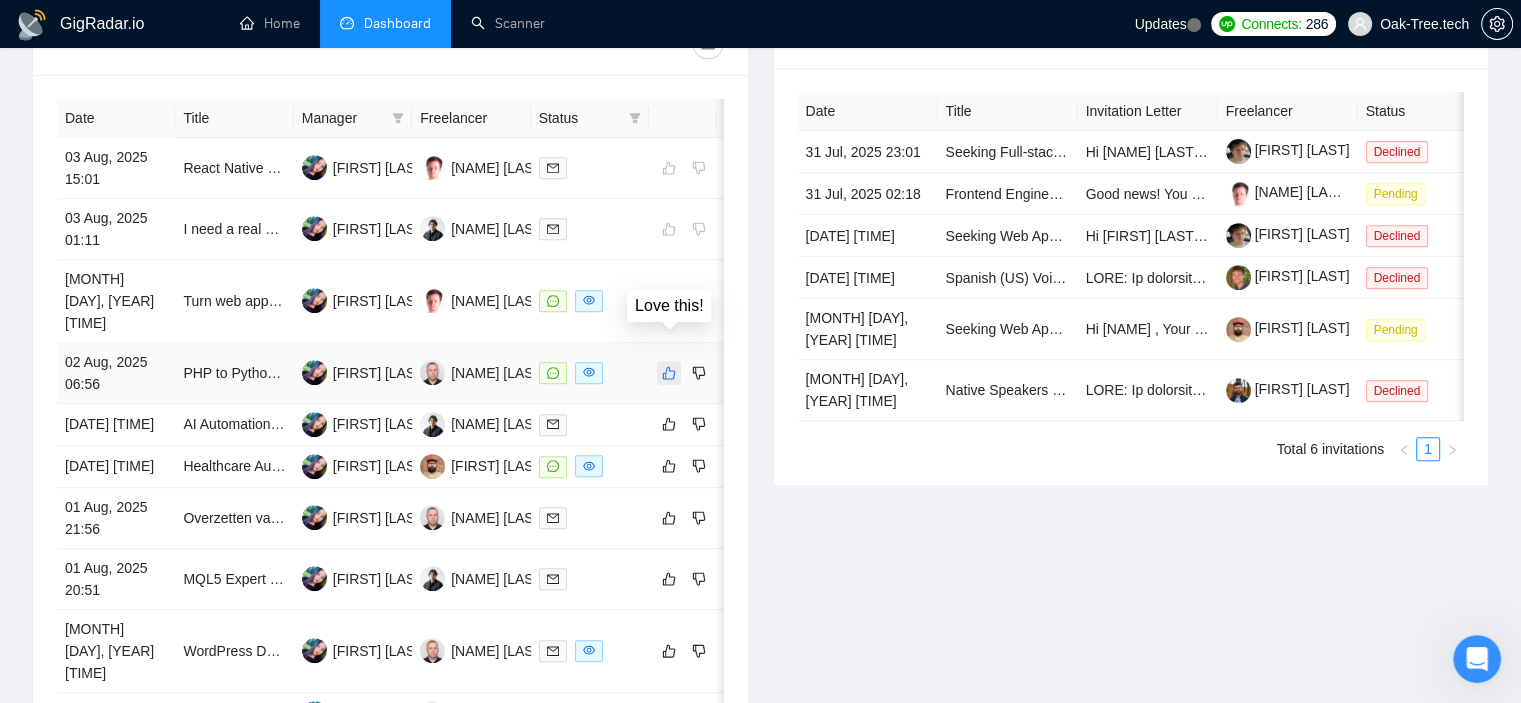 click 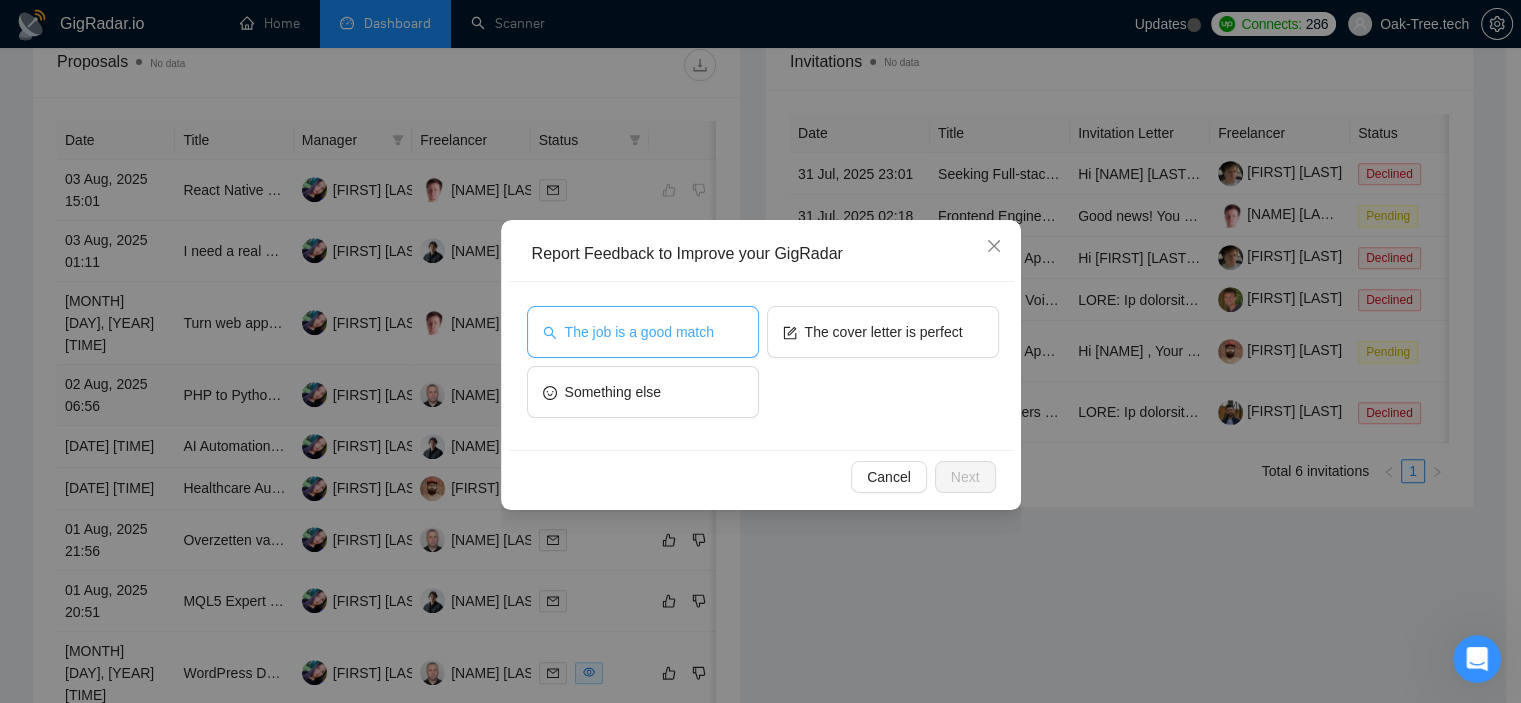 click on "The job is a good match" at bounding box center [643, 332] 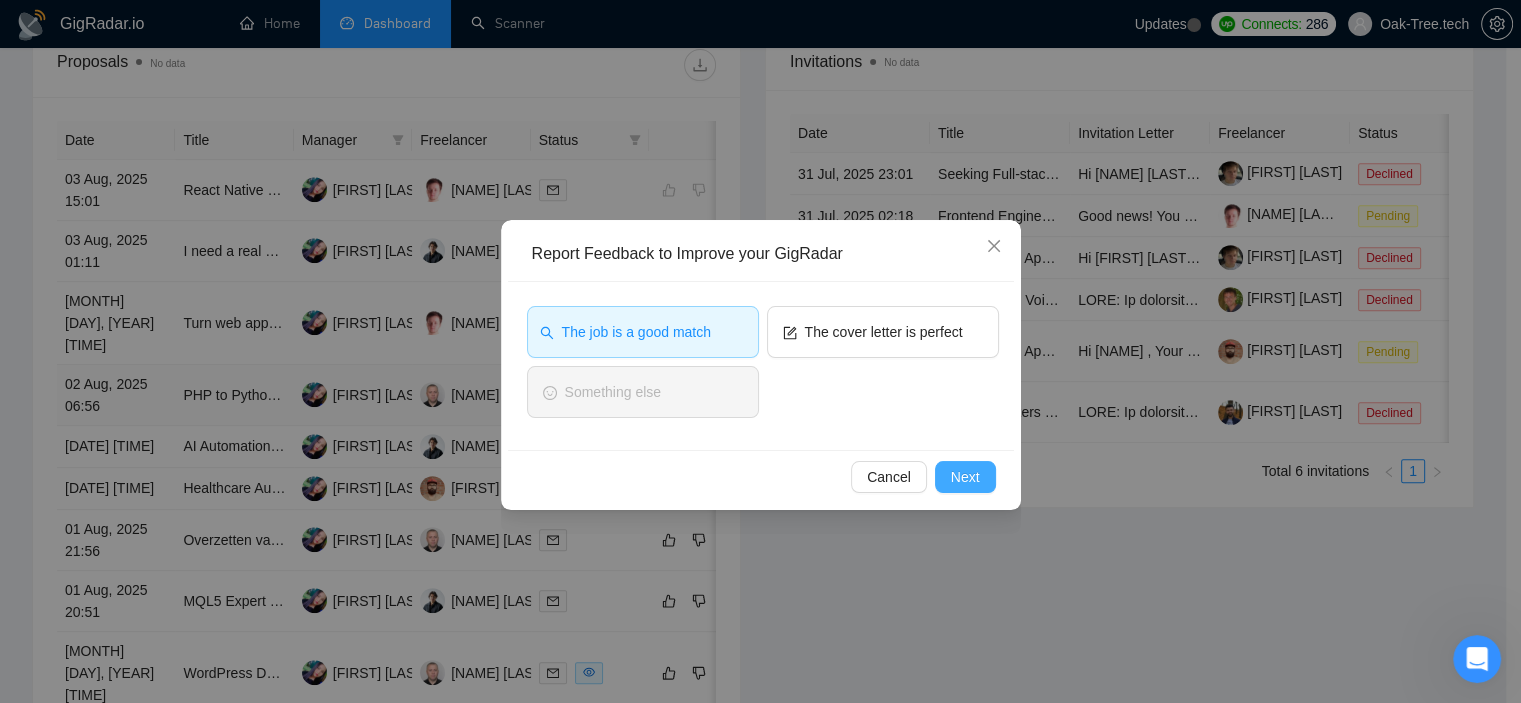 click on "Next" at bounding box center (965, 477) 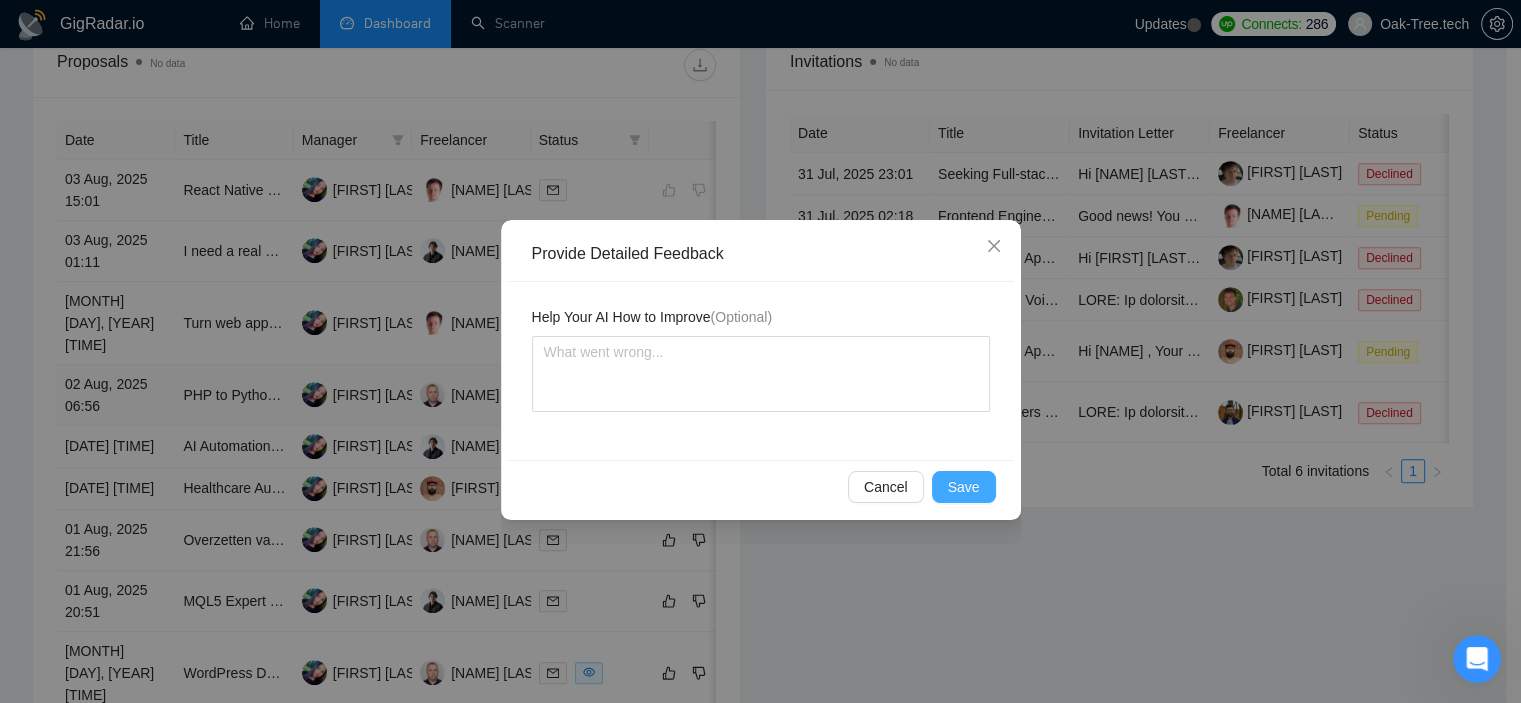 click on "Save" at bounding box center (964, 487) 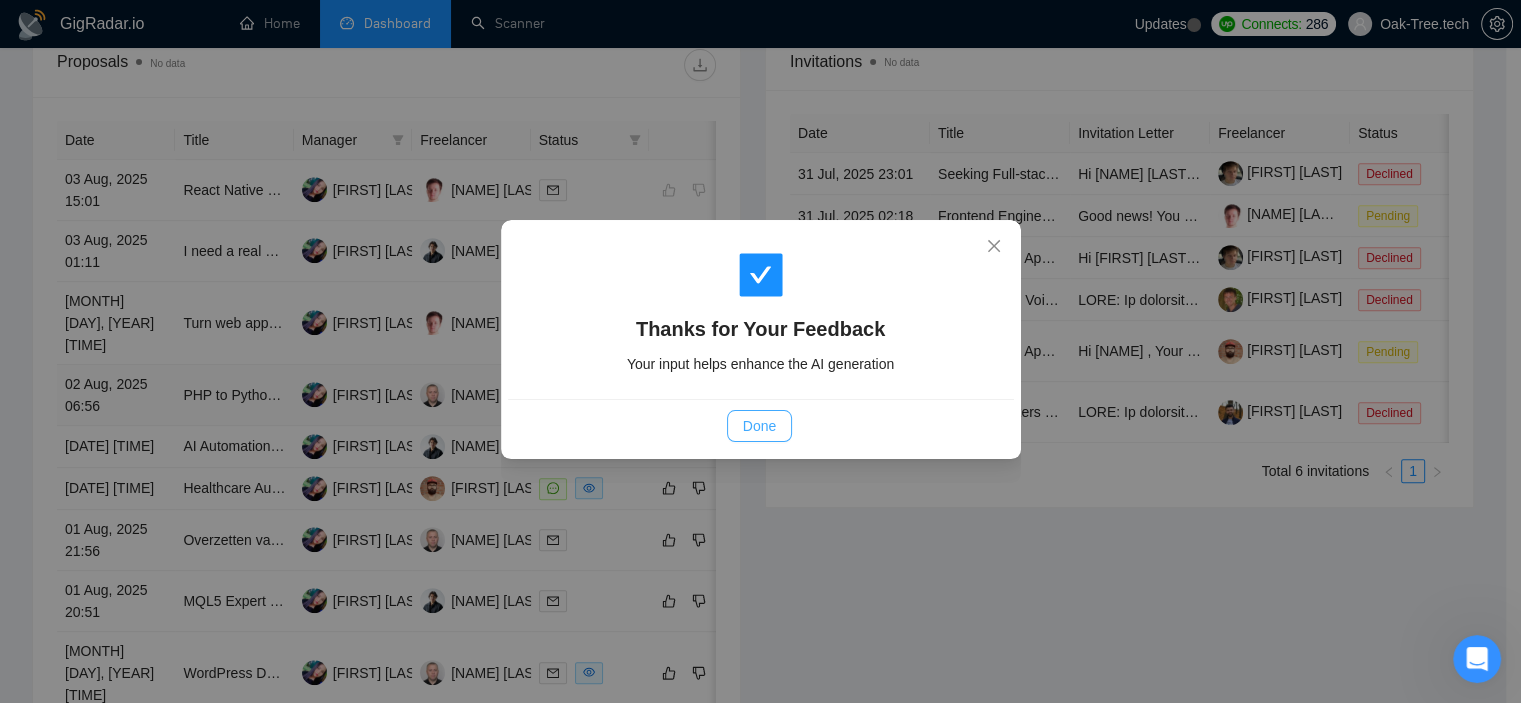 click on "Done" at bounding box center [759, 426] 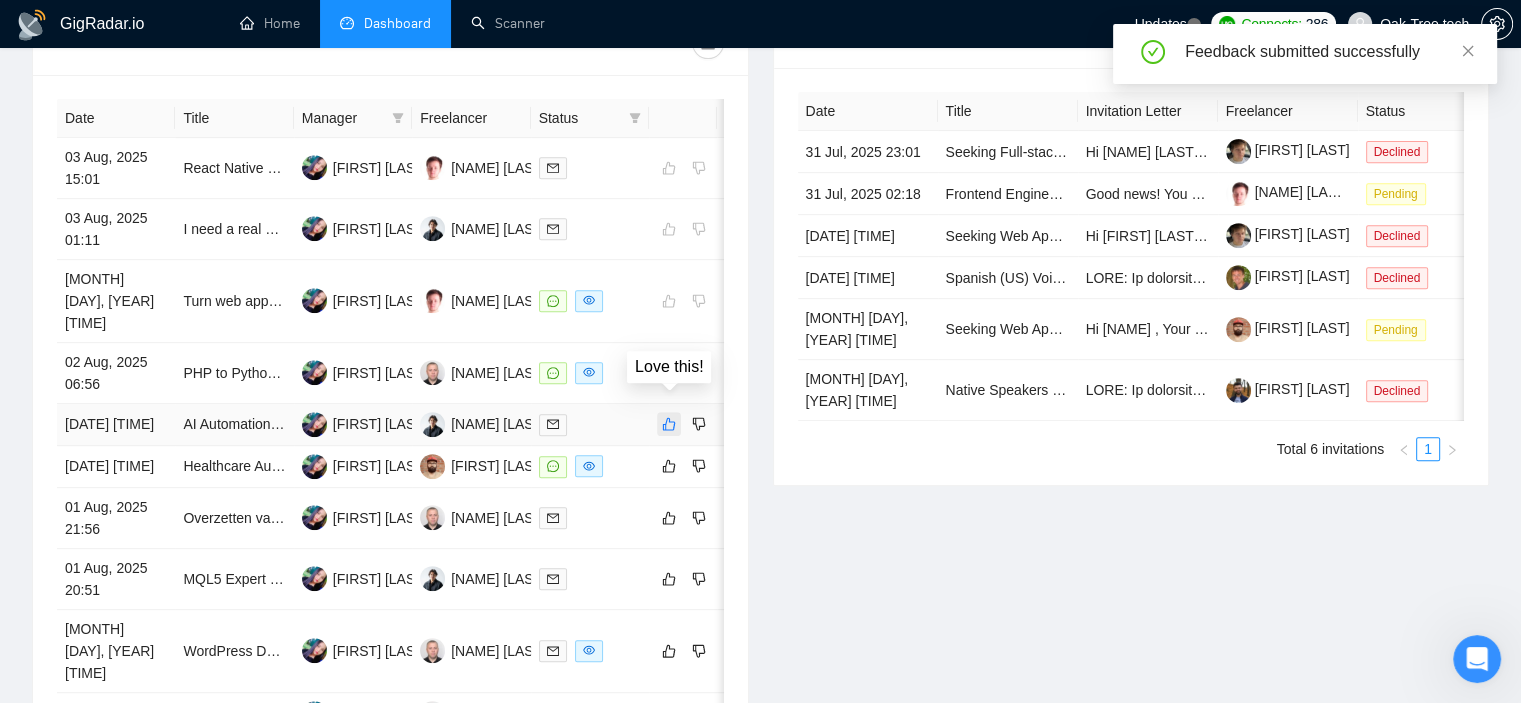 click 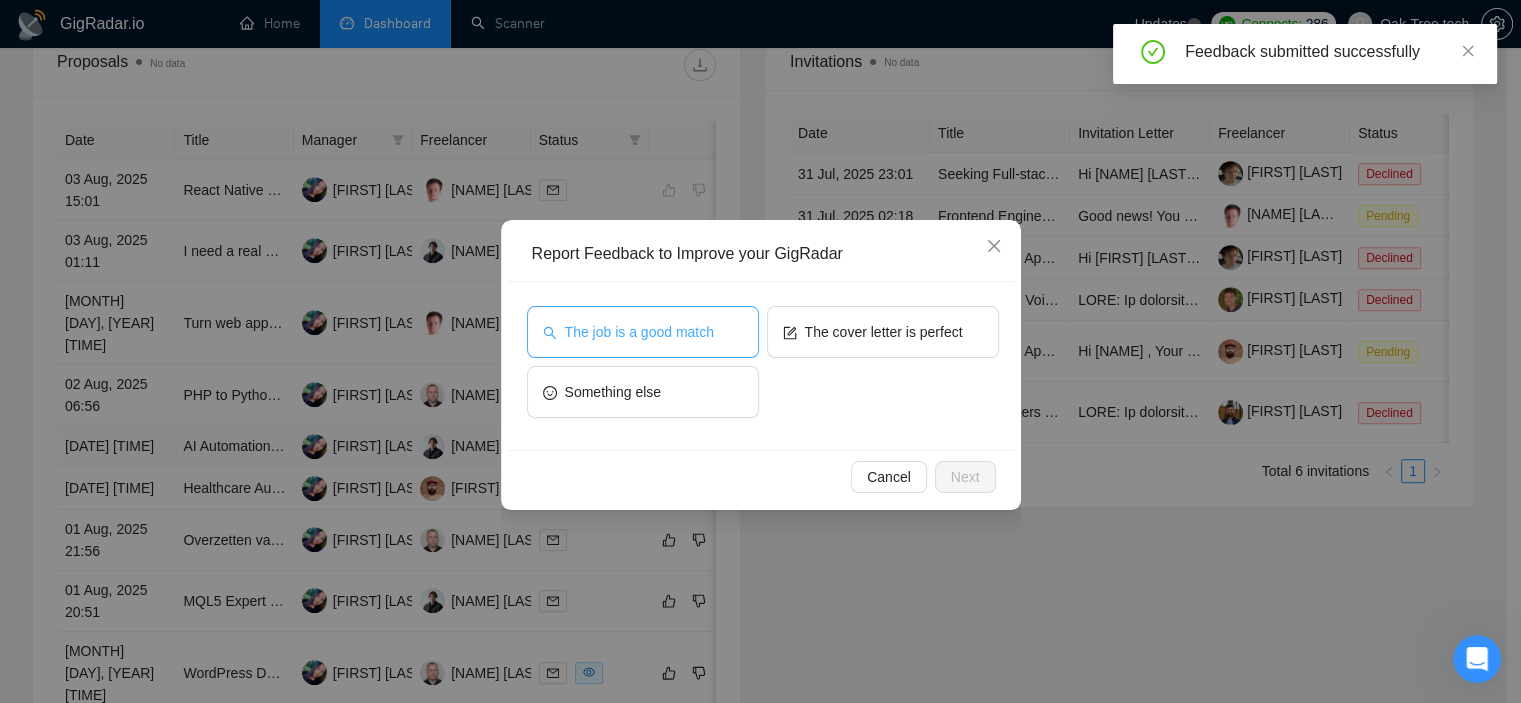 click on "The job is a good match" at bounding box center (643, 332) 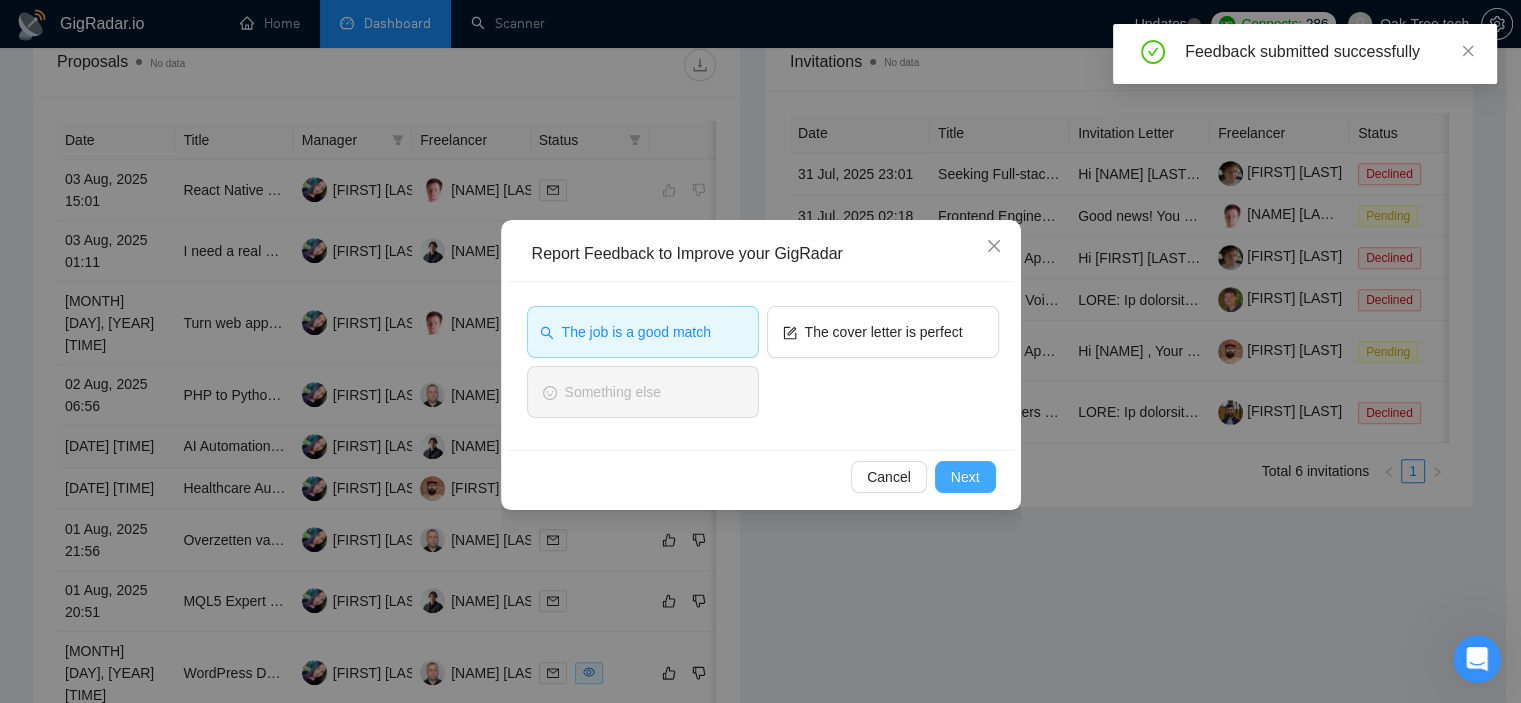 click on "Next" at bounding box center (965, 477) 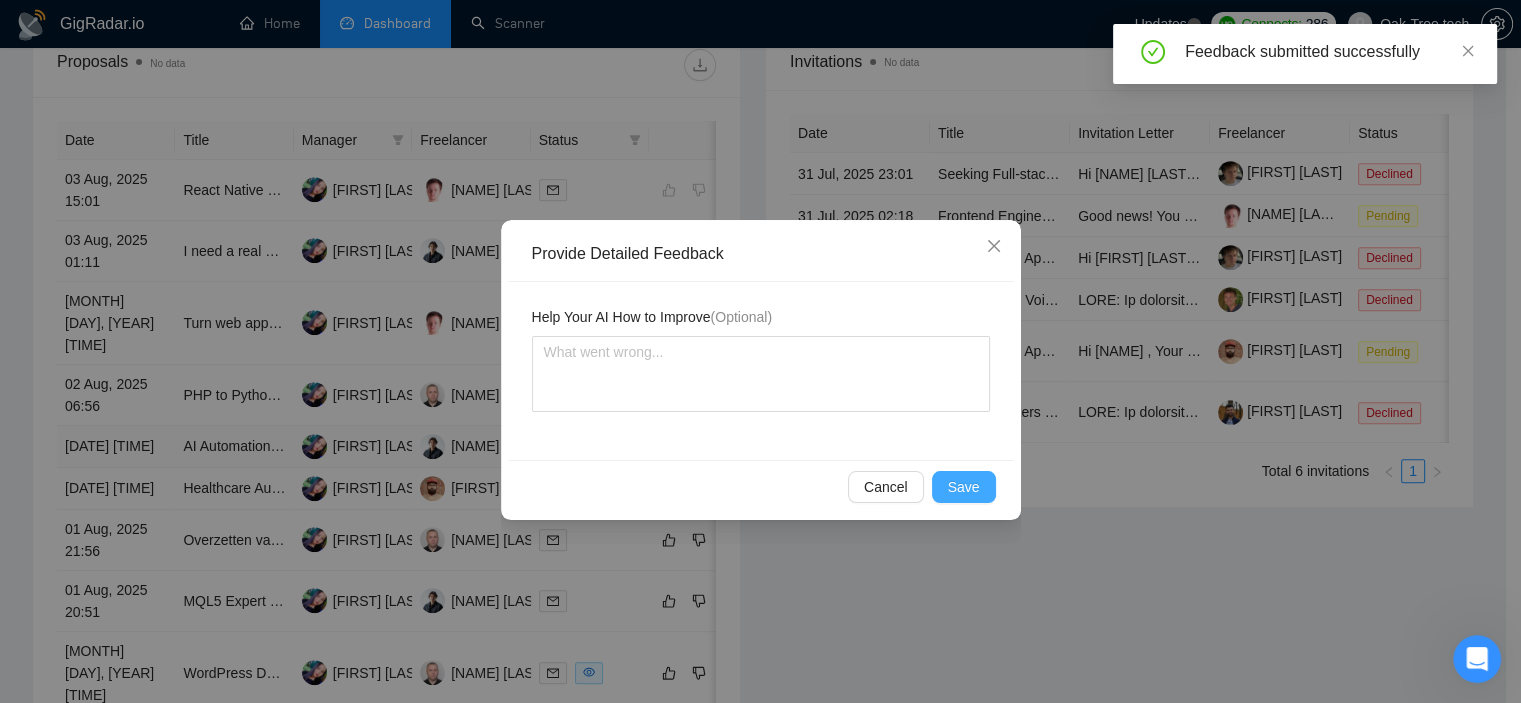 click on "Save" at bounding box center (964, 487) 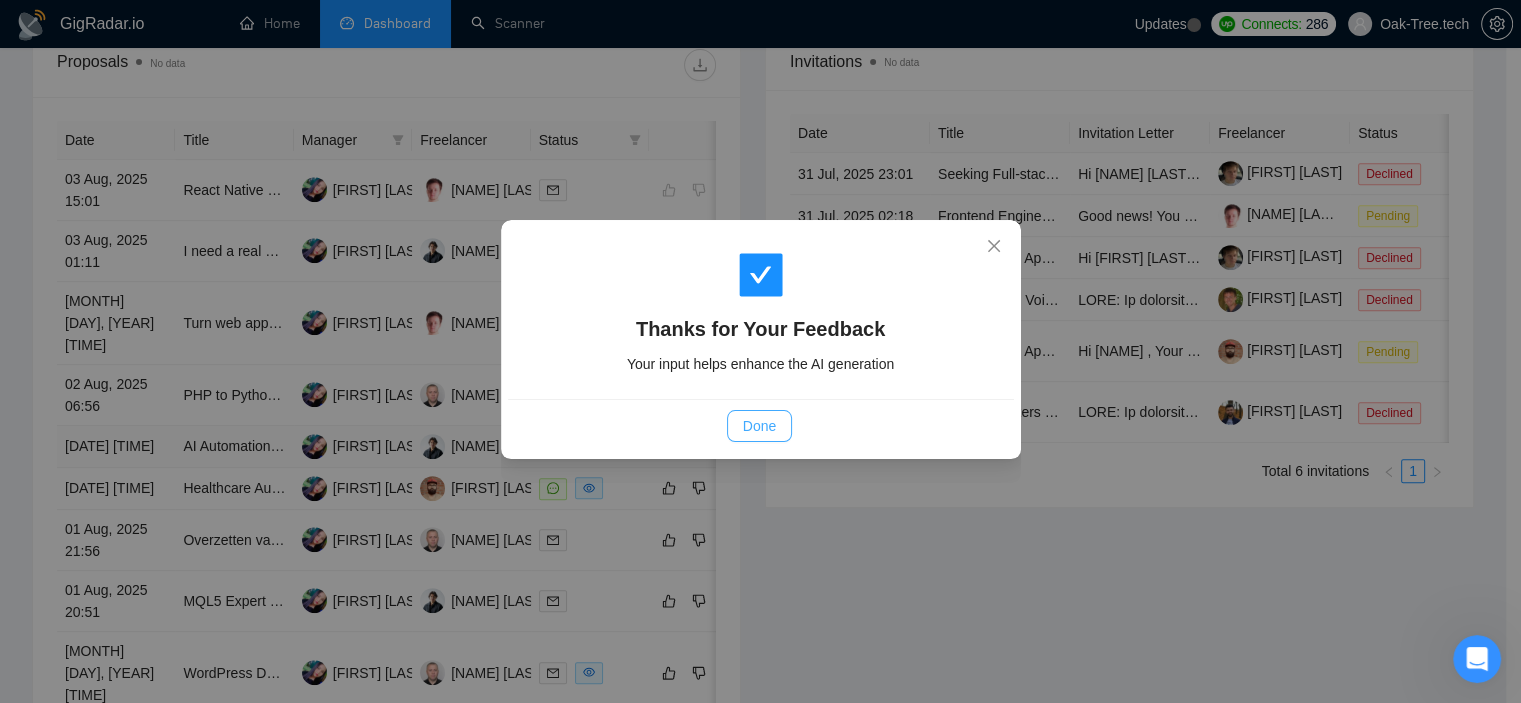 click on "Done" at bounding box center (759, 426) 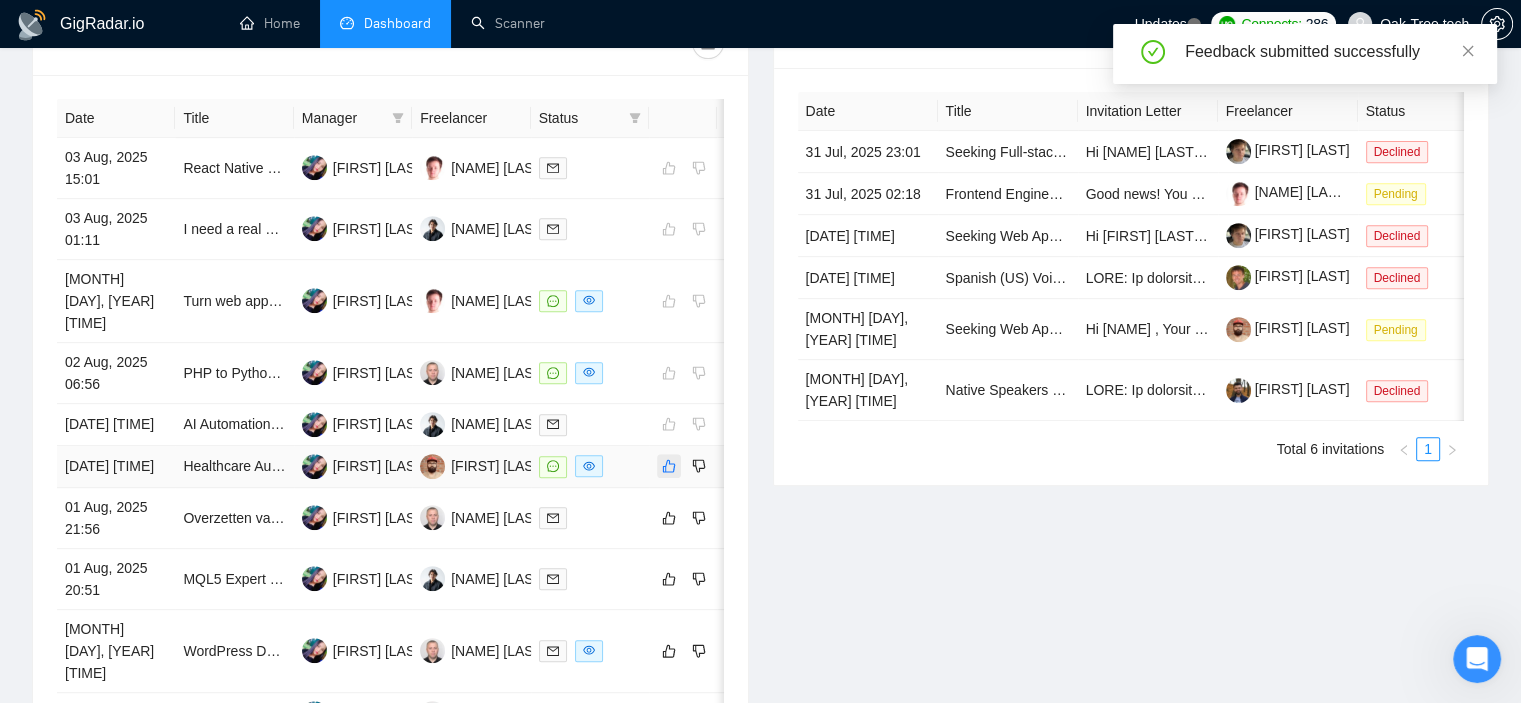 click 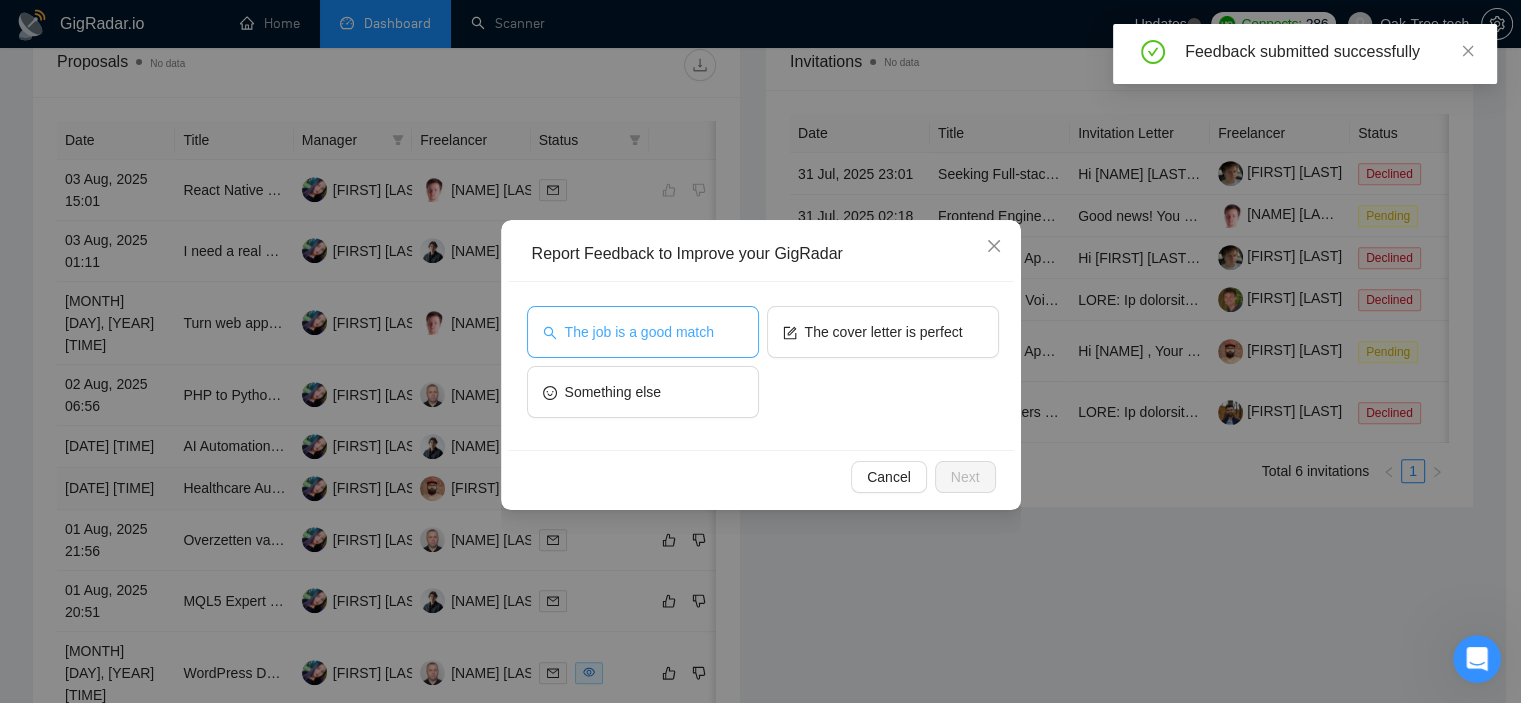 click on "The job is a good match" at bounding box center (639, 332) 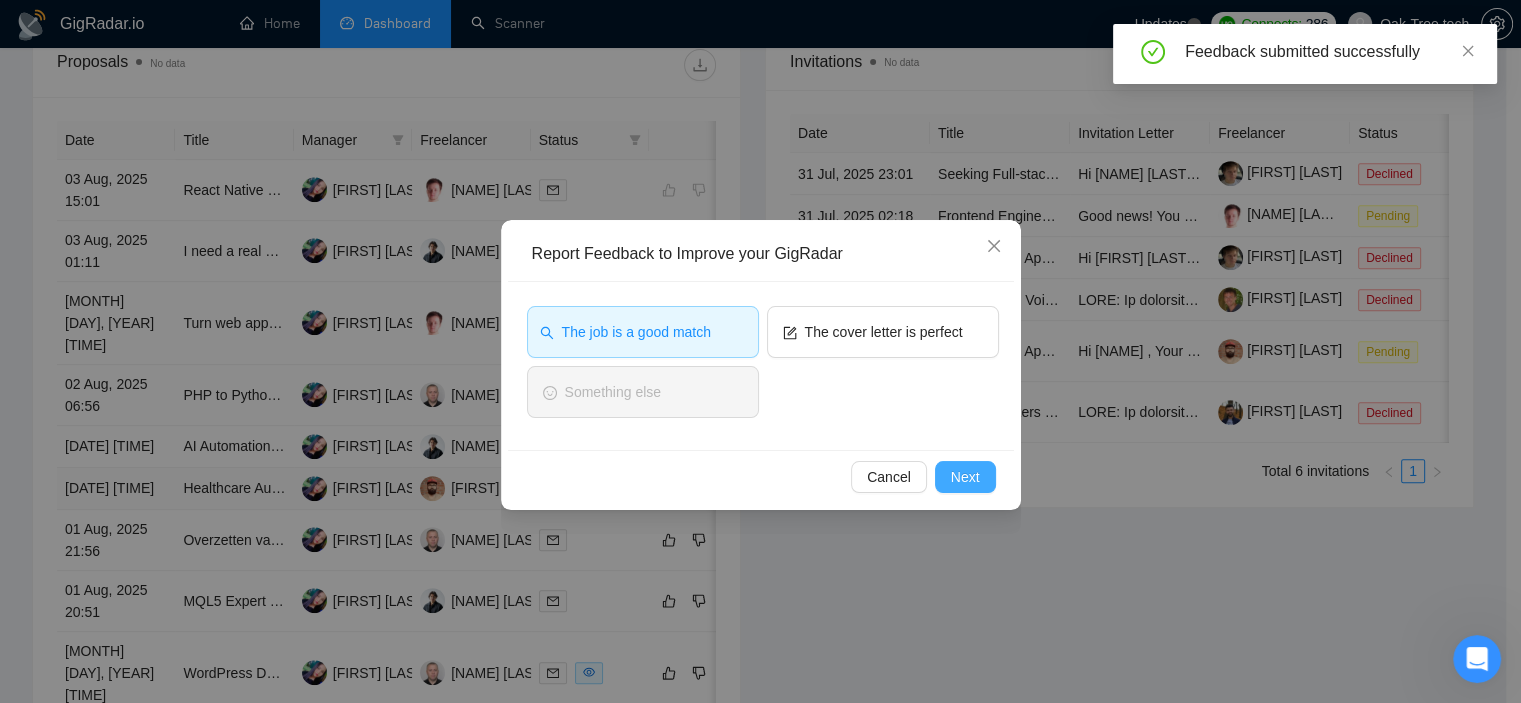 click on "Next" at bounding box center [965, 477] 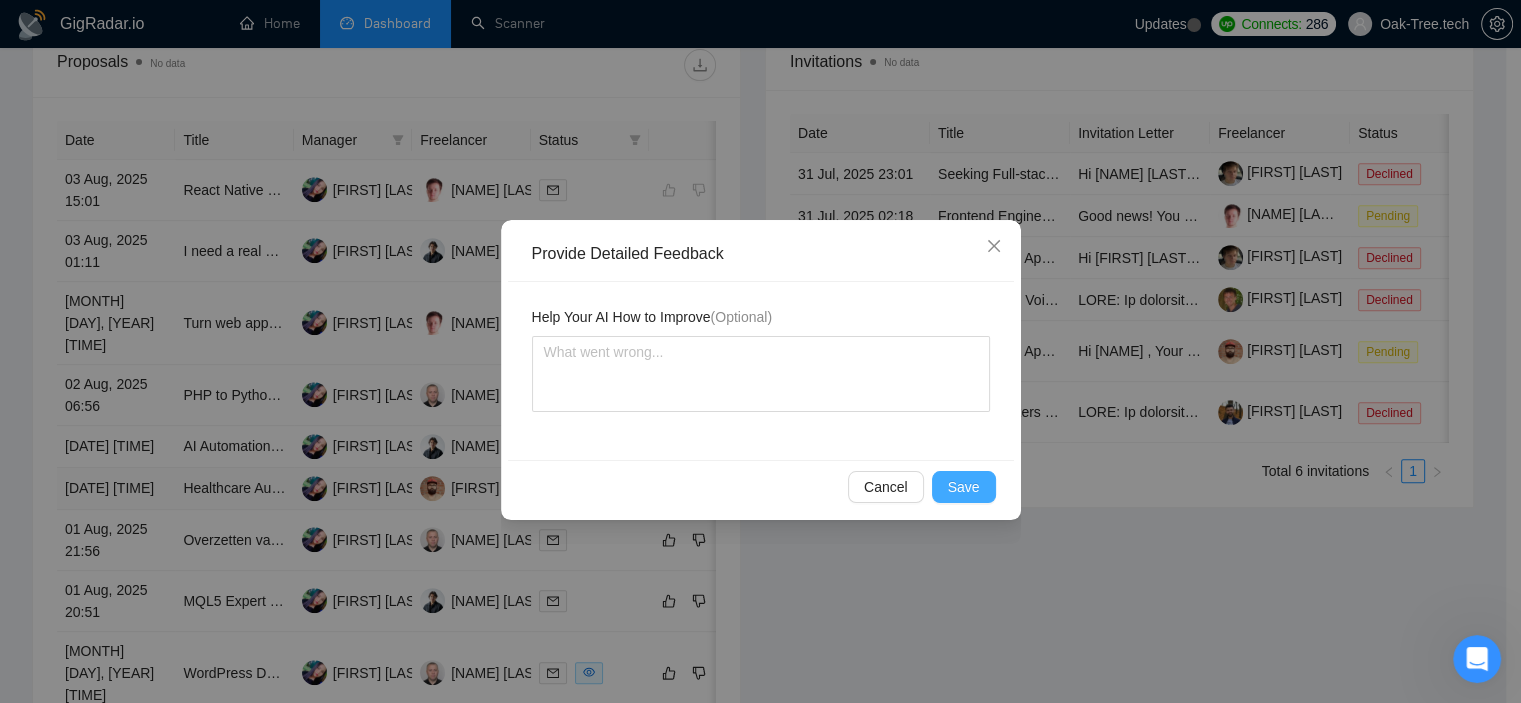 click on "Save" at bounding box center (964, 487) 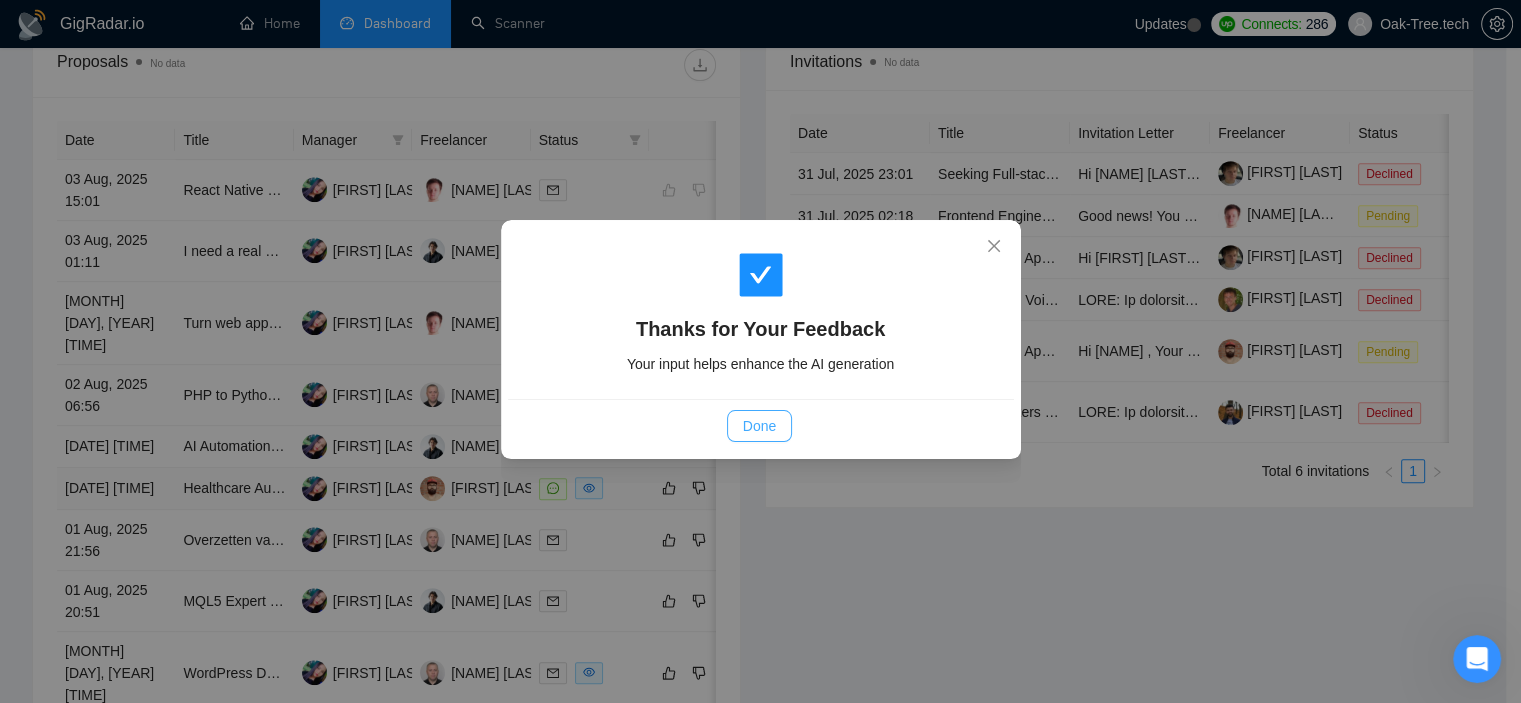 click on "Done" at bounding box center (759, 426) 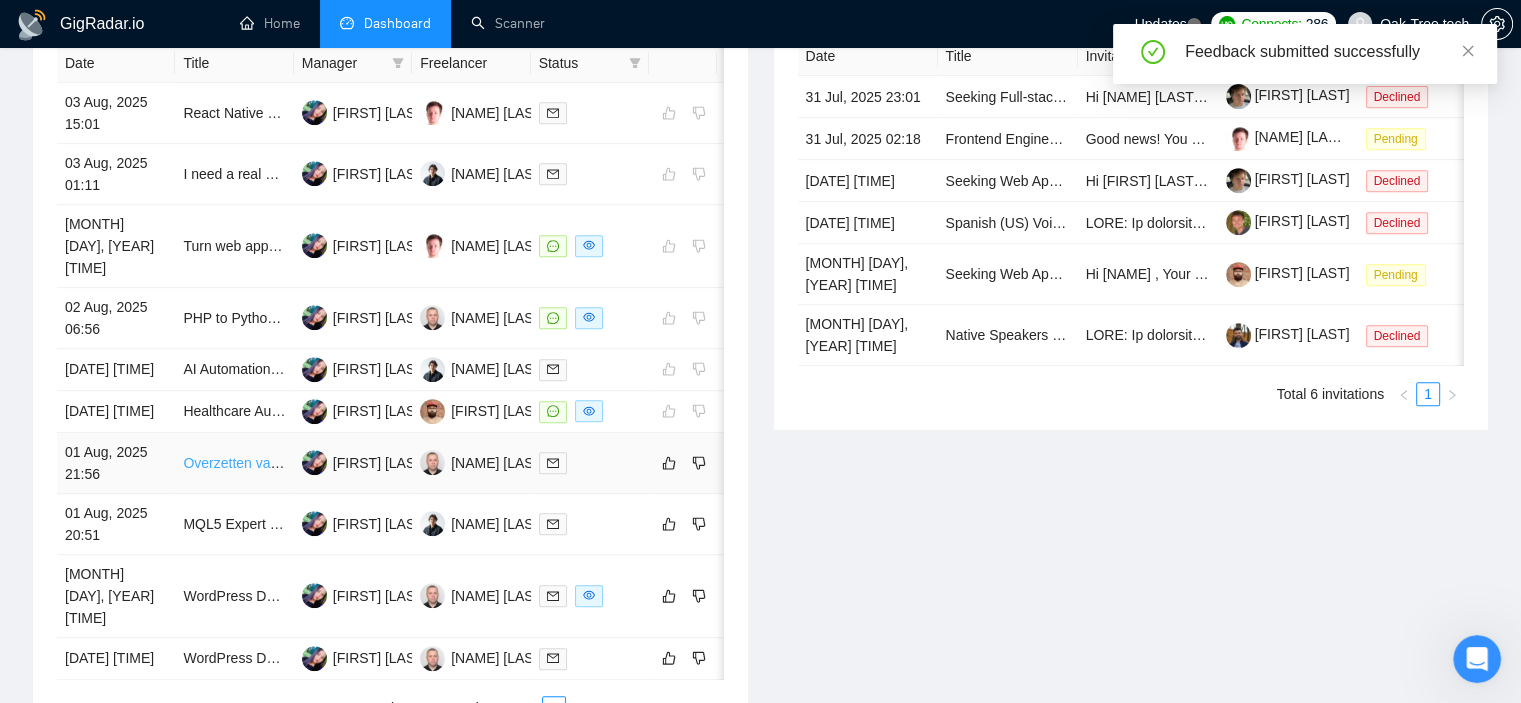 scroll, scrollTop: 900, scrollLeft: 0, axis: vertical 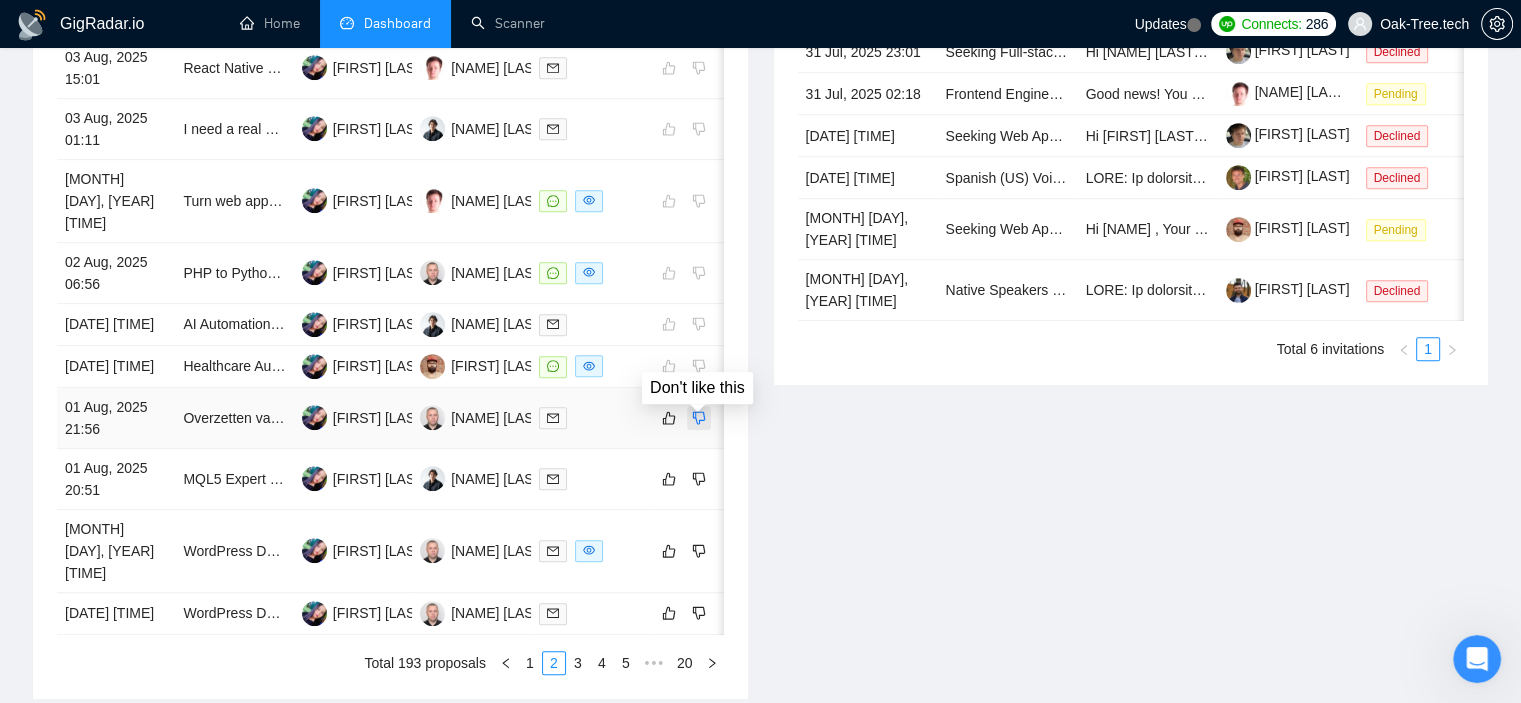 click 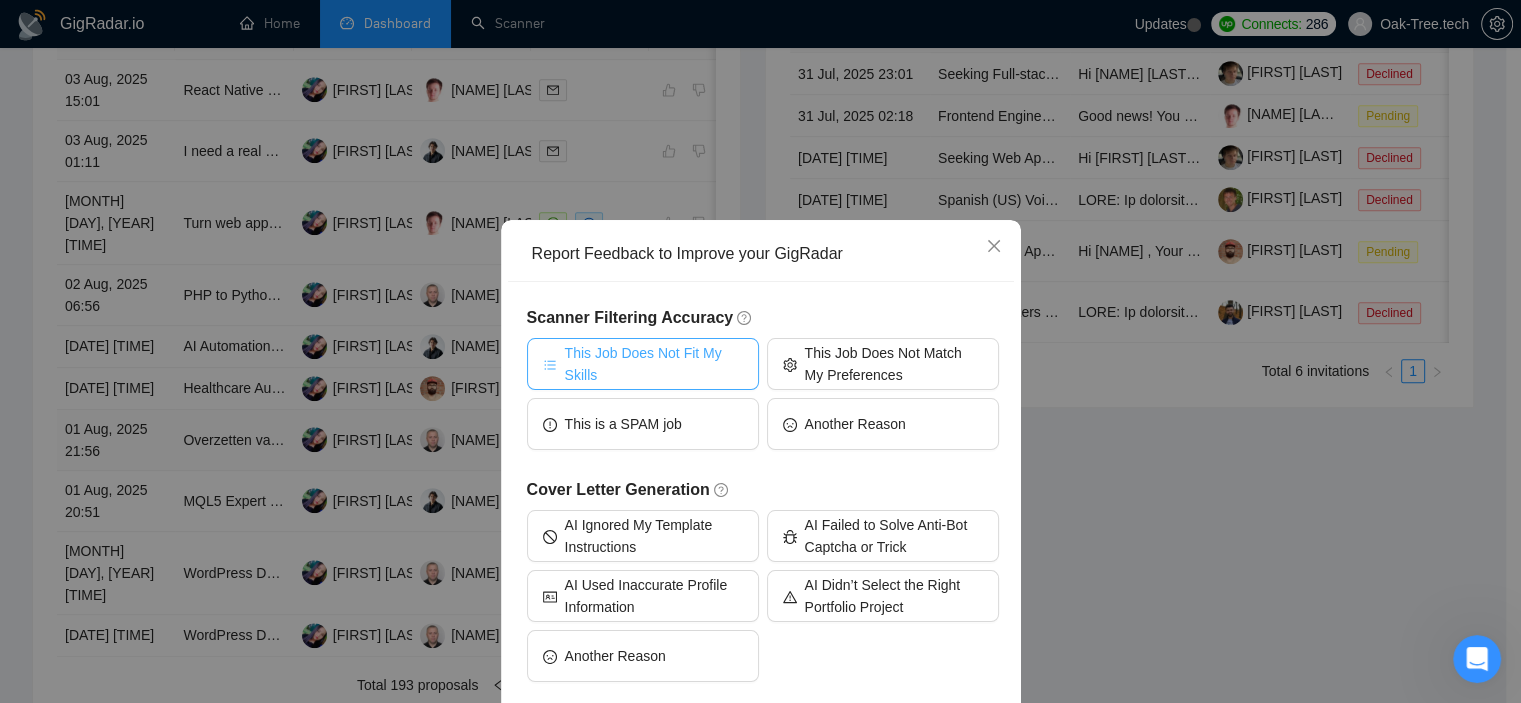 click on "This Job Does Not Fit My Skills" at bounding box center (654, 364) 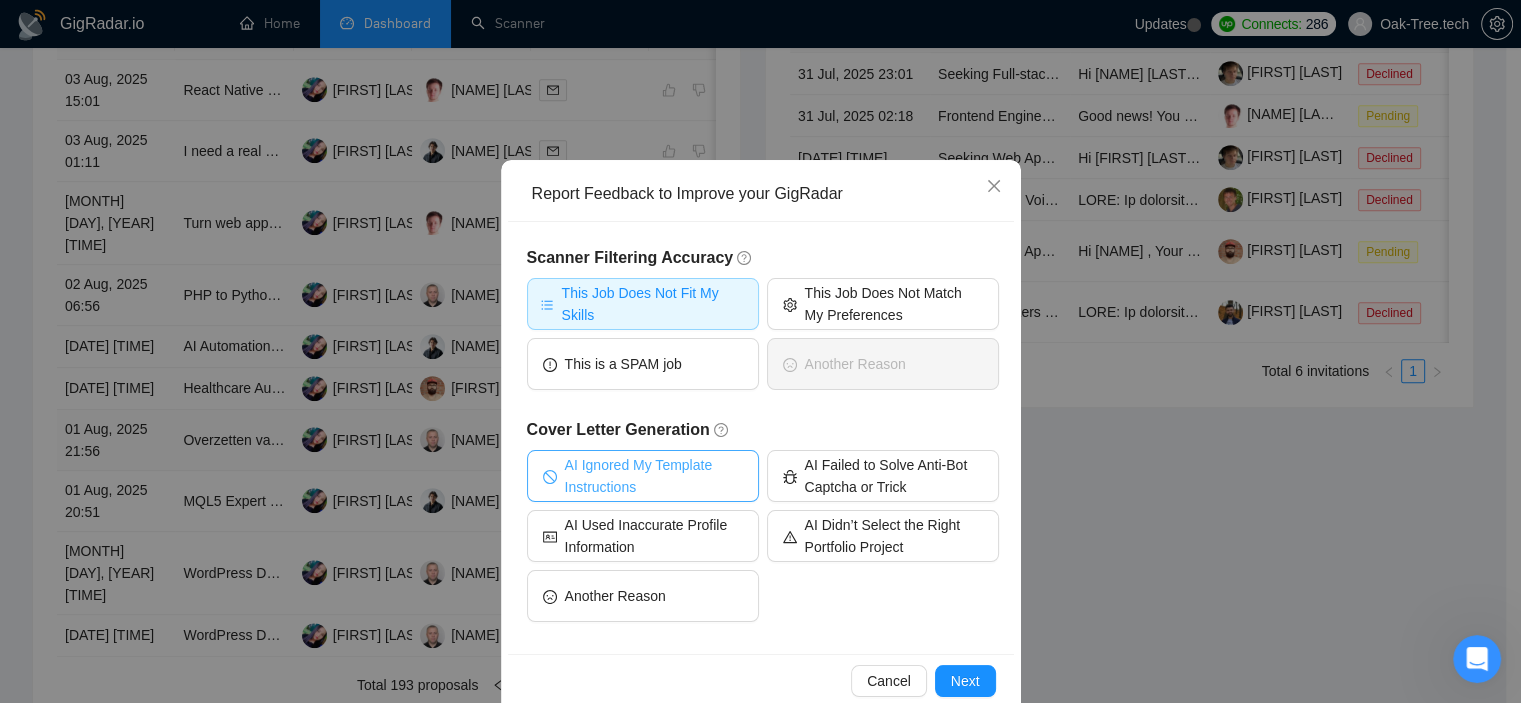 scroll, scrollTop: 94, scrollLeft: 0, axis: vertical 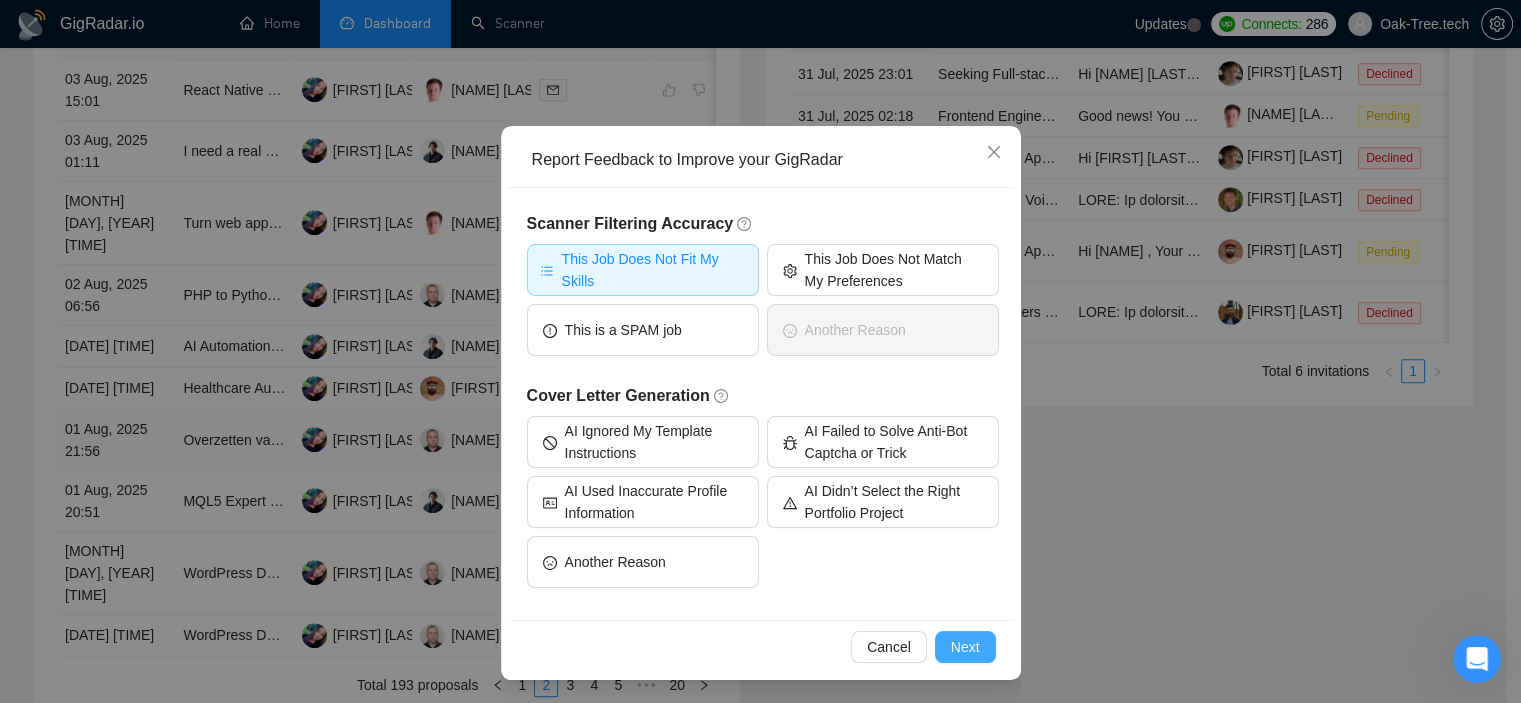 click on "Next" at bounding box center (965, 647) 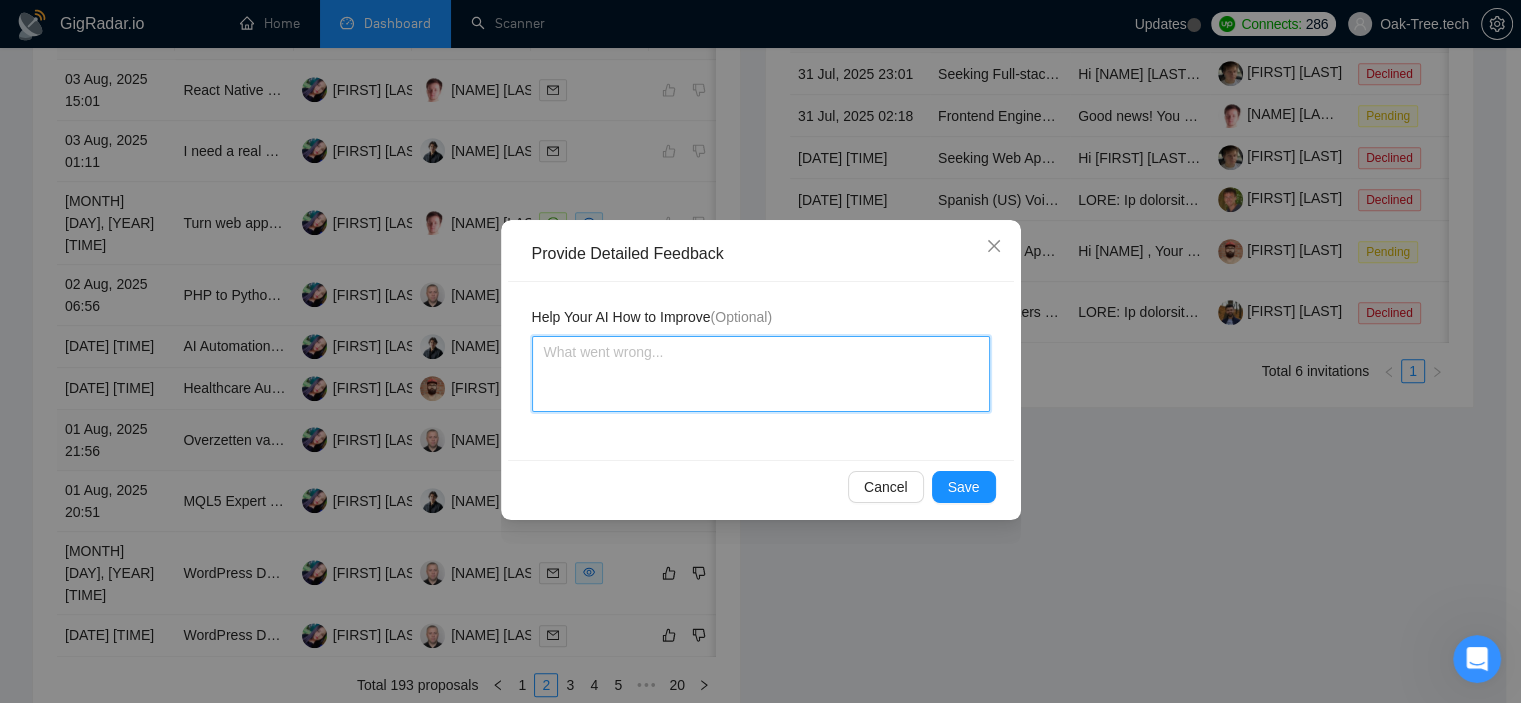 click at bounding box center (761, 374) 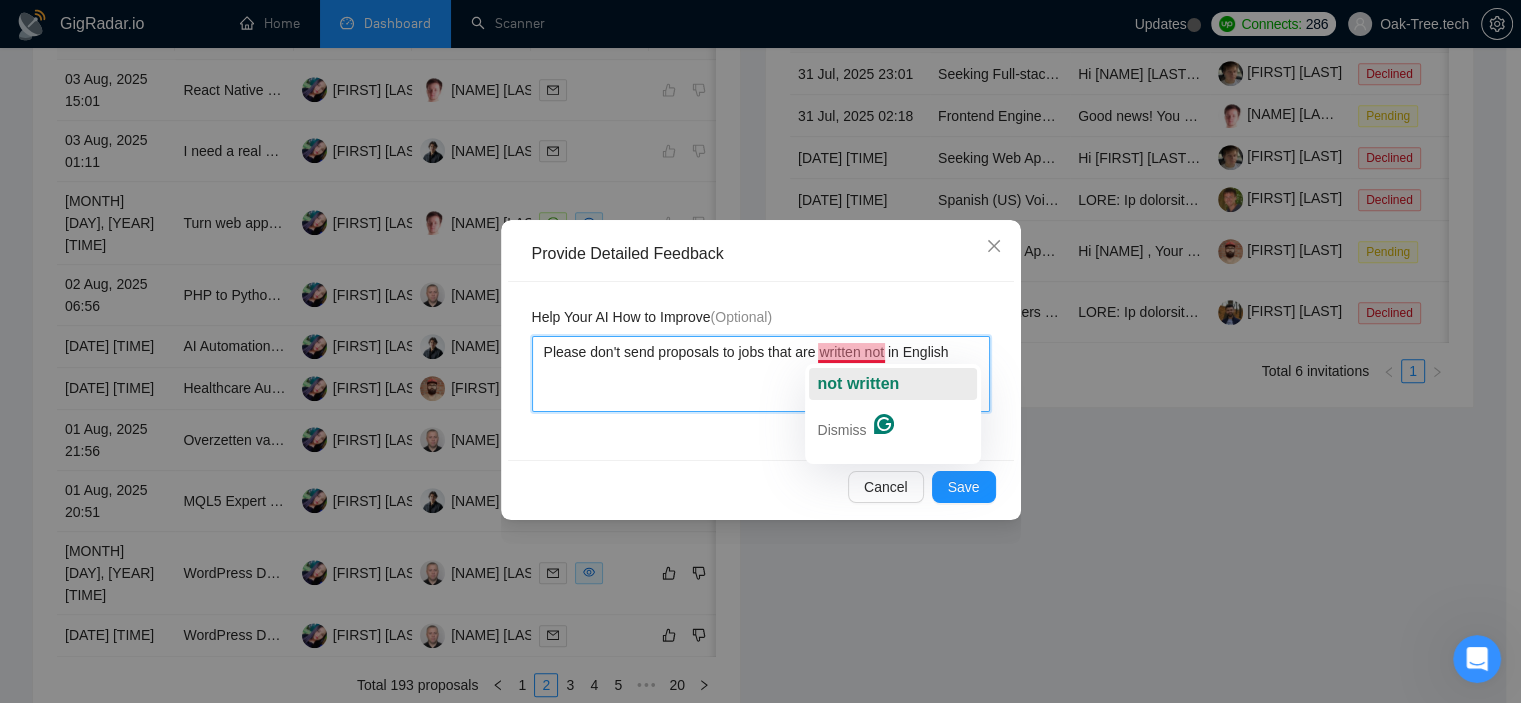 click on "not written" 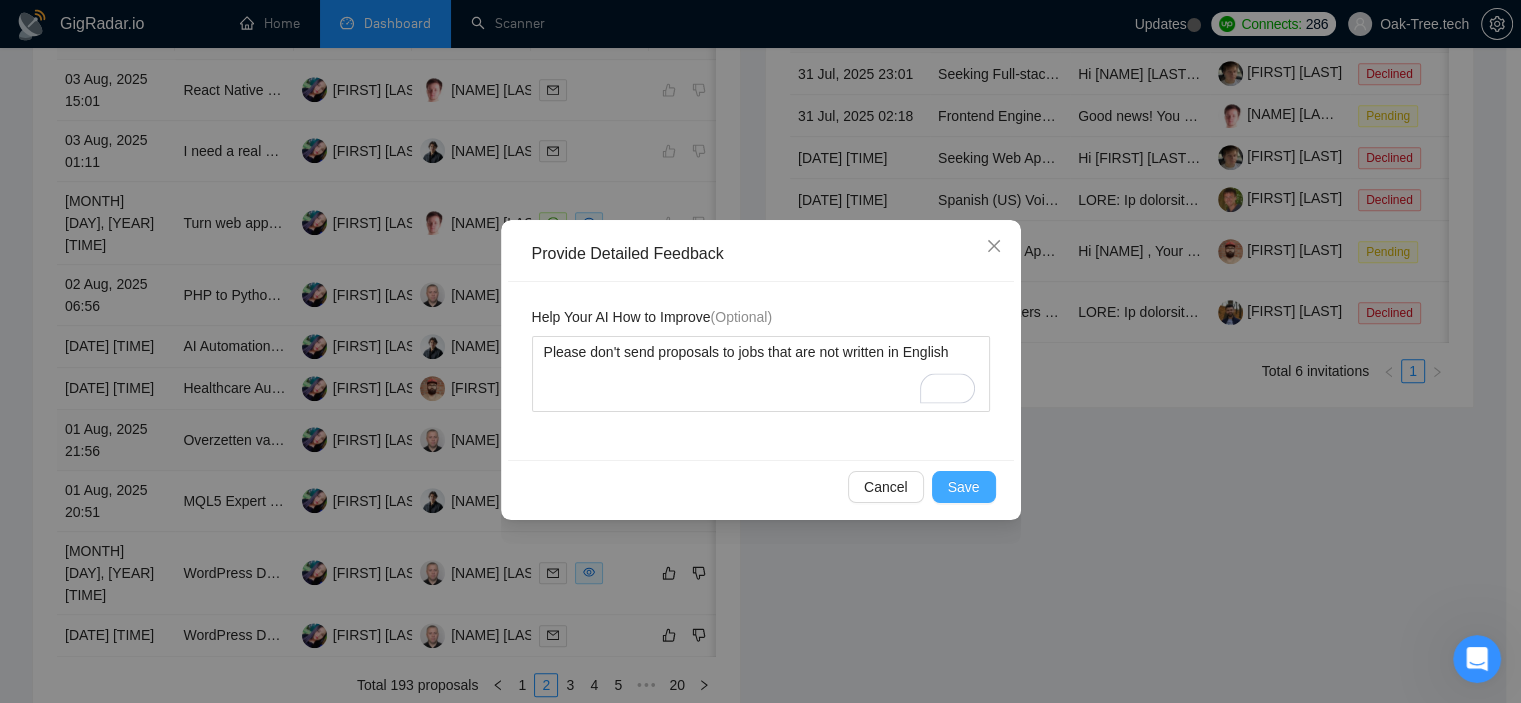 click on "Save" at bounding box center [964, 487] 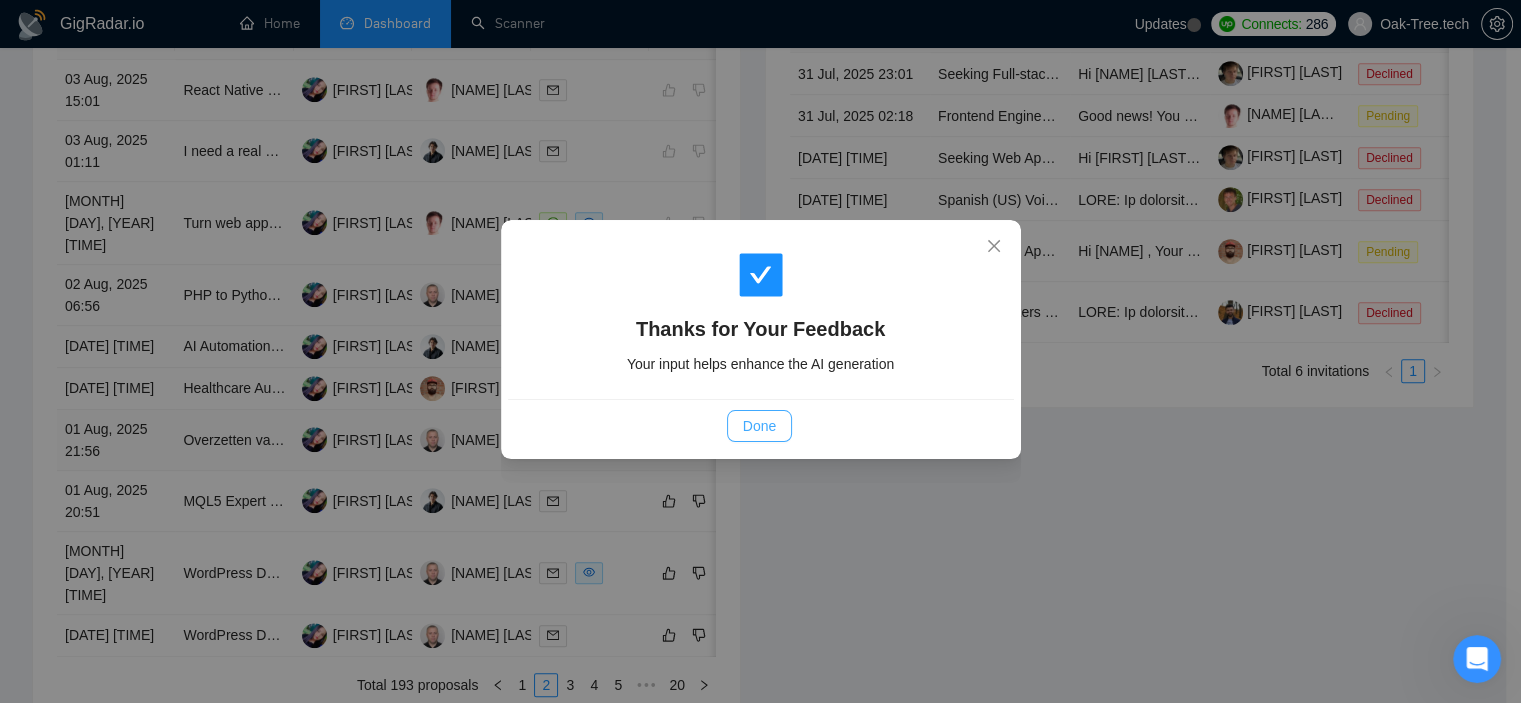 click on "Done" at bounding box center [759, 426] 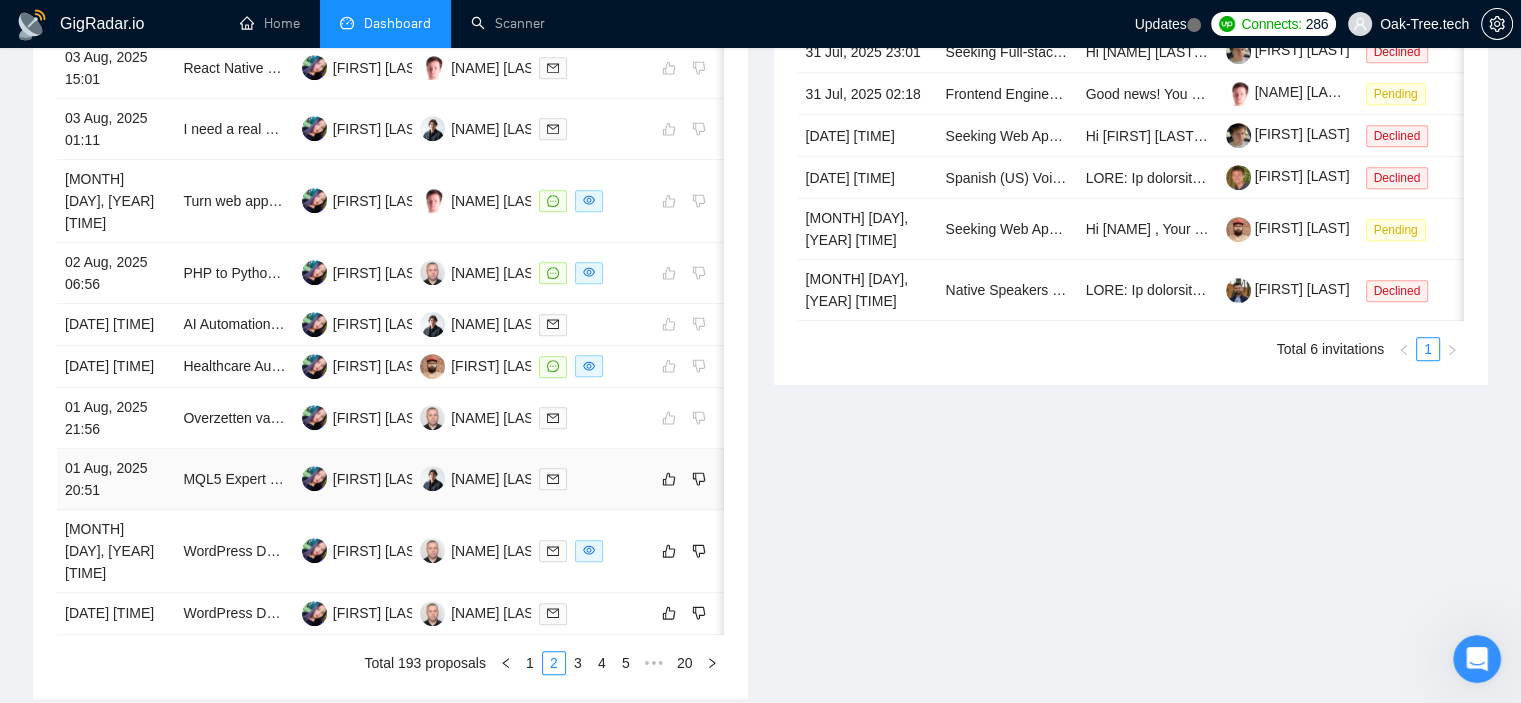 click at bounding box center (683, 479) 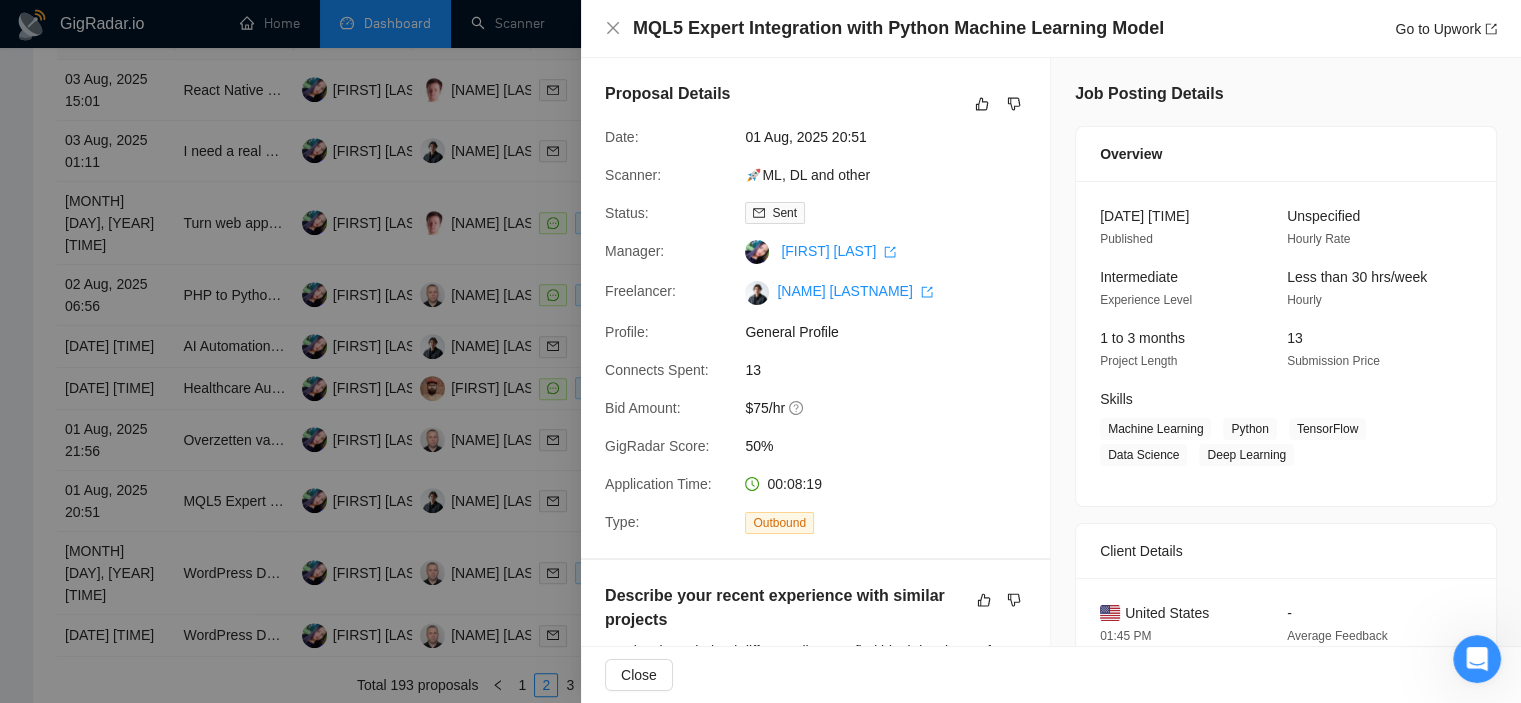 click at bounding box center [760, 351] 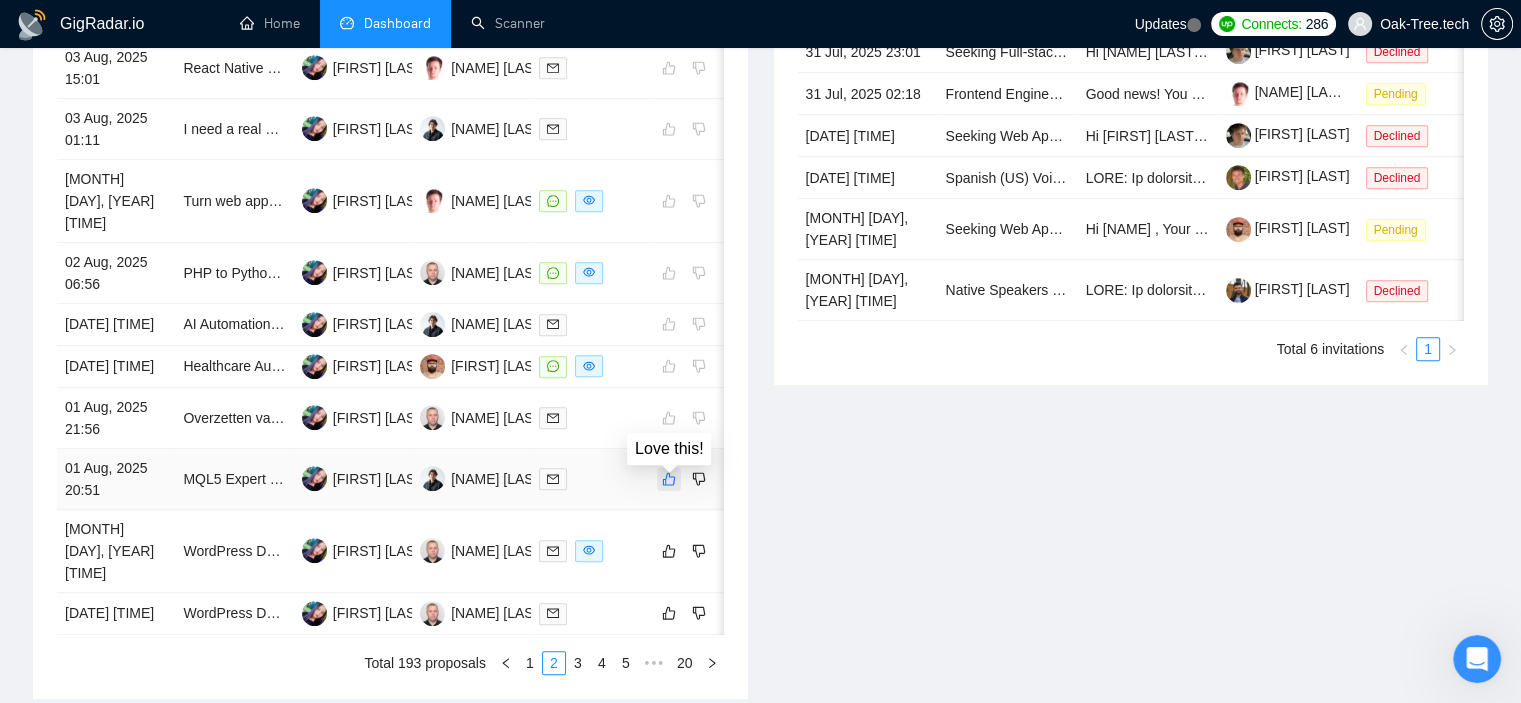 click 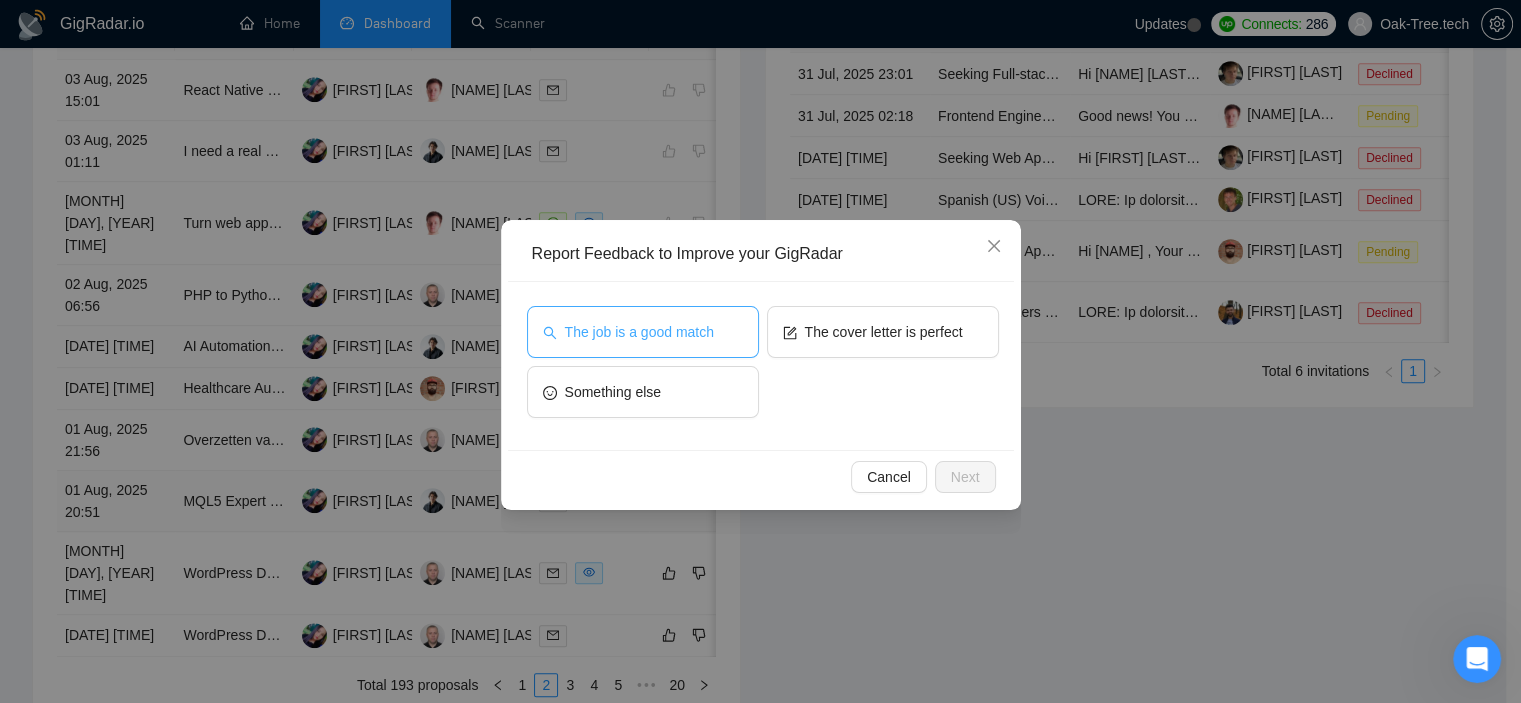 click on "The job is a good match" at bounding box center (639, 332) 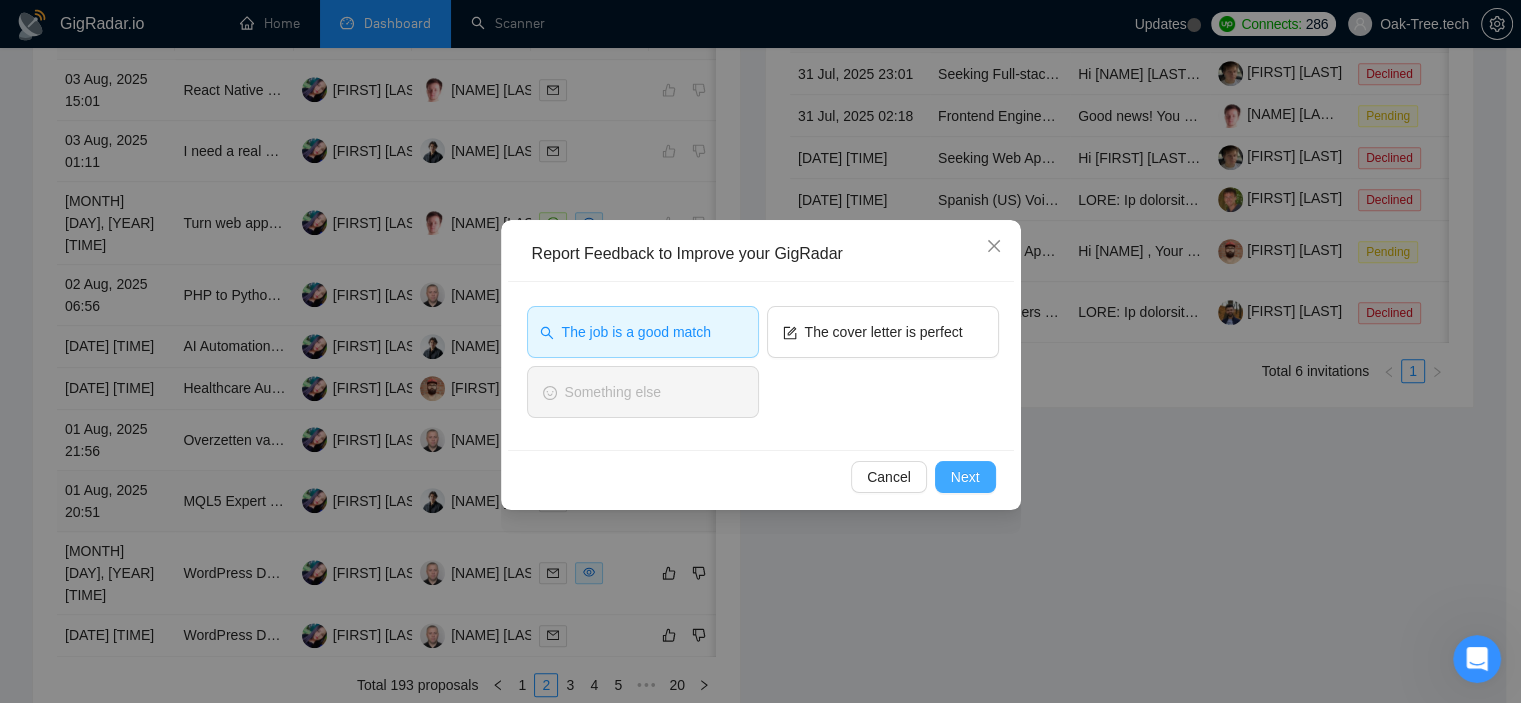 click on "Next" at bounding box center (965, 477) 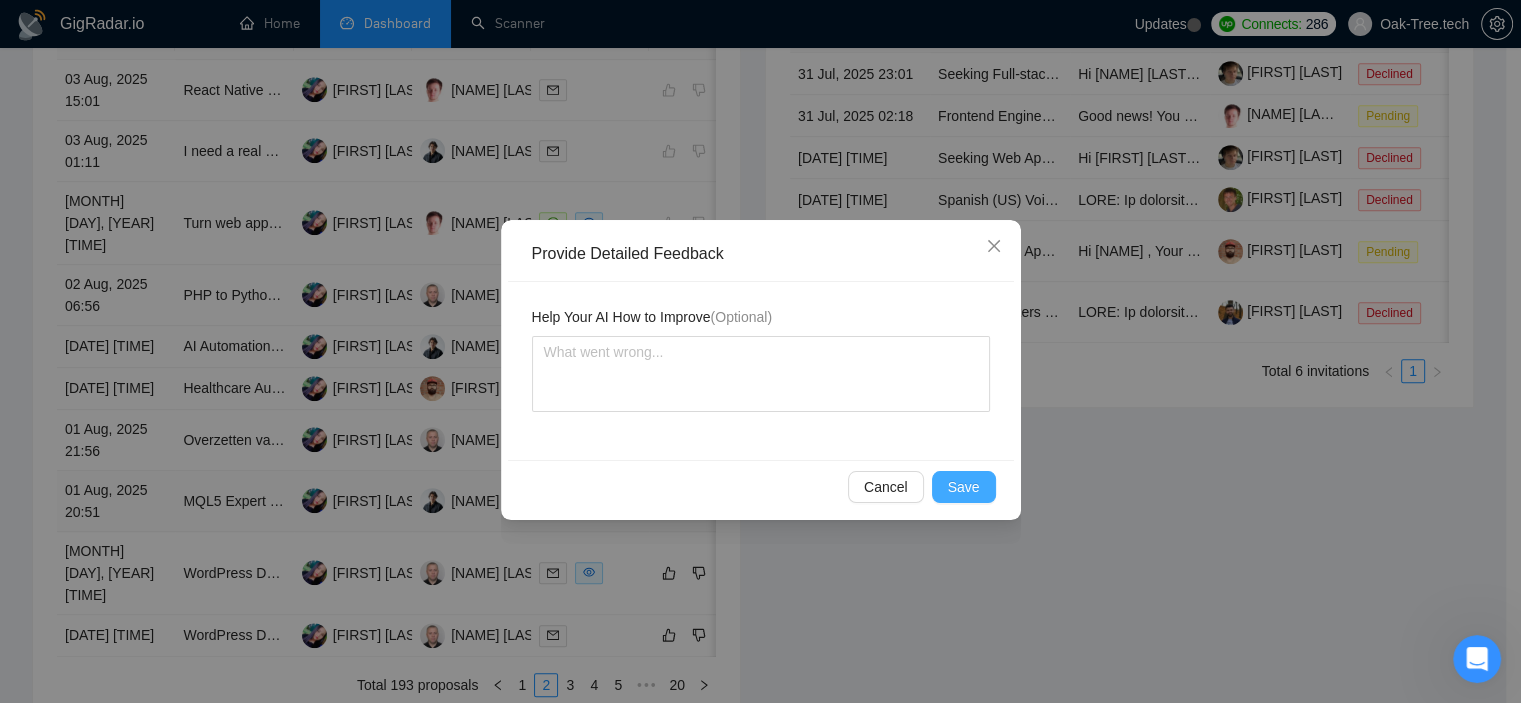 click on "Save" at bounding box center (964, 487) 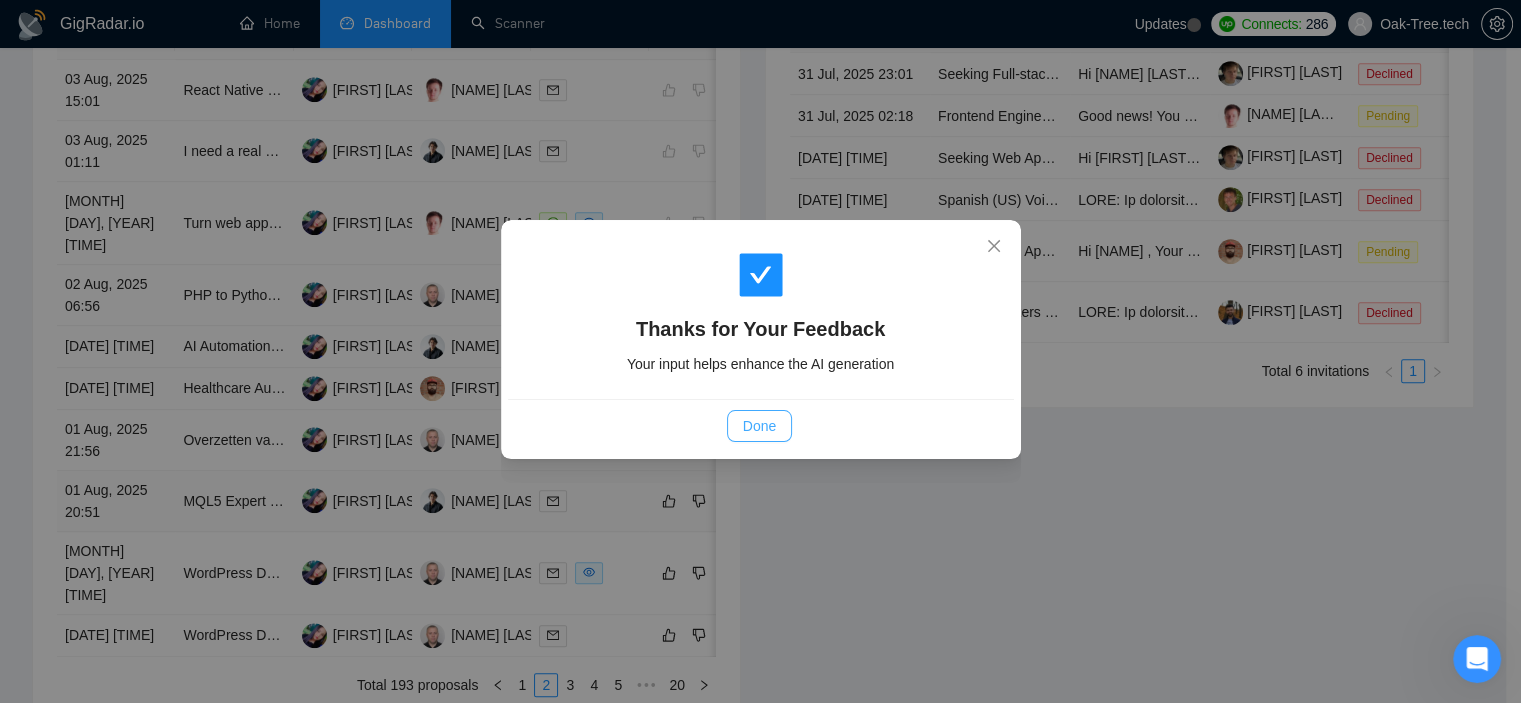 click on "Done" at bounding box center (759, 426) 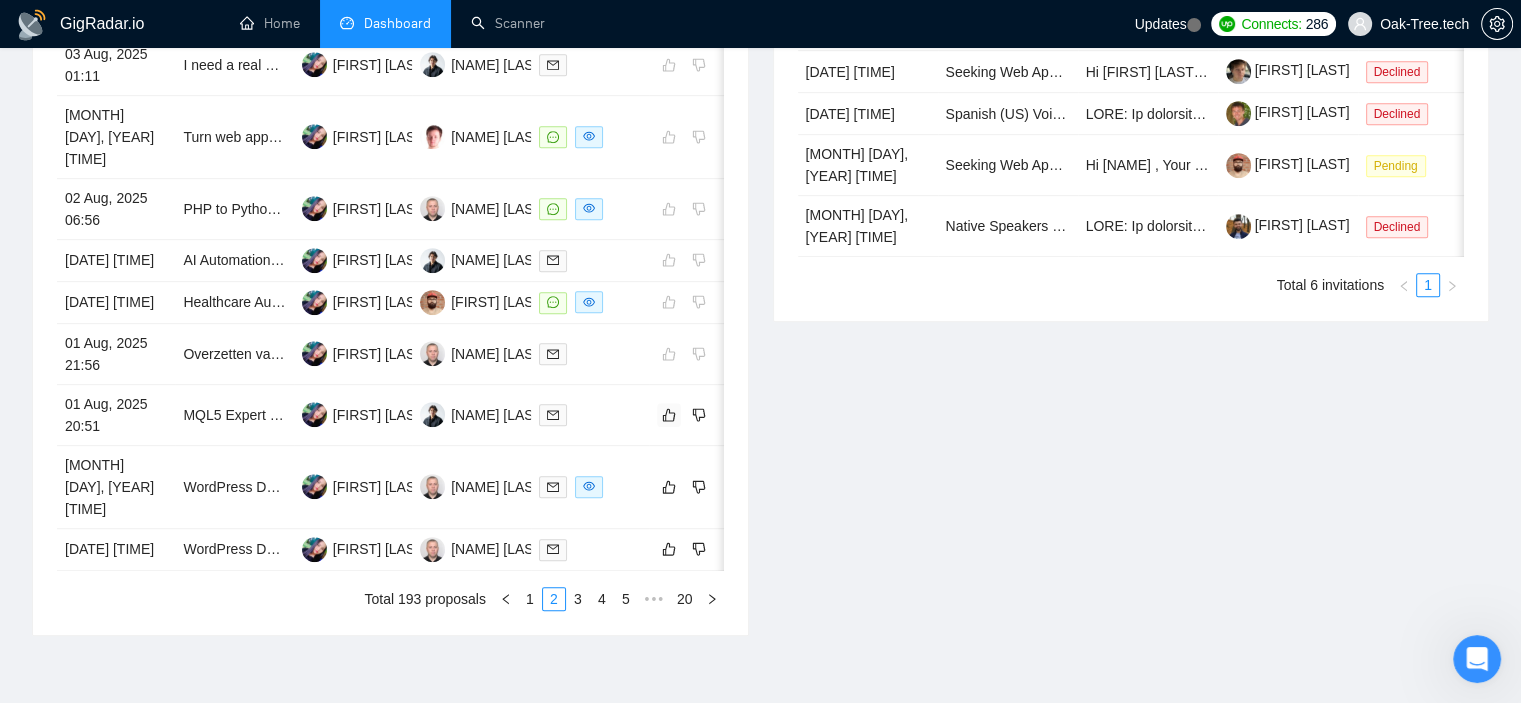 scroll, scrollTop: 1000, scrollLeft: 0, axis: vertical 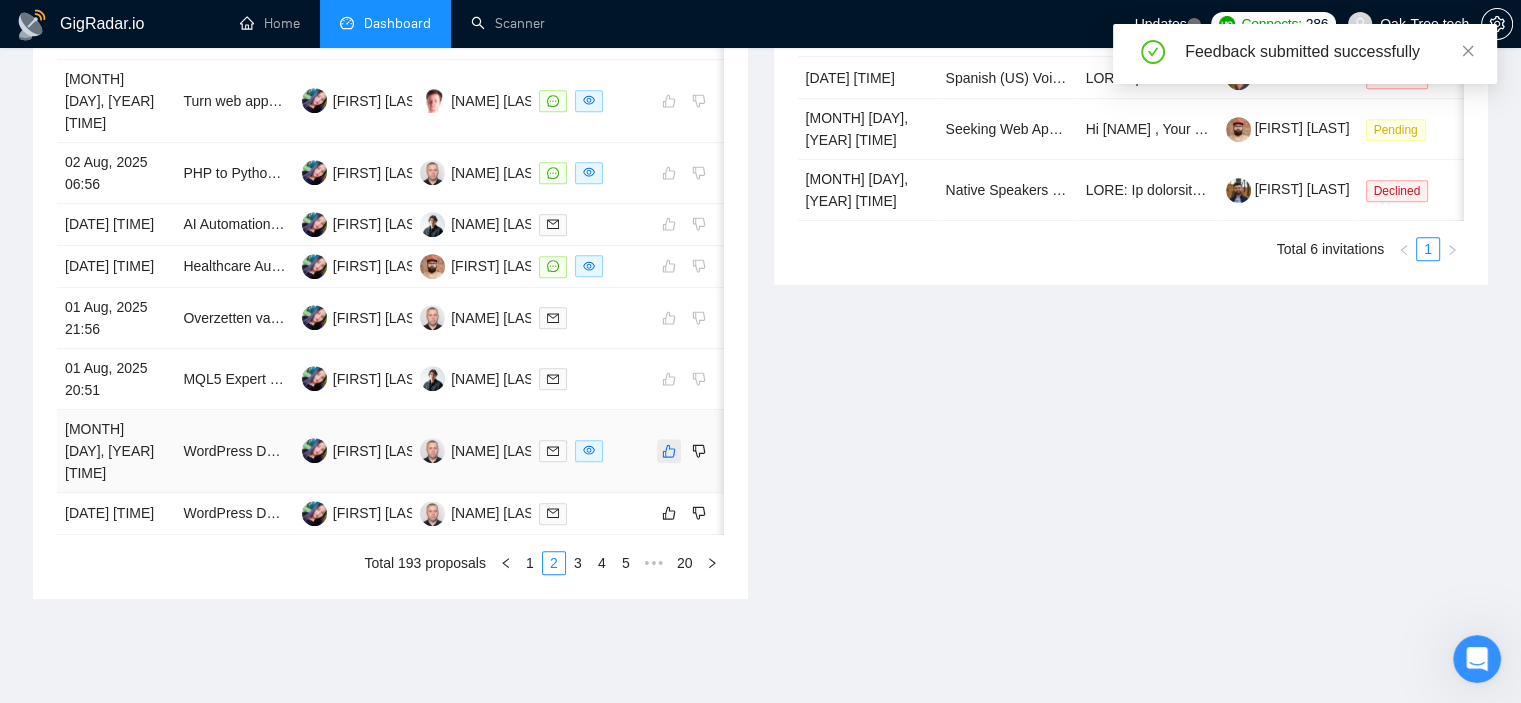click 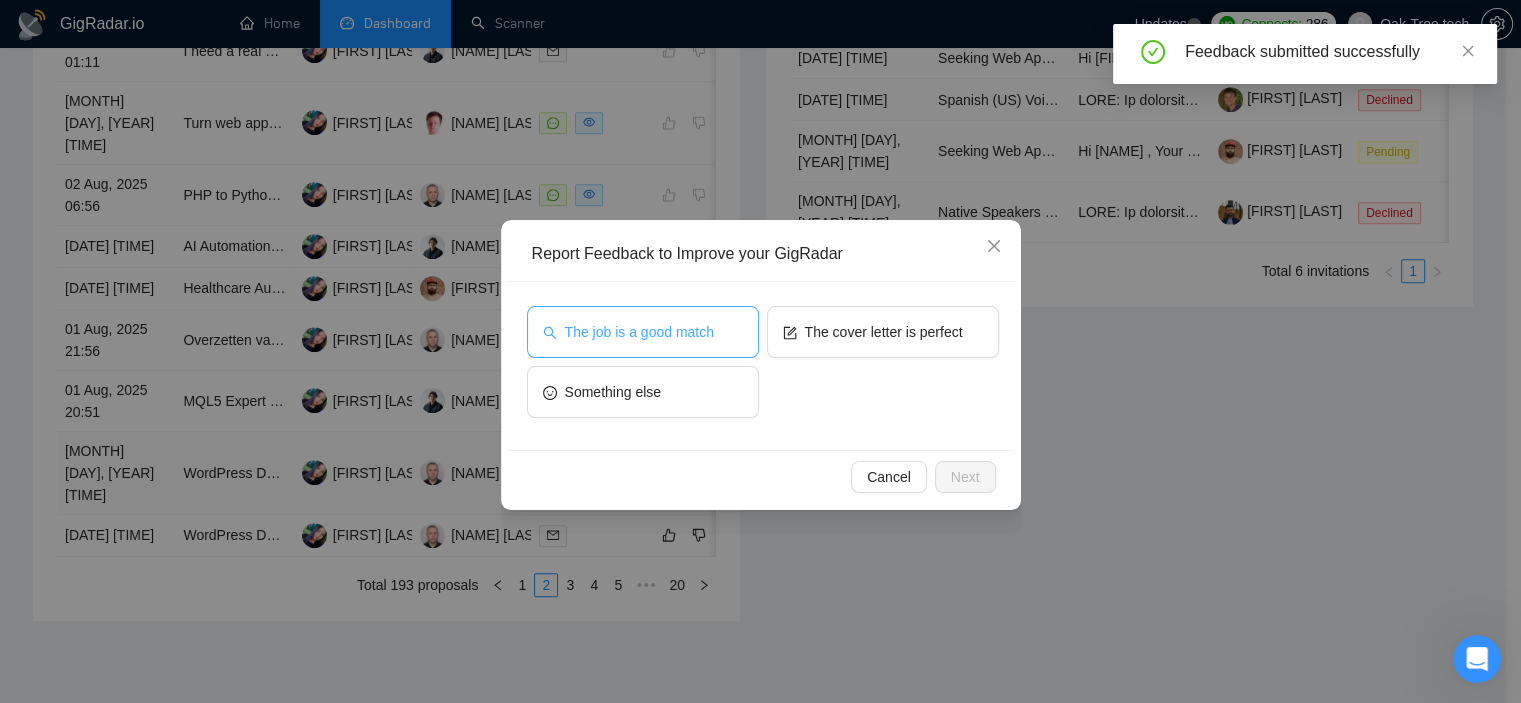 click on "The job is a good match" at bounding box center [639, 332] 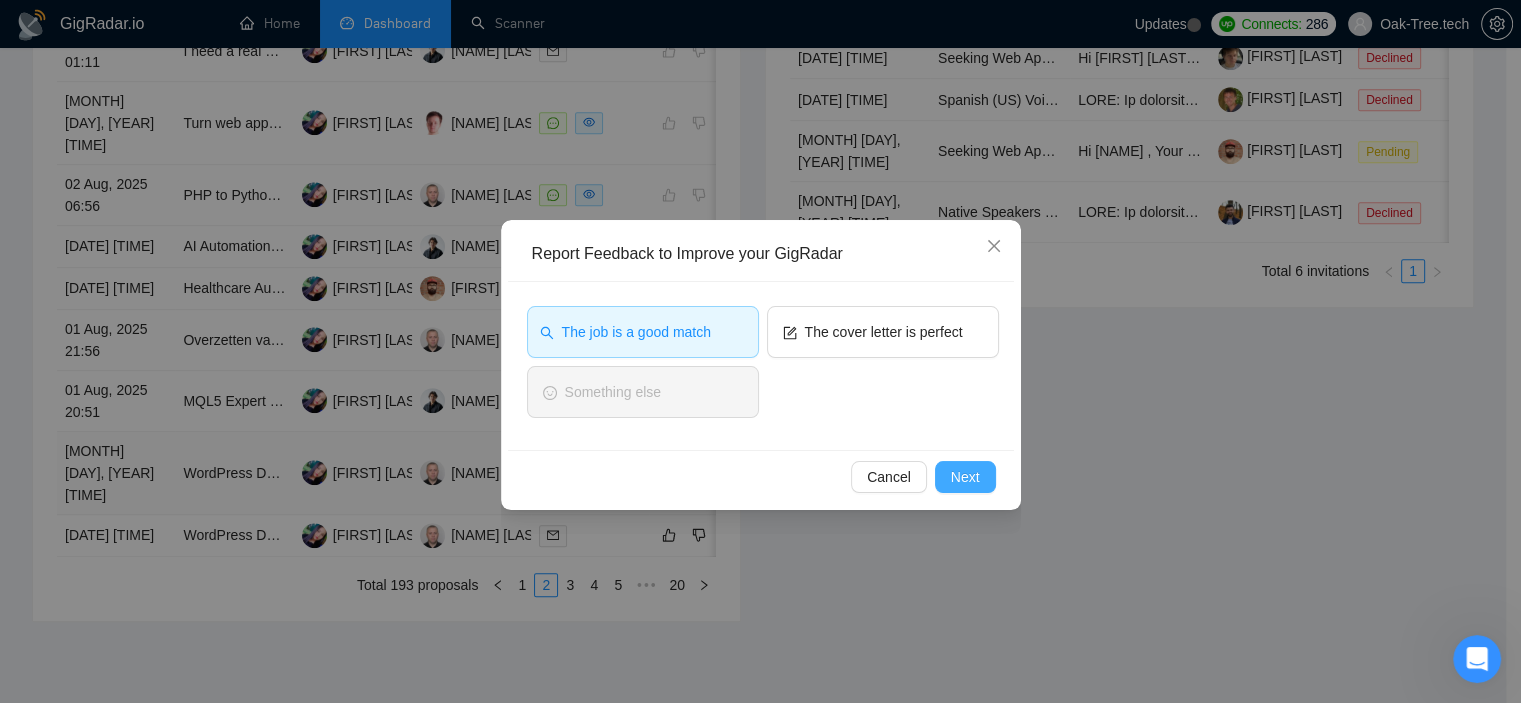 click on "Next" at bounding box center (965, 477) 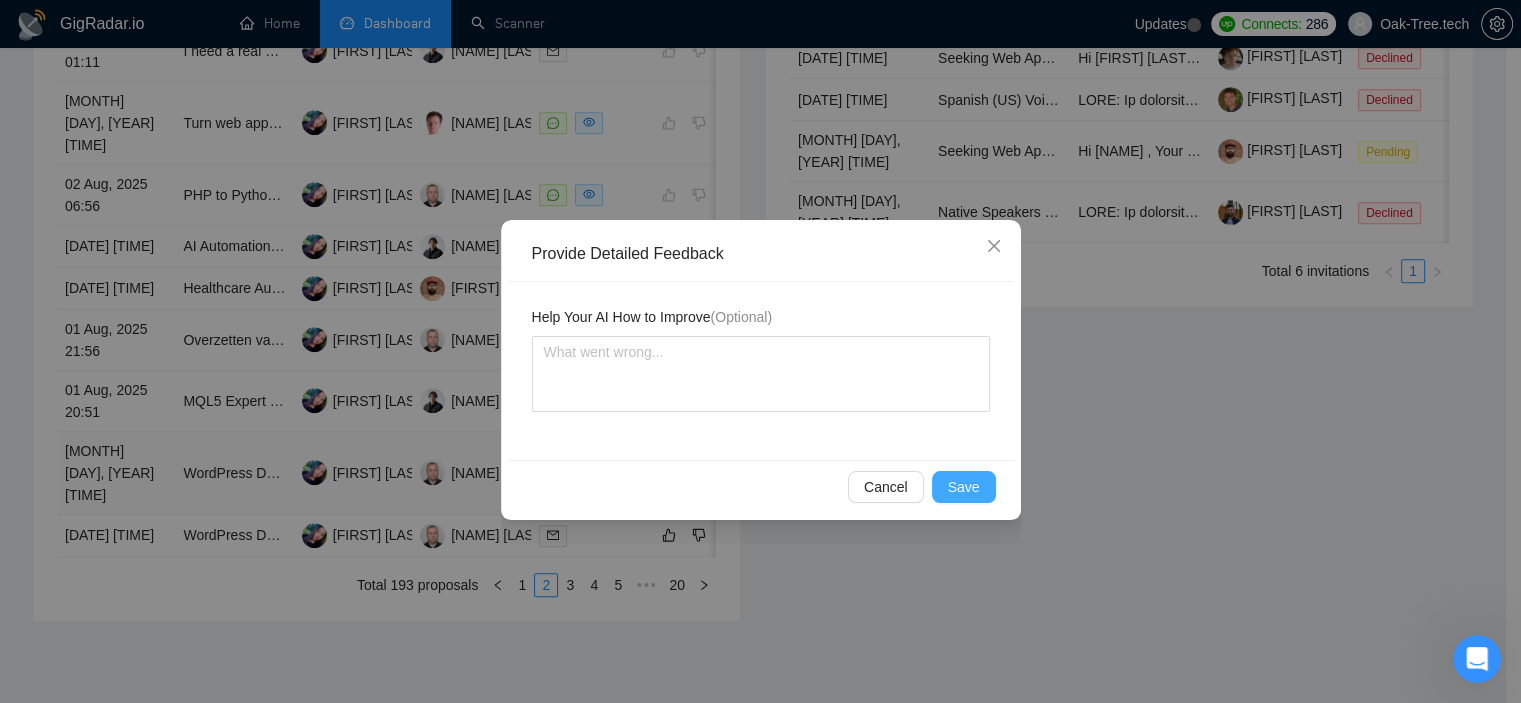 click on "Save" at bounding box center [964, 487] 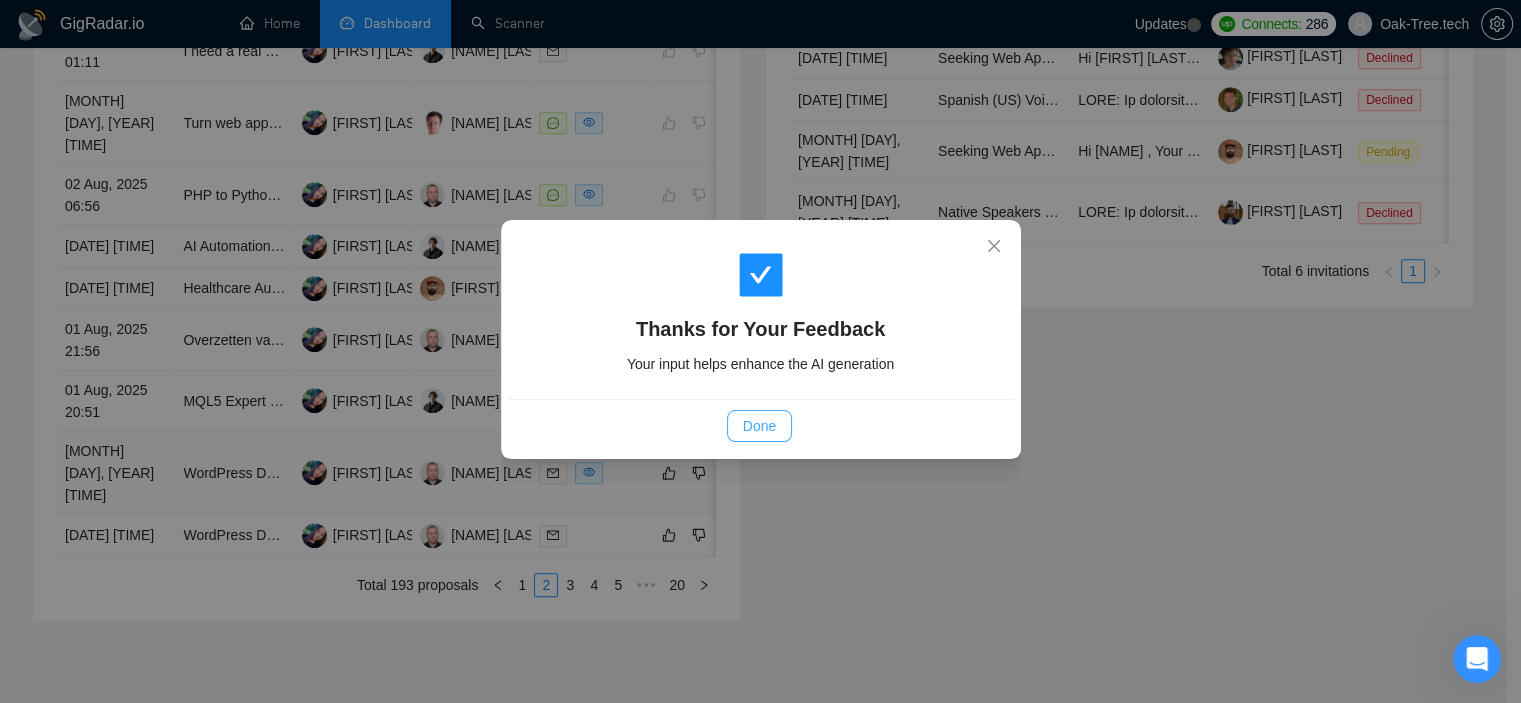 click on "Done" at bounding box center (759, 426) 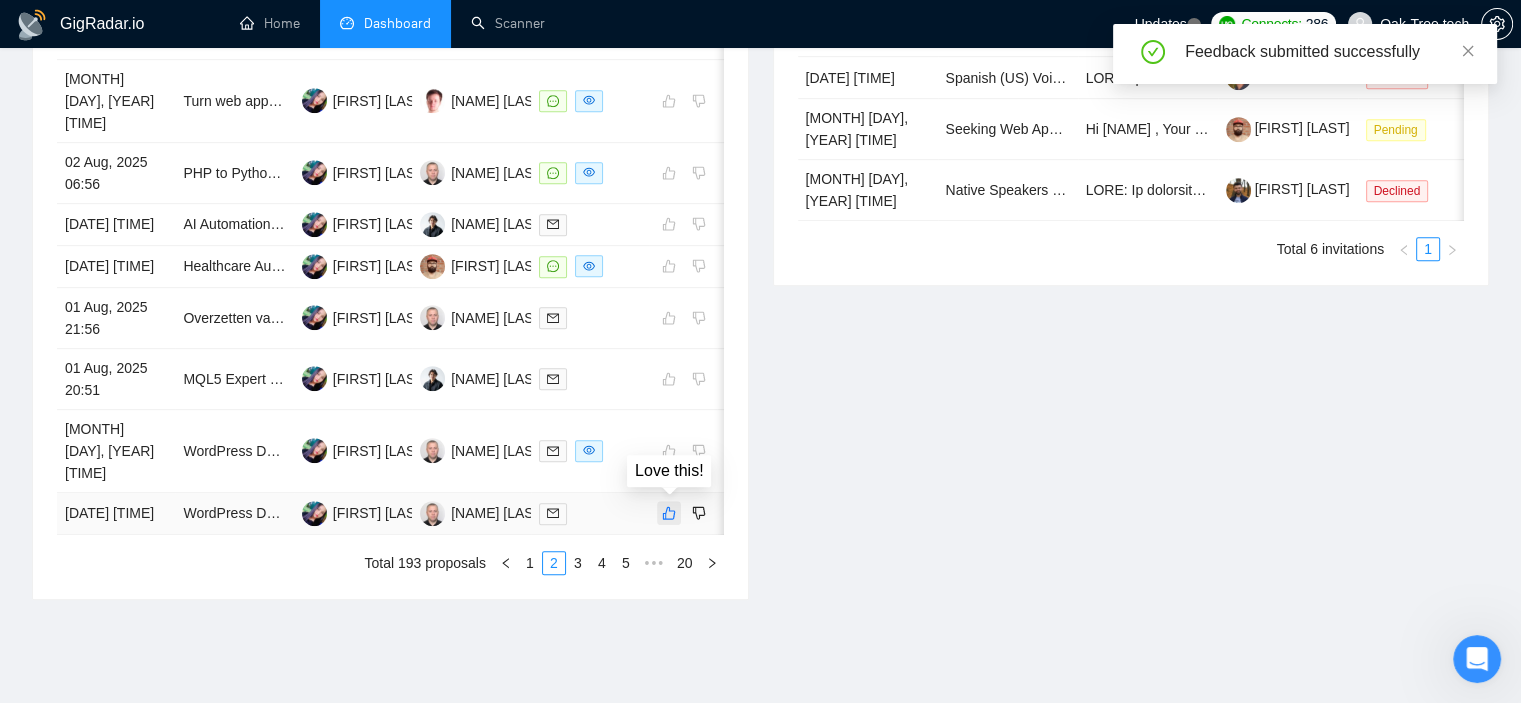 click 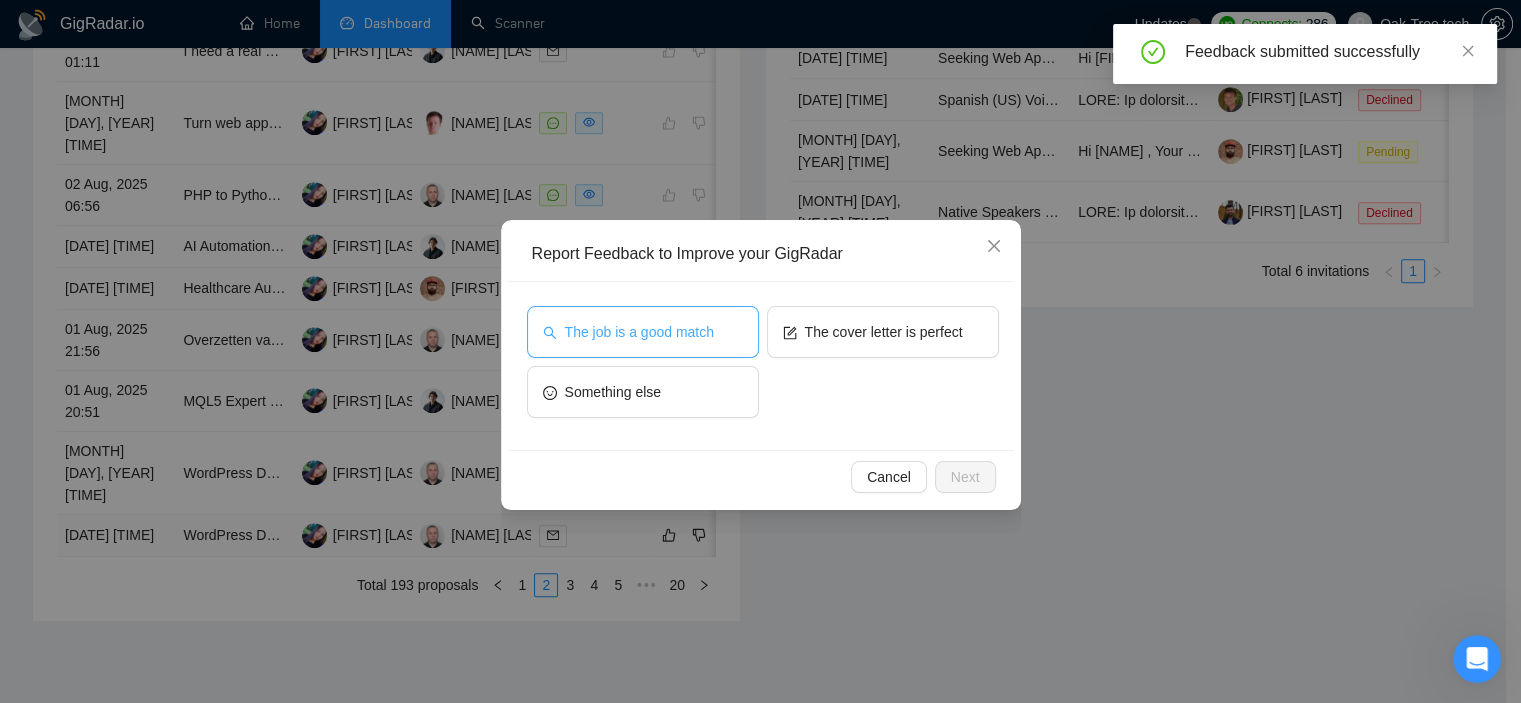 click on "The job is a good match" at bounding box center [643, 332] 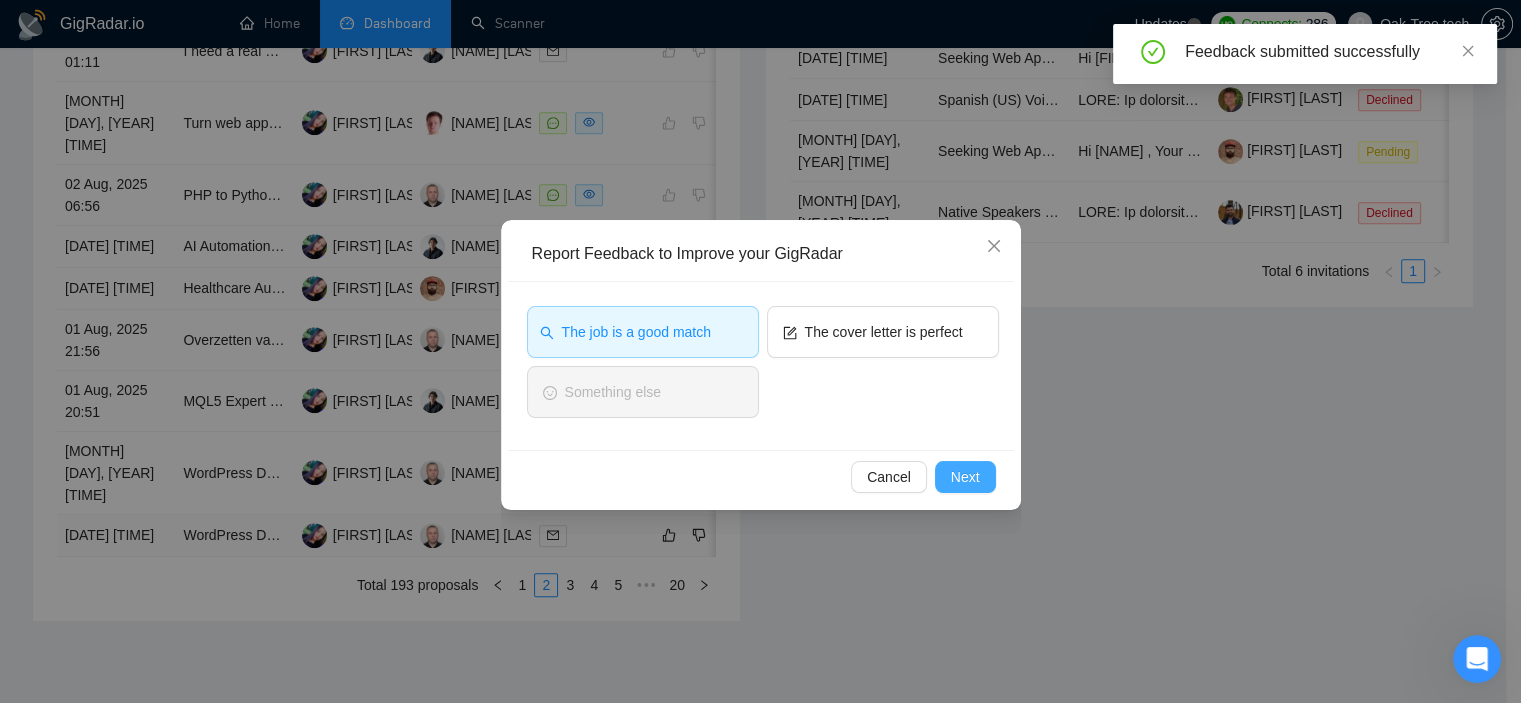 click on "Next" at bounding box center [965, 477] 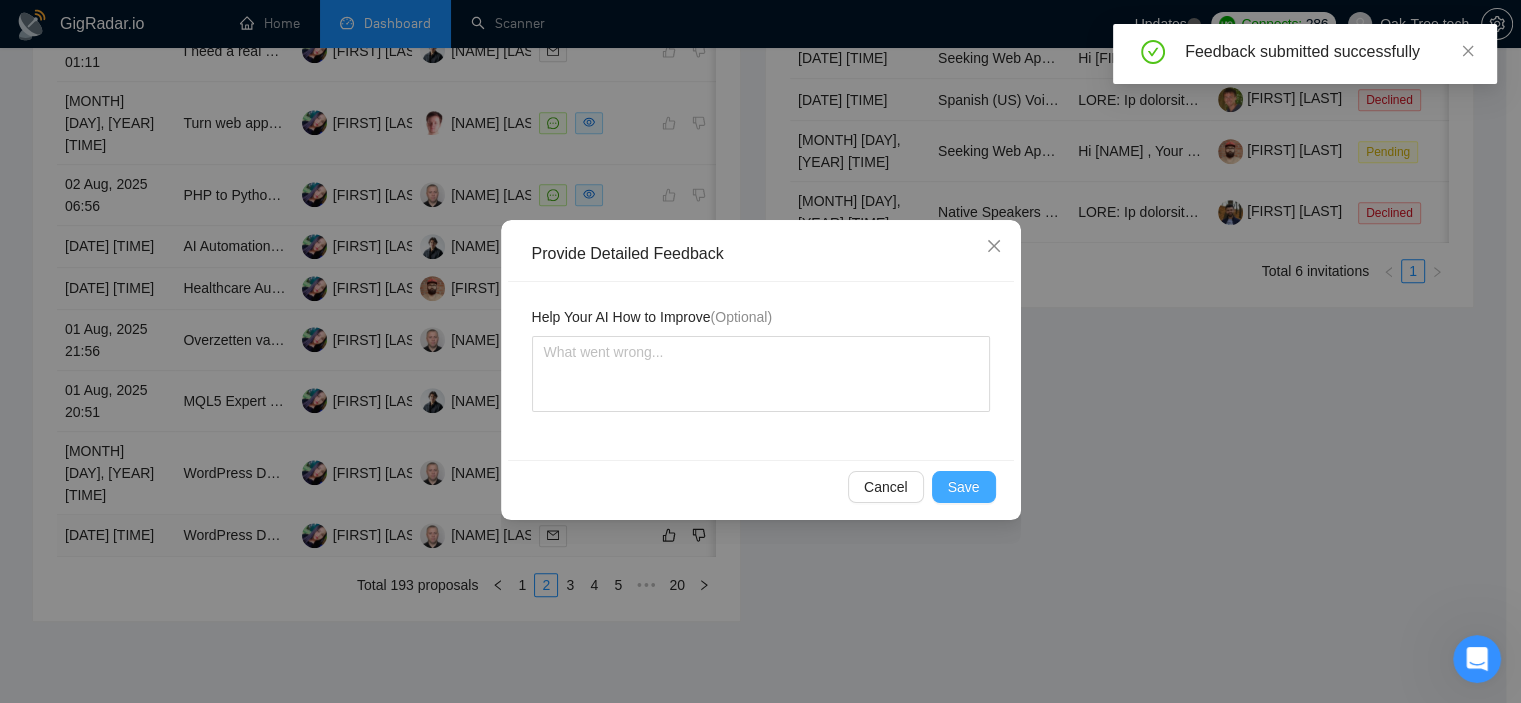 click on "Save" at bounding box center [964, 487] 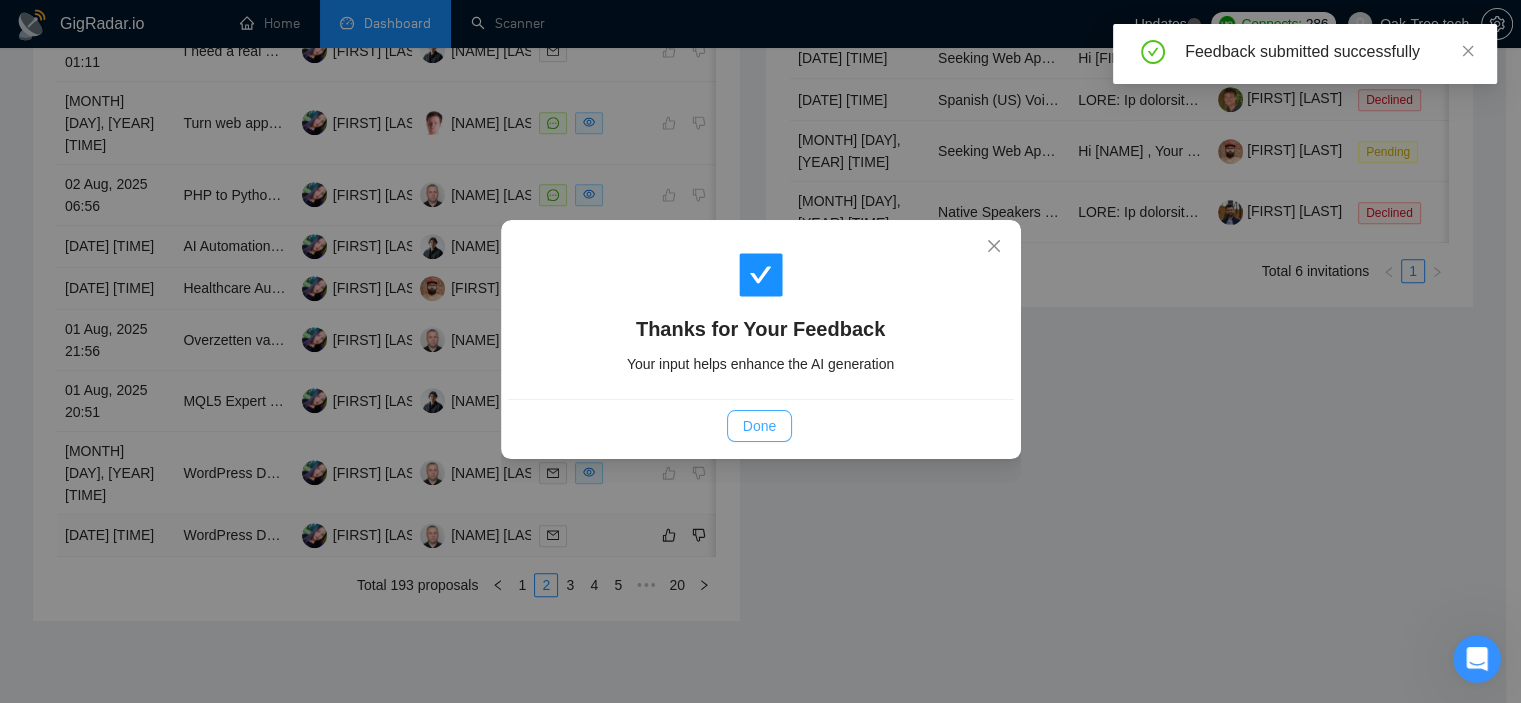 click on "Done" at bounding box center (759, 426) 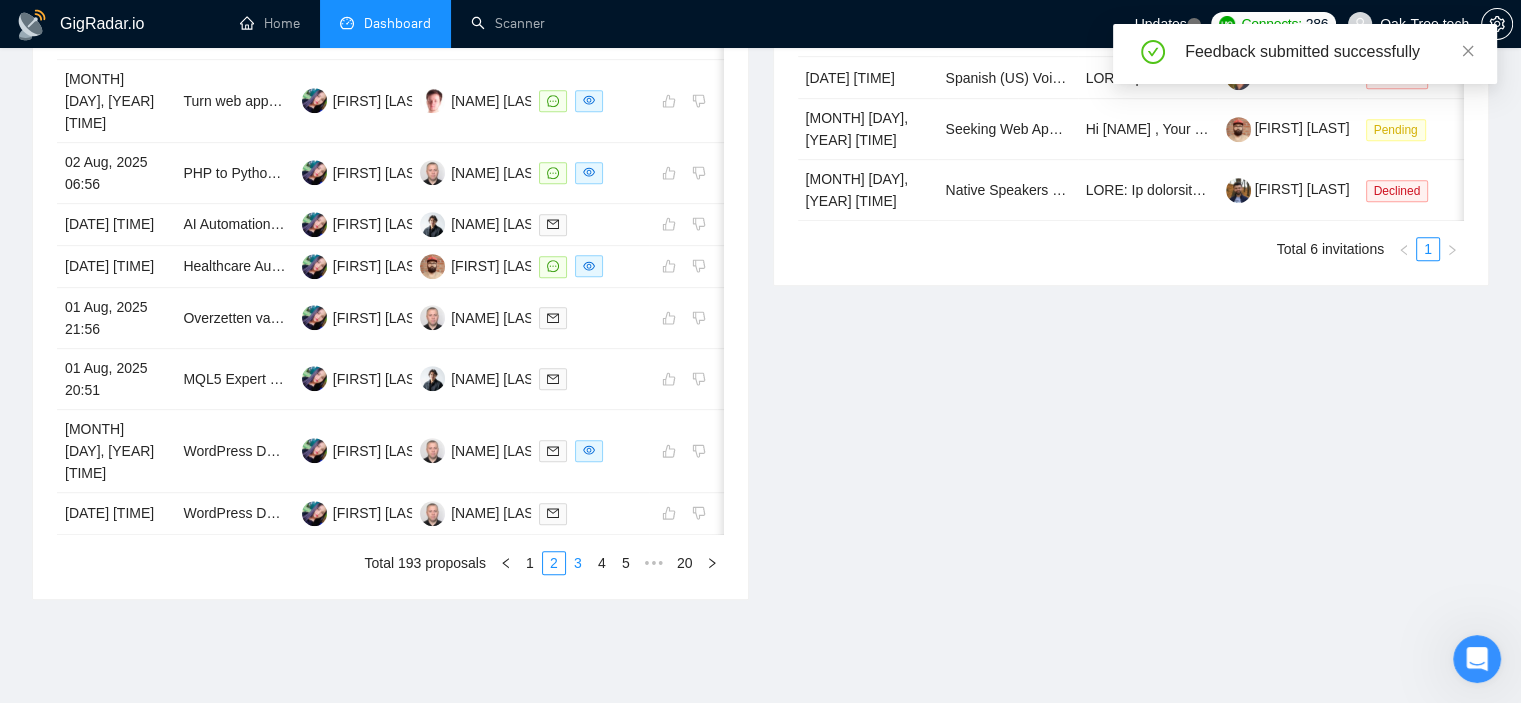 click on "3" at bounding box center [578, 563] 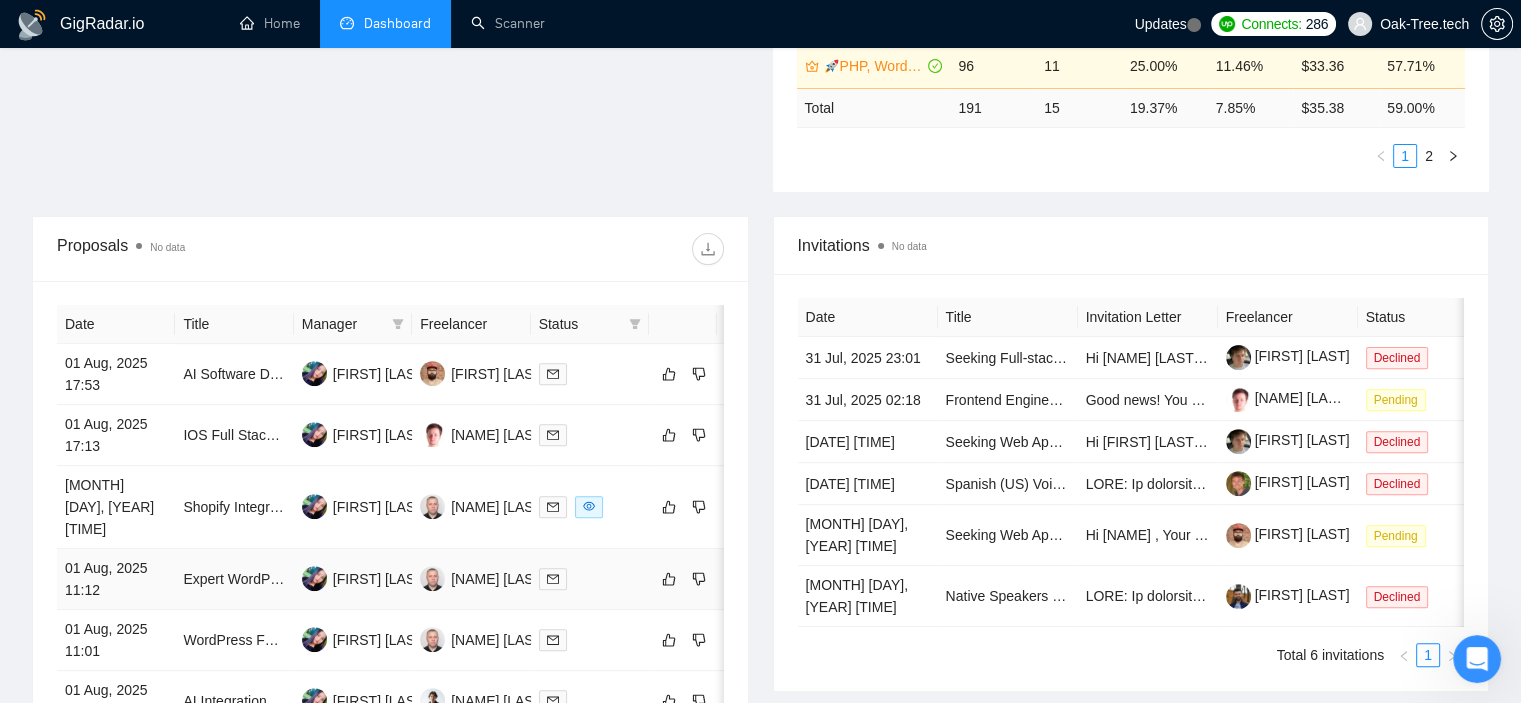 scroll, scrollTop: 698, scrollLeft: 0, axis: vertical 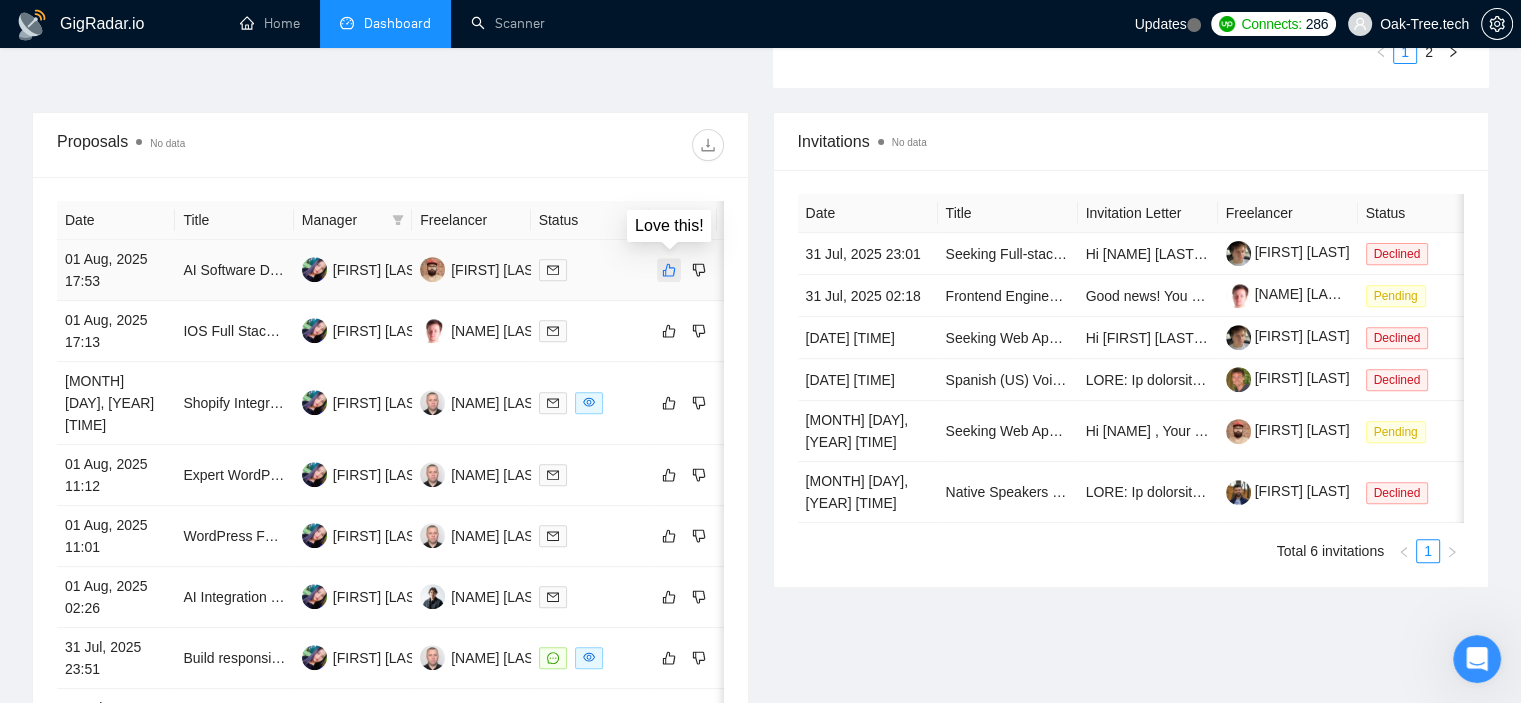 click 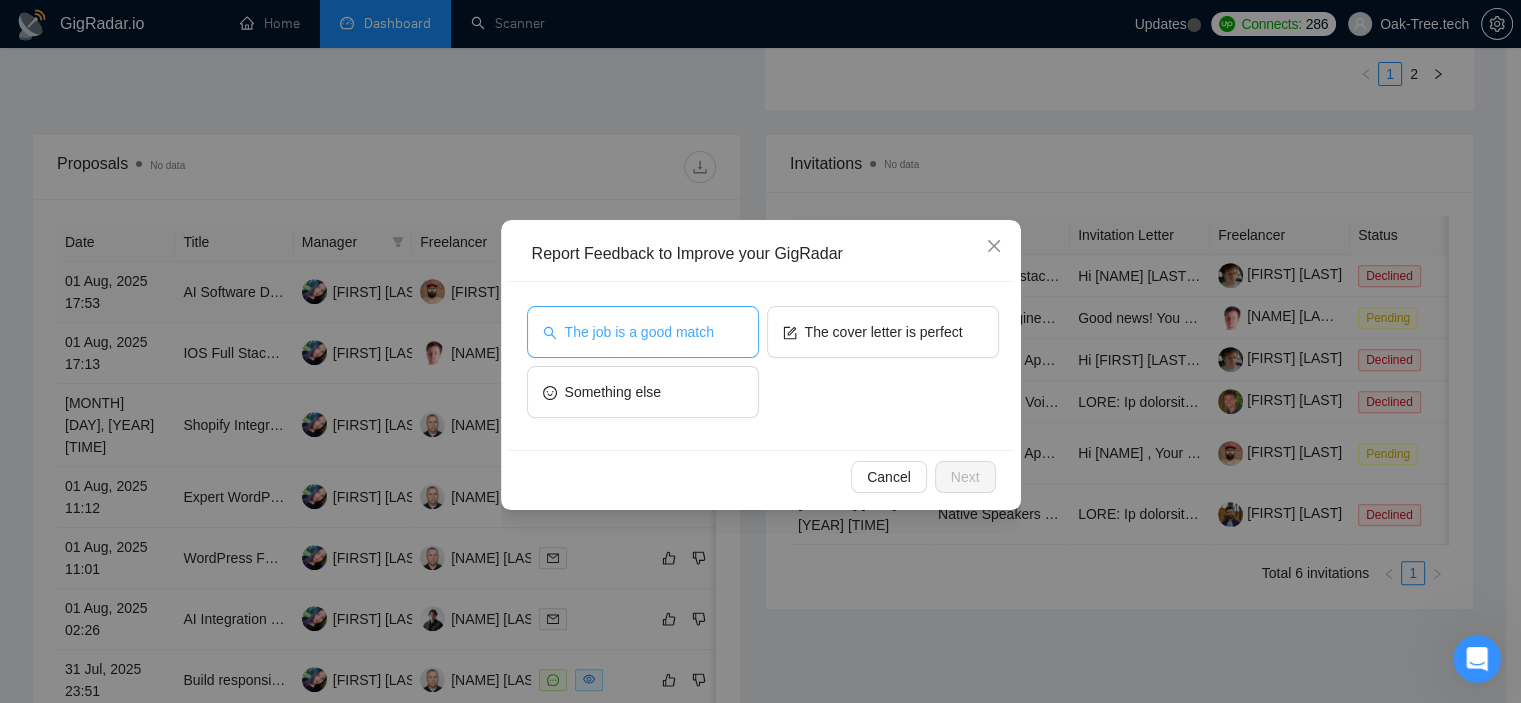 click on "The job is a good match" at bounding box center [639, 332] 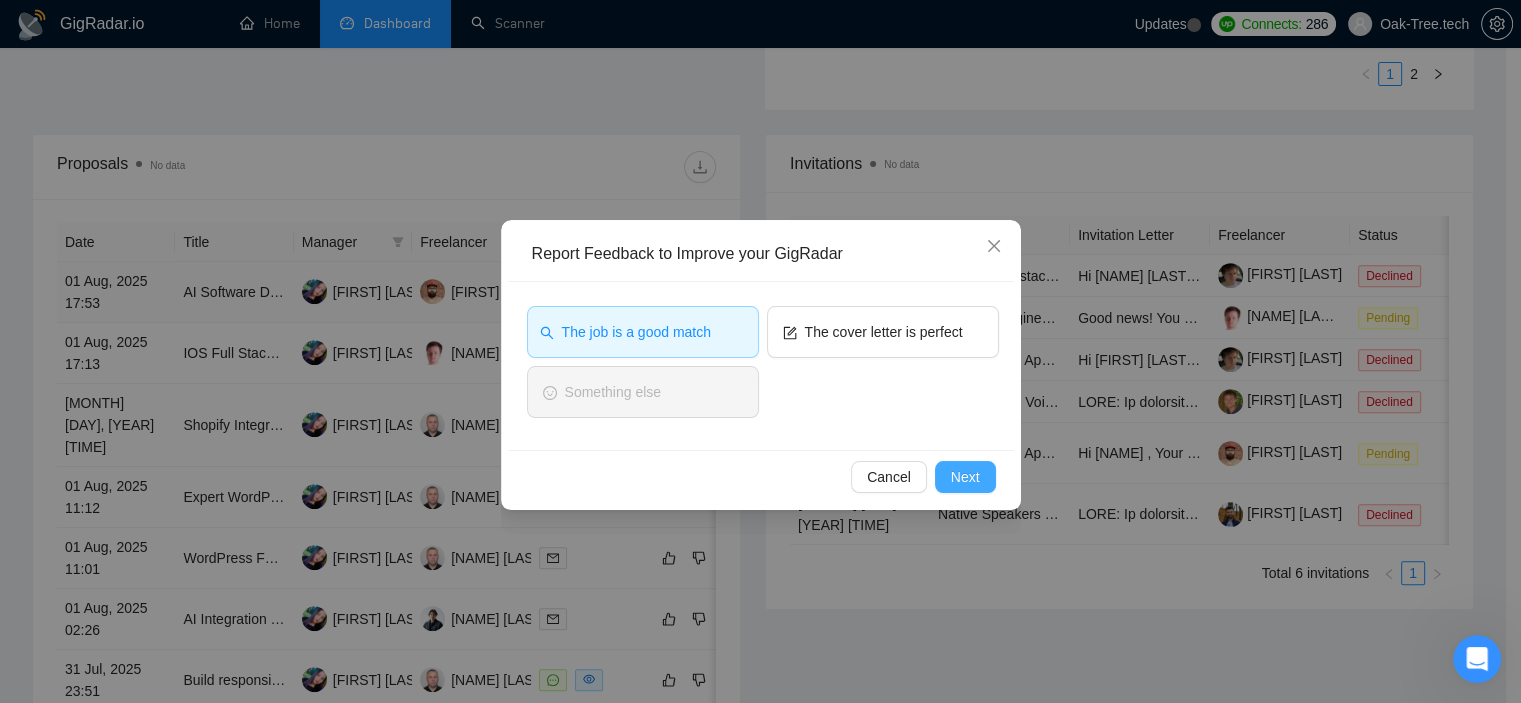 click on "Next" at bounding box center [965, 477] 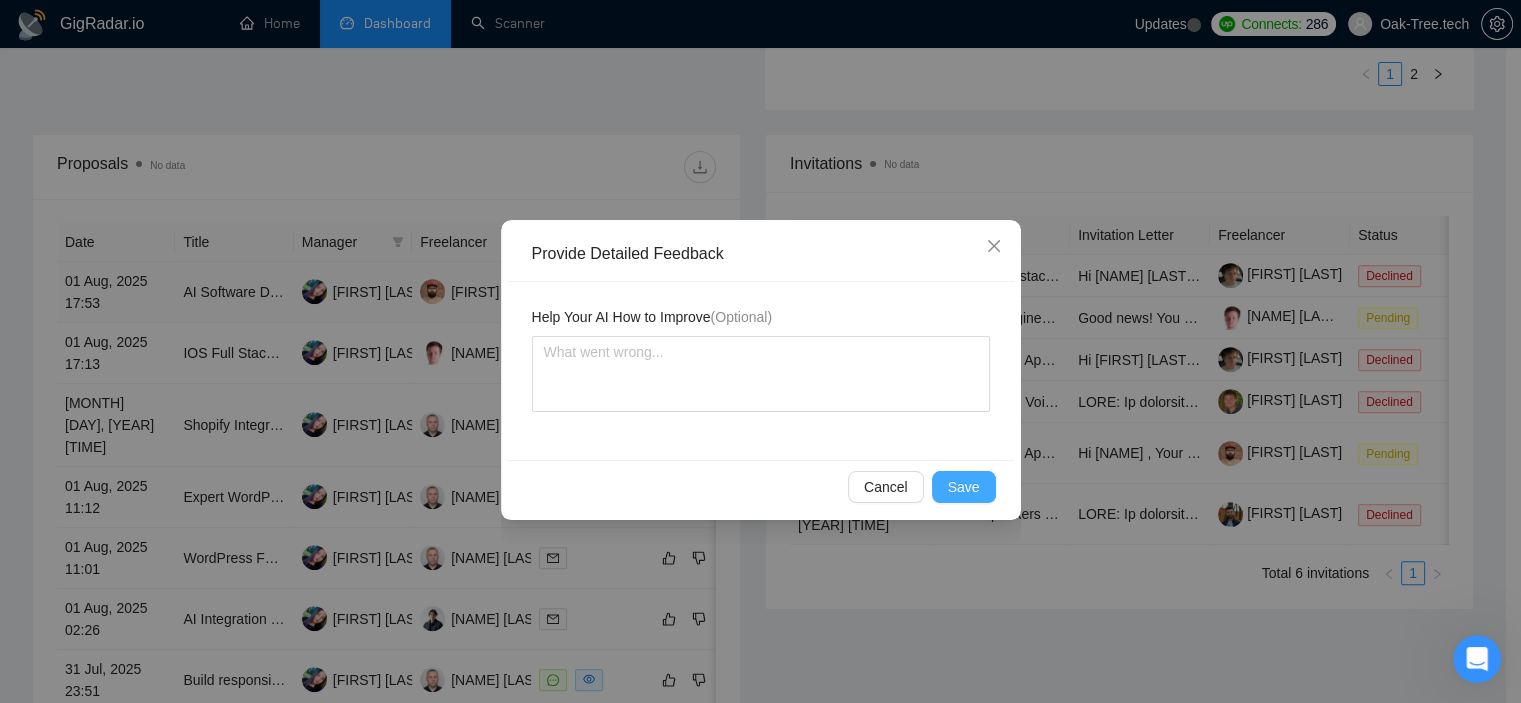 click on "Save" at bounding box center (964, 487) 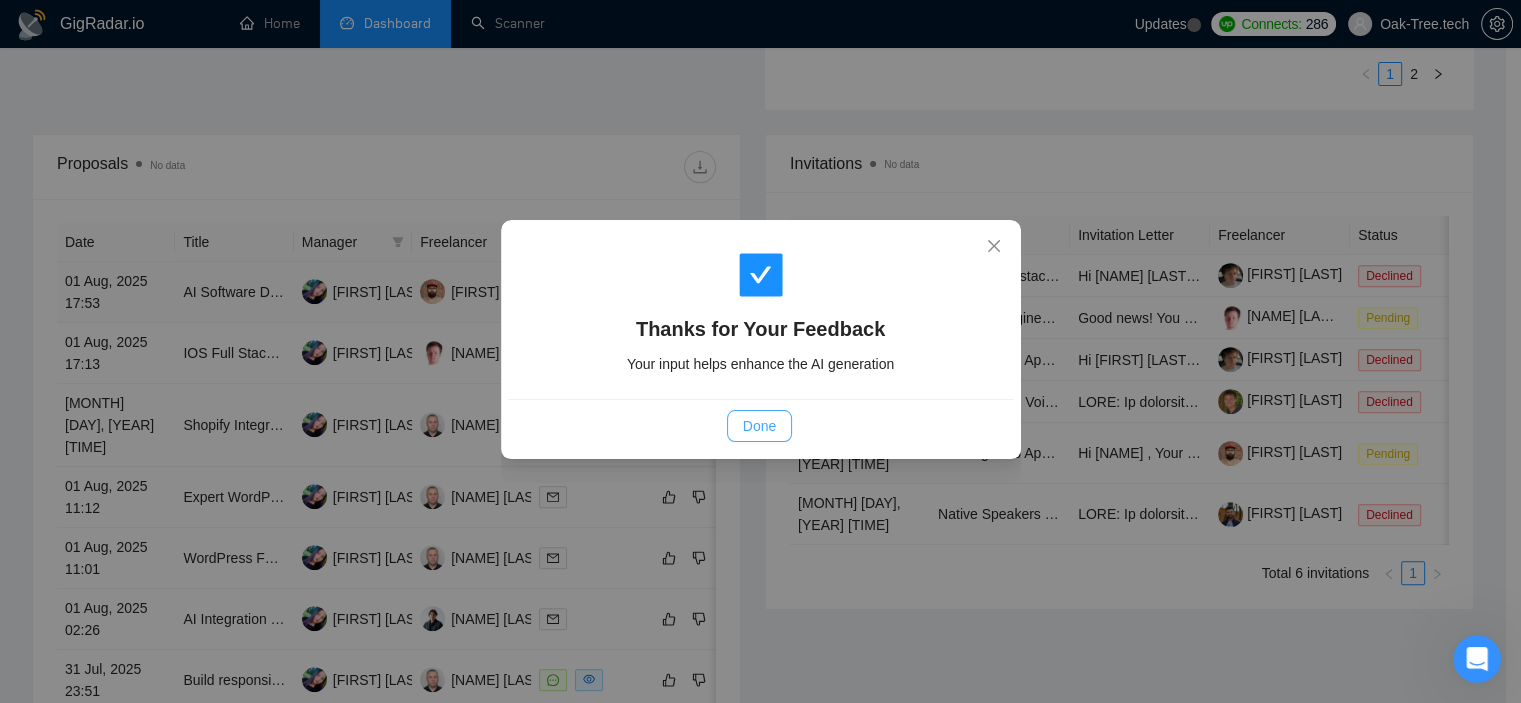 click on "Done" at bounding box center [759, 426] 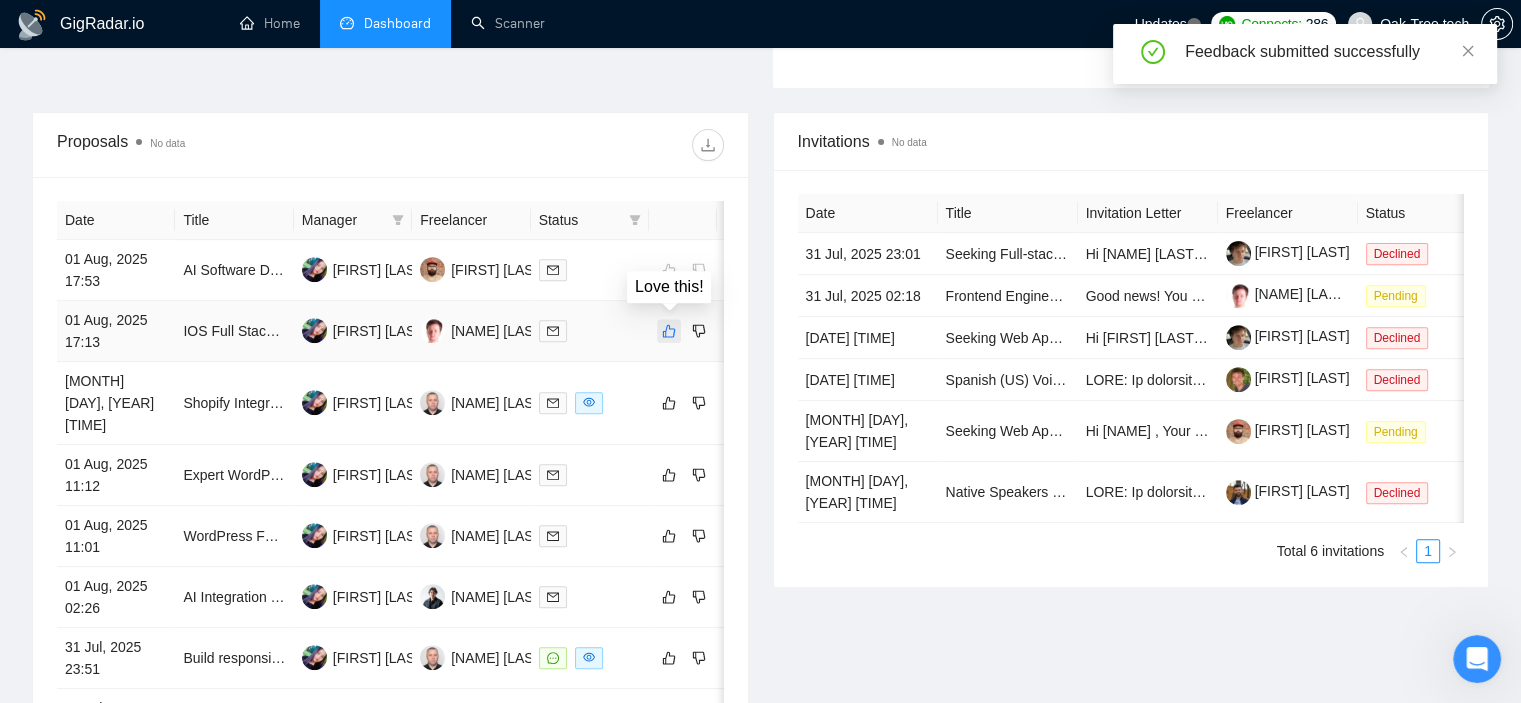 click 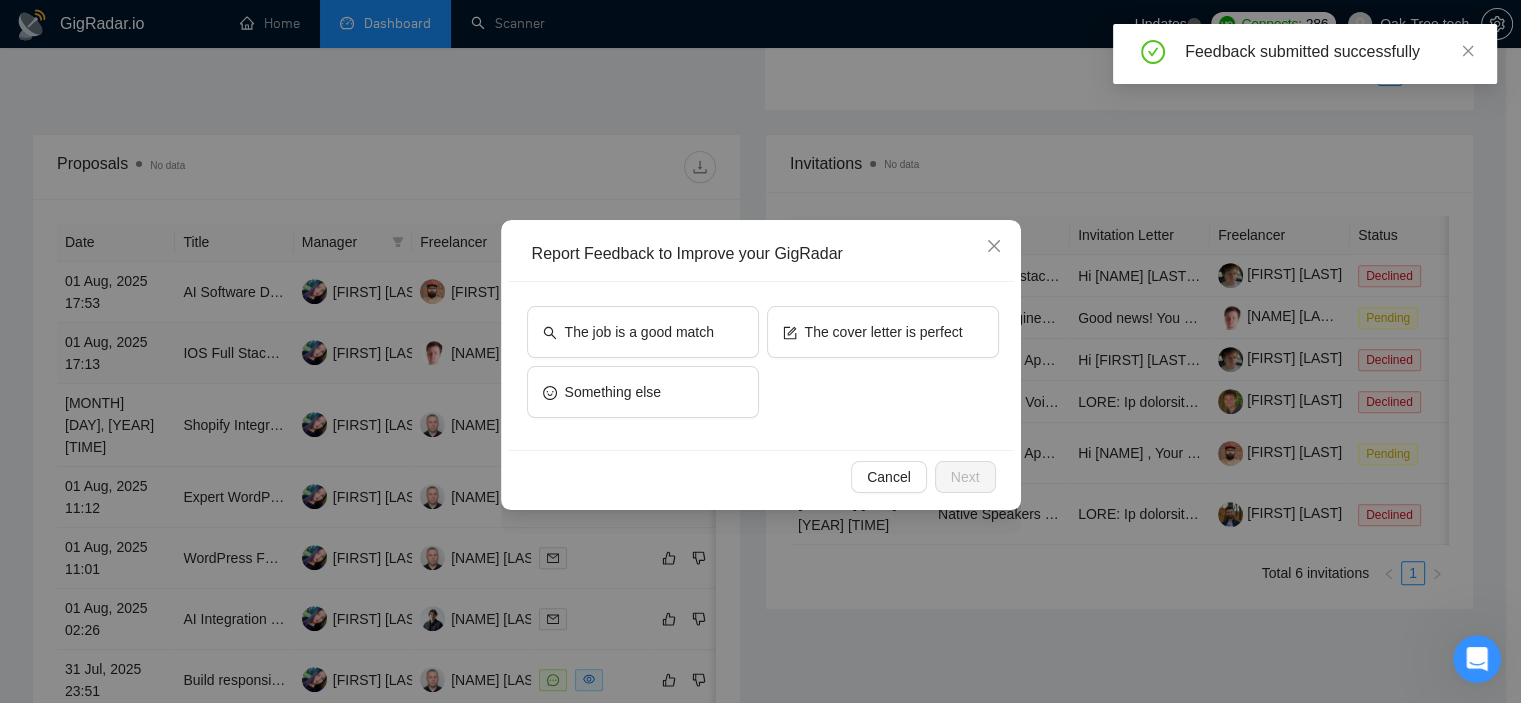 click on "The job is a good match The cover letter is perfect Something else" at bounding box center [761, 366] 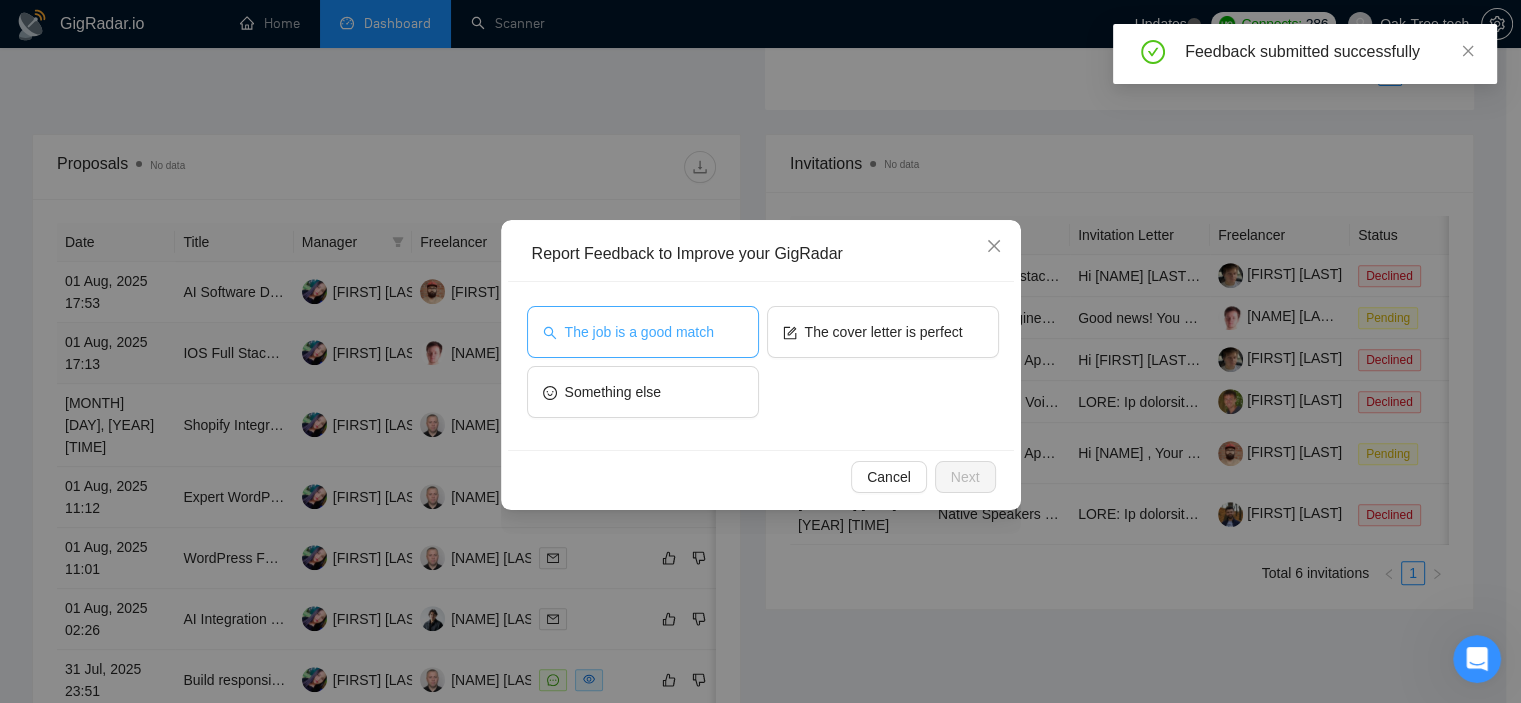 click on "The job is a good match" at bounding box center (643, 332) 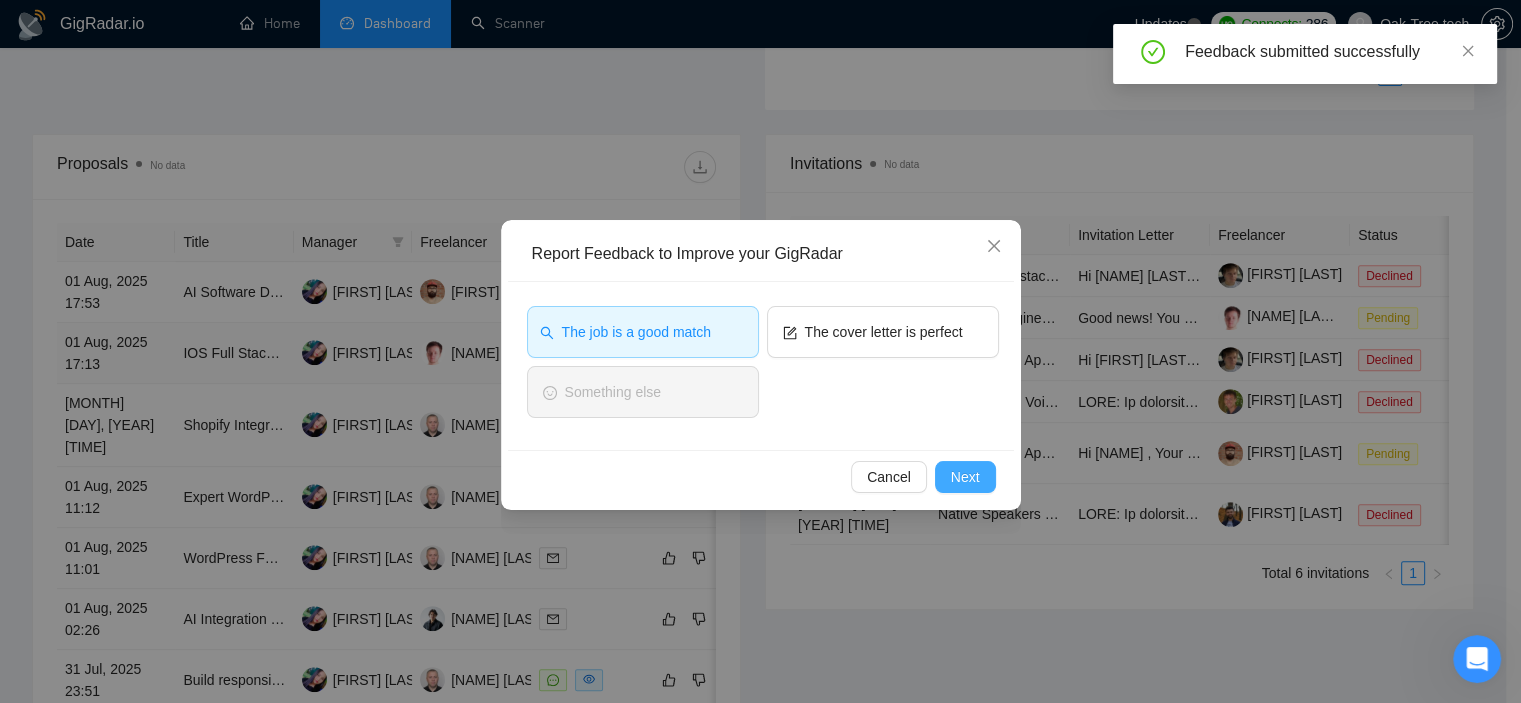 click on "Next" at bounding box center (965, 477) 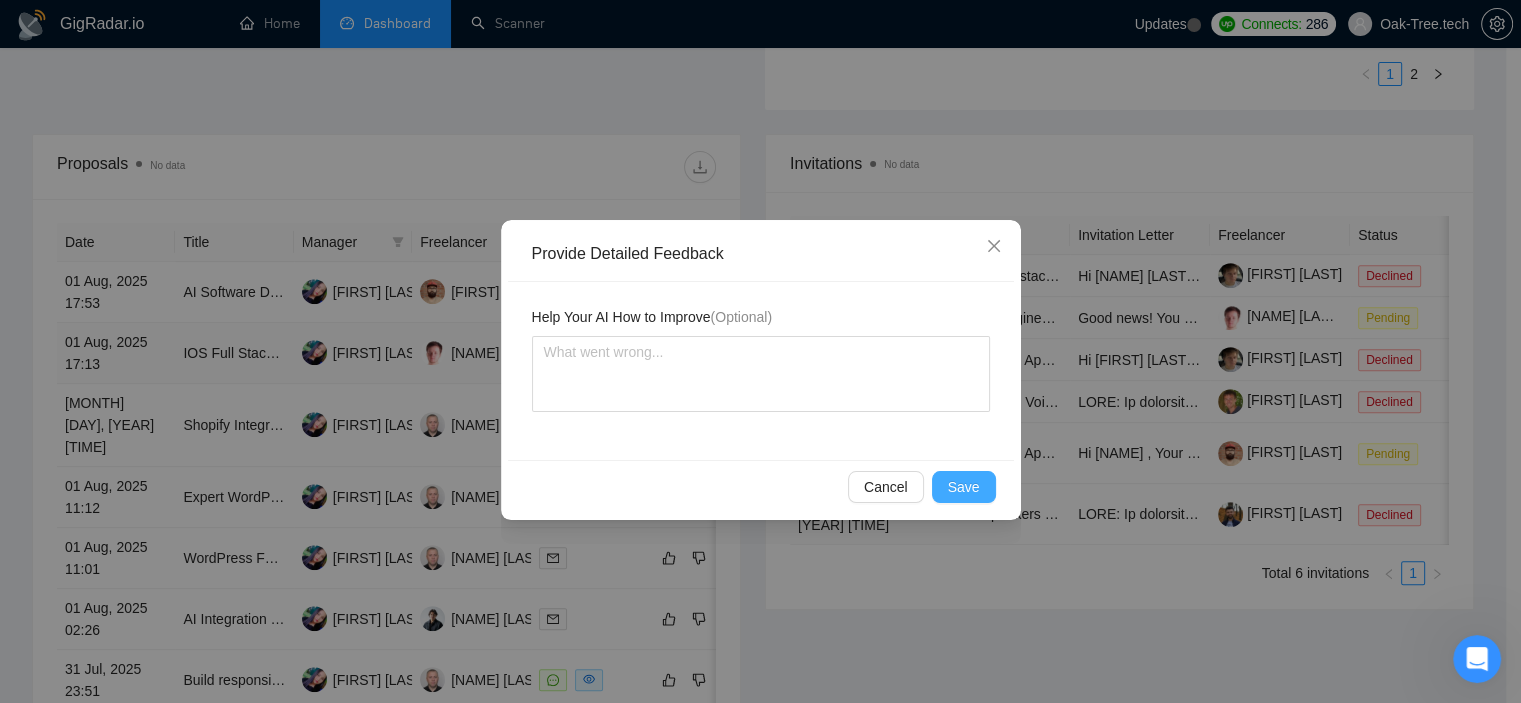 click on "Save" at bounding box center [964, 487] 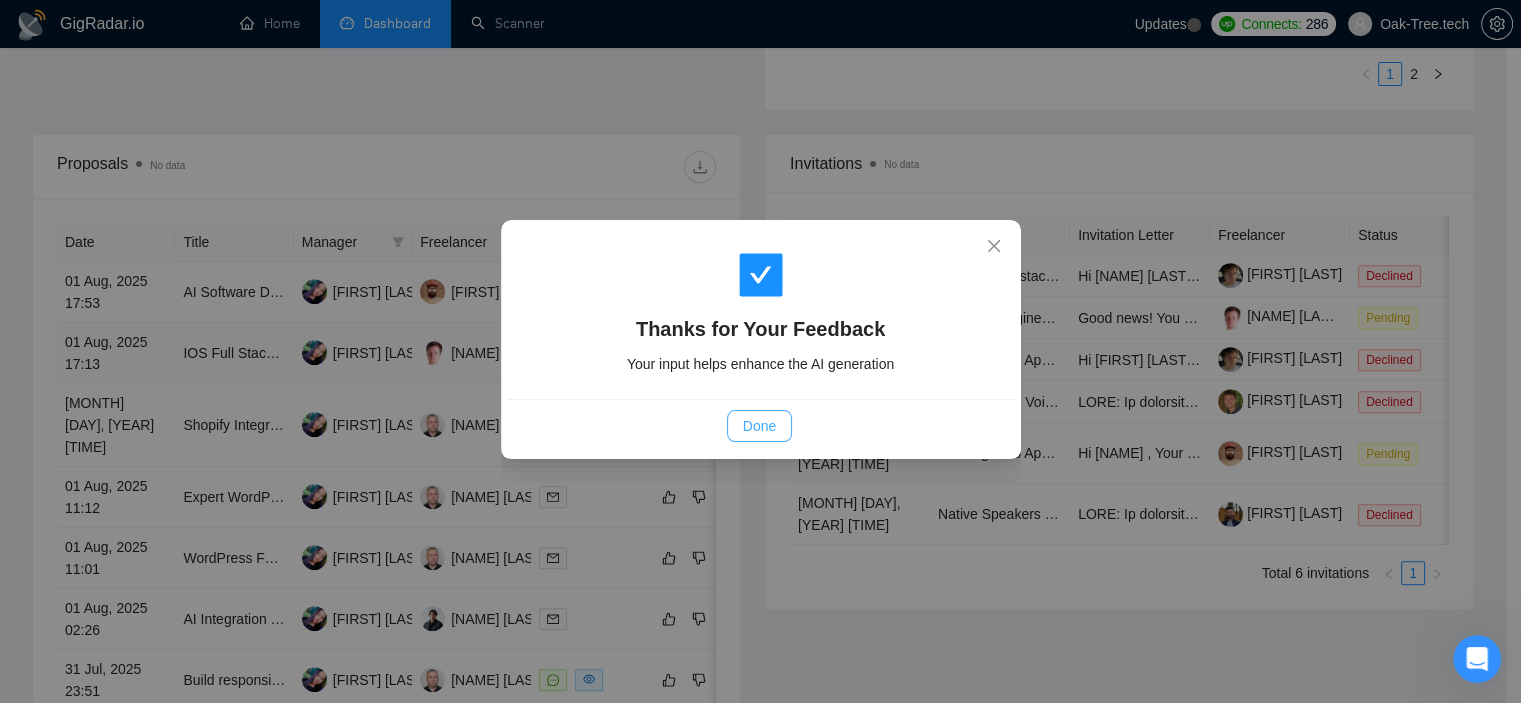 click on "Done" at bounding box center [759, 426] 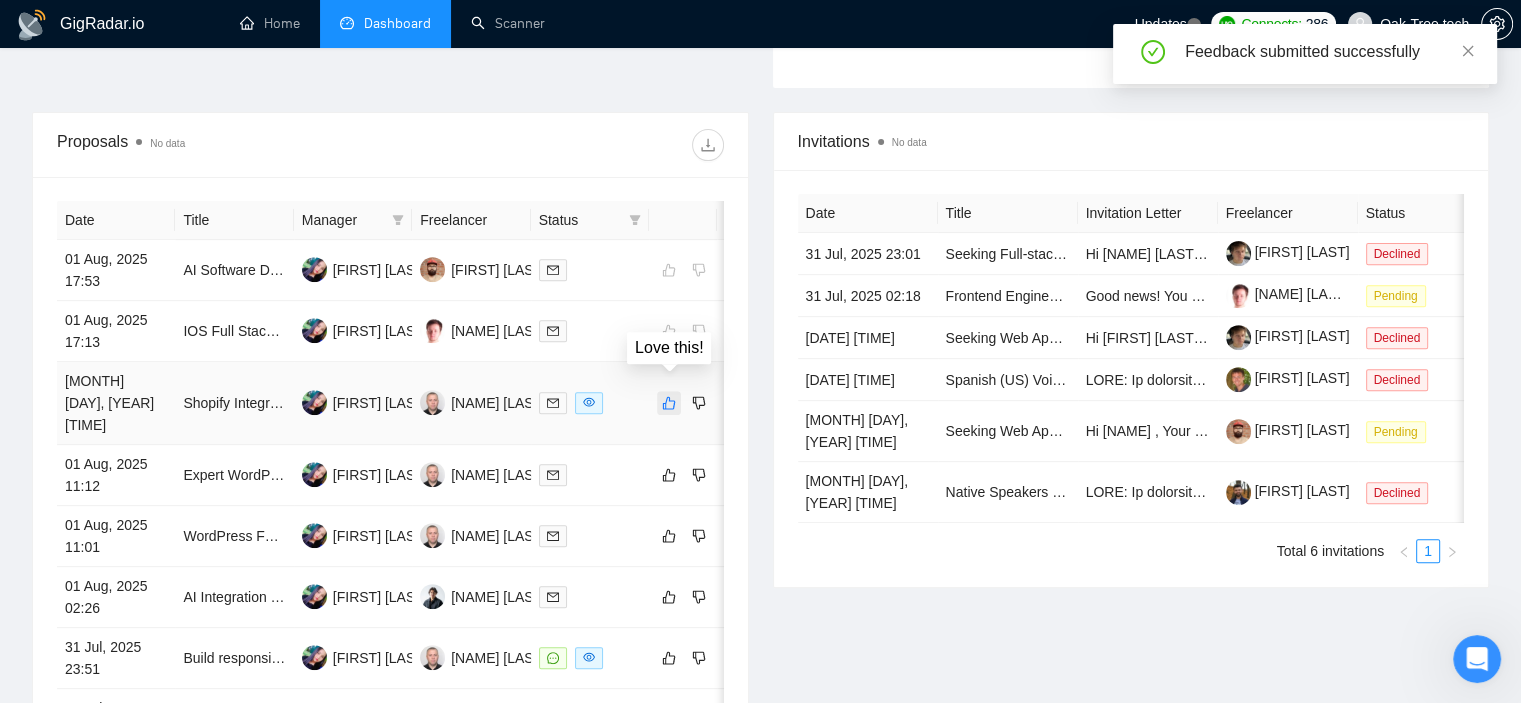 click 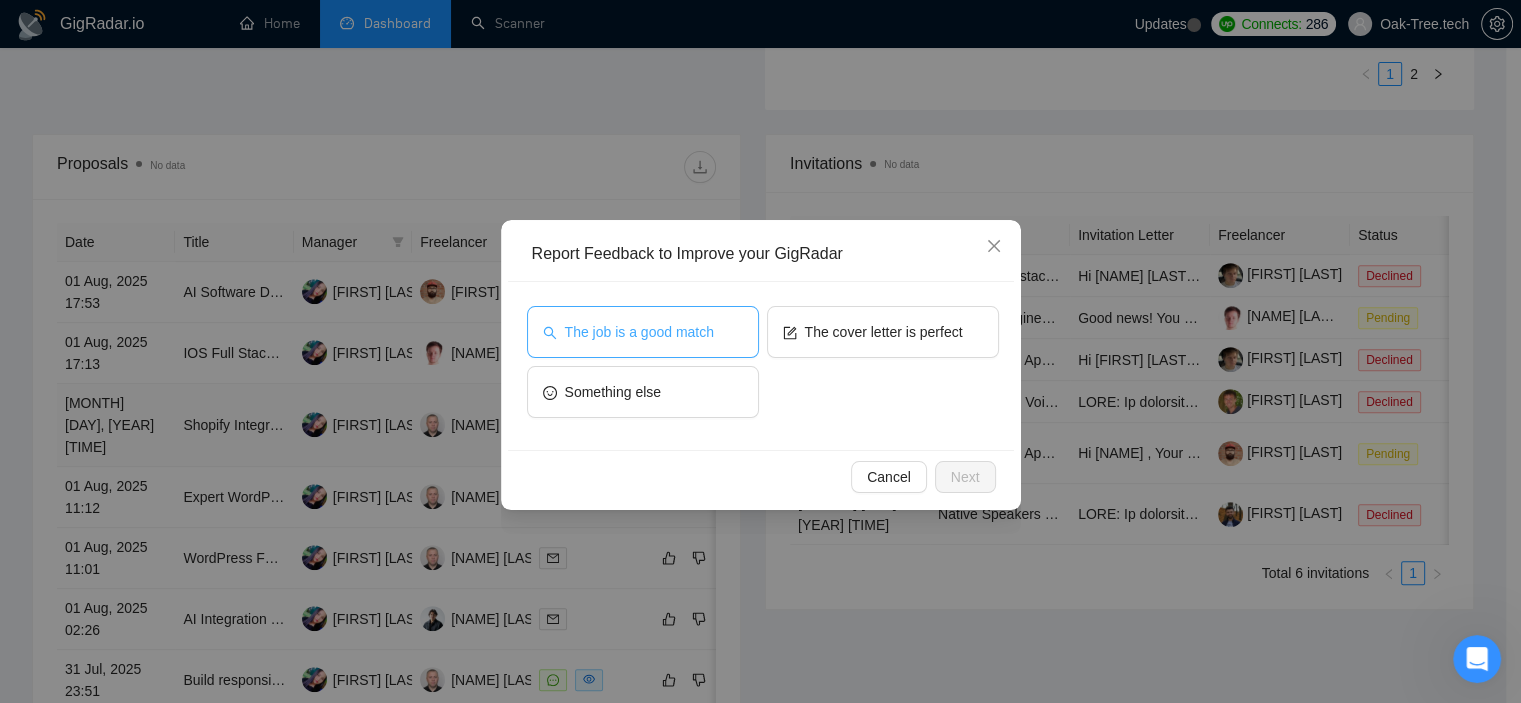 click on "The job is a good match" at bounding box center (639, 332) 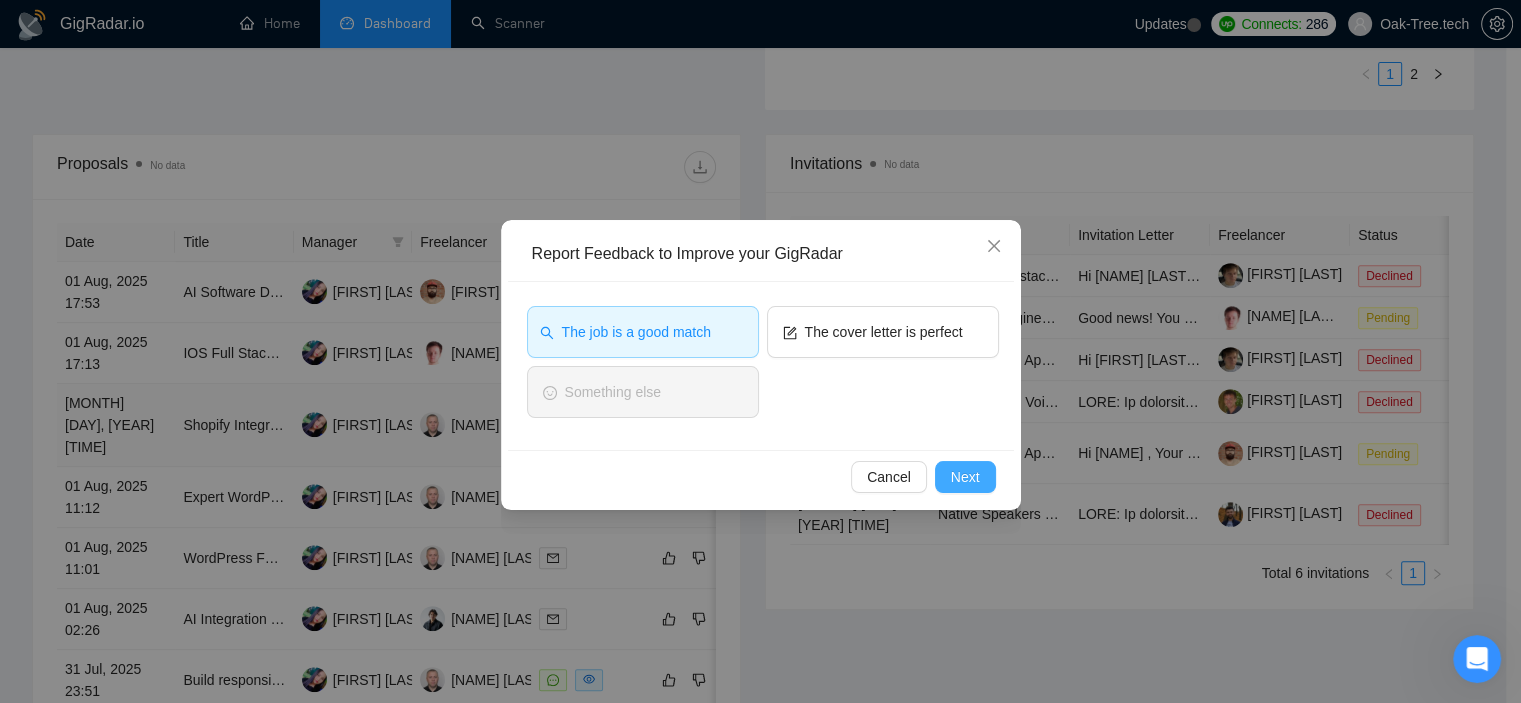 click on "Next" at bounding box center (965, 477) 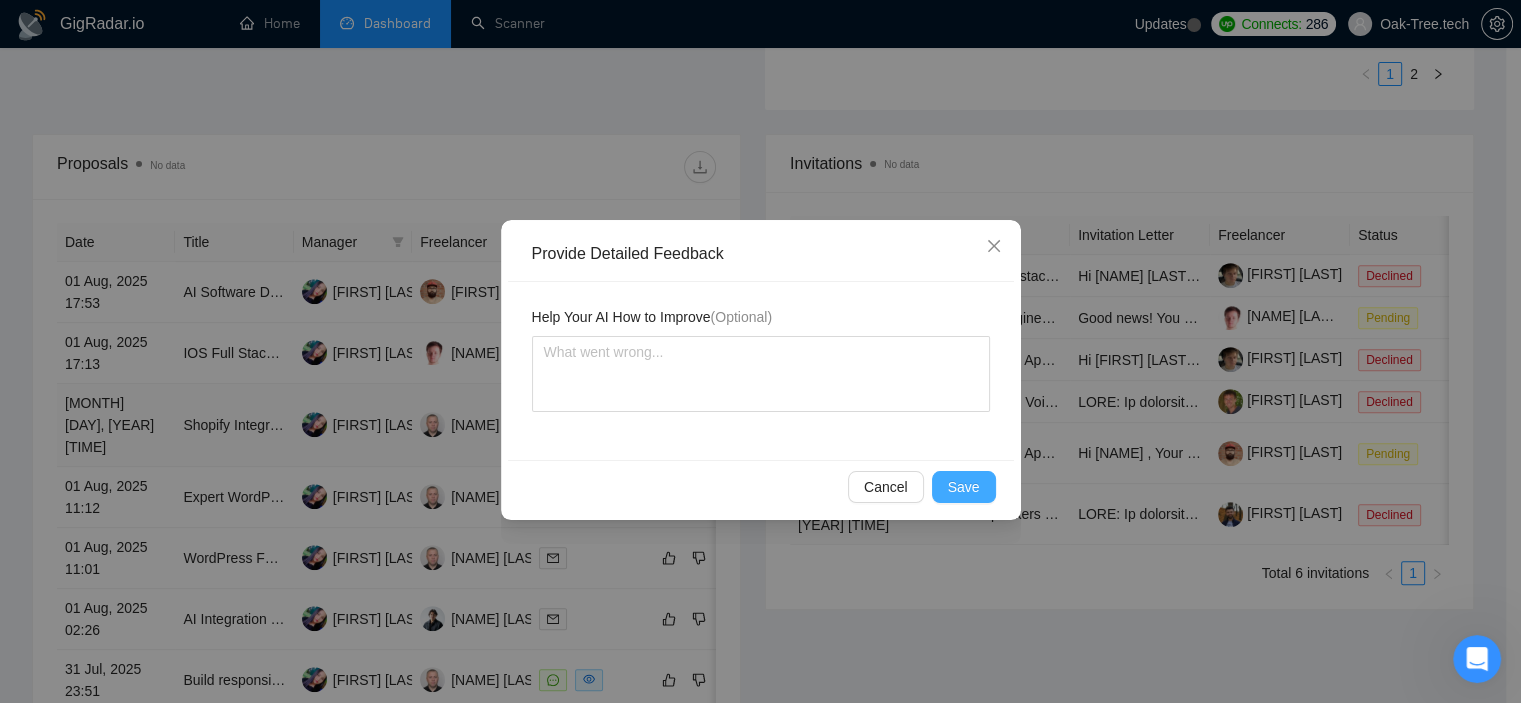 click on "Save" at bounding box center (964, 487) 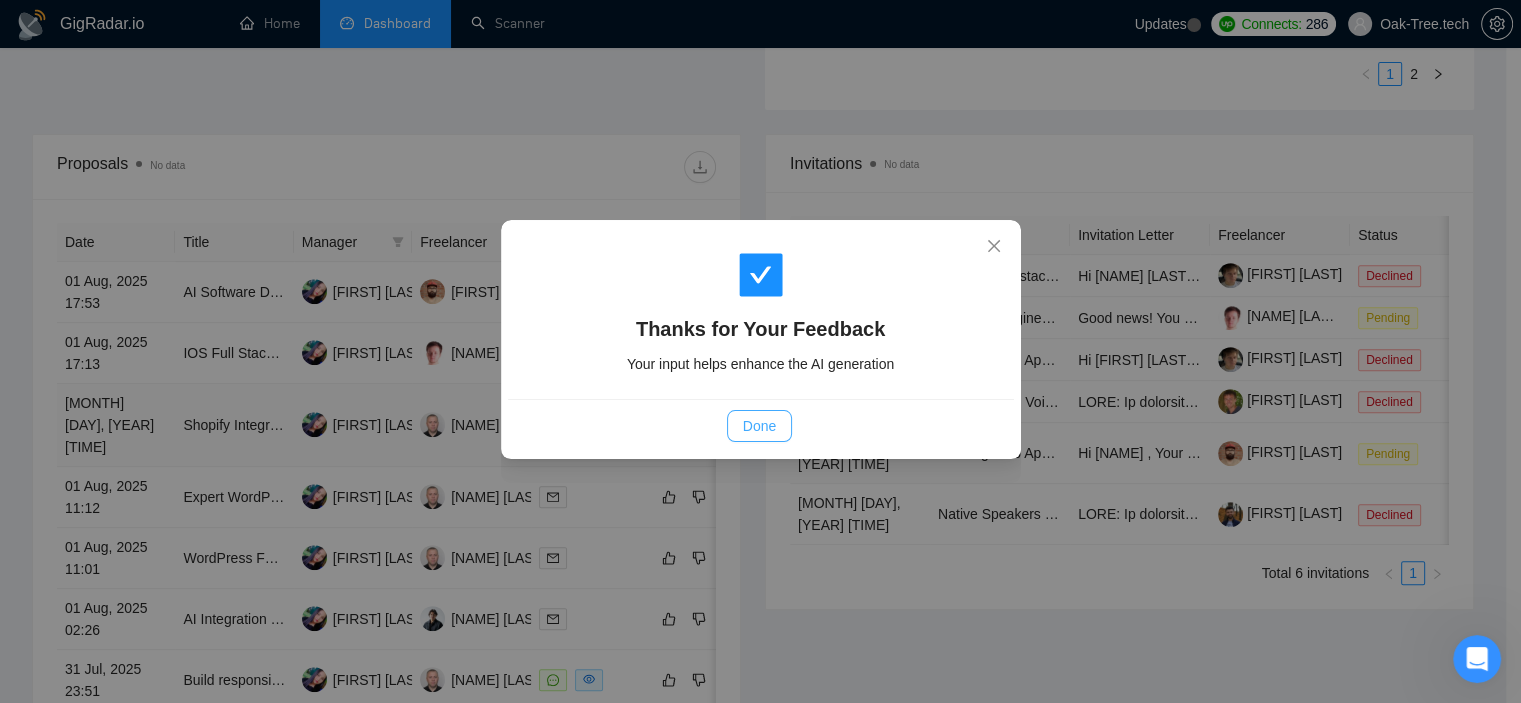 click on "Done" at bounding box center (759, 426) 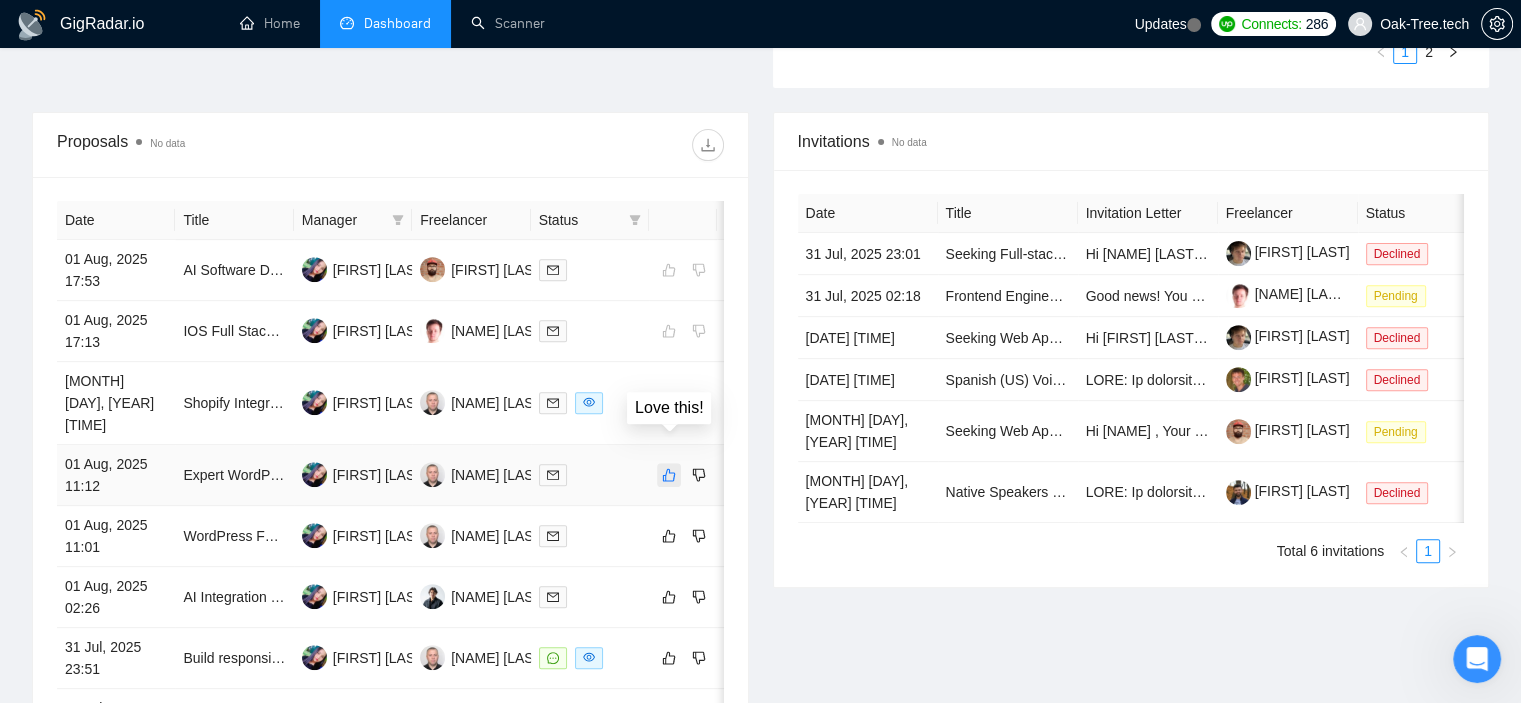click 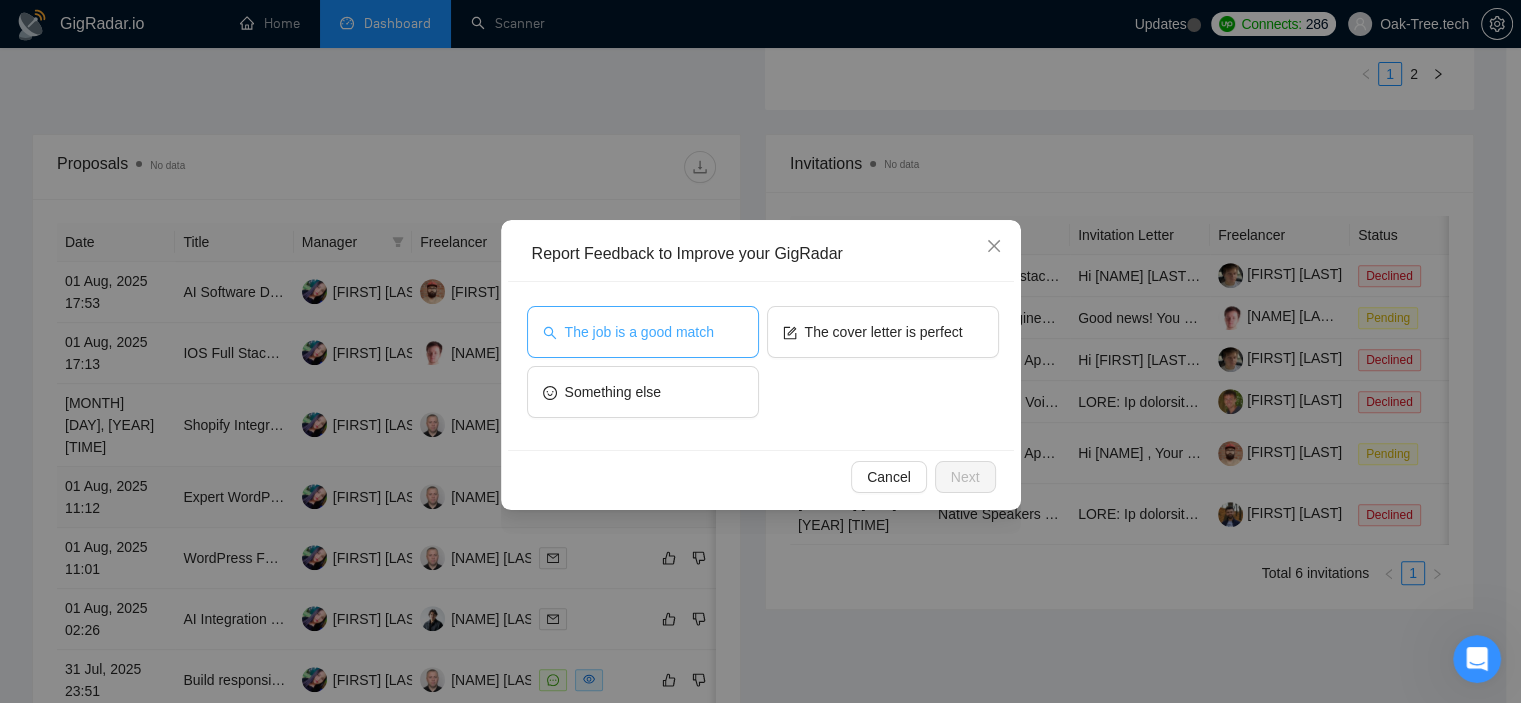 click on "The job is a good match" at bounding box center [643, 332] 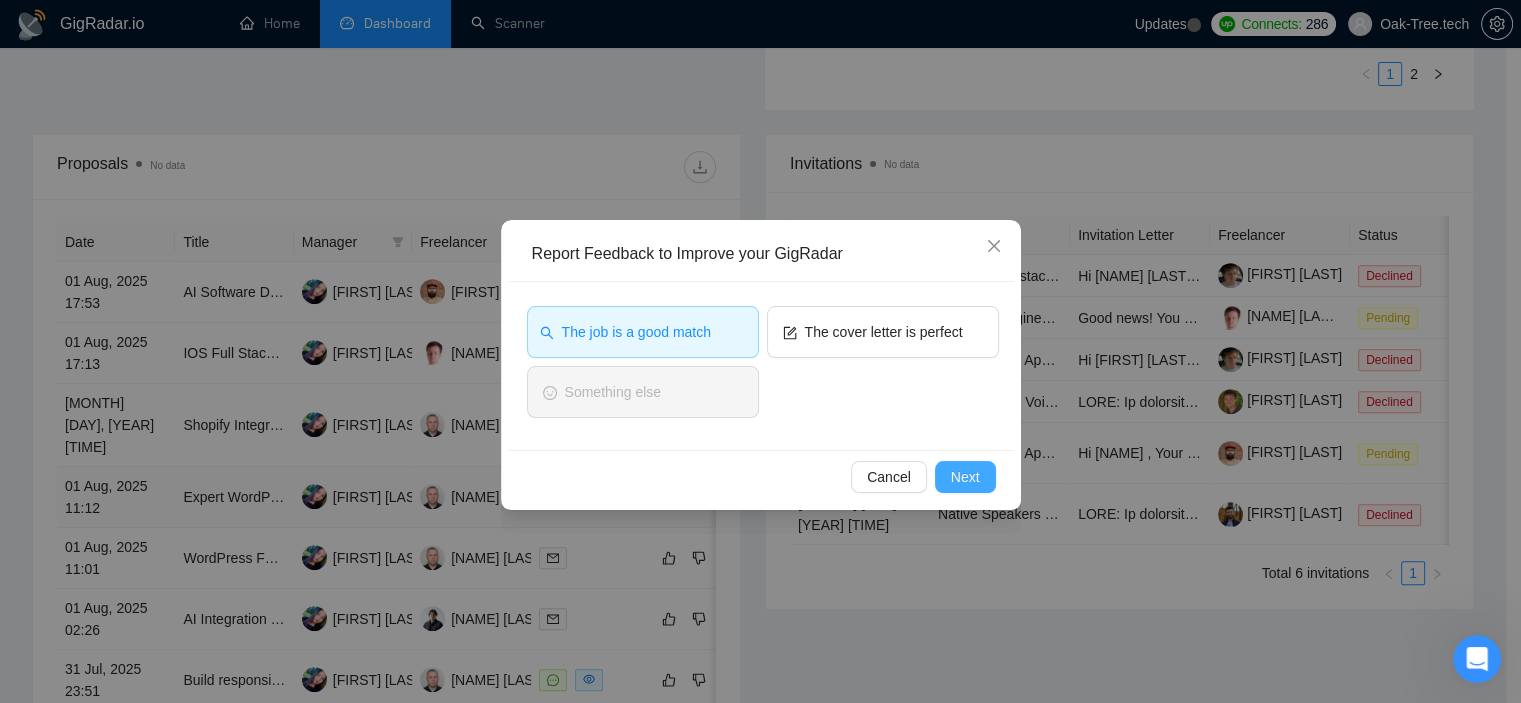 click on "Next" at bounding box center (965, 477) 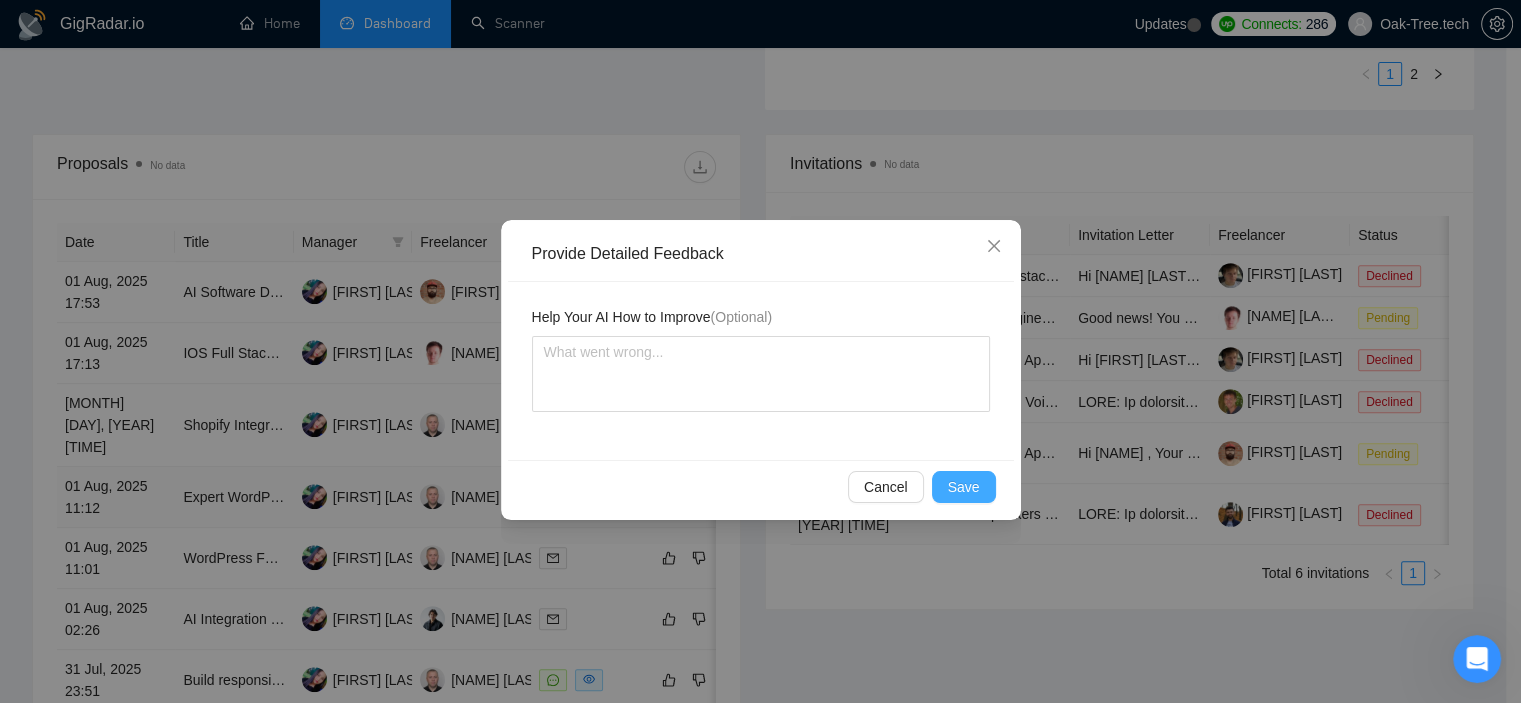 click on "Save" at bounding box center [964, 487] 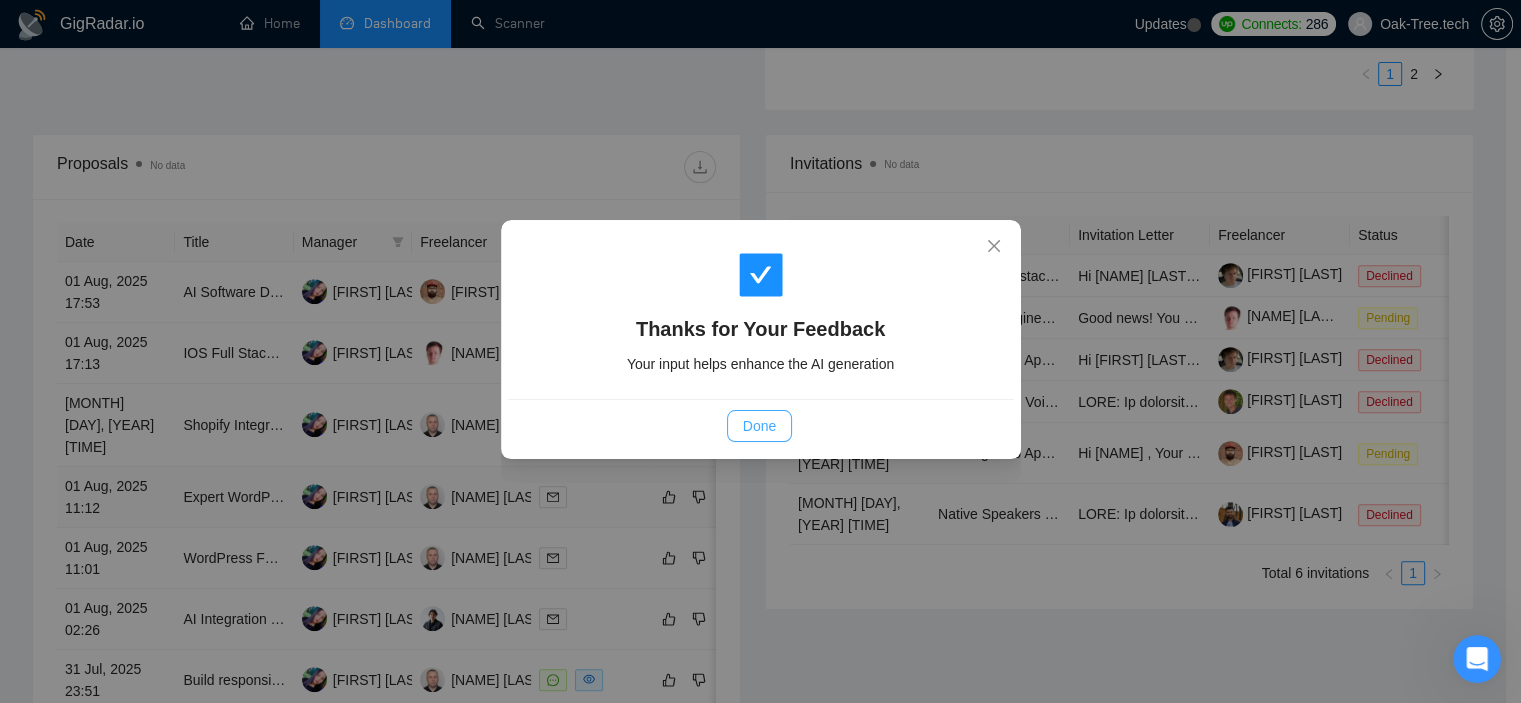 click on "Done" at bounding box center [759, 426] 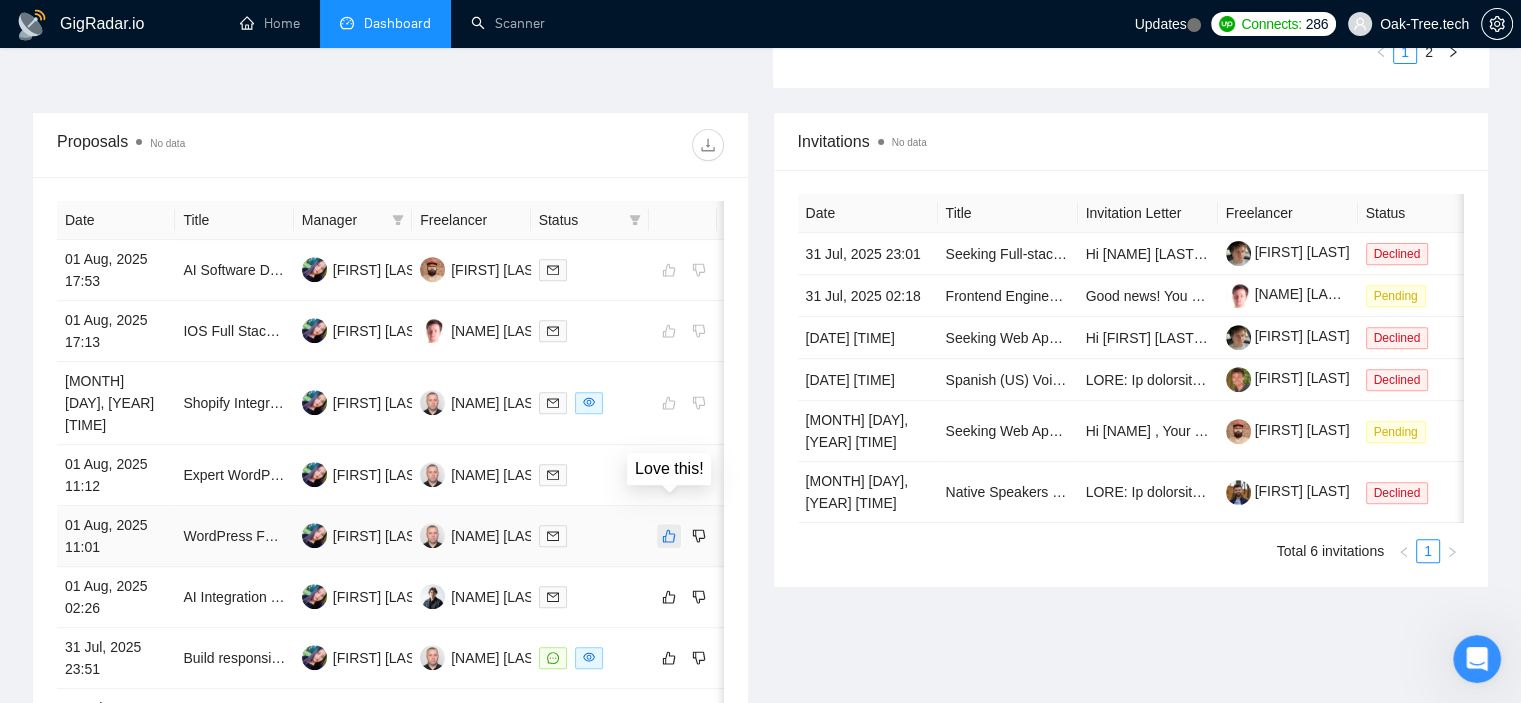 click 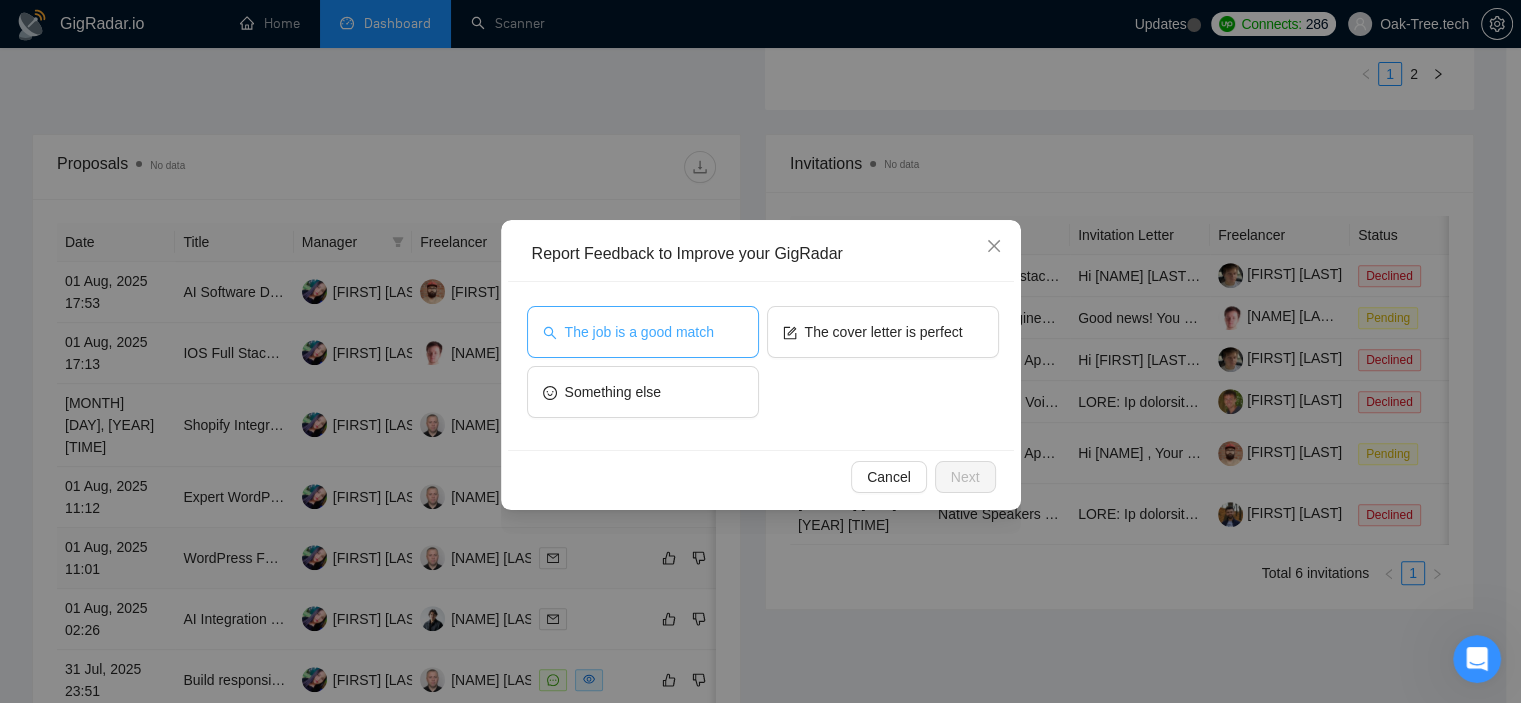 click on "The job is a good match" at bounding box center (639, 332) 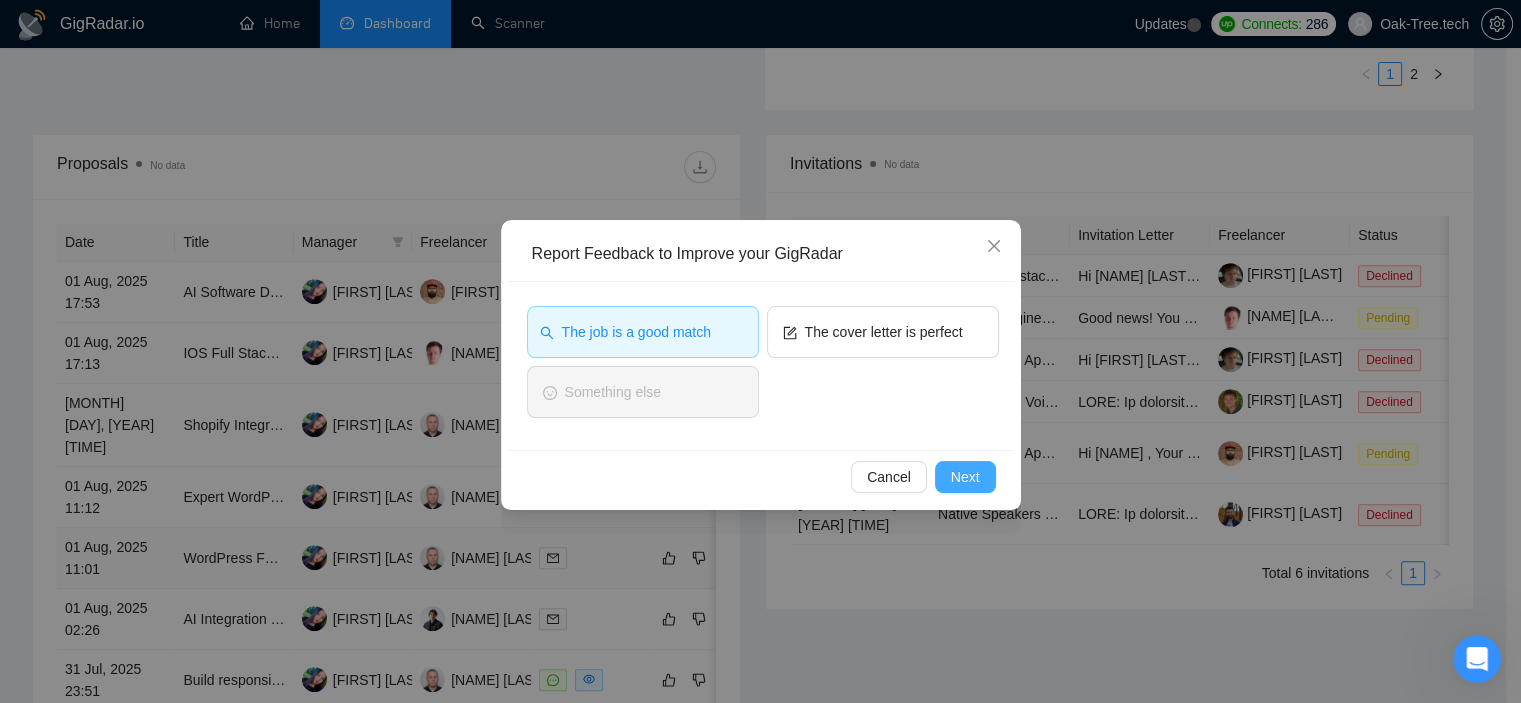 click on "Next" at bounding box center (965, 477) 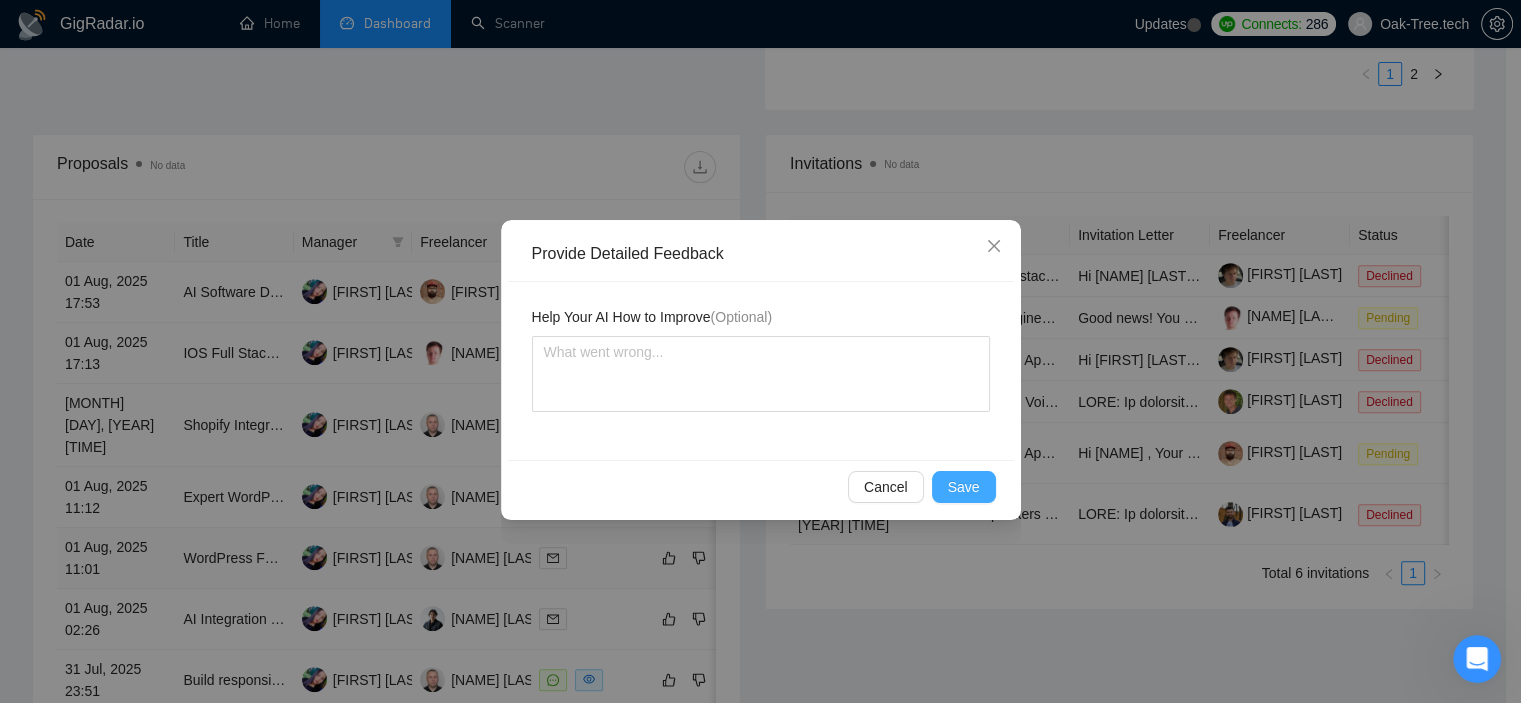 click on "Save" at bounding box center [964, 487] 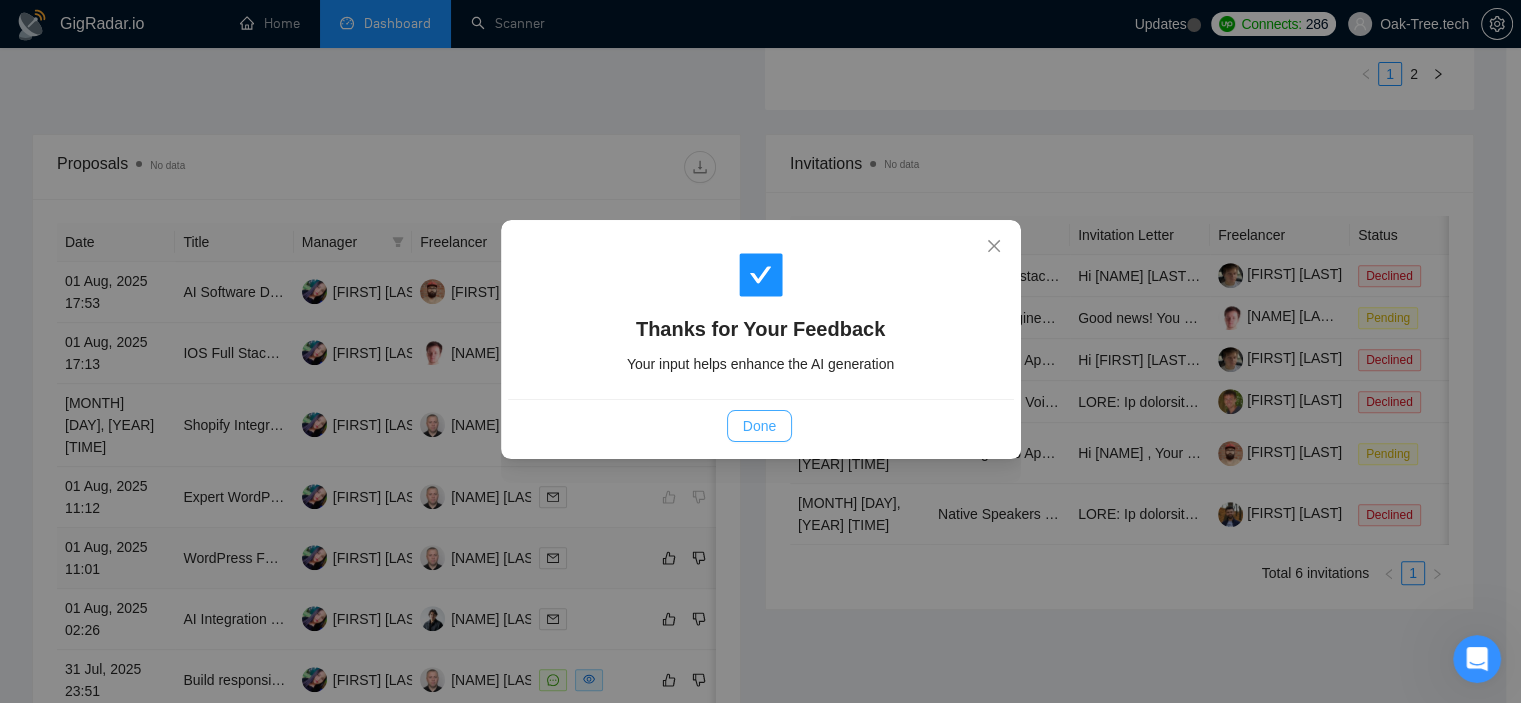click on "Done" at bounding box center [759, 426] 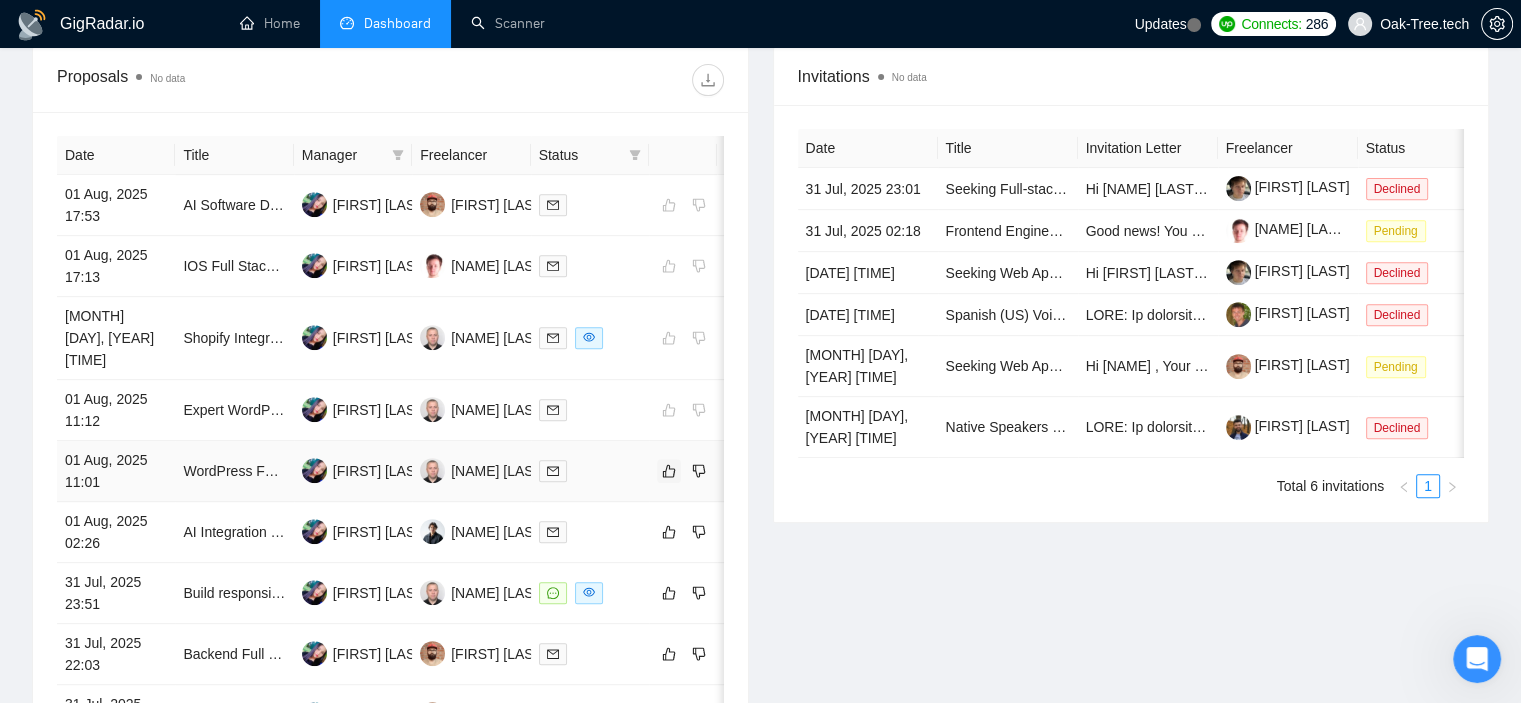 scroll, scrollTop: 798, scrollLeft: 0, axis: vertical 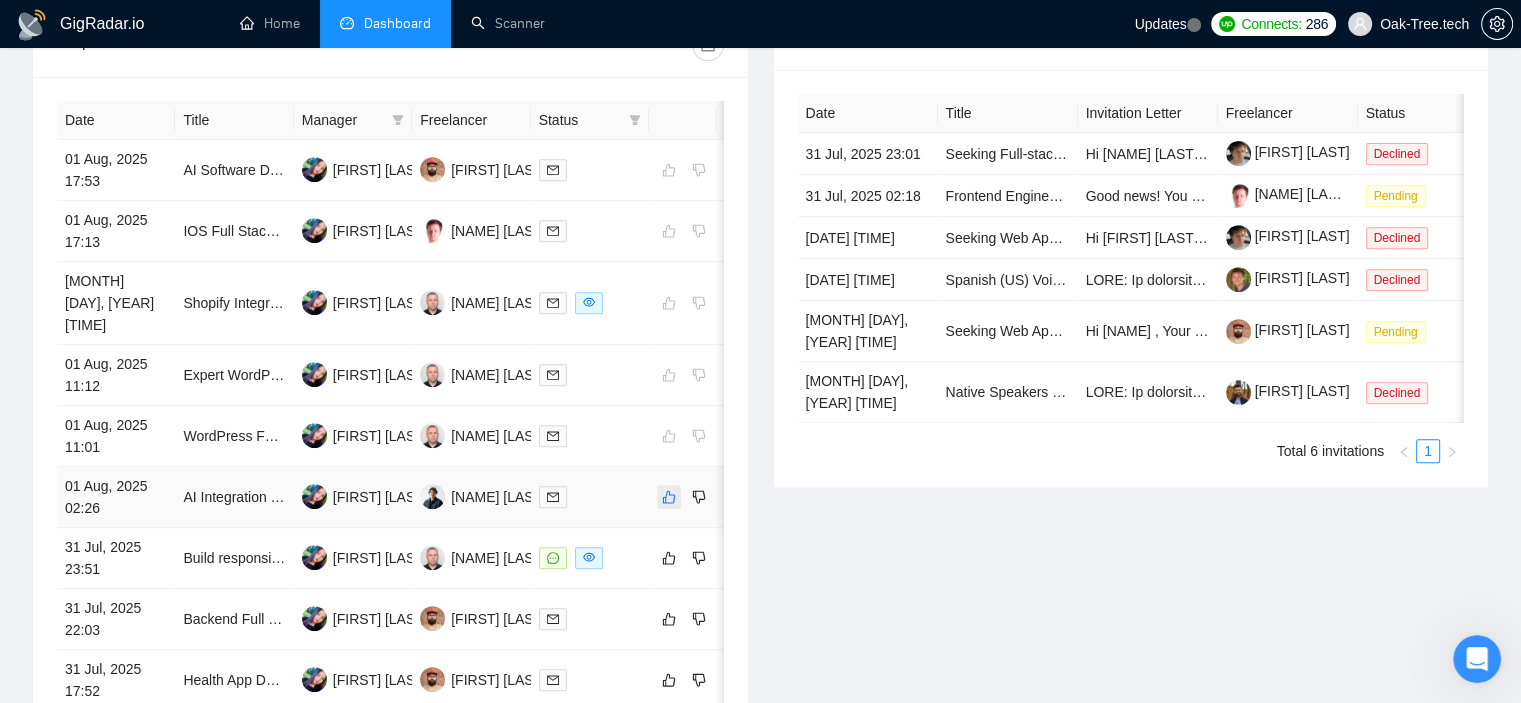 click at bounding box center [669, 497] 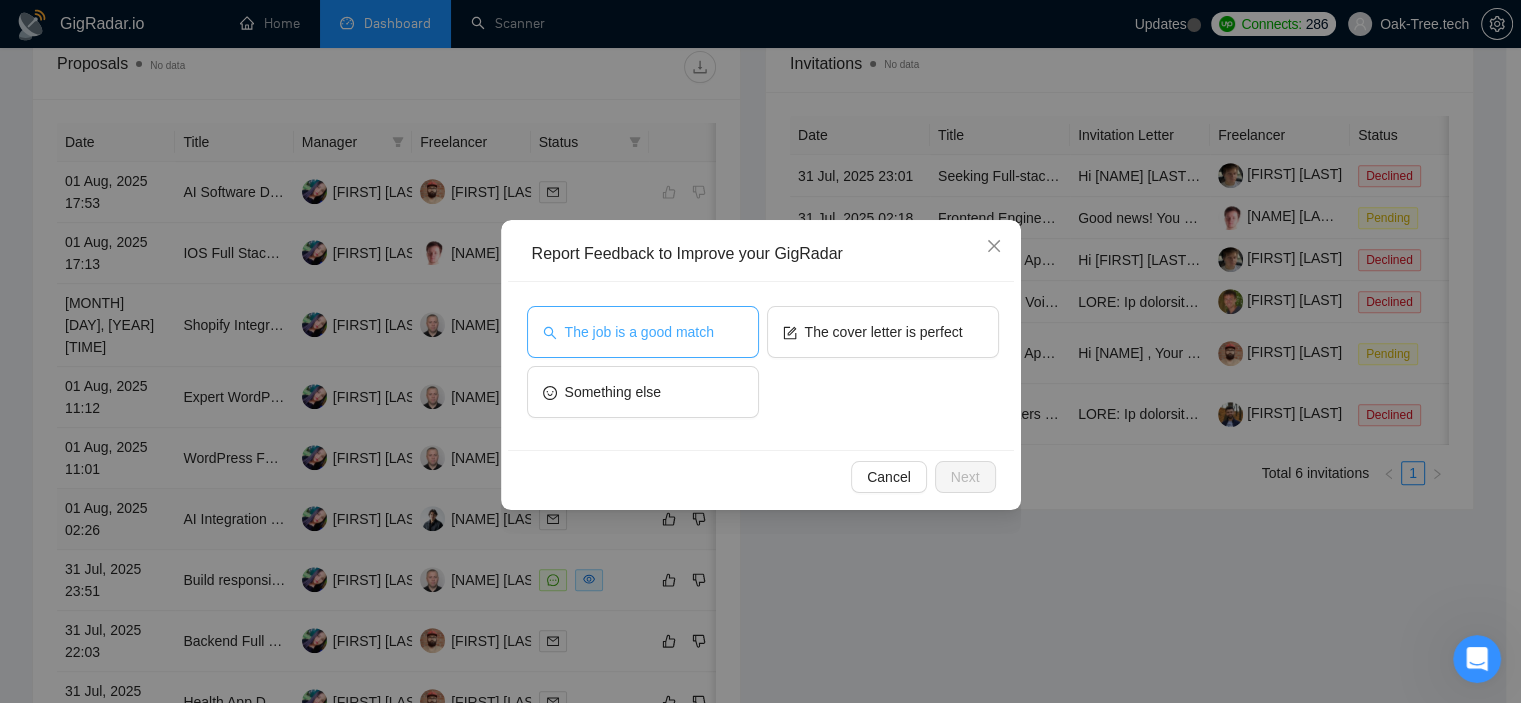 click on "The job is a good match" at bounding box center [643, 332] 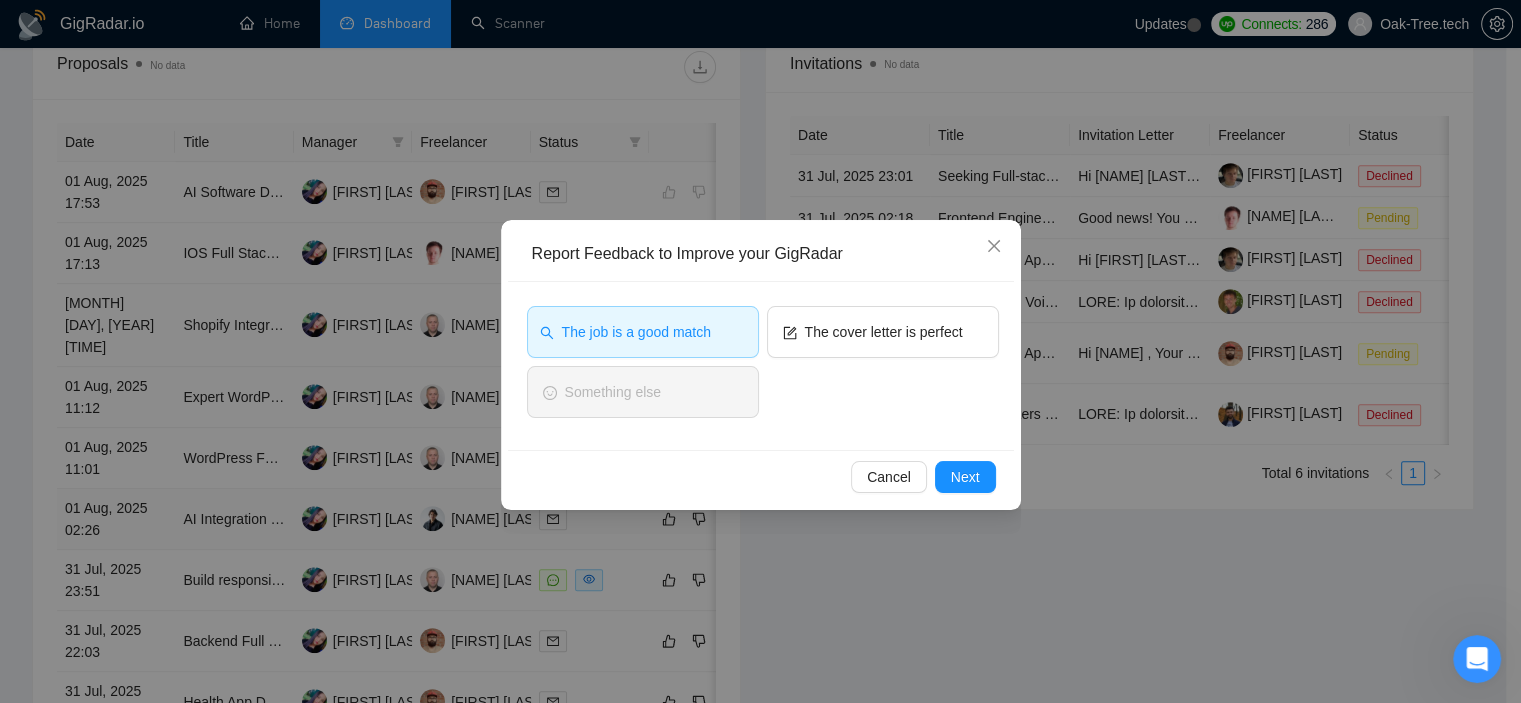 click on "Cancel Next" at bounding box center [760, 477] 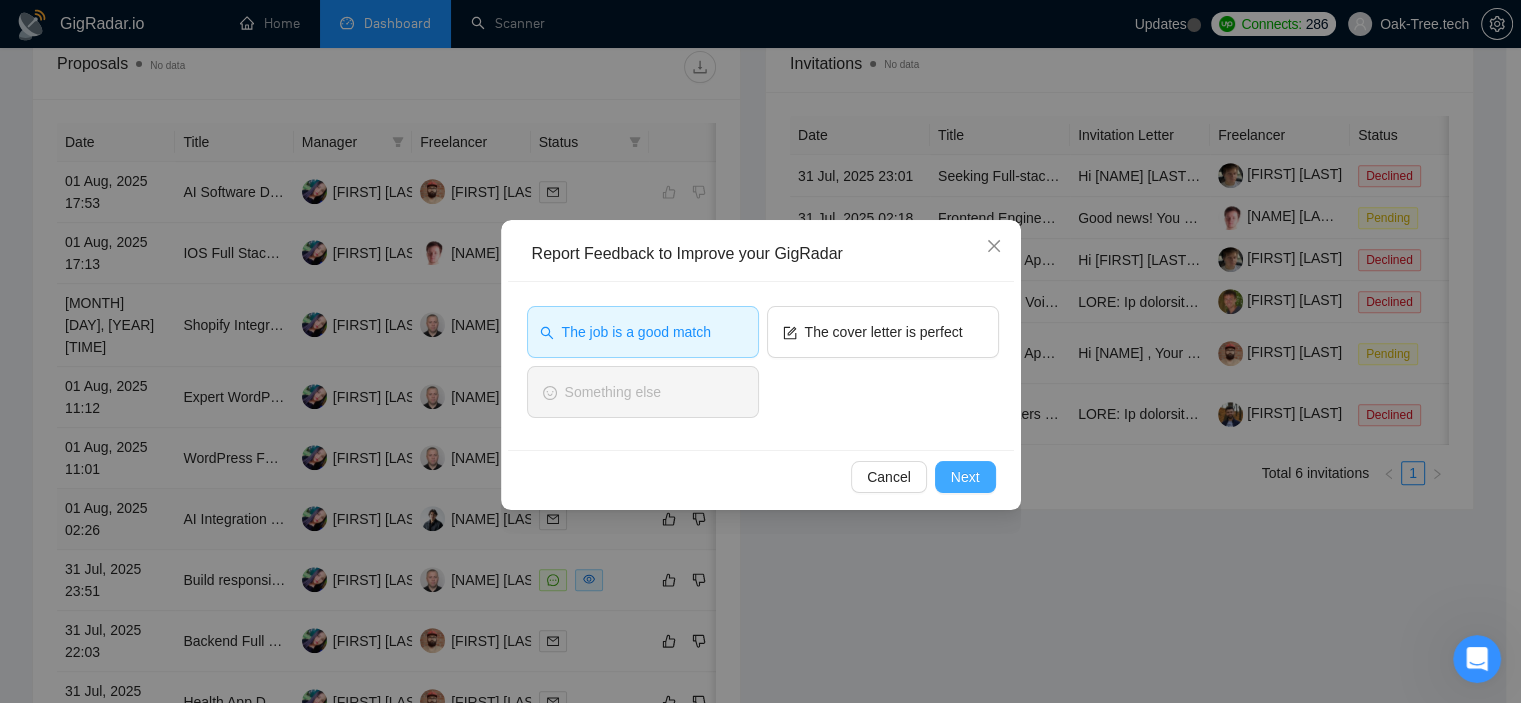 click on "Next" at bounding box center [965, 477] 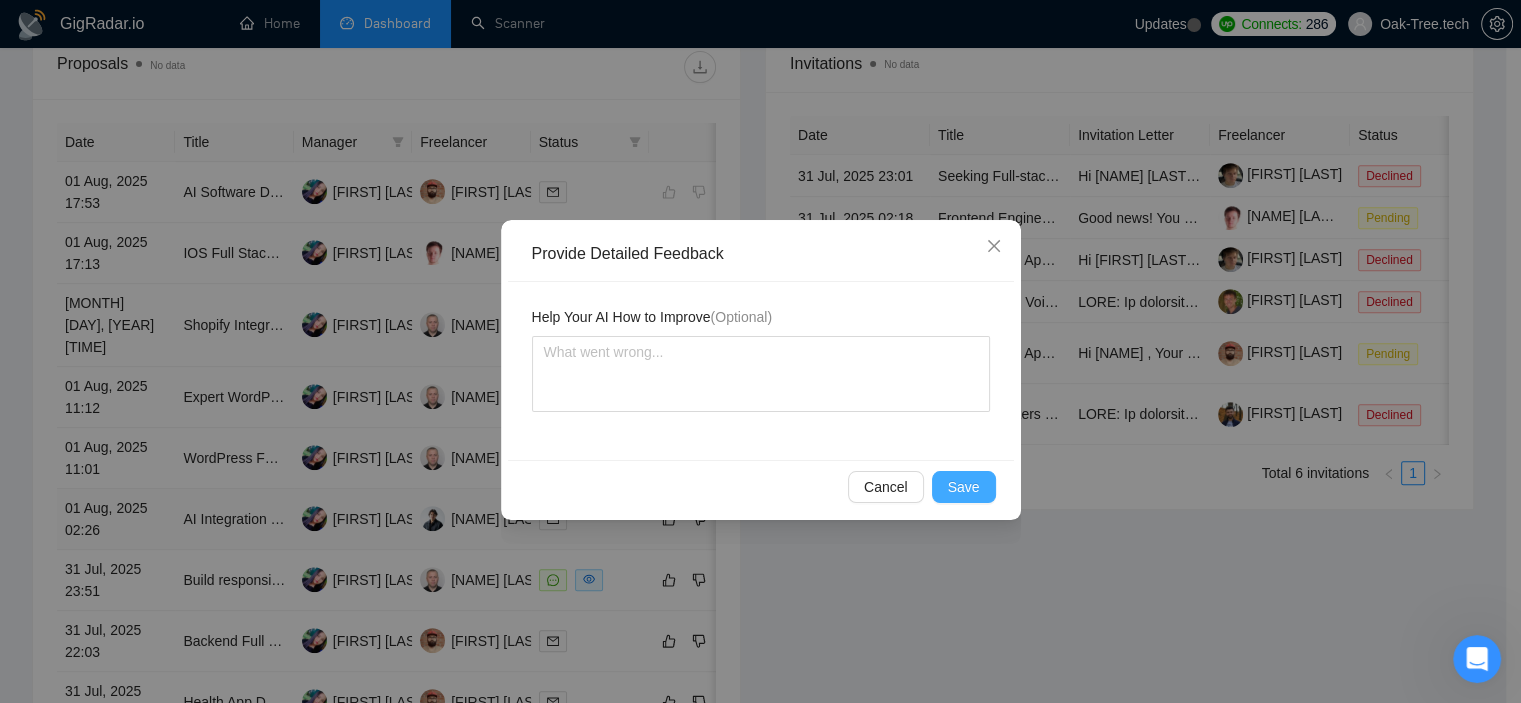 click on "Save" at bounding box center (964, 487) 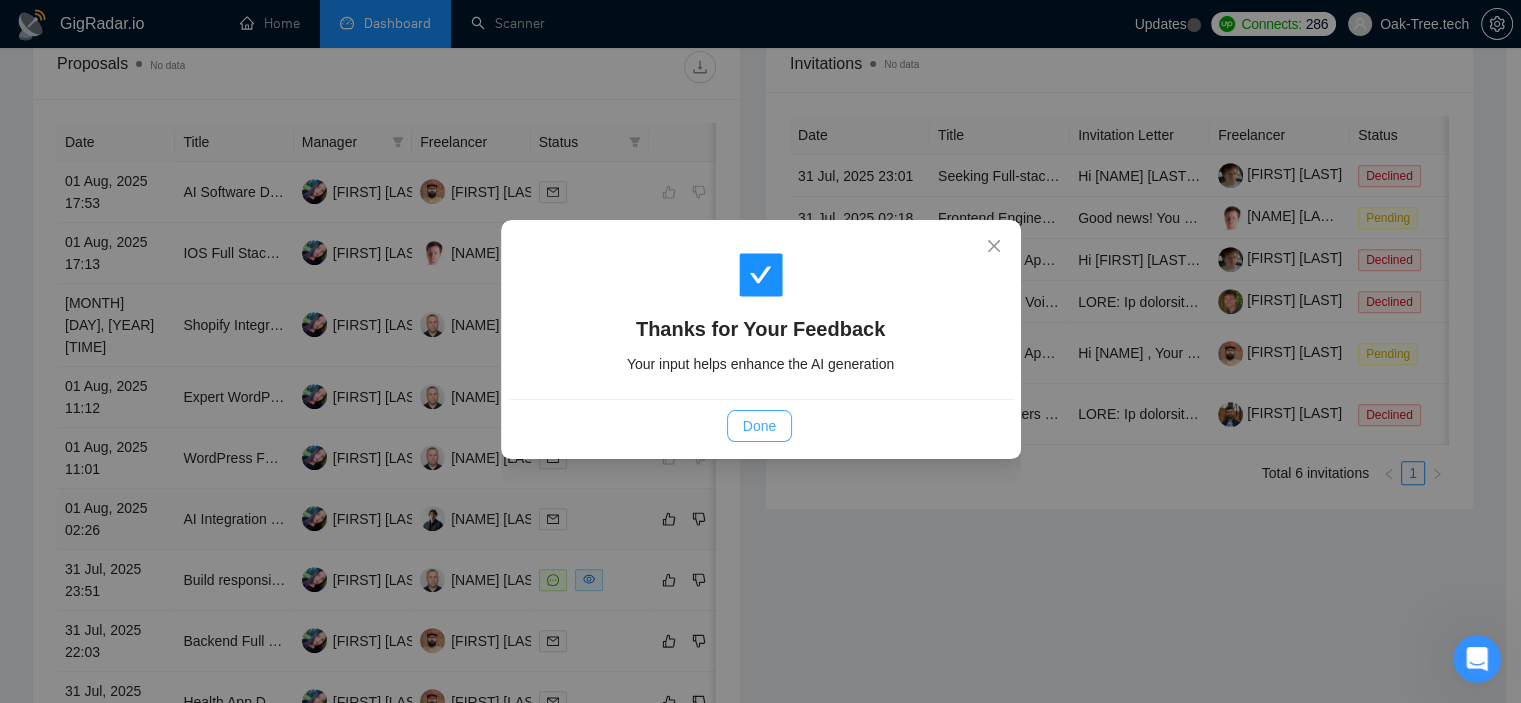 click on "Done" at bounding box center (759, 426) 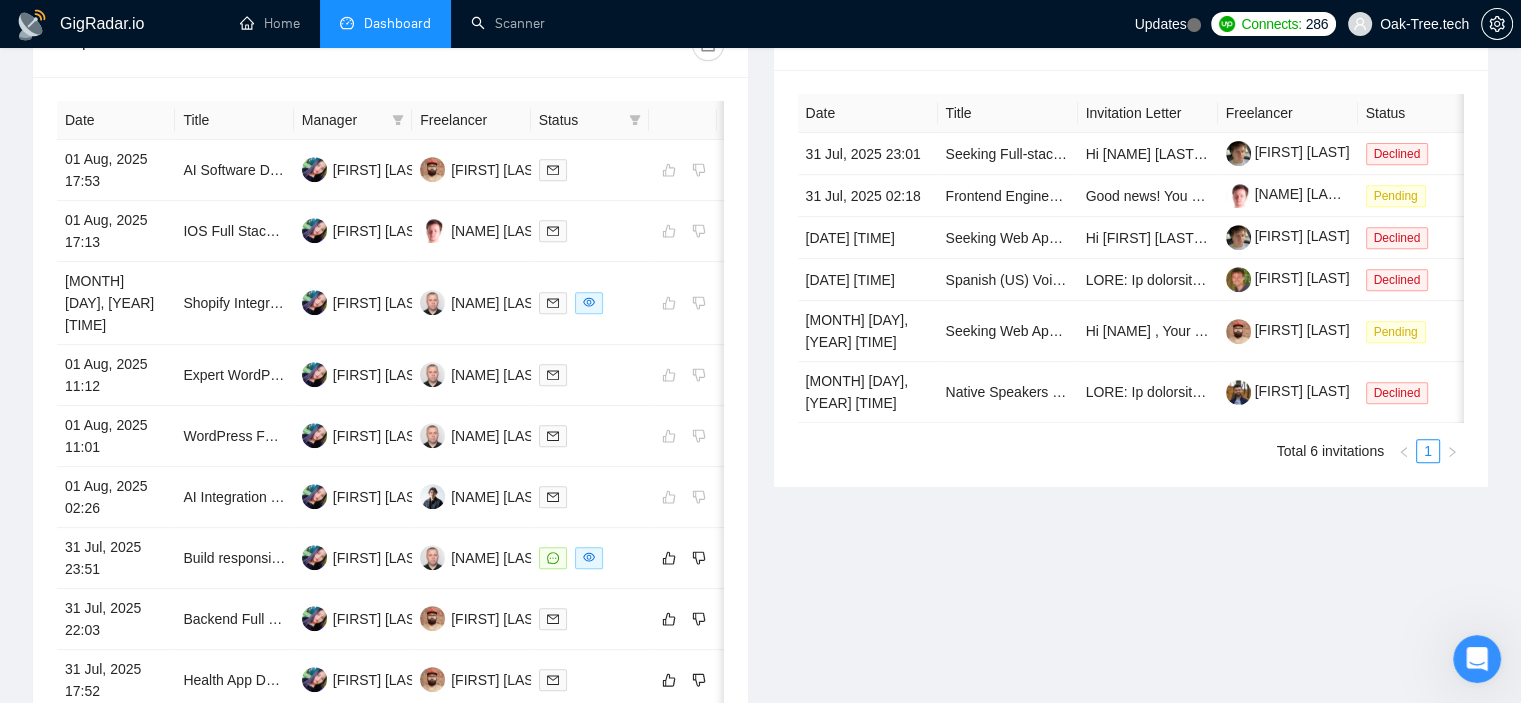 click on "Invitations No data Date Title Invitation Letter Freelancer Status           31 Jul, 2025 23:01 Seeking Full-stack Developers with Python, Databases (SQL), and cloud experience - DSQL-2025-q3 Hi Yaroslav Potapchuk ,
Your profile looks like a great match for the Seeking Full-stack Developers with Python, Databases (SQL), and cloud experience - DSQL-2025-q3 role, so I wanted to give you the chance to submit a proposal as soon as possible. Submitting a proposal will cost you any Connects, and increases your chance of winning the work.
Not interested? Do you know someone who might be perfect for the project? When you decline the invite, you'll have the option to refer them. It's quick and won't affect your profile.
If you have any questions, contact the client directly through Upwork Messages.
*IMPORTANT: Please answer pre-screening questions in this post in order to be considered in our process.
Best of luck!
Israrul Shaikh
Upwork Talent Specialist Yaroslav Potapchuk Declined 31 Jul, 2025 02:18 1" at bounding box center (1131, 435) 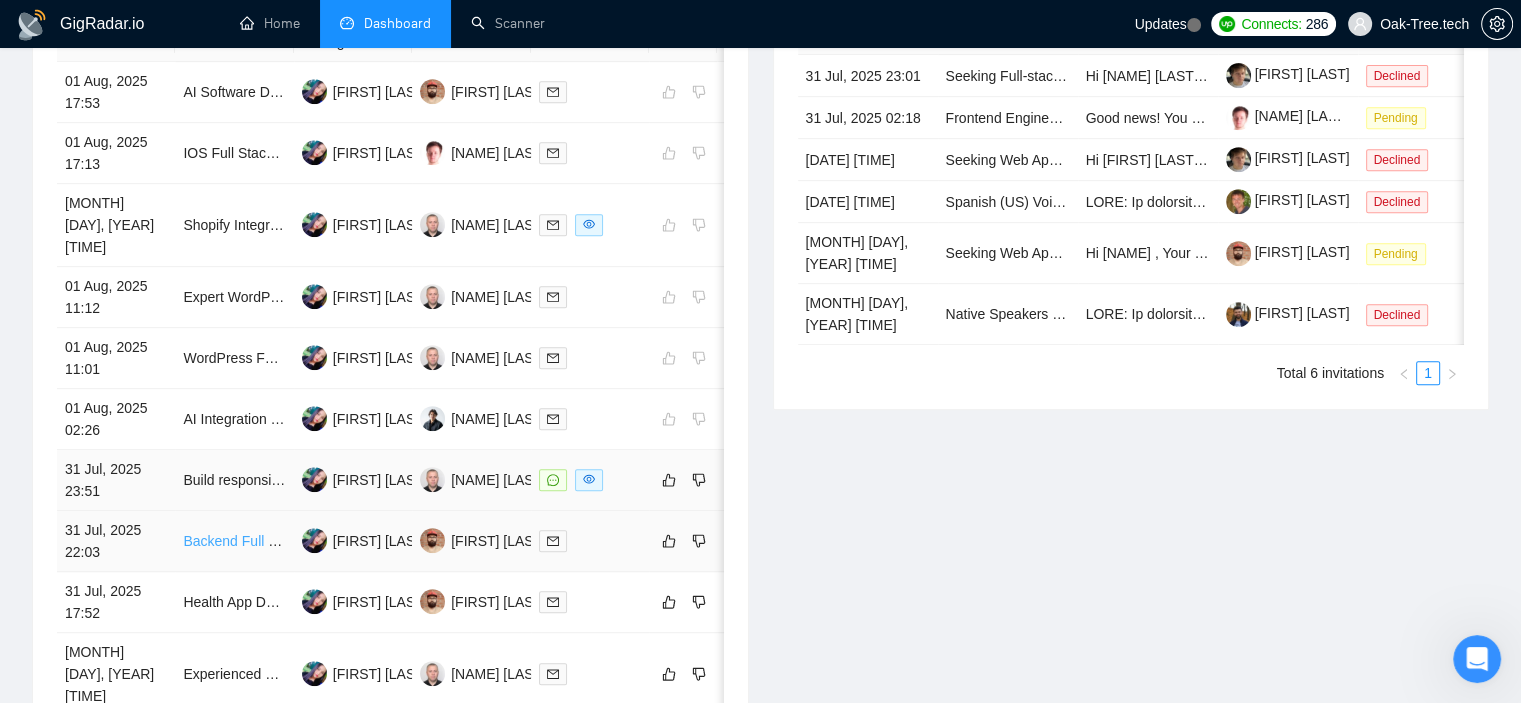 scroll, scrollTop: 898, scrollLeft: 0, axis: vertical 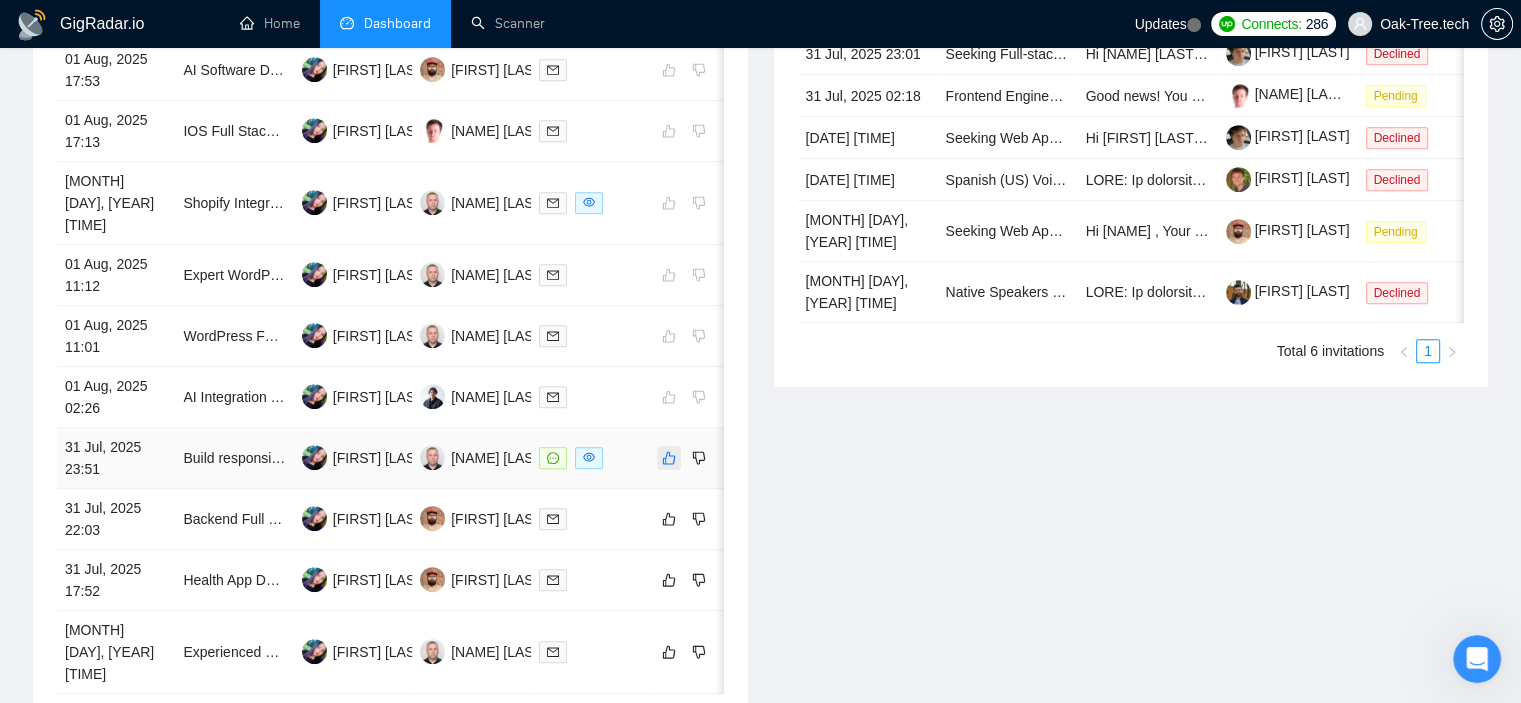 click at bounding box center (669, 458) 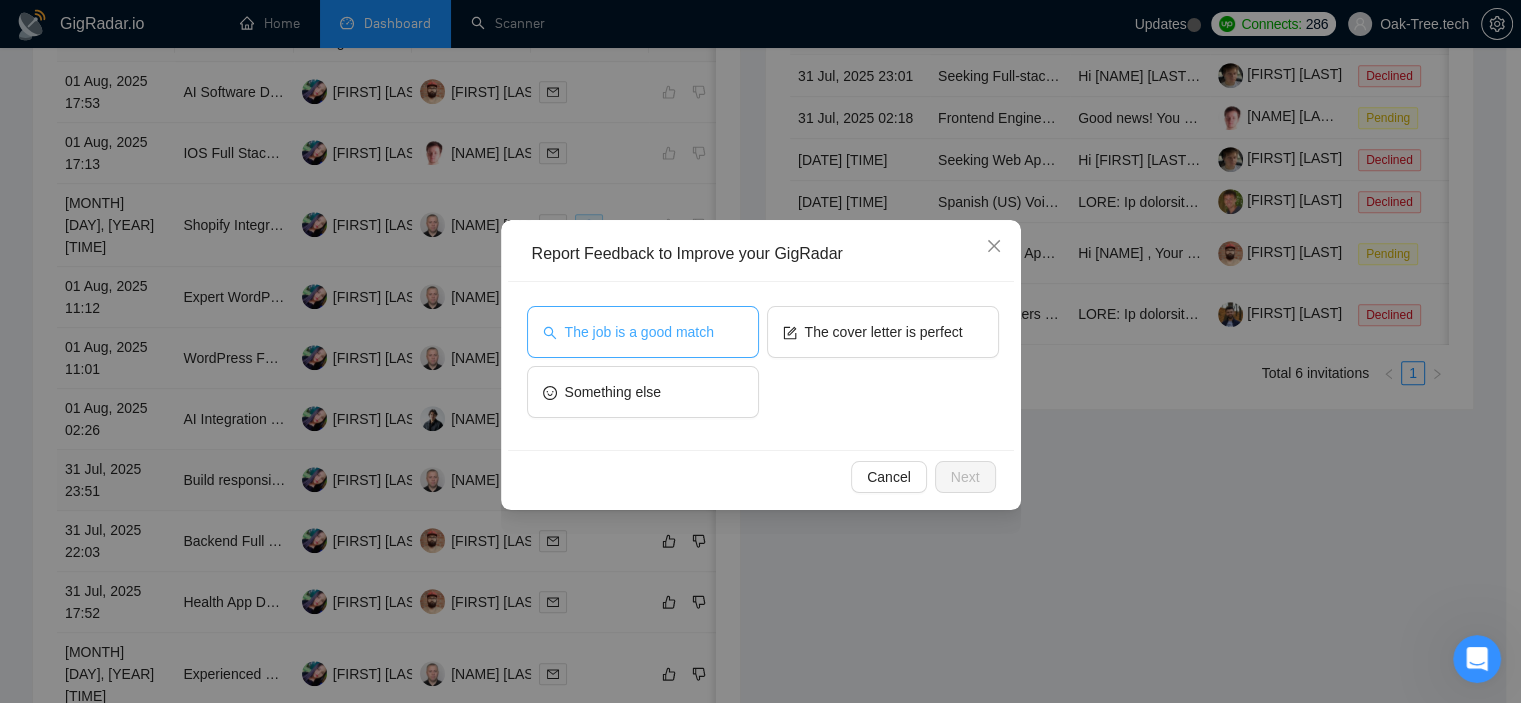 click on "The job is a good match" at bounding box center [643, 332] 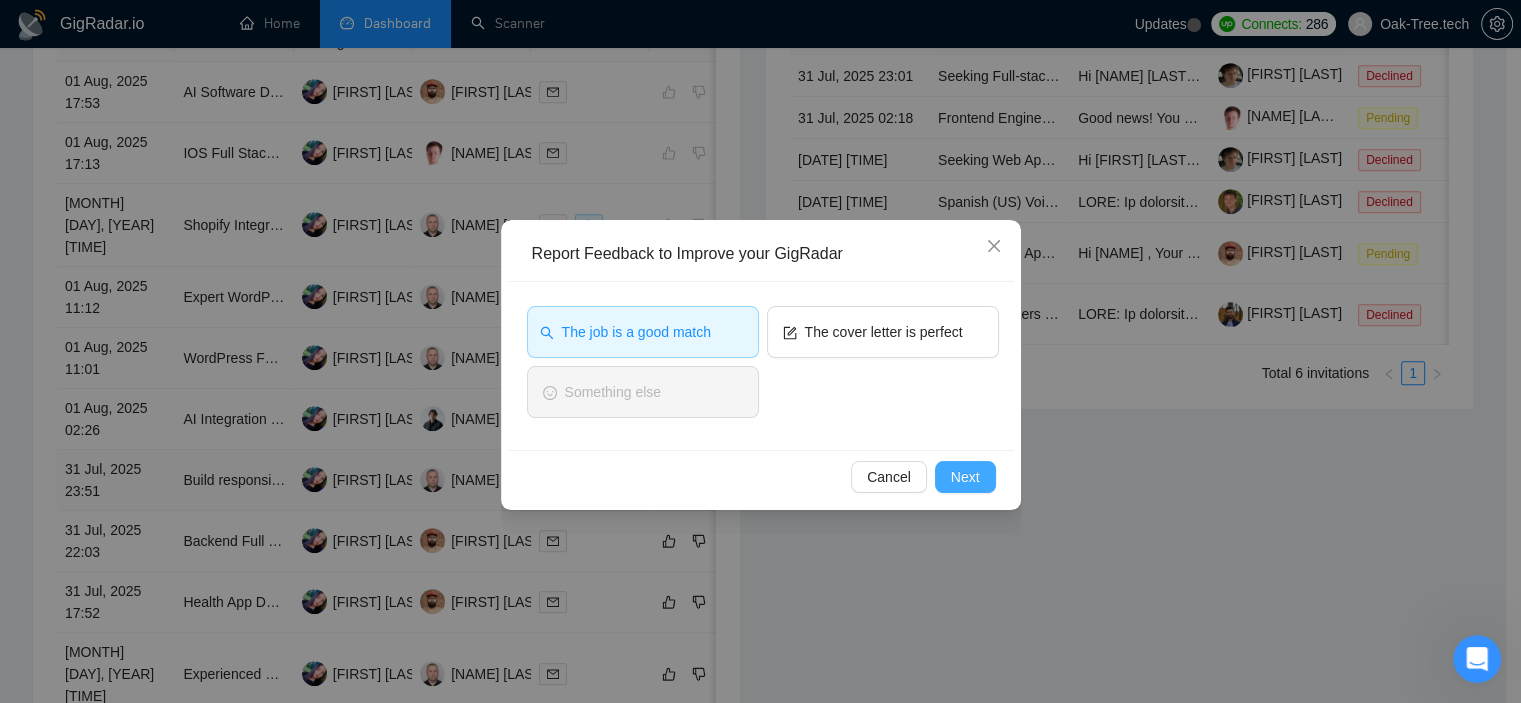 click on "Next" at bounding box center [965, 477] 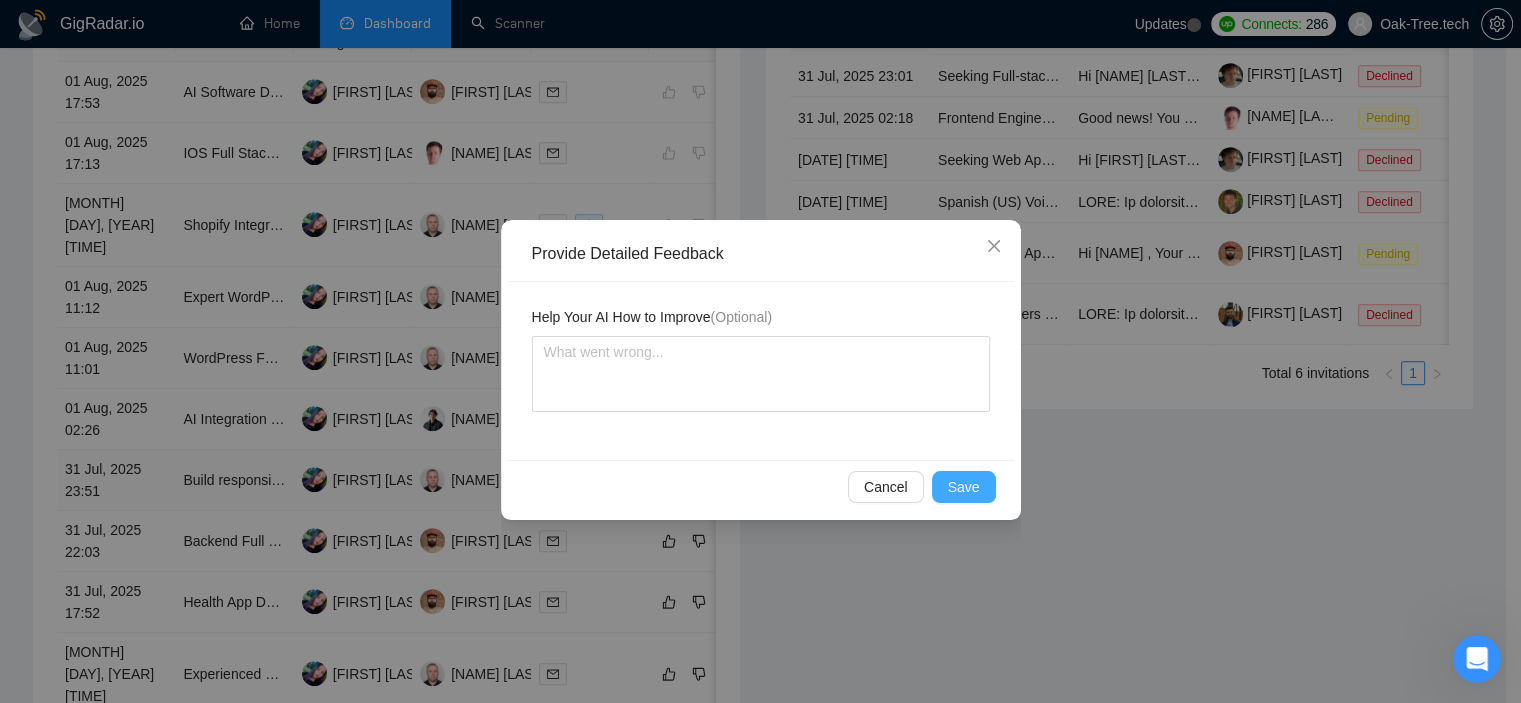 click on "Save" at bounding box center [964, 487] 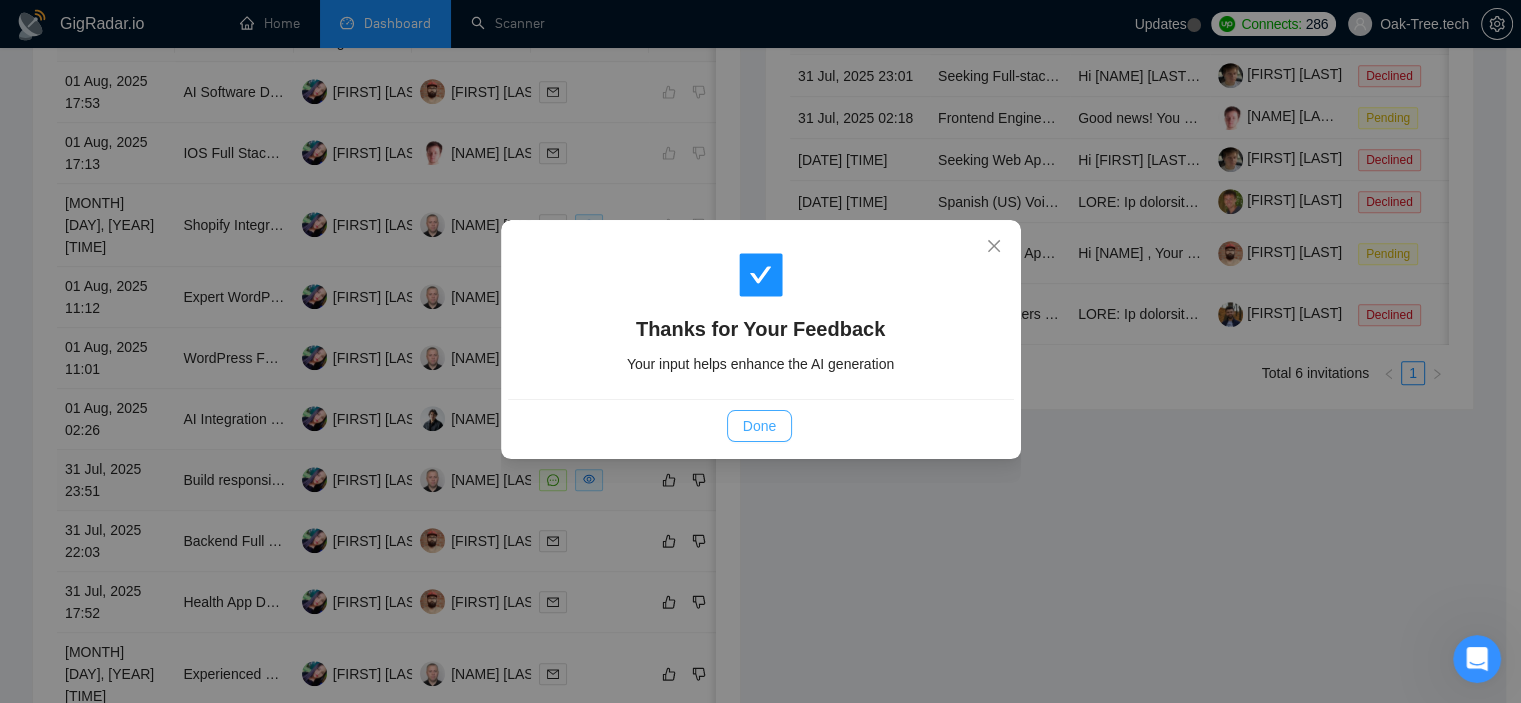 click on "Done" at bounding box center [759, 426] 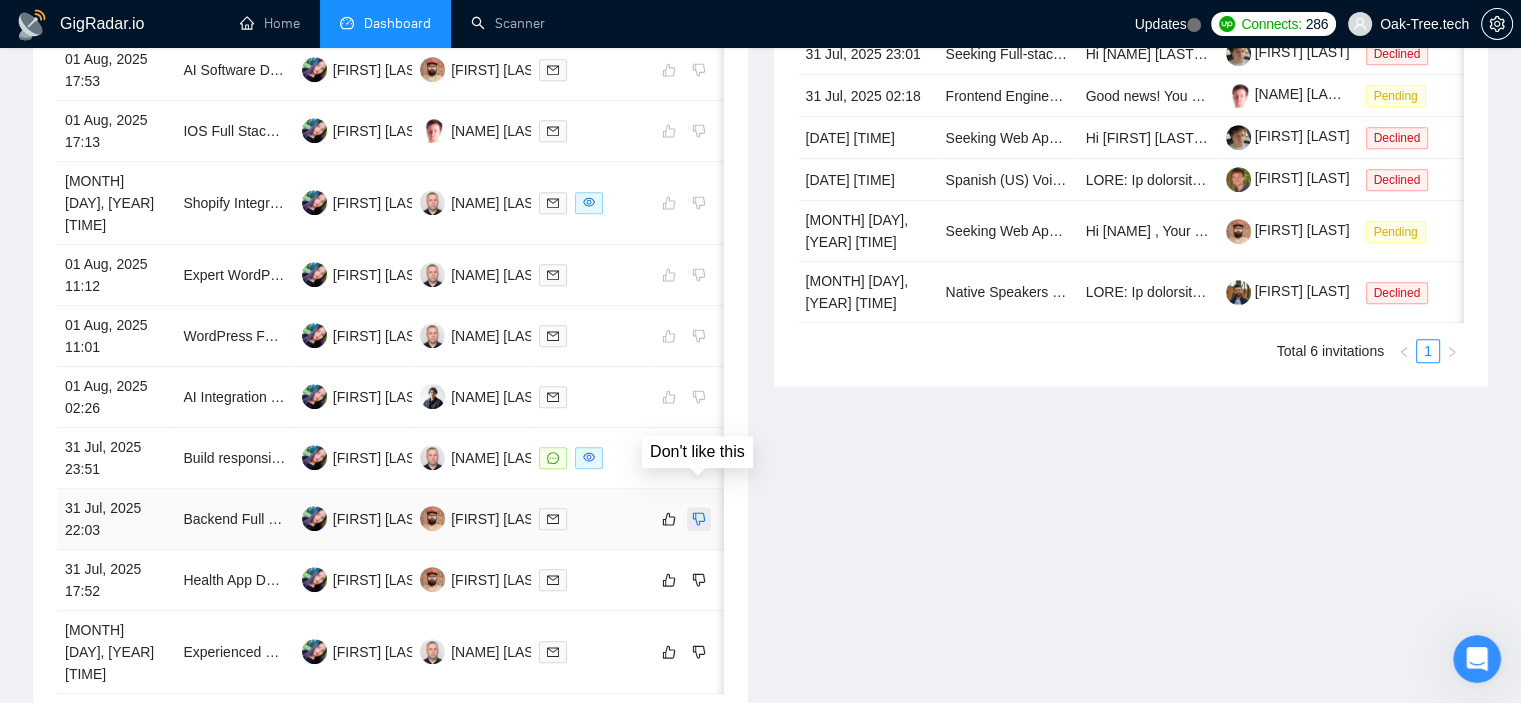 click 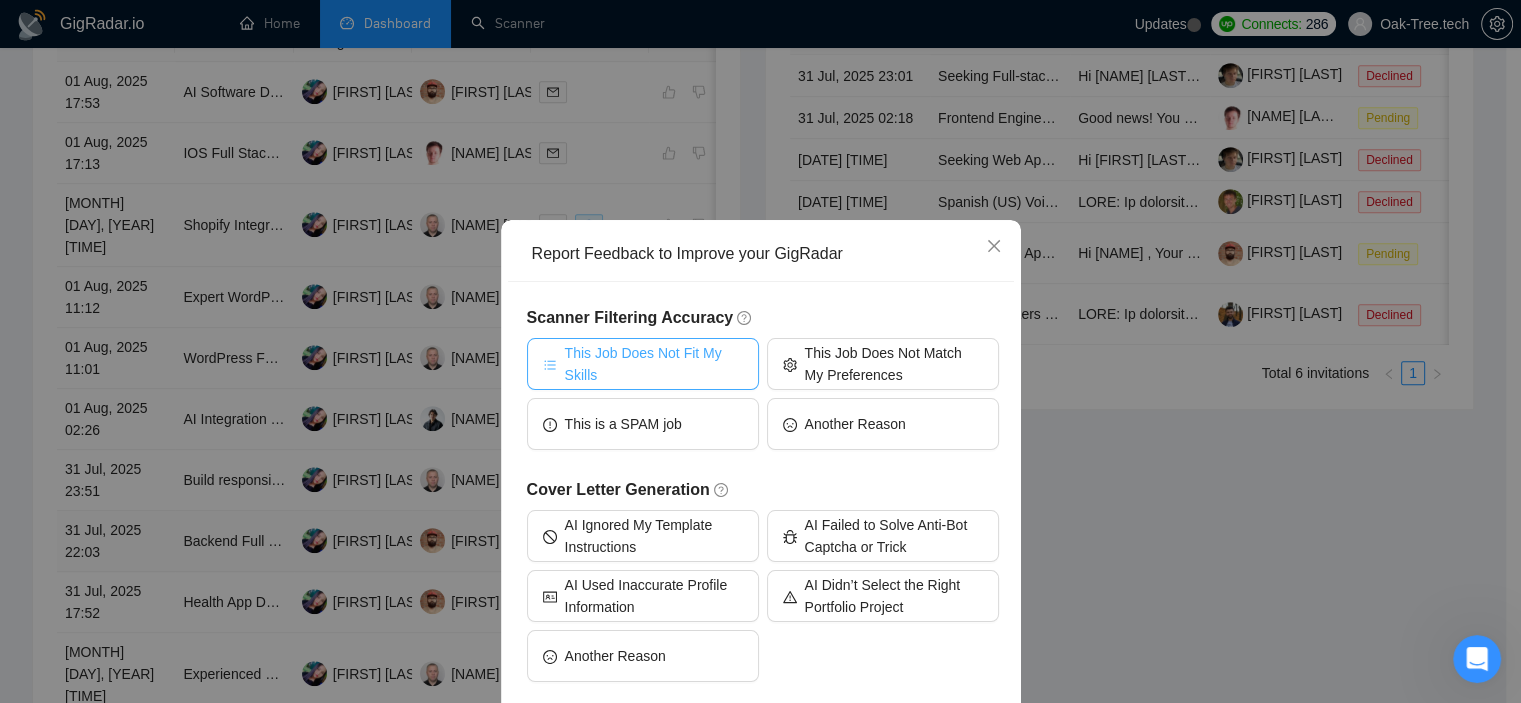 click on "This Job Does Not Fit My Skills" at bounding box center (654, 364) 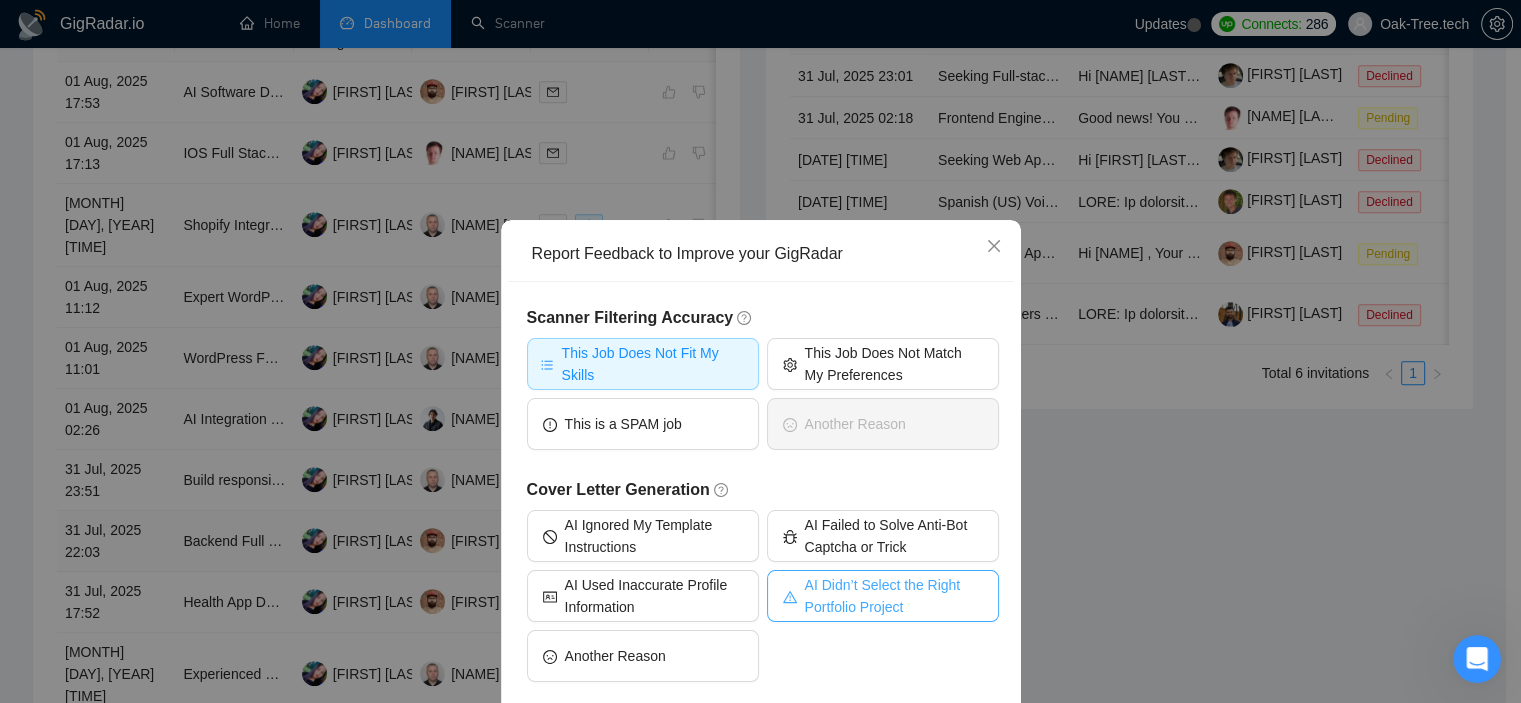scroll, scrollTop: 94, scrollLeft: 0, axis: vertical 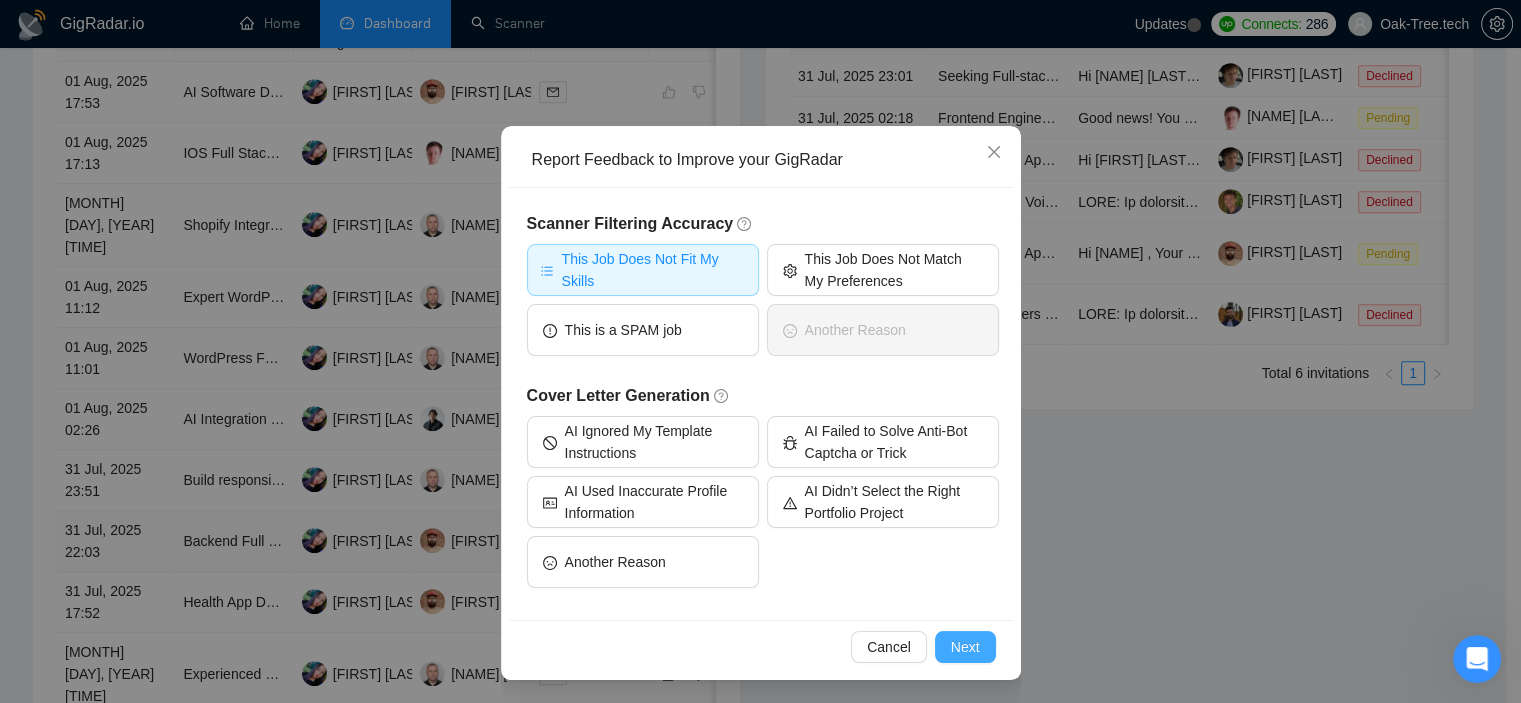 click on "Next" at bounding box center (965, 647) 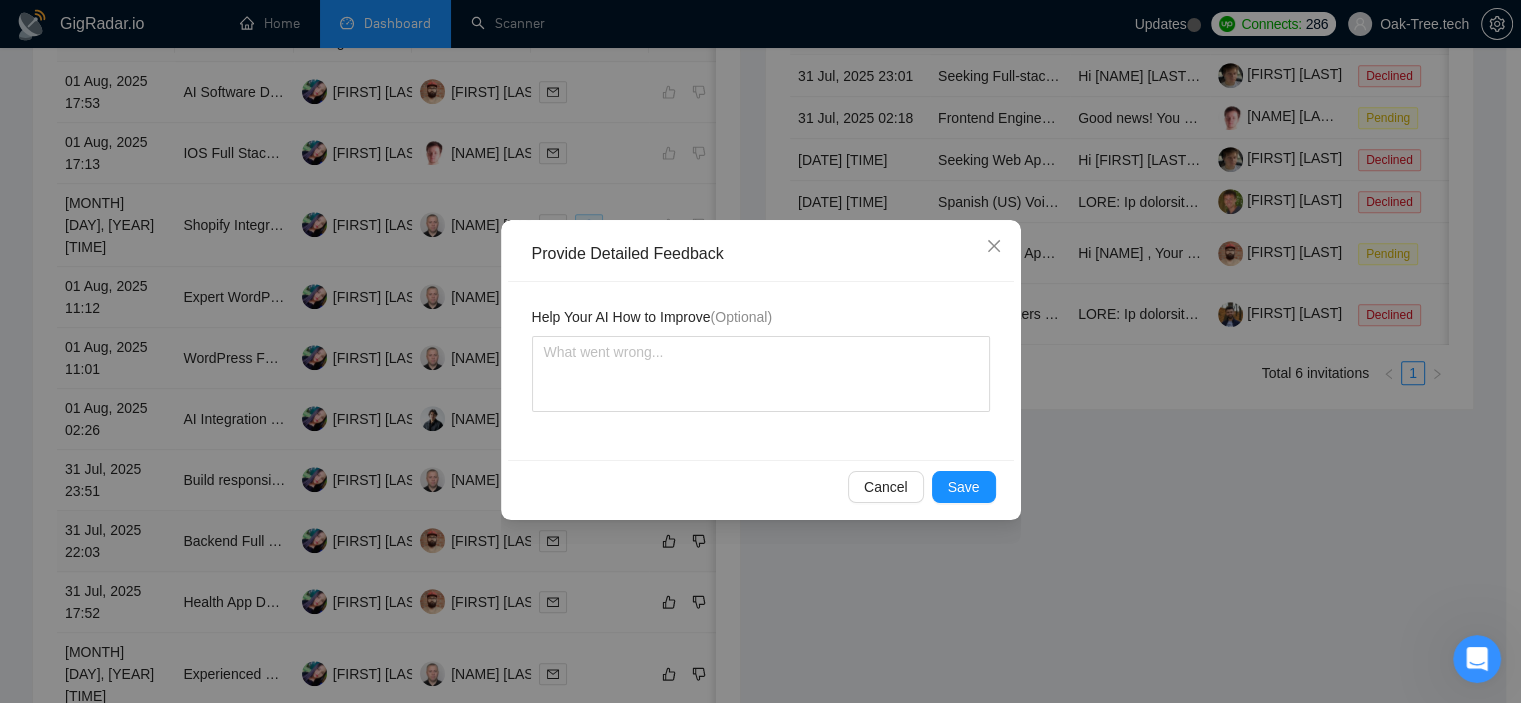 scroll, scrollTop: 0, scrollLeft: 0, axis: both 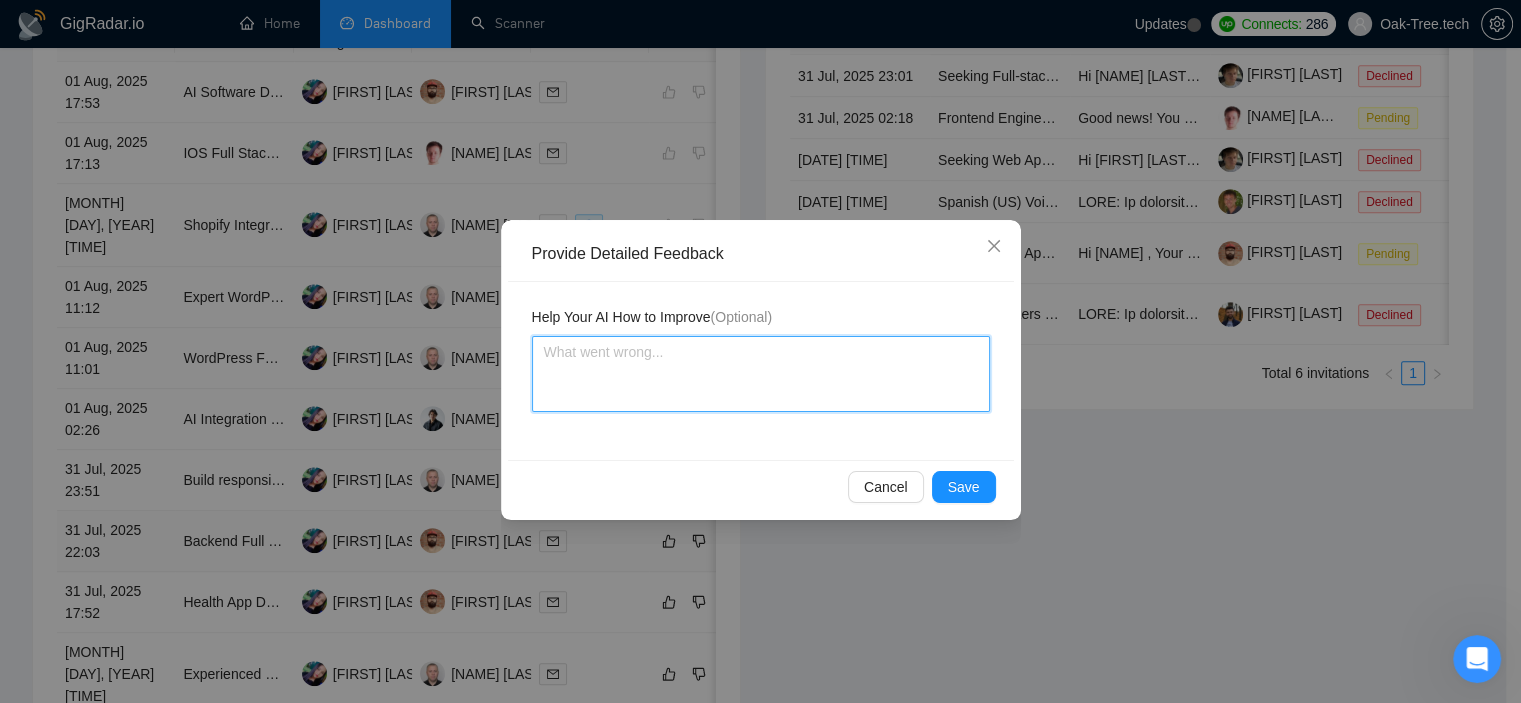 click at bounding box center [761, 374] 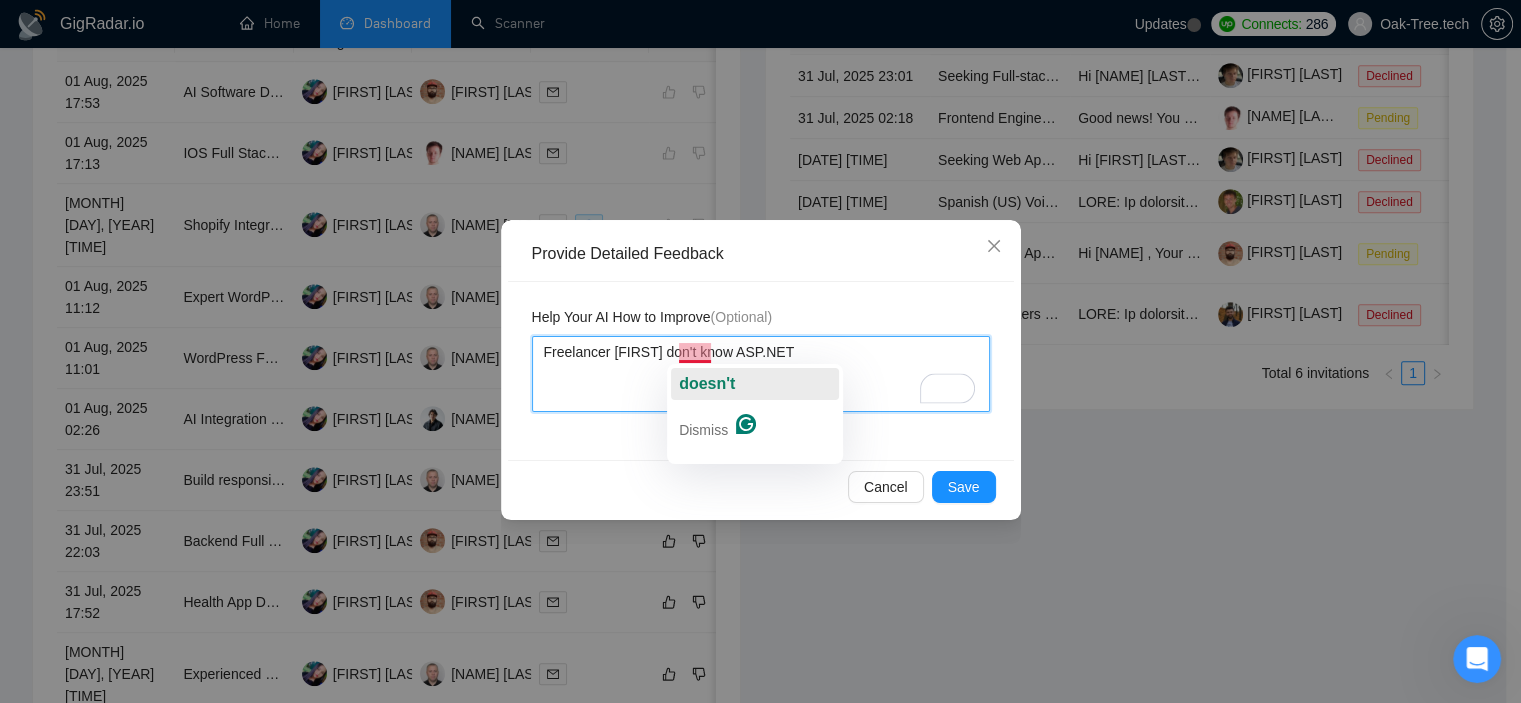 click on "doesn't" 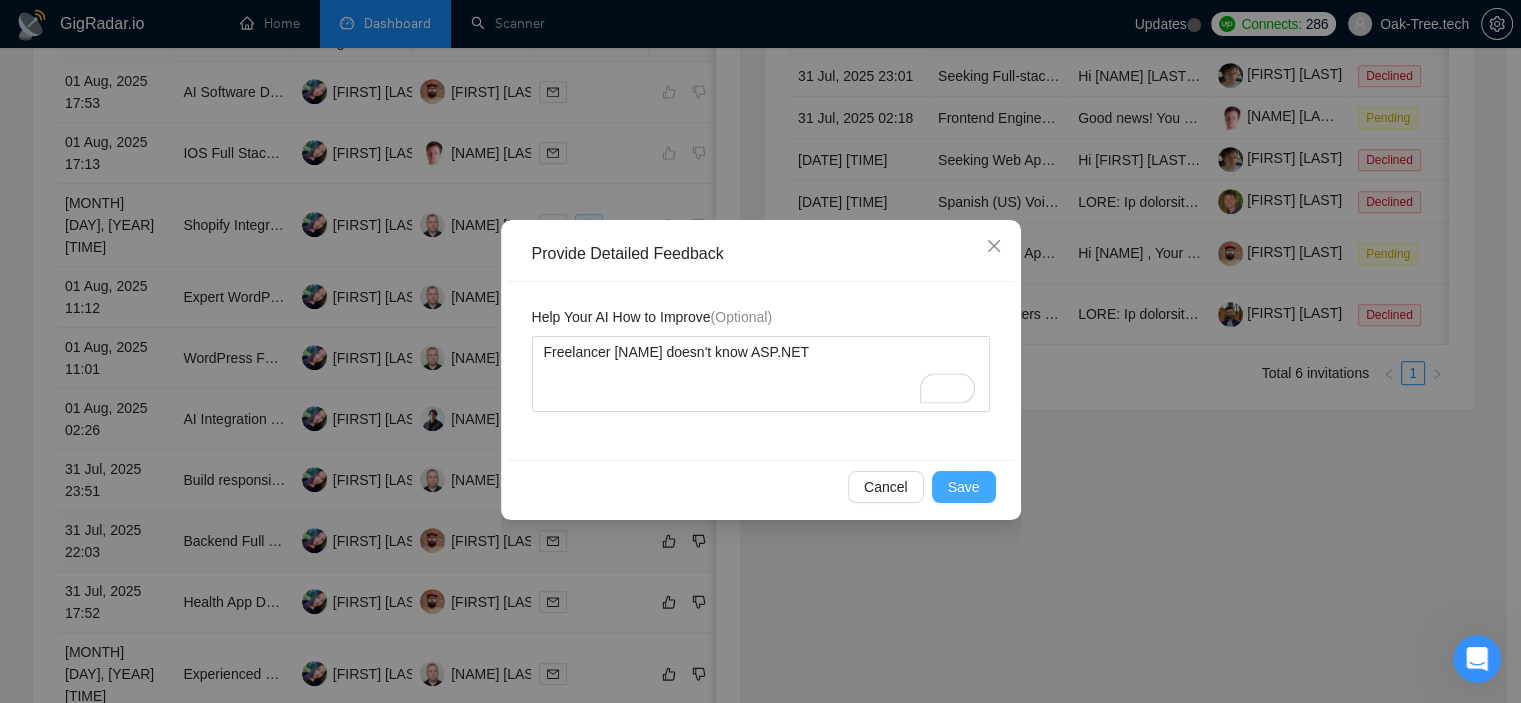 click on "Save" at bounding box center [964, 487] 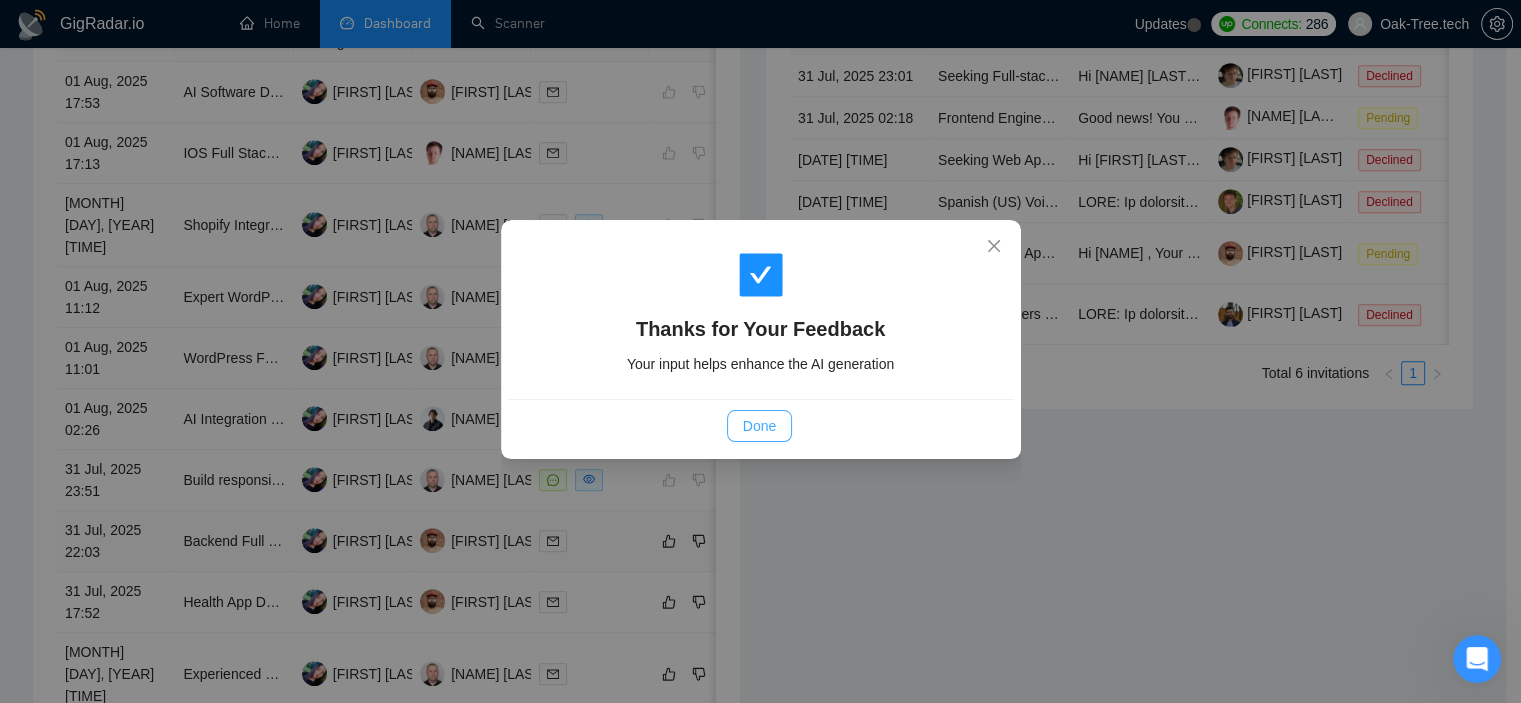 click on "Done" at bounding box center (759, 426) 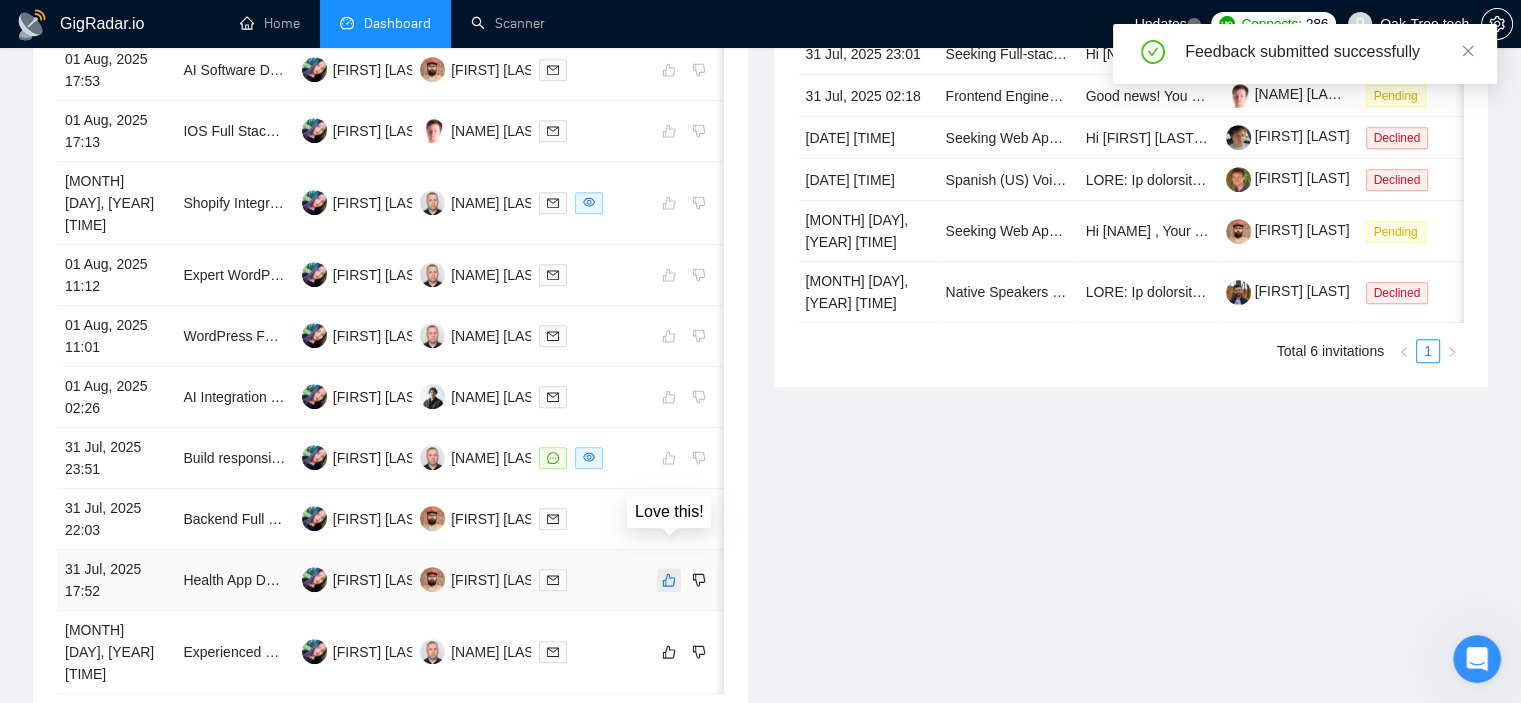 click at bounding box center [669, 580] 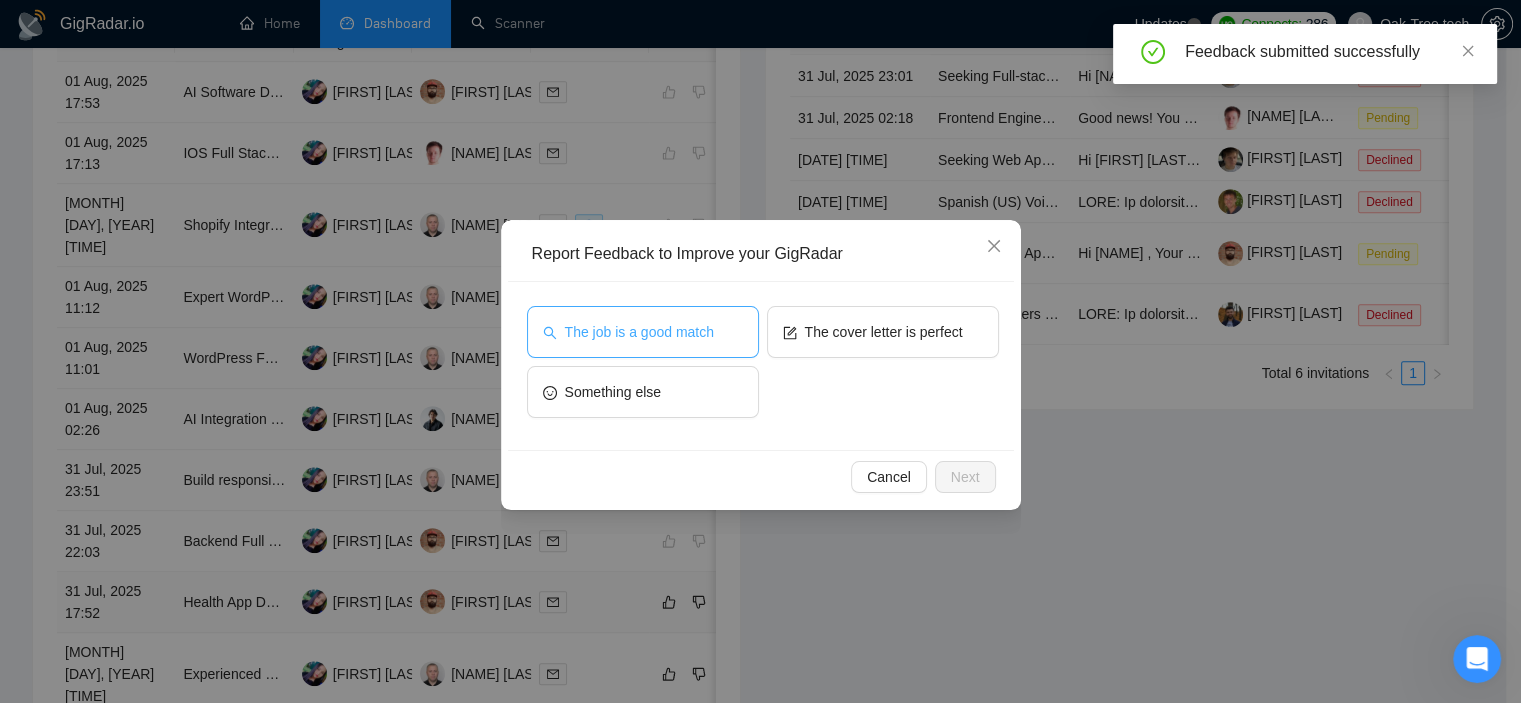 click on "The job is a good match" at bounding box center [643, 332] 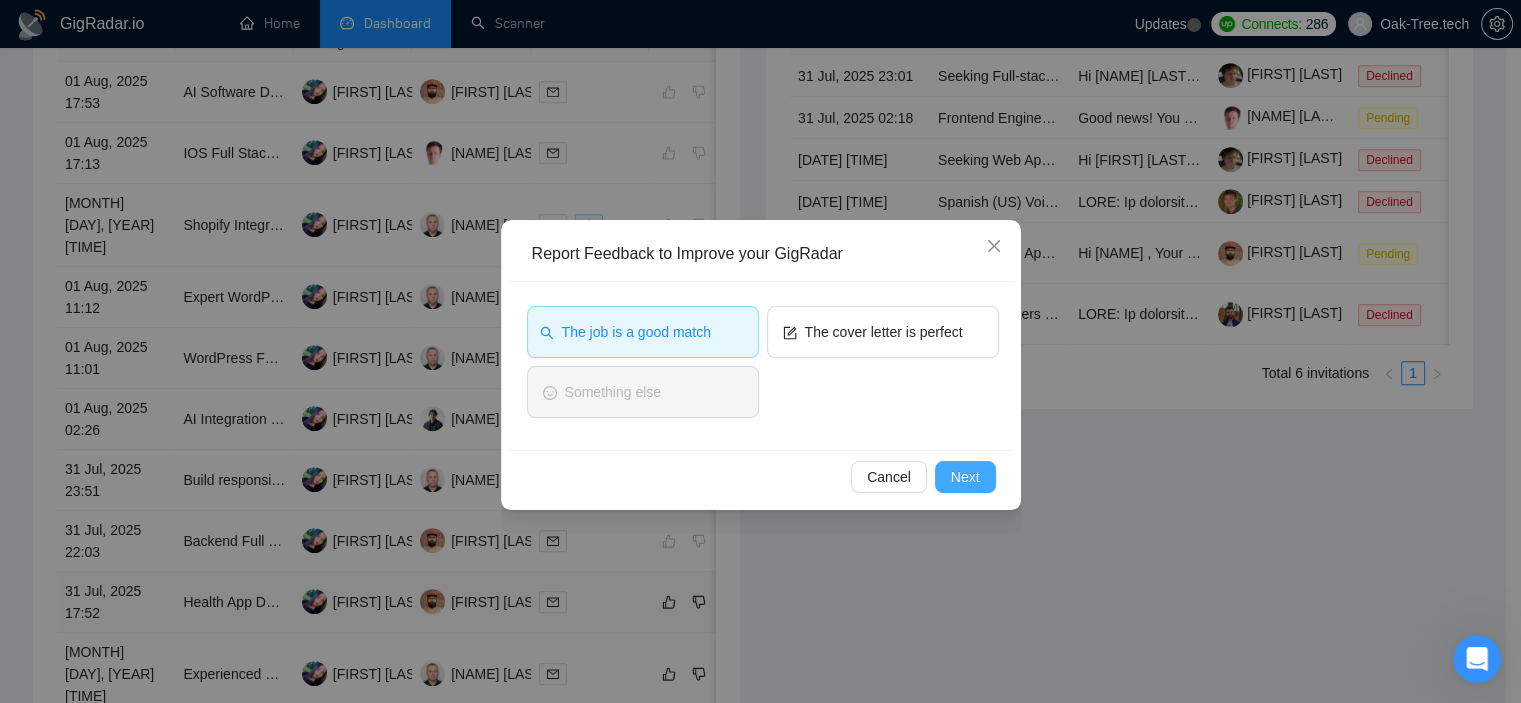 click on "Next" at bounding box center [965, 477] 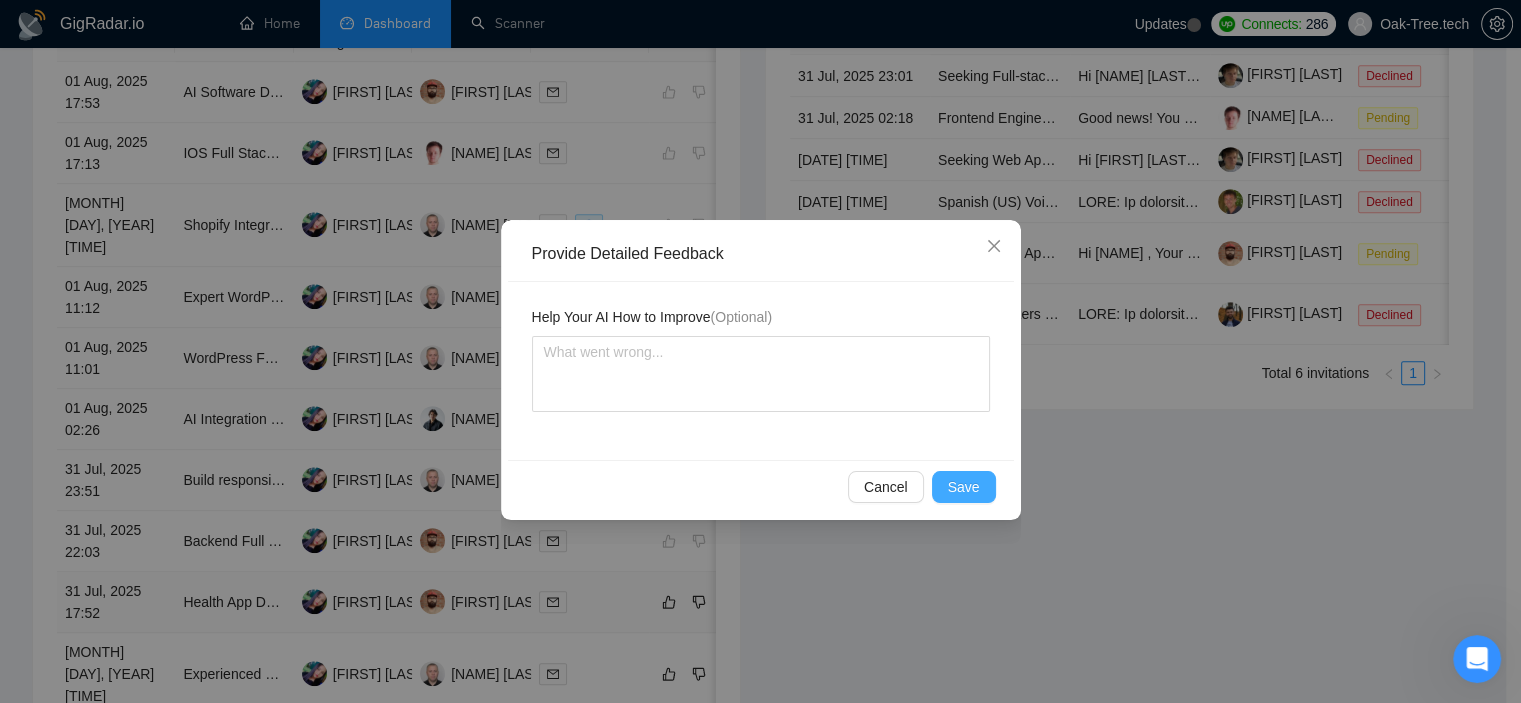 click on "Save" at bounding box center (964, 487) 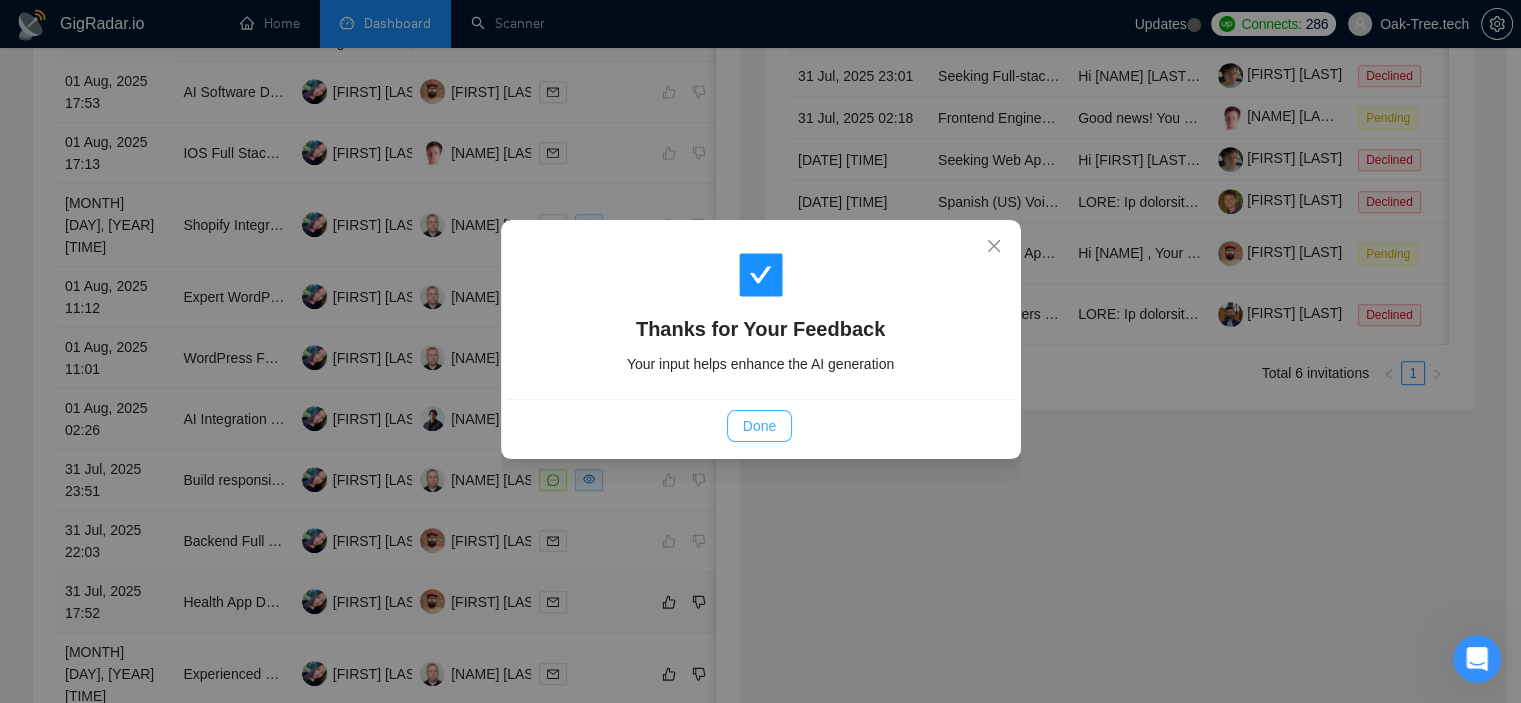 click on "Done" at bounding box center [759, 426] 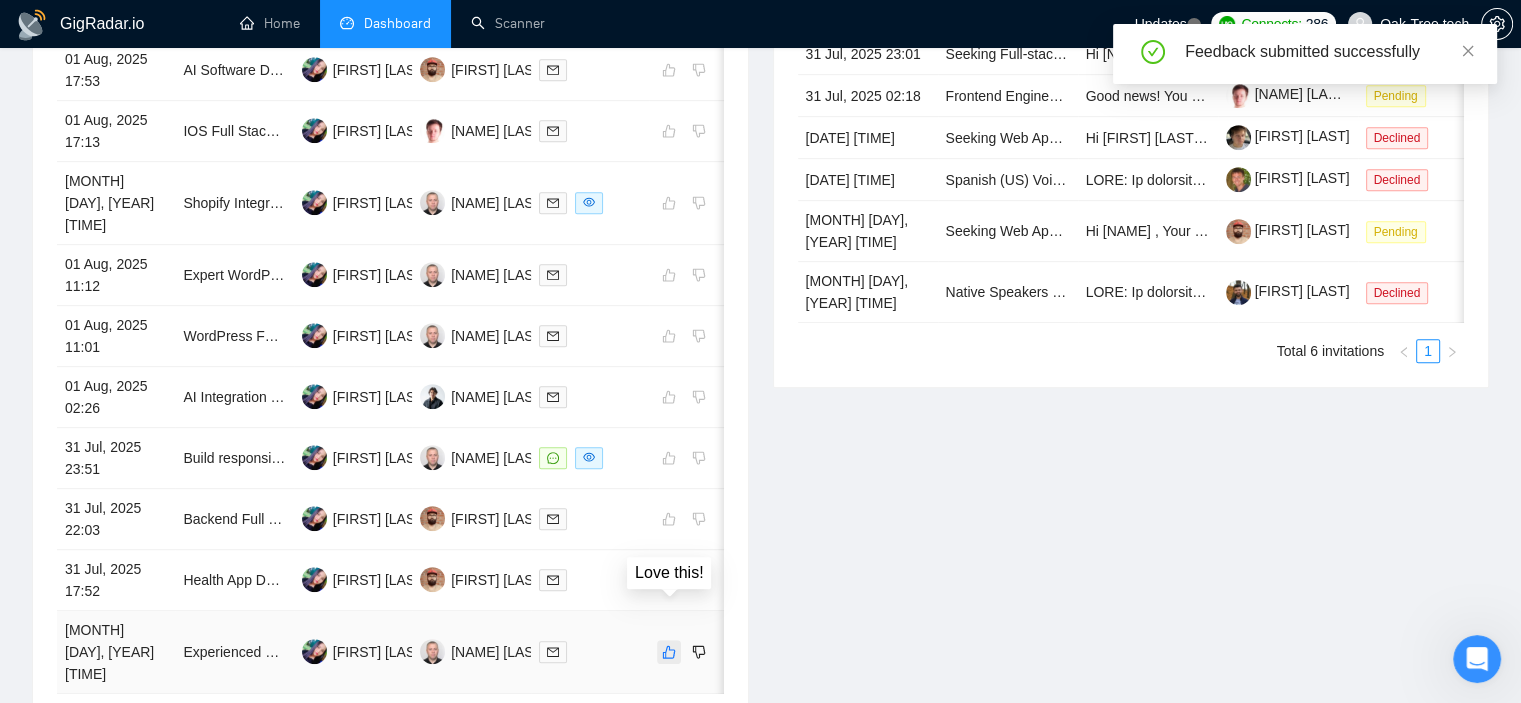 click 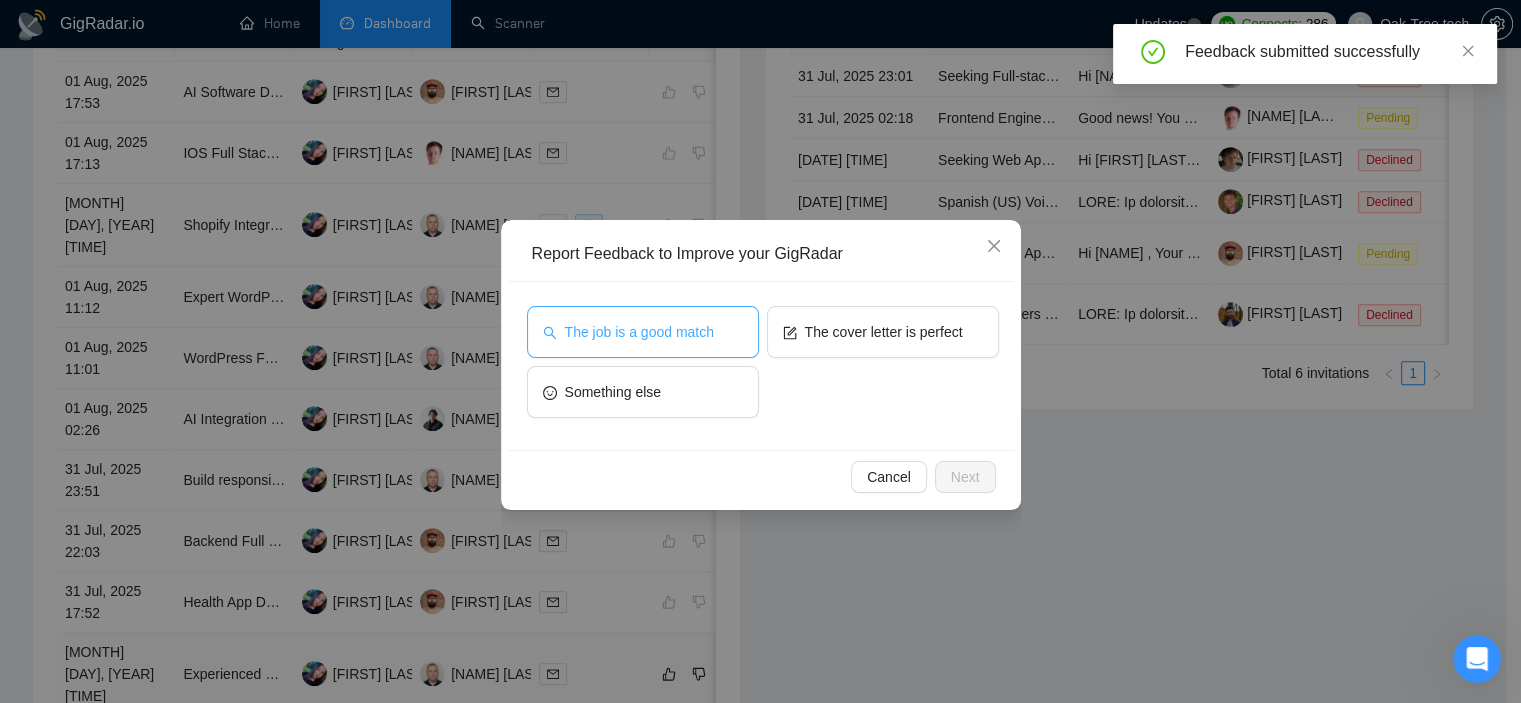 click on "The job is a good match" at bounding box center (639, 332) 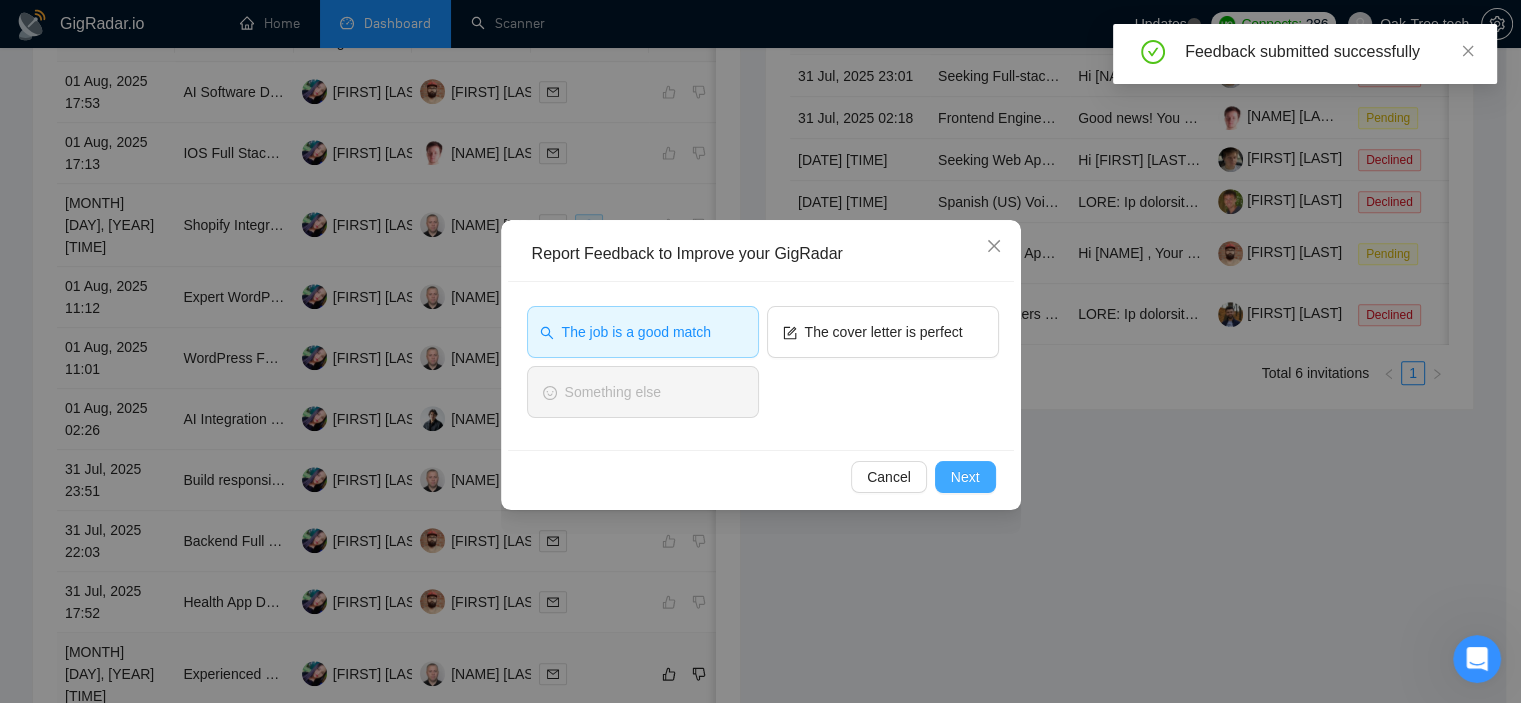 click on "Next" at bounding box center (965, 477) 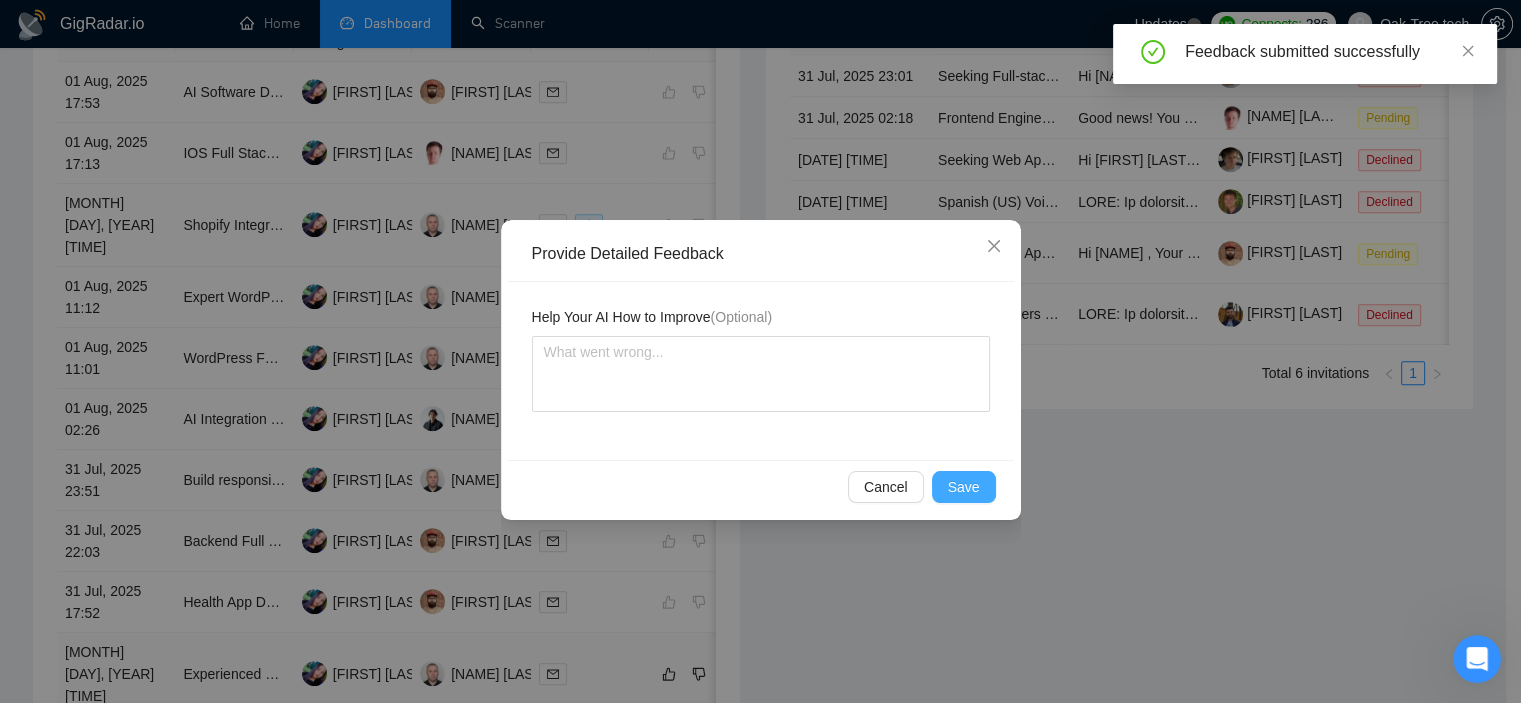 click on "Save" at bounding box center (964, 487) 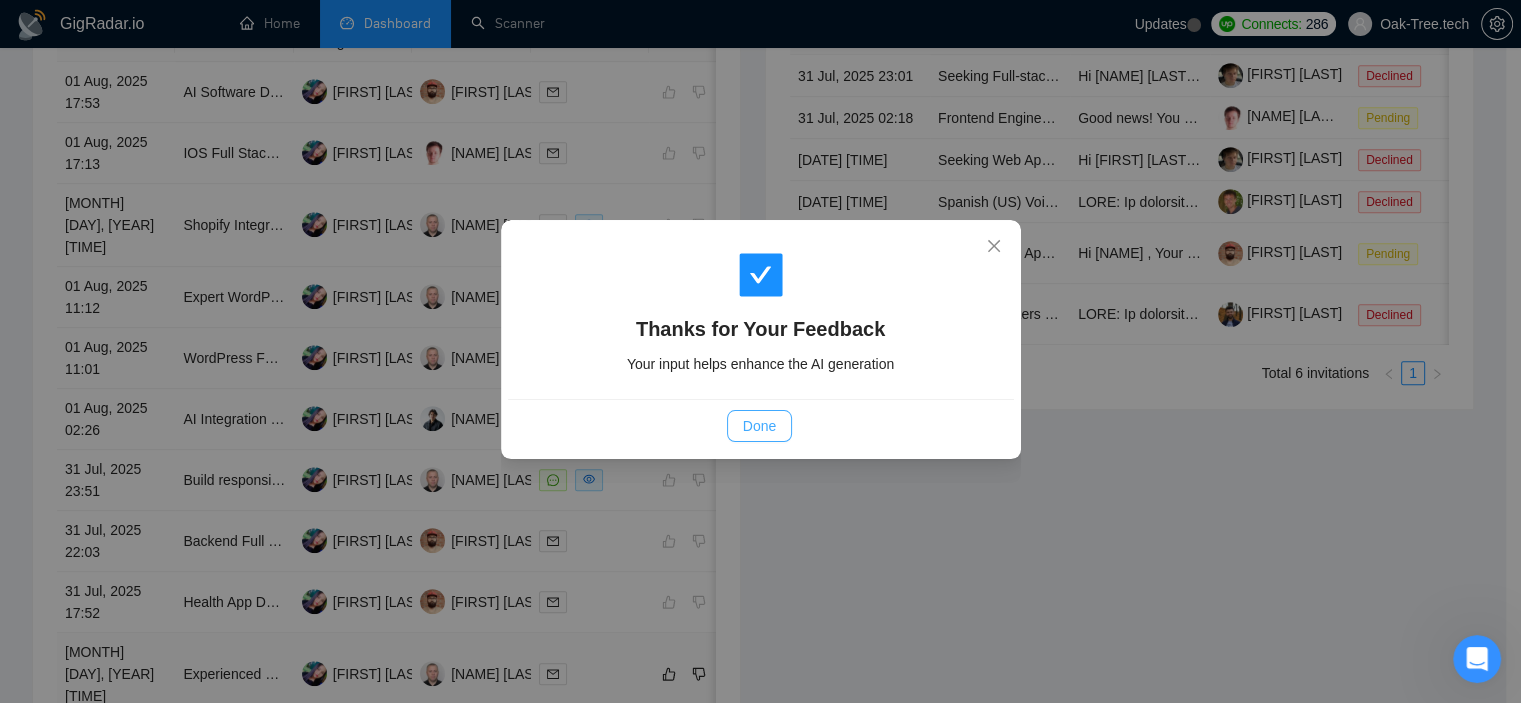 click on "Done" at bounding box center (759, 426) 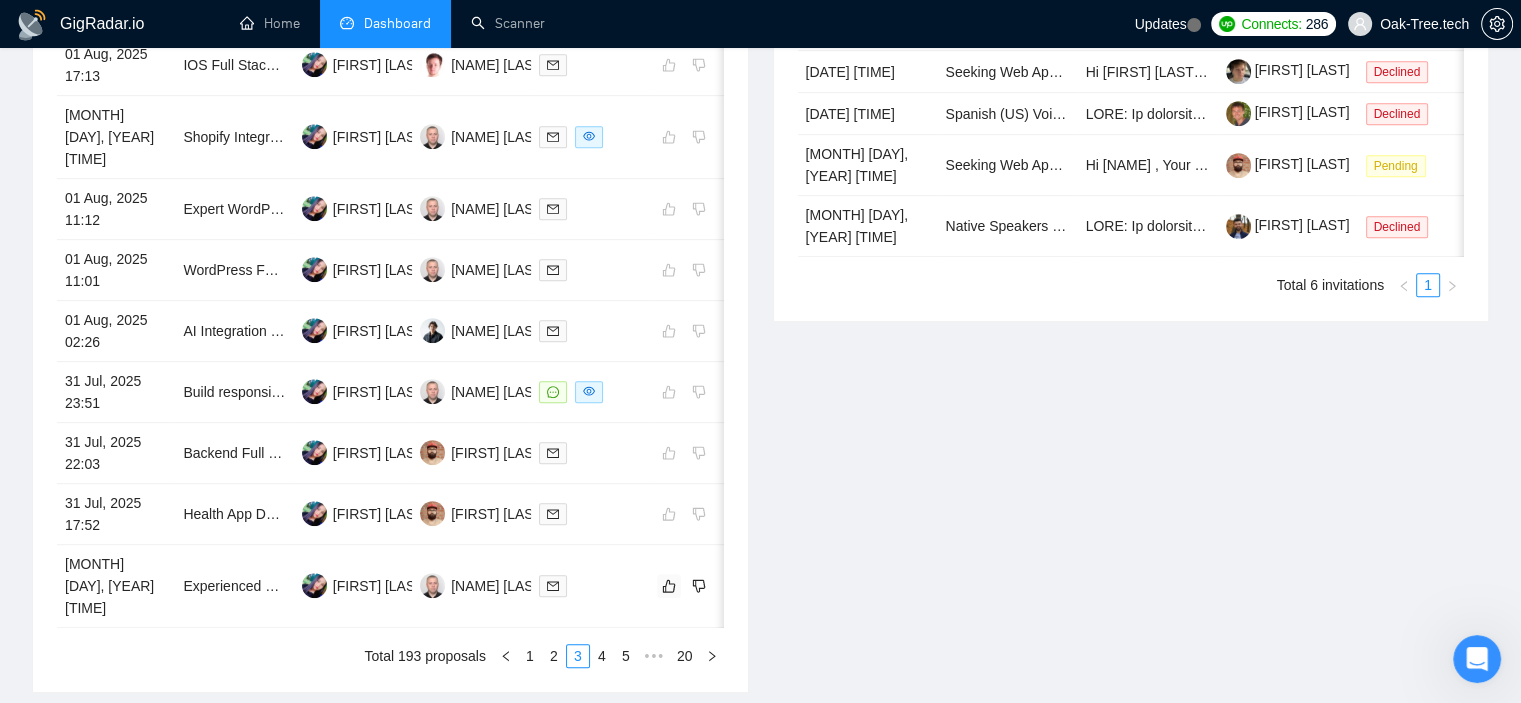 scroll, scrollTop: 998, scrollLeft: 0, axis: vertical 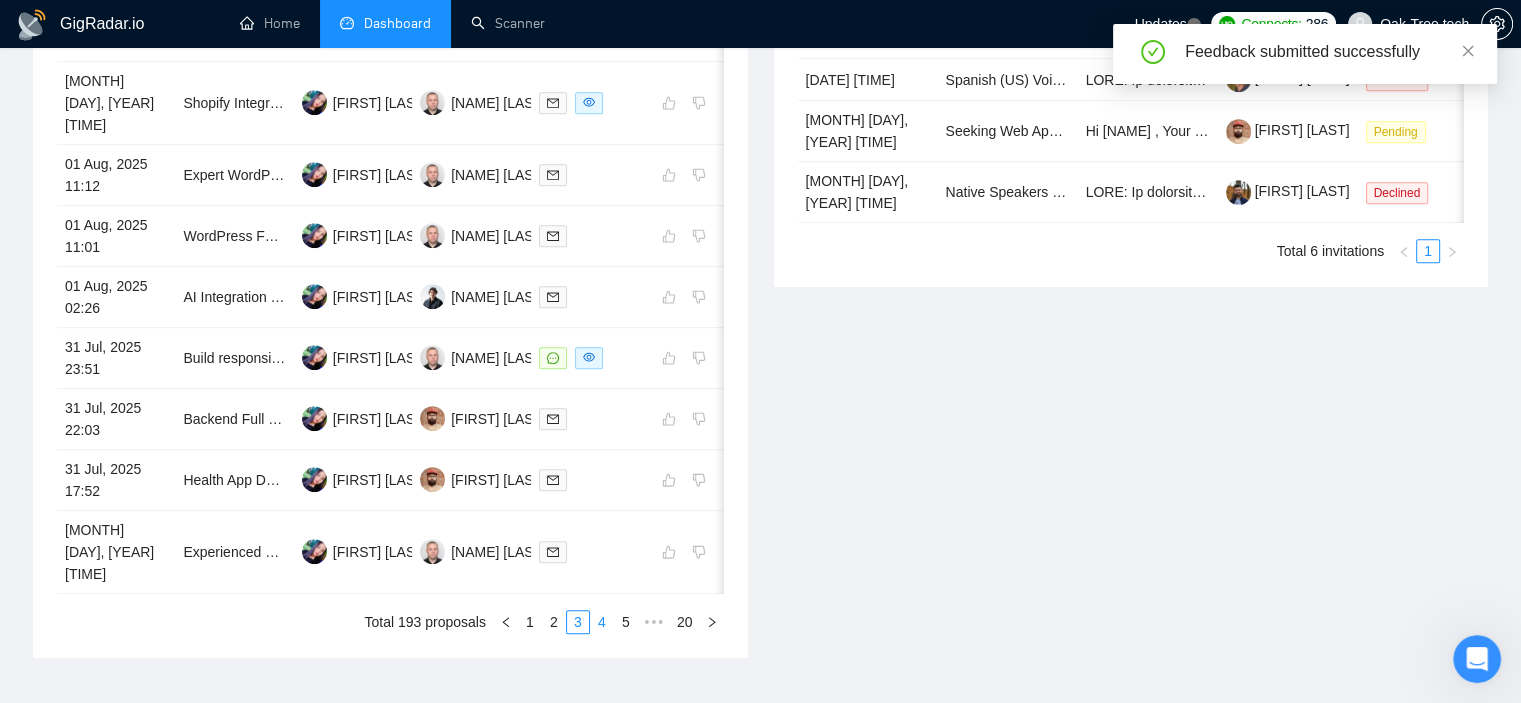 click on "4" at bounding box center [602, 622] 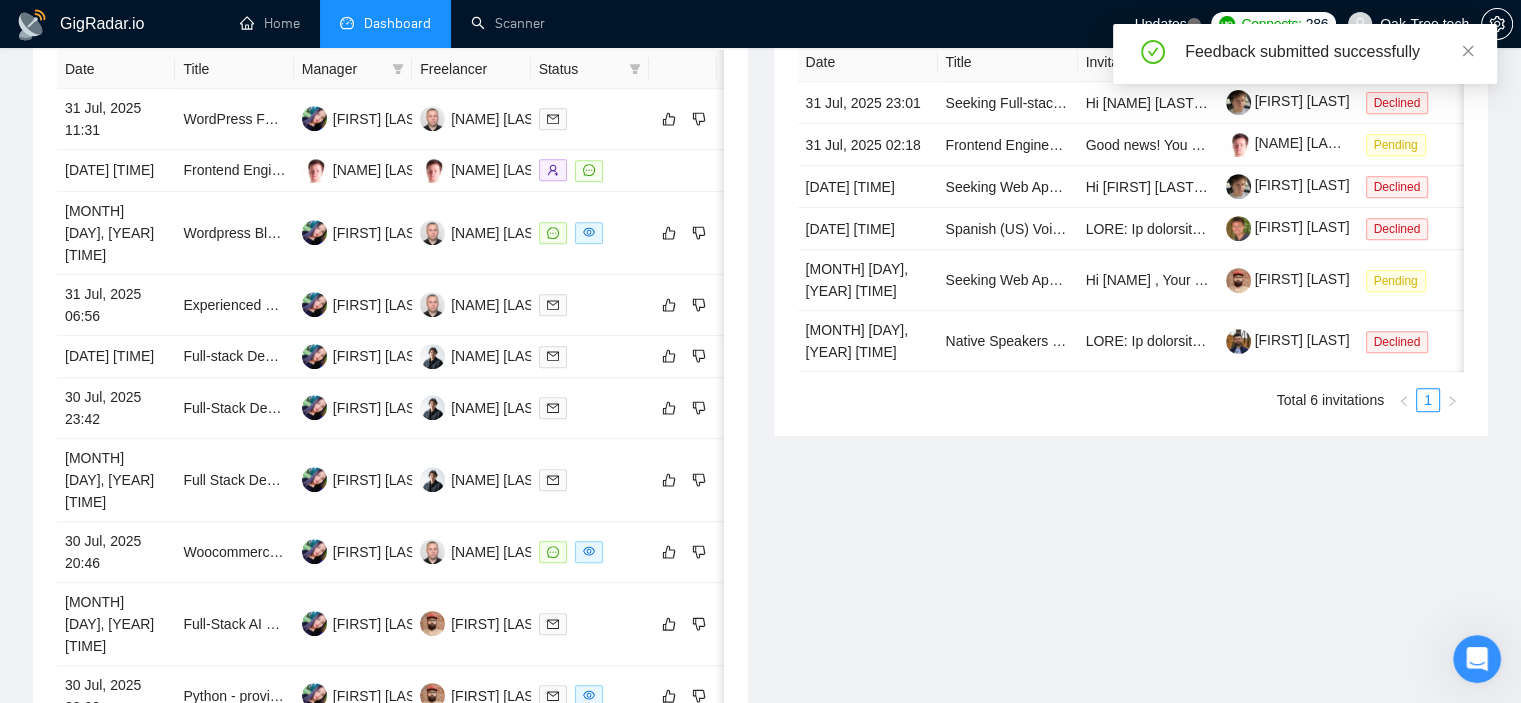scroll, scrollTop: 798, scrollLeft: 0, axis: vertical 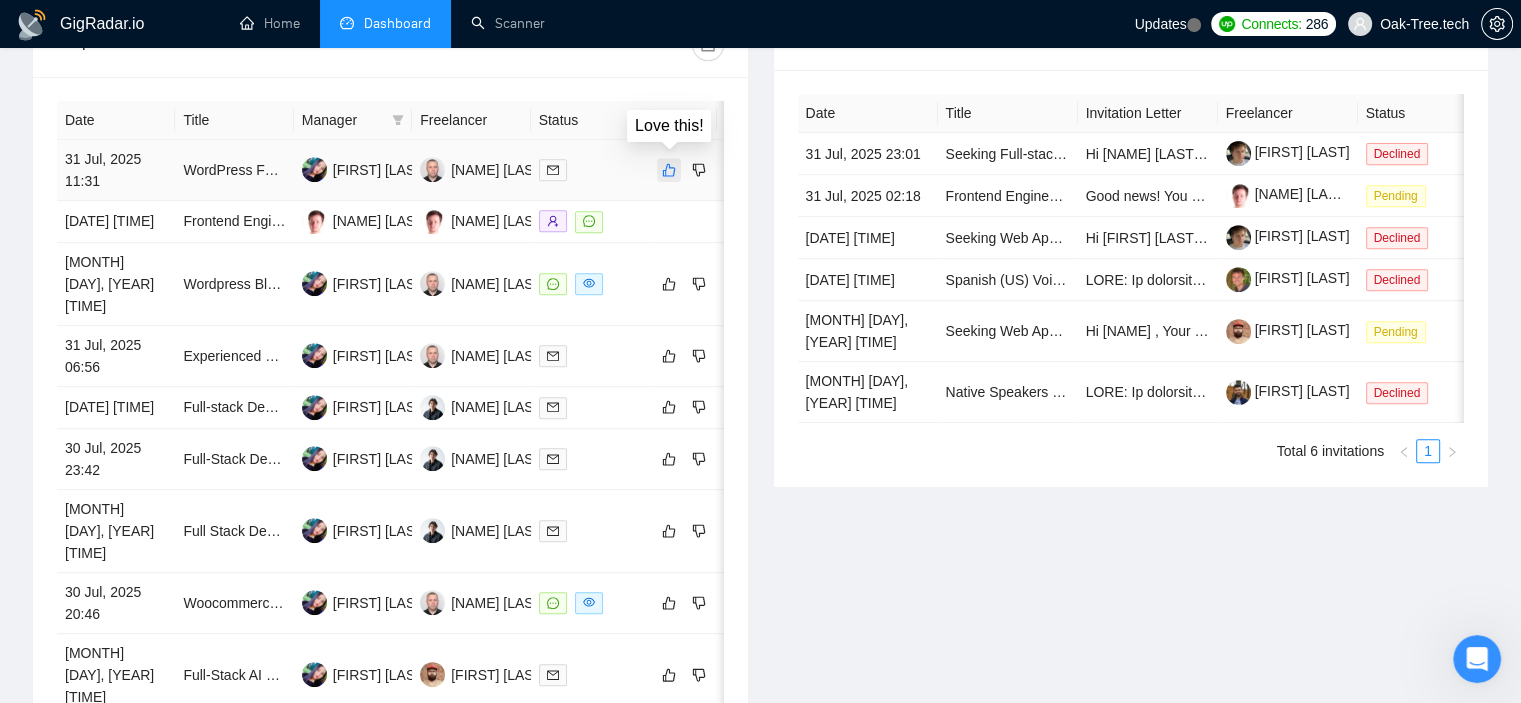 click 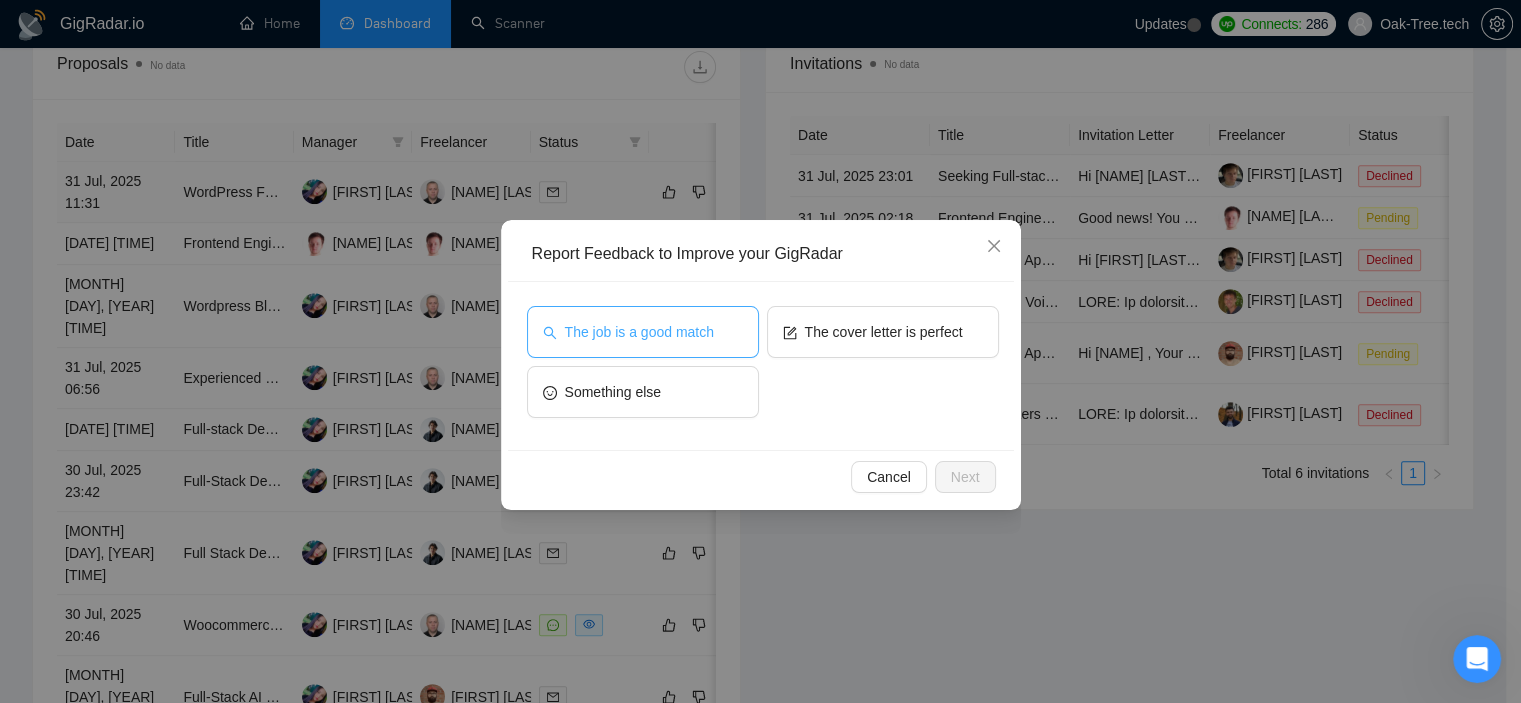 click on "The job is a good match" at bounding box center [643, 332] 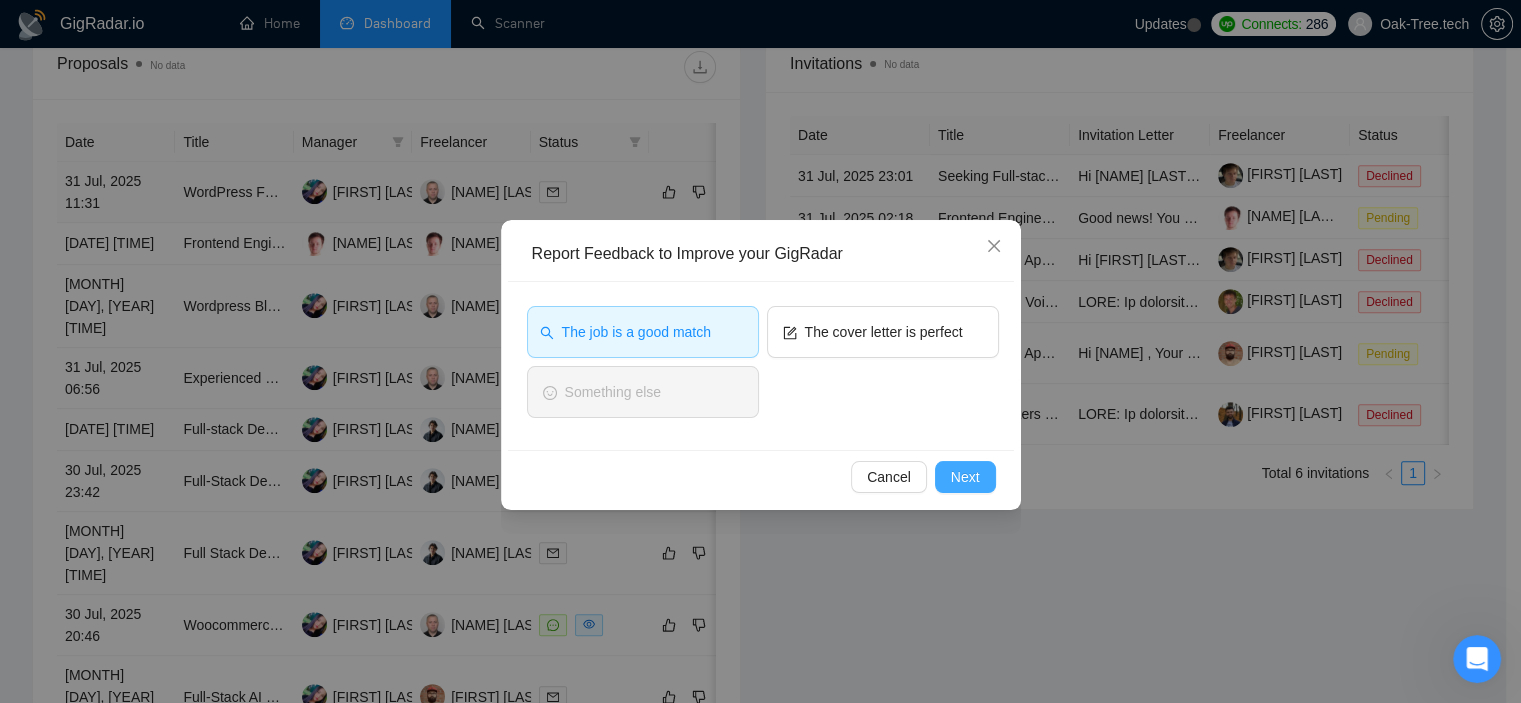 click on "Next" at bounding box center (965, 477) 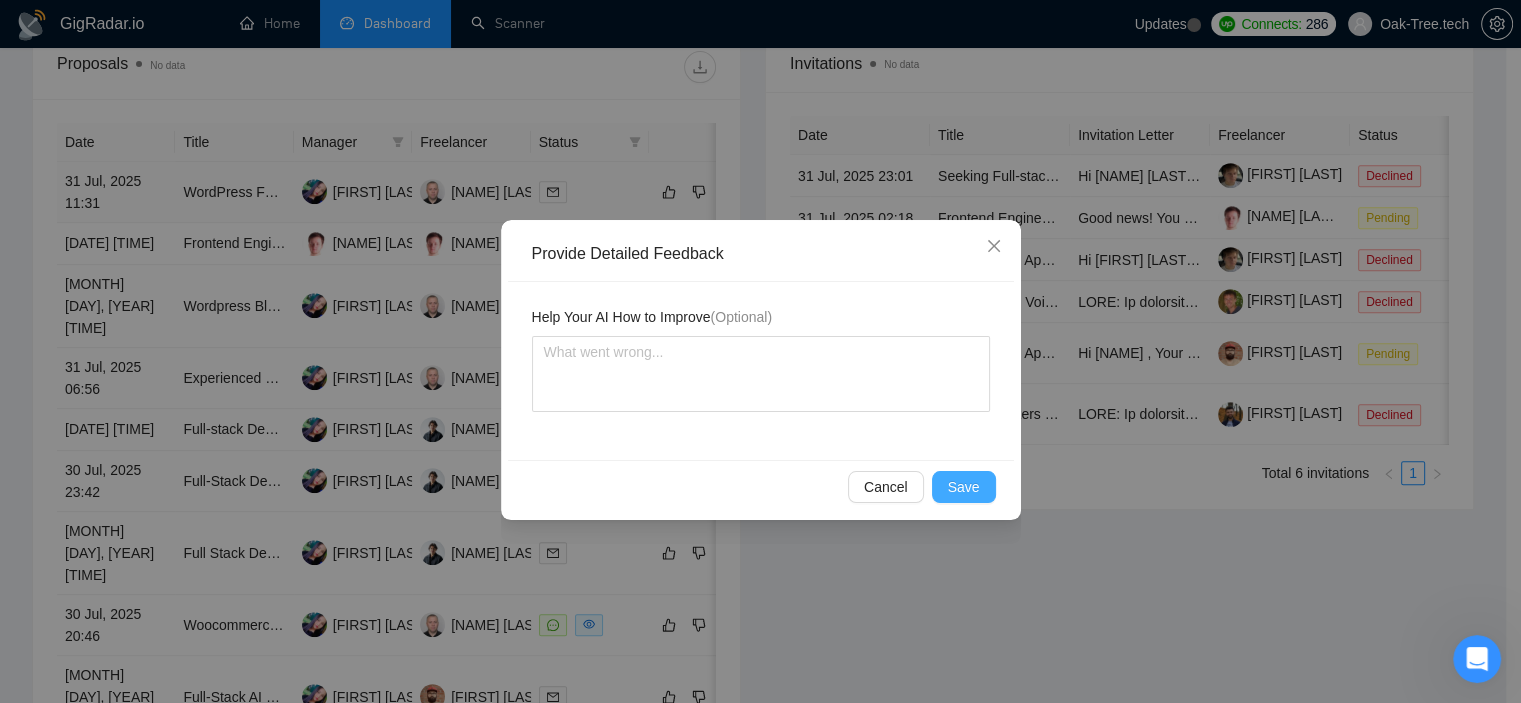 click on "Save" at bounding box center [964, 487] 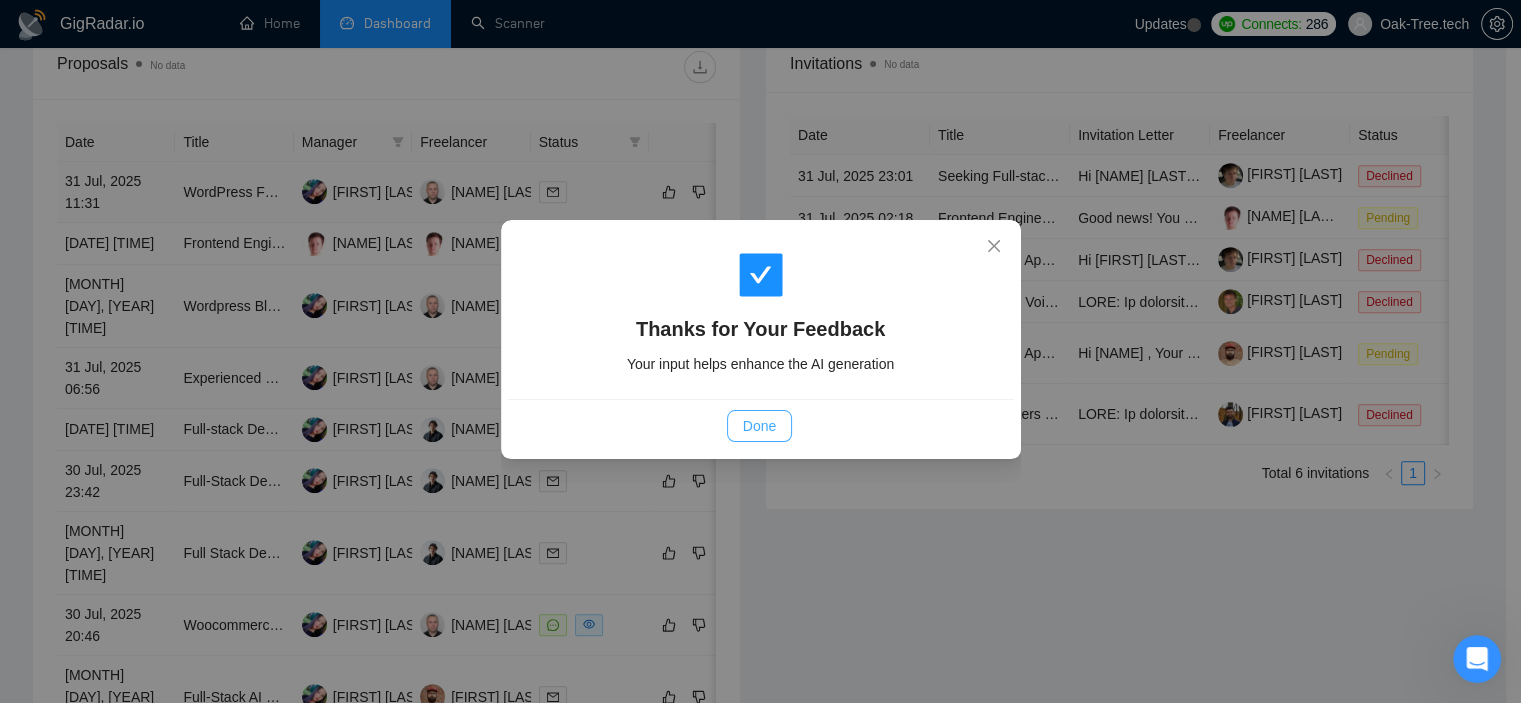 click on "Done" at bounding box center [759, 426] 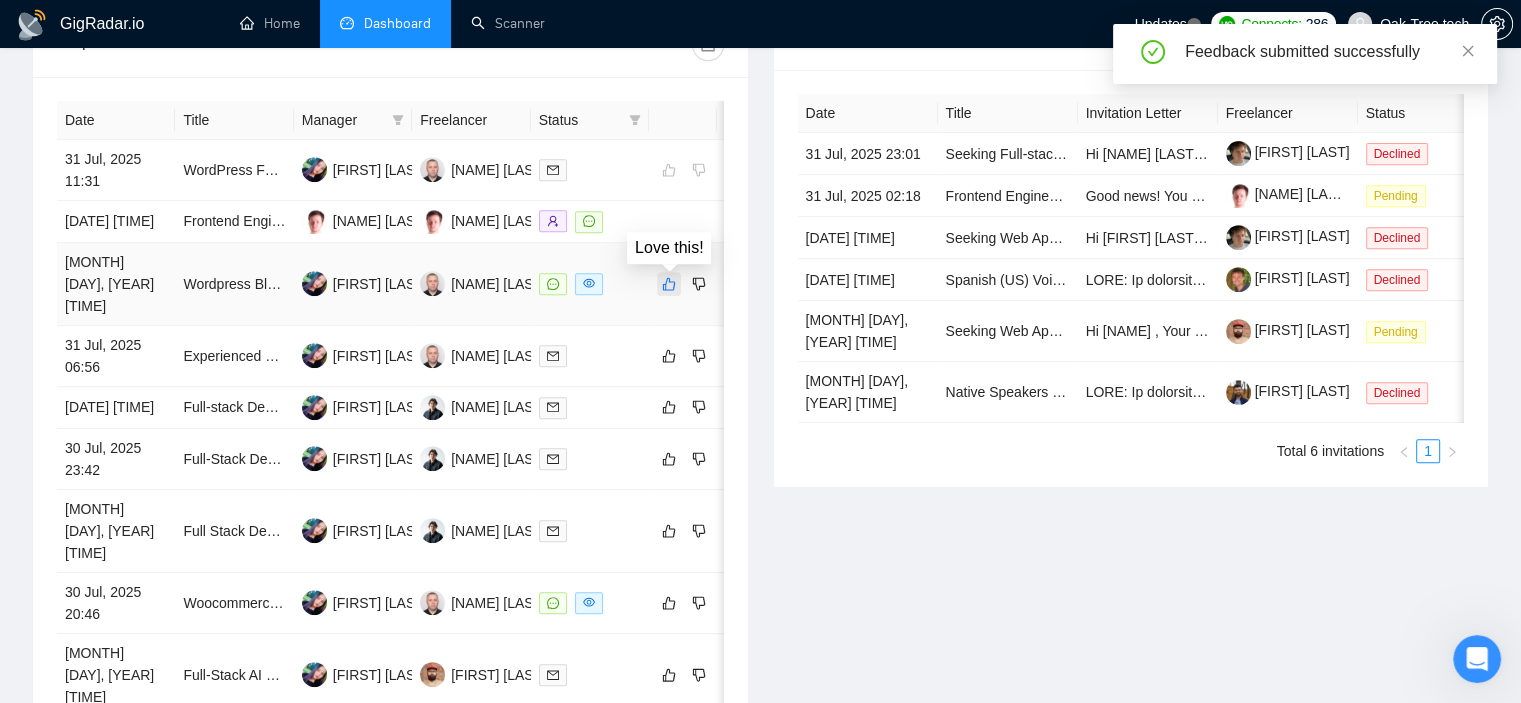 click 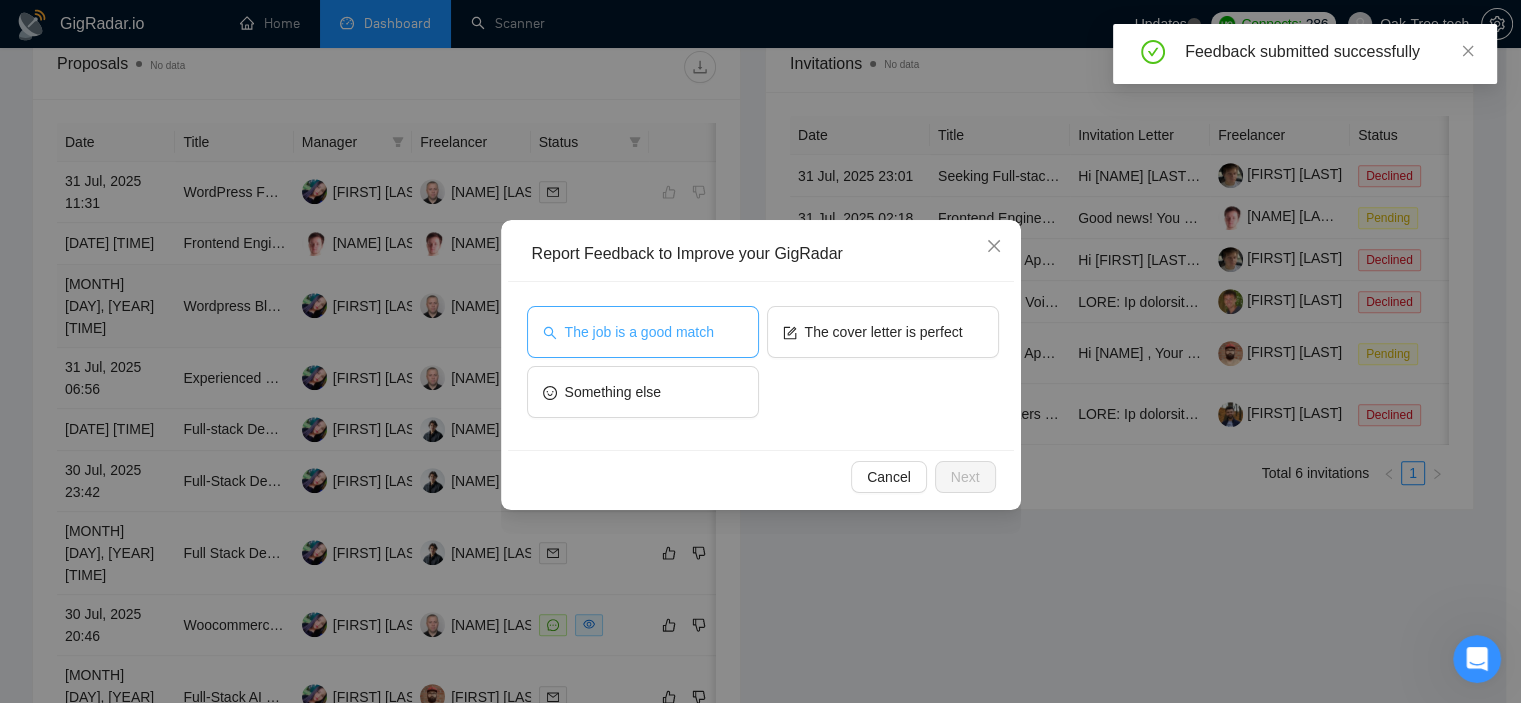 click on "The job is a good match" at bounding box center [639, 332] 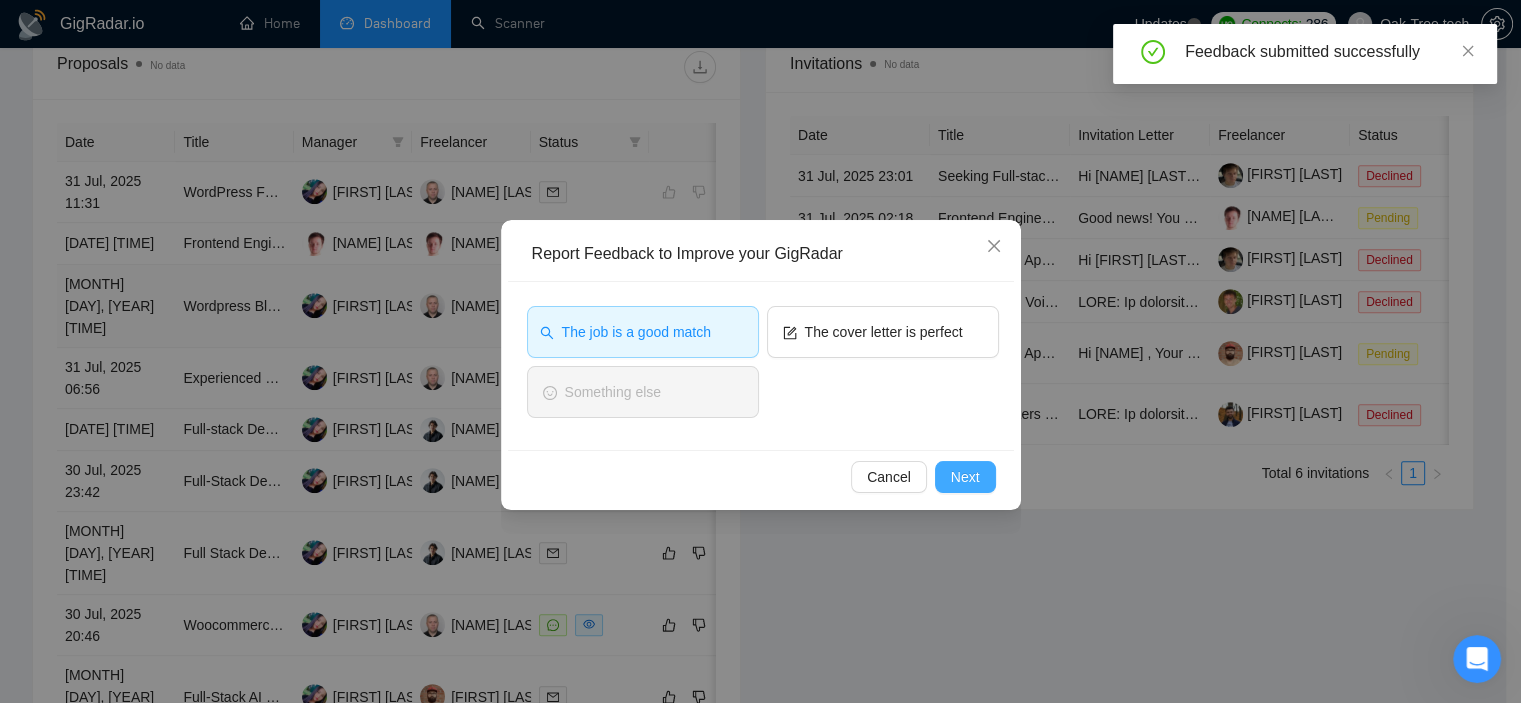 click on "Next" at bounding box center (965, 477) 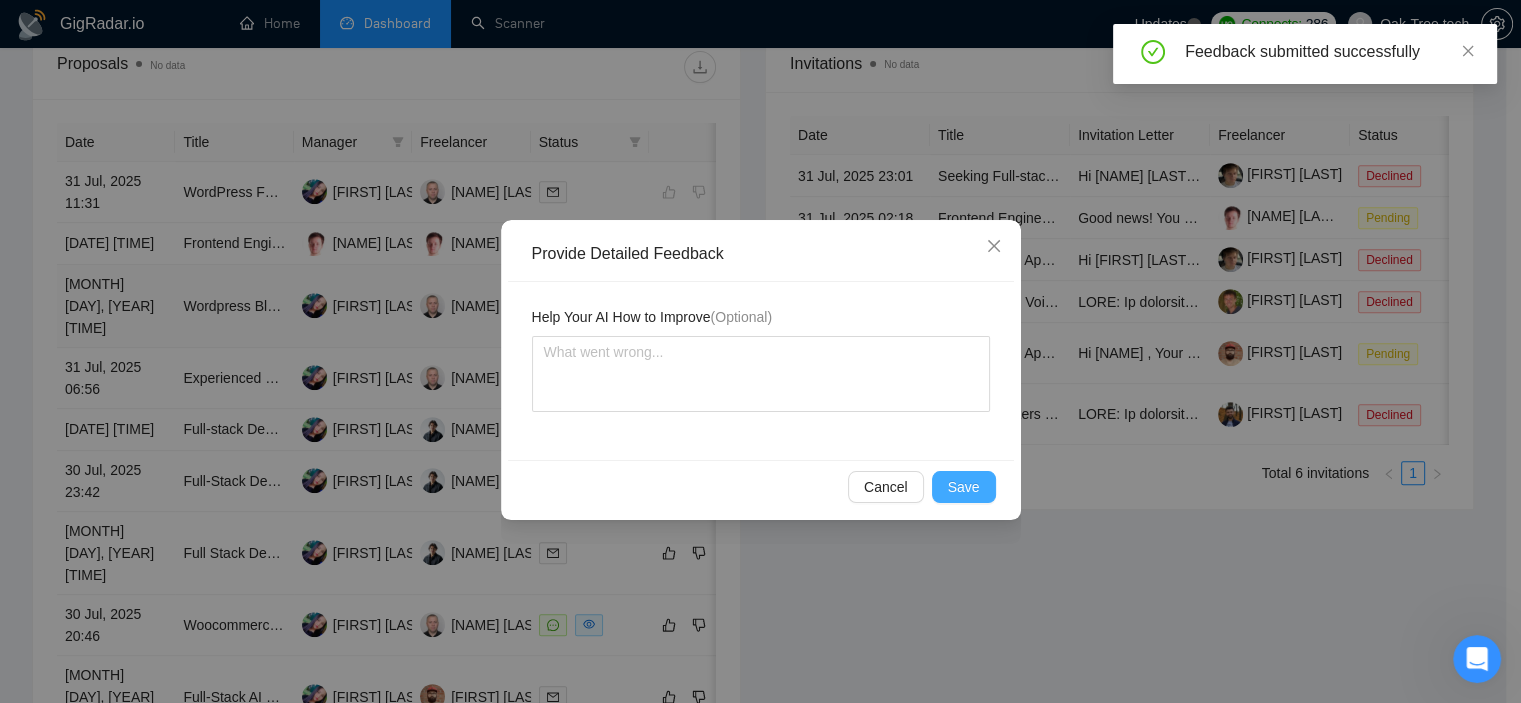 click on "Save" at bounding box center (964, 487) 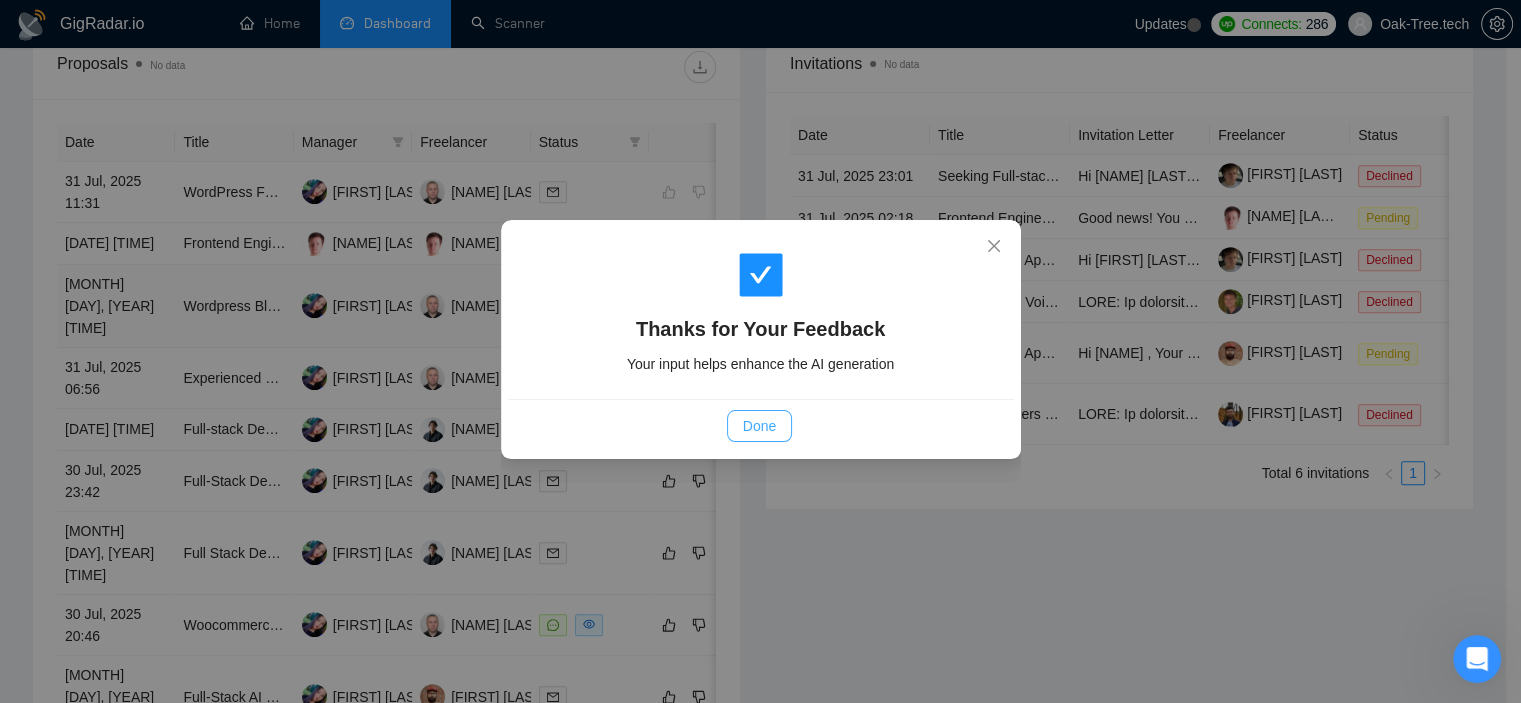 click on "Done" at bounding box center (759, 426) 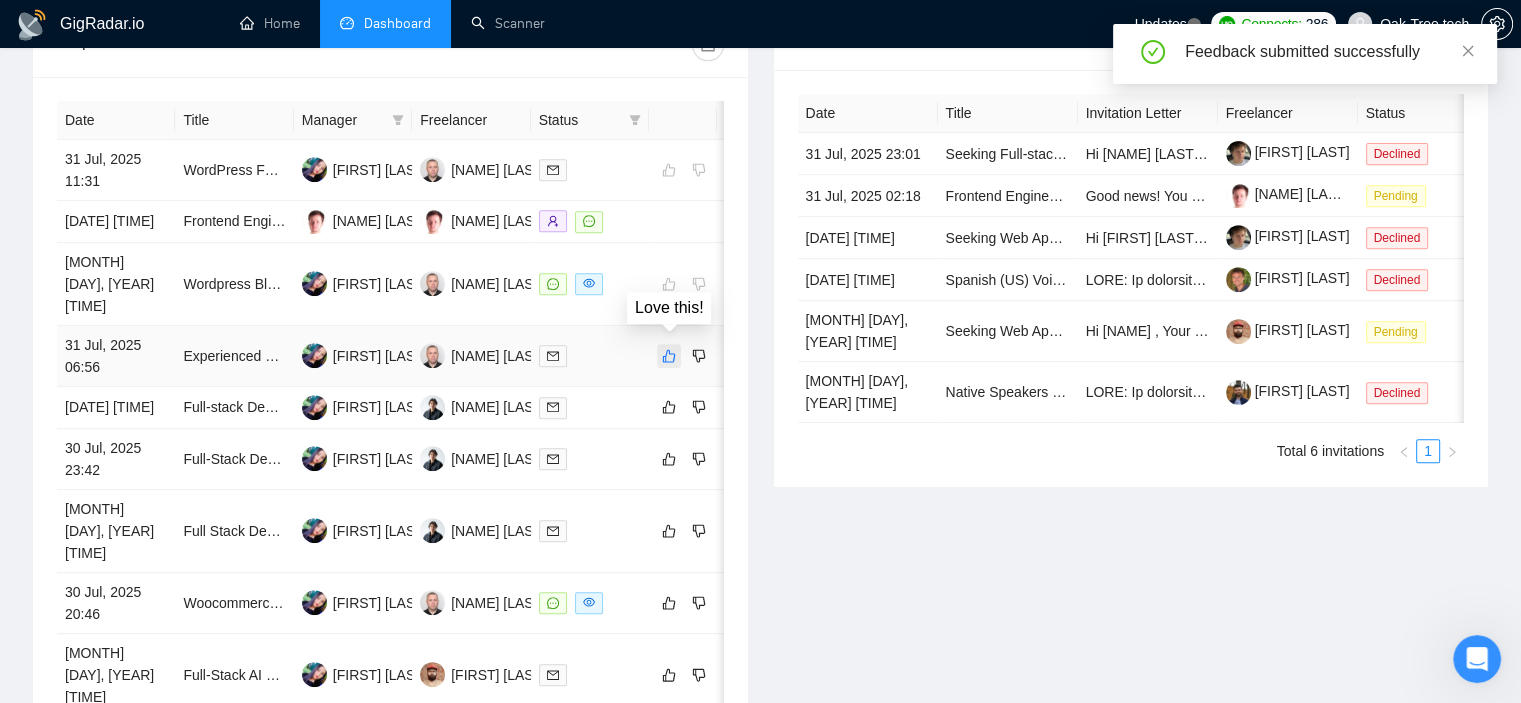 click 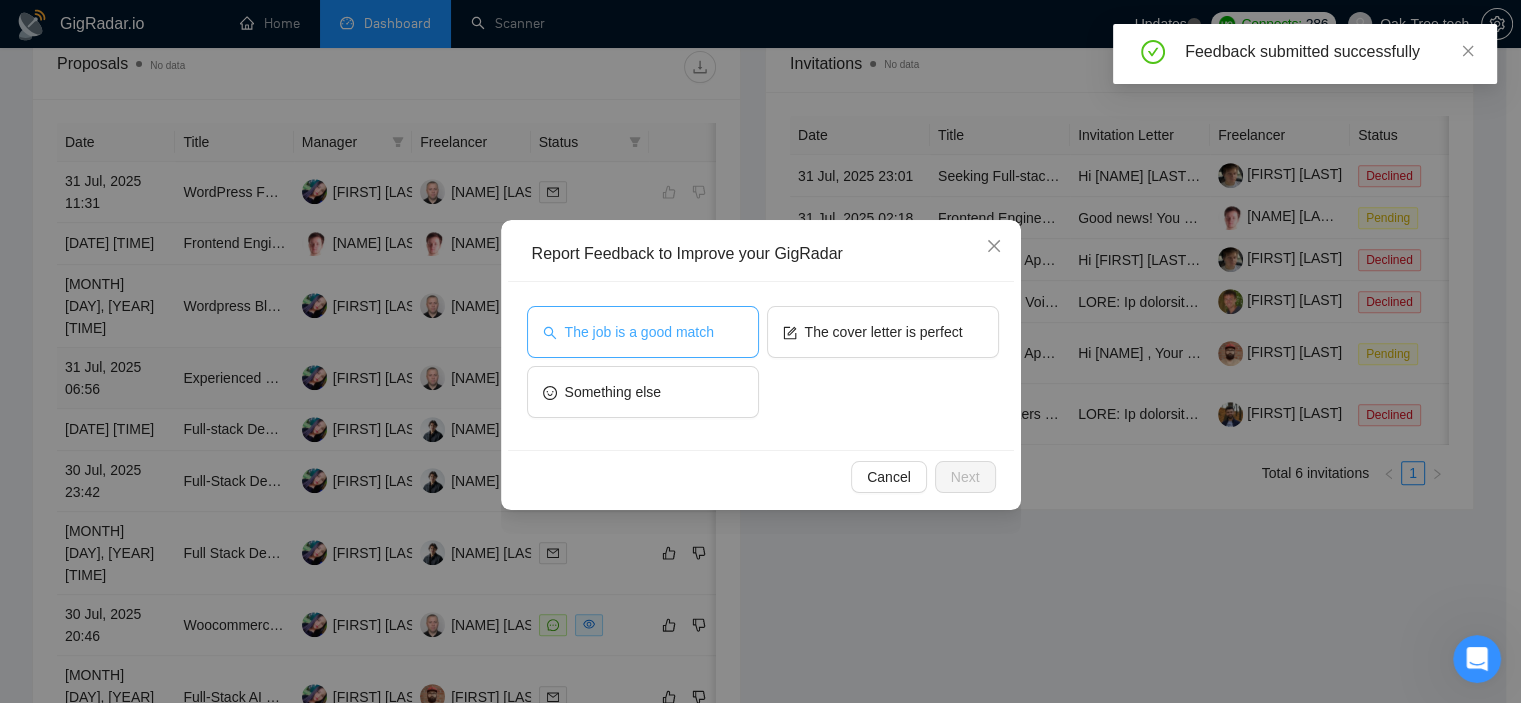 click on "The job is a good match" at bounding box center [643, 332] 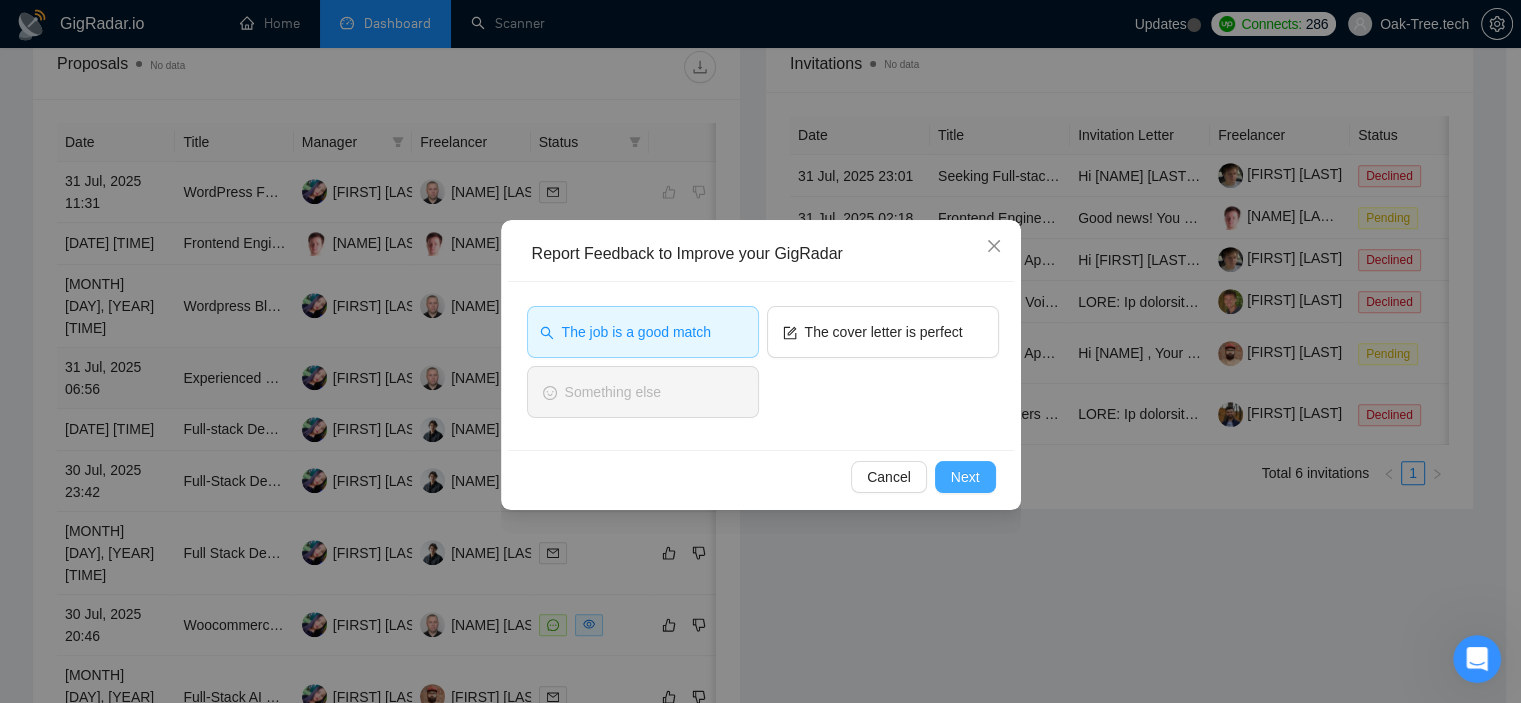 click on "Next" at bounding box center [965, 477] 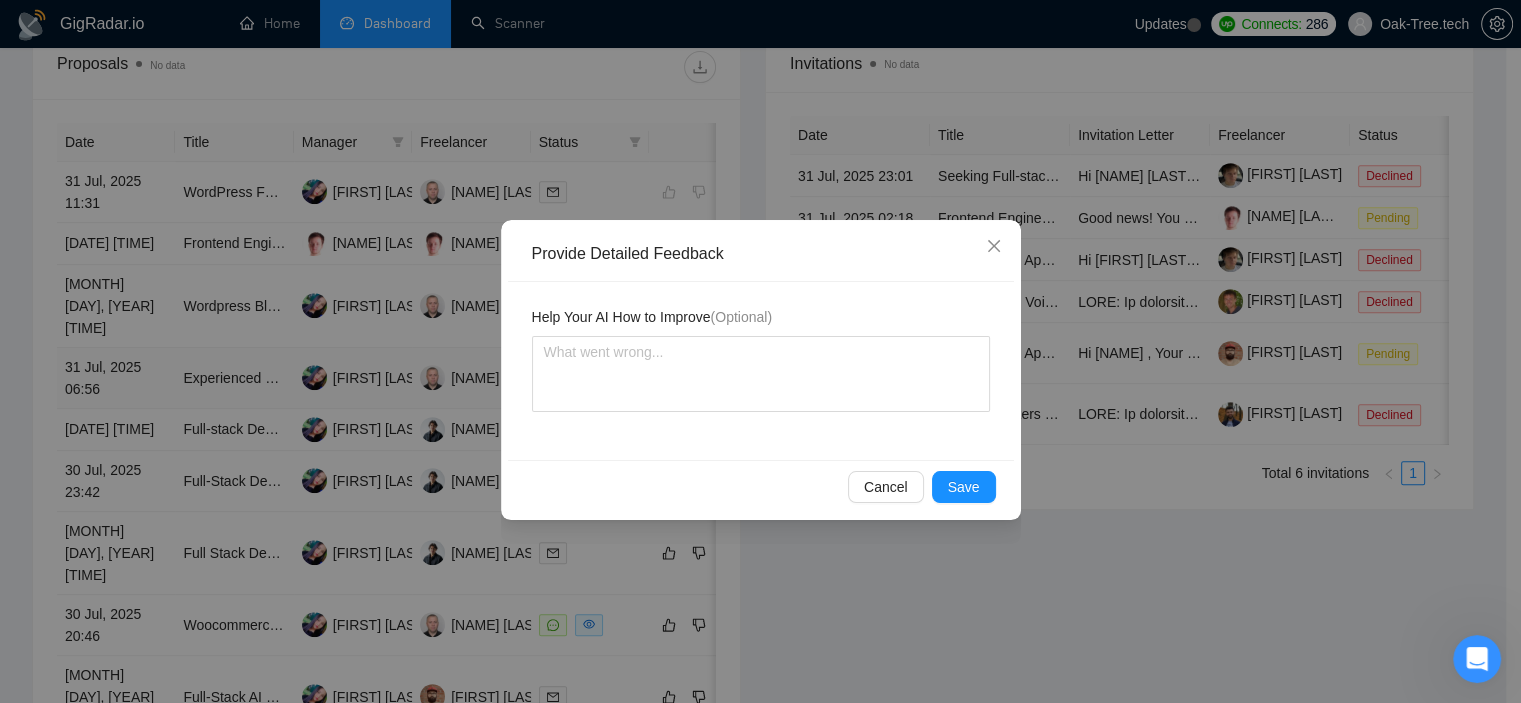 click on "Cancel Save" at bounding box center (761, 486) 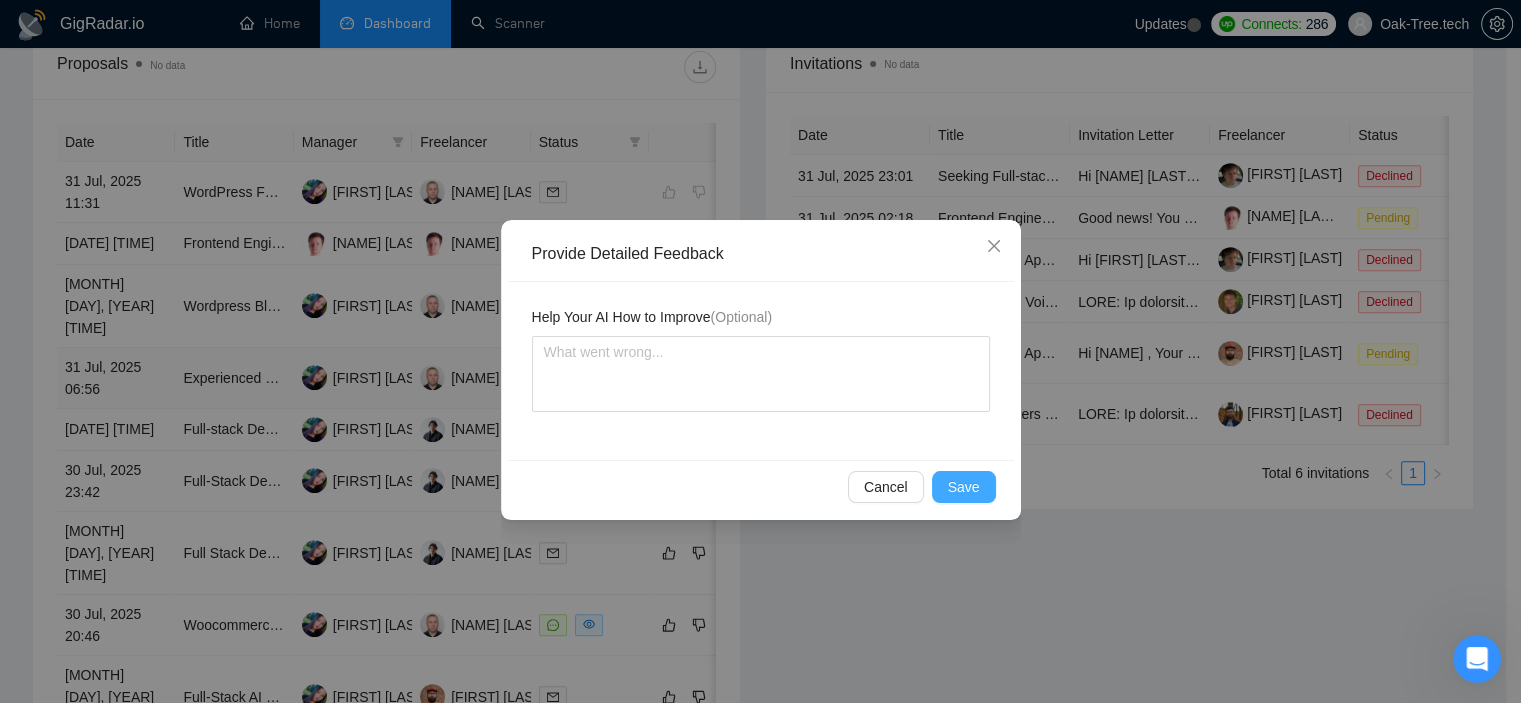 click on "Save" at bounding box center [964, 487] 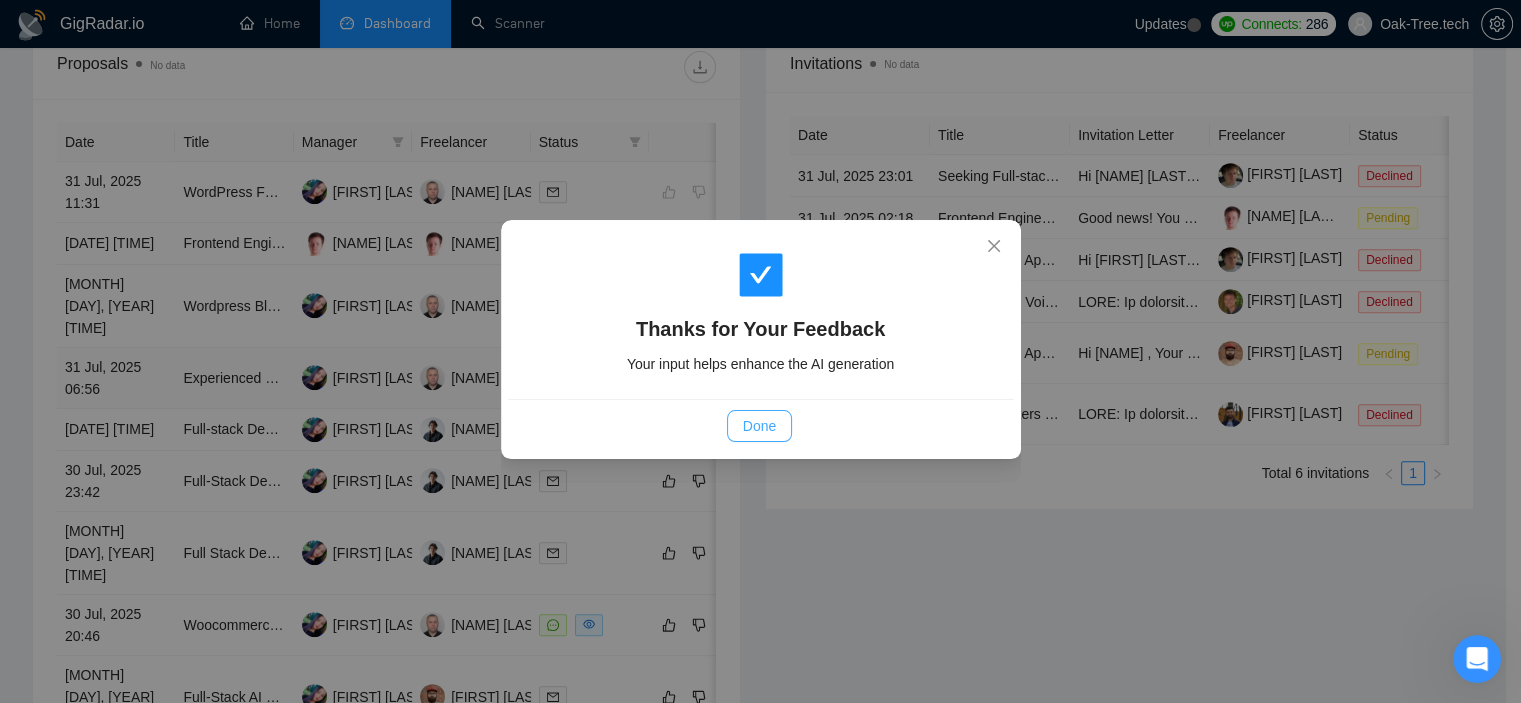 click on "Done" at bounding box center (759, 426) 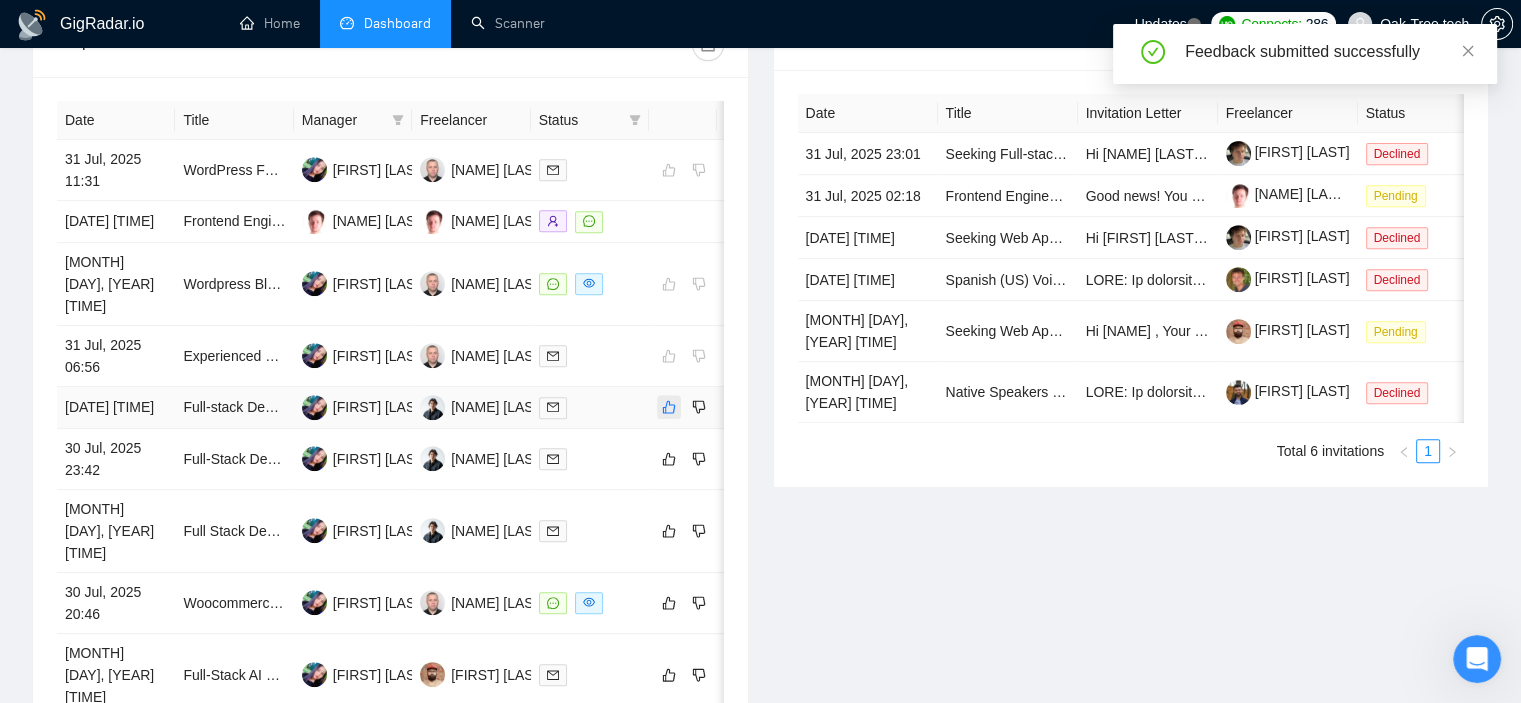 click 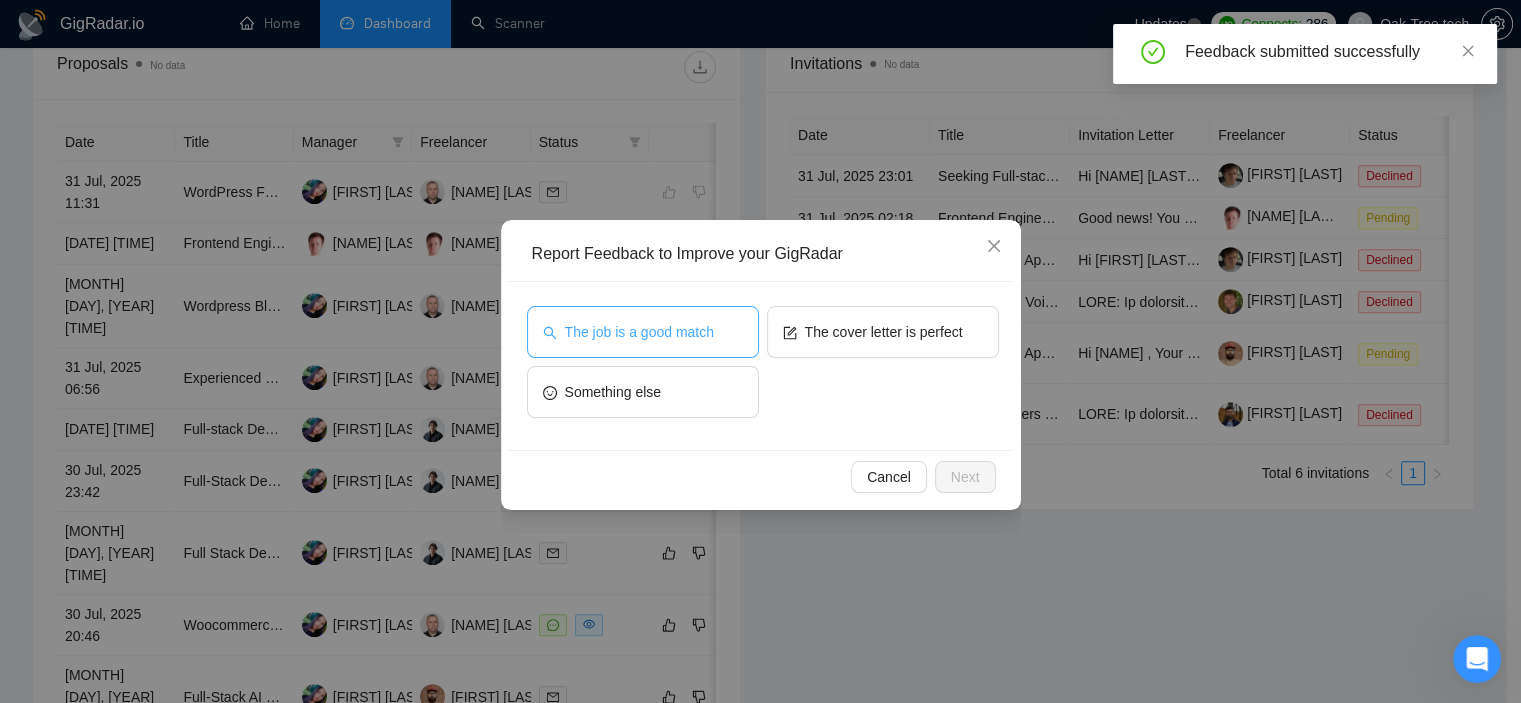 click on "The job is a good match" at bounding box center [639, 332] 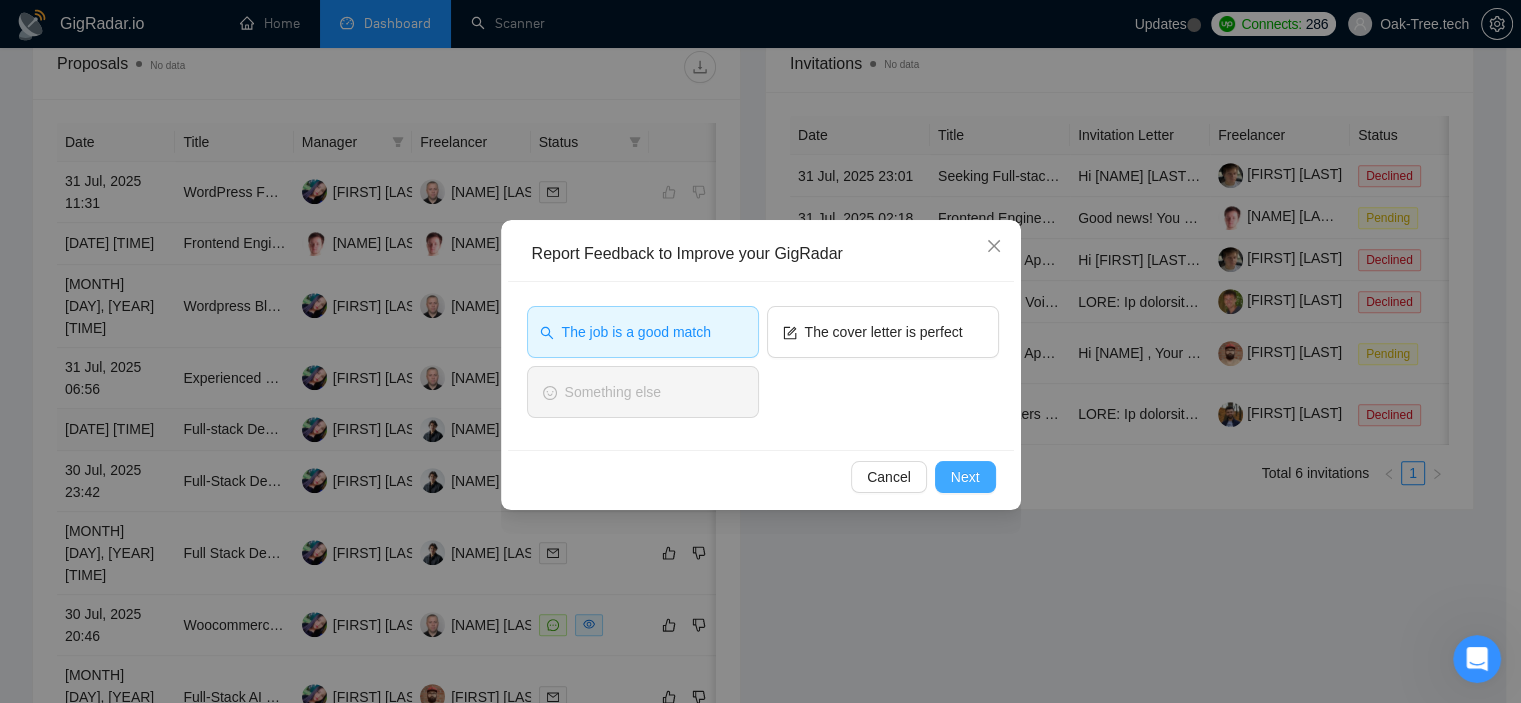 click on "Next" at bounding box center (965, 477) 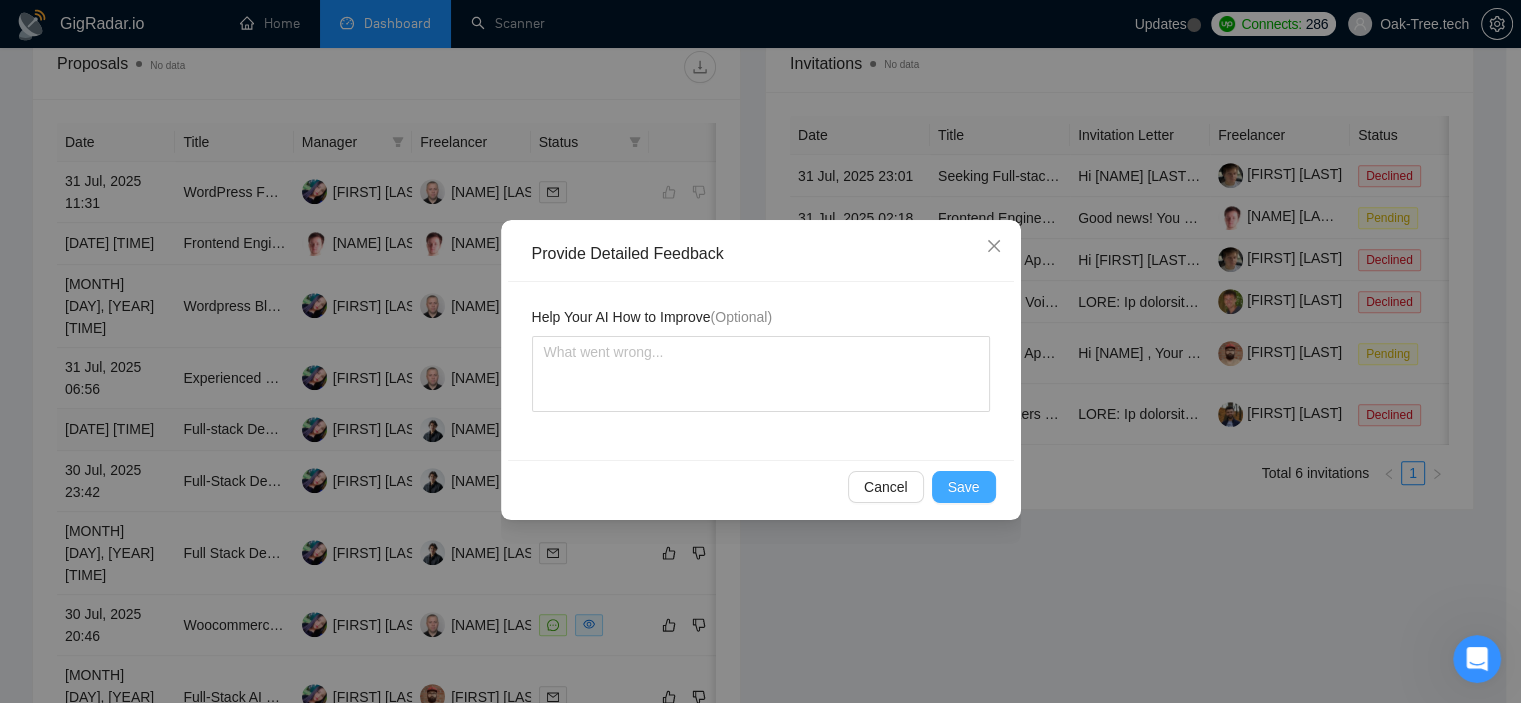 click on "Save" at bounding box center (964, 487) 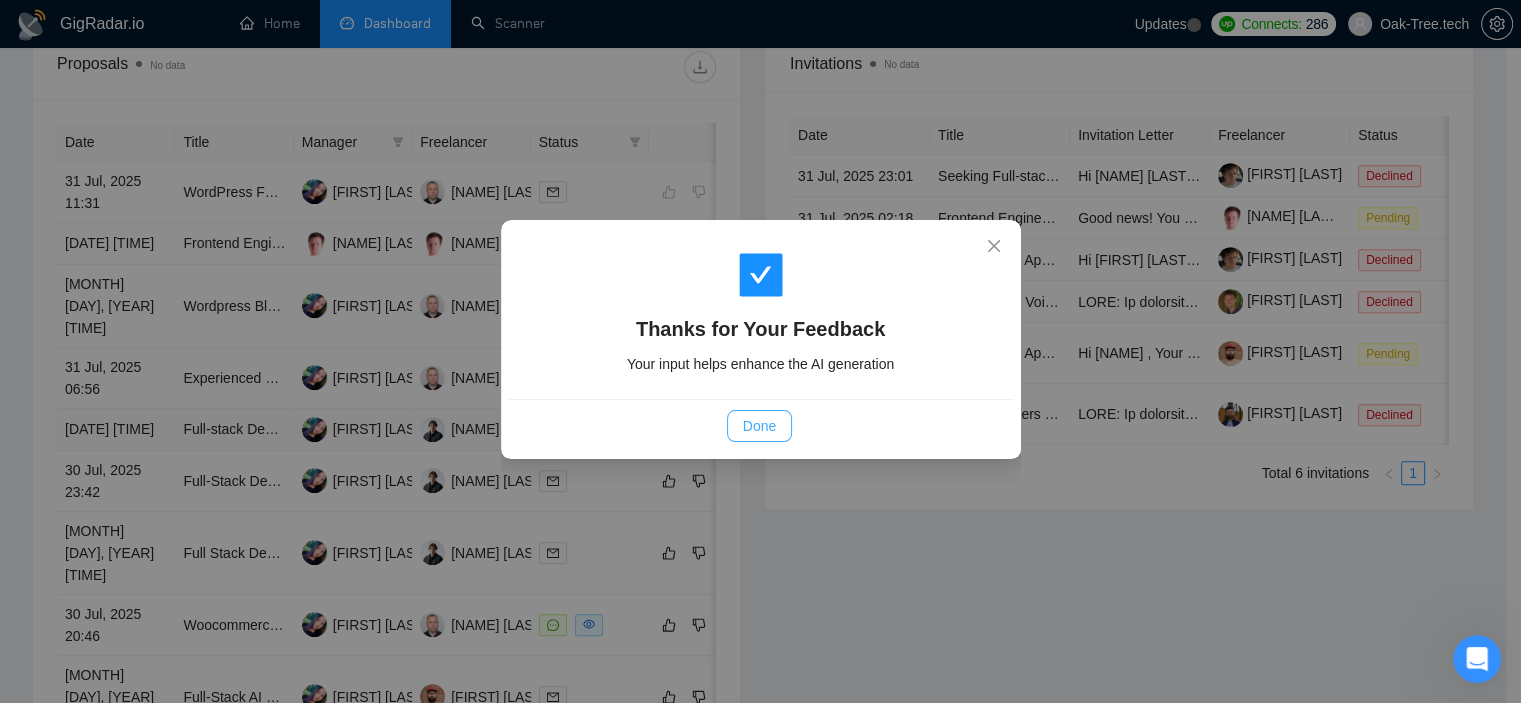 click on "Done" at bounding box center (759, 426) 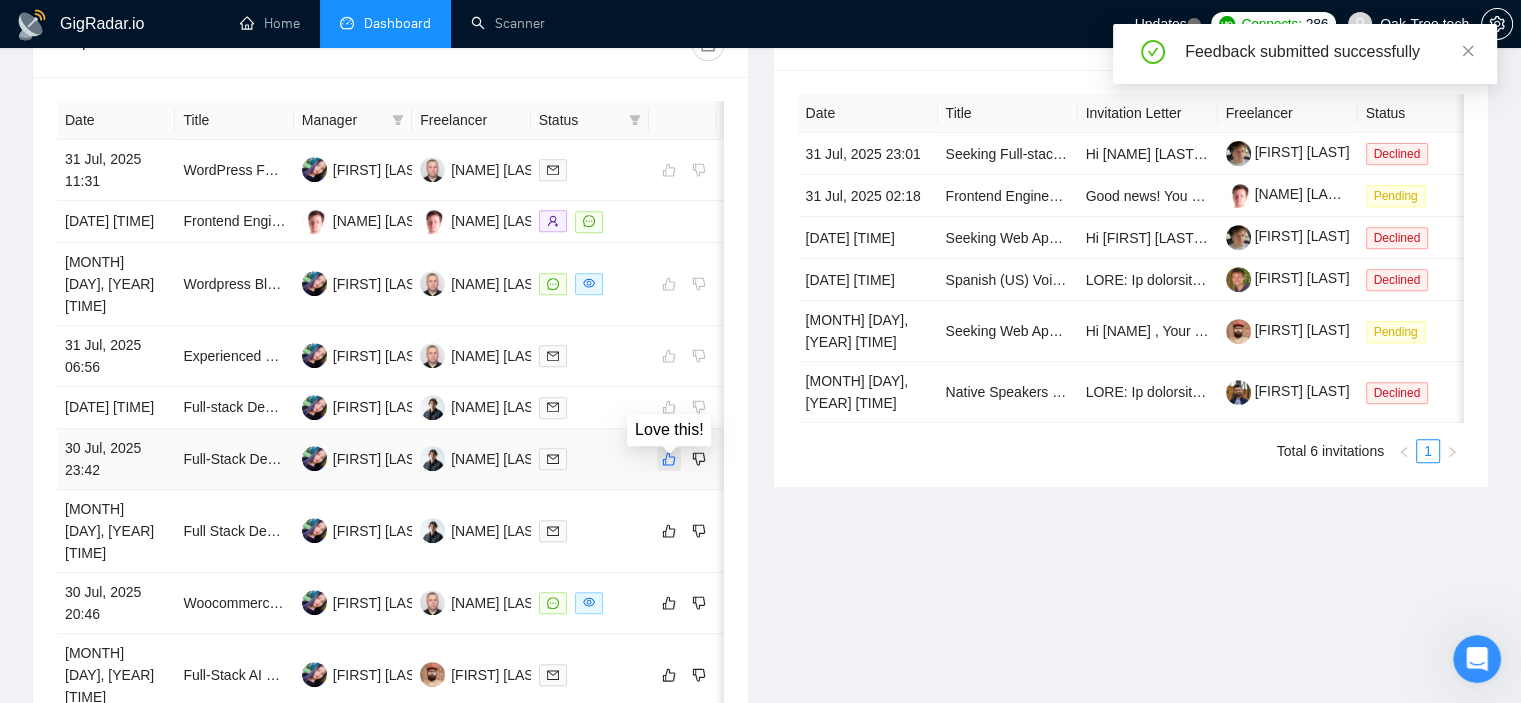 click 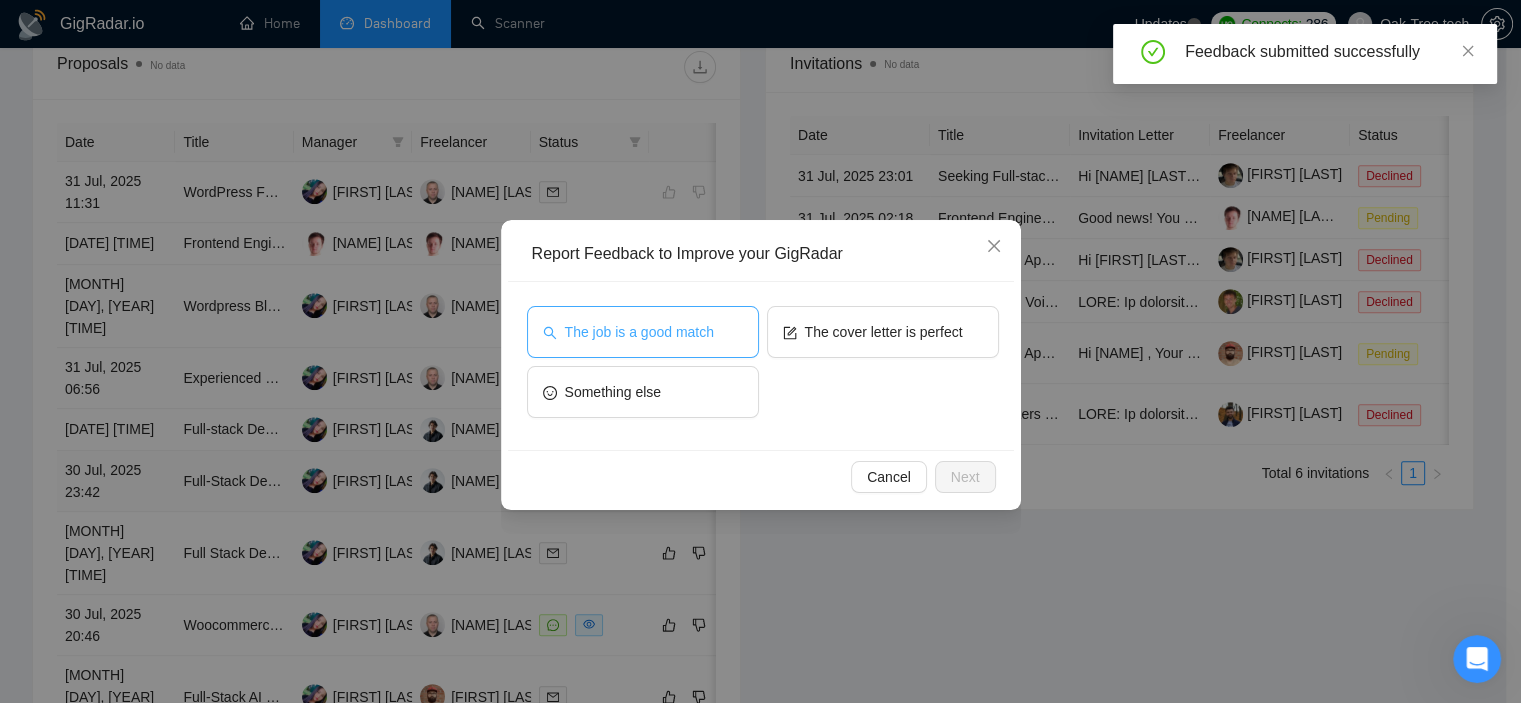 click on "The job is a good match" at bounding box center (639, 332) 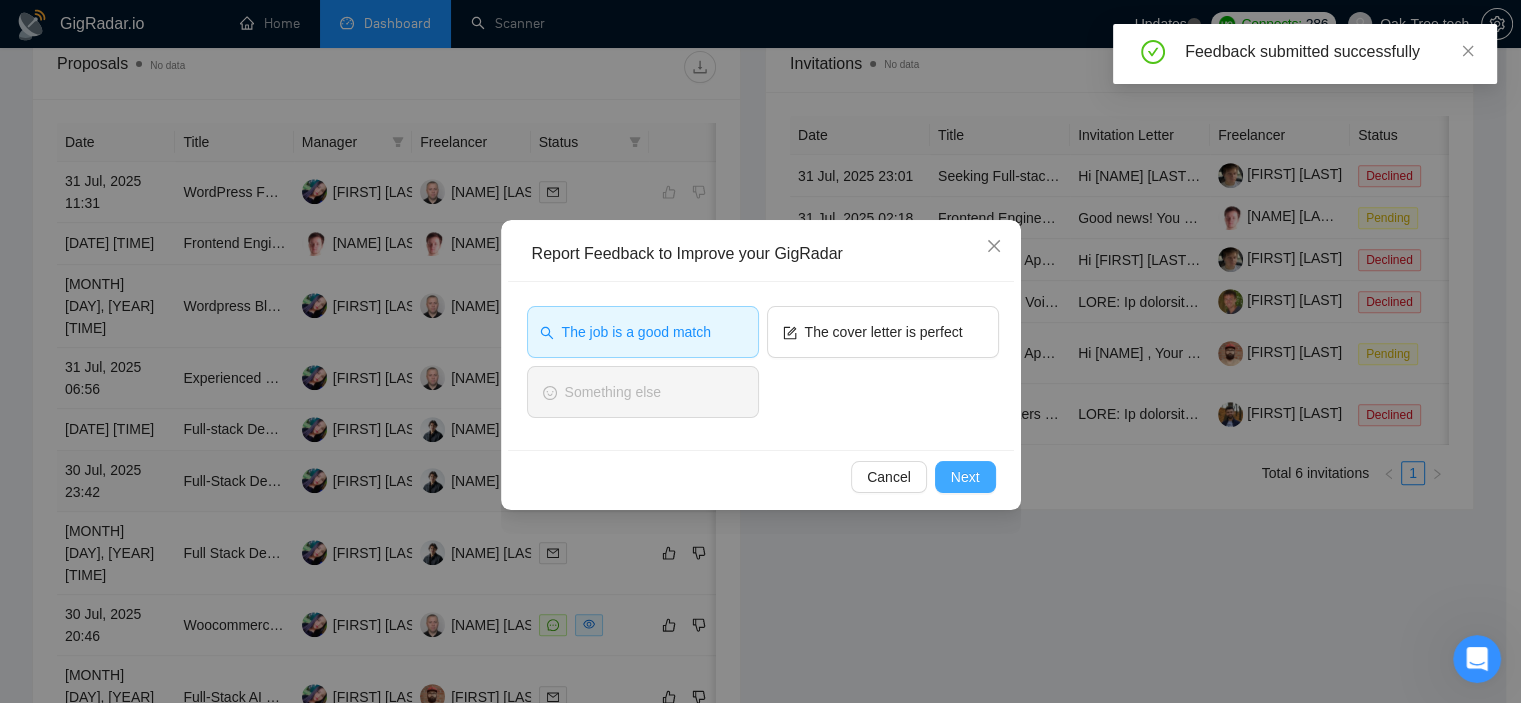 click on "Next" at bounding box center (965, 477) 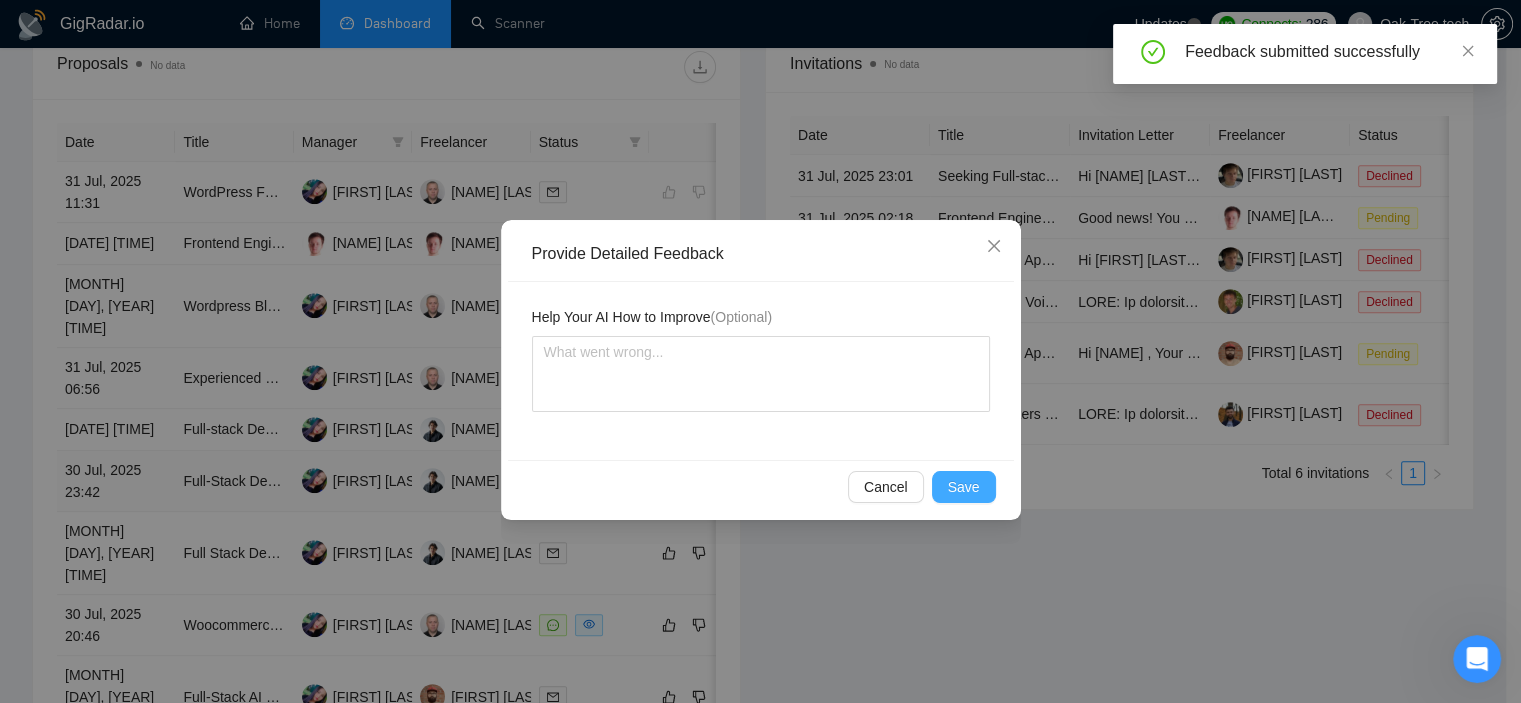 click on "Save" at bounding box center (964, 487) 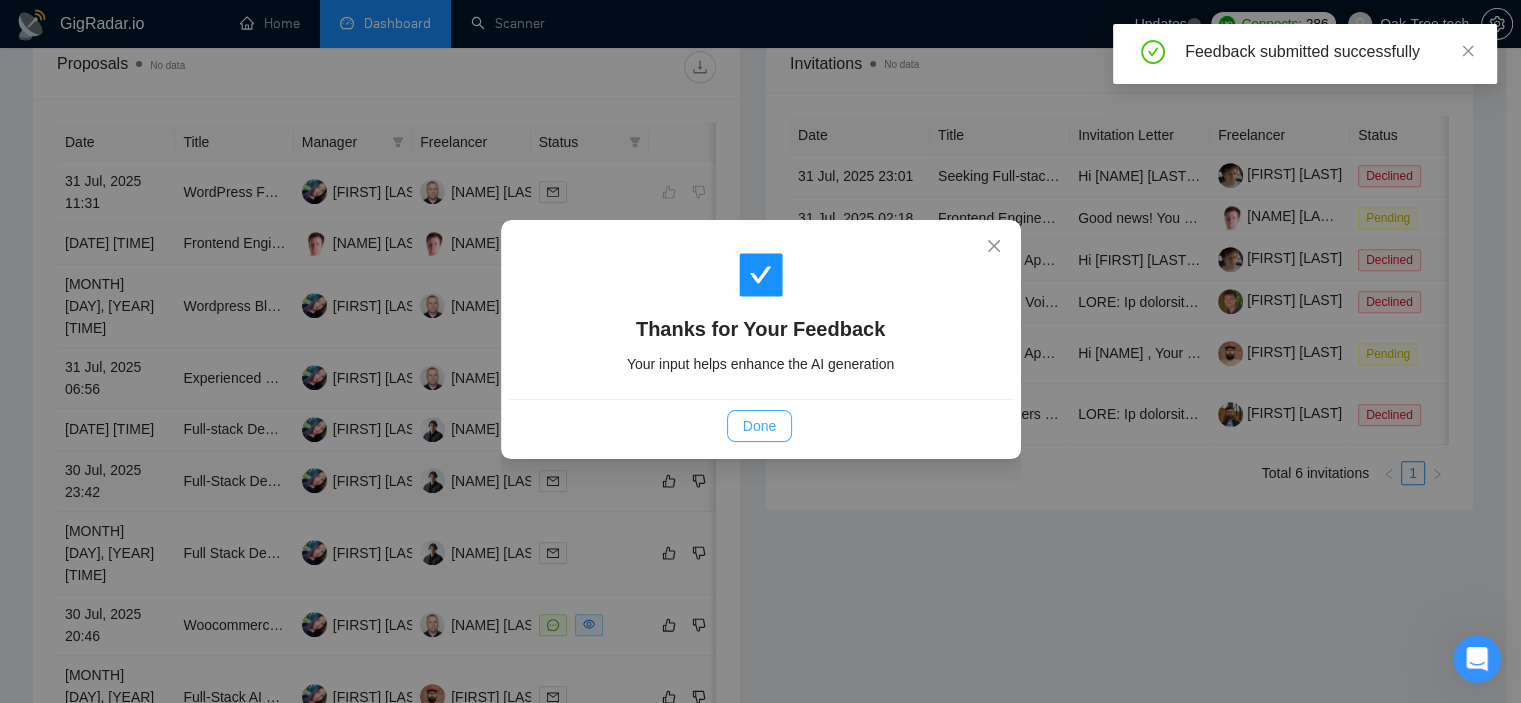 click on "Done" at bounding box center [759, 426] 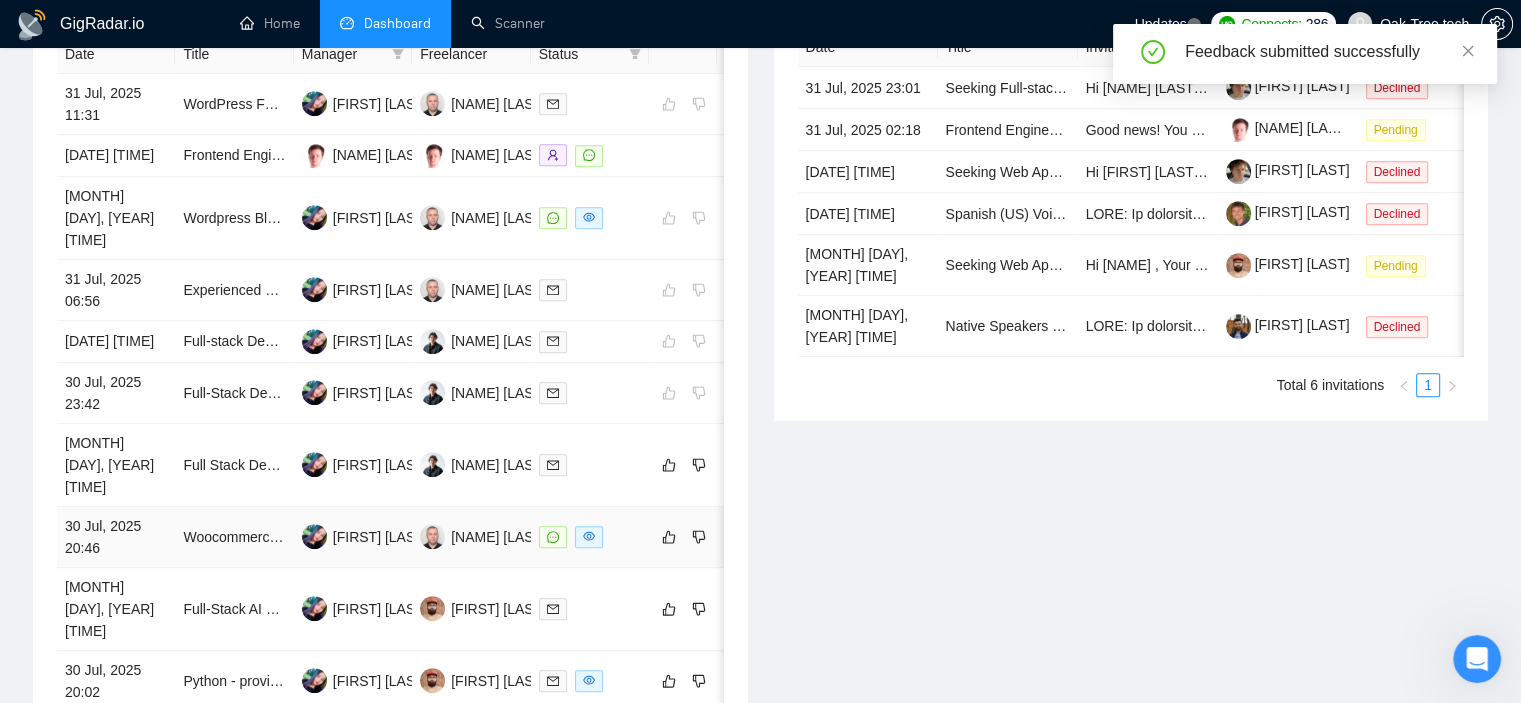 scroll, scrollTop: 898, scrollLeft: 0, axis: vertical 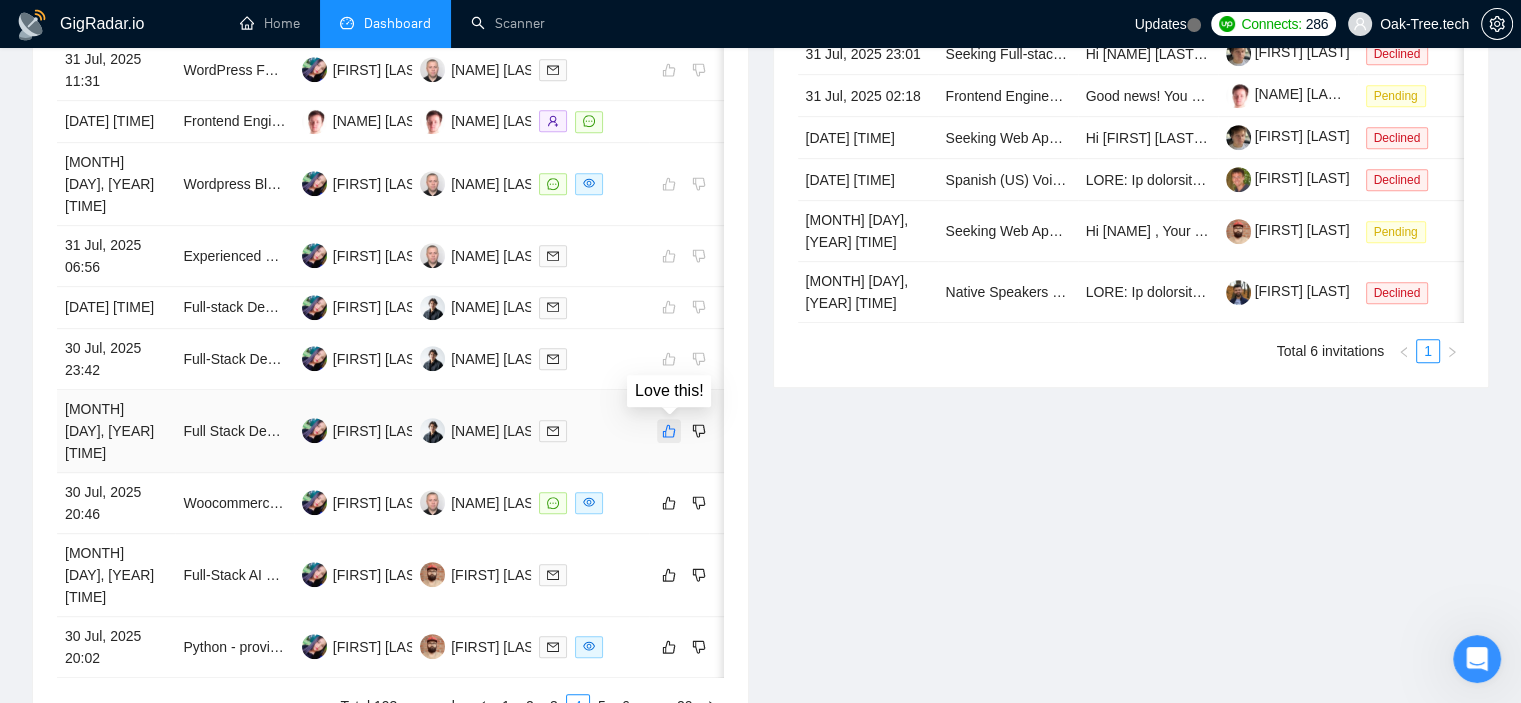 click at bounding box center (669, 431) 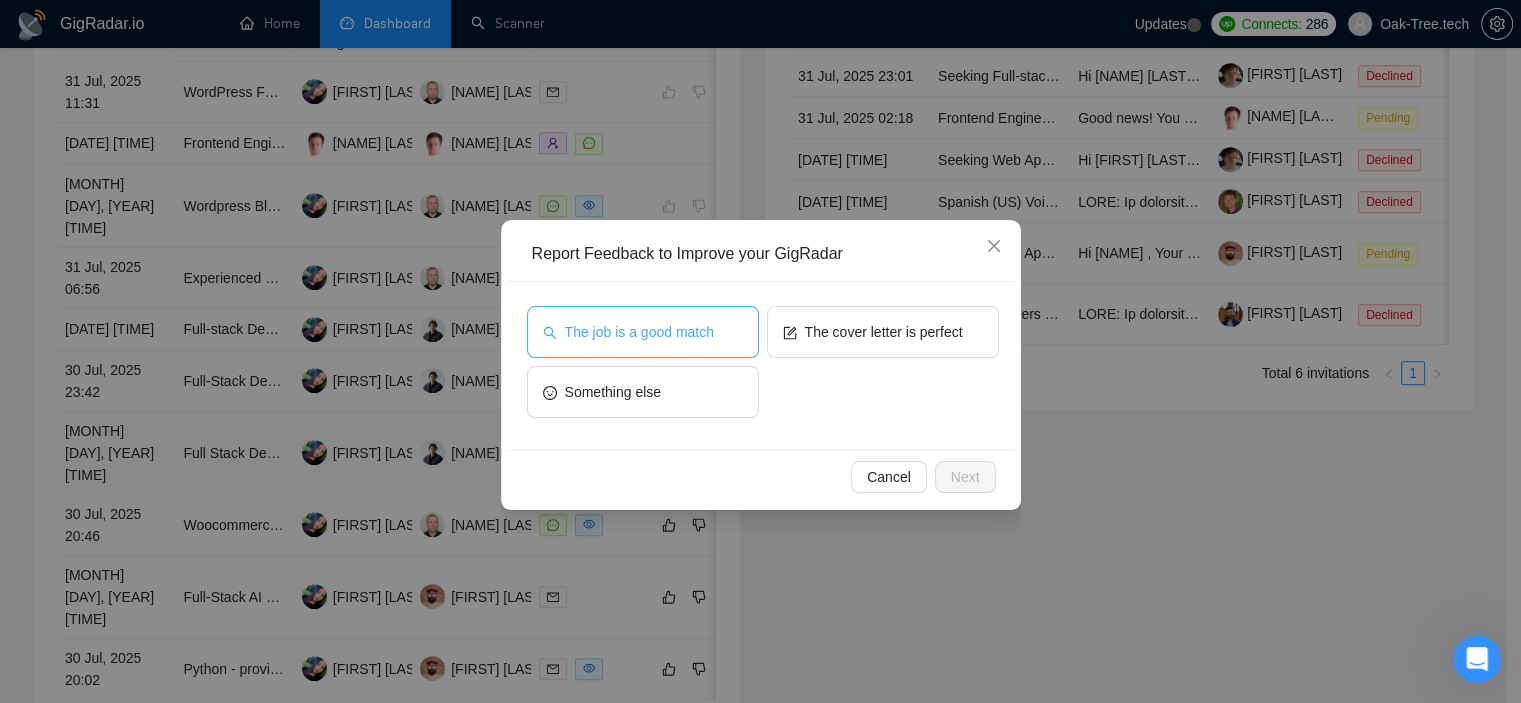 click on "The job is a good match" at bounding box center [639, 332] 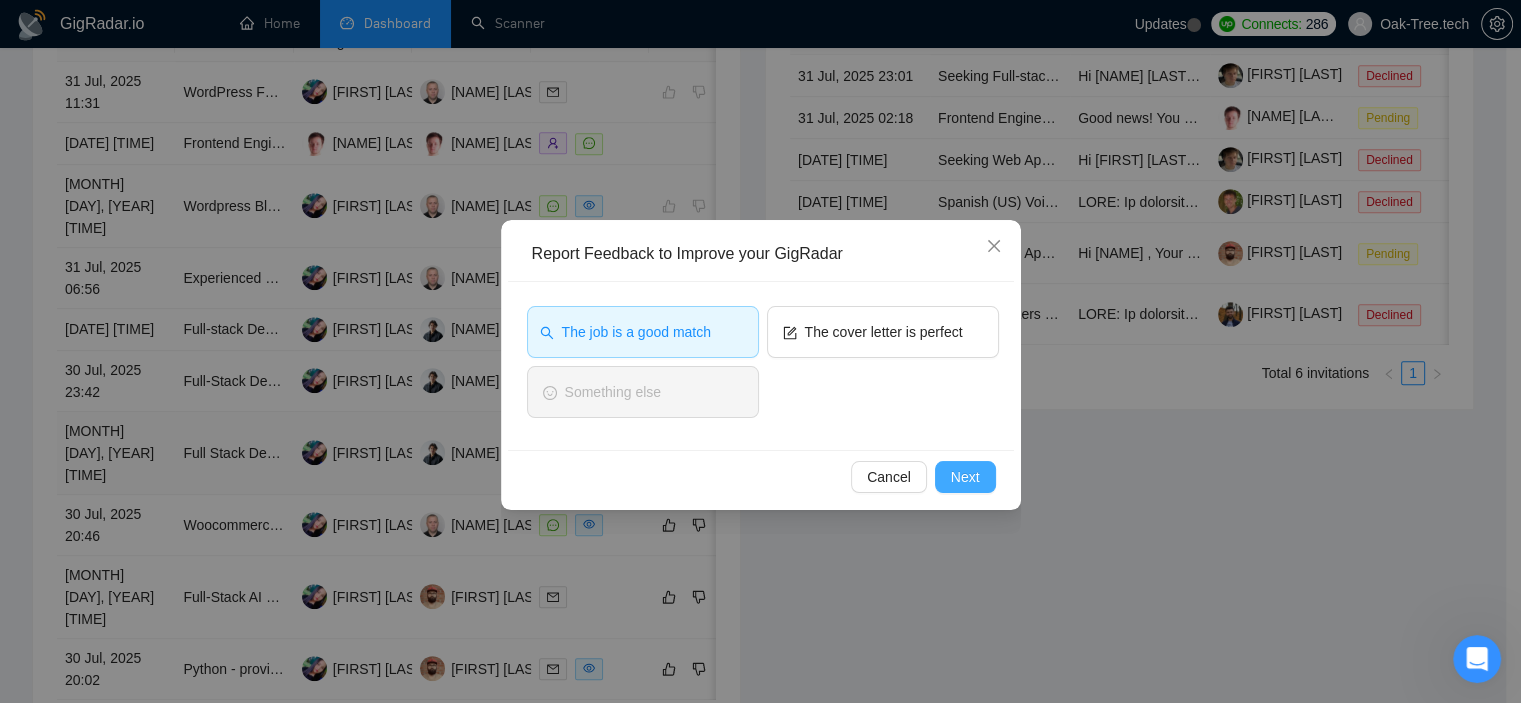 click on "Next" at bounding box center [965, 477] 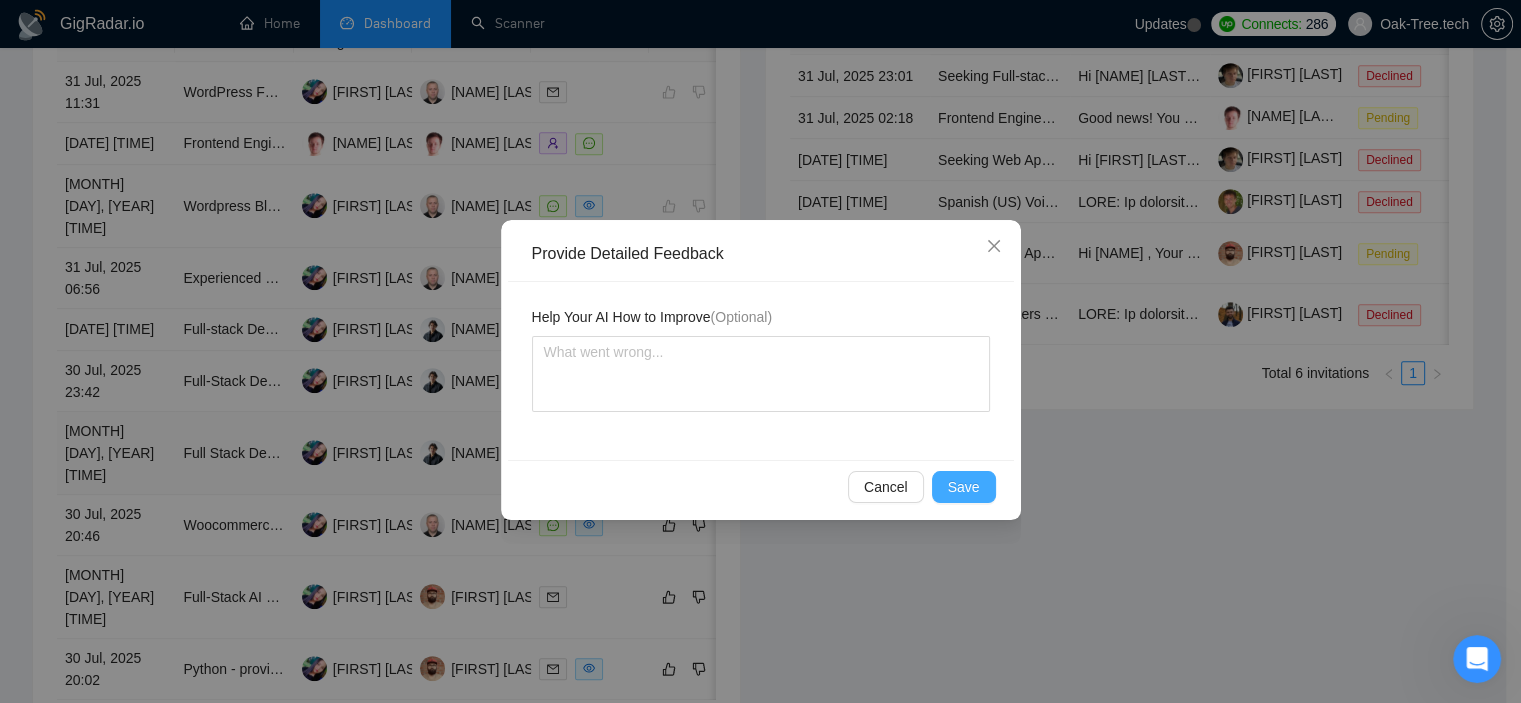 click on "Save" at bounding box center [964, 487] 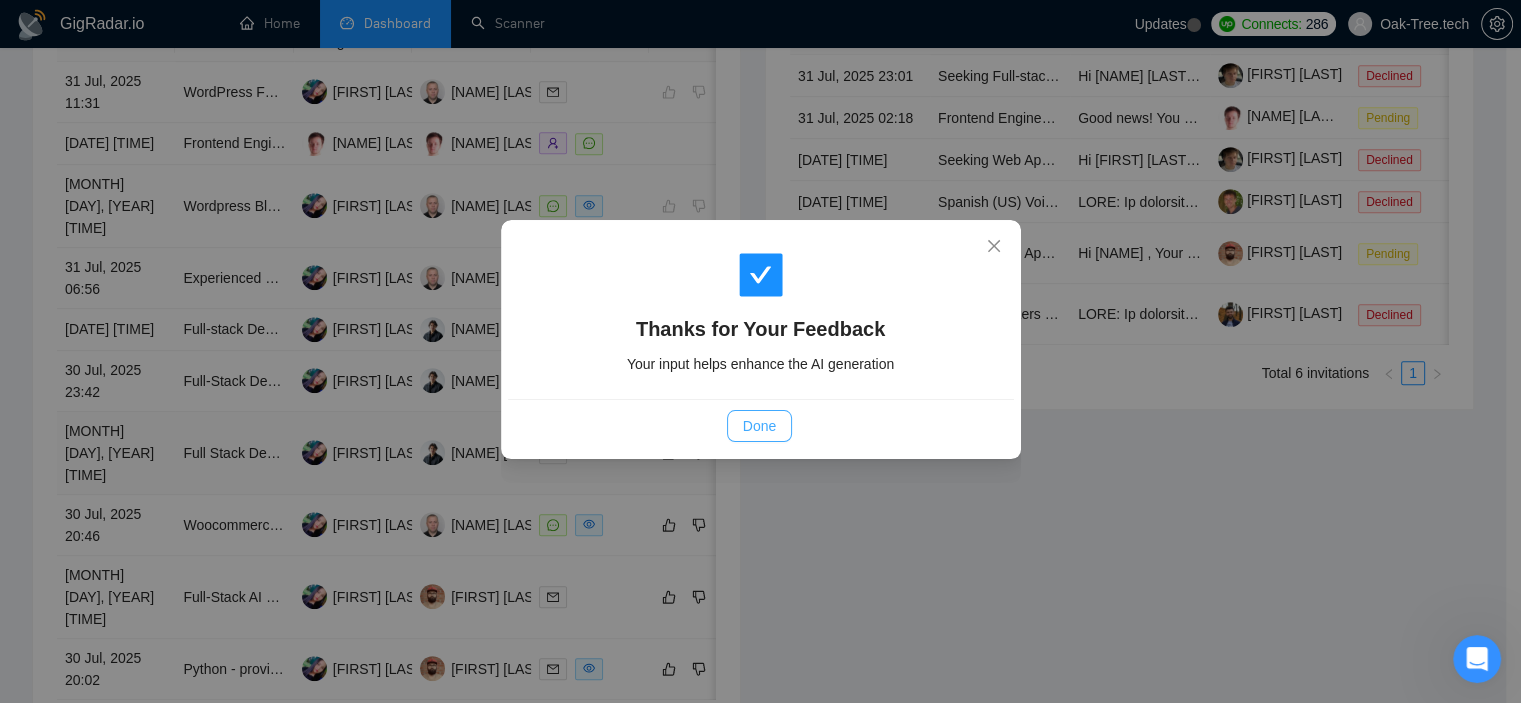 click on "Done" at bounding box center [759, 426] 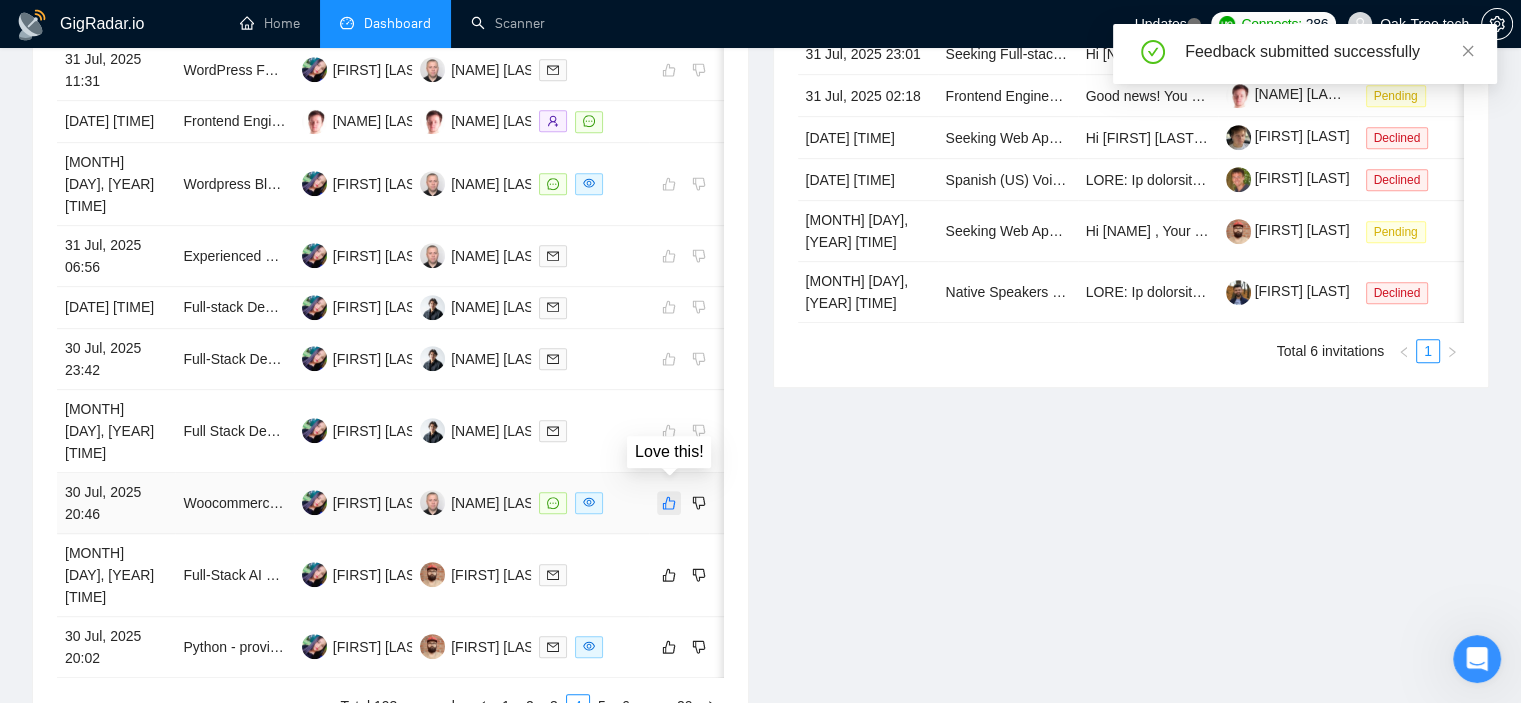 click at bounding box center (669, 503) 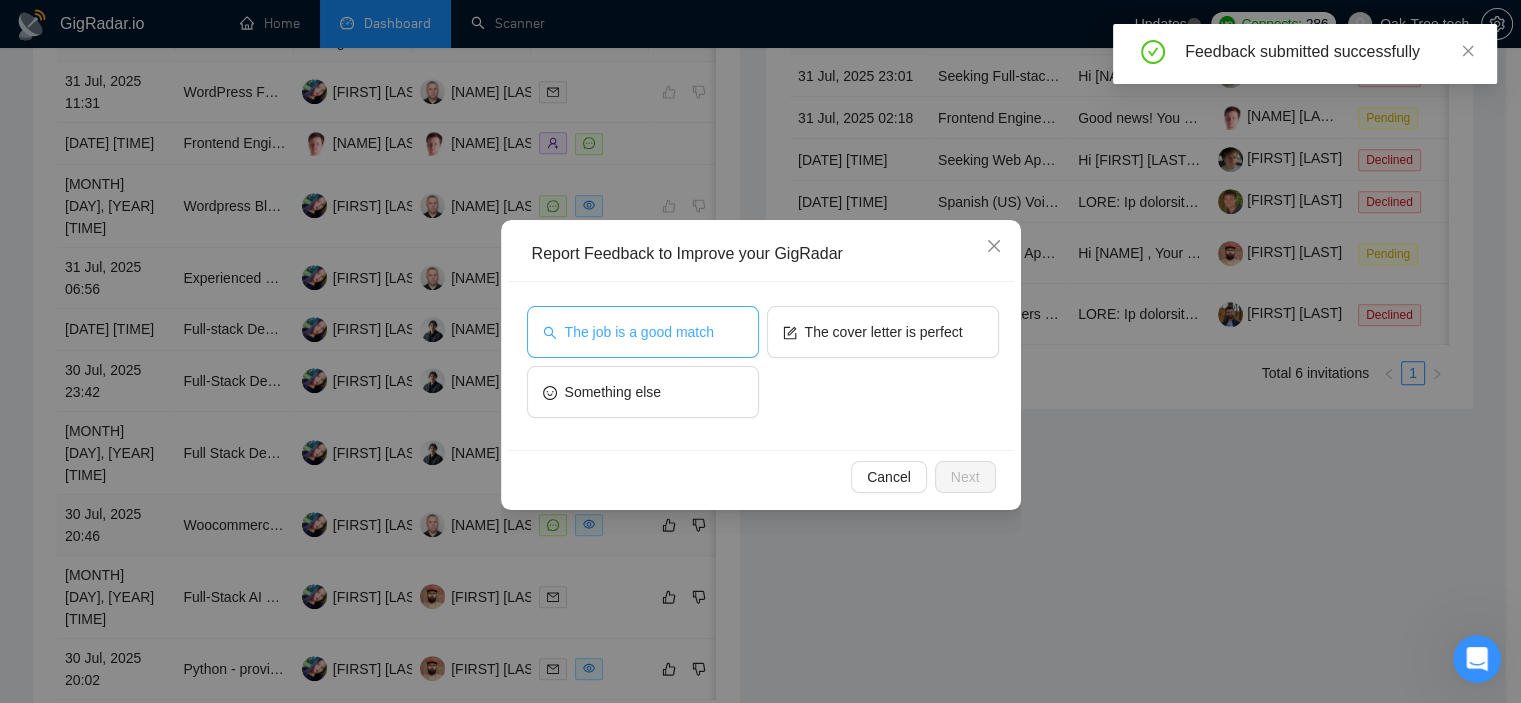click on "The job is a good match" at bounding box center (643, 332) 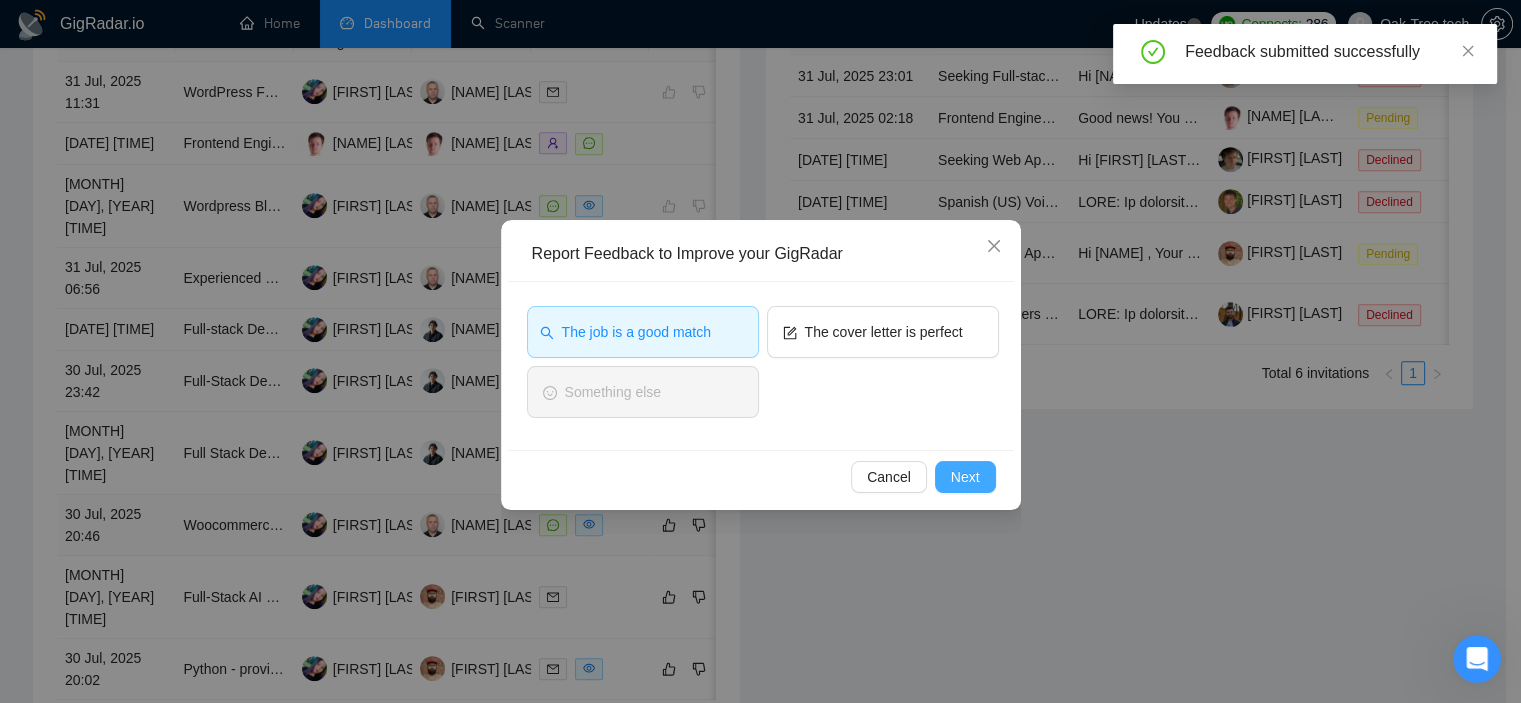 click on "Next" at bounding box center [965, 477] 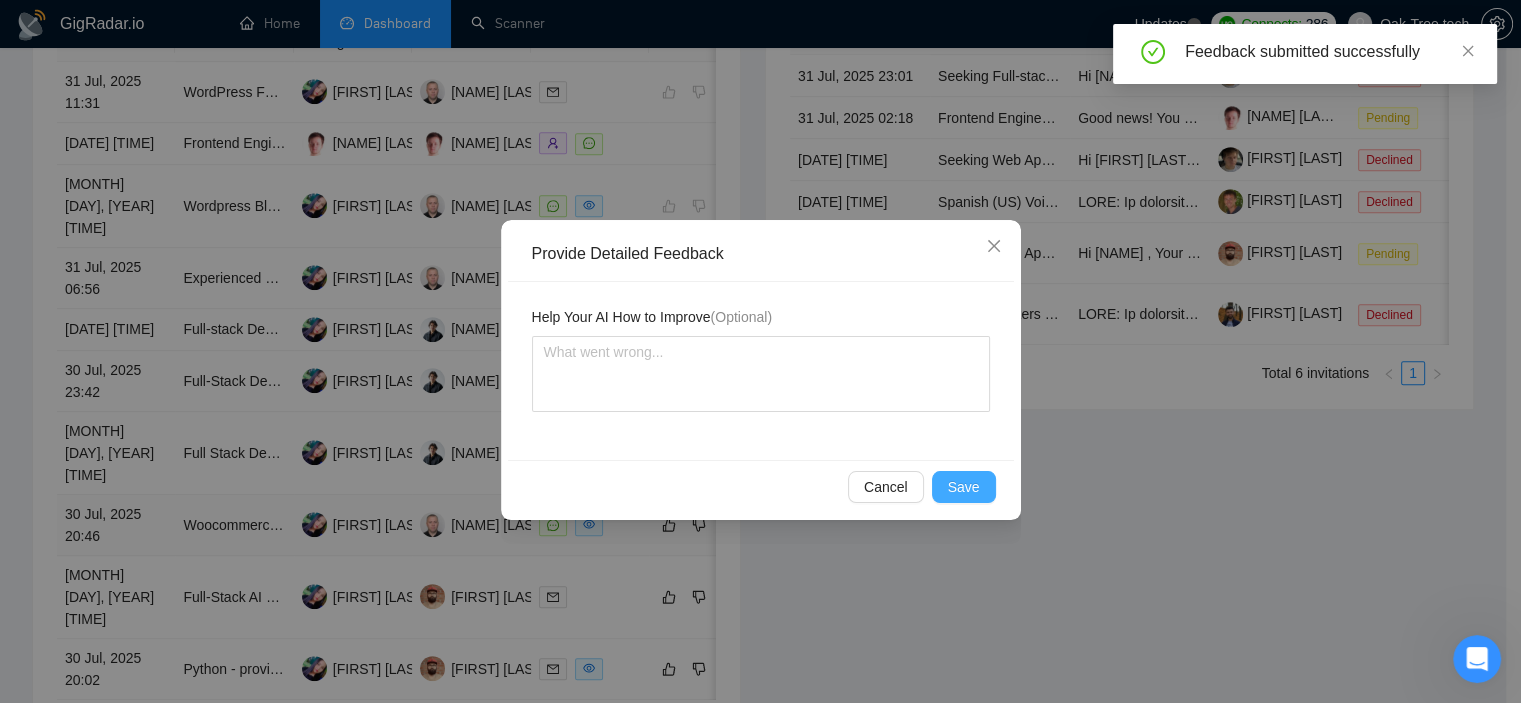 click on "Save" at bounding box center (964, 487) 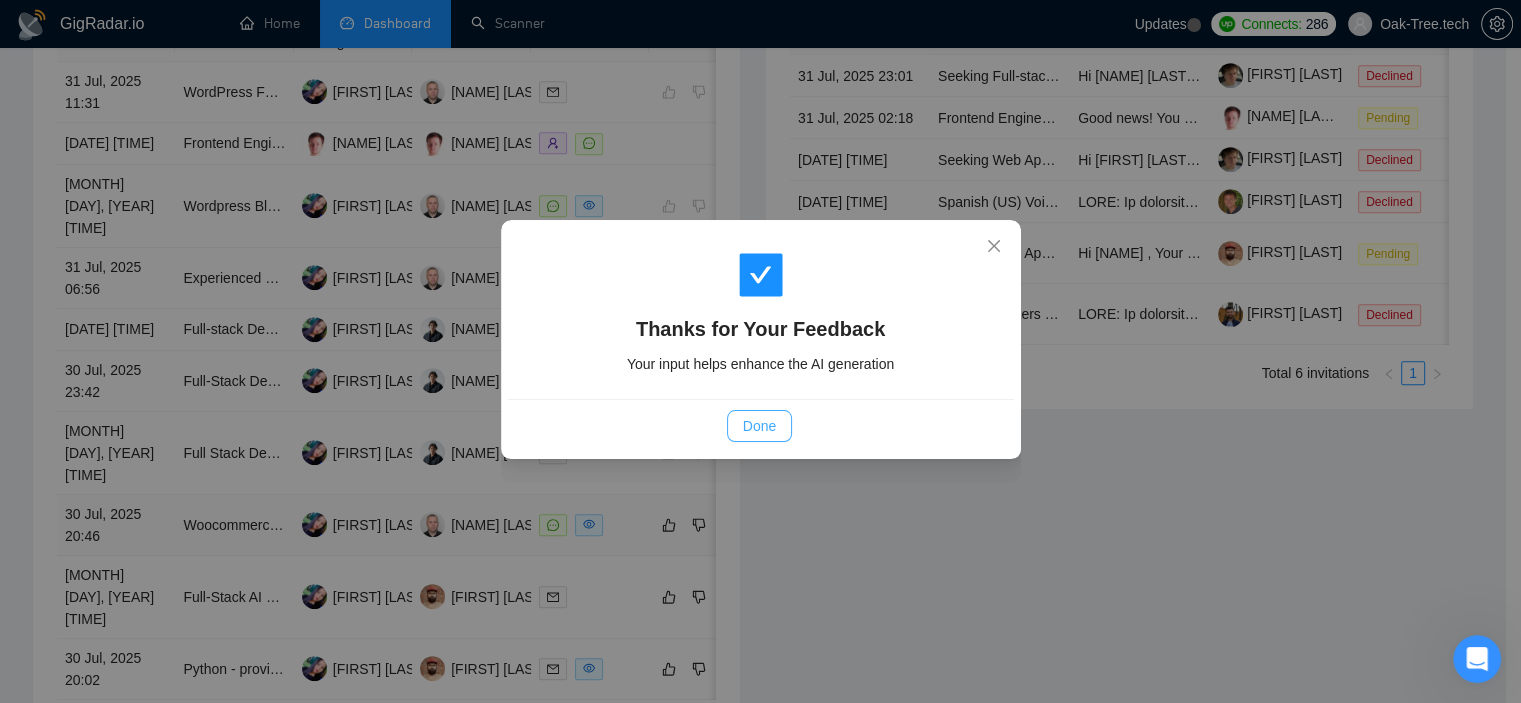 click on "Done" at bounding box center [759, 426] 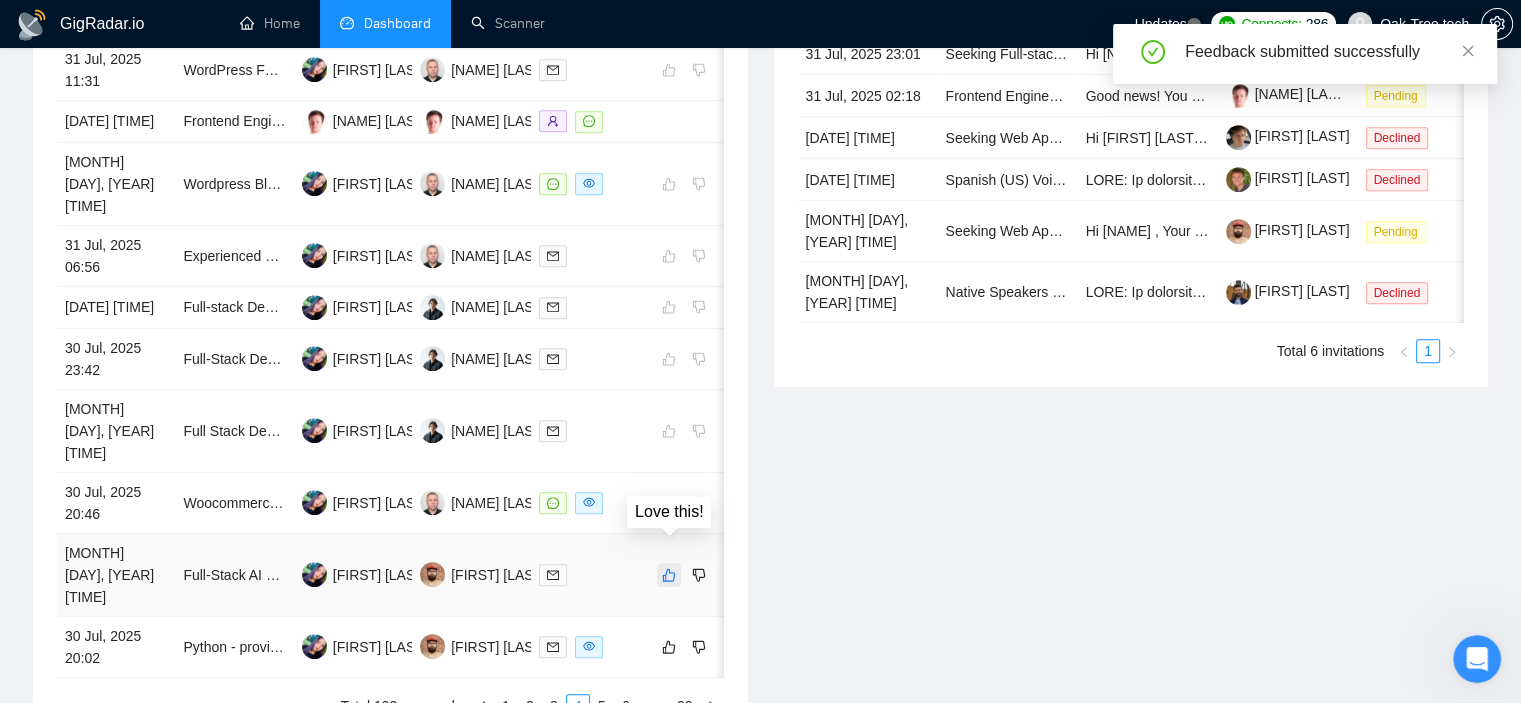 click 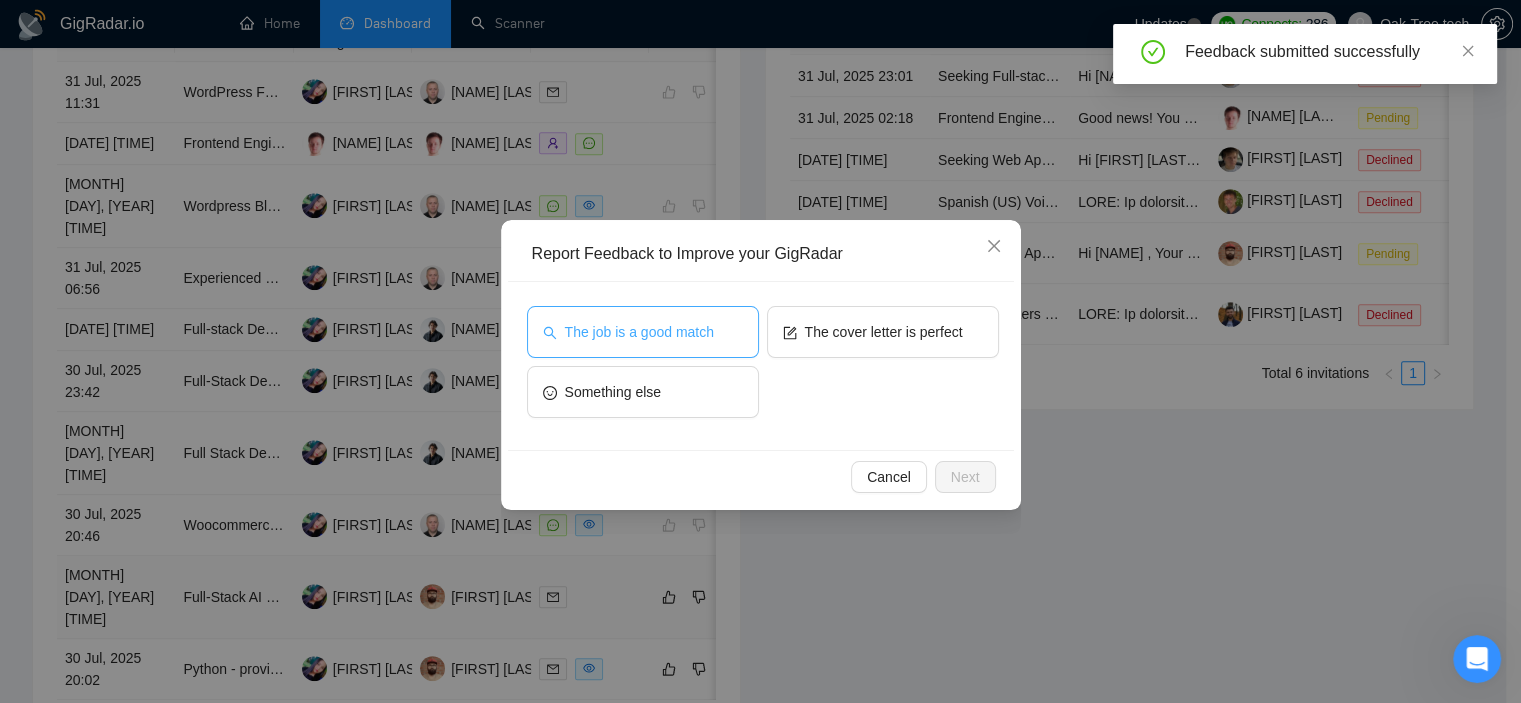drag, startPoint x: 689, startPoint y: 342, endPoint x: 748, endPoint y: 366, distance: 63.694584 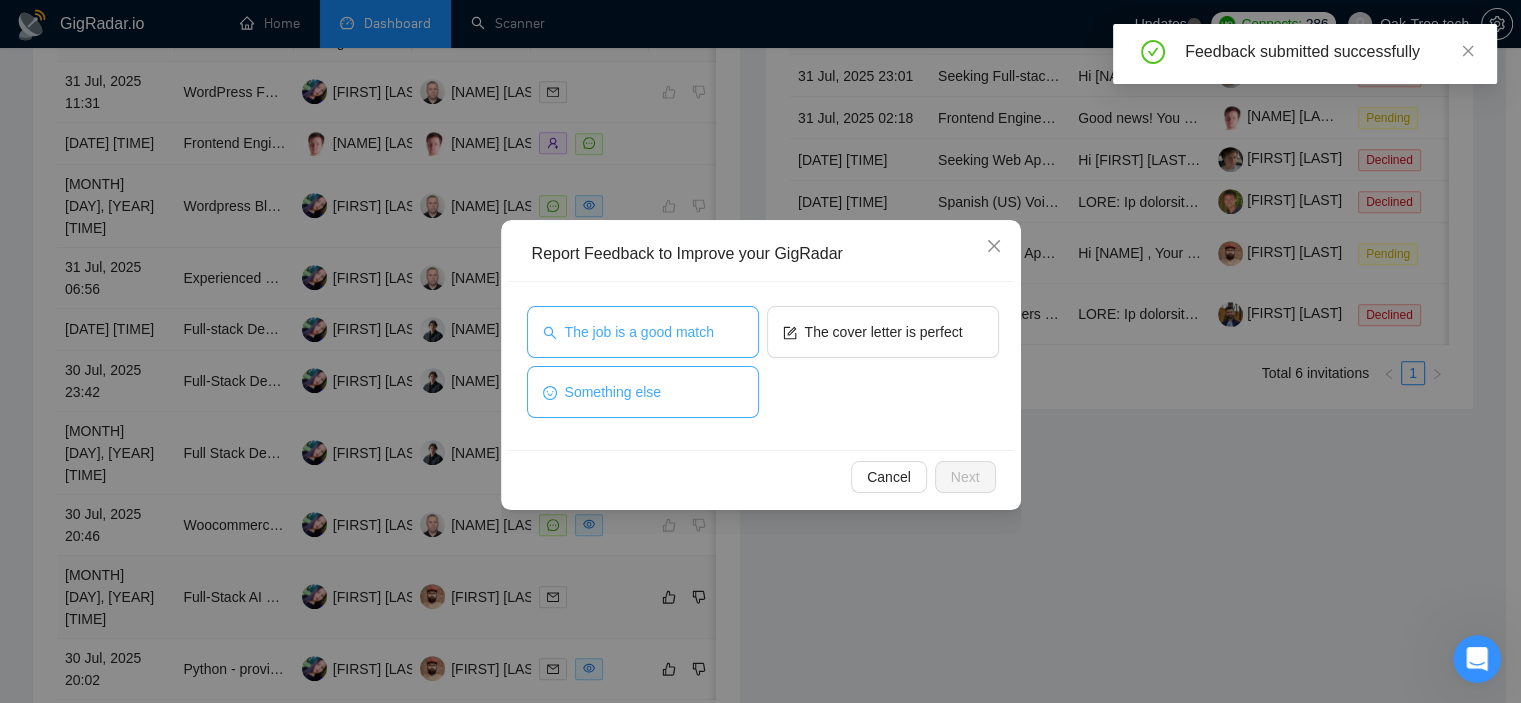 click on "The job is a good match" at bounding box center [643, 332] 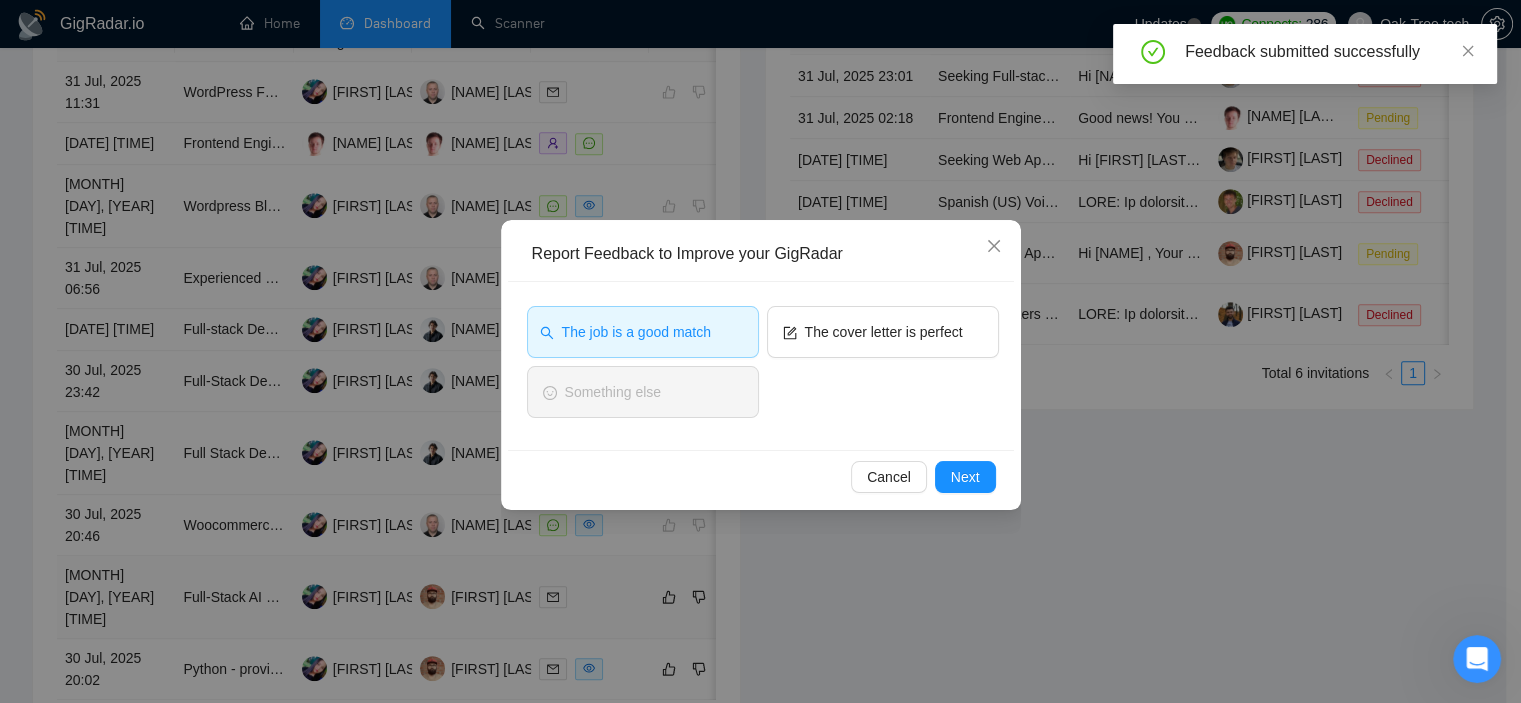 click on "Cancel Next" at bounding box center [761, 476] 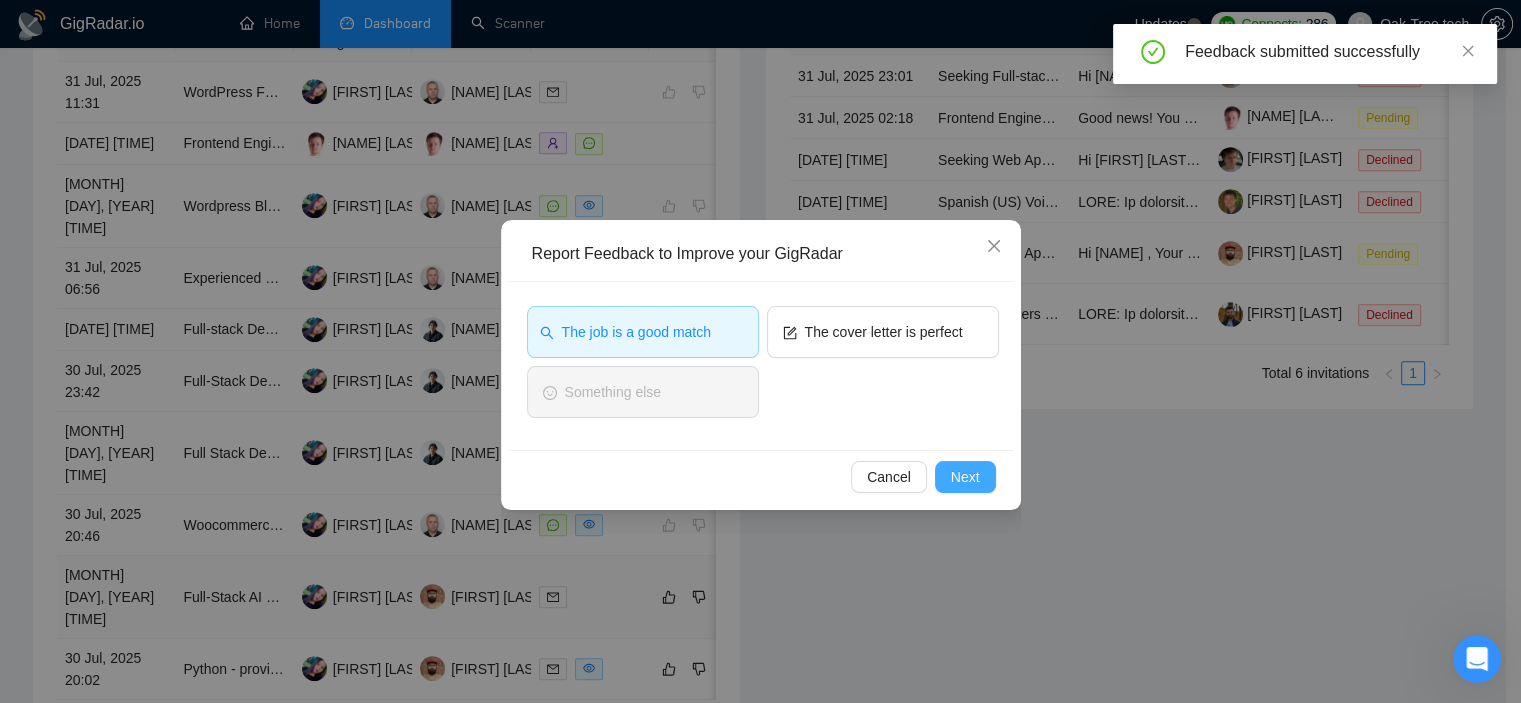 click on "Next" at bounding box center (965, 477) 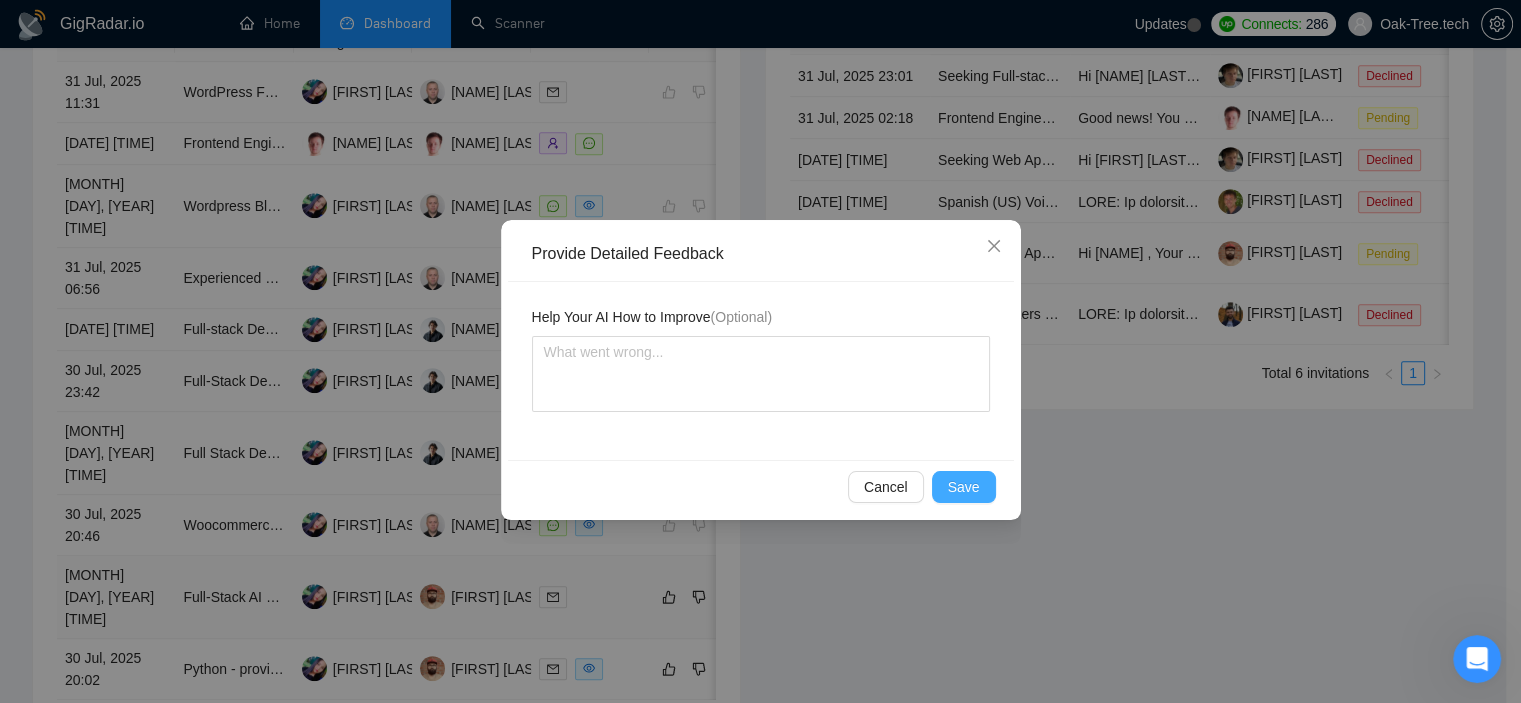 click on "Save" at bounding box center [964, 487] 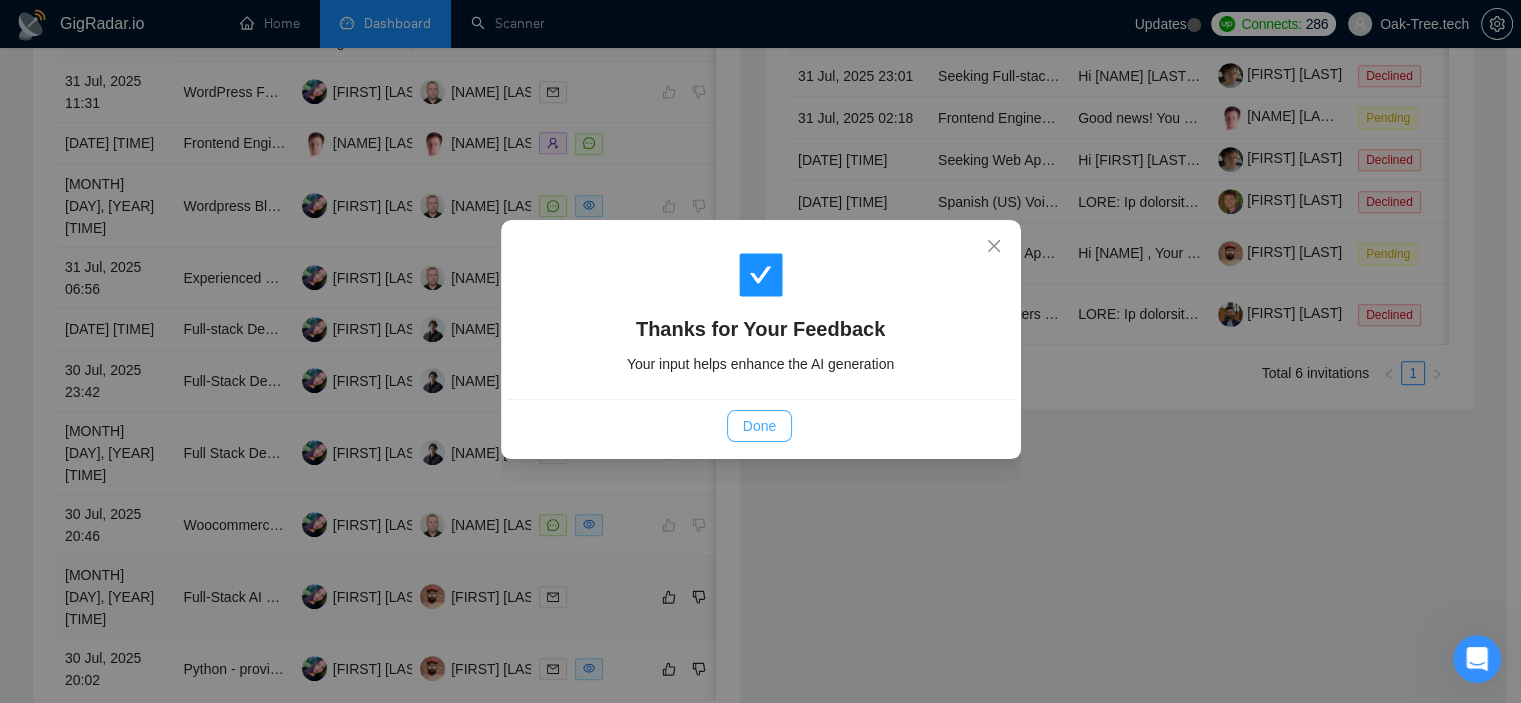 click on "Done" at bounding box center (759, 426) 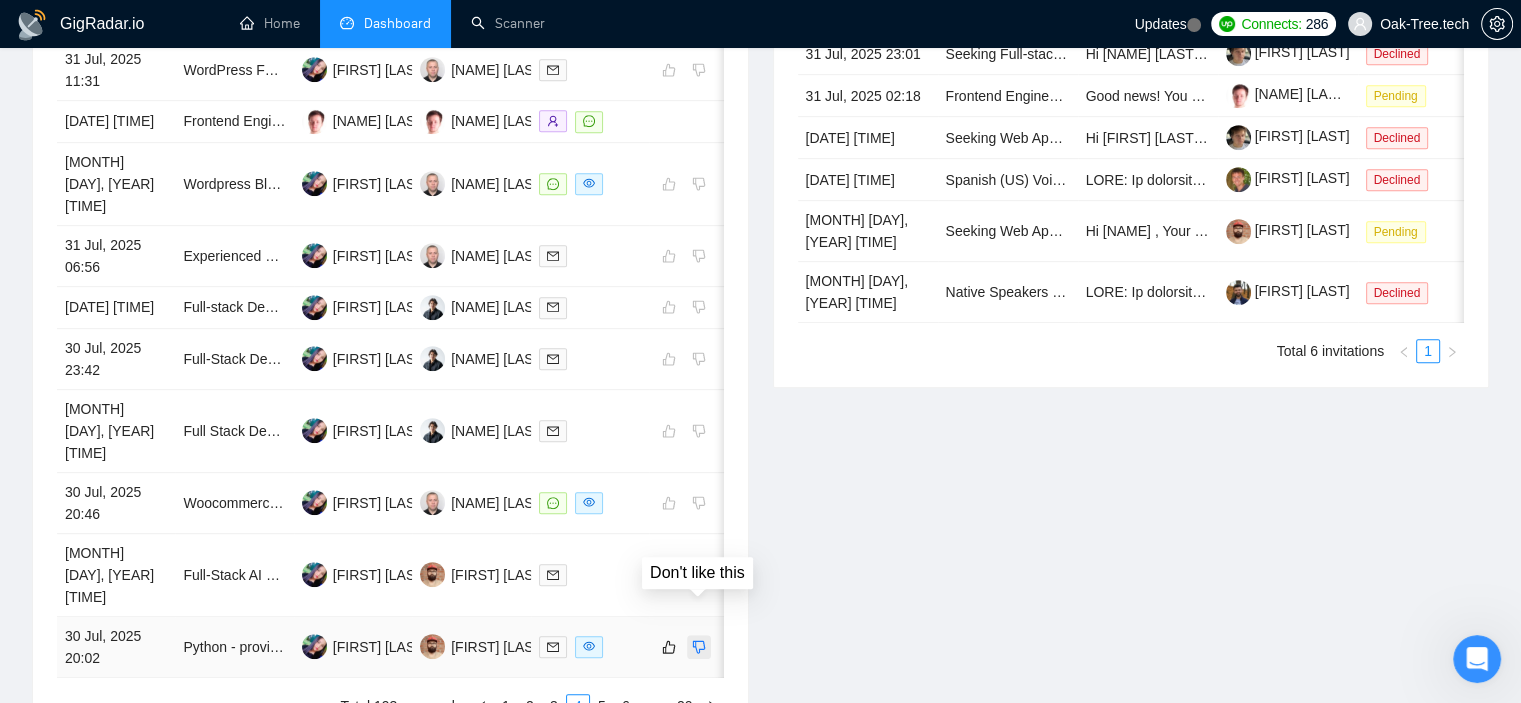 click 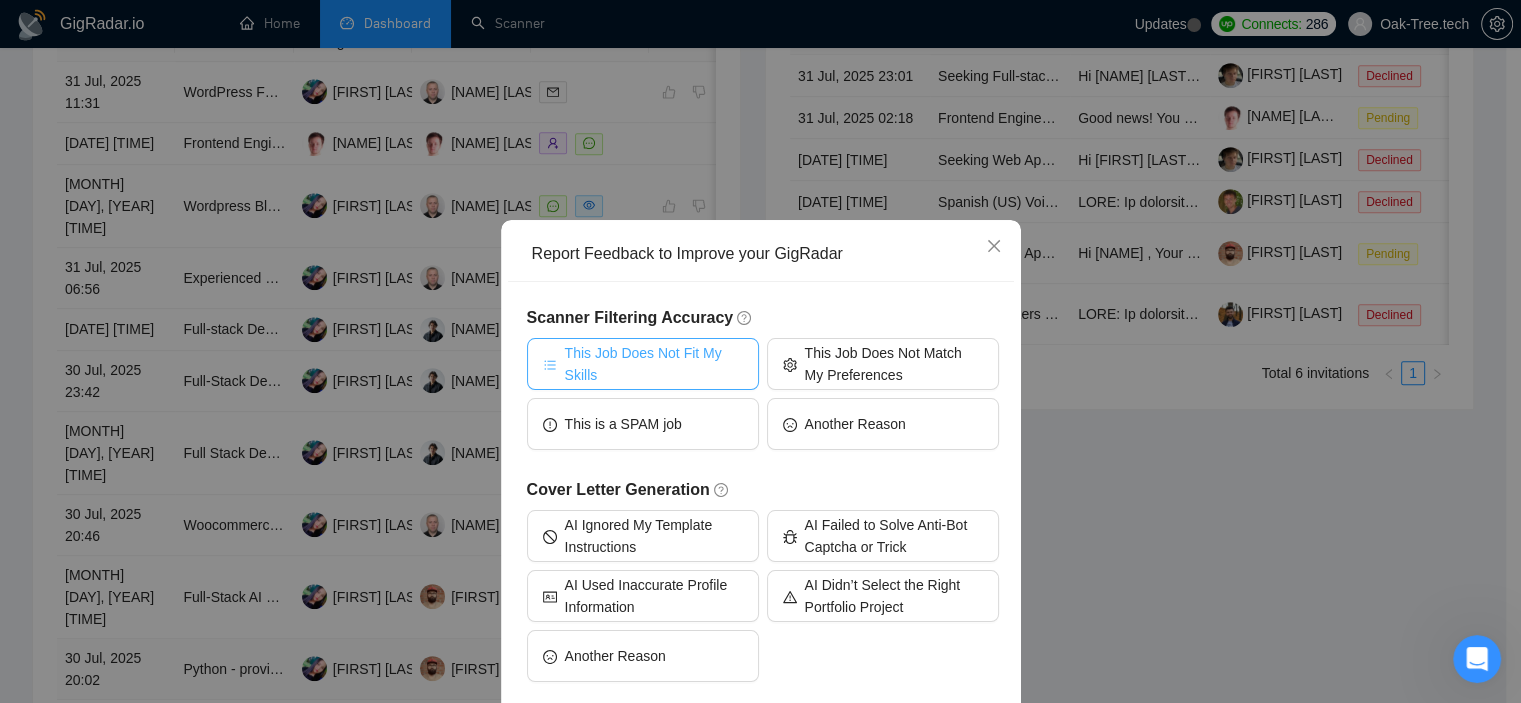 click on "This Job Does Not Fit My Skills" at bounding box center (654, 364) 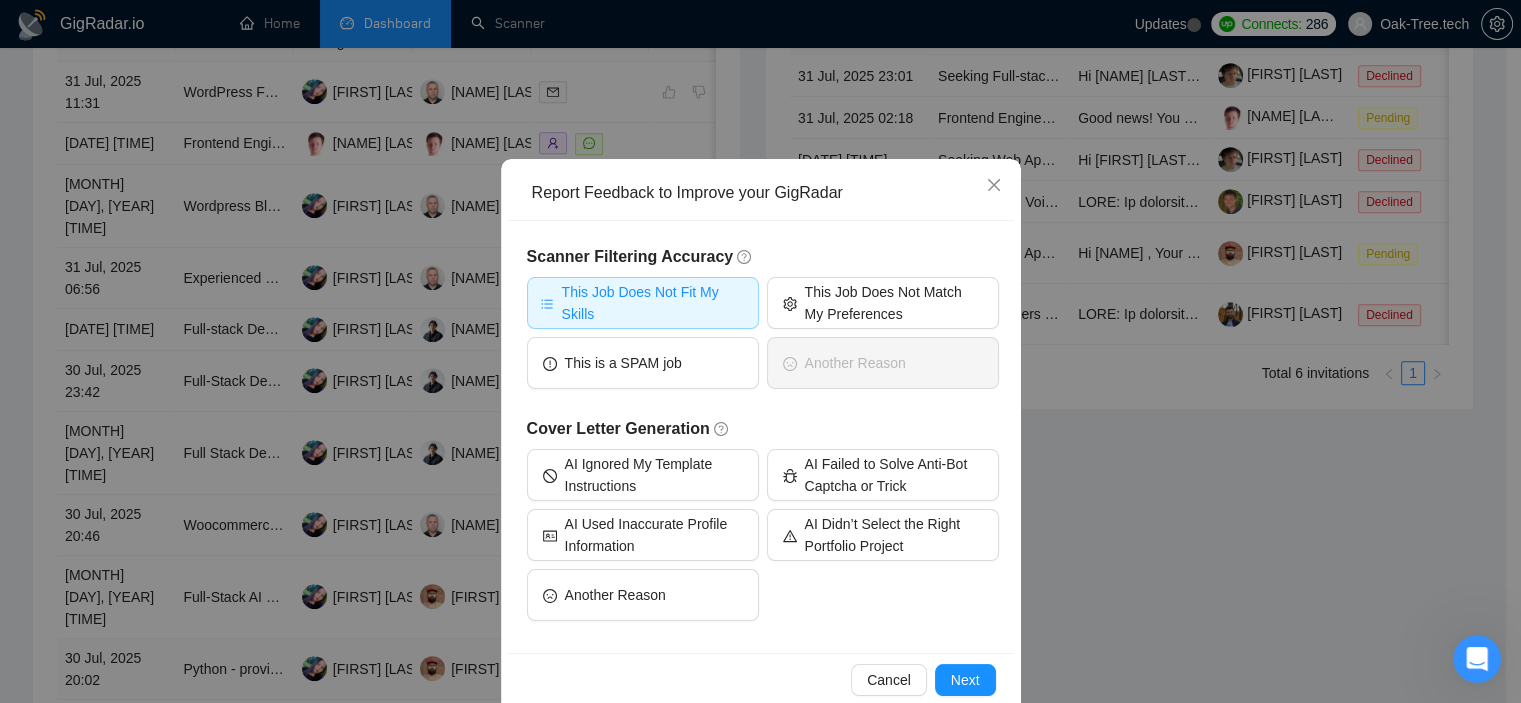 scroll, scrollTop: 94, scrollLeft: 0, axis: vertical 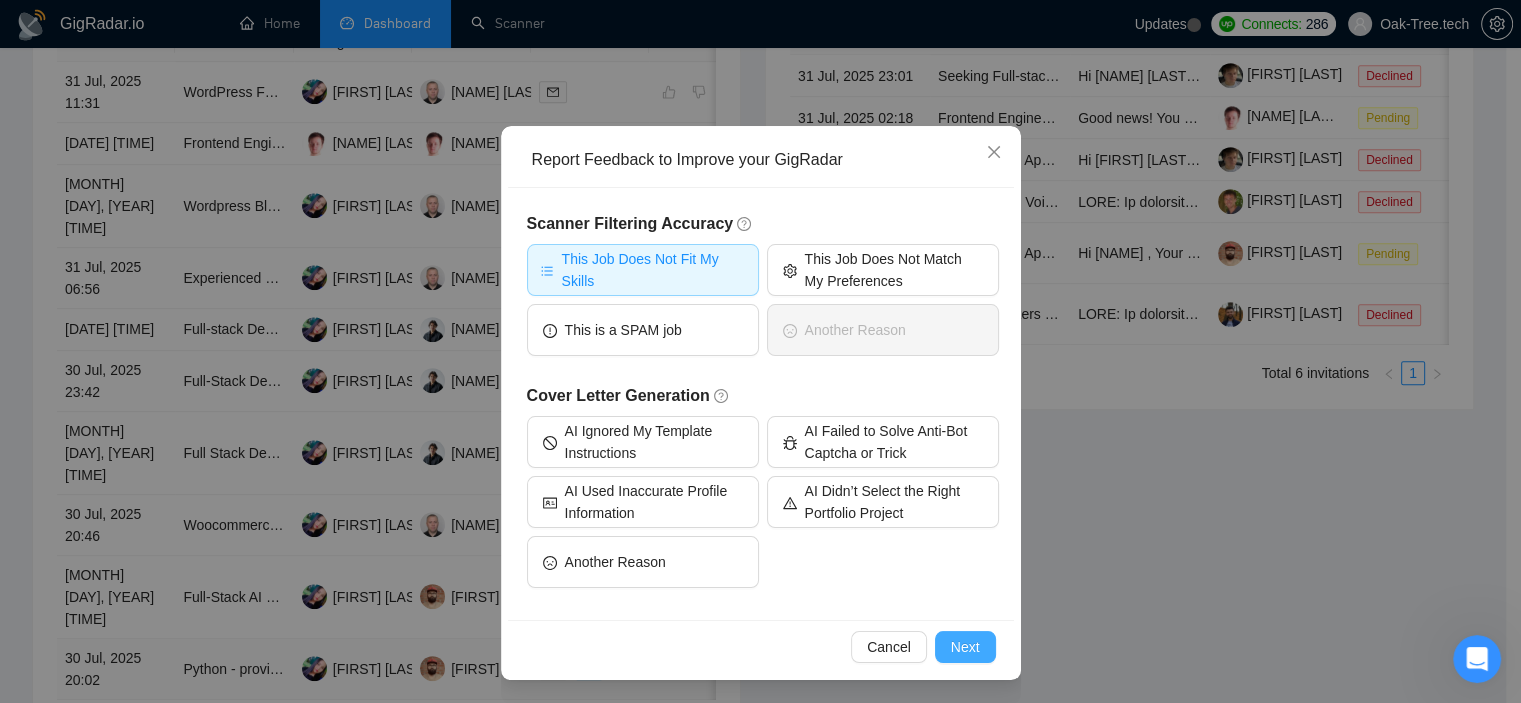 click on "Next" at bounding box center (965, 647) 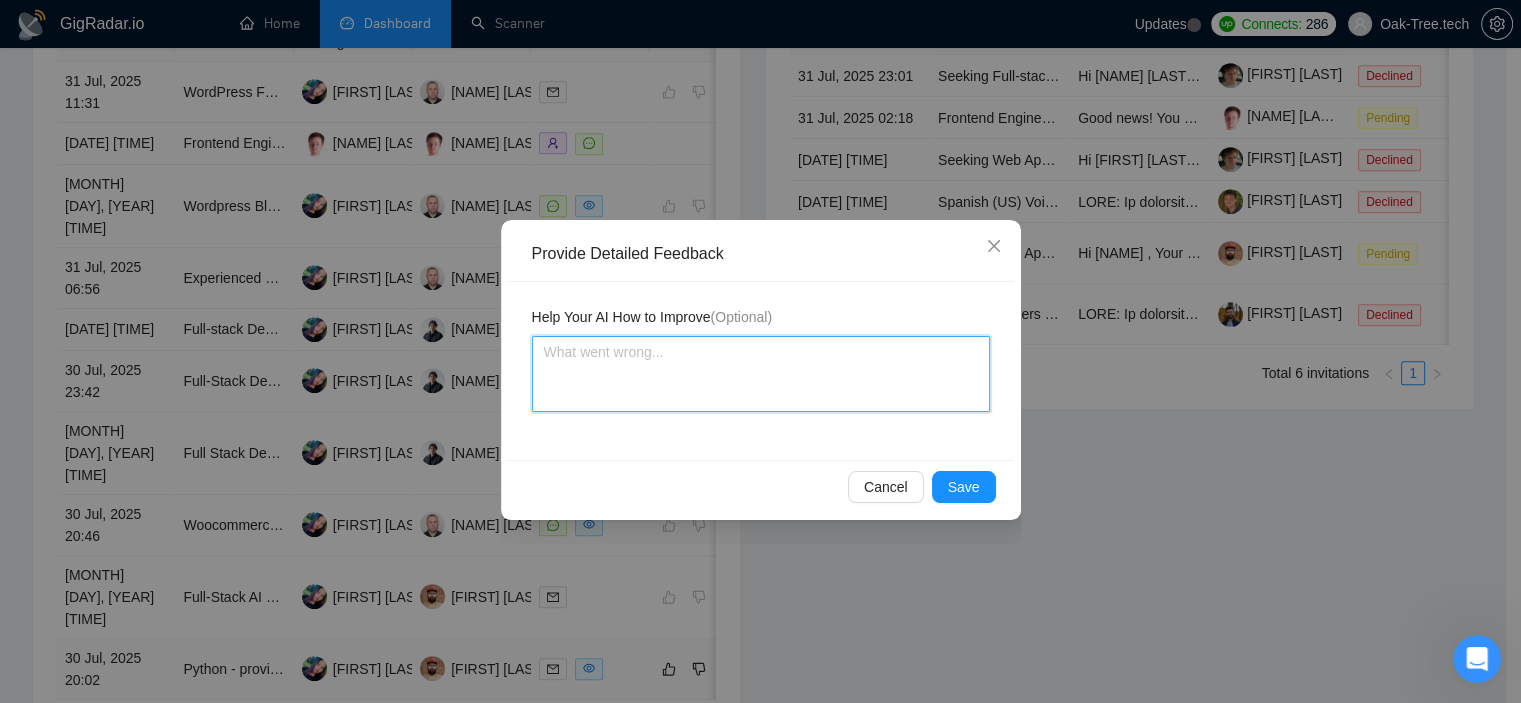 click at bounding box center [761, 374] 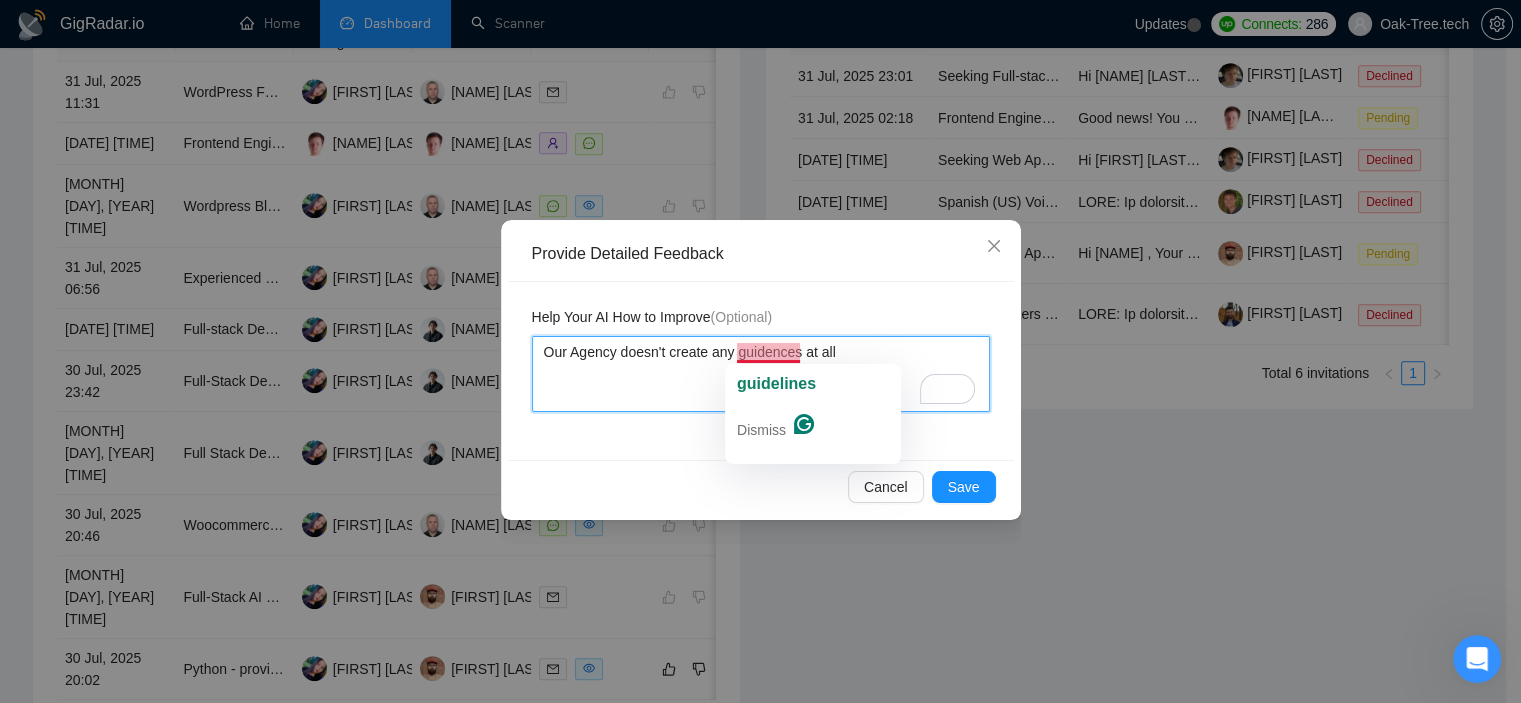 click on "guidelines" 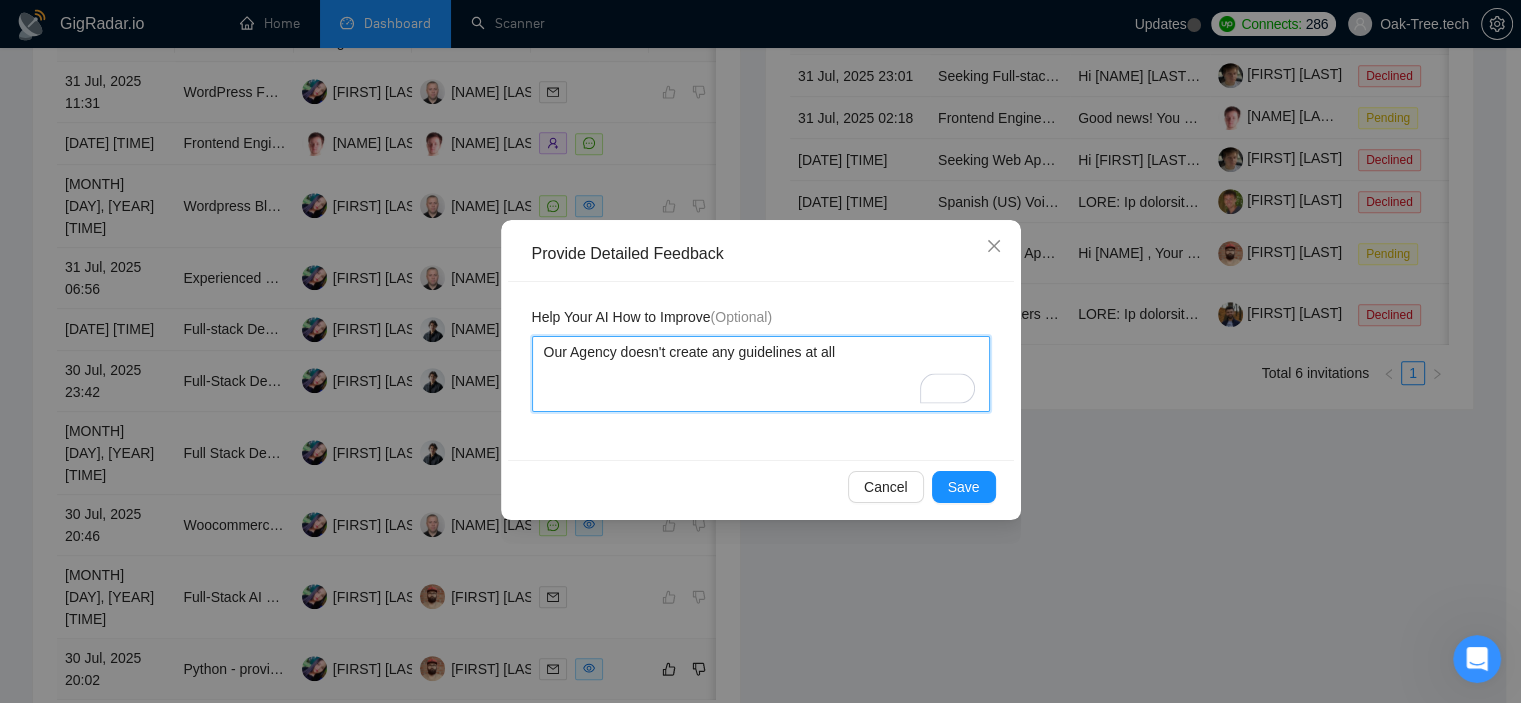 drag, startPoint x: 852, startPoint y: 361, endPoint x: 431, endPoint y: 351, distance: 421.11874 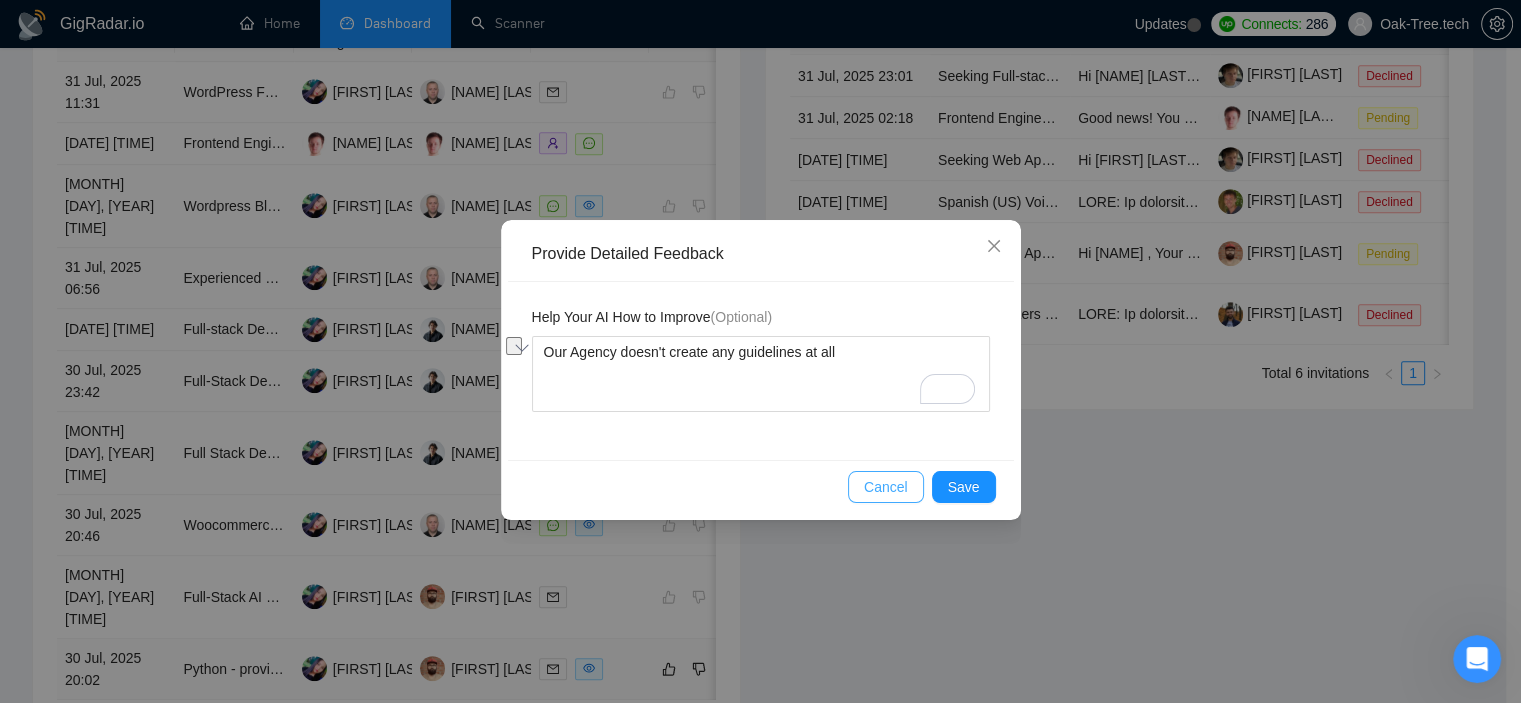 click on "Cancel" at bounding box center [886, 487] 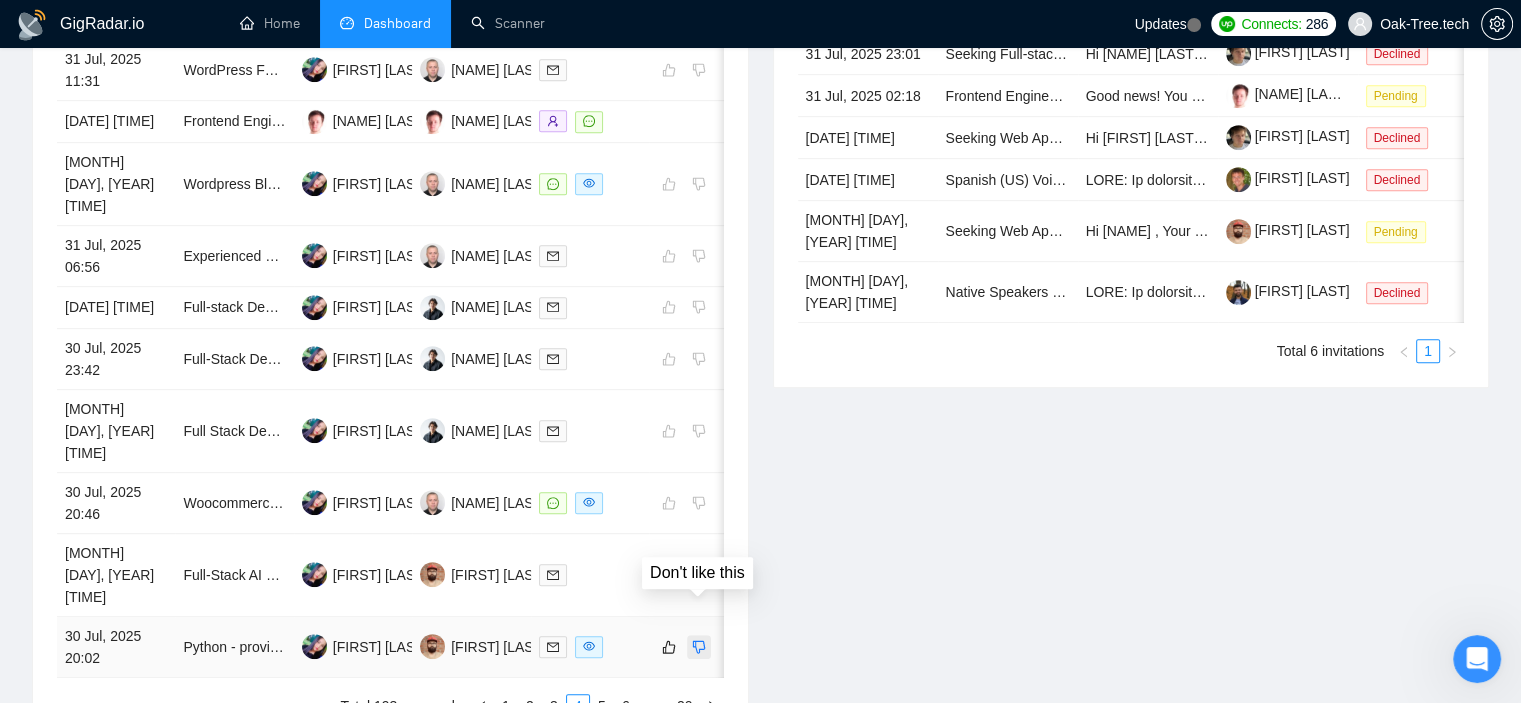 click 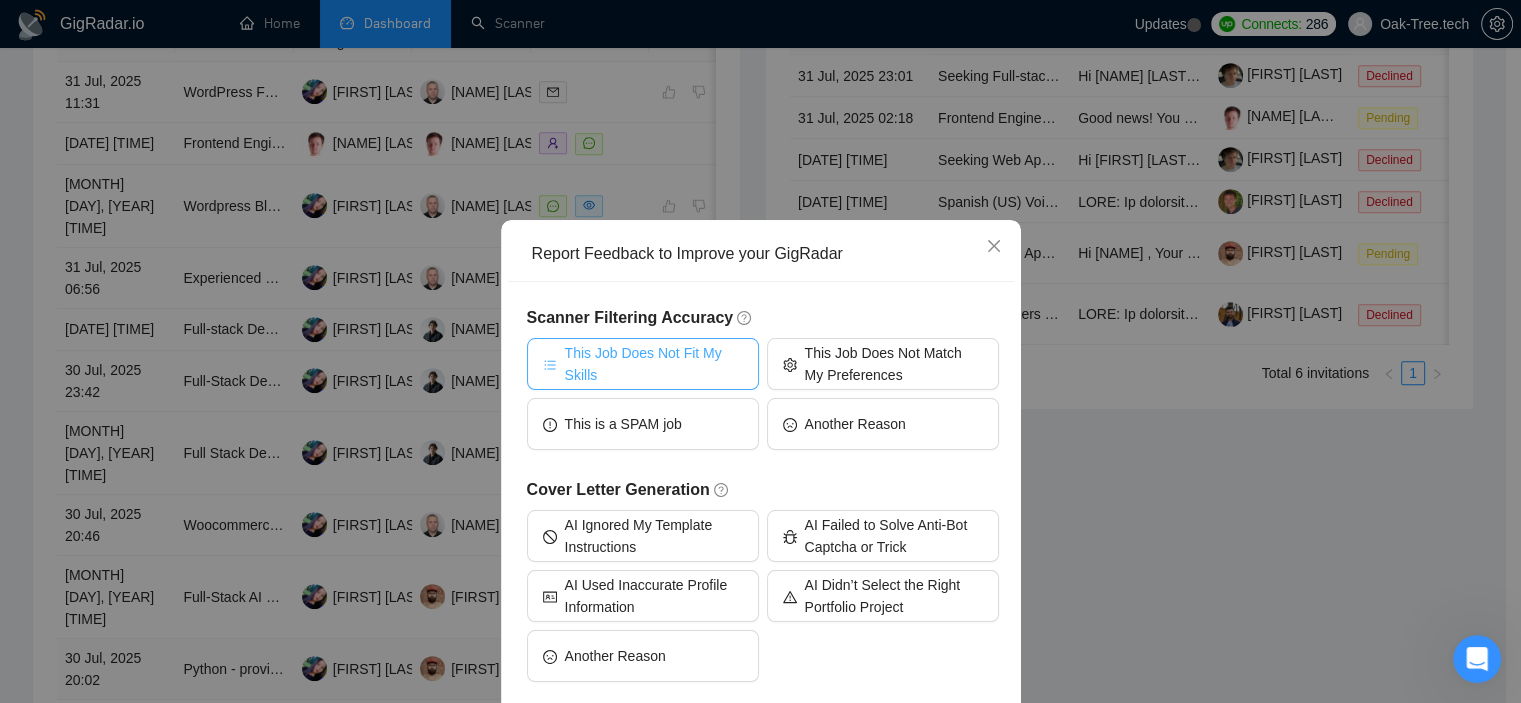 click on "This Job Does Not Fit My Skills" at bounding box center (654, 364) 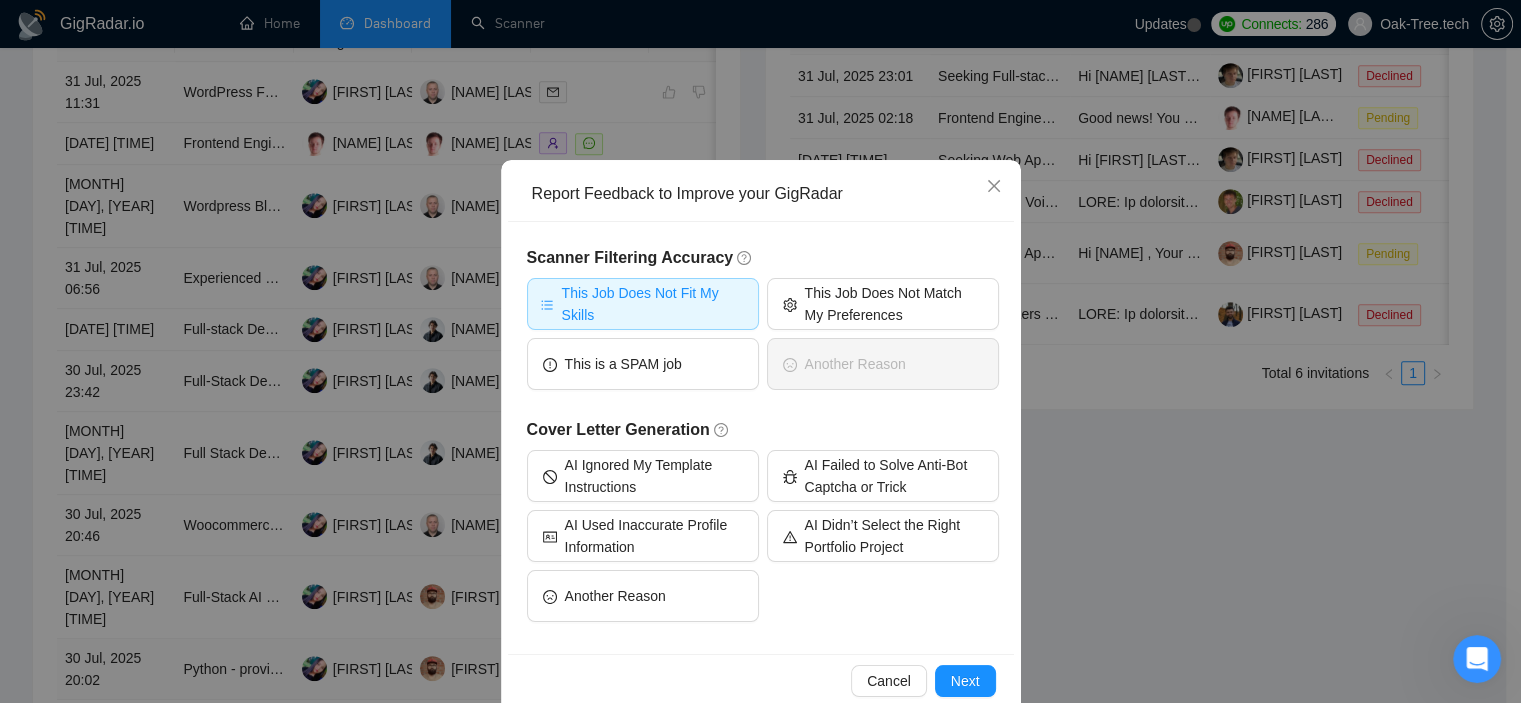 scroll, scrollTop: 94, scrollLeft: 0, axis: vertical 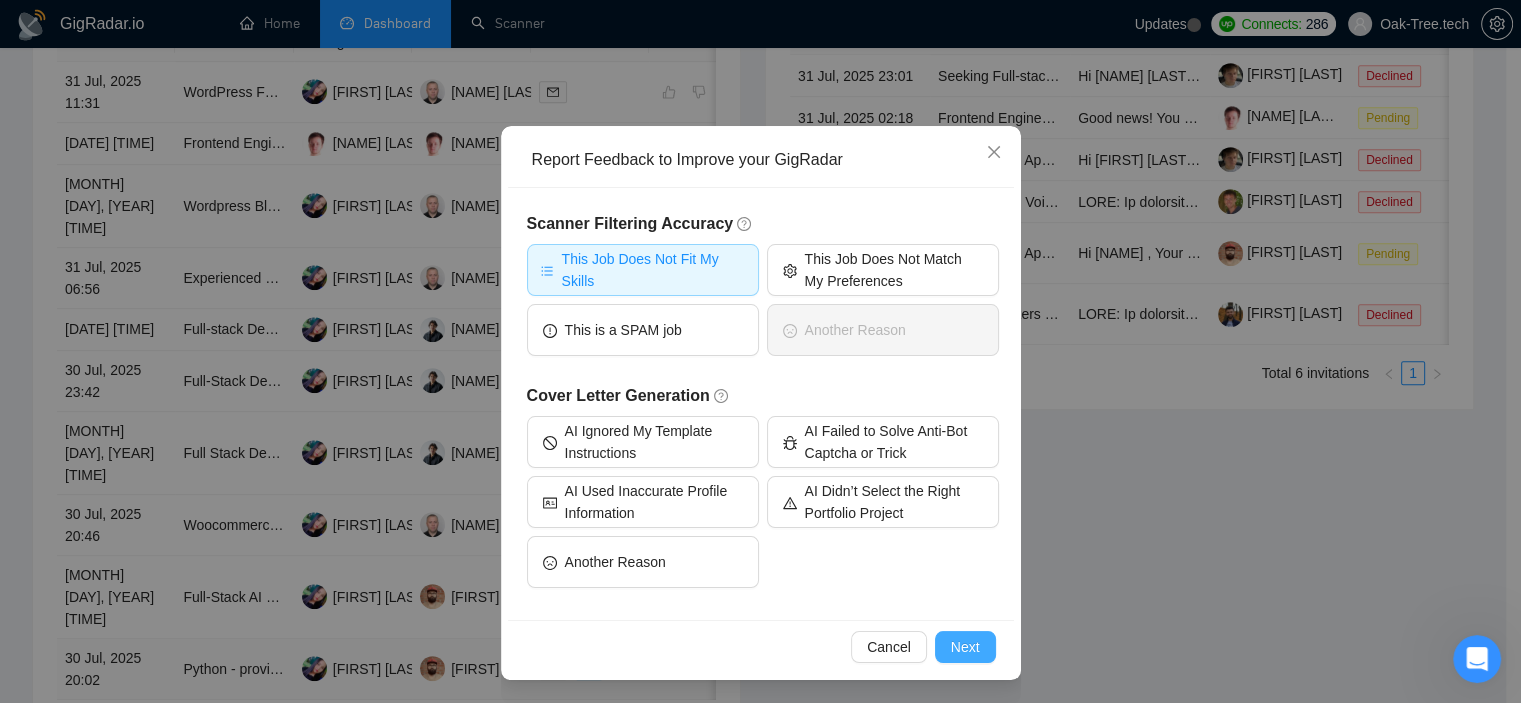 click on "Next" at bounding box center (965, 647) 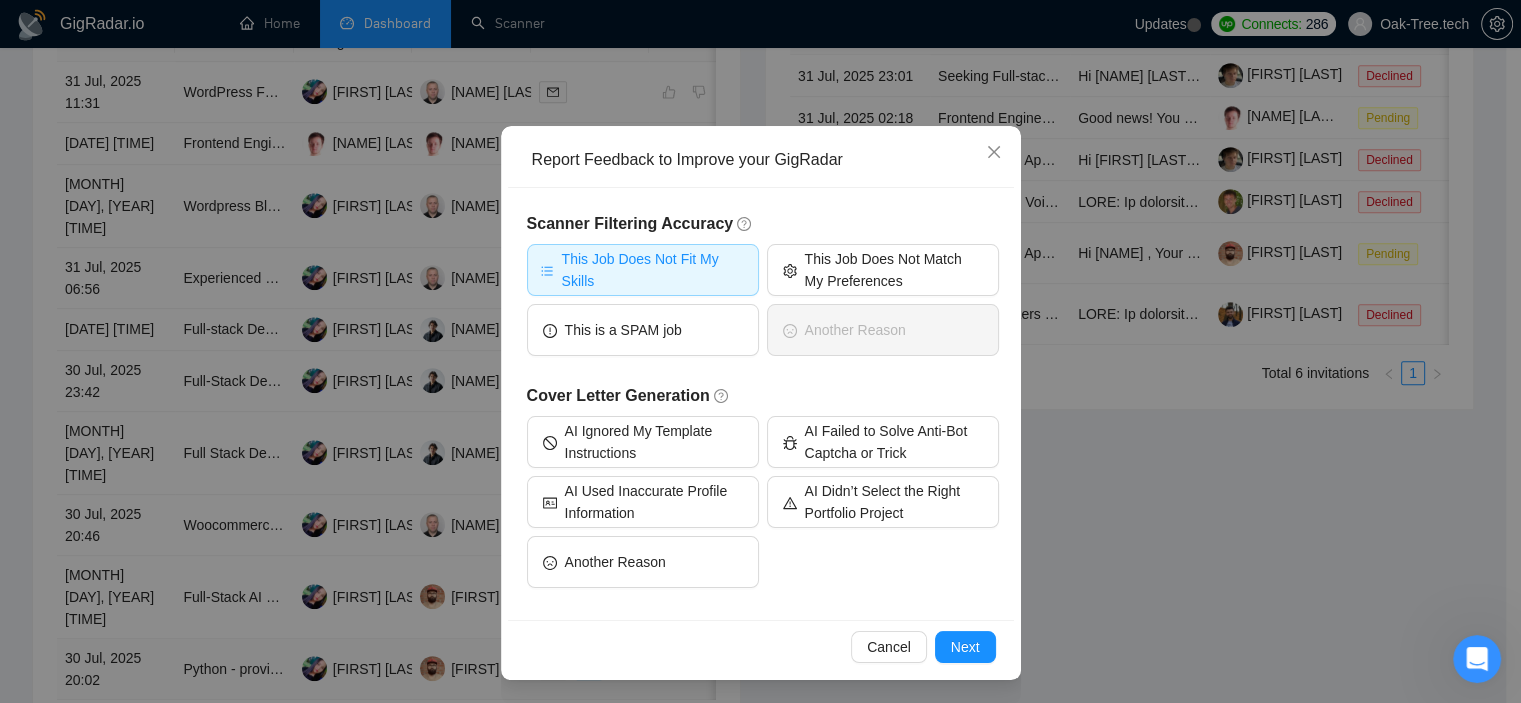 scroll, scrollTop: 0, scrollLeft: 0, axis: both 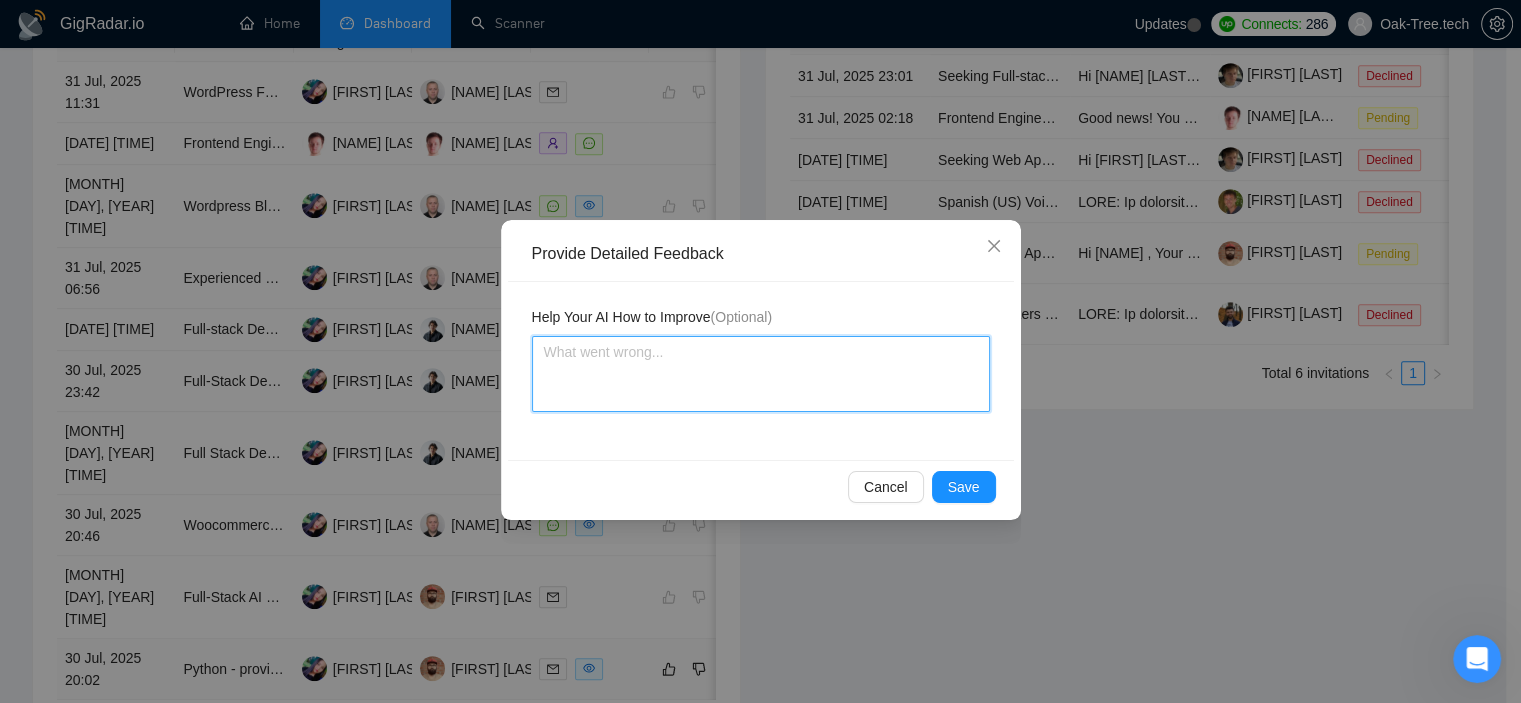 click at bounding box center (761, 374) 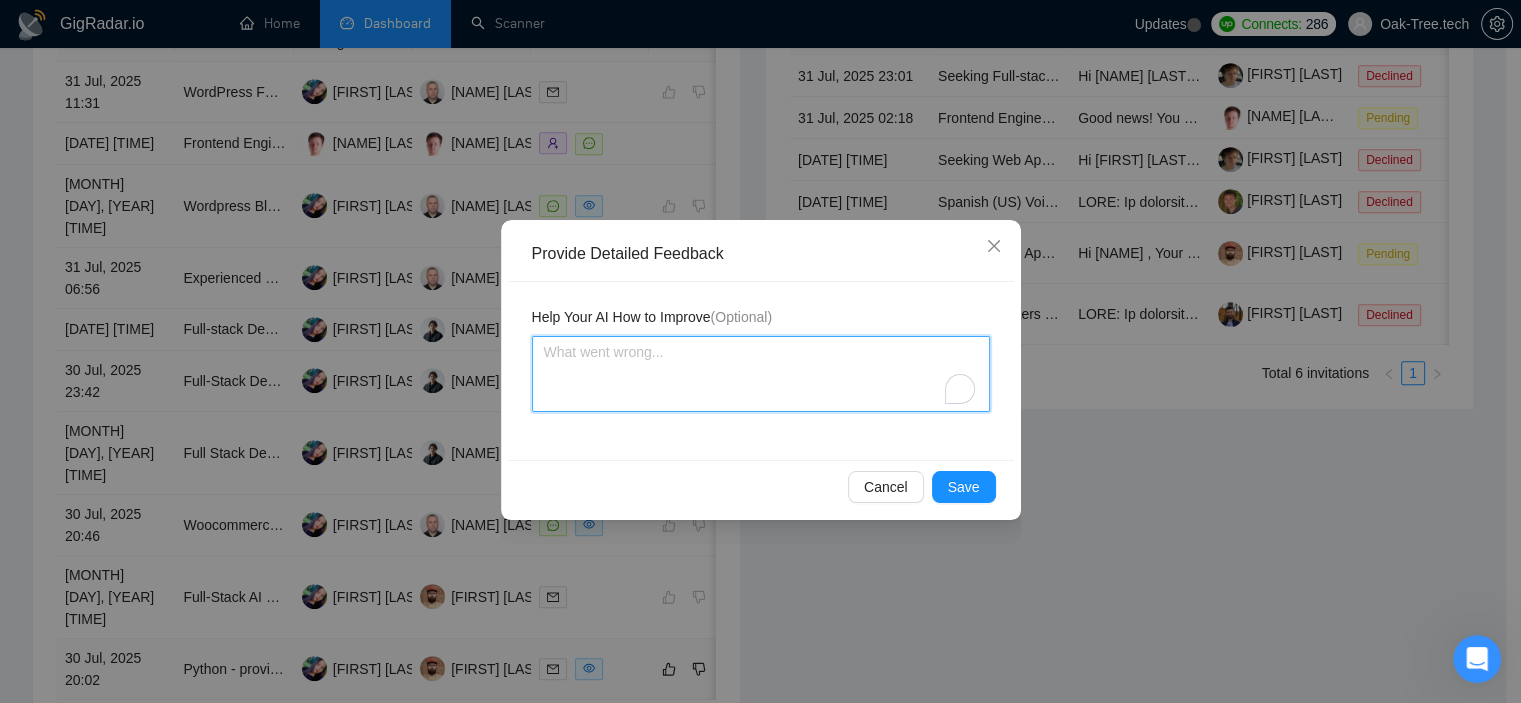 paste on "Our Agency doesn't create any guidelines at all" 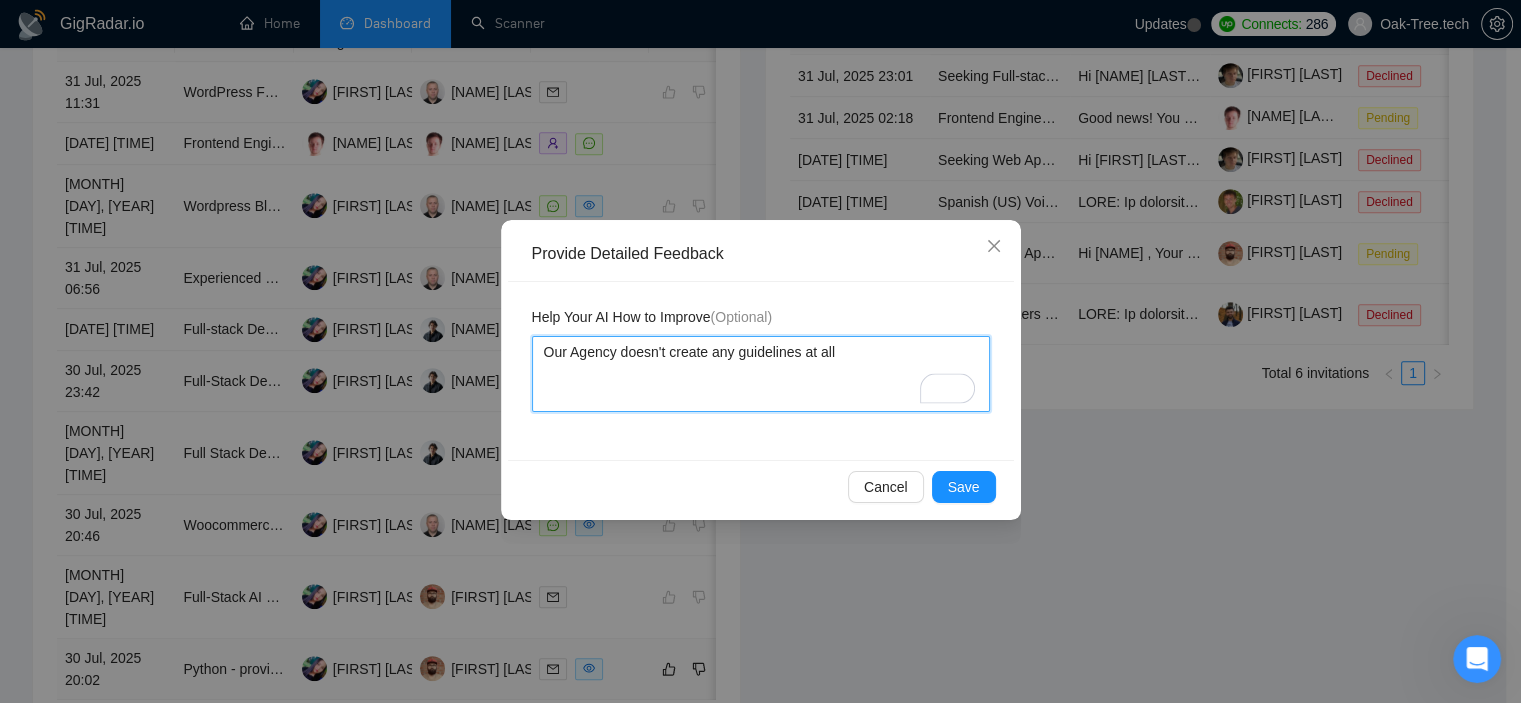 drag, startPoint x: 765, startPoint y: 353, endPoint x: 780, endPoint y: 351, distance: 15.132746 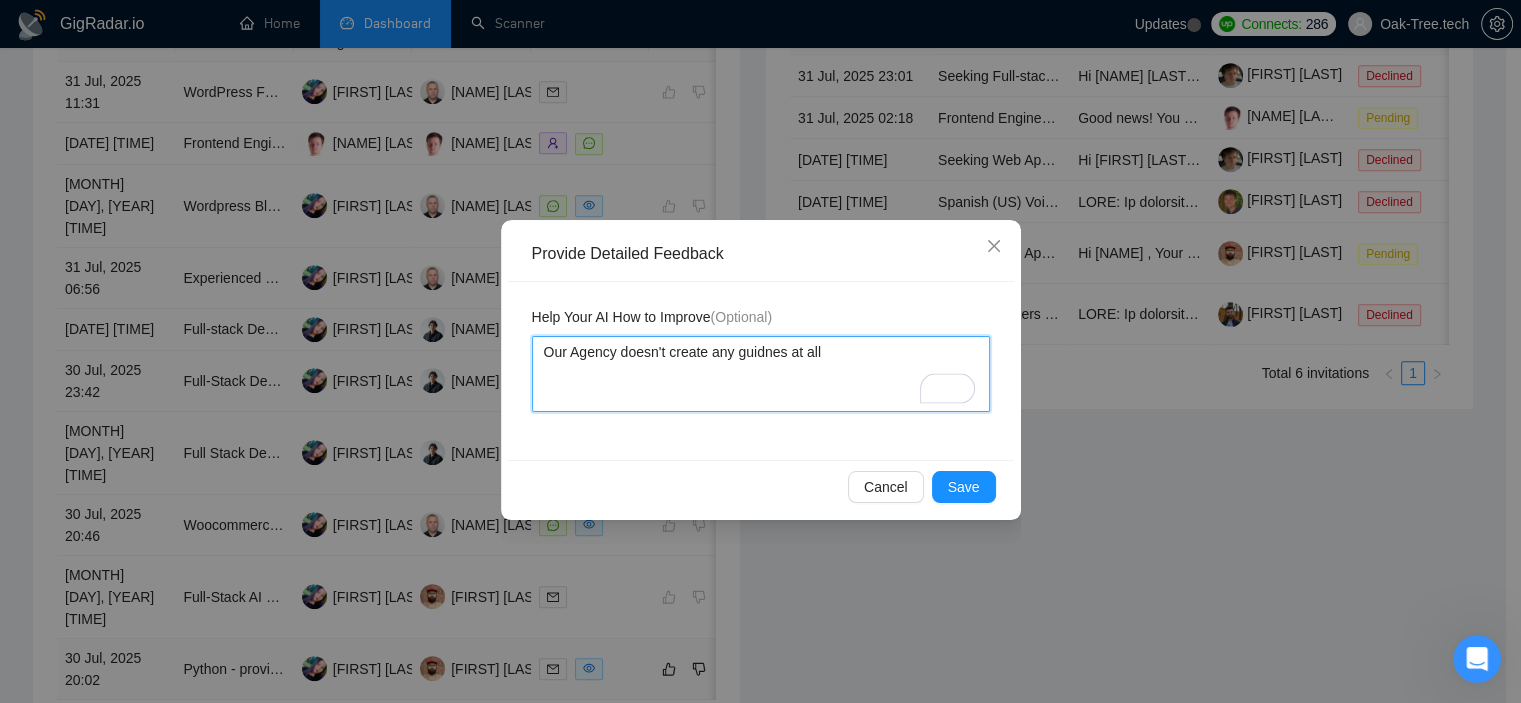 click on "Our Agency doesn't create any guidnes at all" at bounding box center (761, 374) 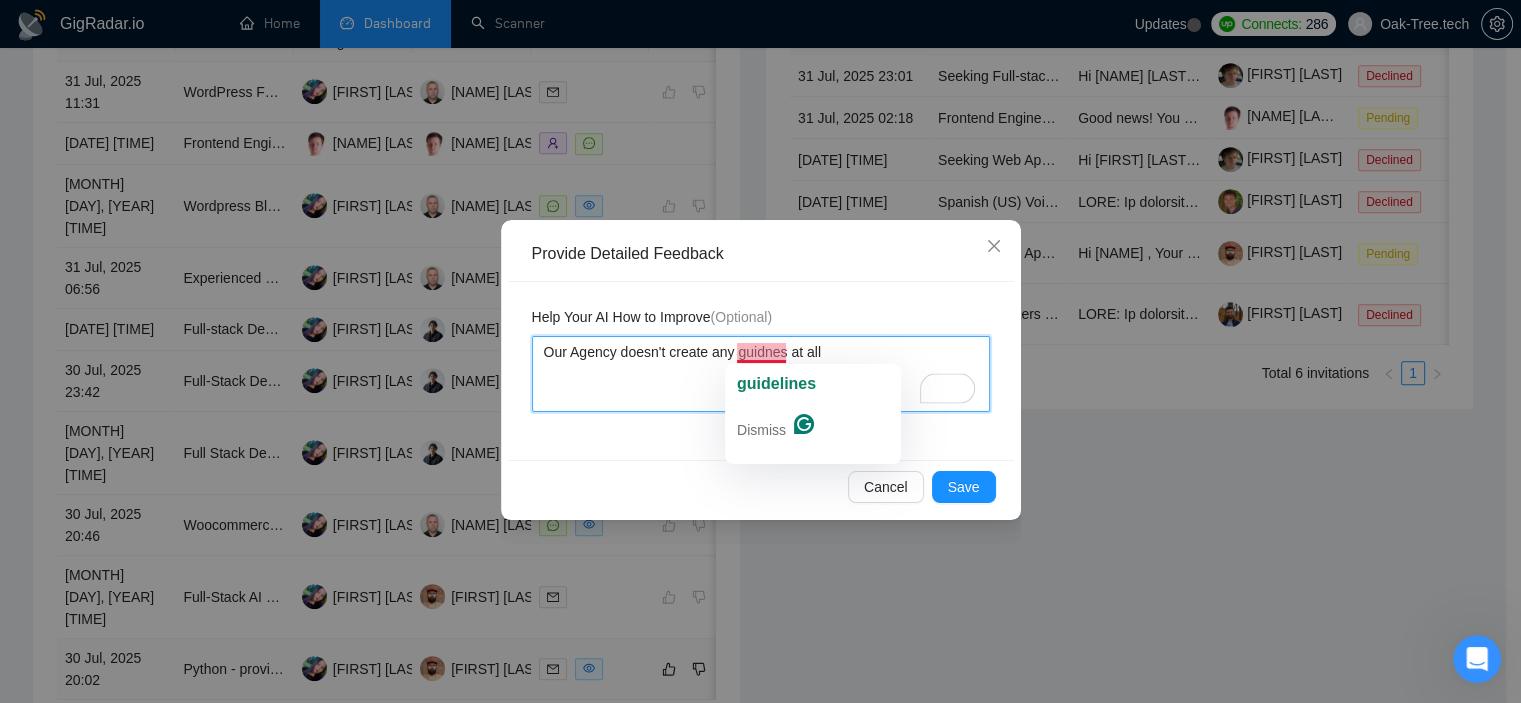 click on "Our Agency doesn't create any guidnes at all" at bounding box center [761, 374] 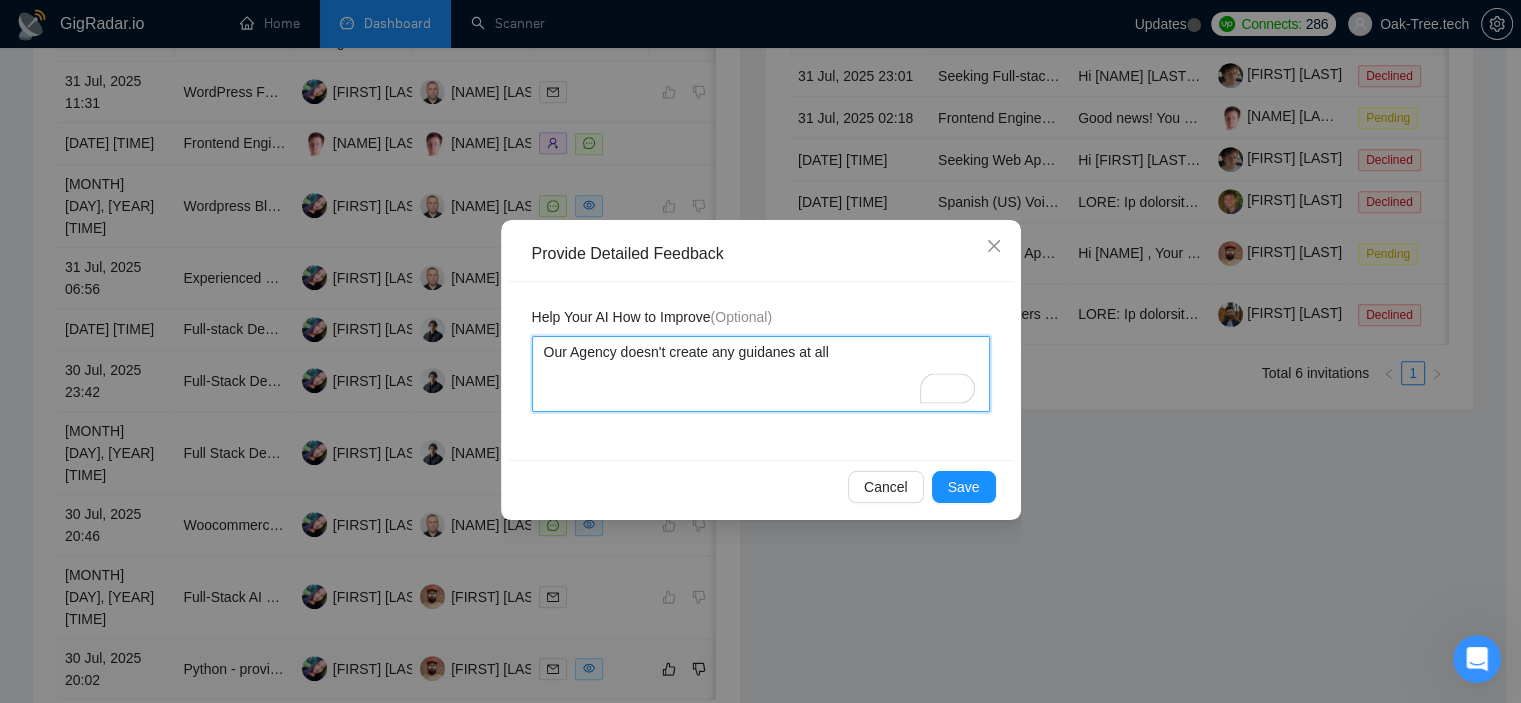 click on "Our Agency doesn't create any guidanes at all" at bounding box center [761, 374] 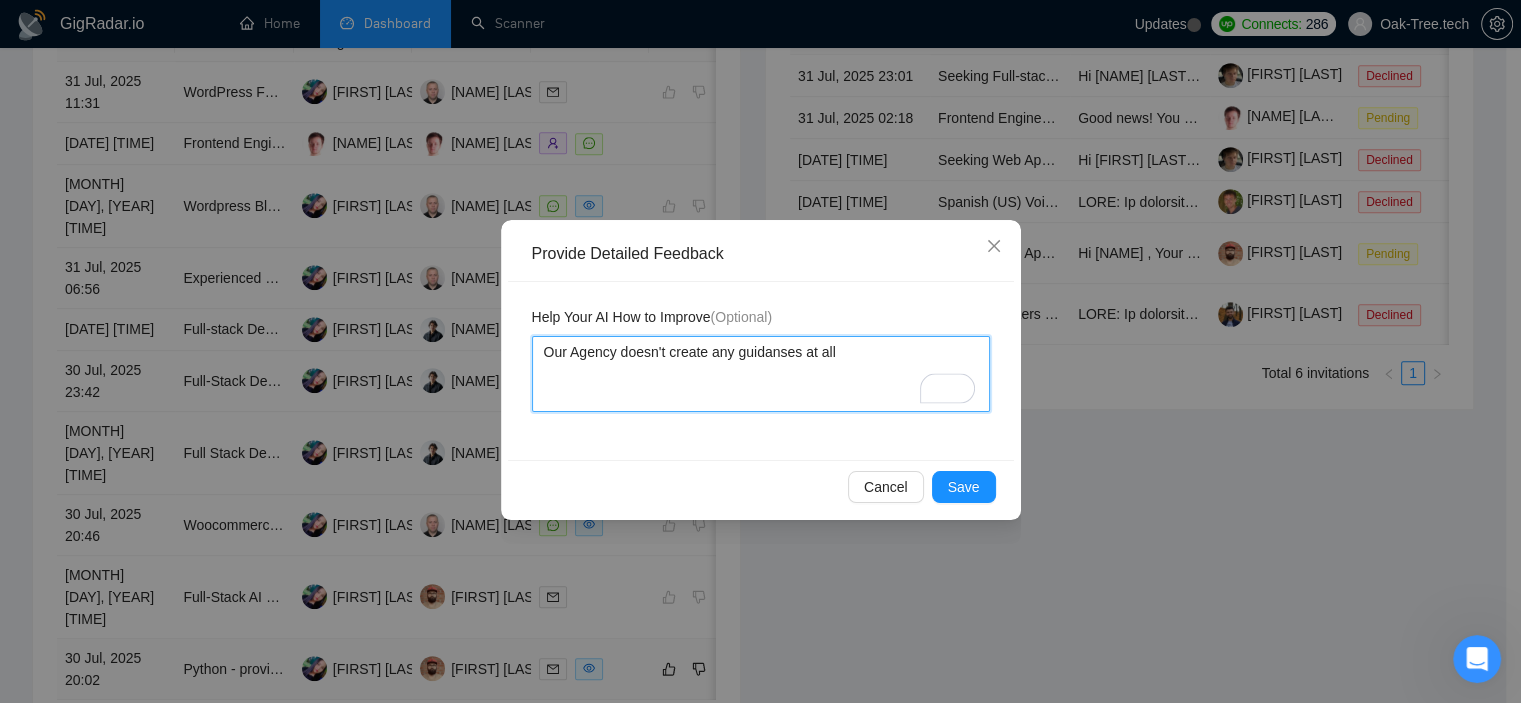 click on "Our Agency doesn't create any guidanses at all" at bounding box center (761, 374) 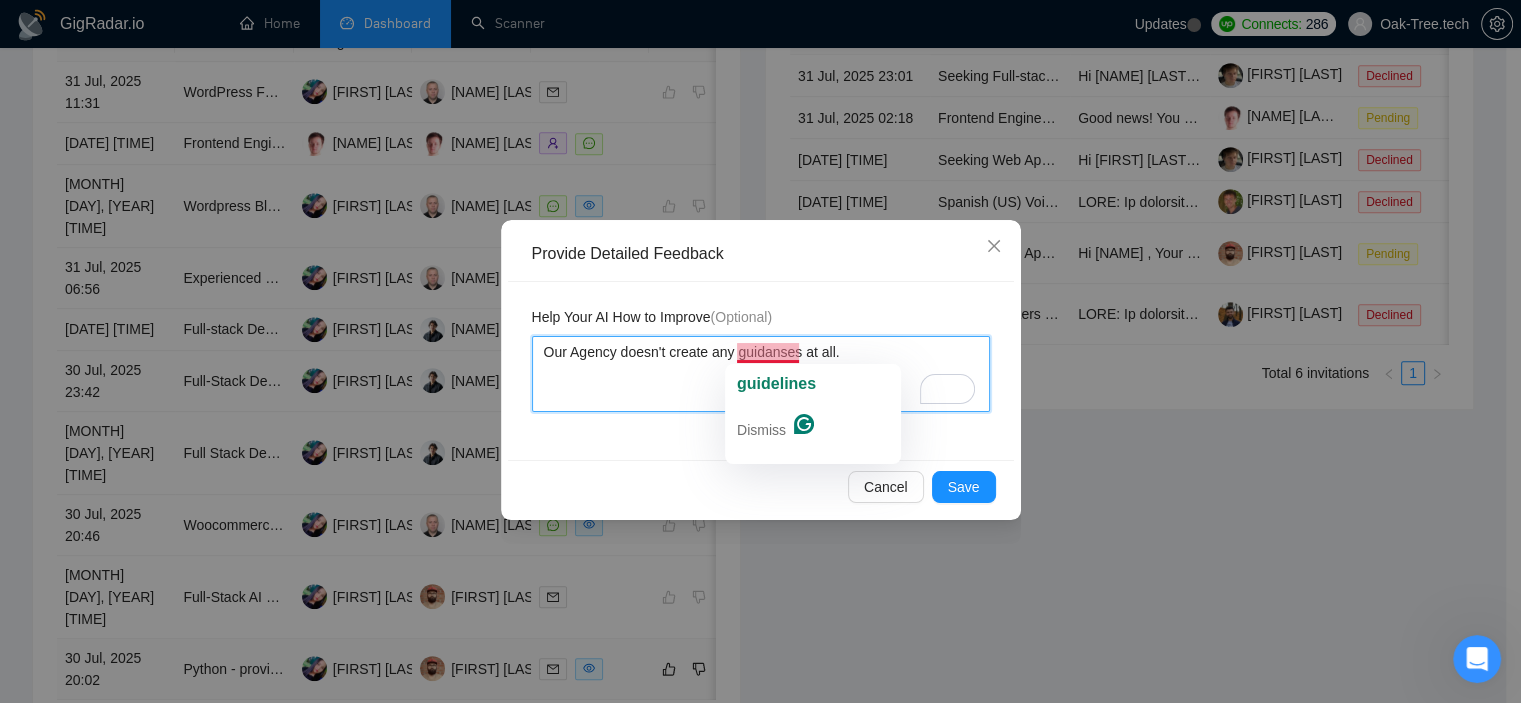 click on "Our Agency doesn't create any guidanses at all." at bounding box center (761, 374) 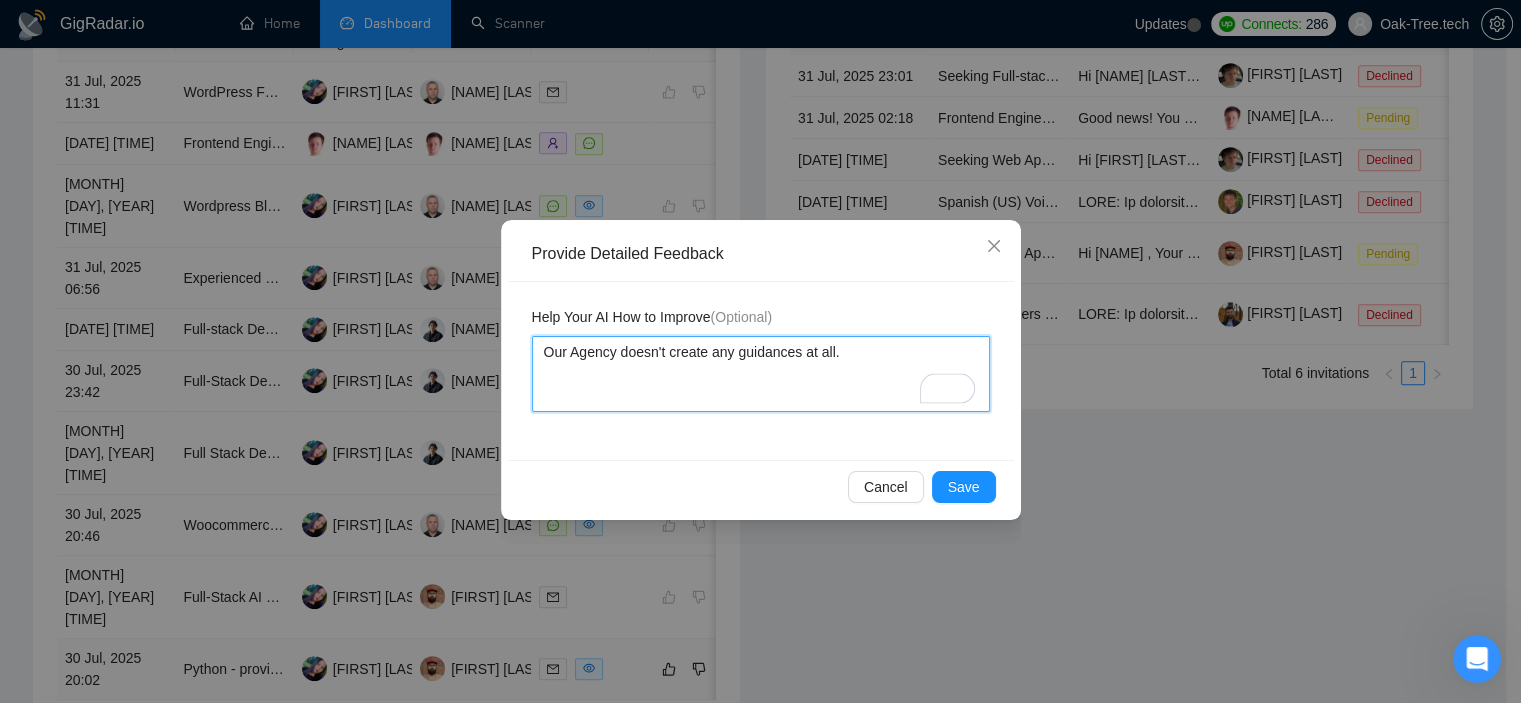 click on "Our Agency doesn't create any guidances at all." at bounding box center [761, 374] 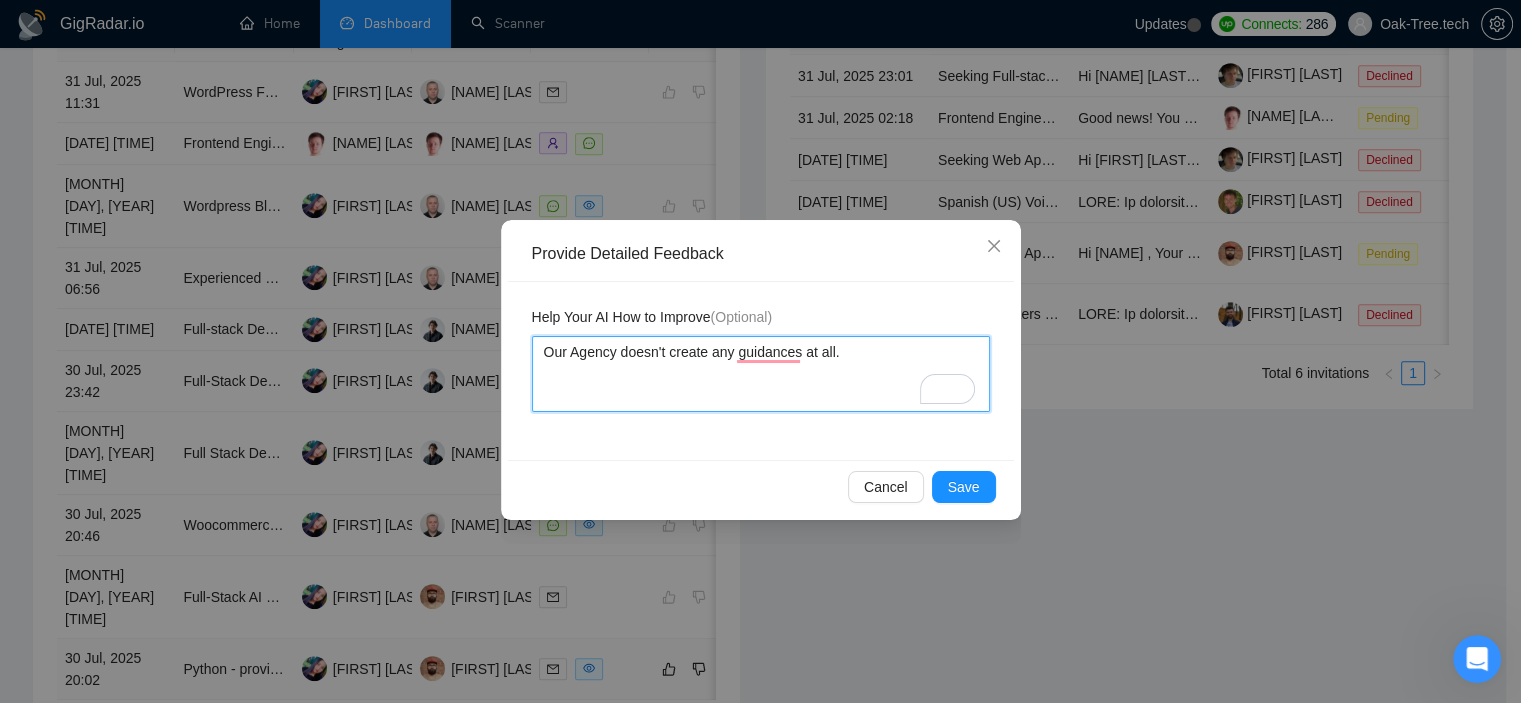 drag, startPoint x: 841, startPoint y: 358, endPoint x: 357, endPoint y: 307, distance: 486.67957 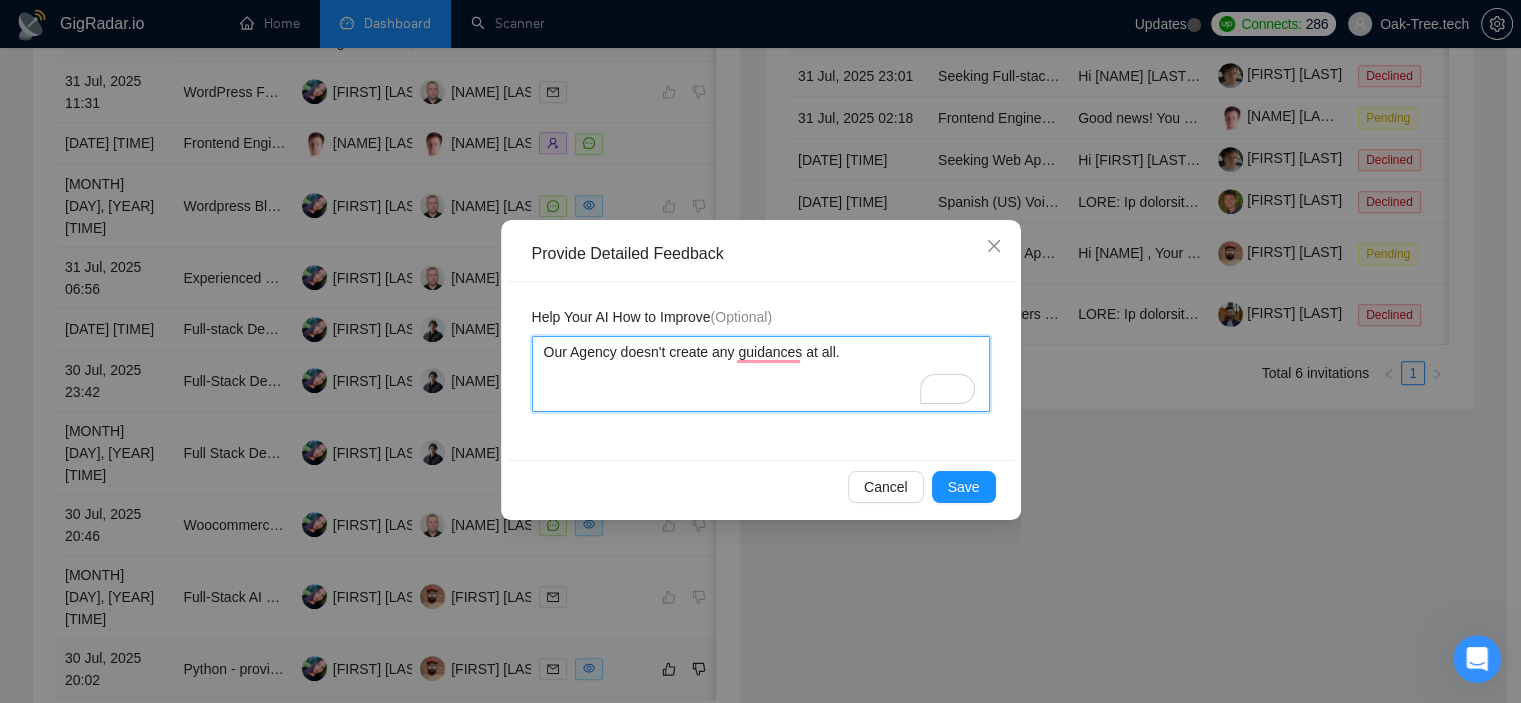 click on "Provide Detailed Feedback Help Your AI How to Improve  (Optional) Our Agency doesn't create any guidances at all. Cancel Save" at bounding box center [760, 351] 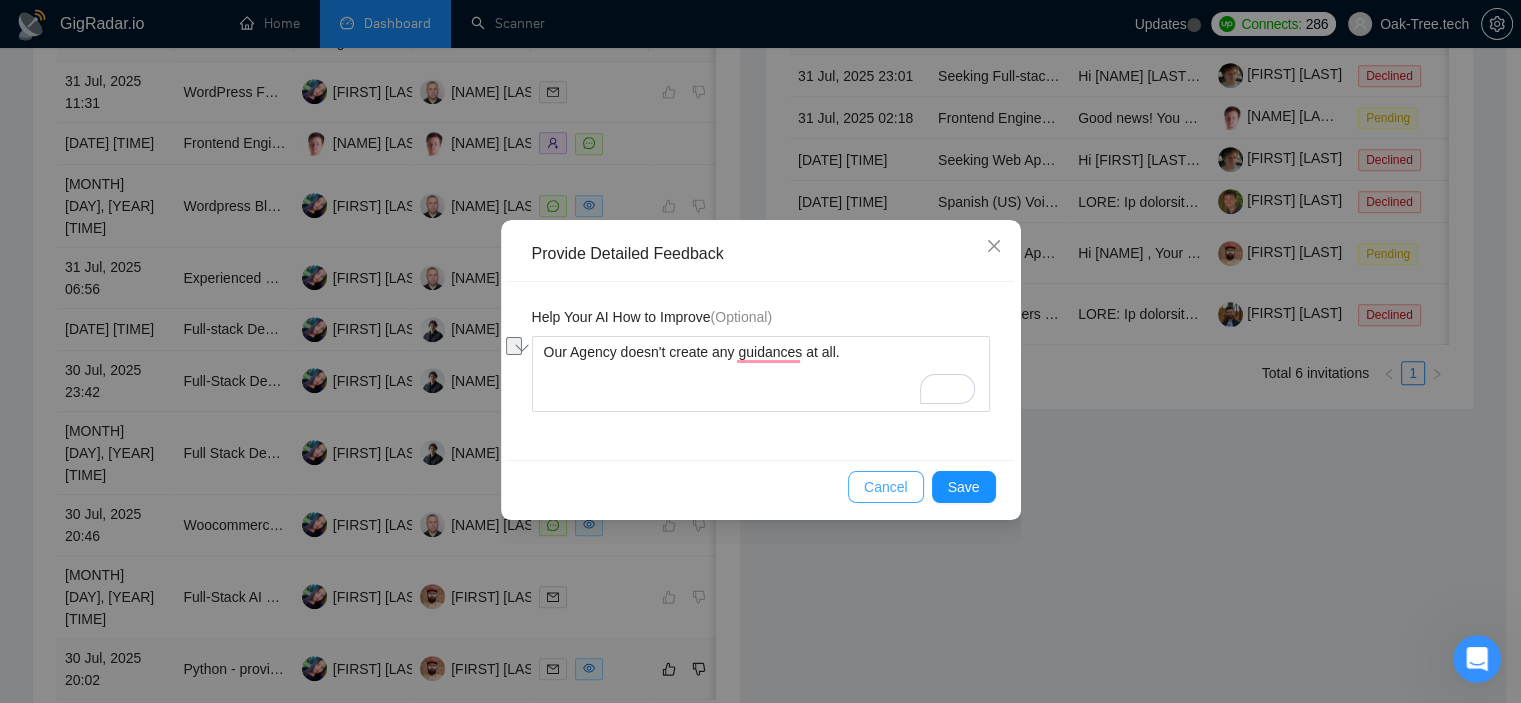 click on "Cancel" at bounding box center [886, 487] 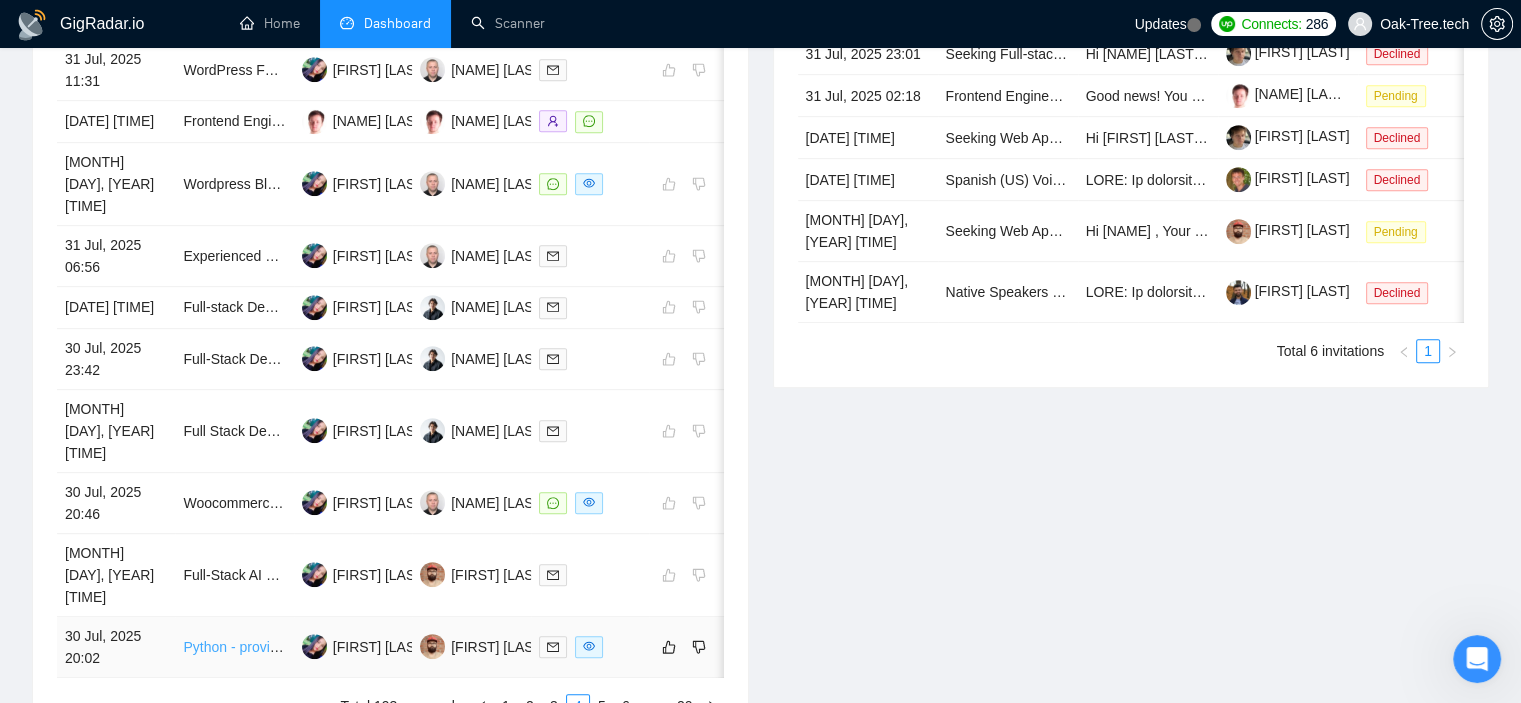 click on "Python - provide step-by-step guidance to enable me to encrypt sensitive data & create simple app" at bounding box center (488, 647) 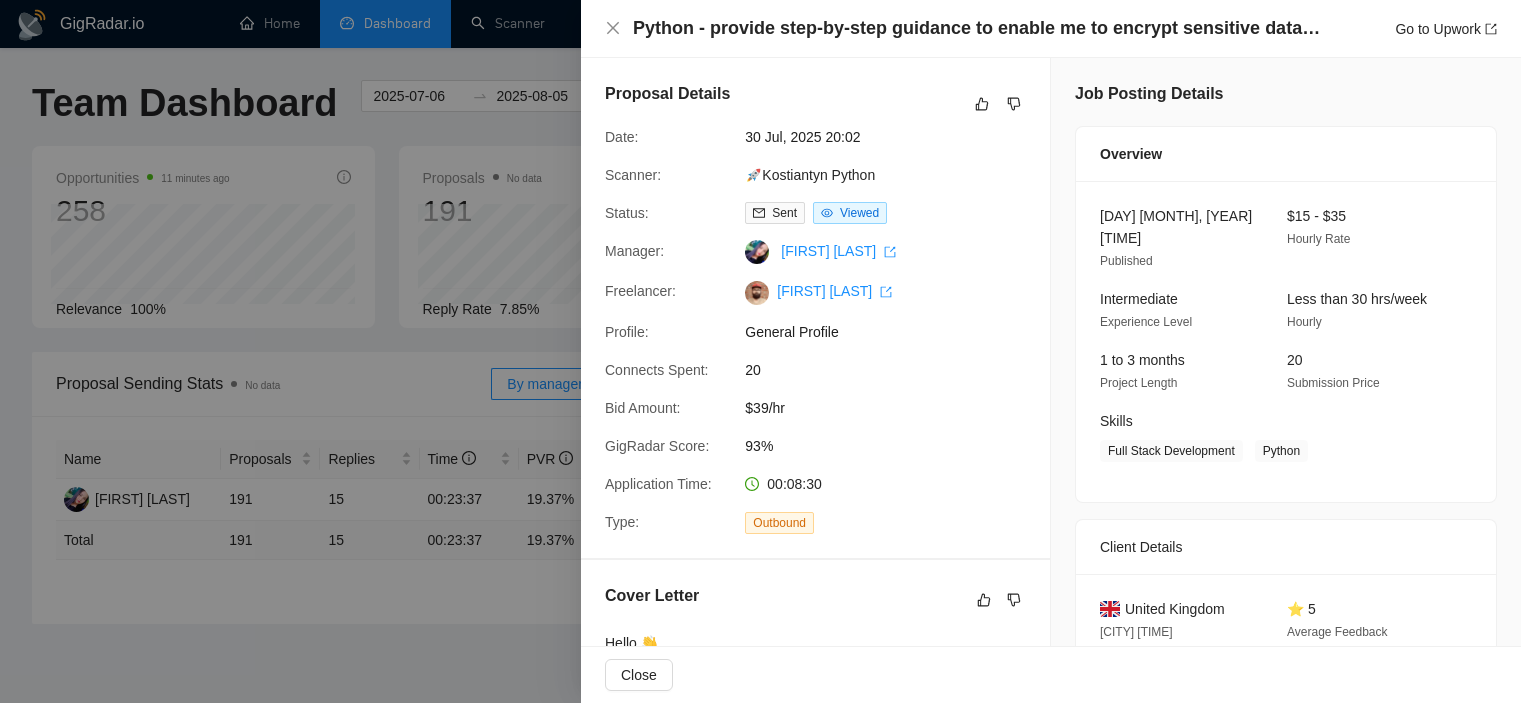 scroll, scrollTop: 898, scrollLeft: 0, axis: vertical 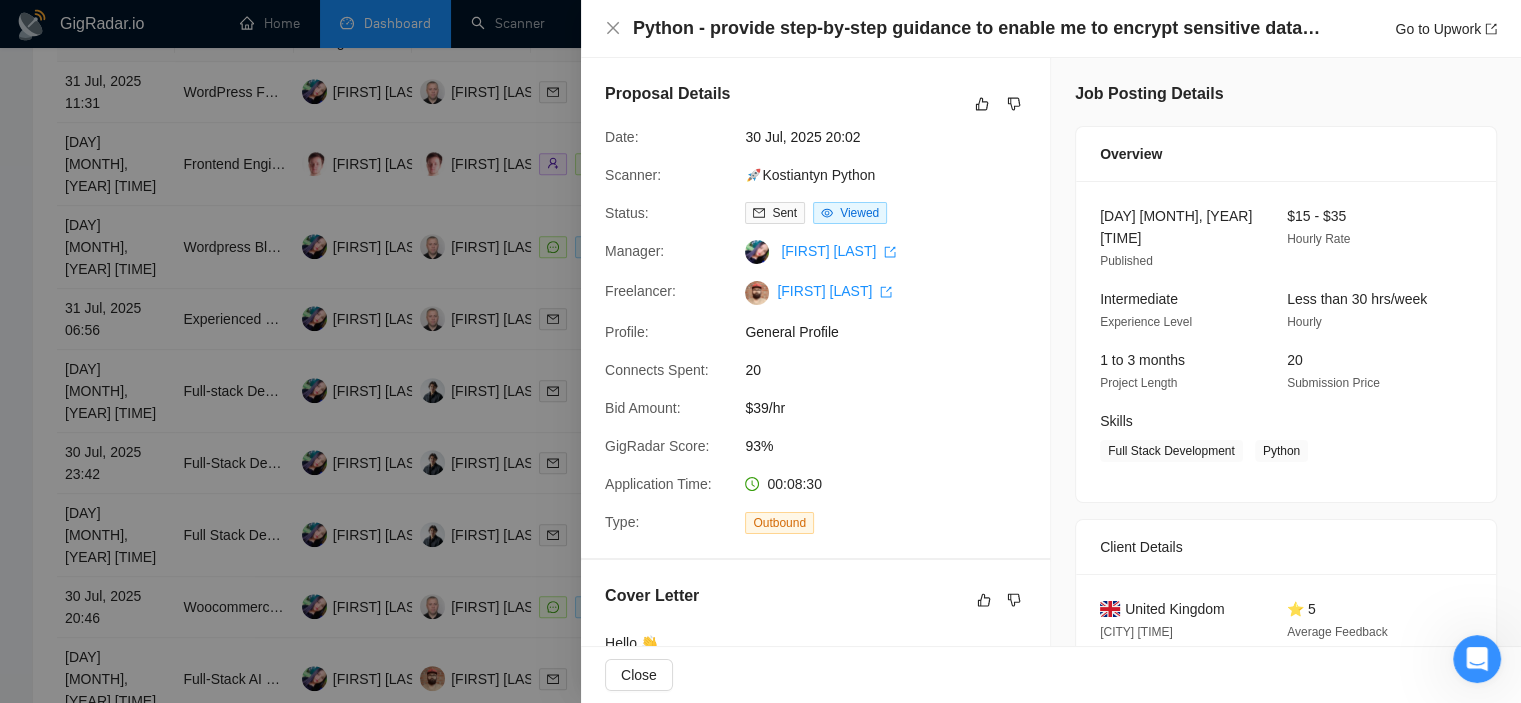 click at bounding box center (760, 351) 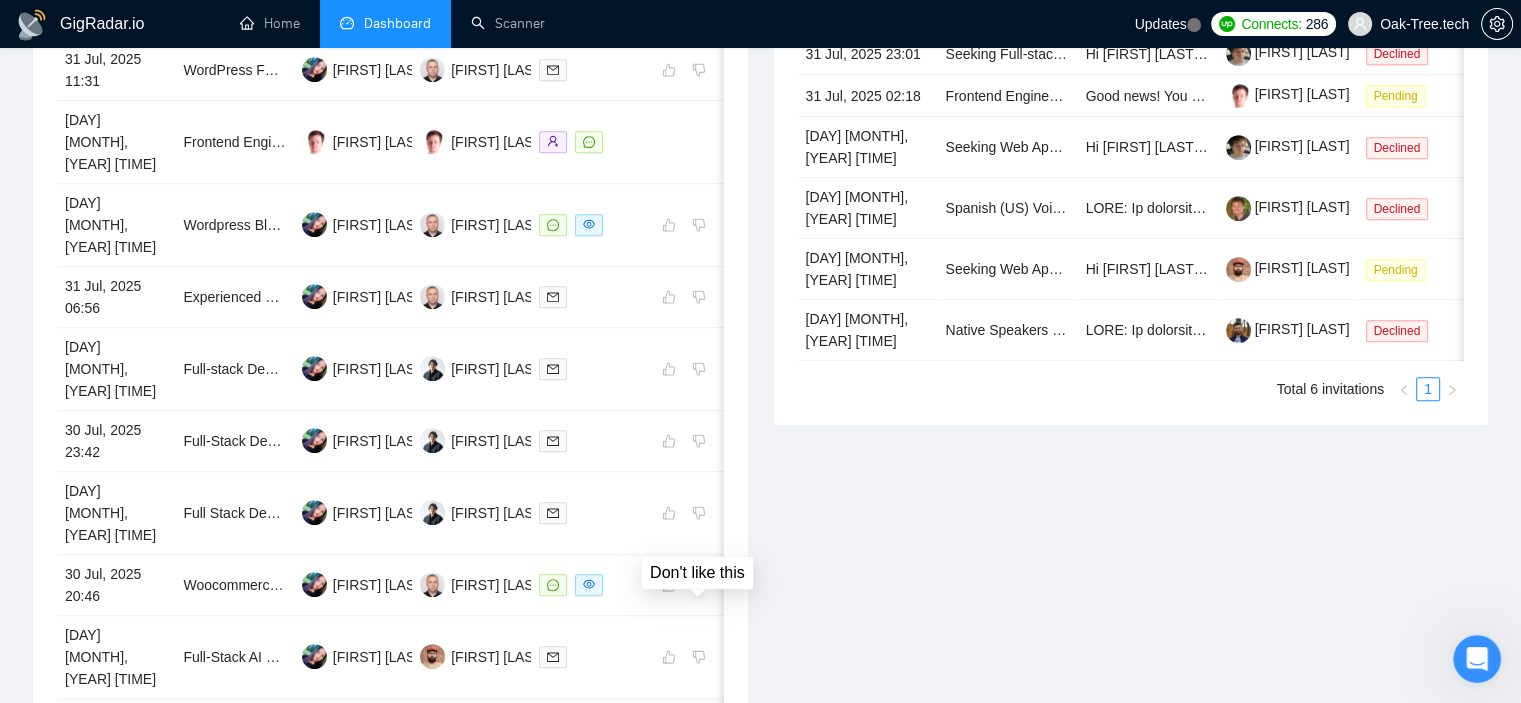 click 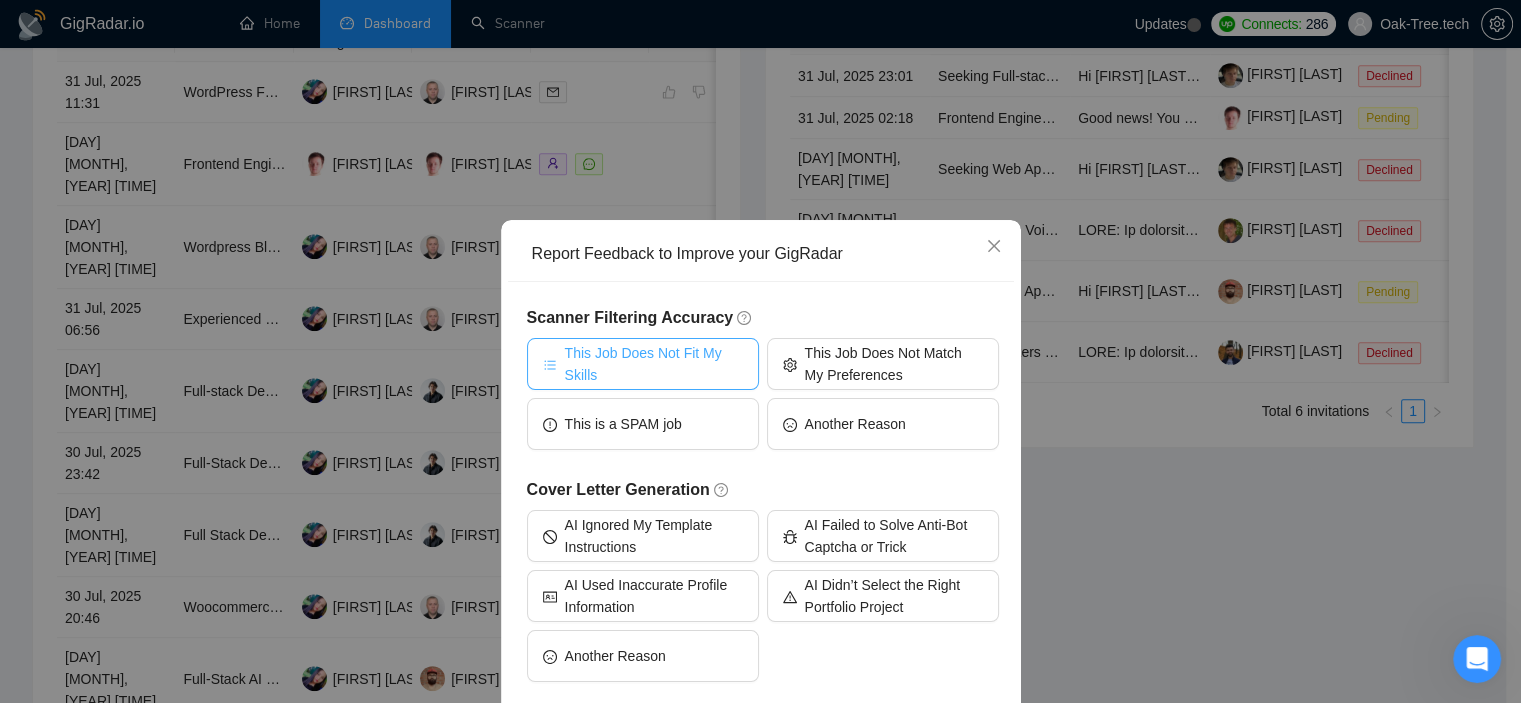 click on "This Job Does Not Fit My Skills" at bounding box center [654, 364] 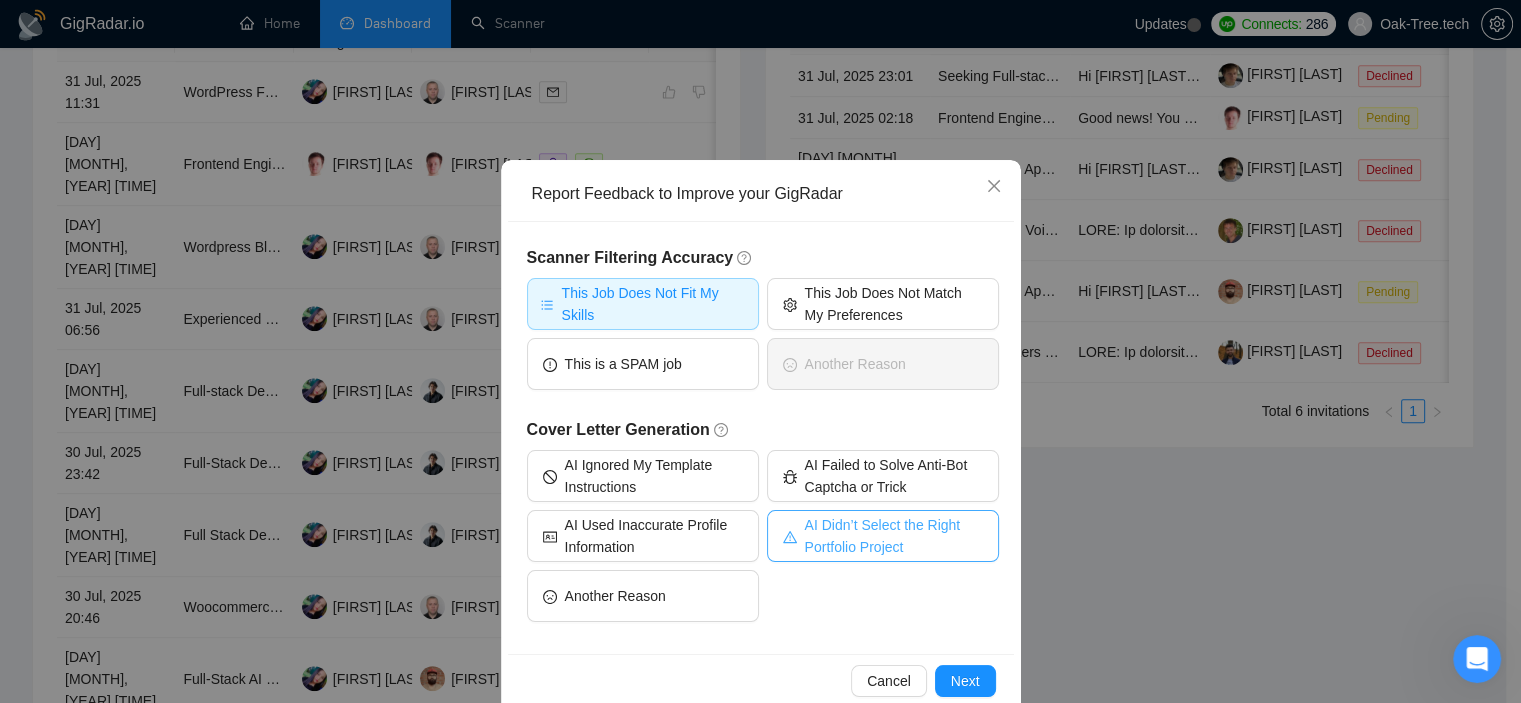 scroll, scrollTop: 94, scrollLeft: 0, axis: vertical 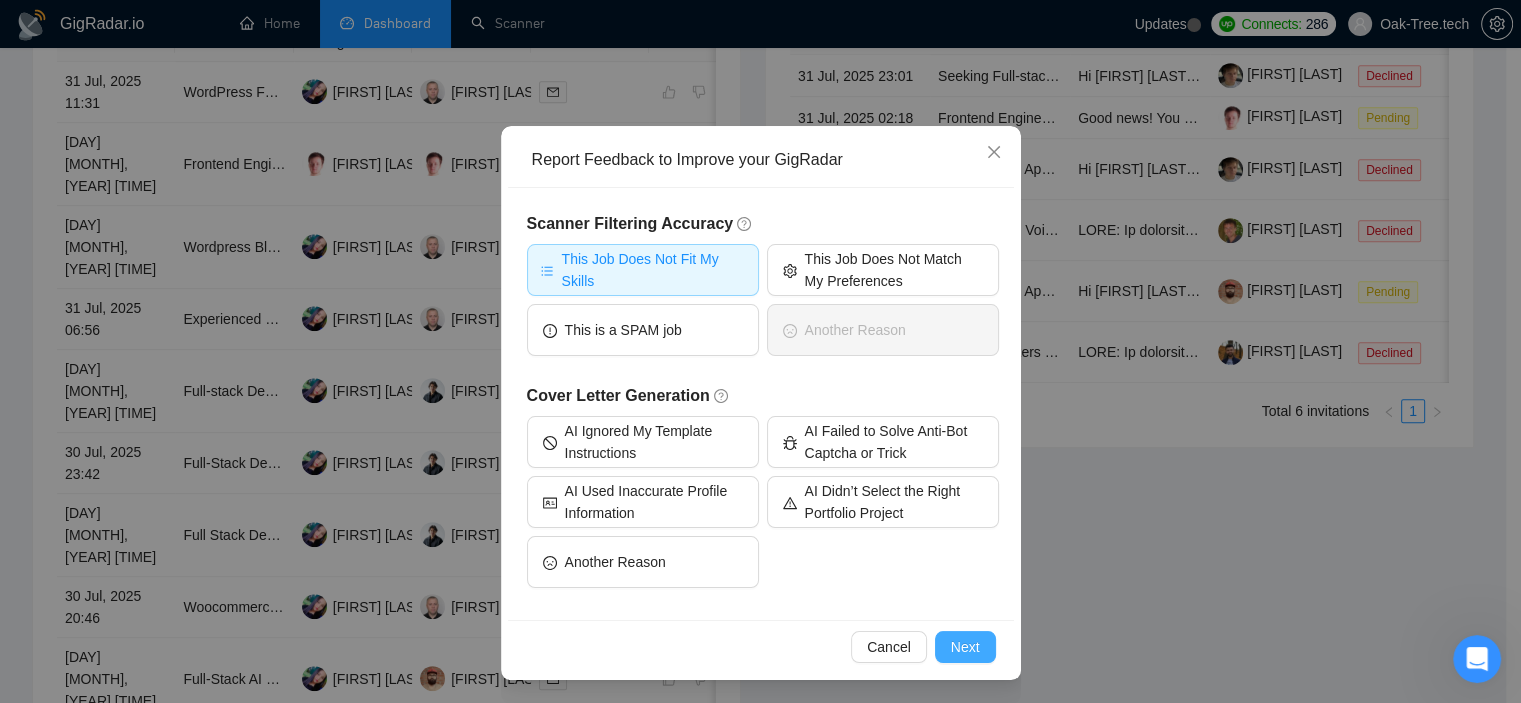click on "Next" at bounding box center [965, 647] 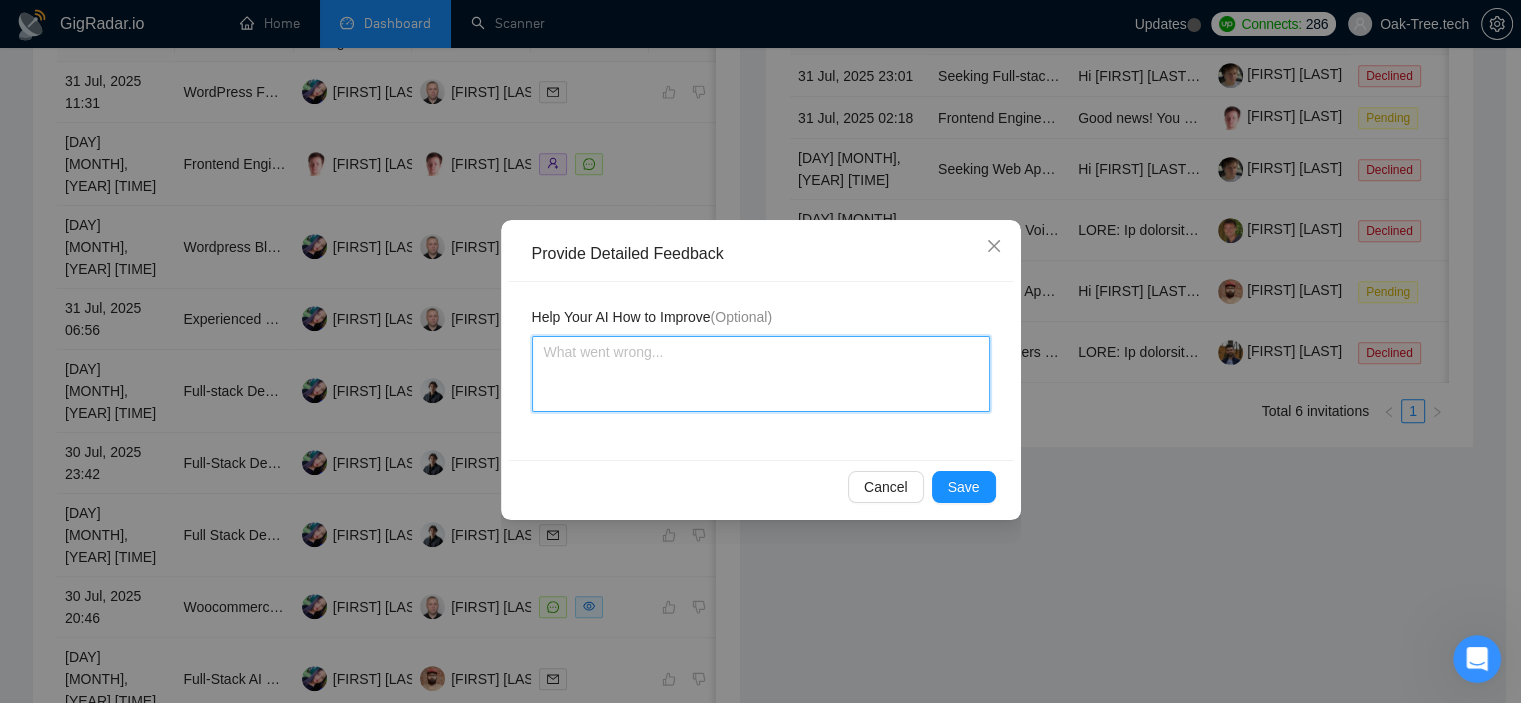 click at bounding box center [761, 374] 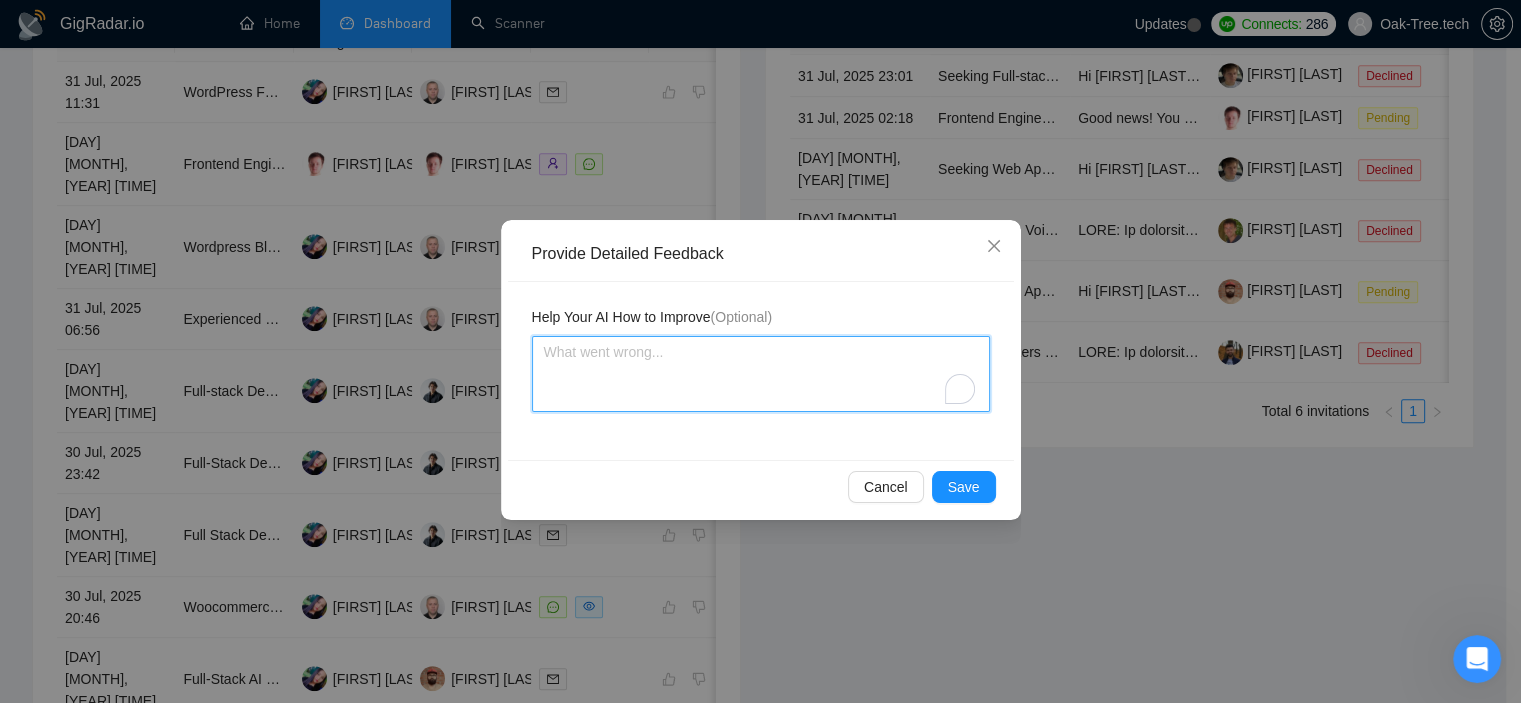 paste on "Our Agency doesn't create any guidances at all." 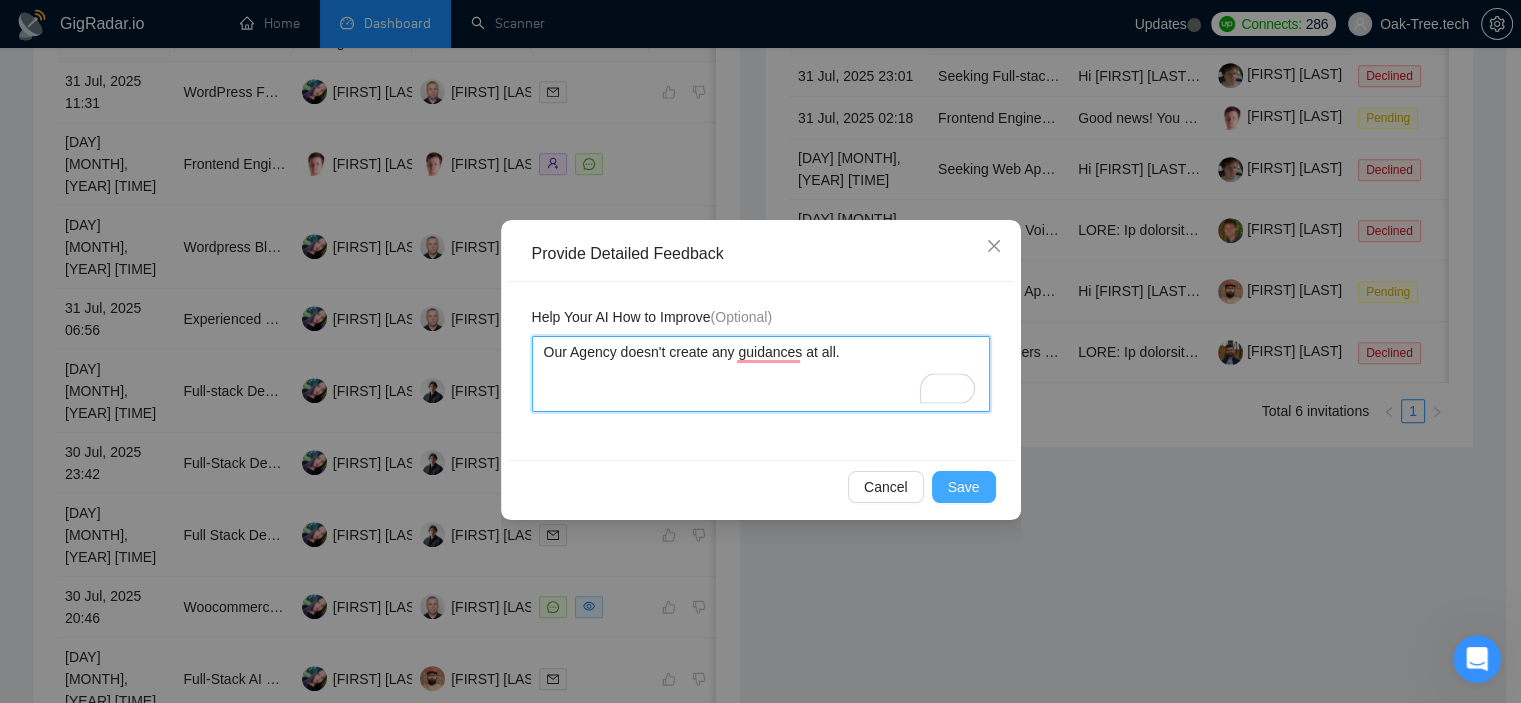 type on "Our Agency doesn't create any guidances at all." 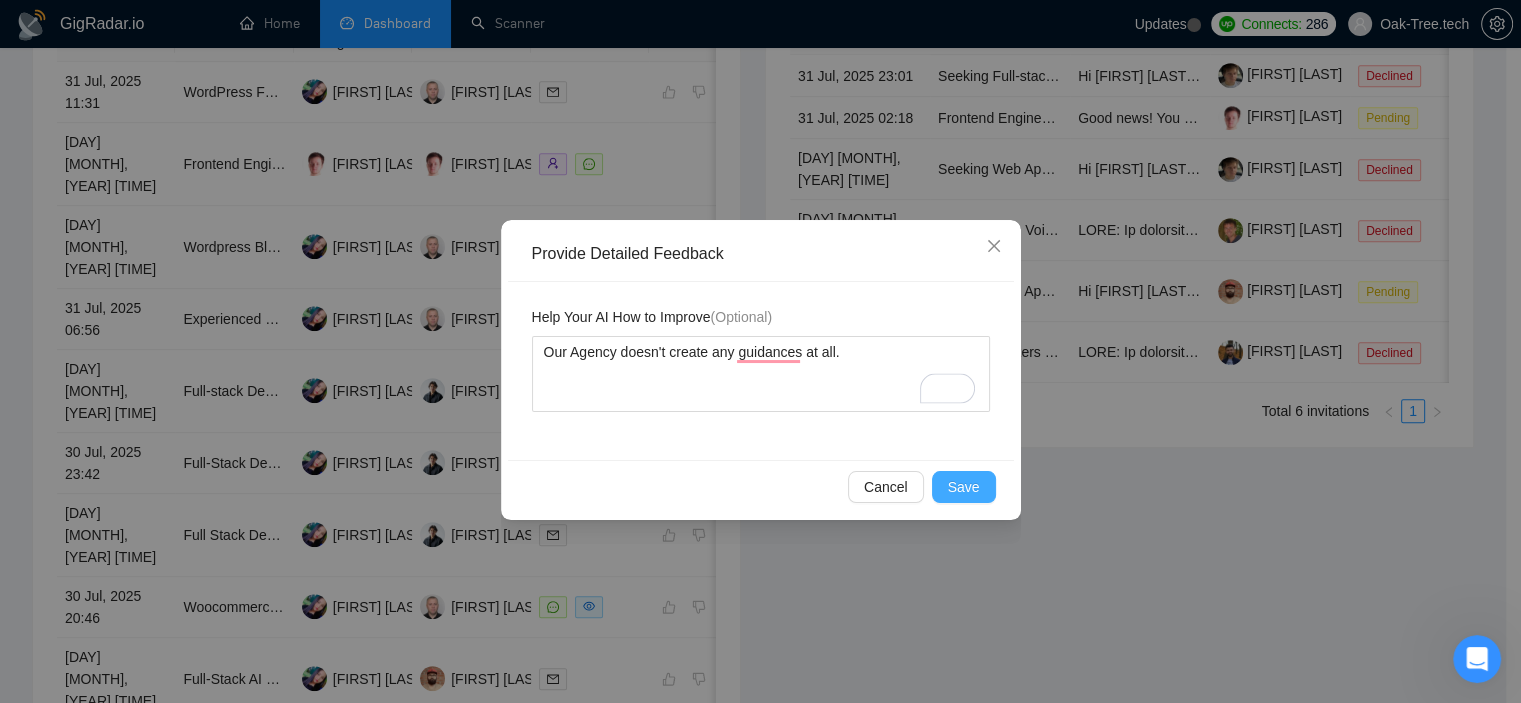 click on "Save" at bounding box center [964, 487] 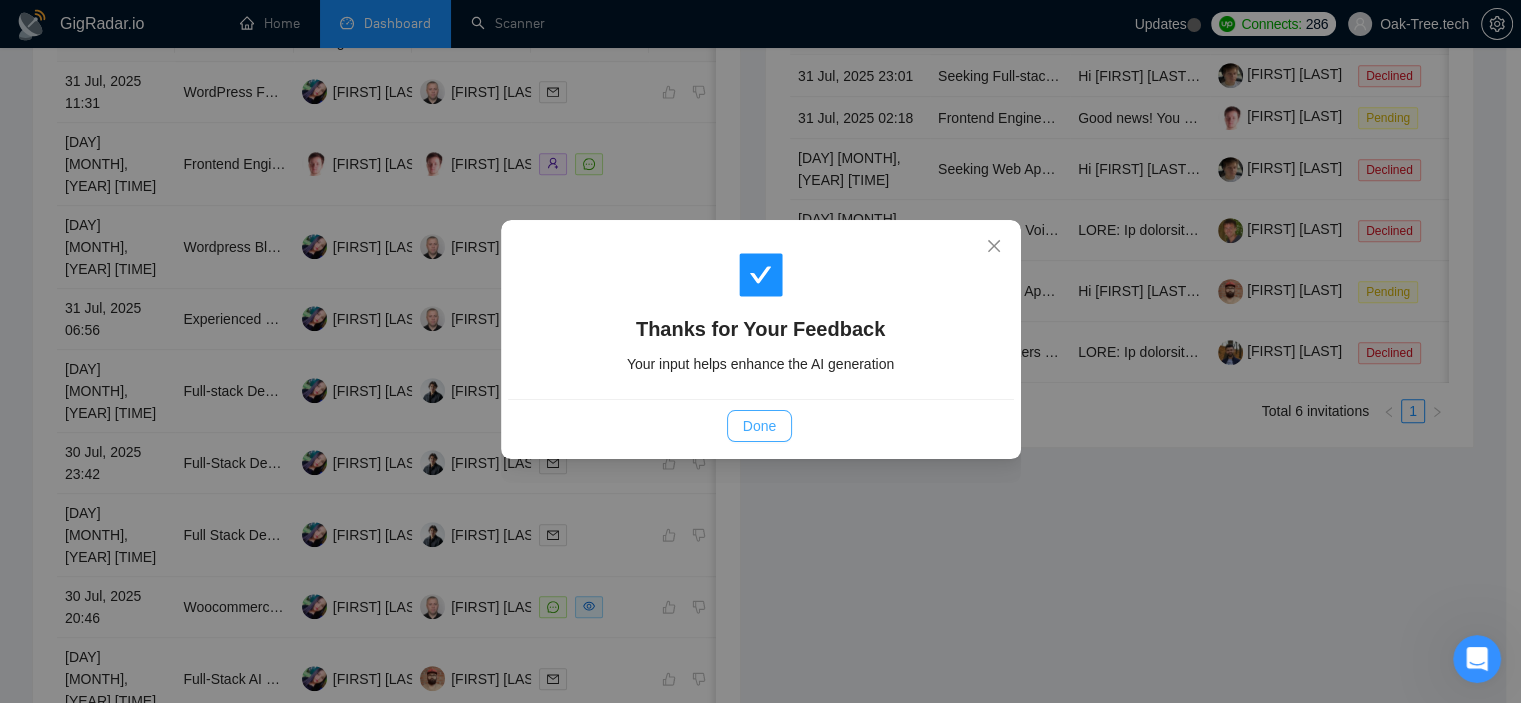 click on "Done" at bounding box center [759, 426] 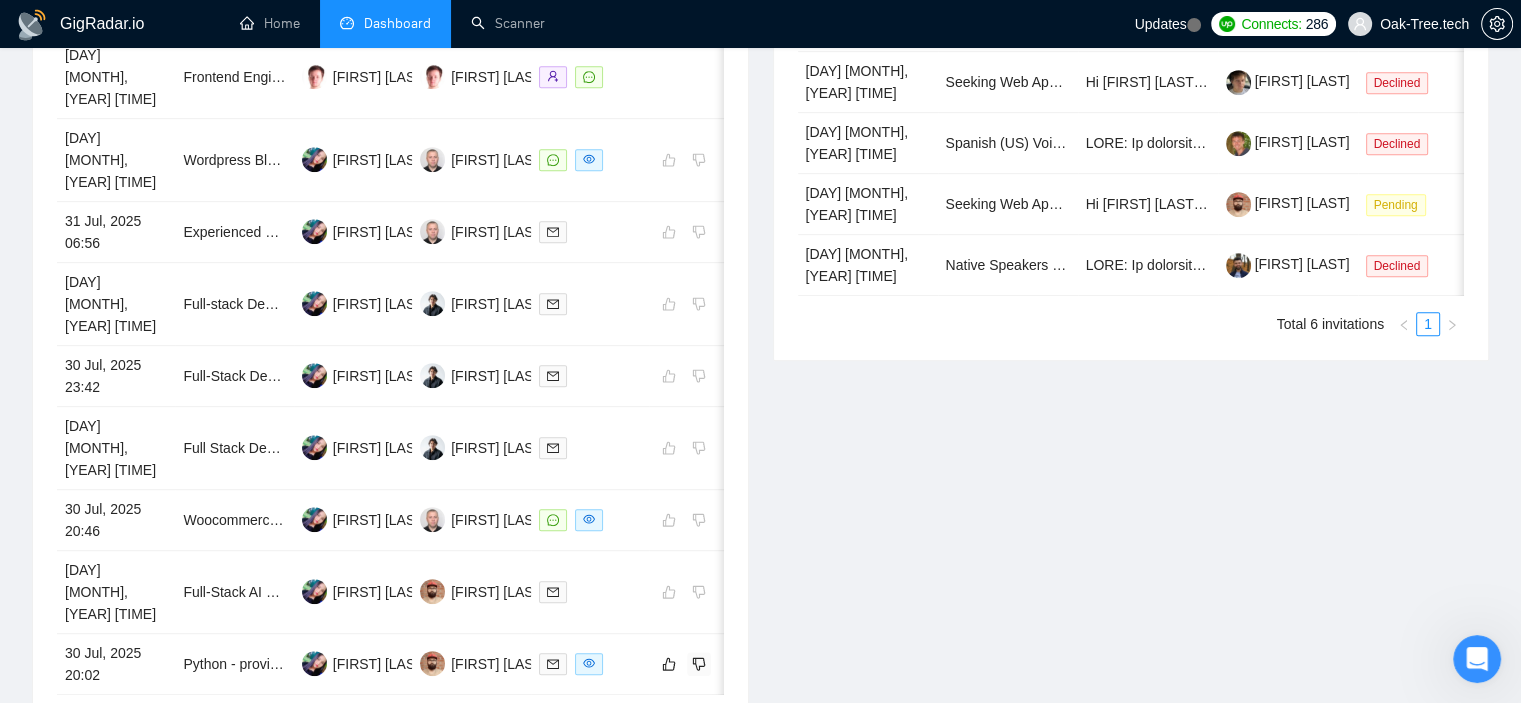 scroll, scrollTop: 998, scrollLeft: 0, axis: vertical 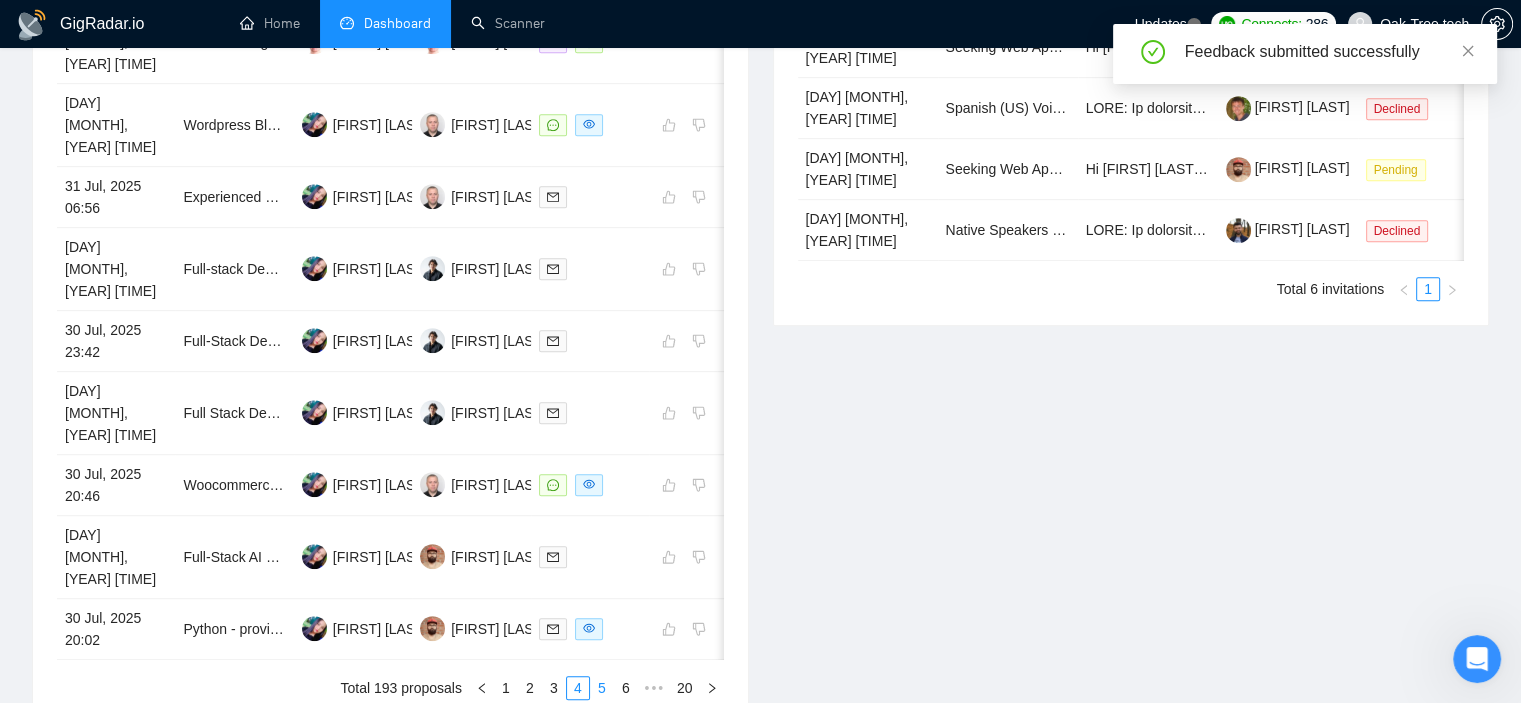 click on "5" at bounding box center (602, 688) 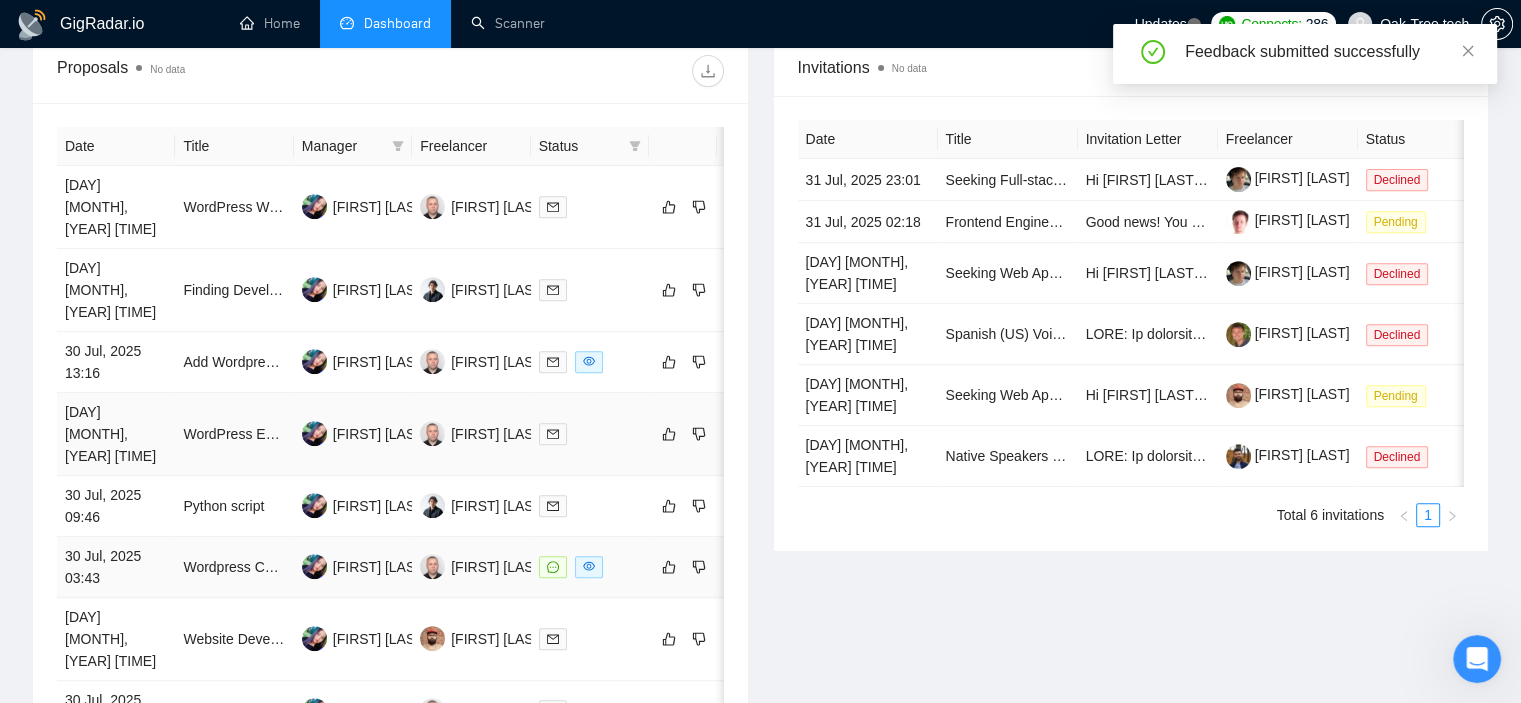 scroll, scrollTop: 698, scrollLeft: 0, axis: vertical 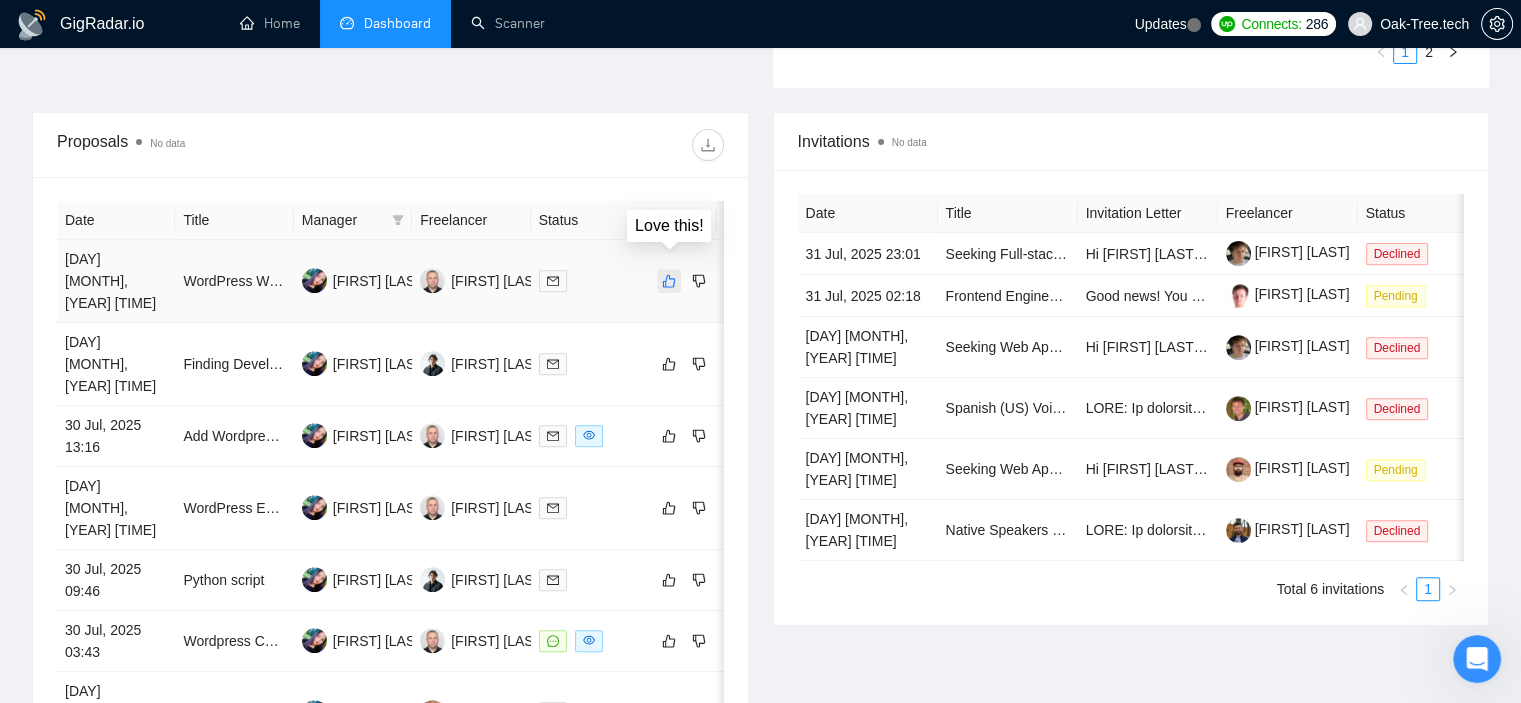 click at bounding box center (669, 281) 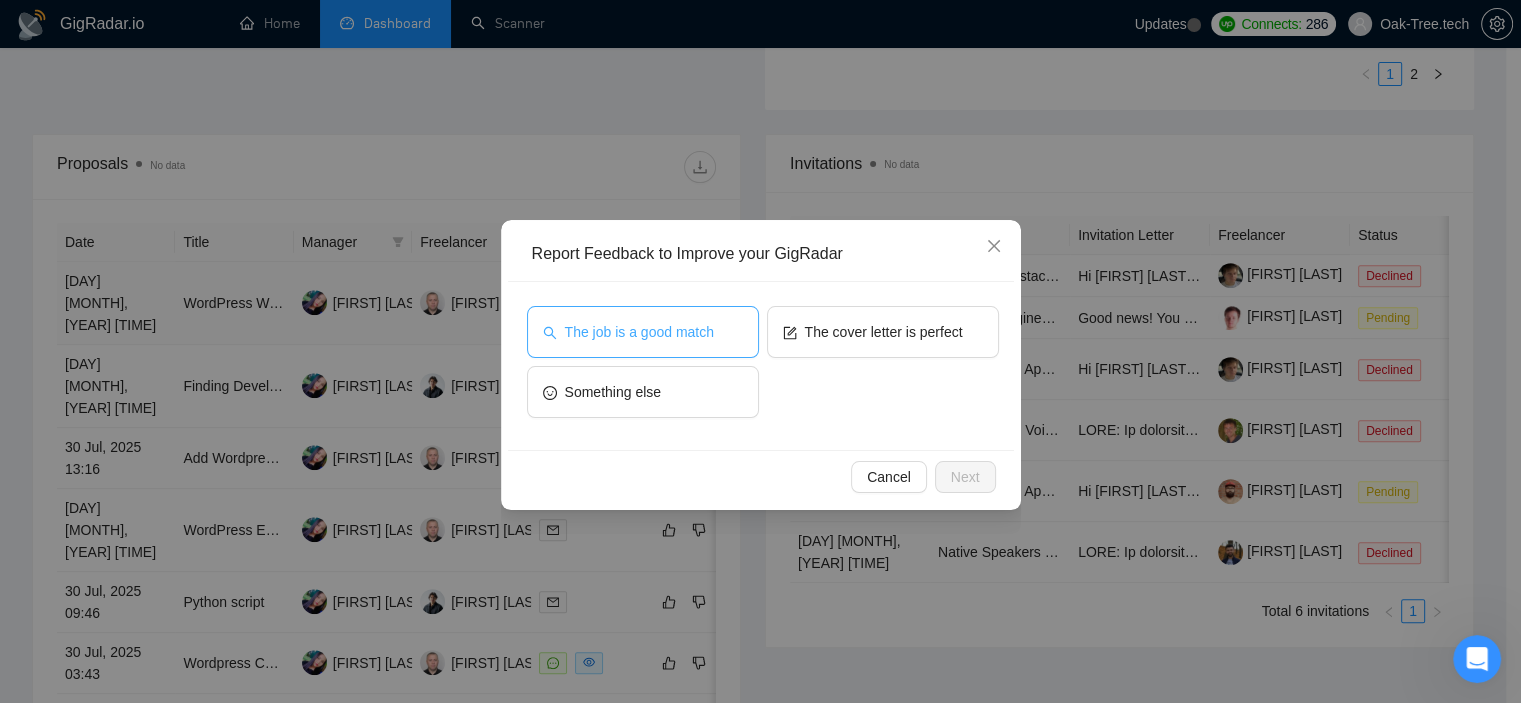 click on "The job is a good match" at bounding box center (639, 332) 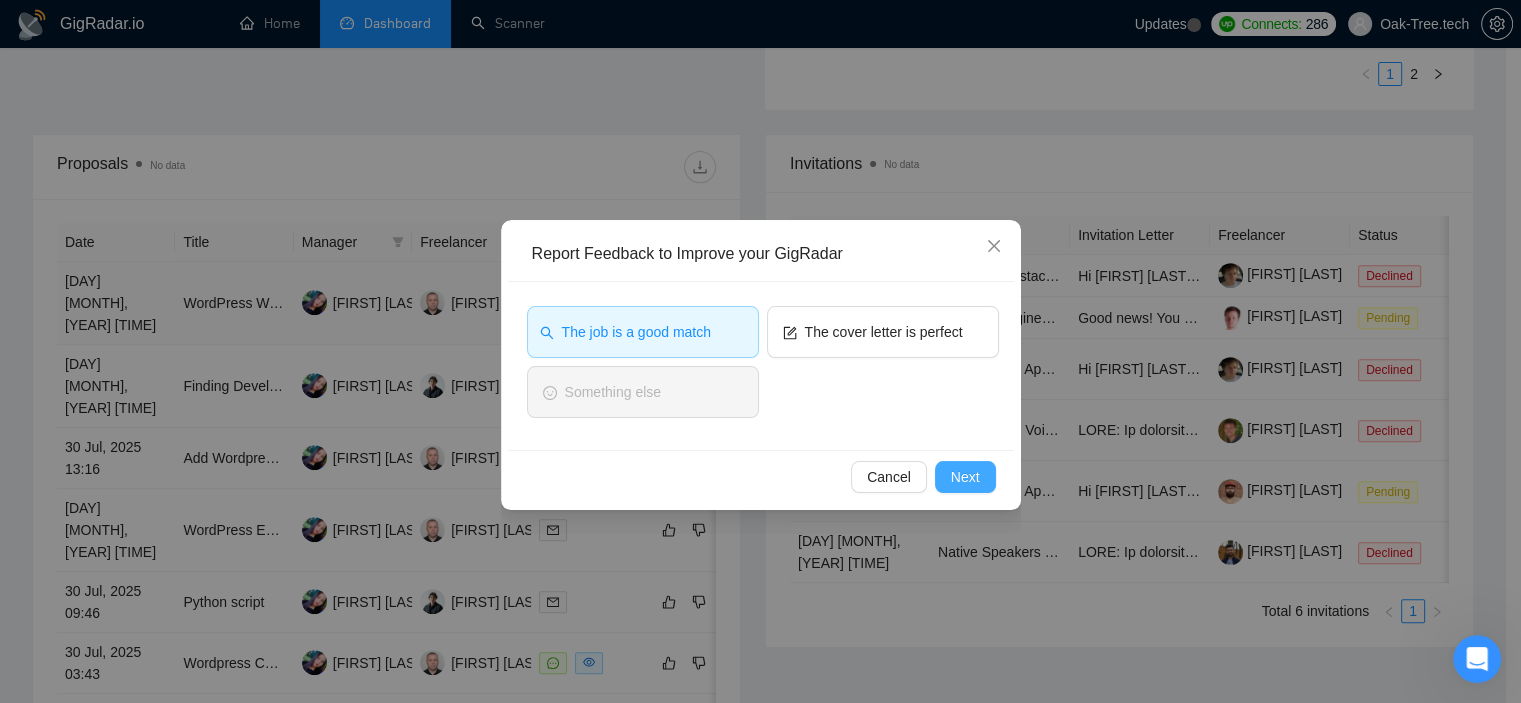 click on "Next" at bounding box center [965, 477] 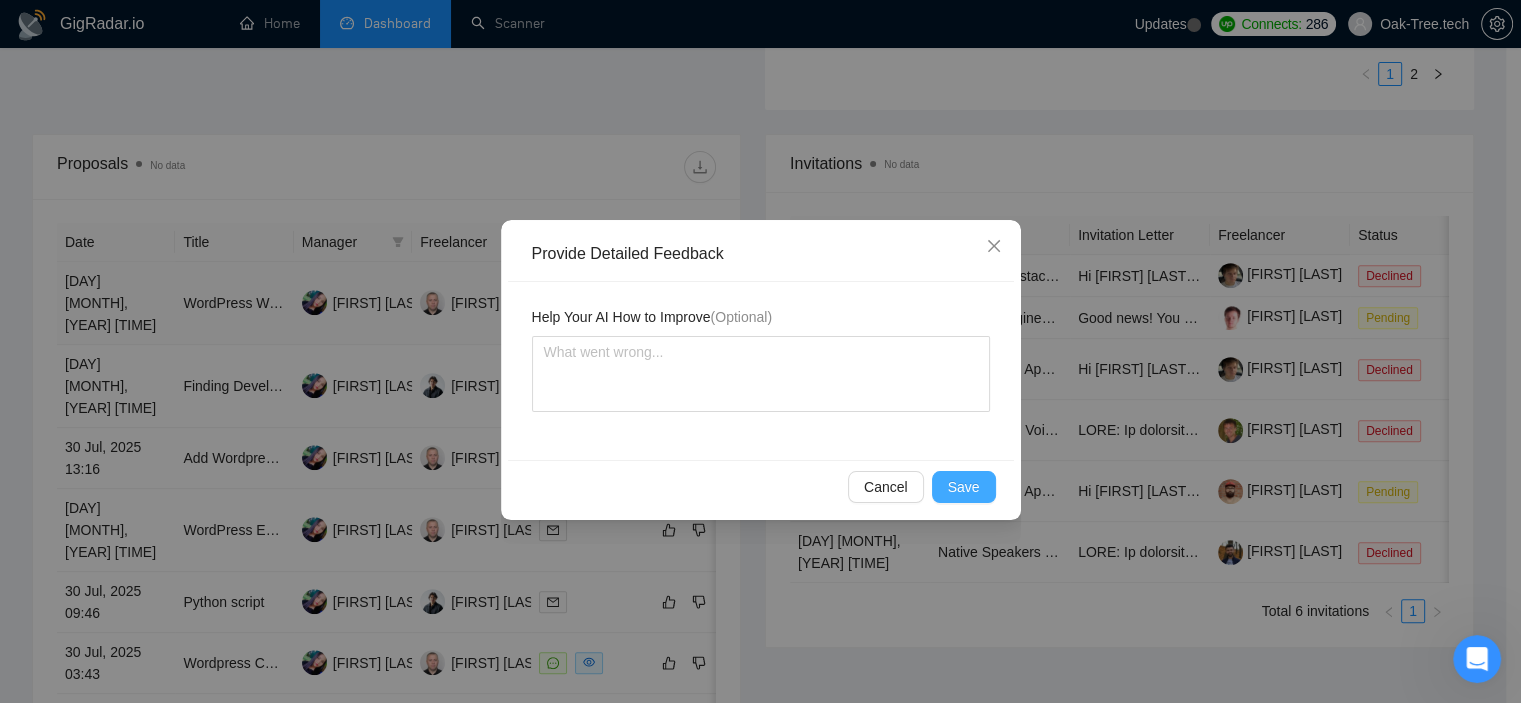 click on "Save" at bounding box center (964, 487) 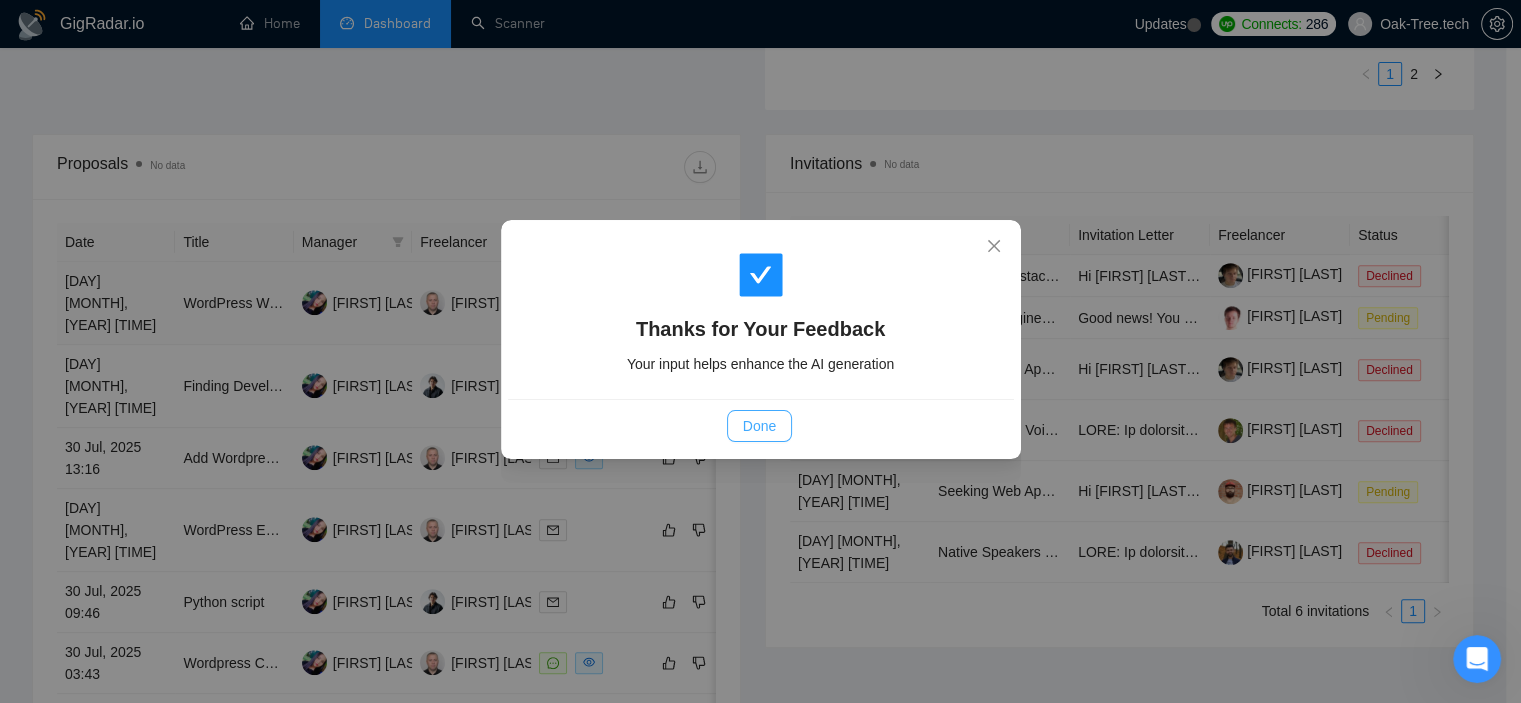 click on "Done" at bounding box center [759, 426] 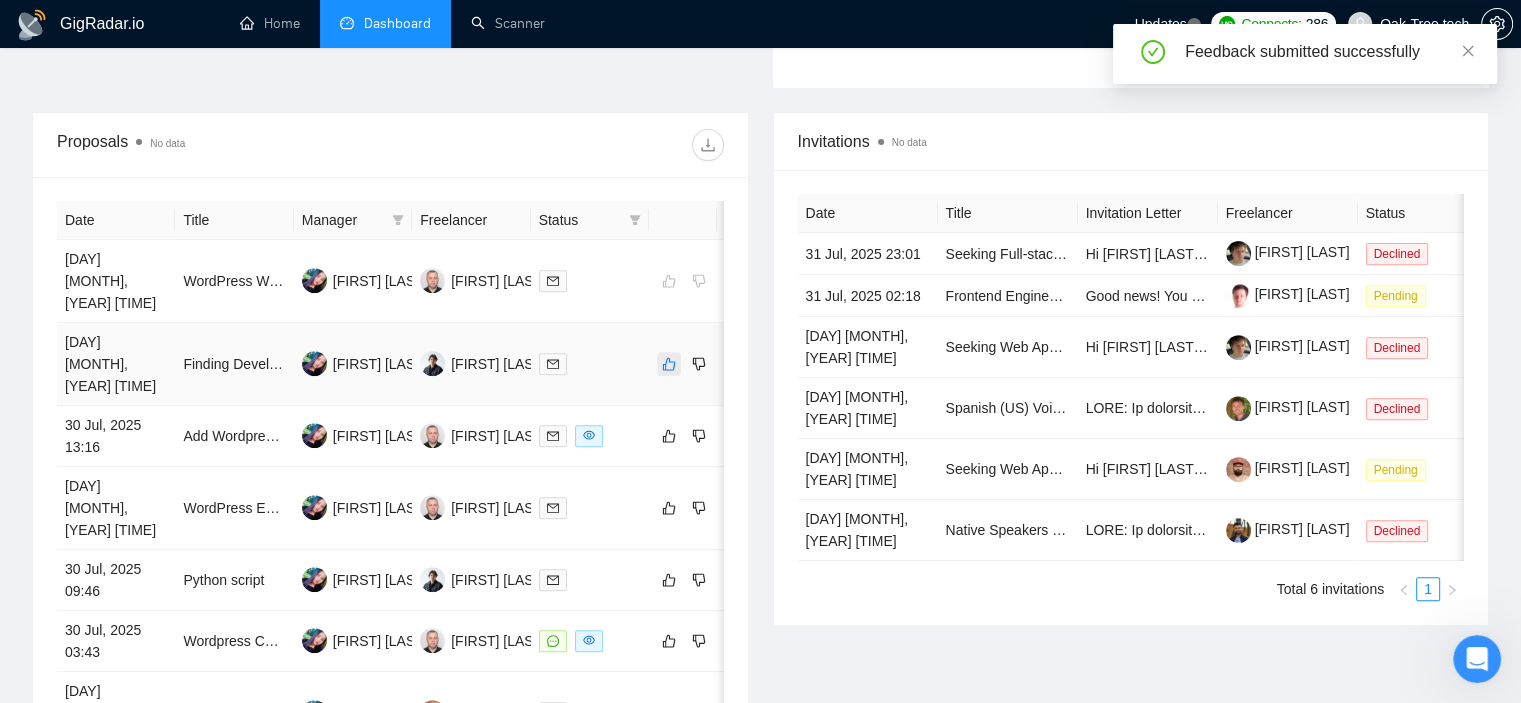 click 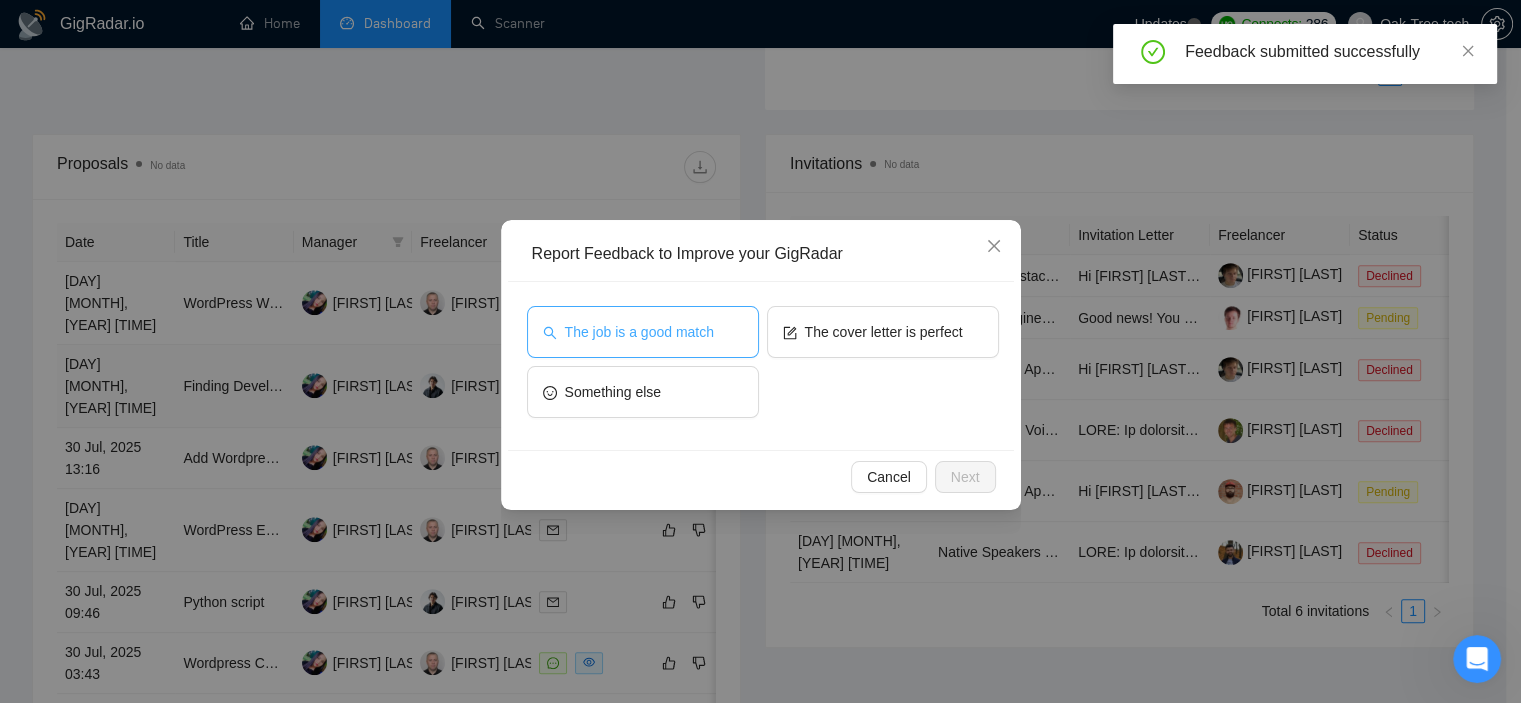 drag, startPoint x: 656, startPoint y: 317, endPoint x: 668, endPoint y: 329, distance: 16.970562 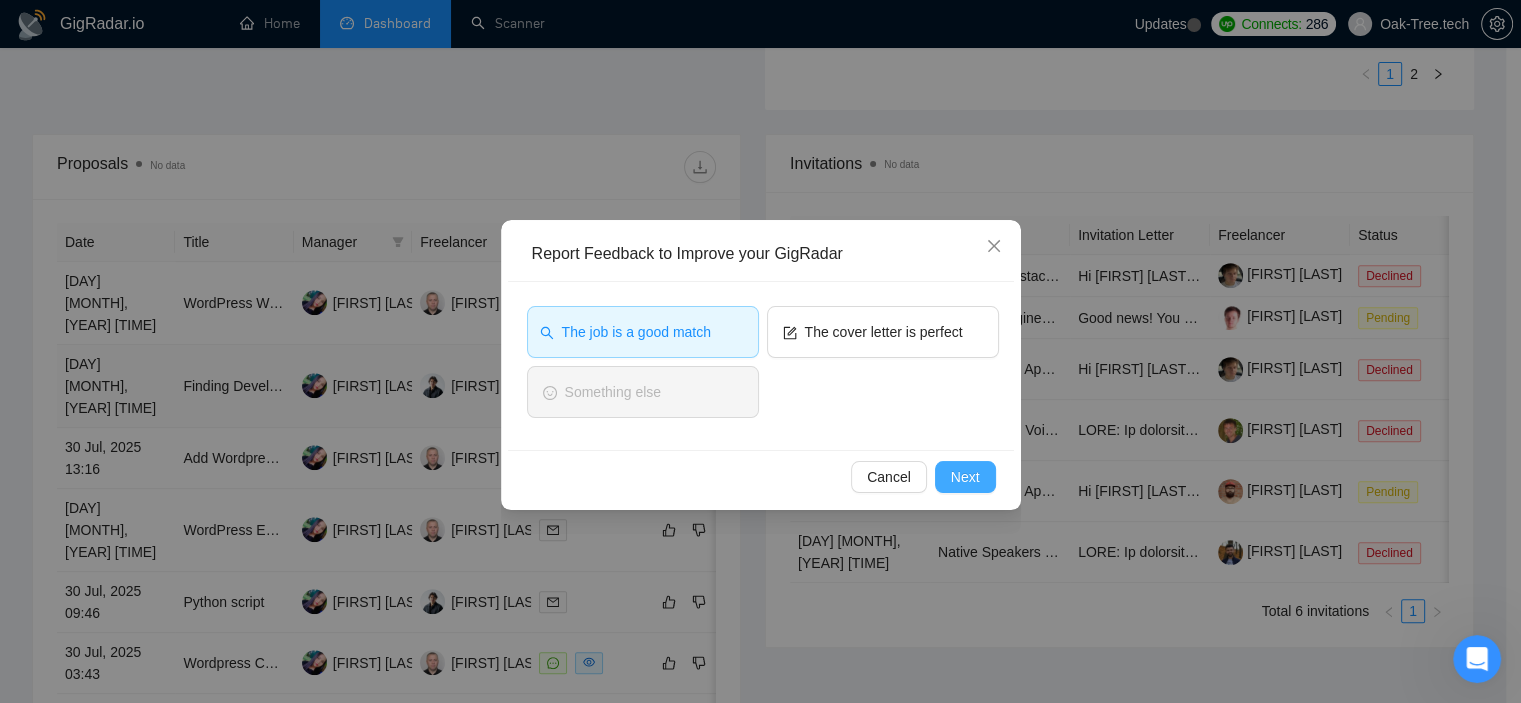 click on "Next" at bounding box center (965, 477) 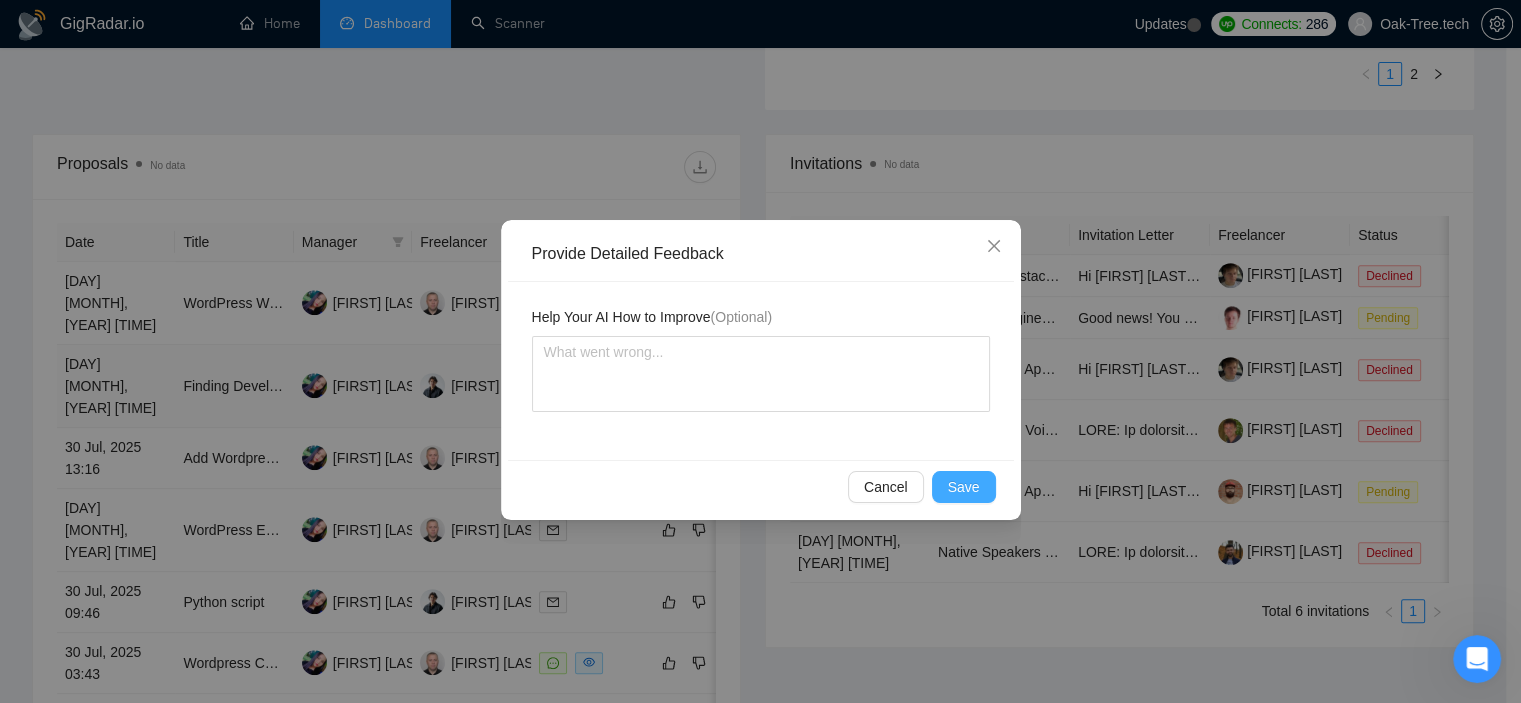 click on "Save" at bounding box center (964, 487) 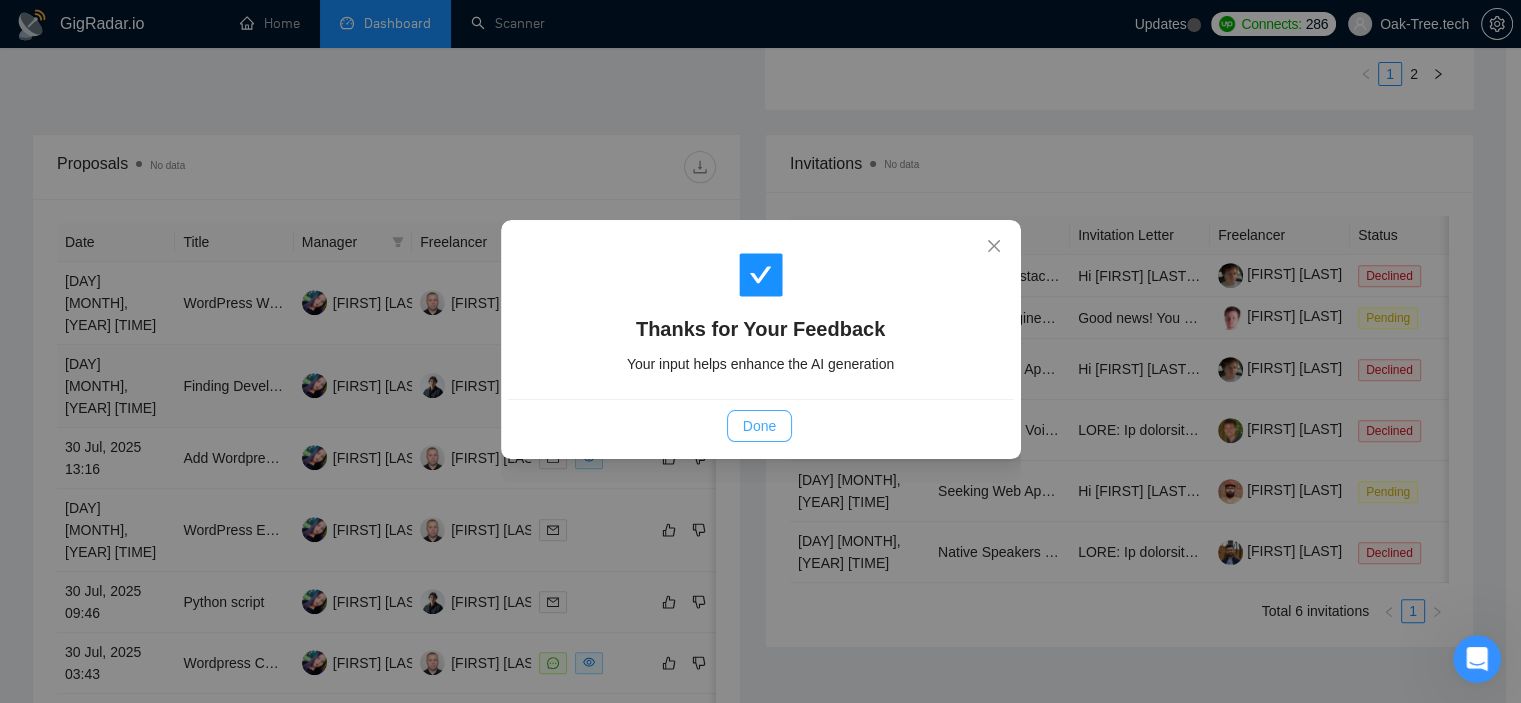 click on "Done" at bounding box center (759, 426) 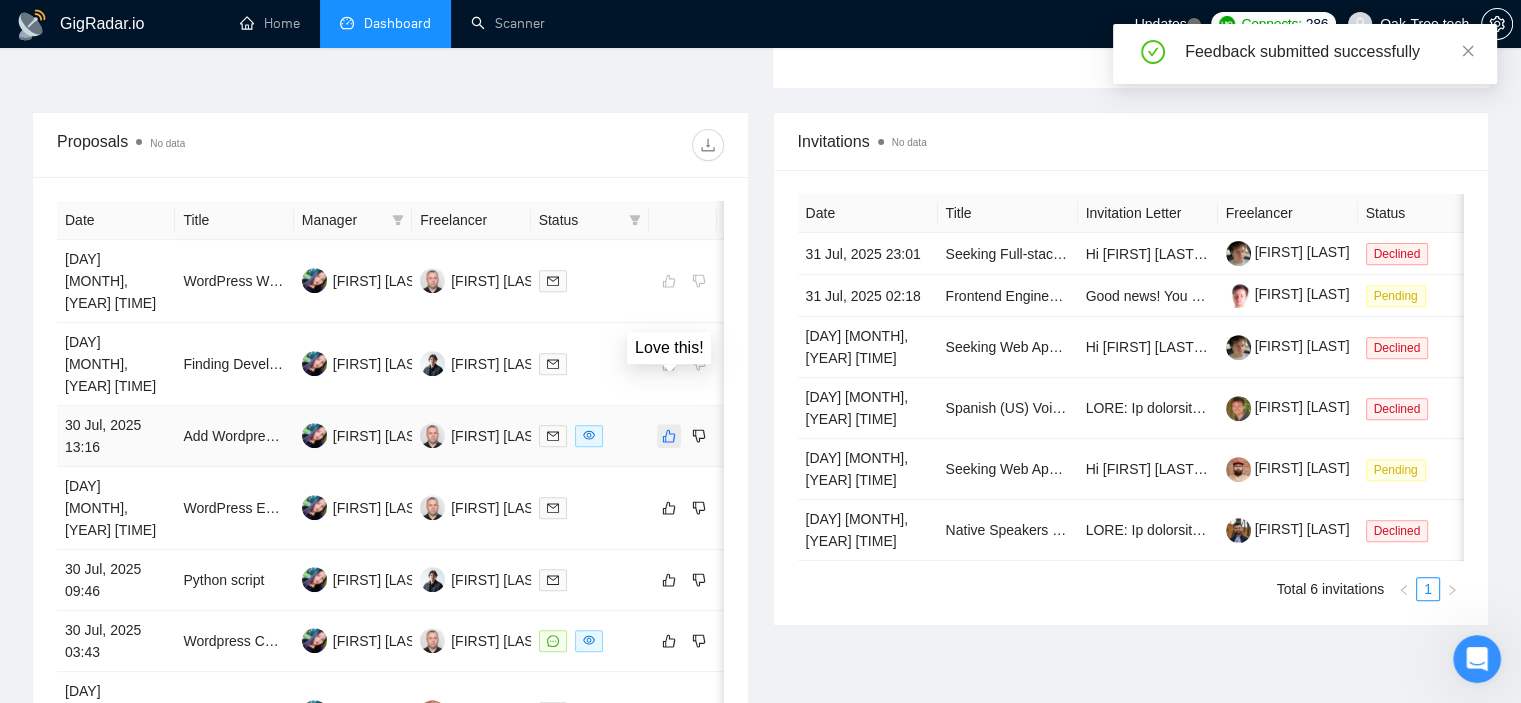 click at bounding box center (669, 436) 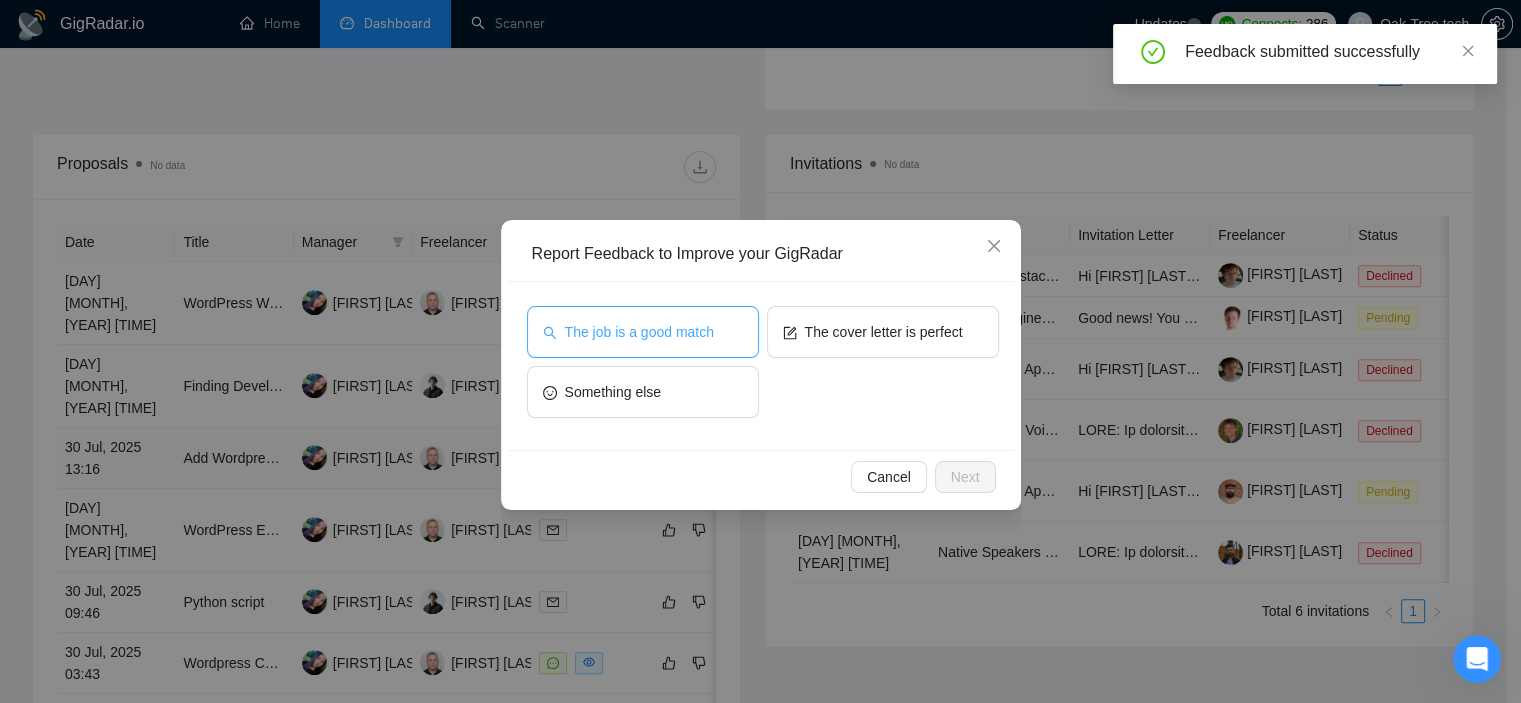 click on "The job is a good match" at bounding box center [639, 332] 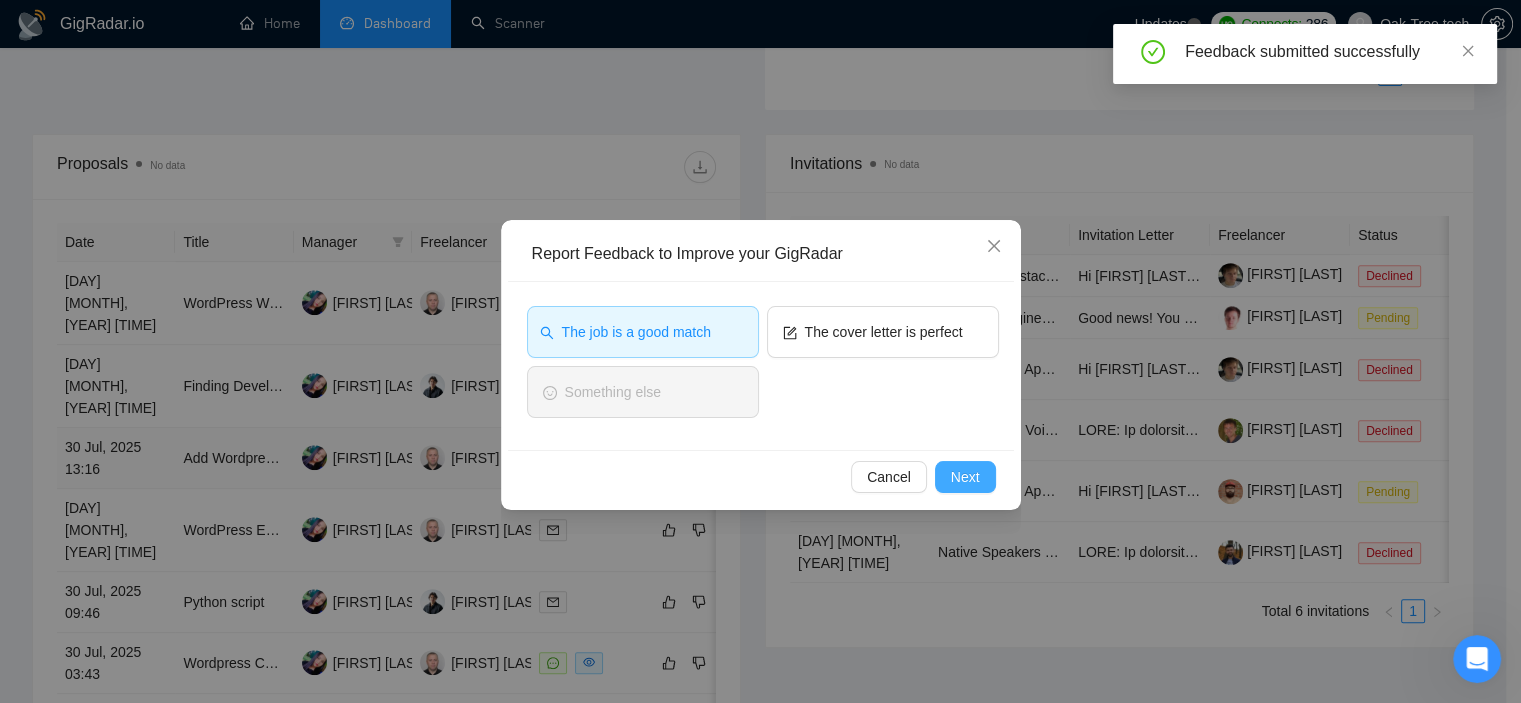 click on "Next" at bounding box center [965, 477] 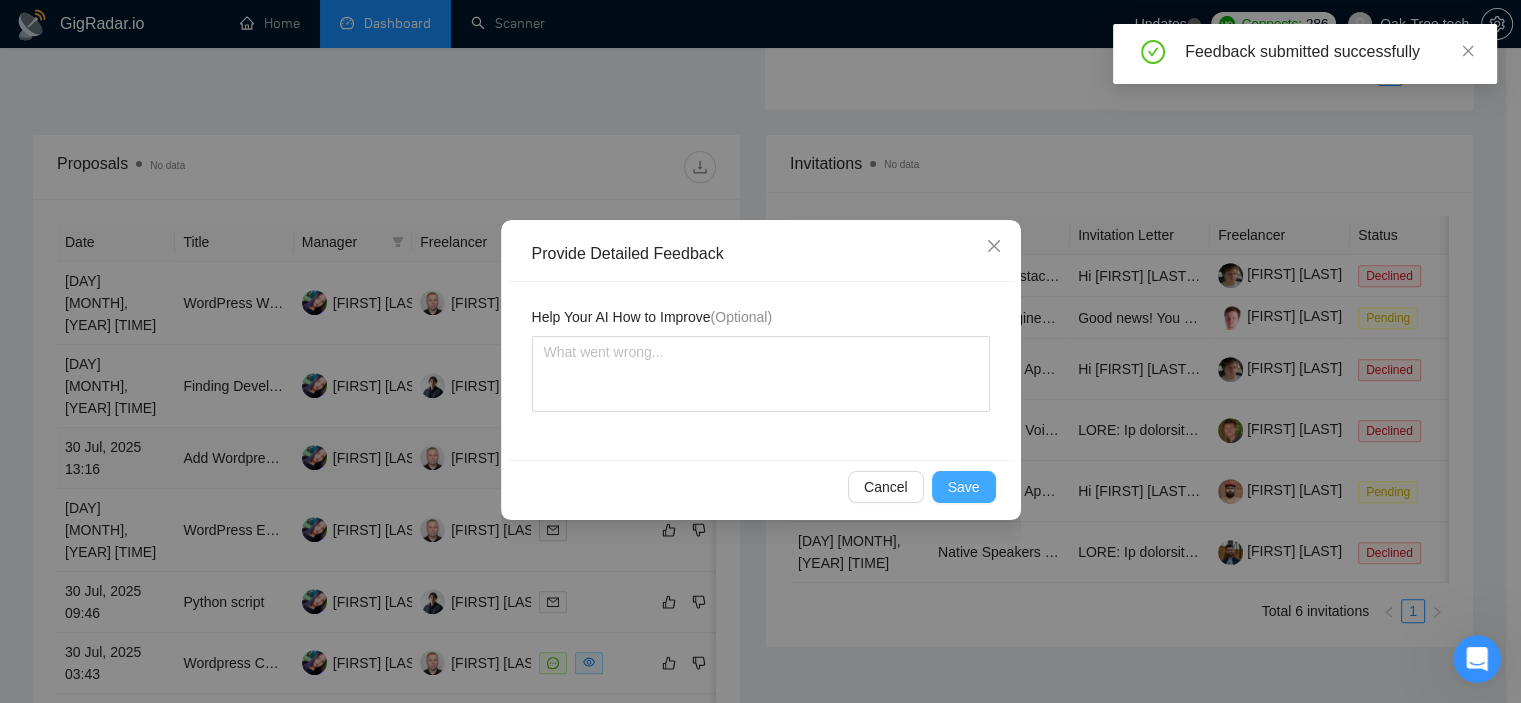 click on "Save" at bounding box center [964, 487] 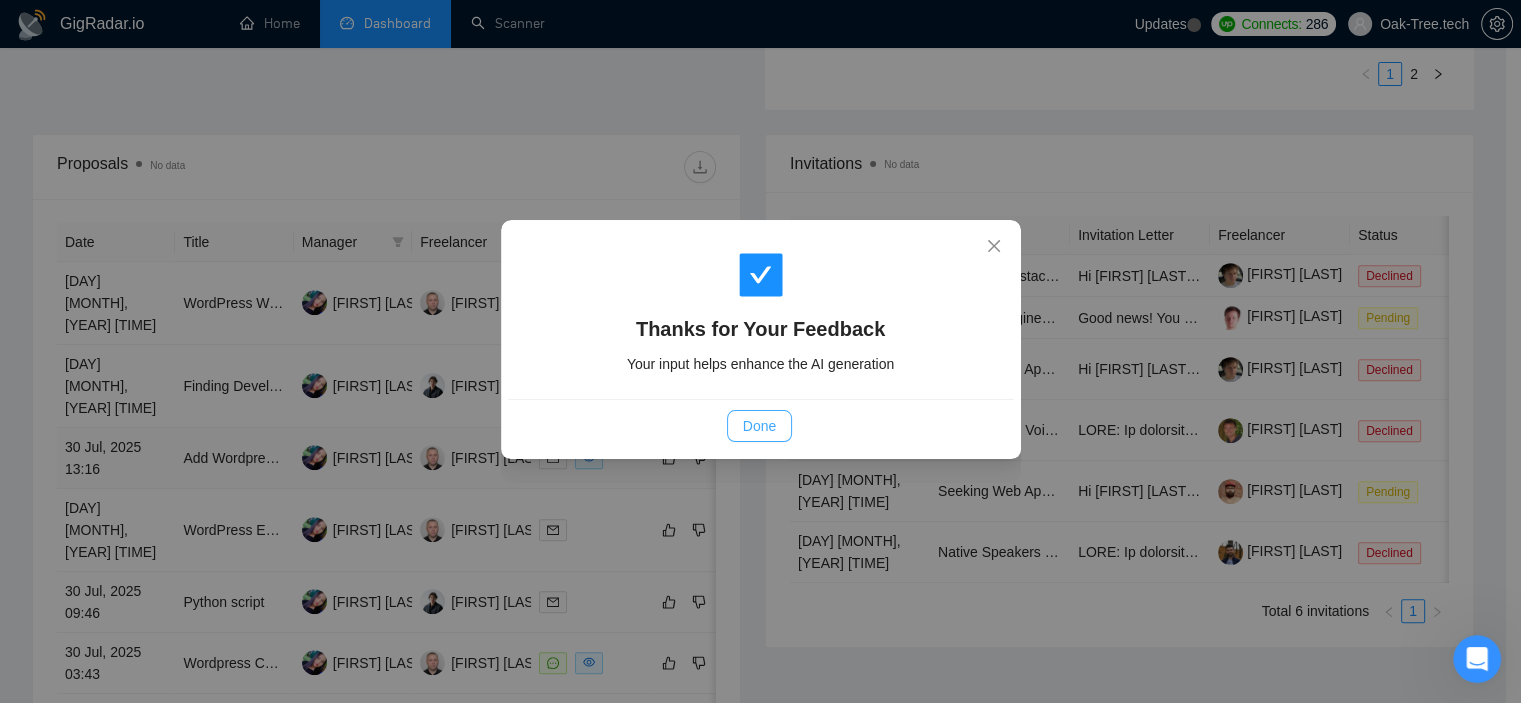 click on "Done" at bounding box center (759, 426) 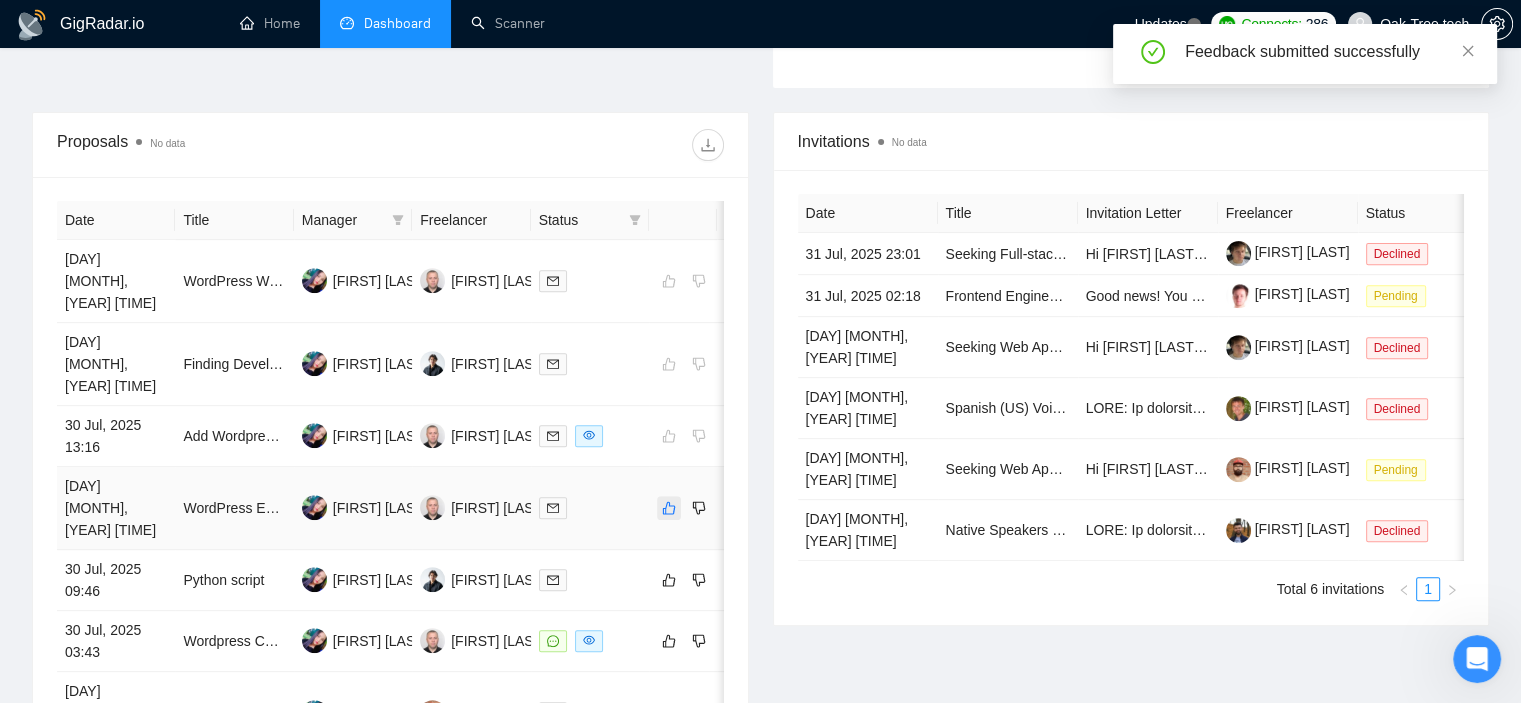 click 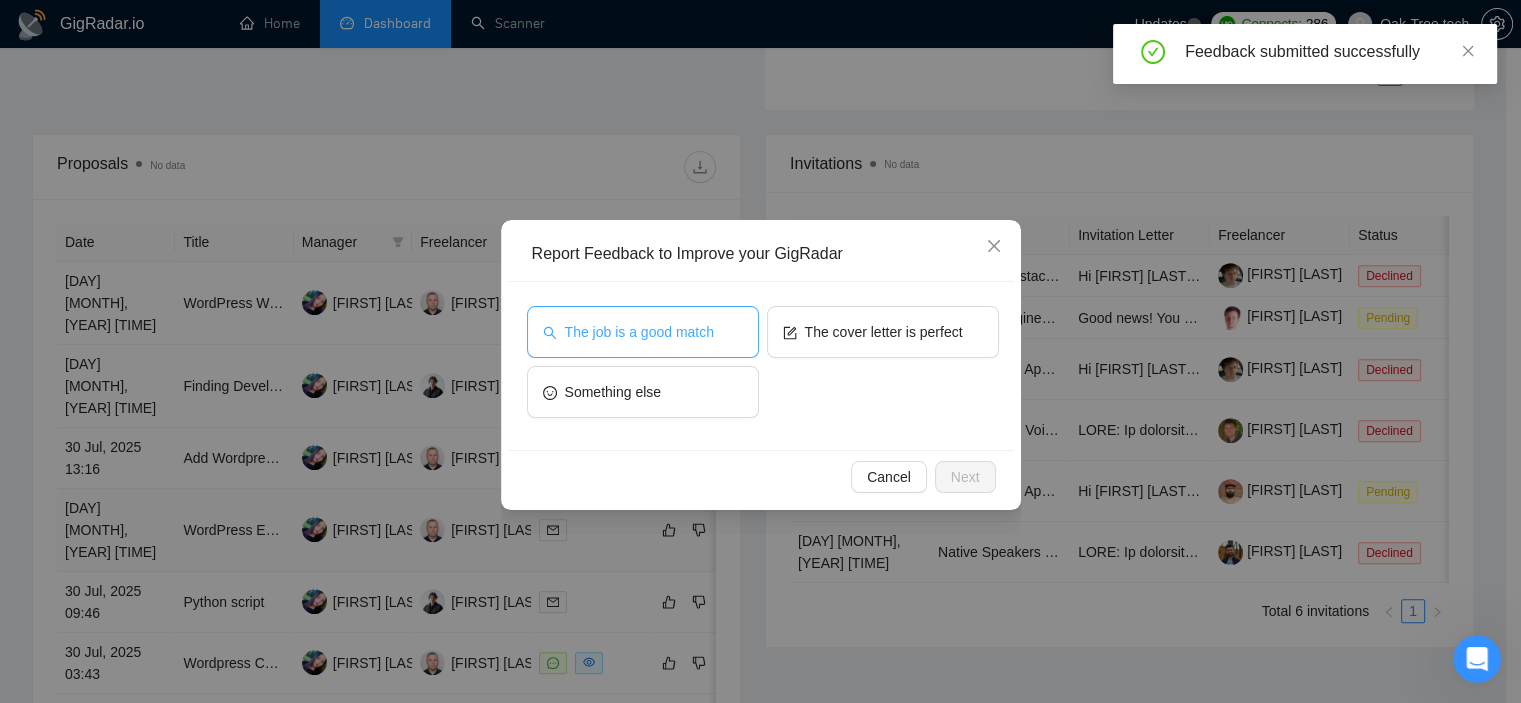 drag, startPoint x: 665, startPoint y: 345, endPoint x: 682, endPoint y: 348, distance: 17.262676 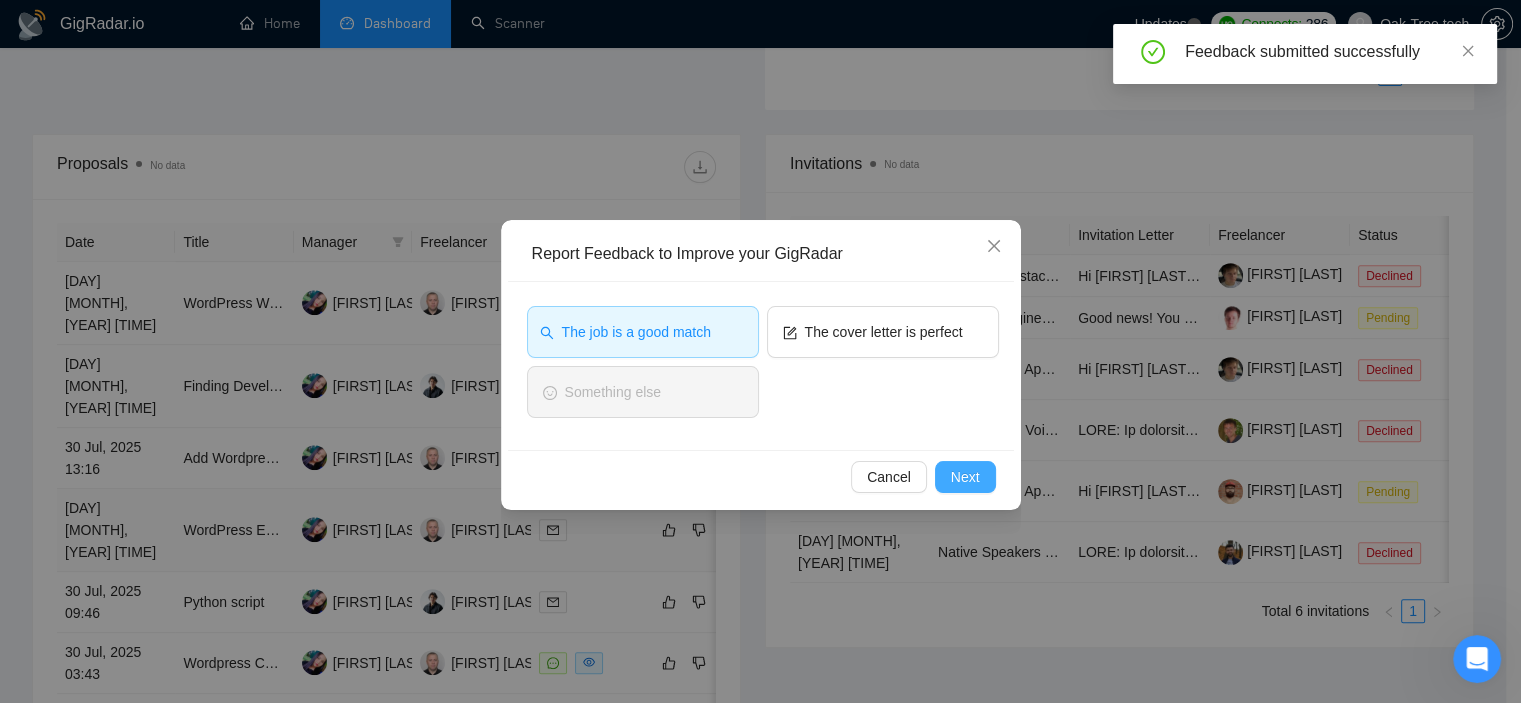click on "Next" at bounding box center (965, 477) 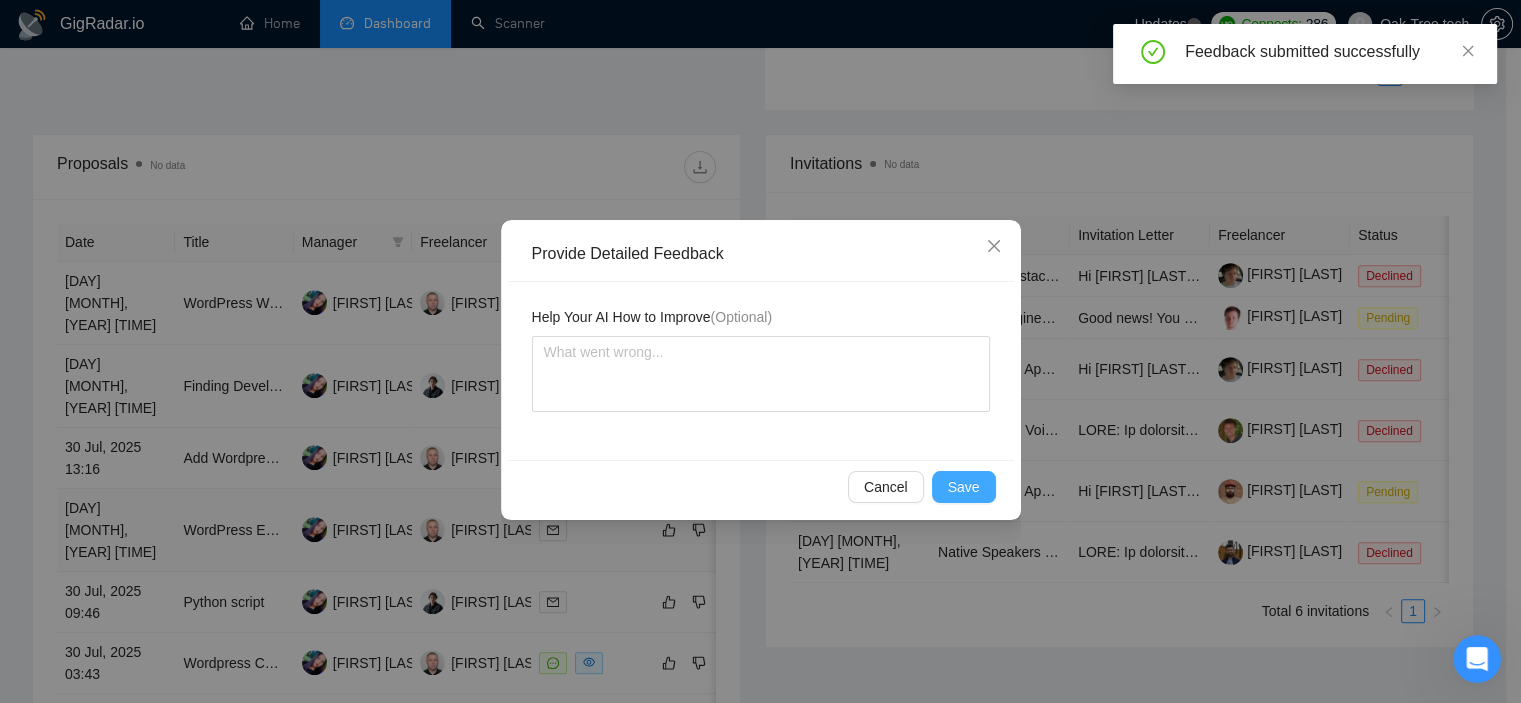 click on "Save" at bounding box center (964, 487) 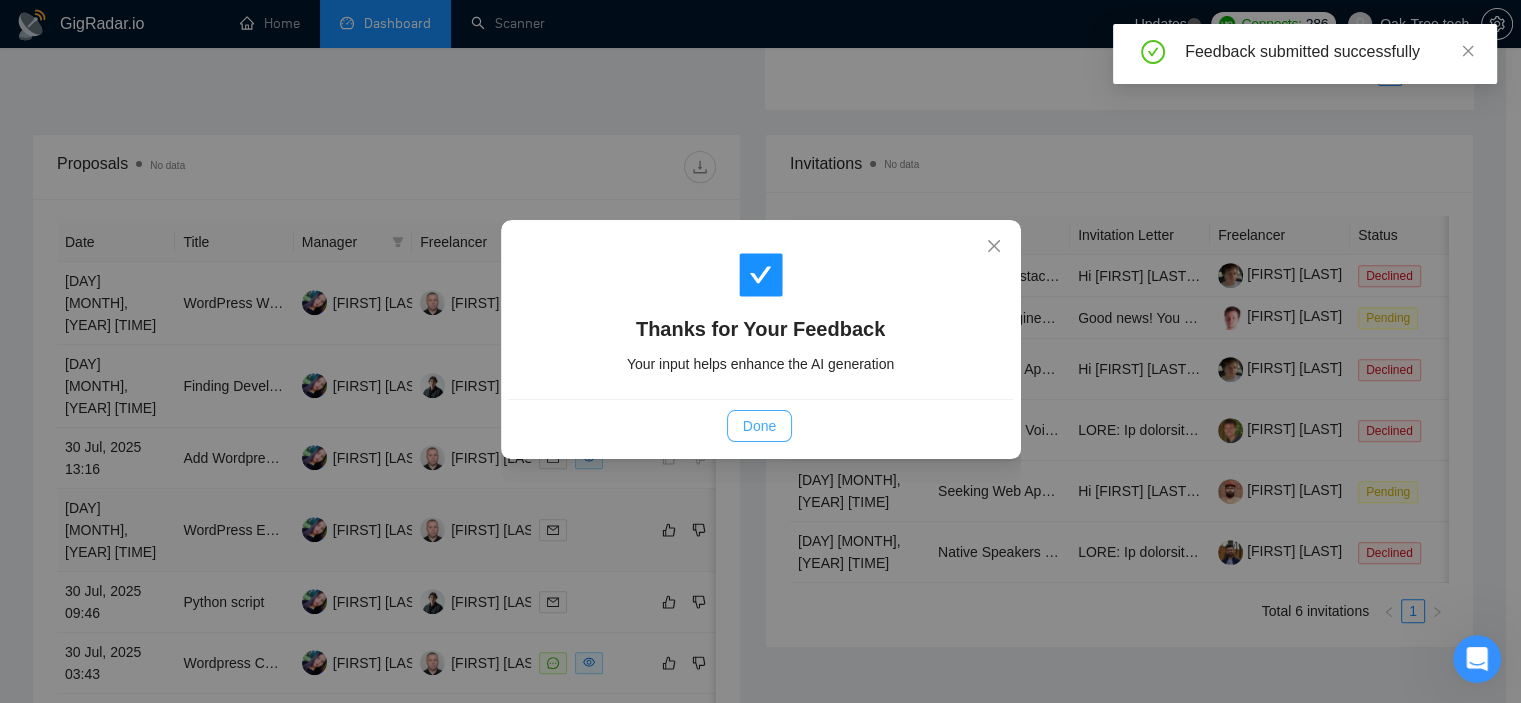 click on "Done" at bounding box center [759, 426] 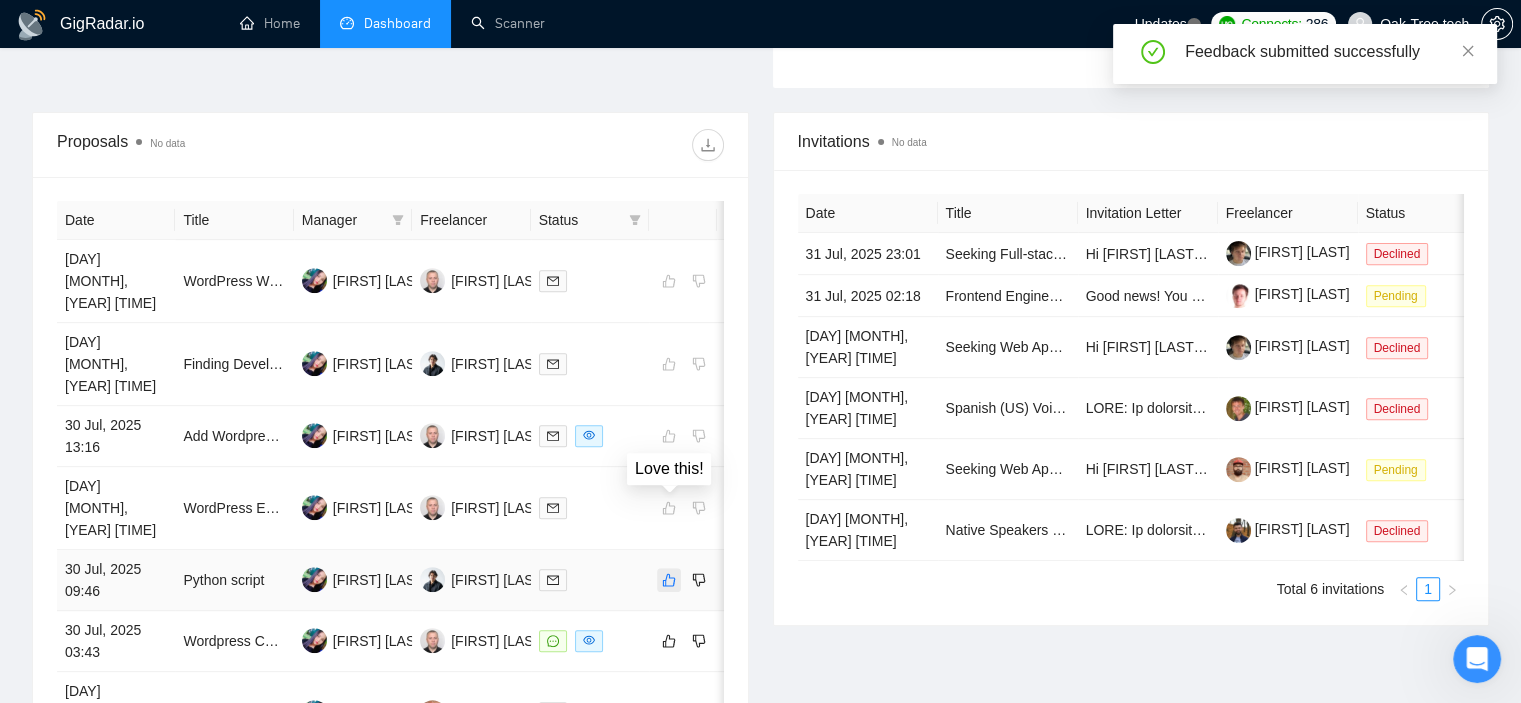 click 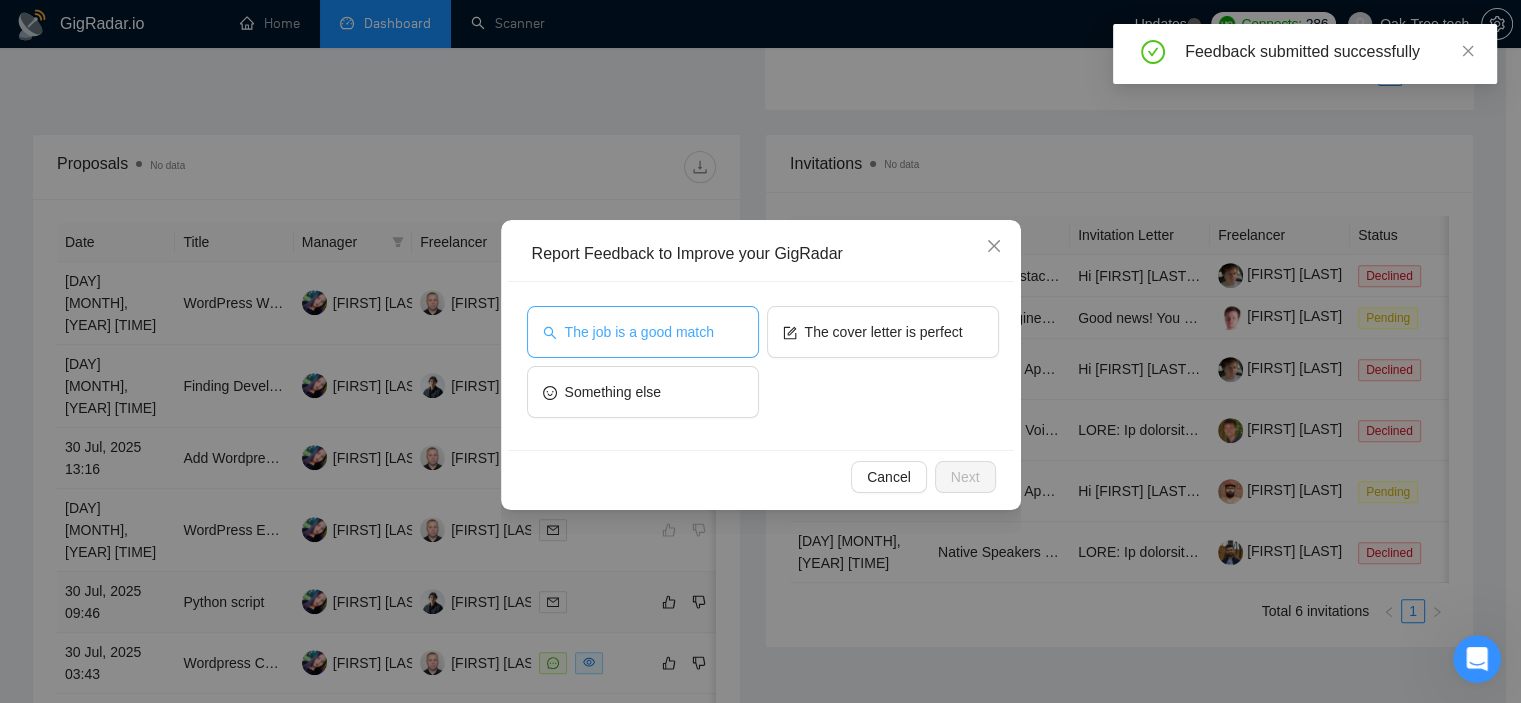 click on "The job is a good match" at bounding box center [639, 332] 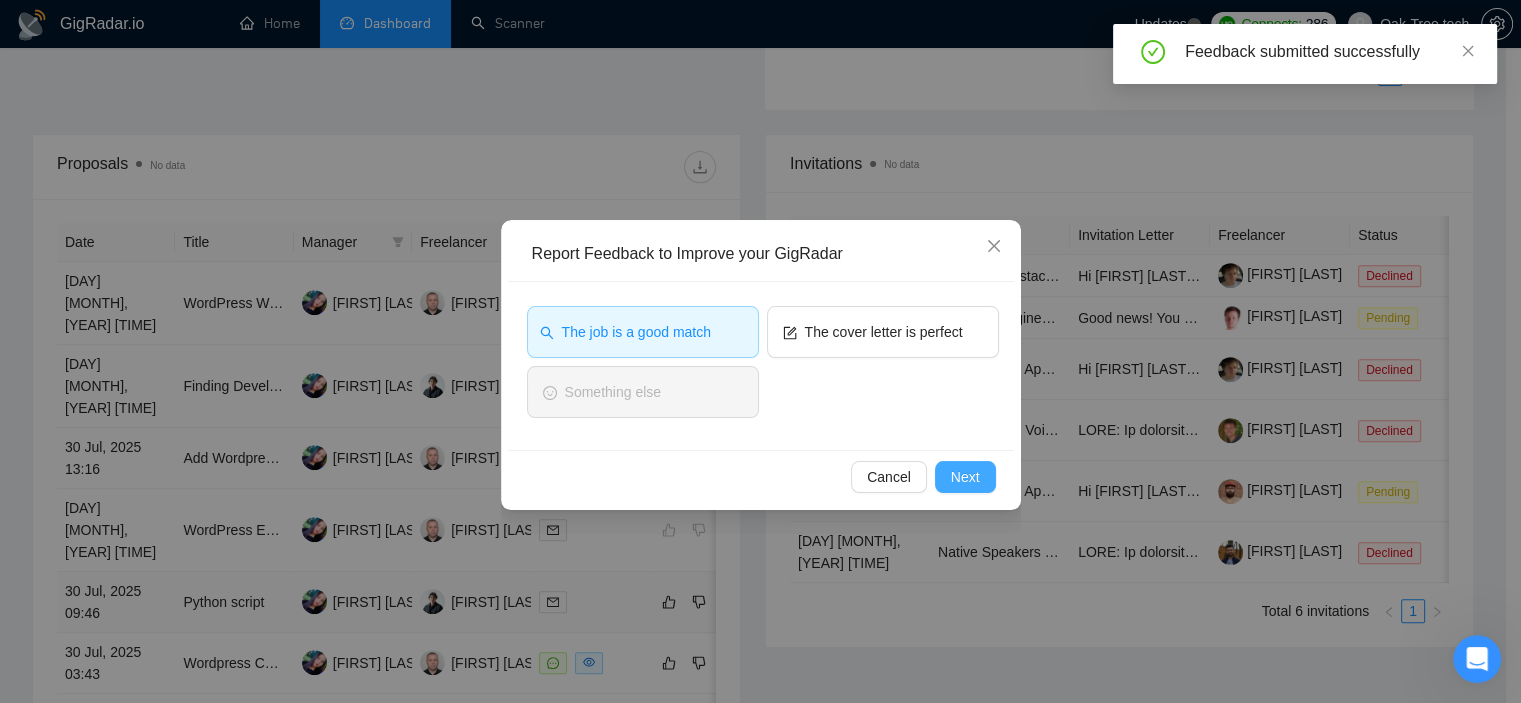 click on "Next" at bounding box center [965, 477] 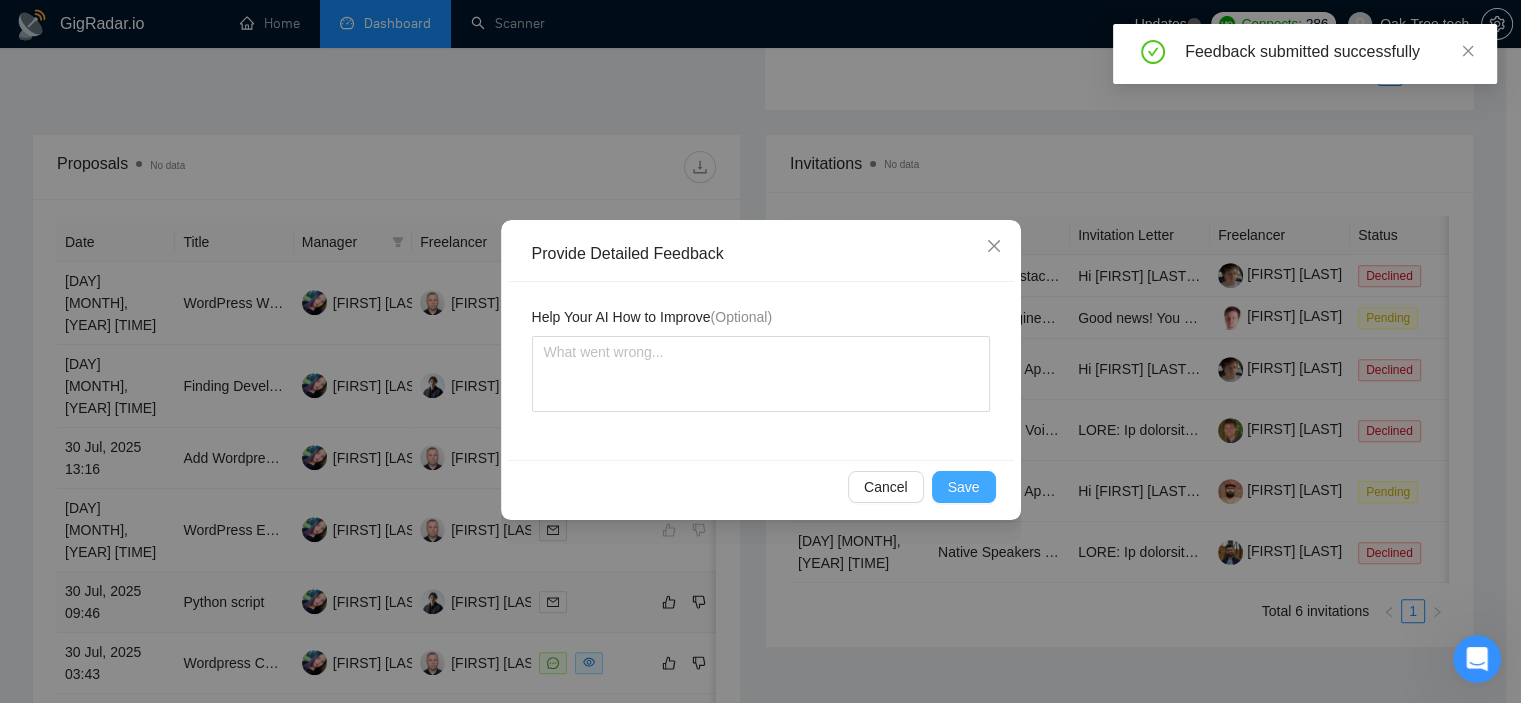 click on "Save" at bounding box center [964, 487] 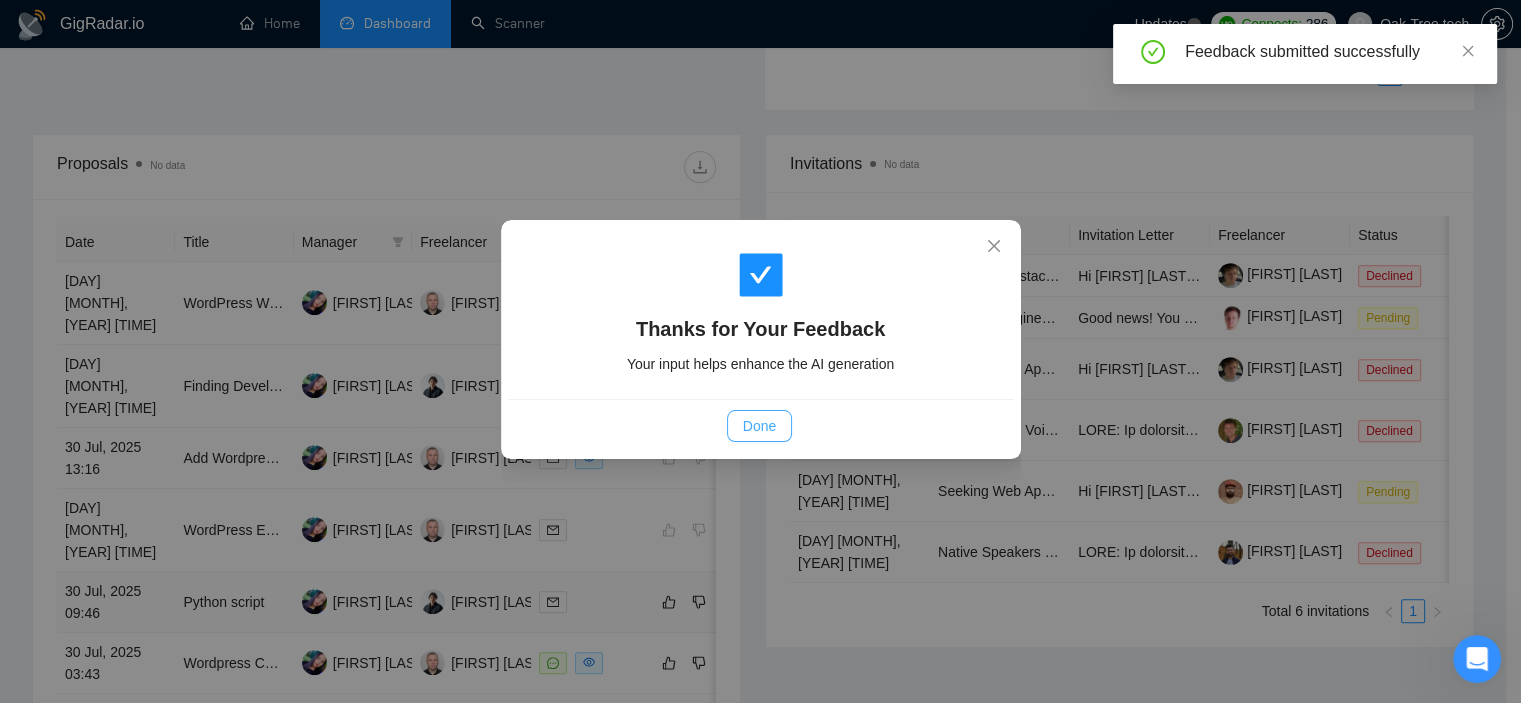 click on "Done" at bounding box center (759, 426) 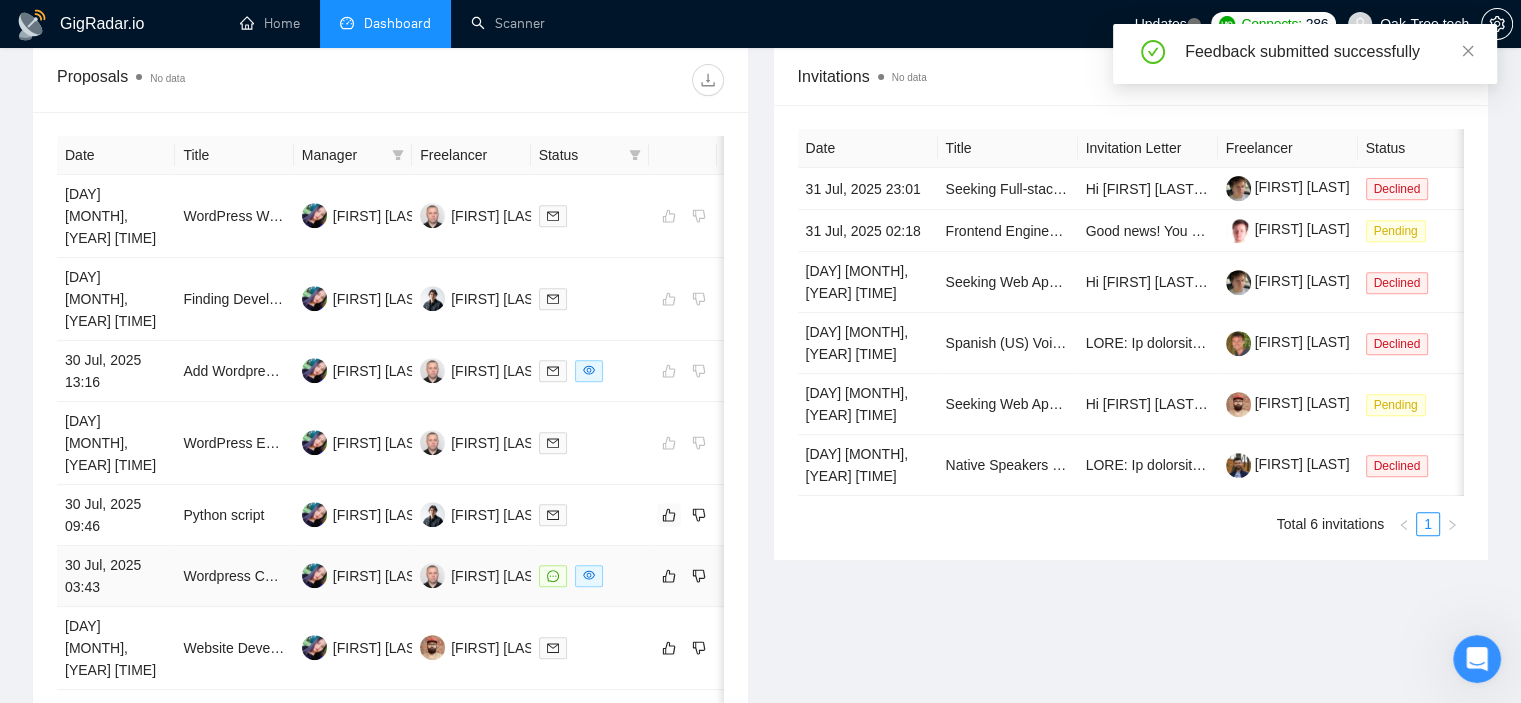 scroll, scrollTop: 798, scrollLeft: 0, axis: vertical 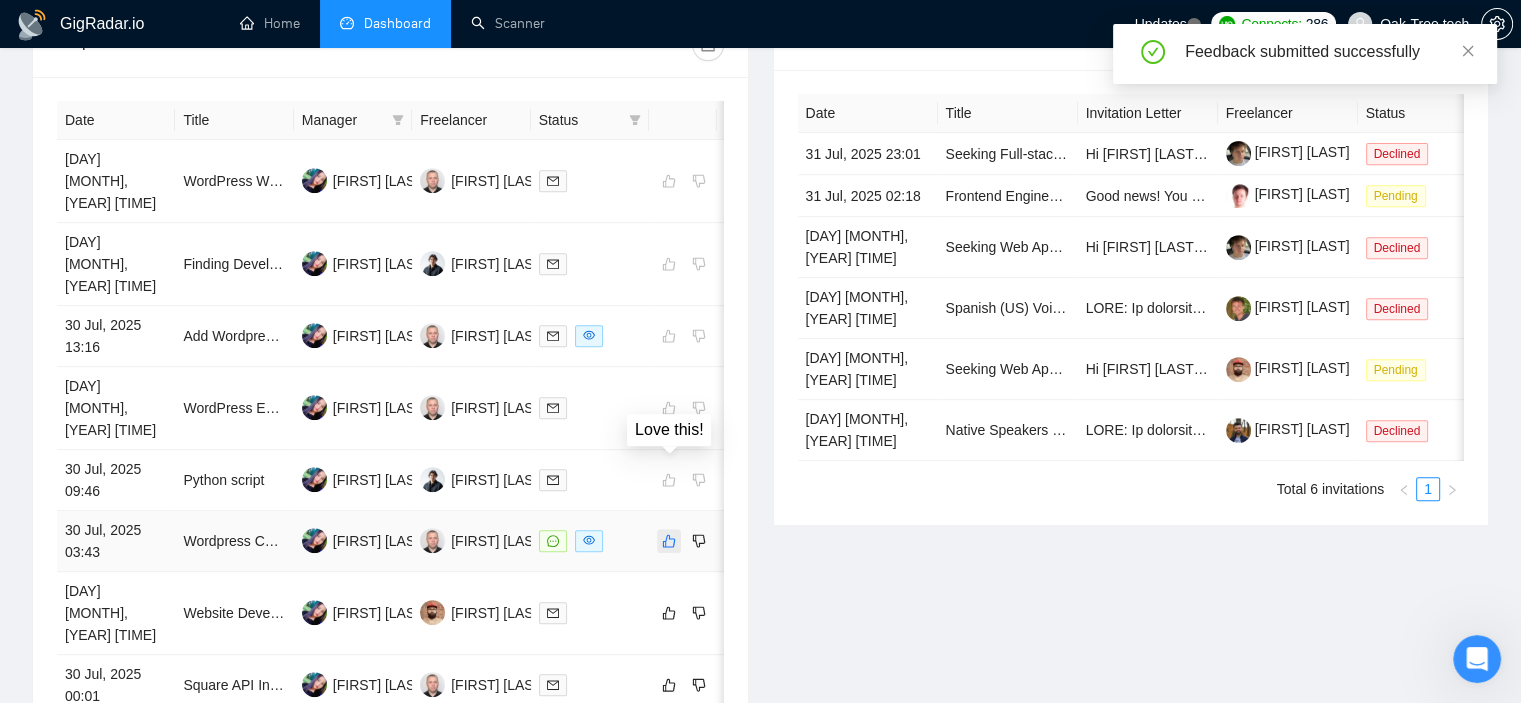 click 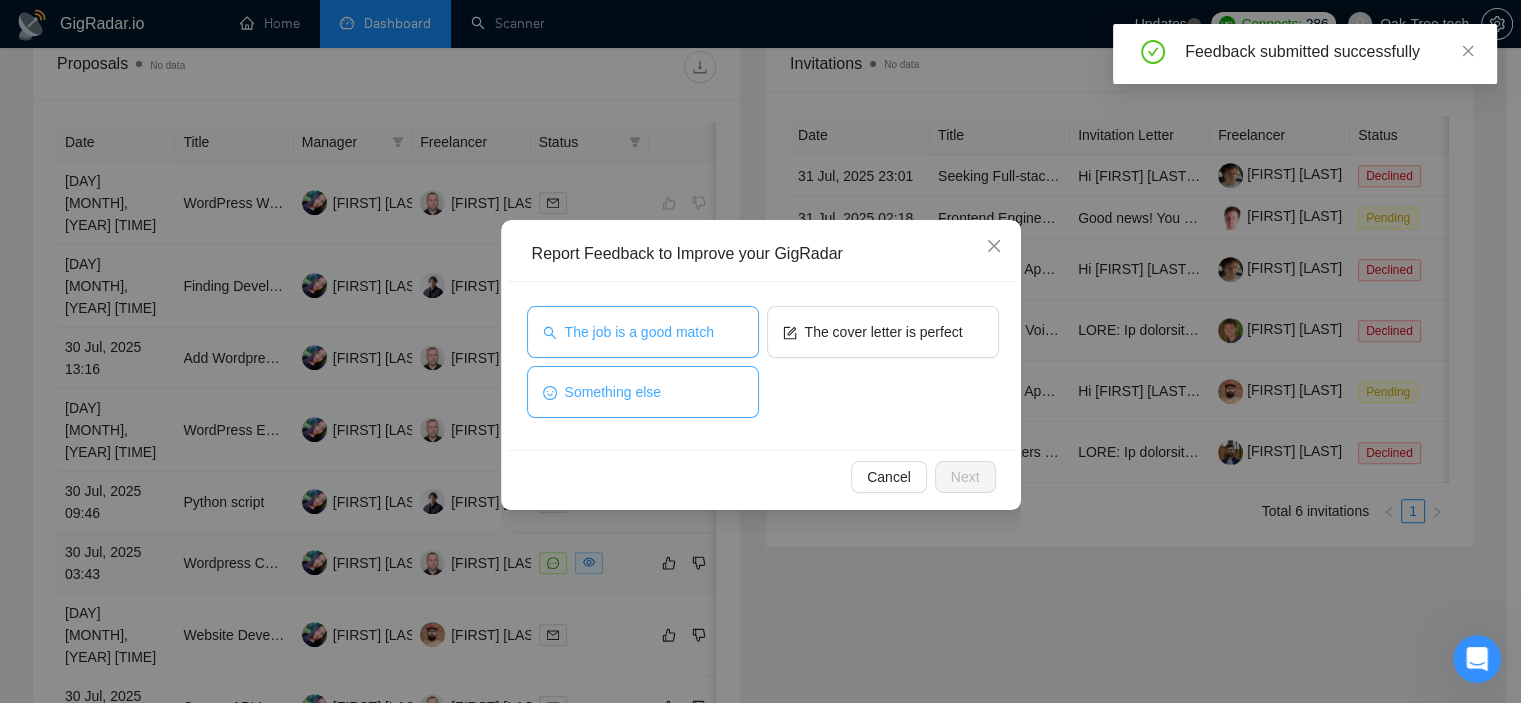 drag, startPoint x: 644, startPoint y: 333, endPoint x: 751, endPoint y: 377, distance: 115.69356 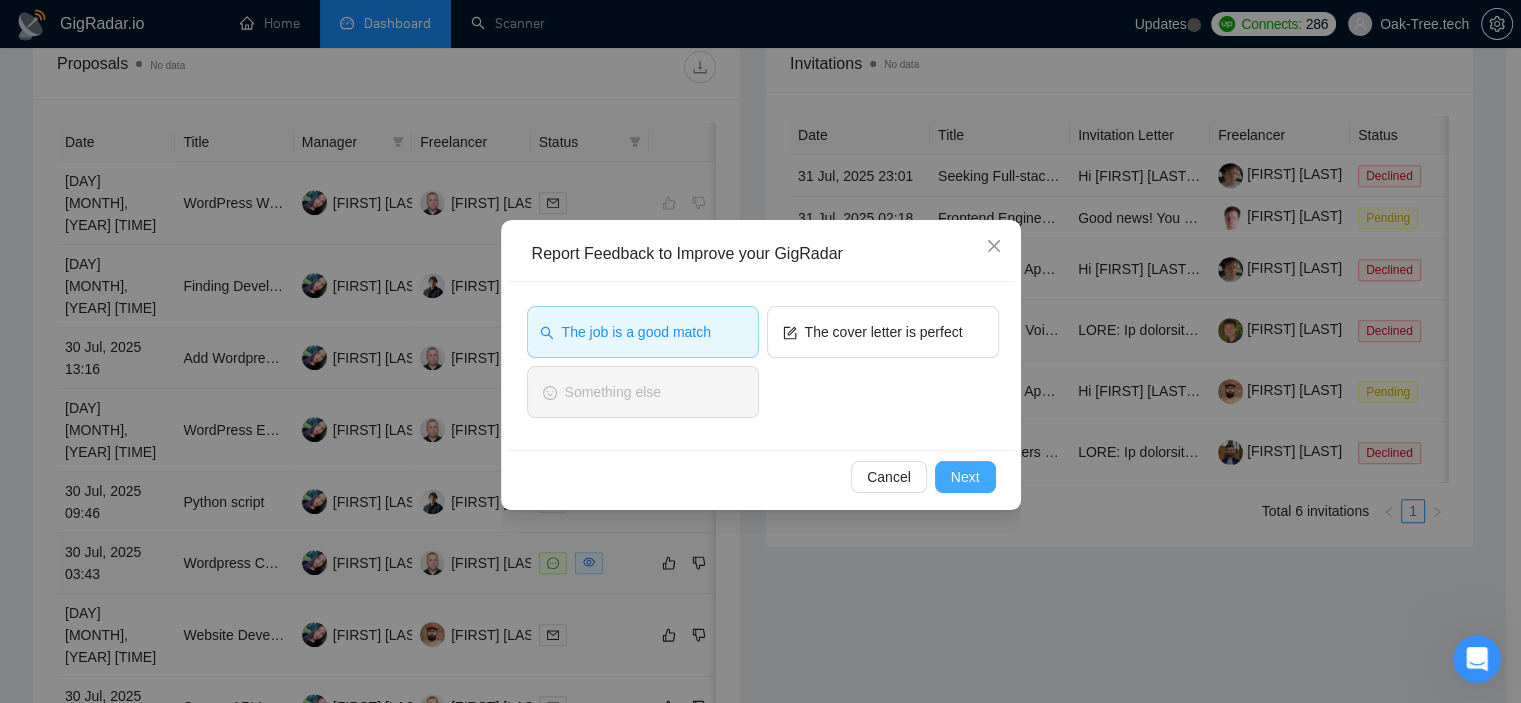 click on "Next" at bounding box center (965, 477) 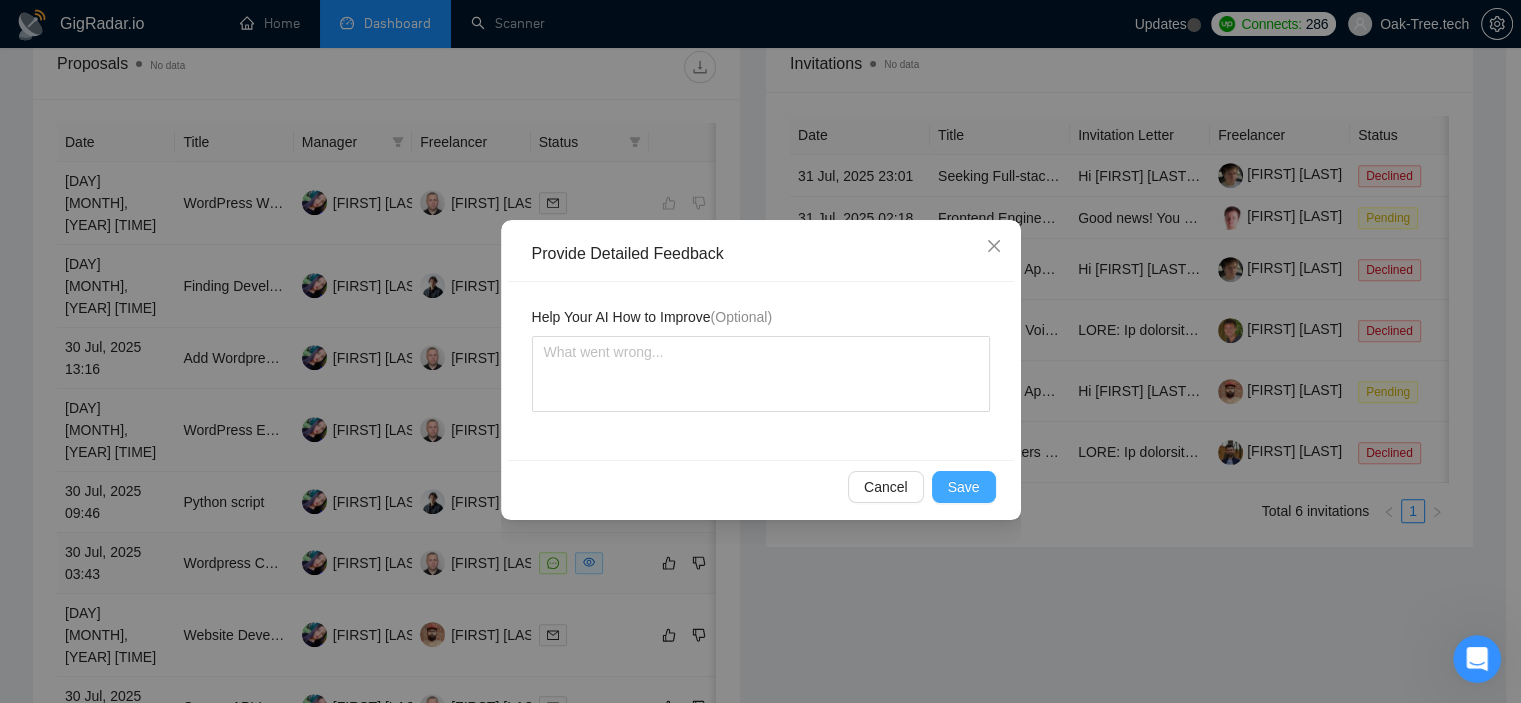 click on "Save" at bounding box center [964, 487] 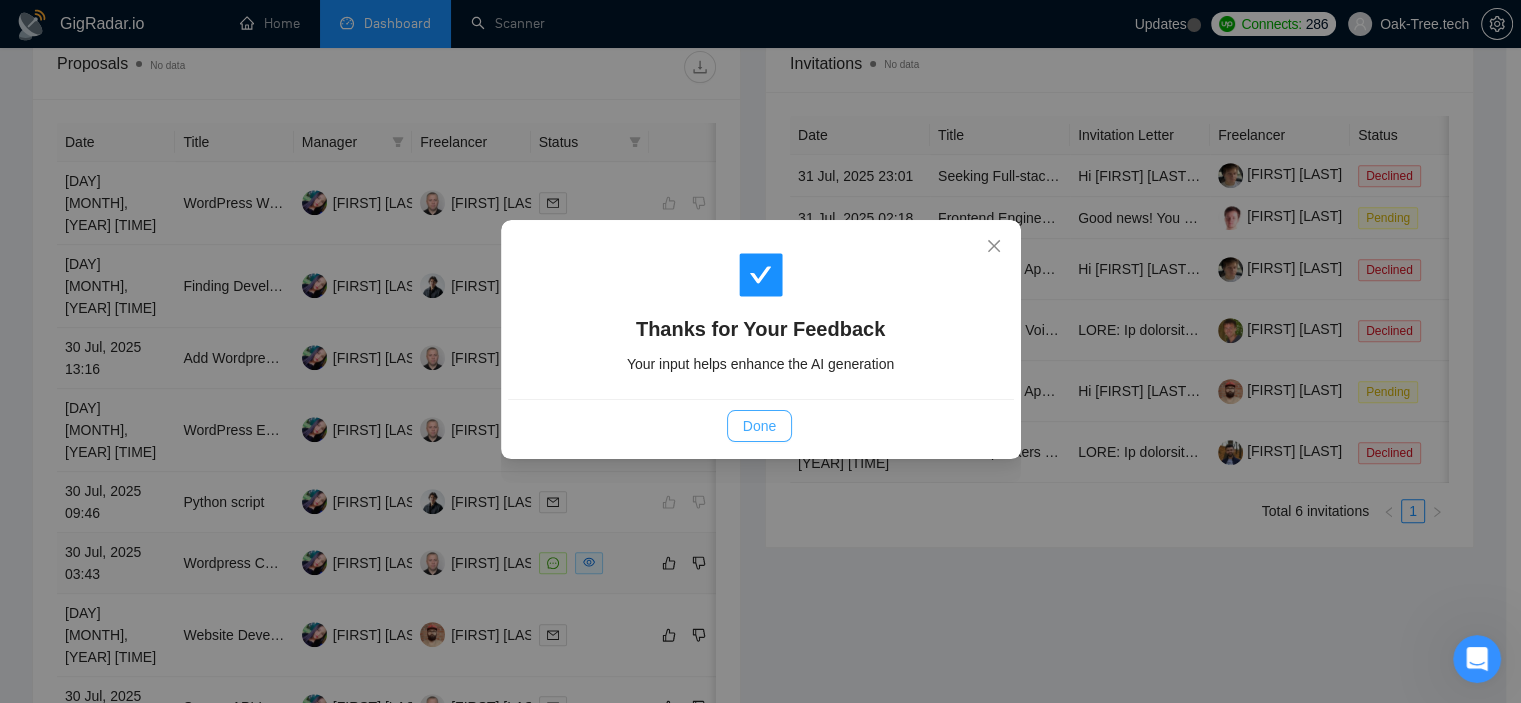 click on "Done" at bounding box center [759, 426] 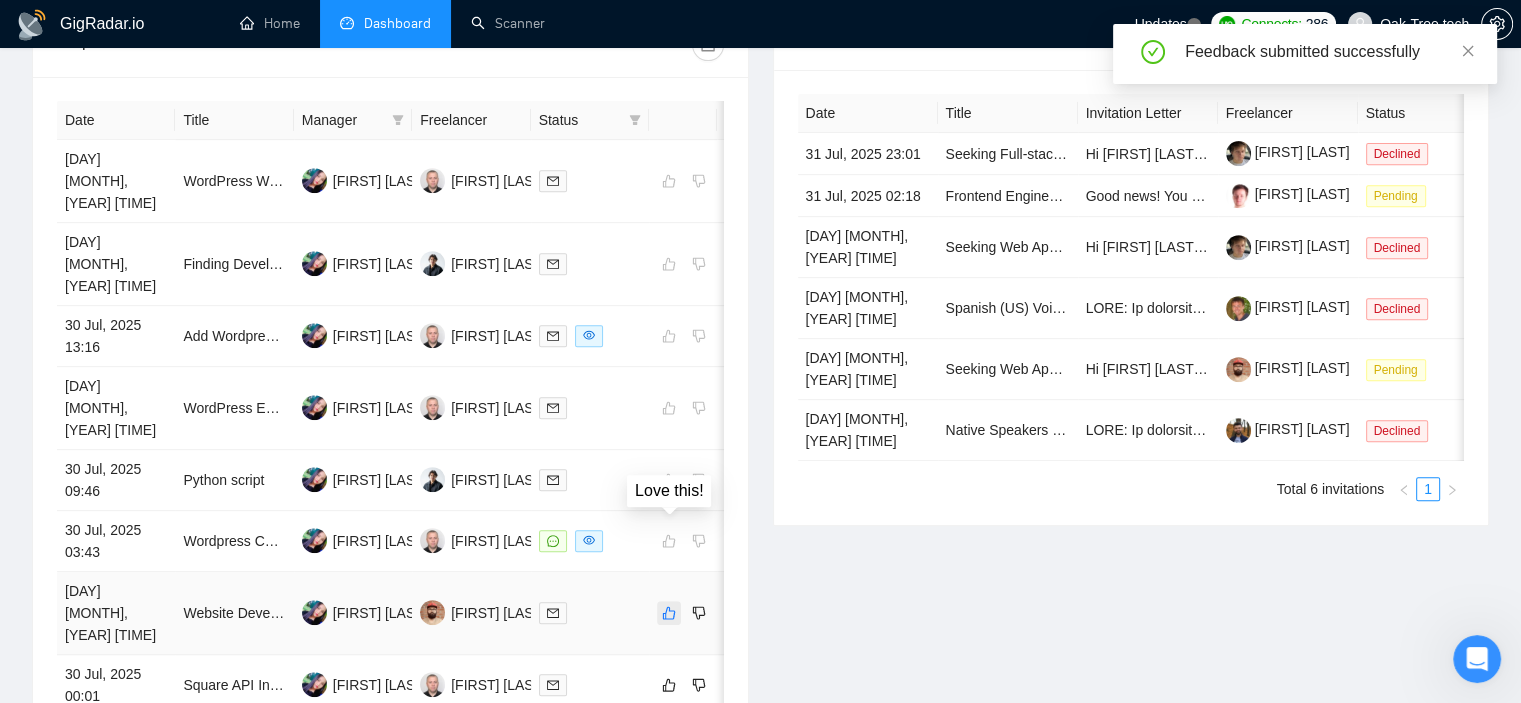 click 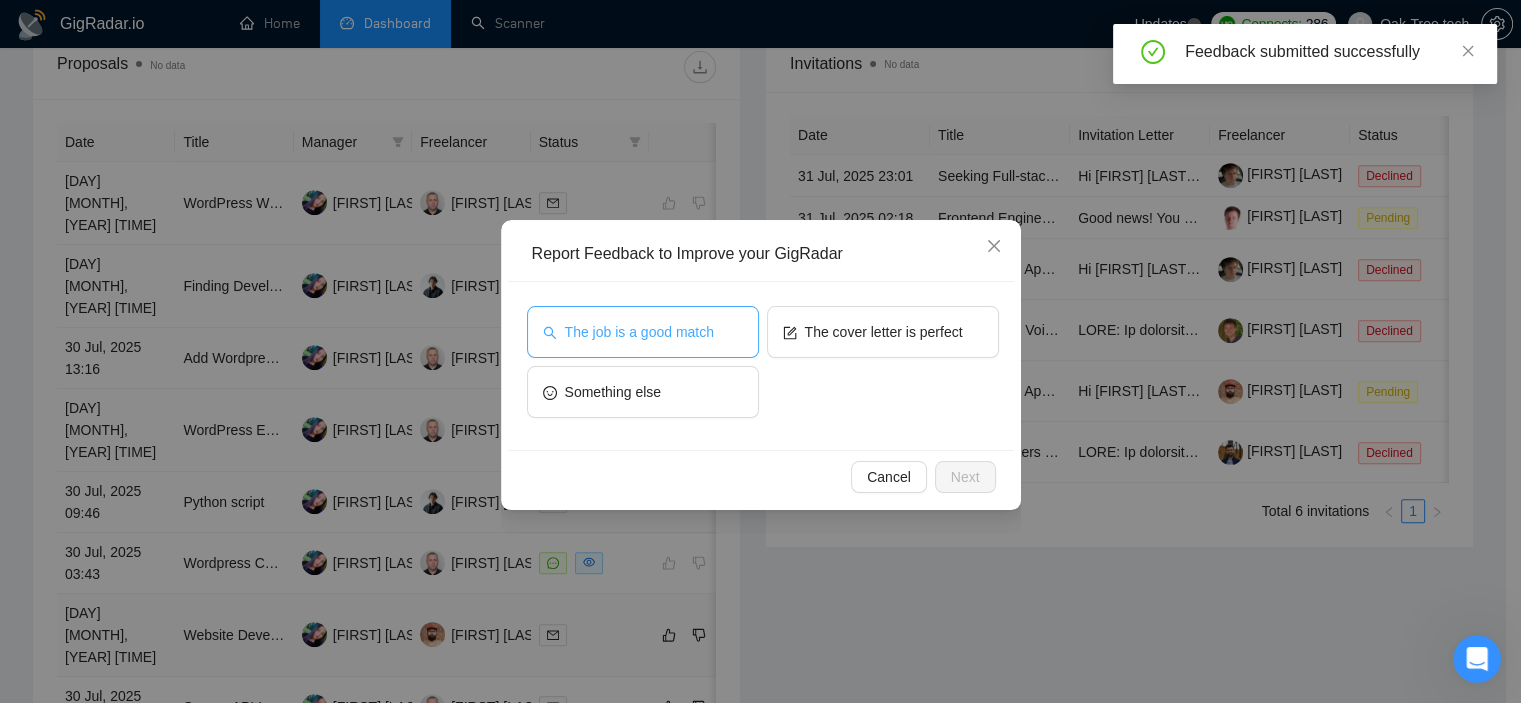 click on "The job is a good match" at bounding box center (639, 332) 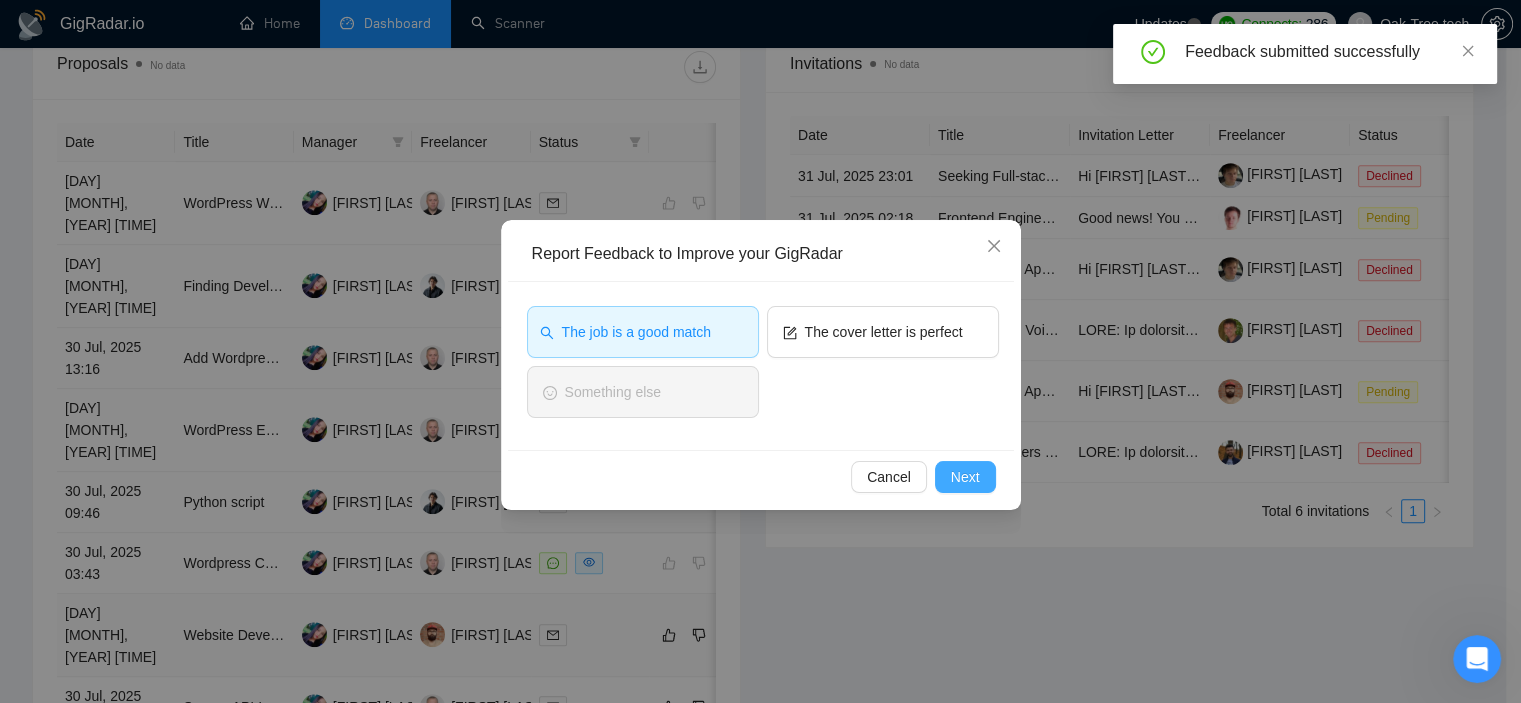 click on "Next" at bounding box center (965, 477) 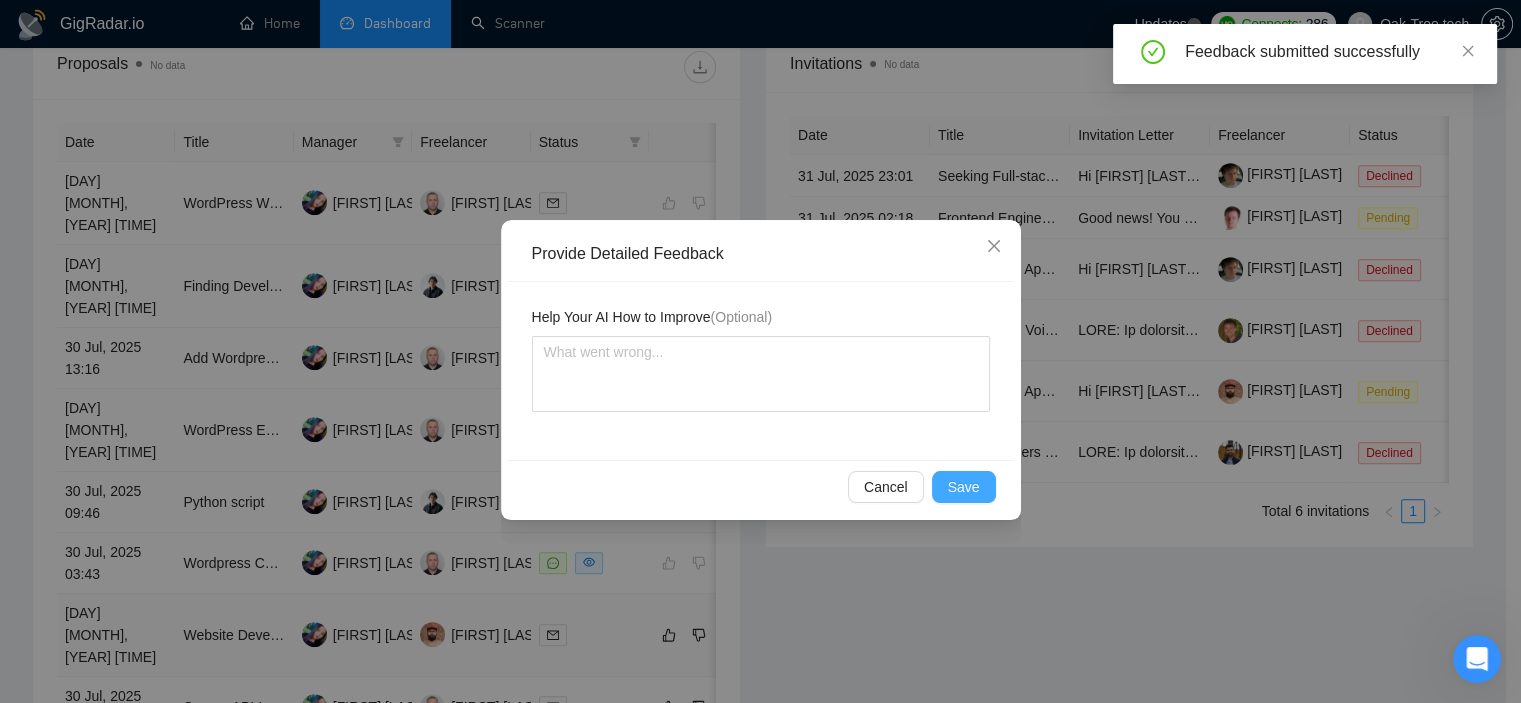 click on "Save" at bounding box center [964, 487] 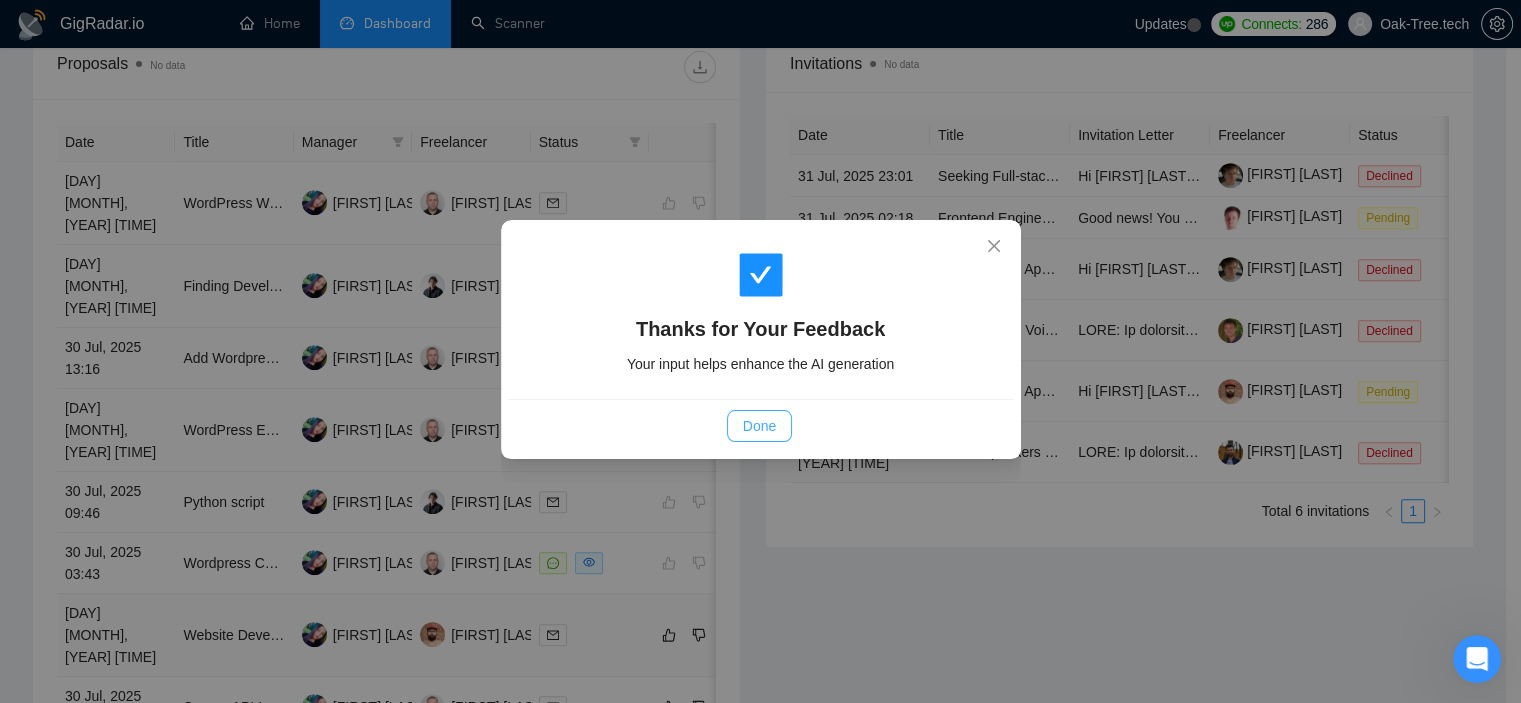 drag, startPoint x: 772, startPoint y: 421, endPoint x: 756, endPoint y: 431, distance: 18.867962 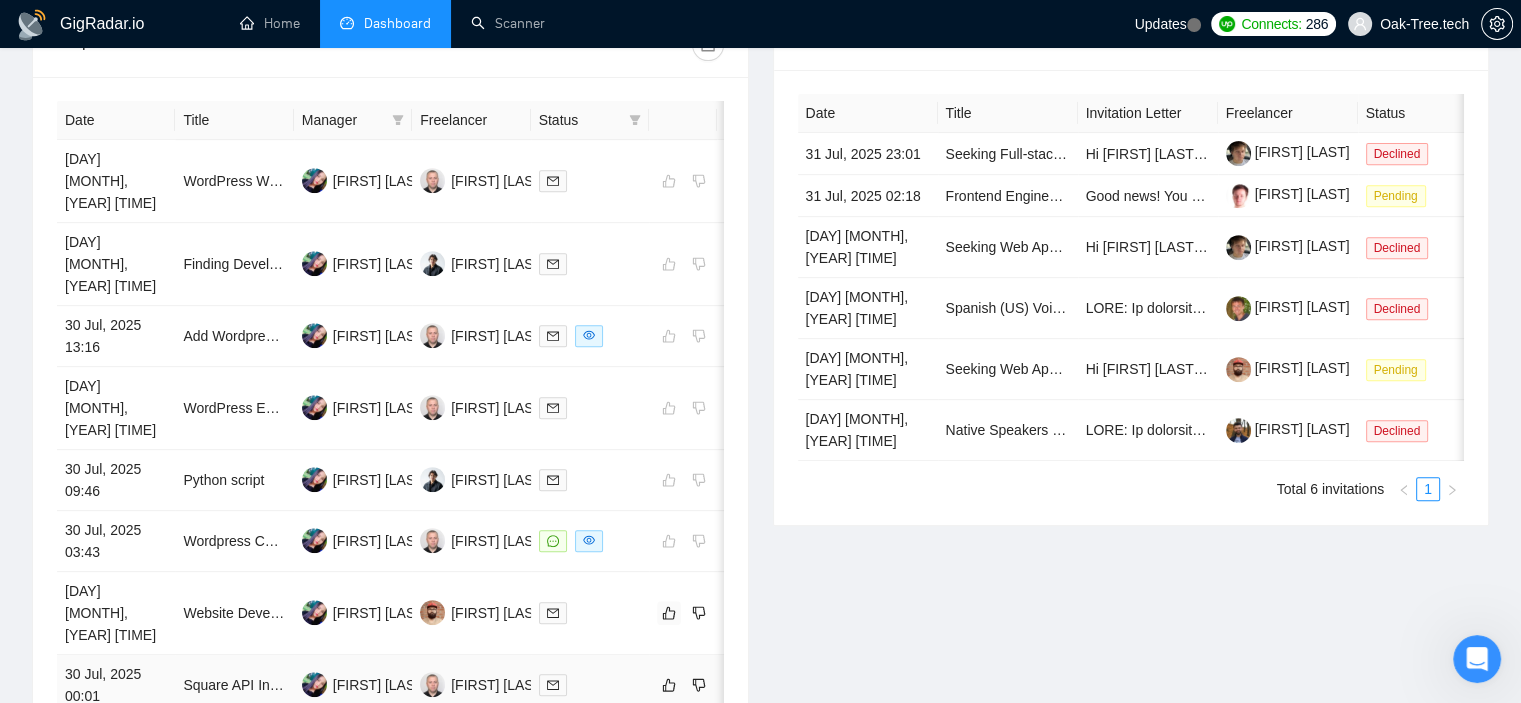 scroll, scrollTop: 898, scrollLeft: 0, axis: vertical 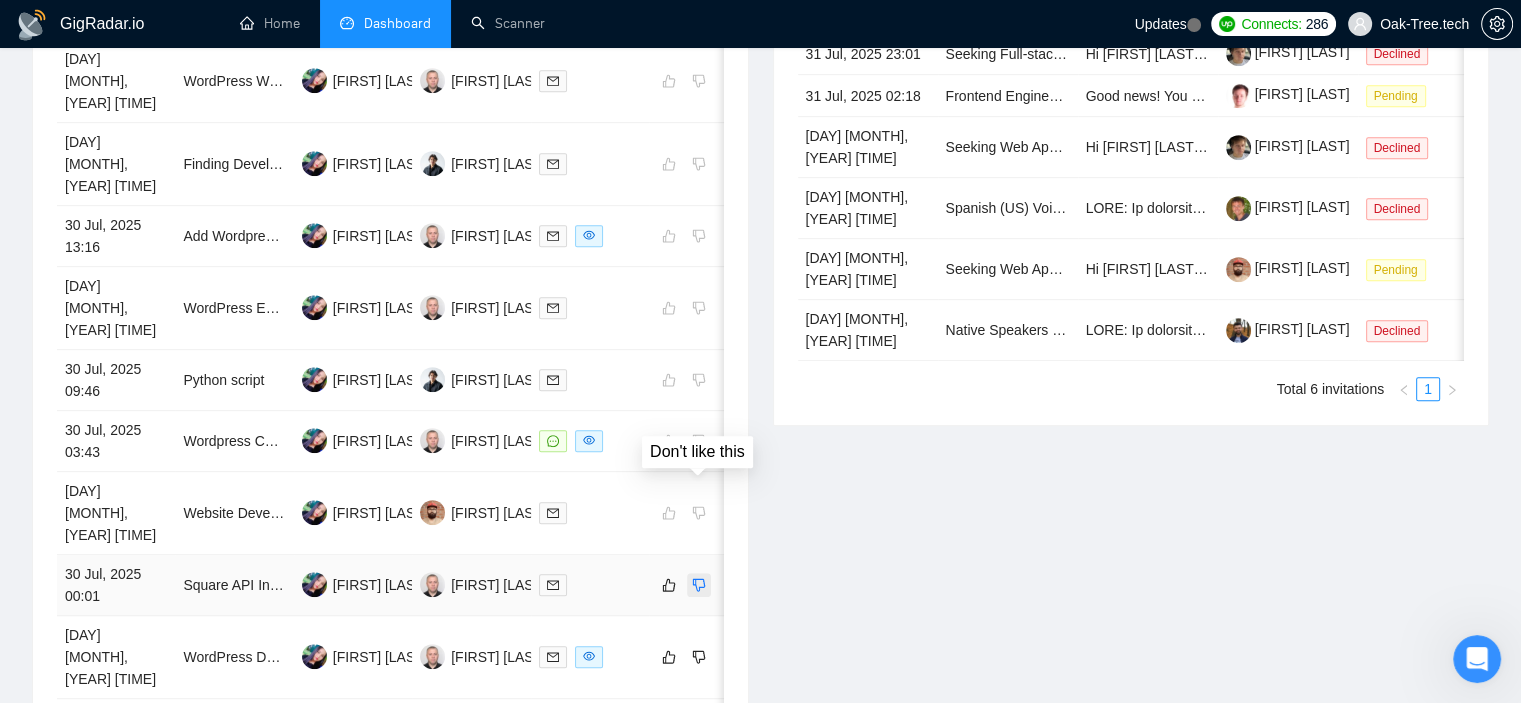 click 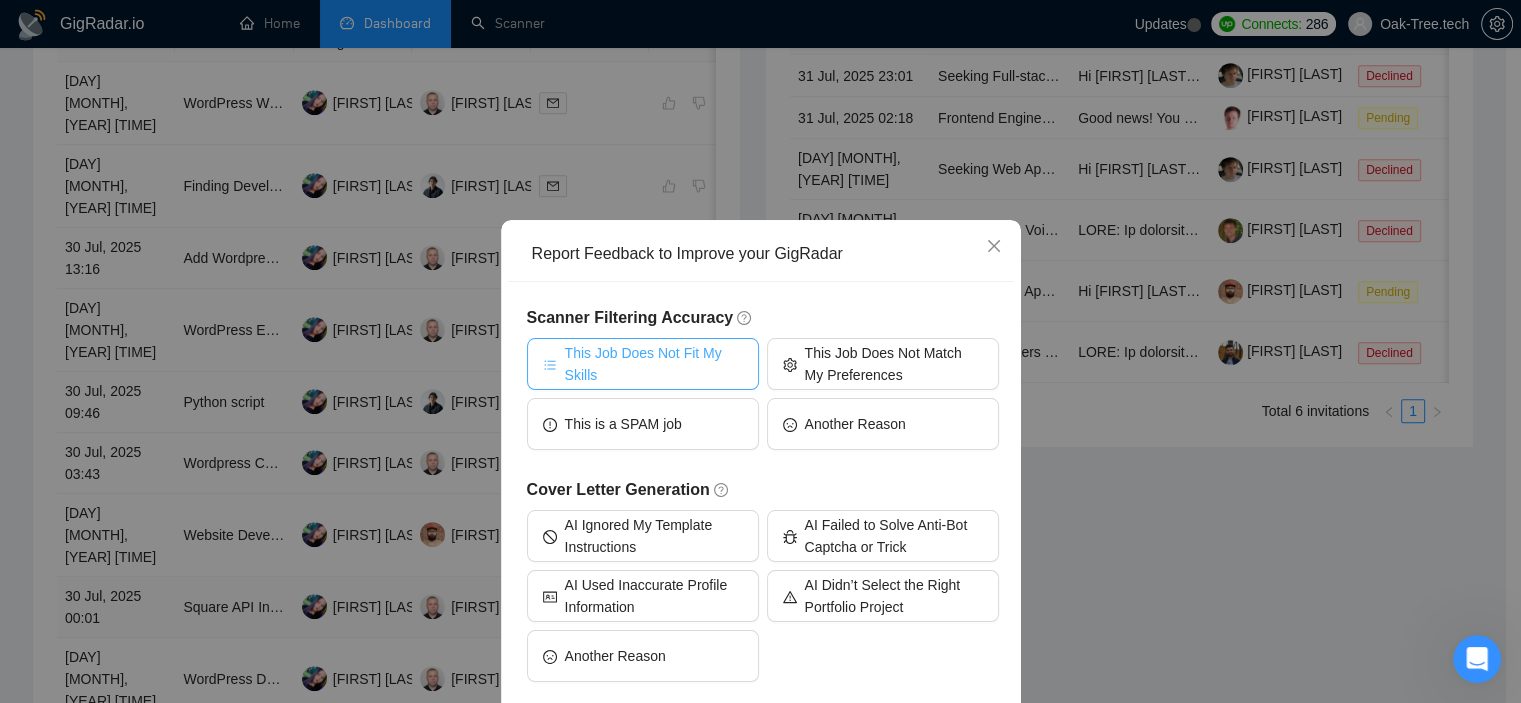 click on "This Job Does Not Fit My Skills" at bounding box center (654, 364) 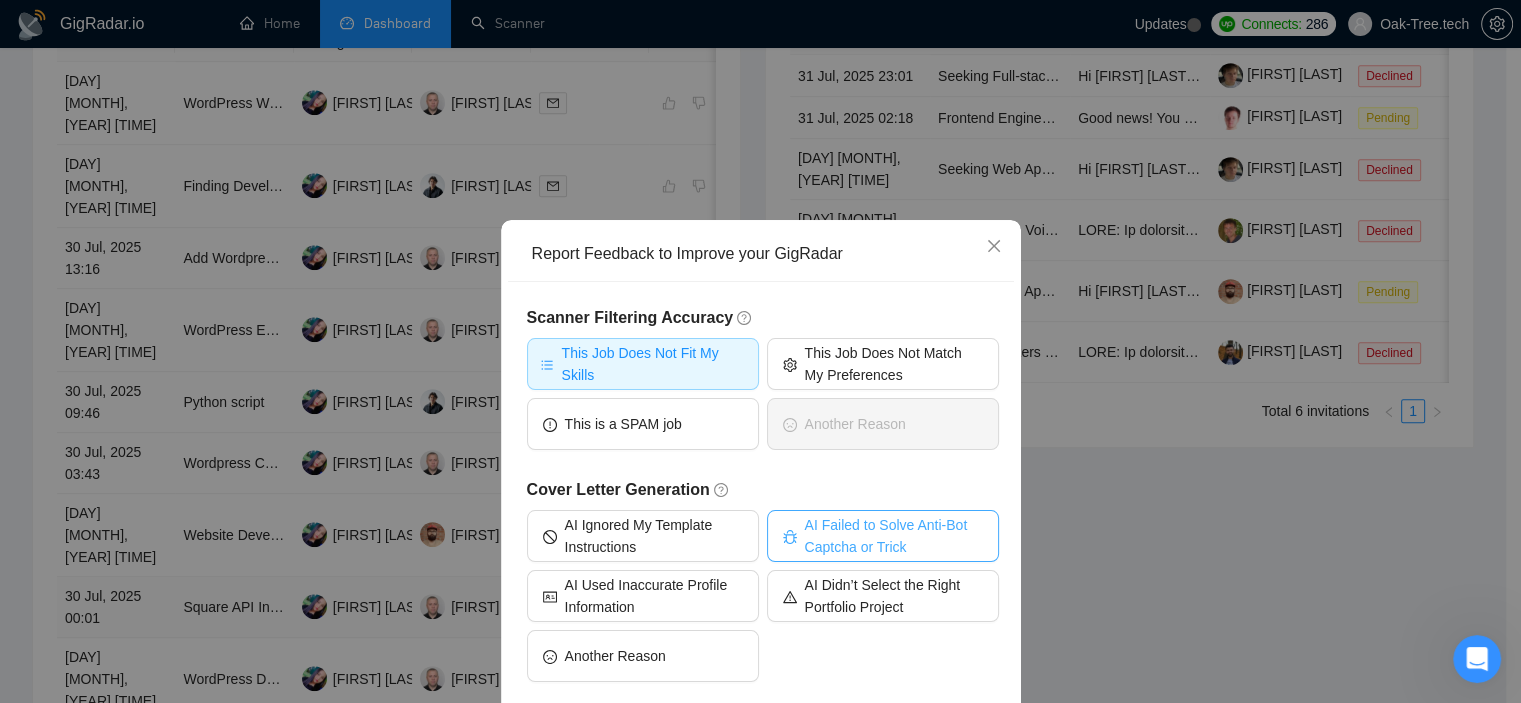 scroll, scrollTop: 94, scrollLeft: 0, axis: vertical 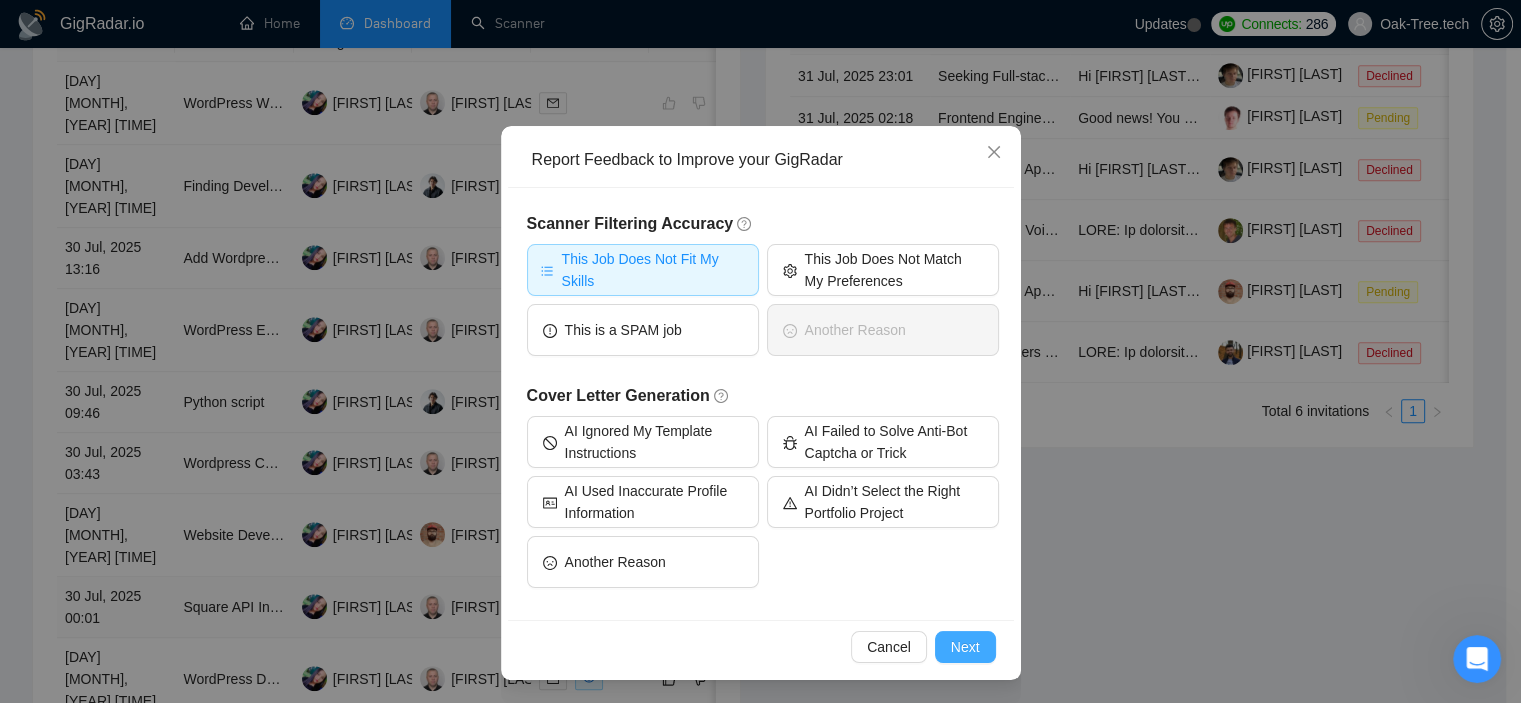click on "Next" at bounding box center (965, 647) 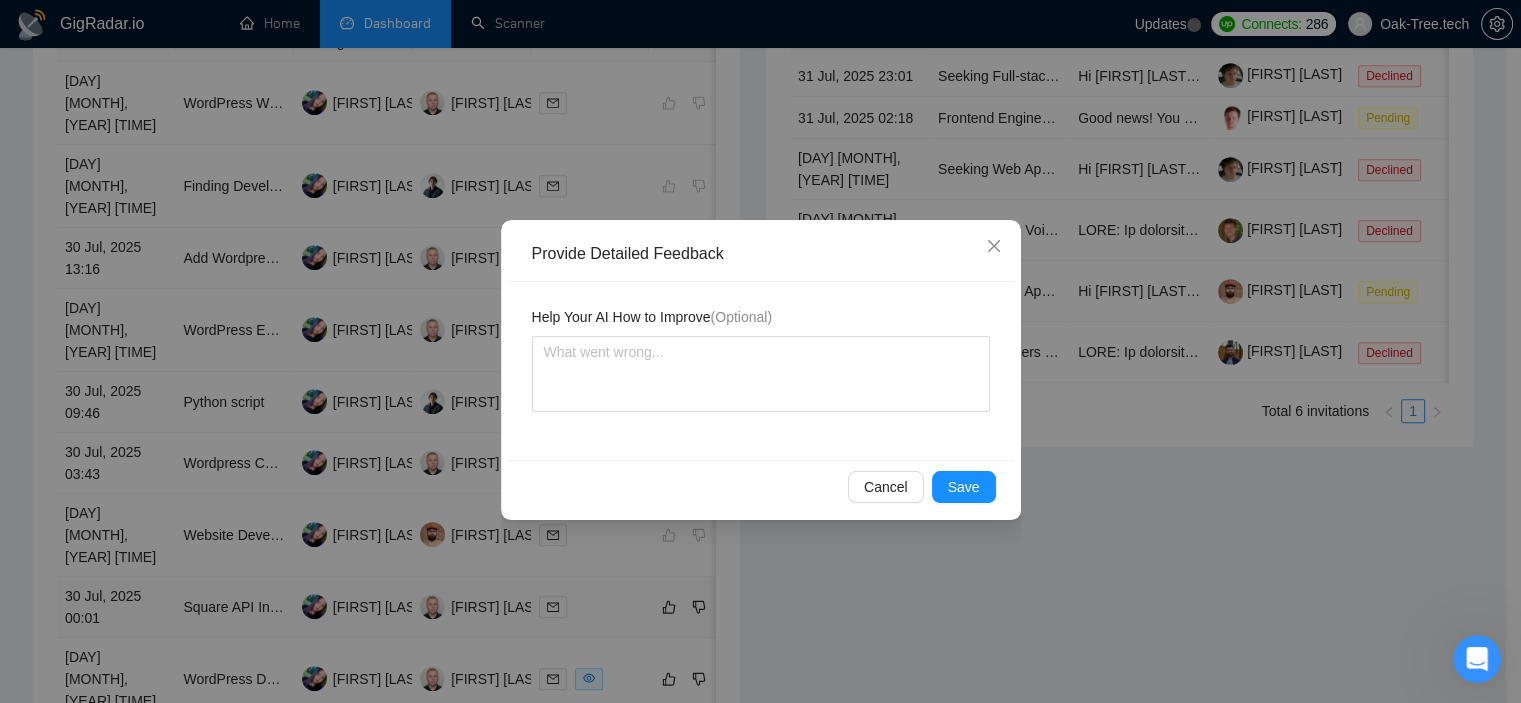 scroll, scrollTop: 0, scrollLeft: 0, axis: both 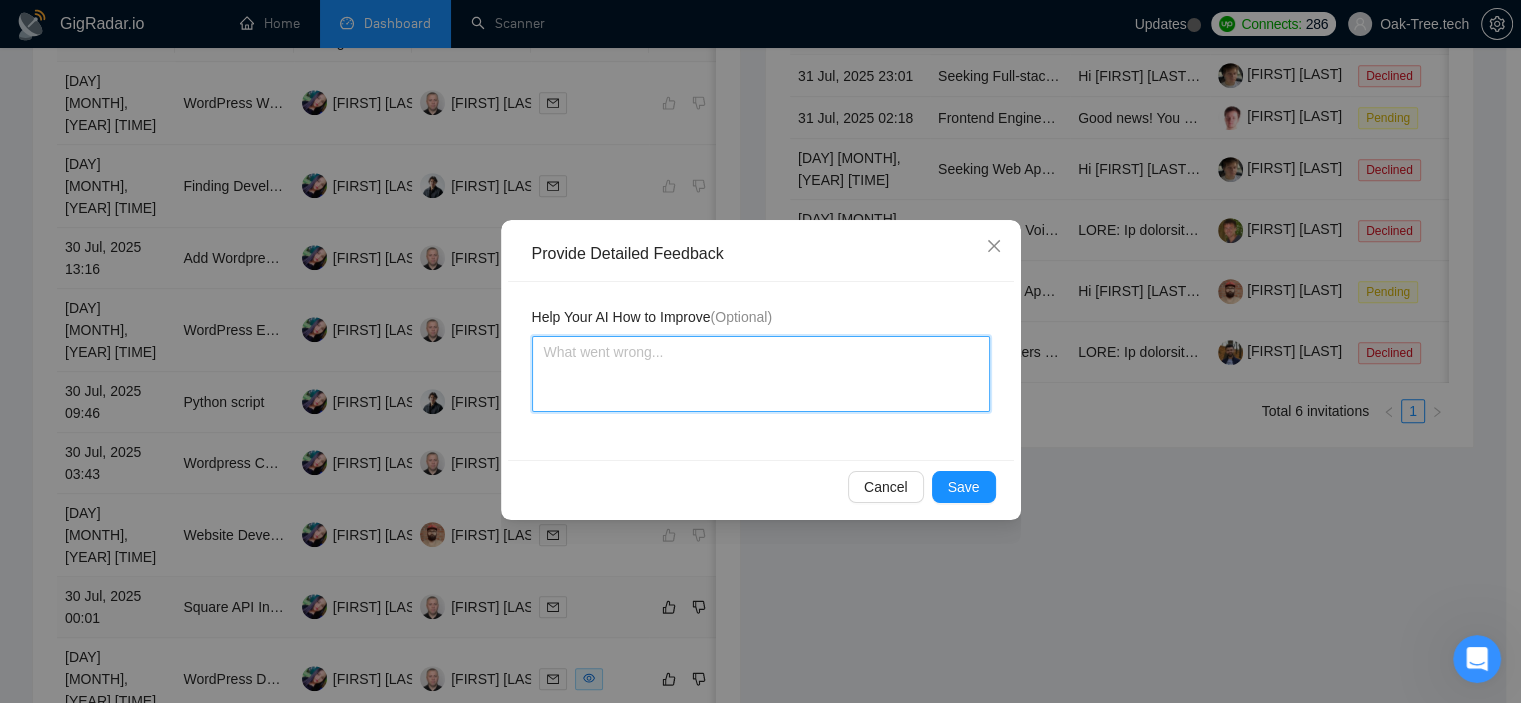 click at bounding box center (761, 374) 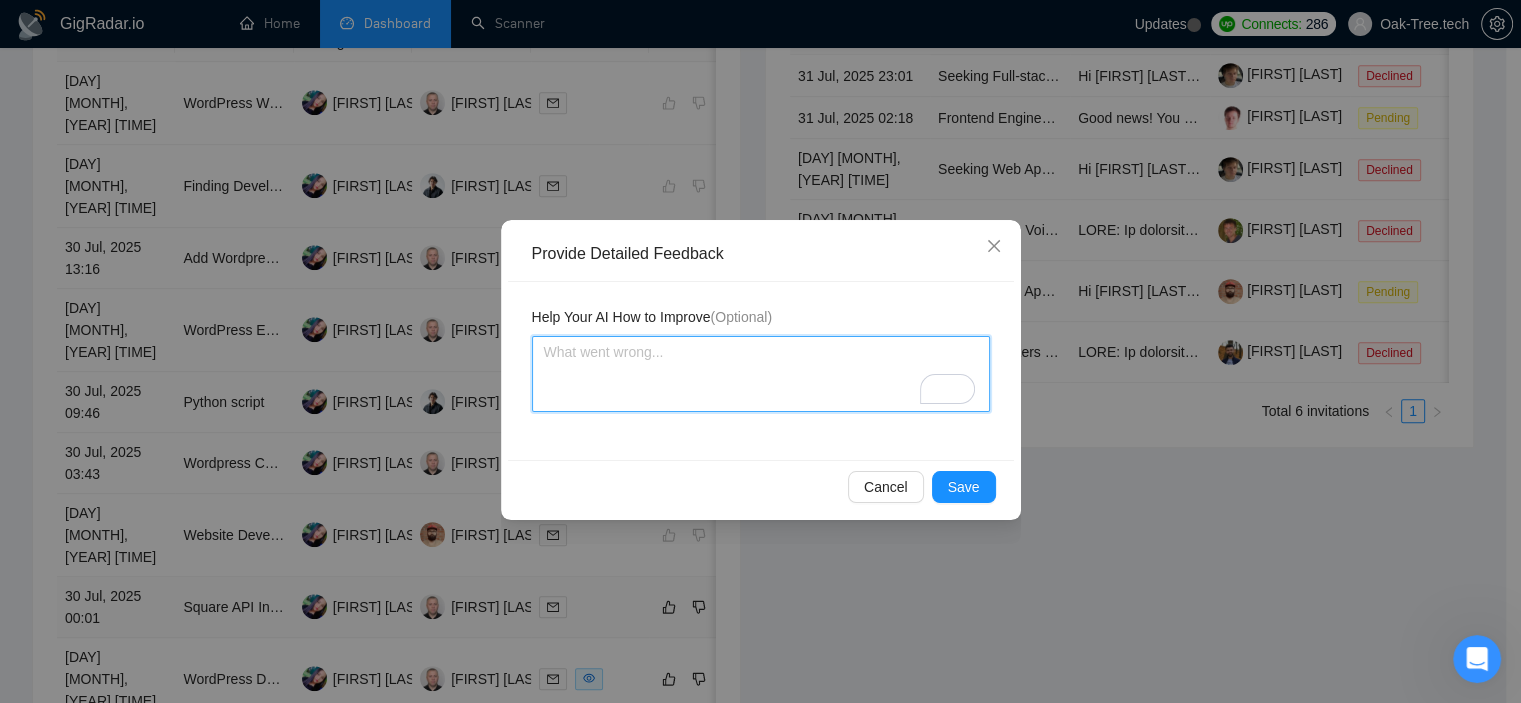 type 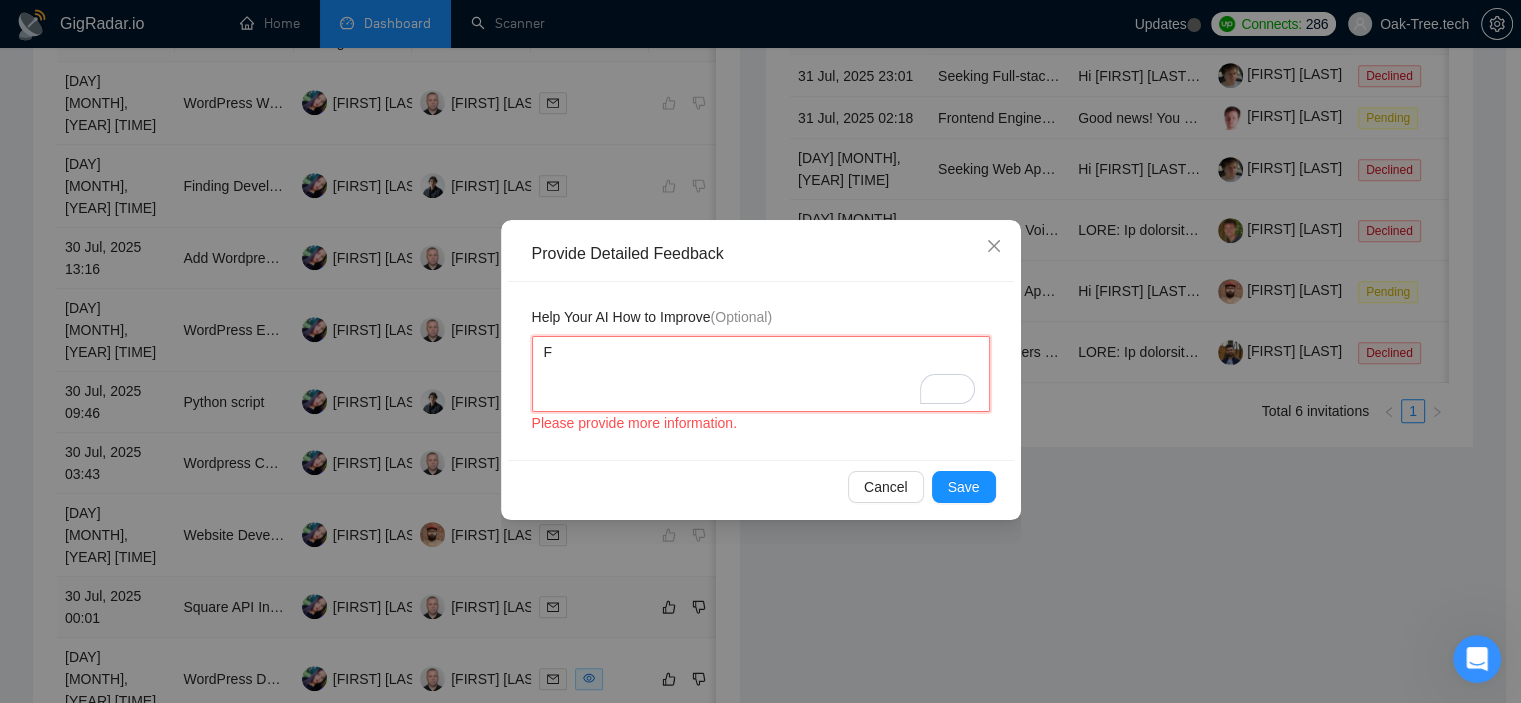 type 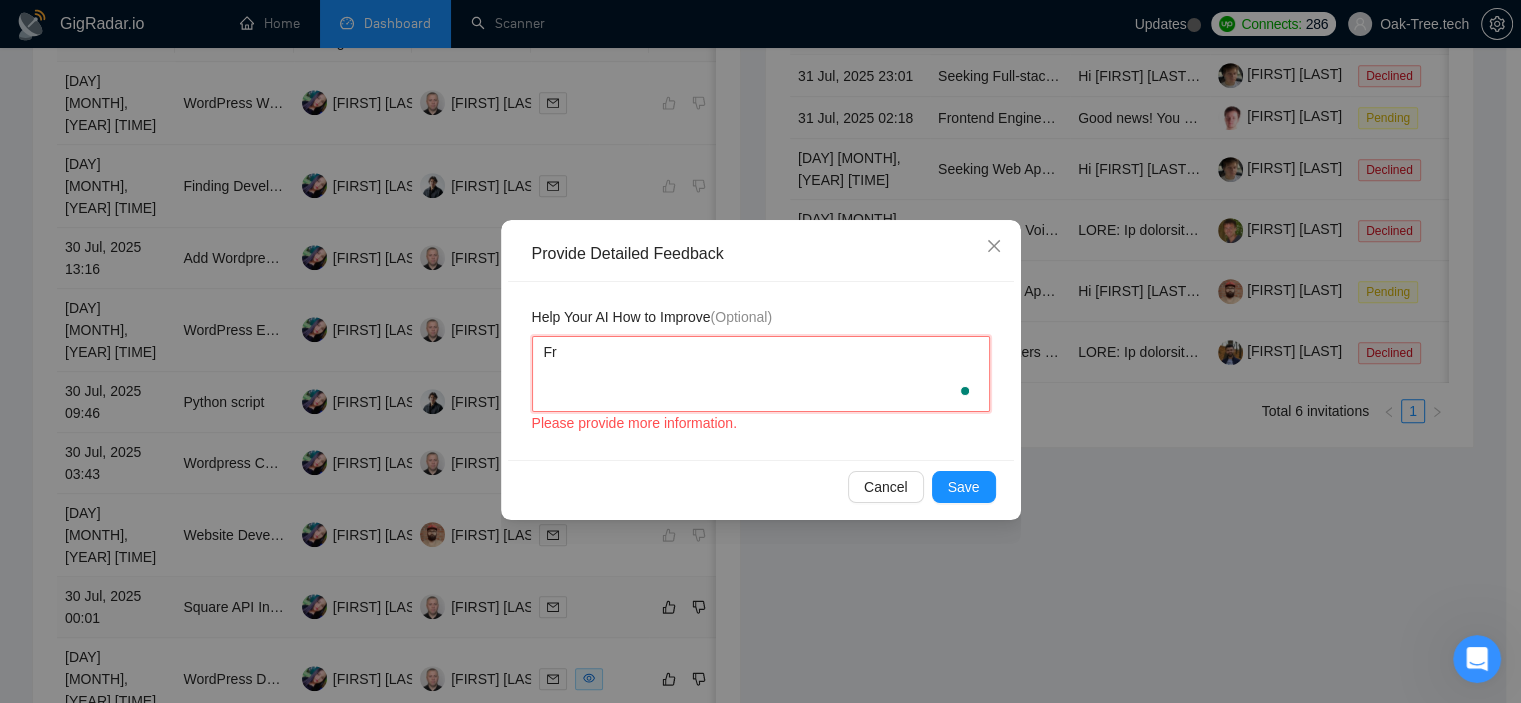 type 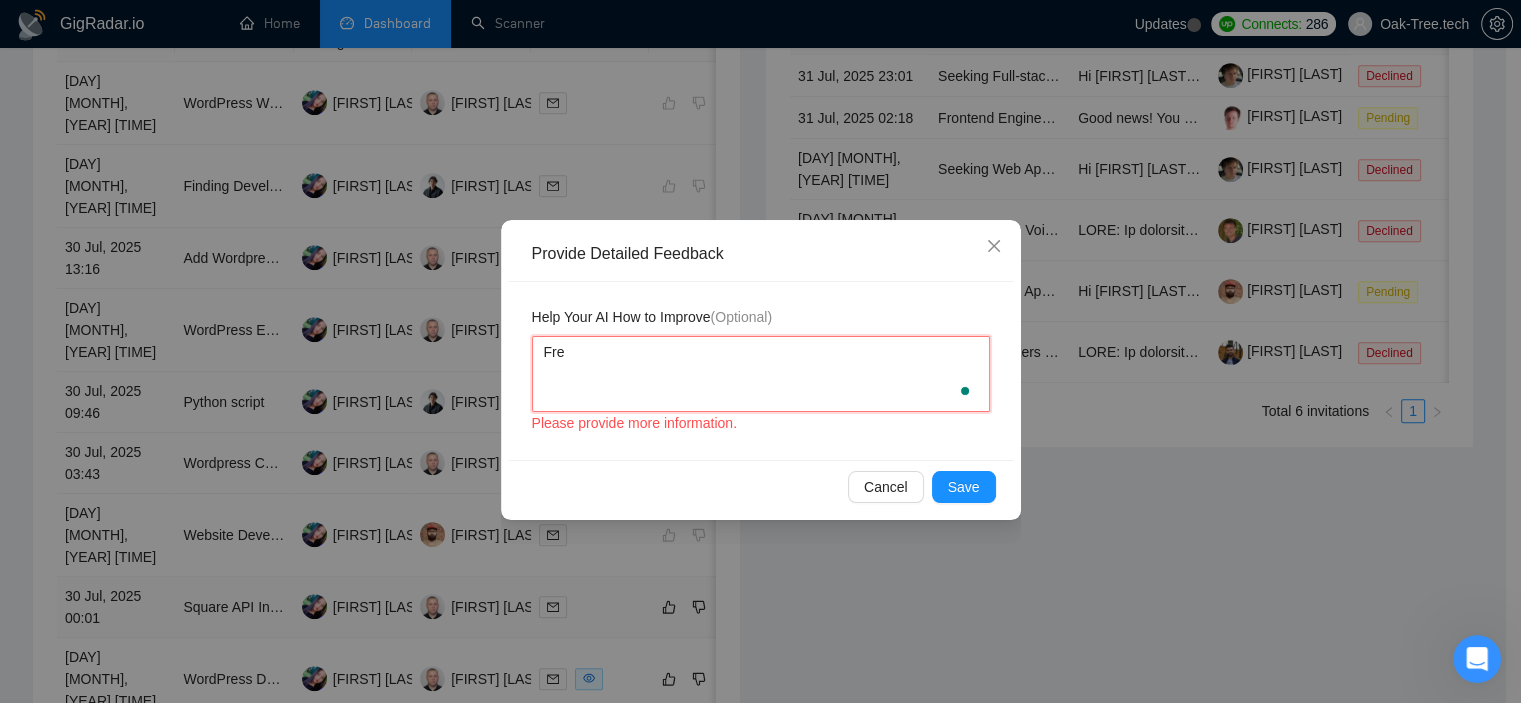 type 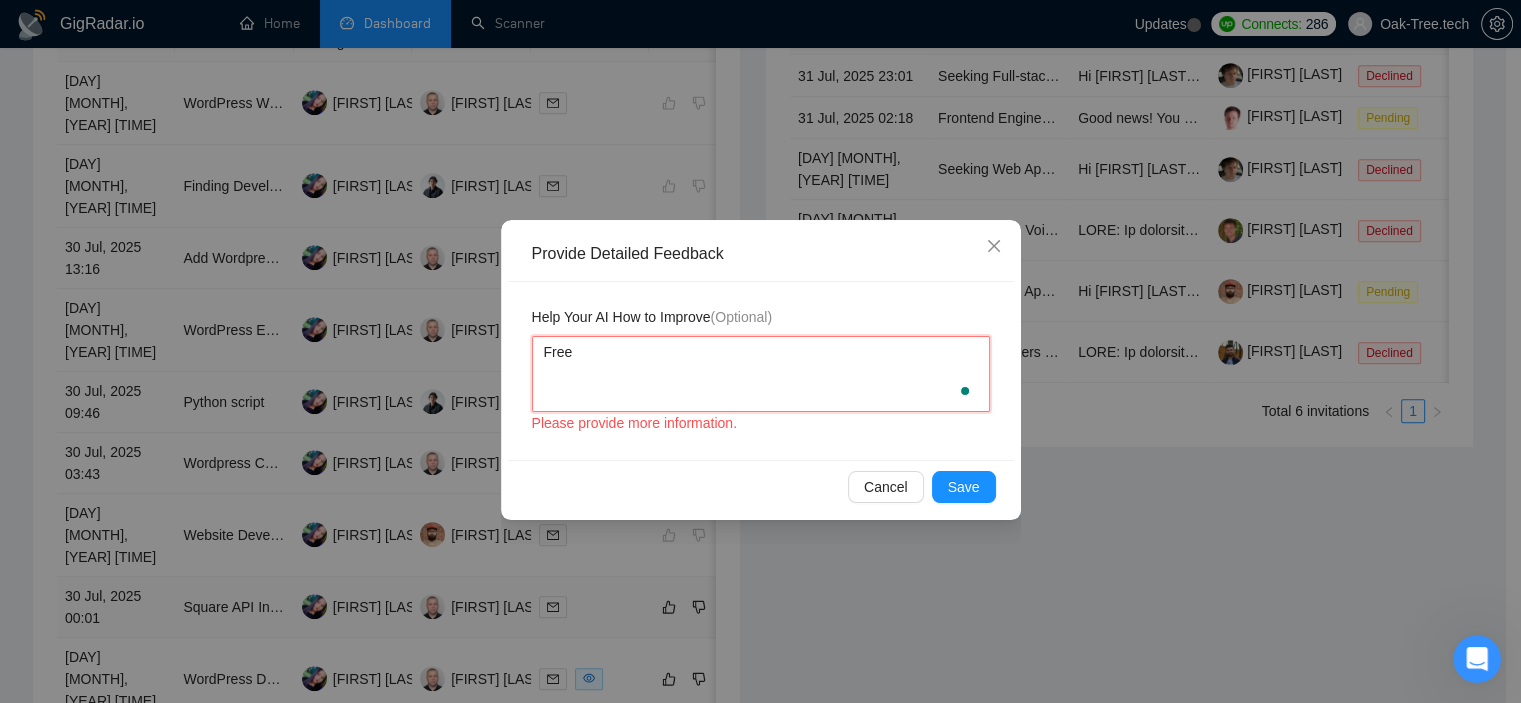 type 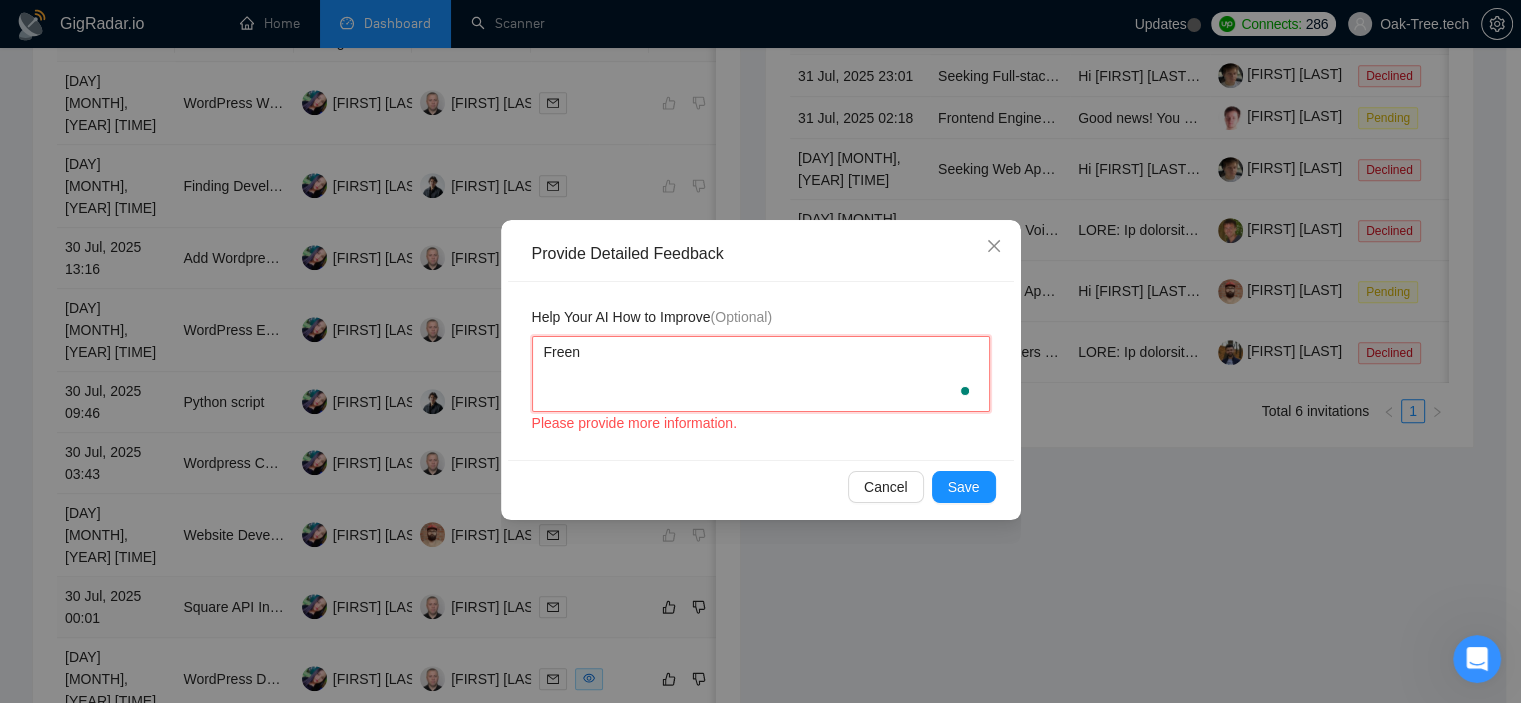 type 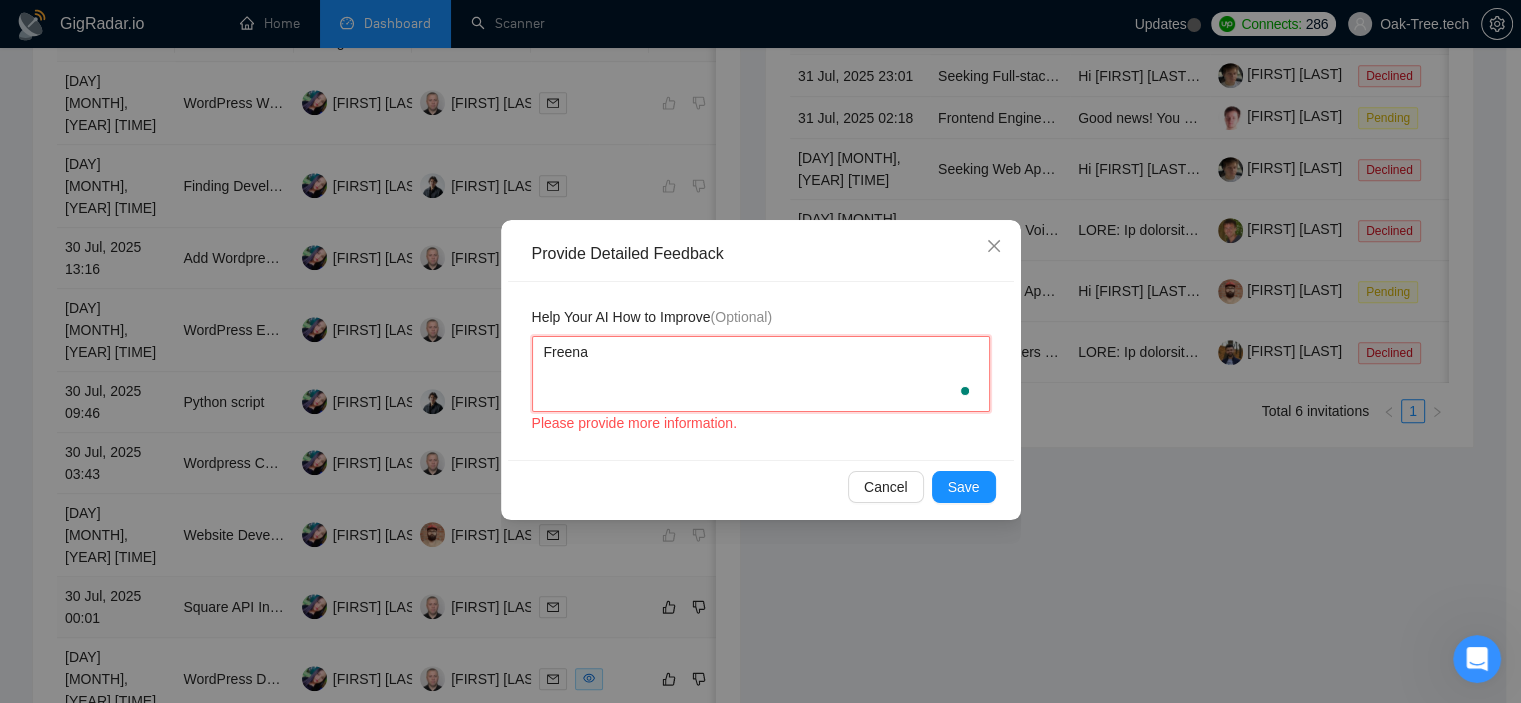 type 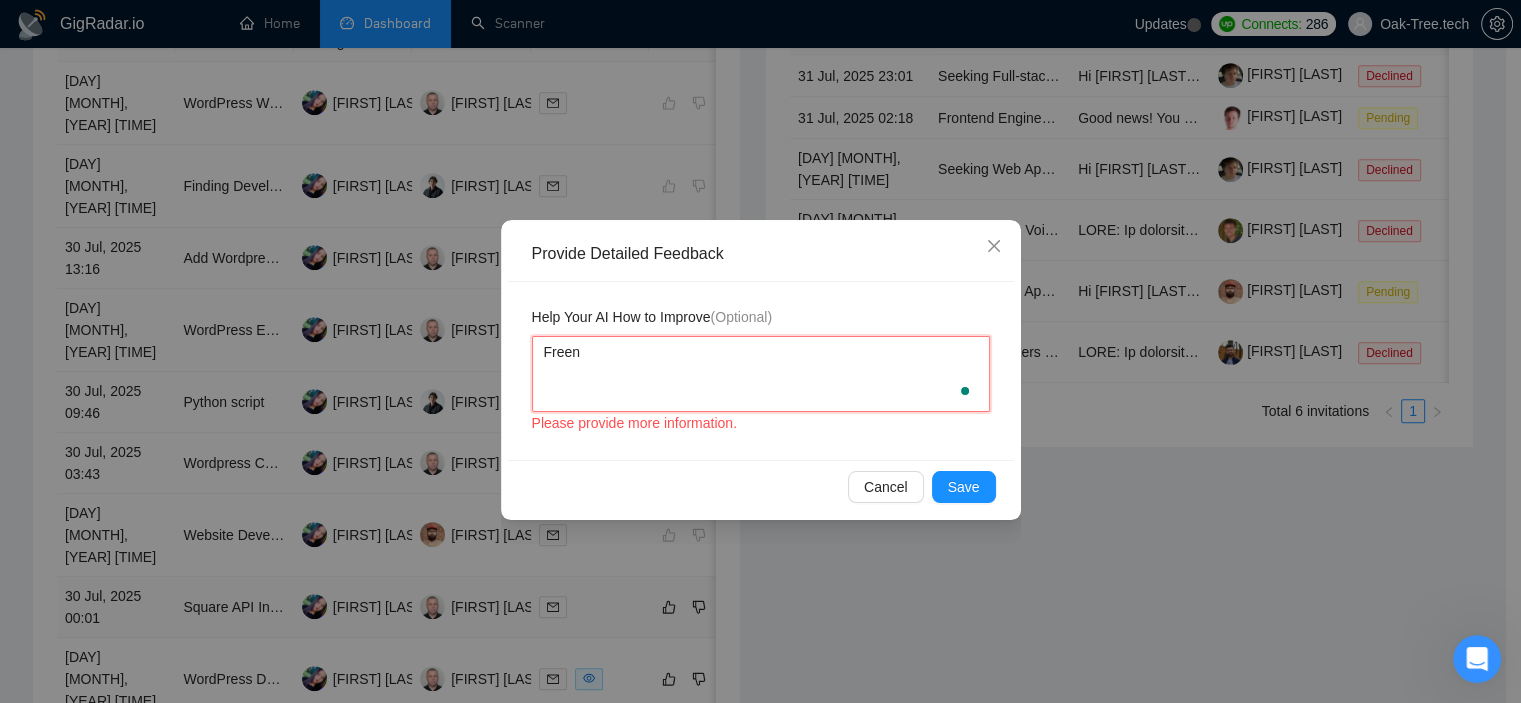 type 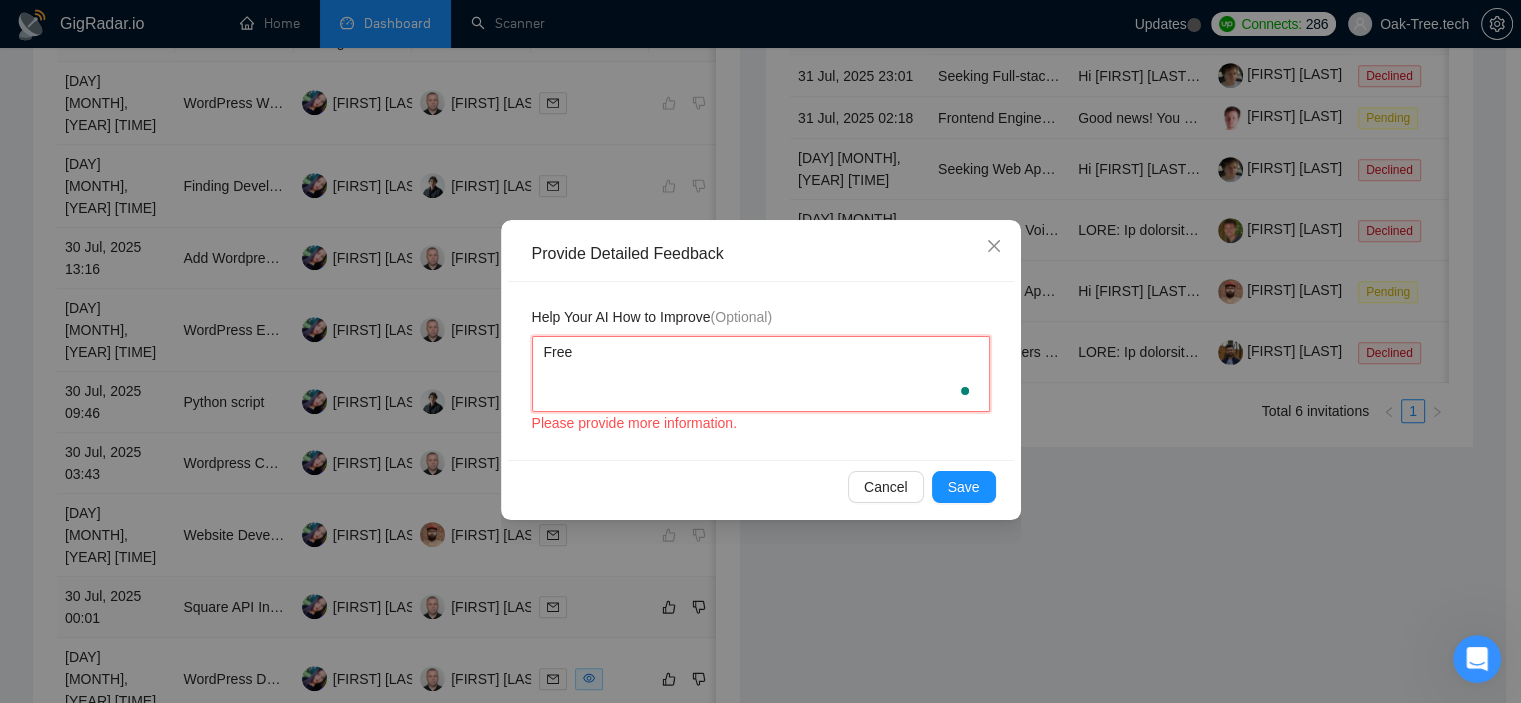 type 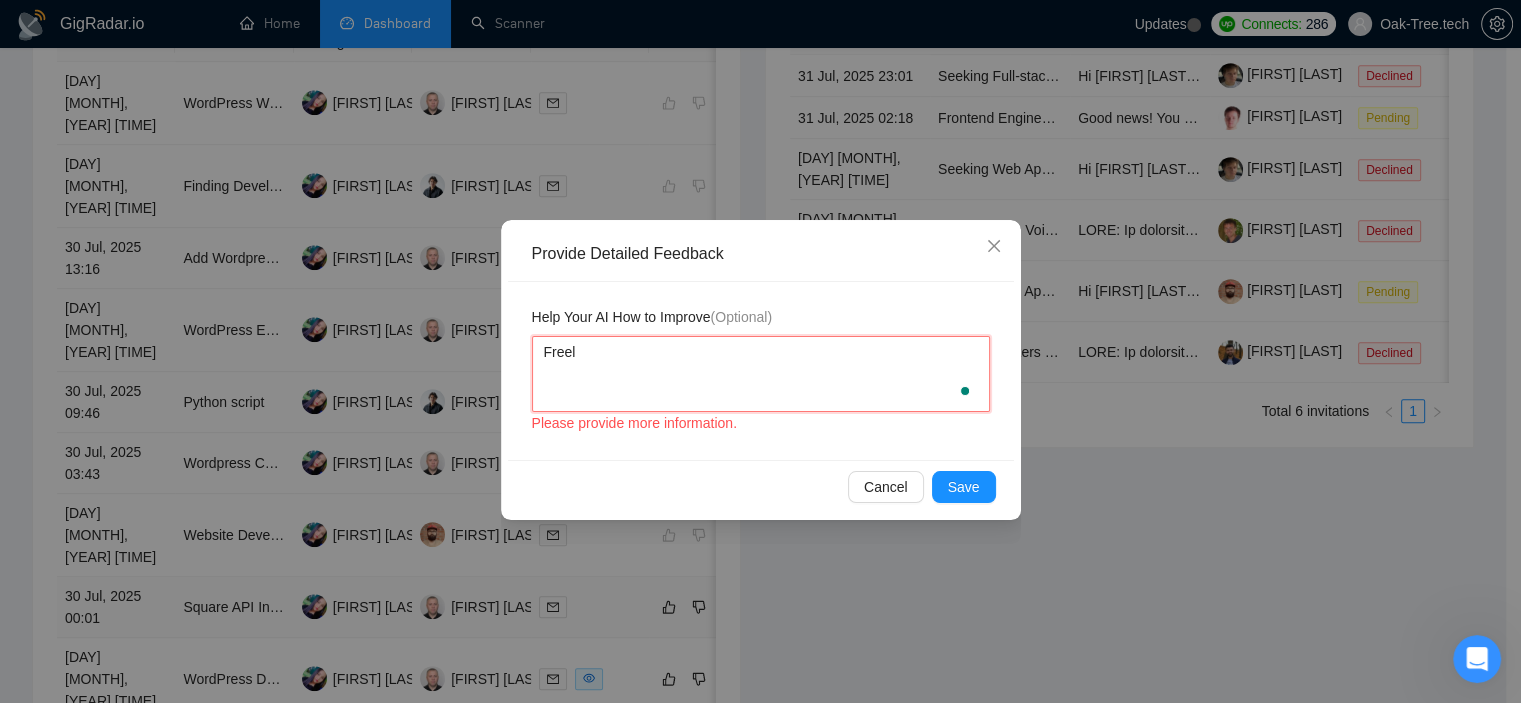 type 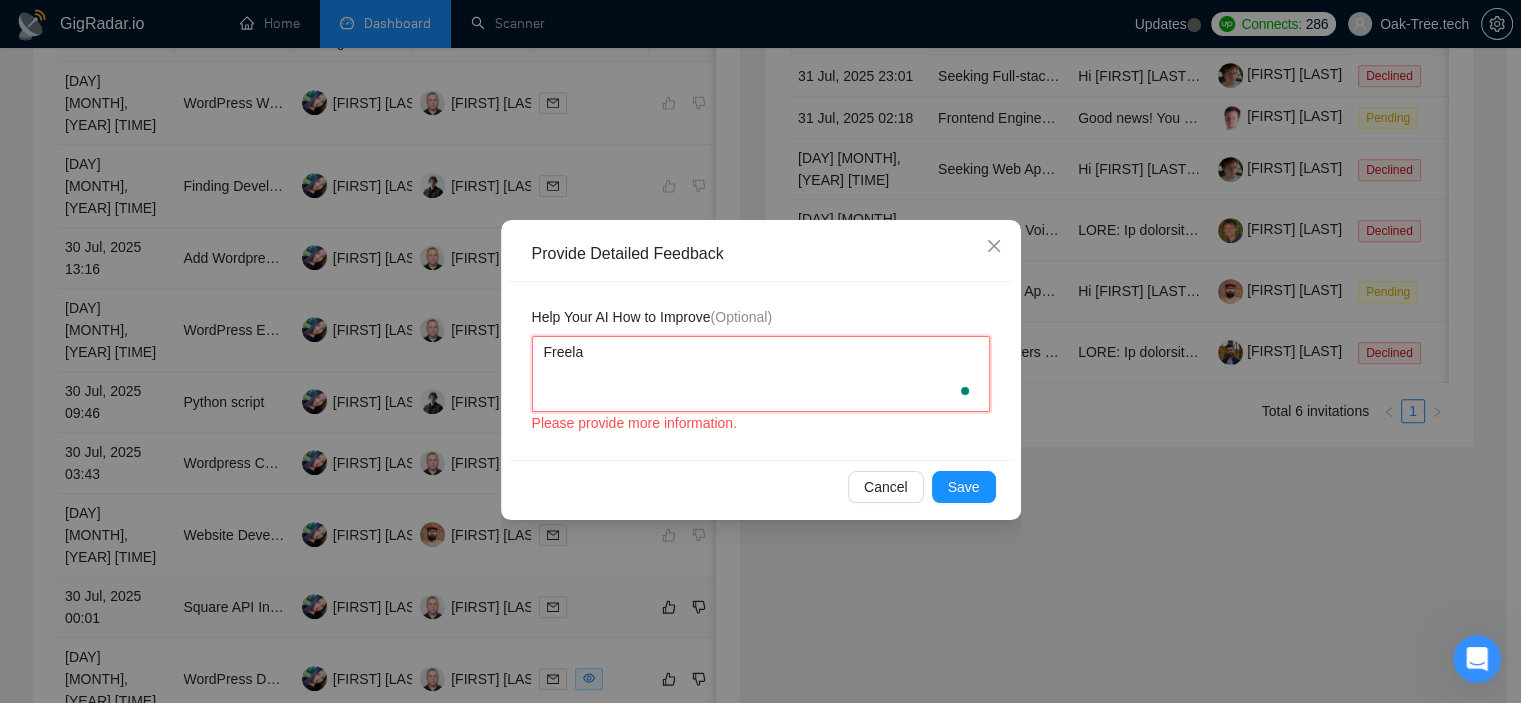type 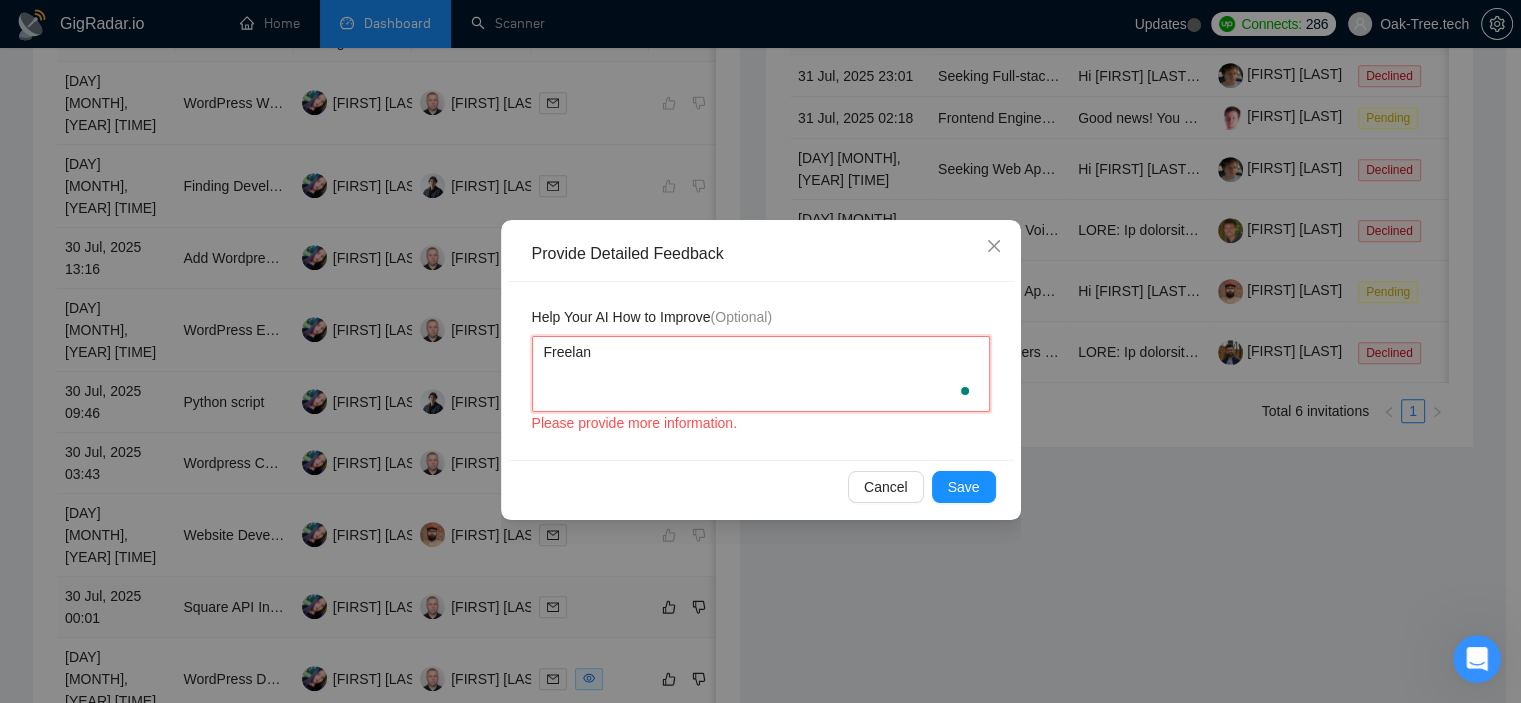 type 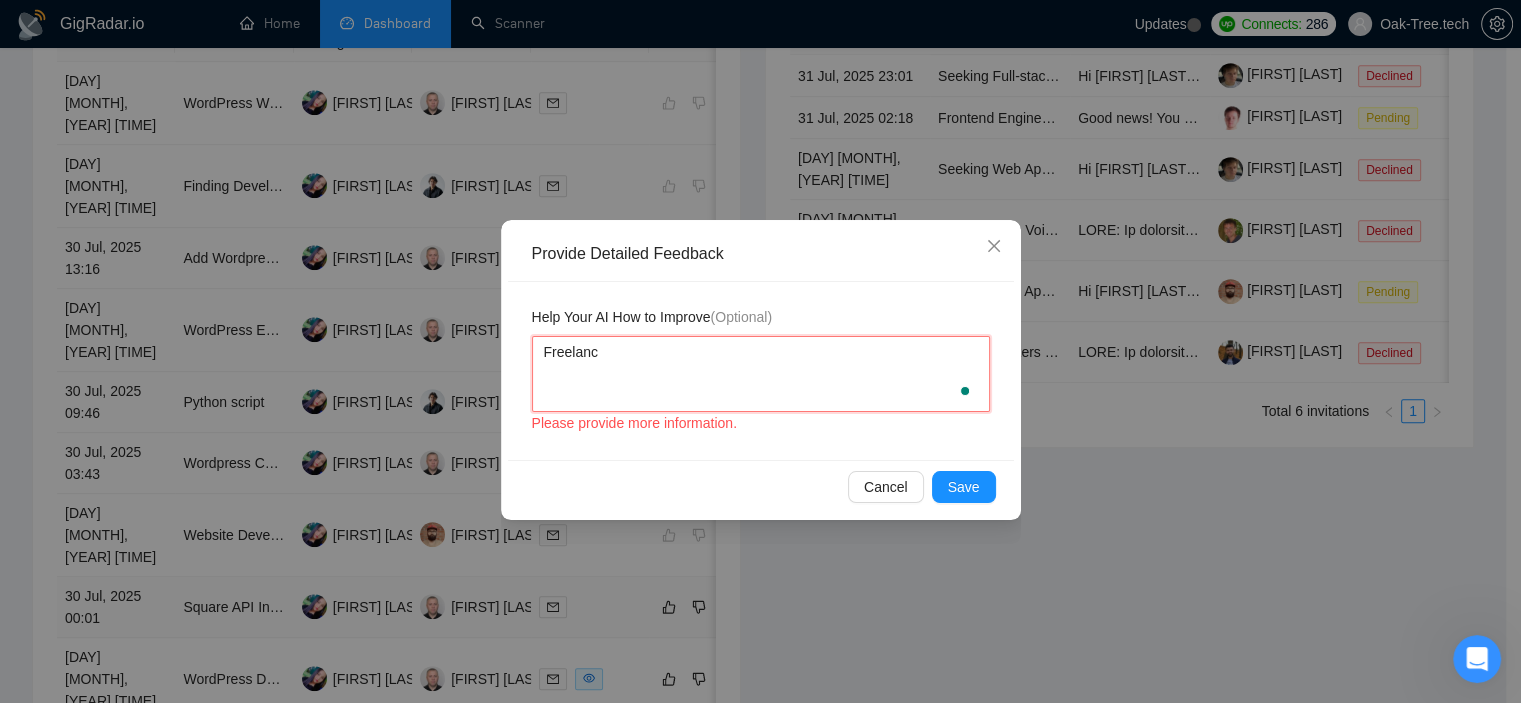 type 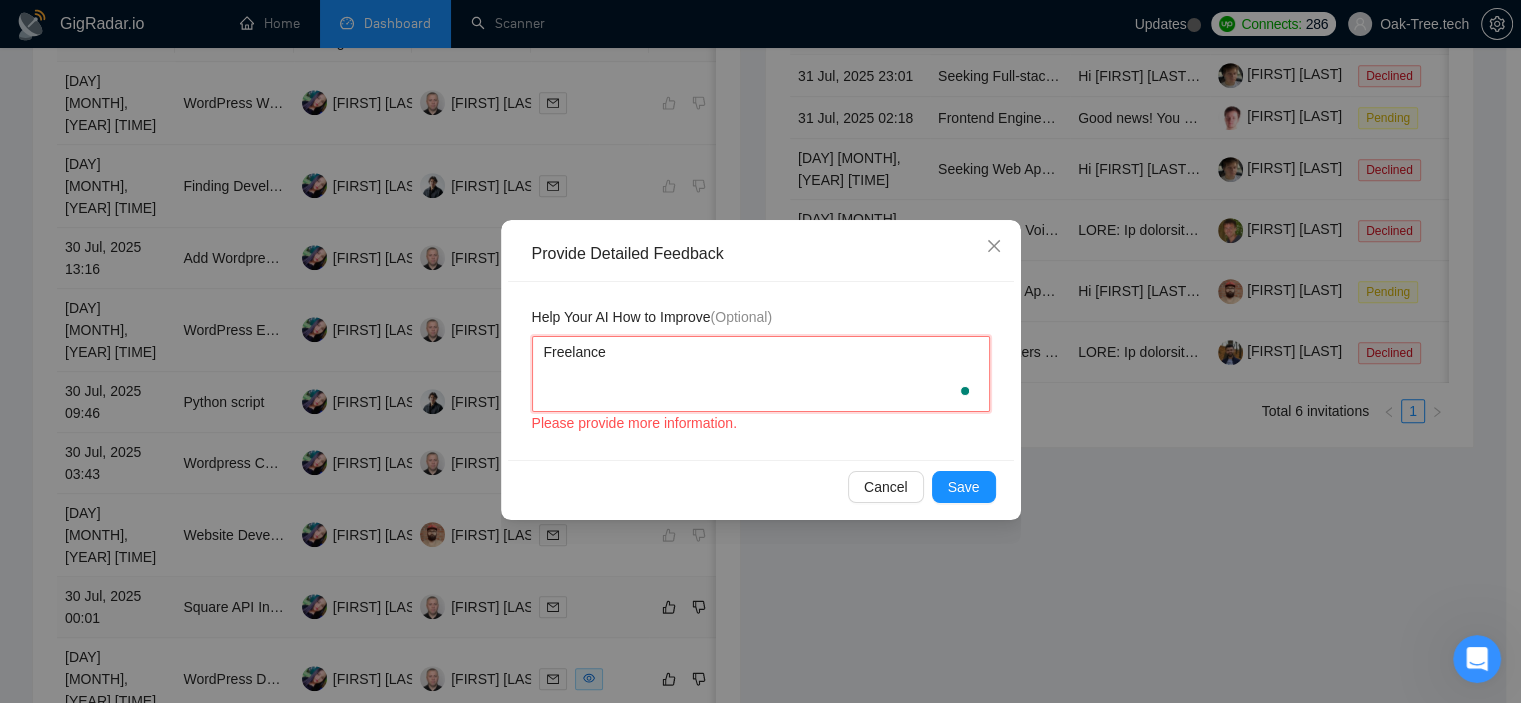 type 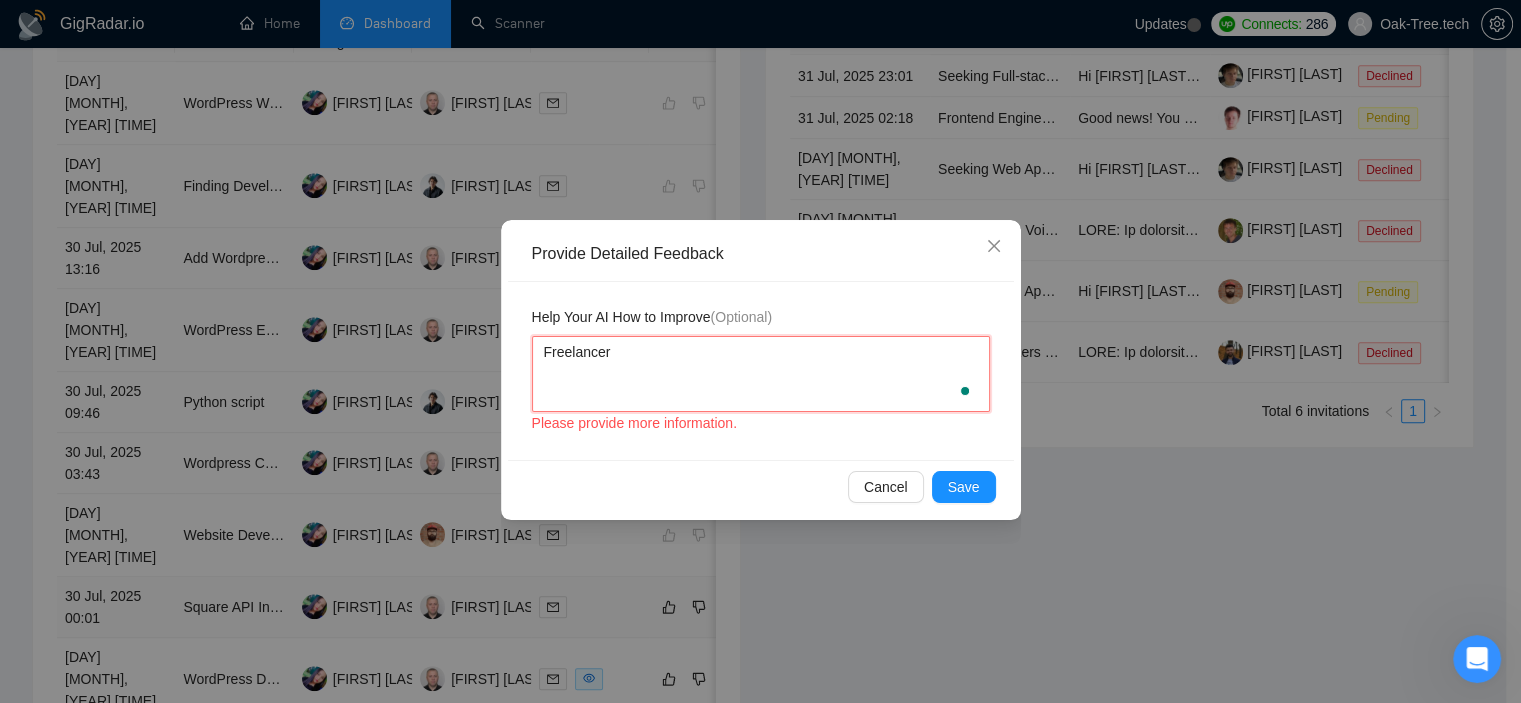type 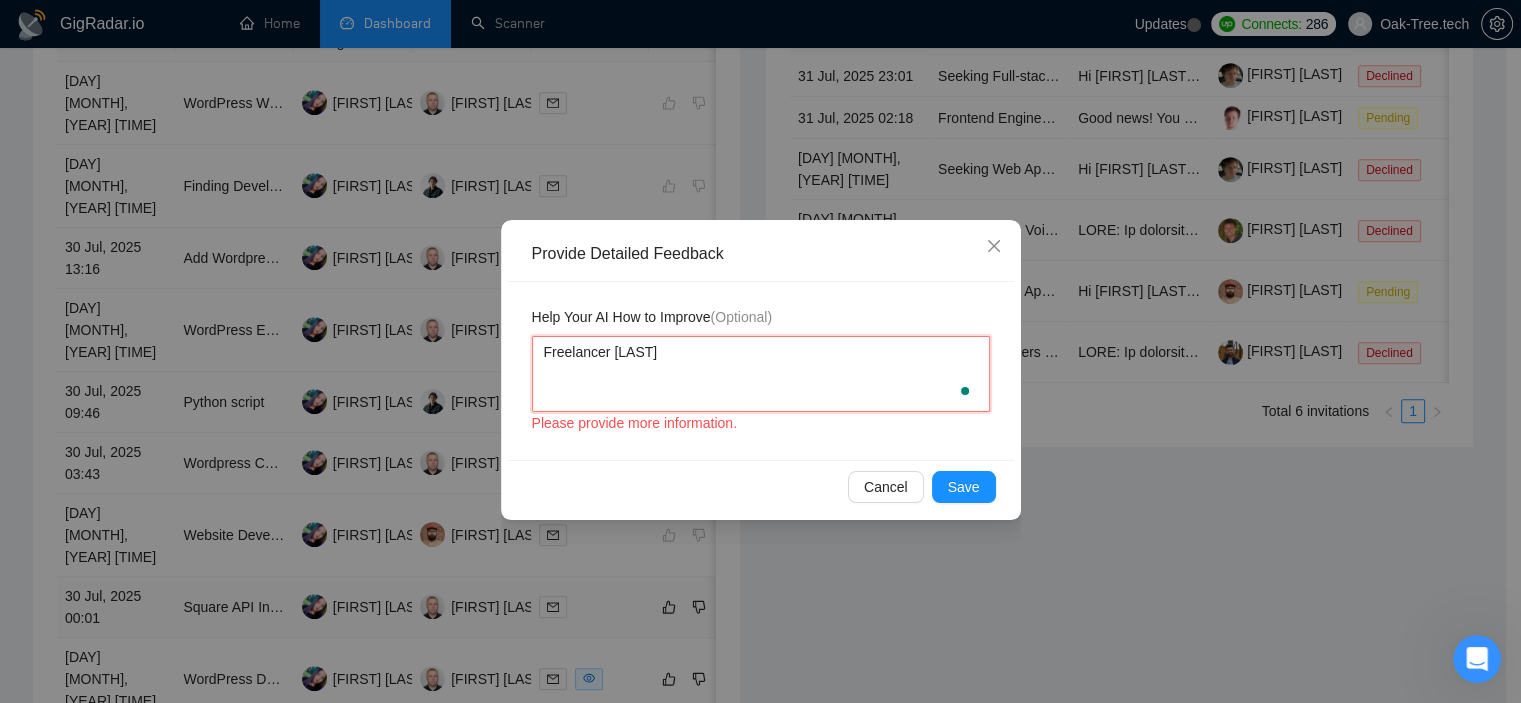 type 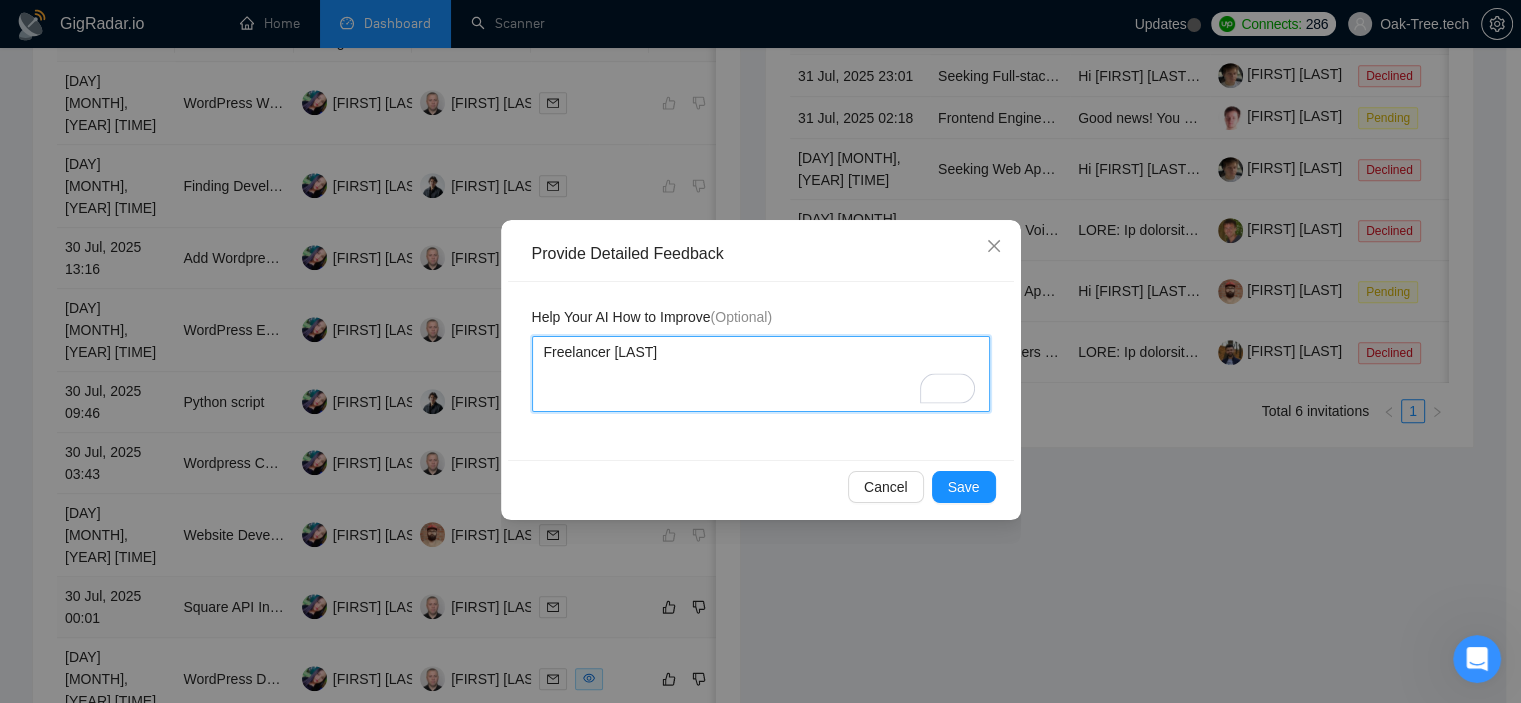 type 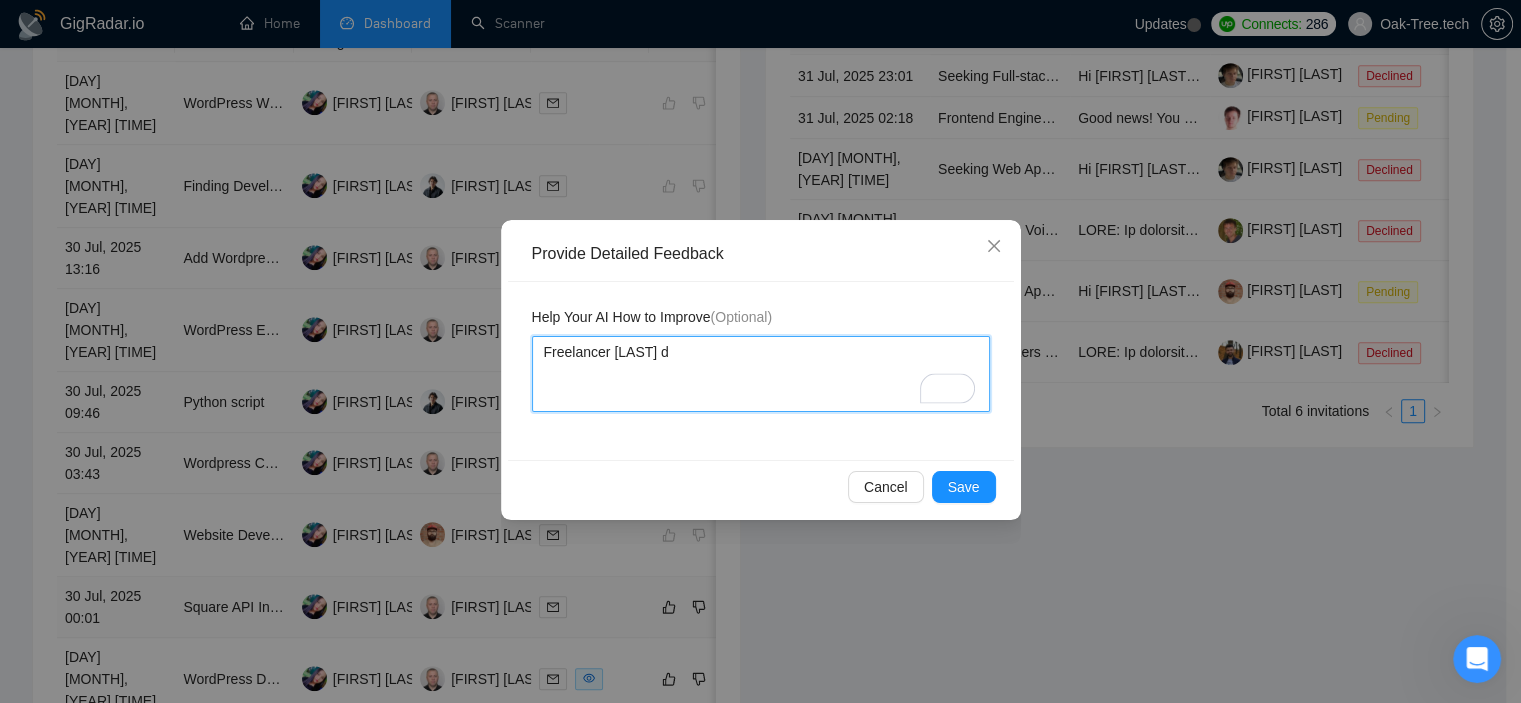 type 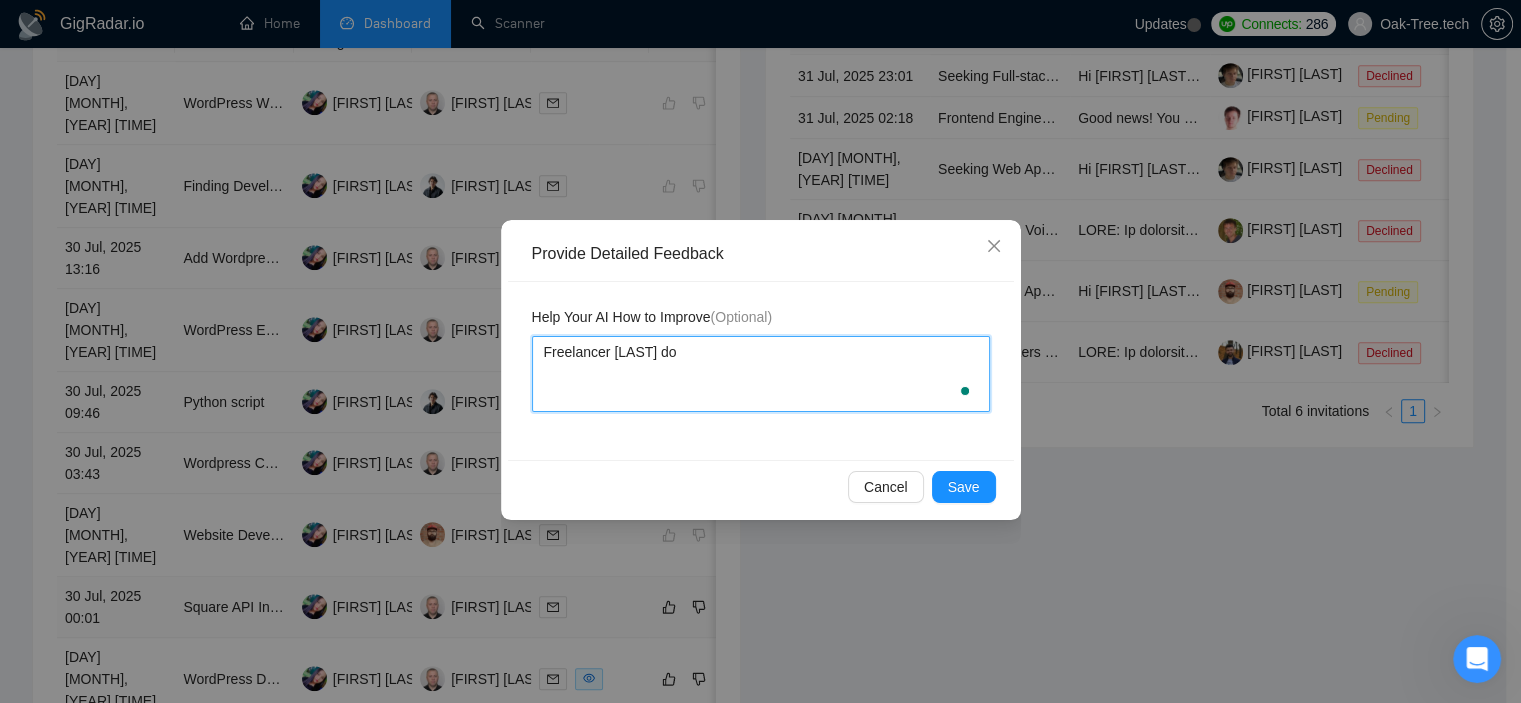 type 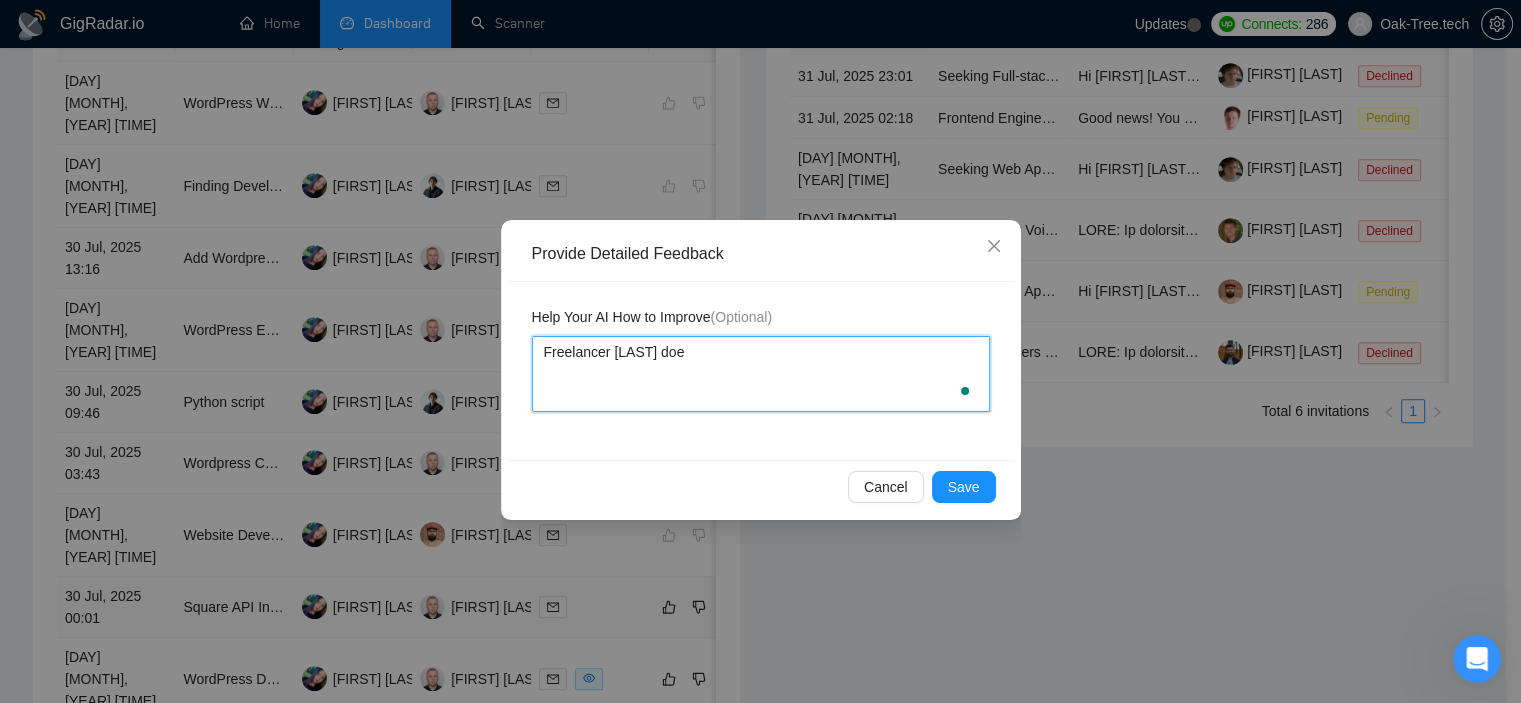 type 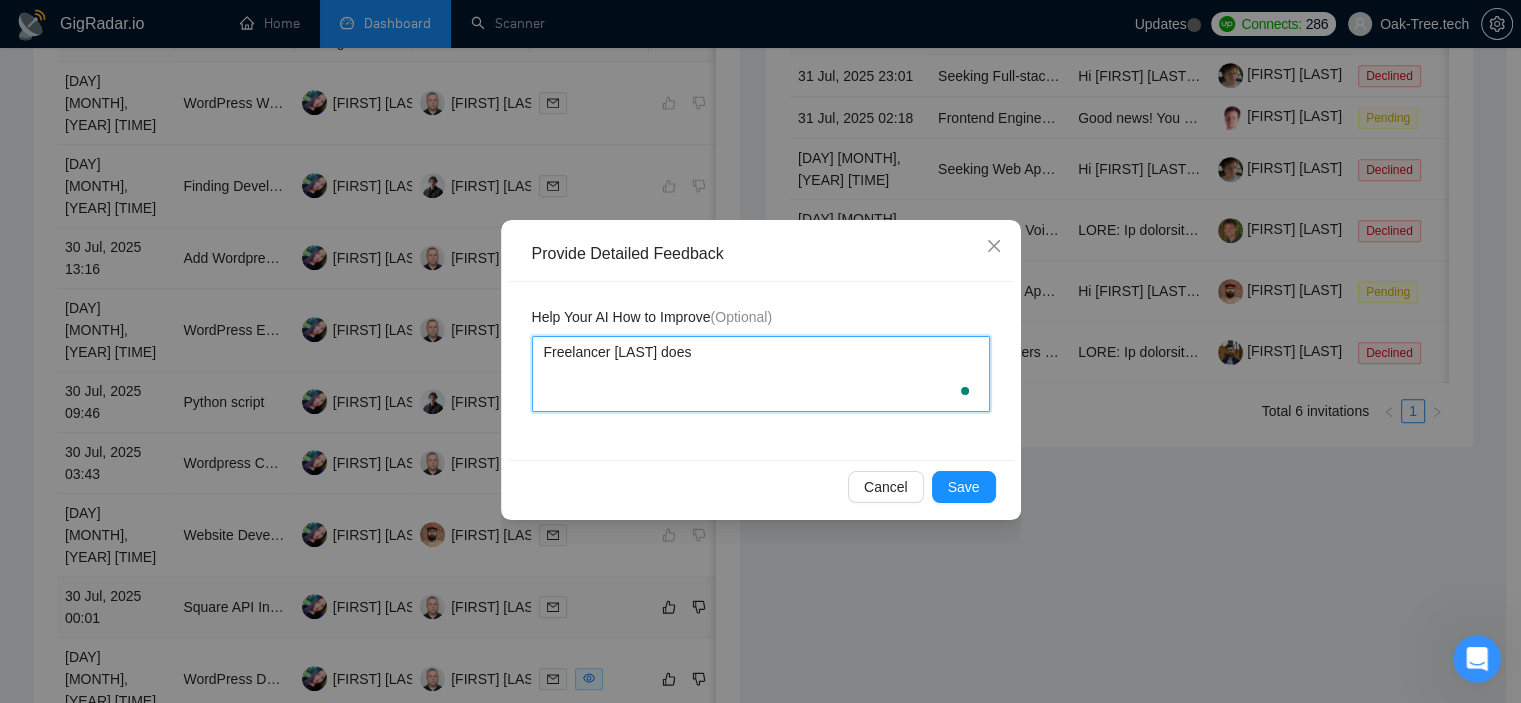 type 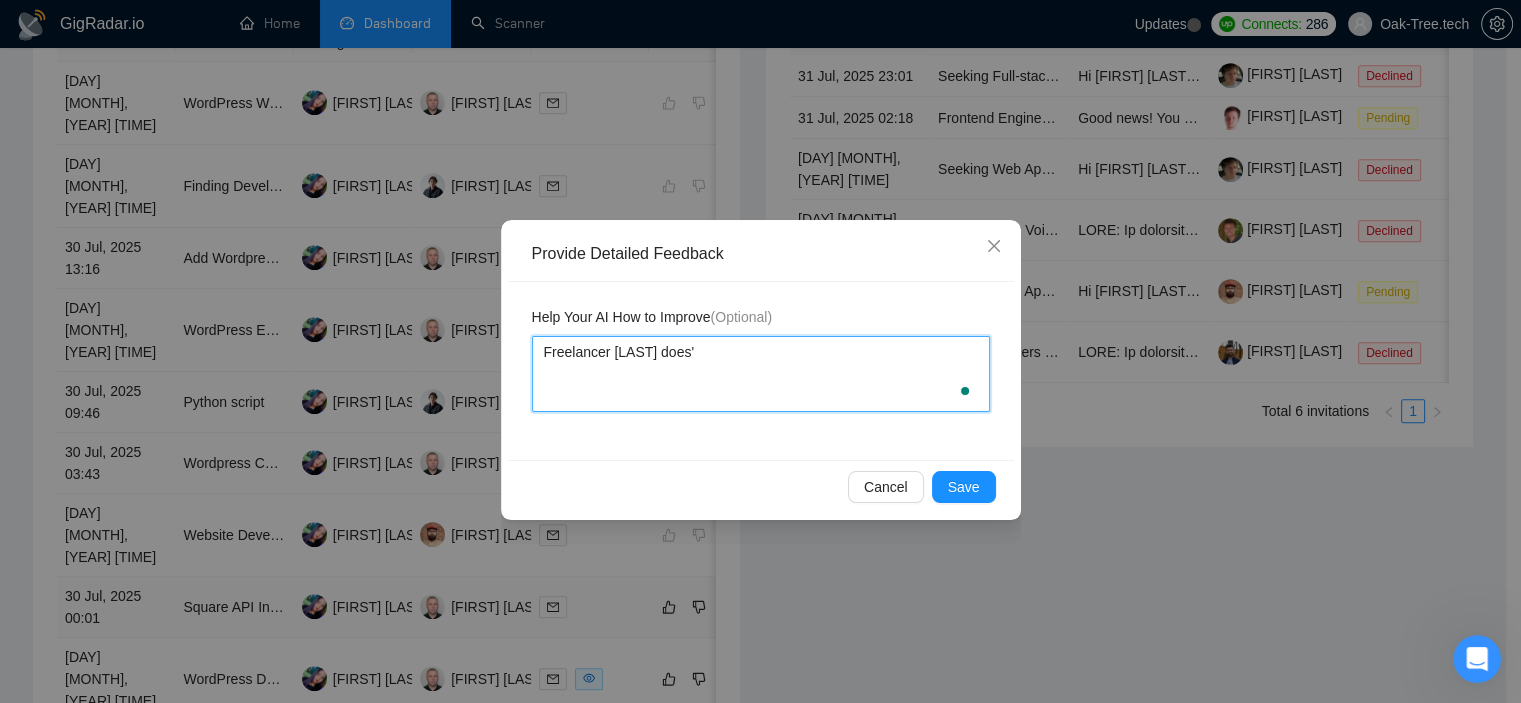 type 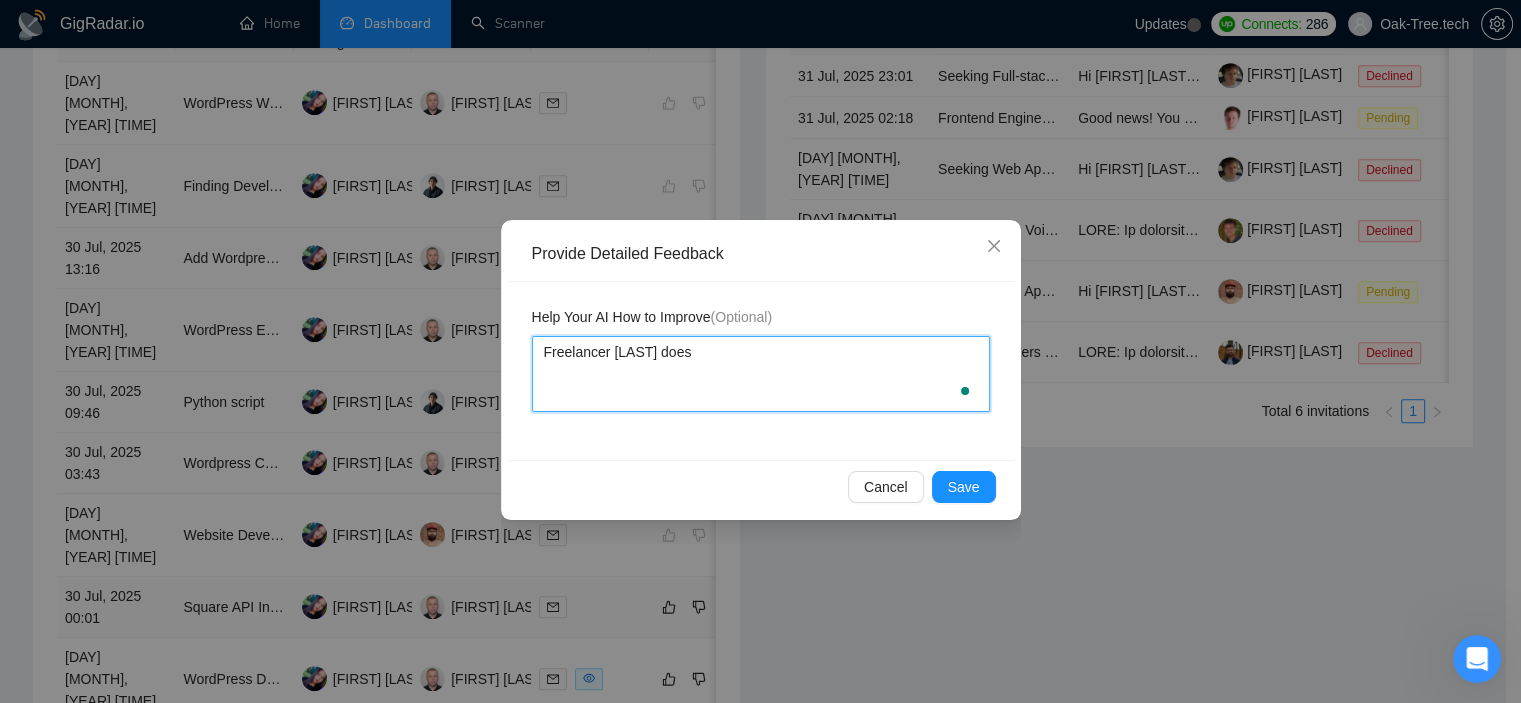 type 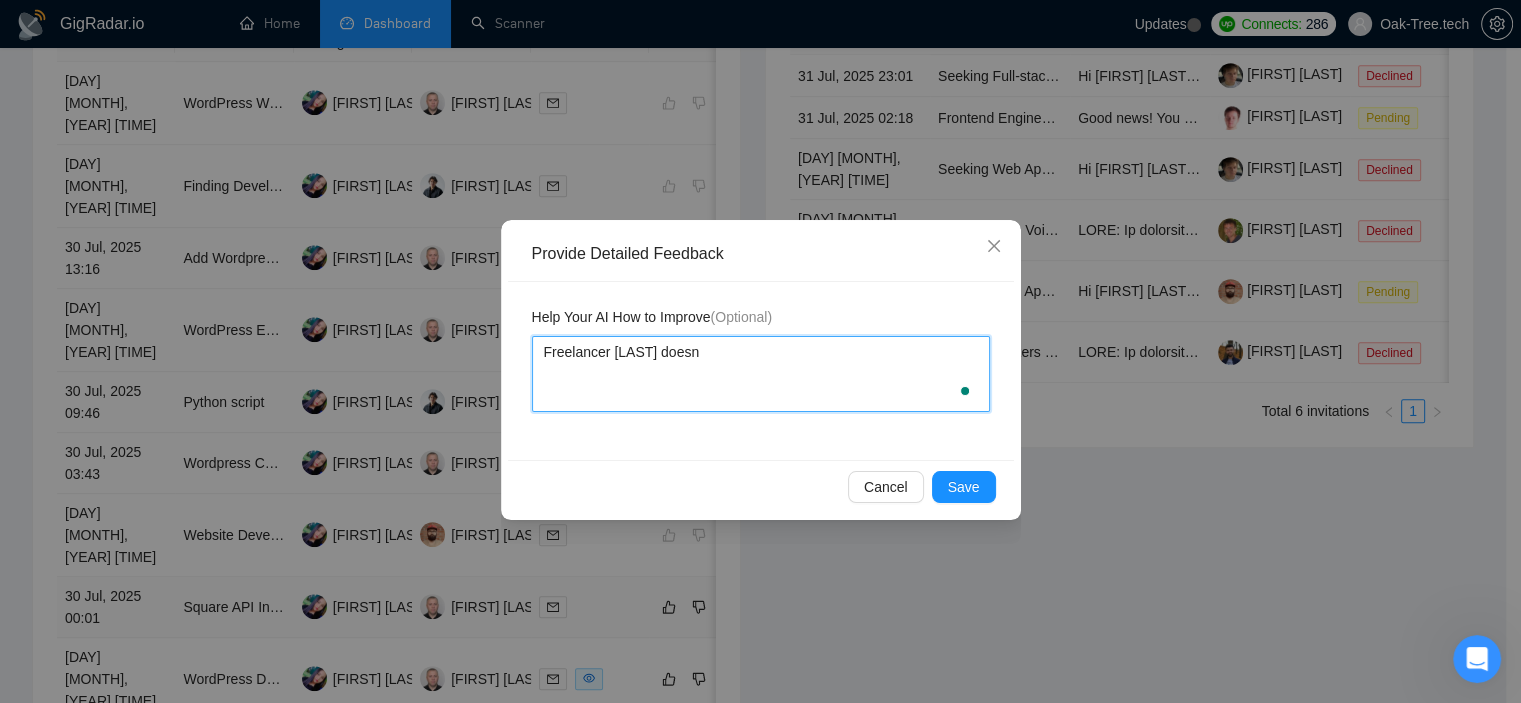 type 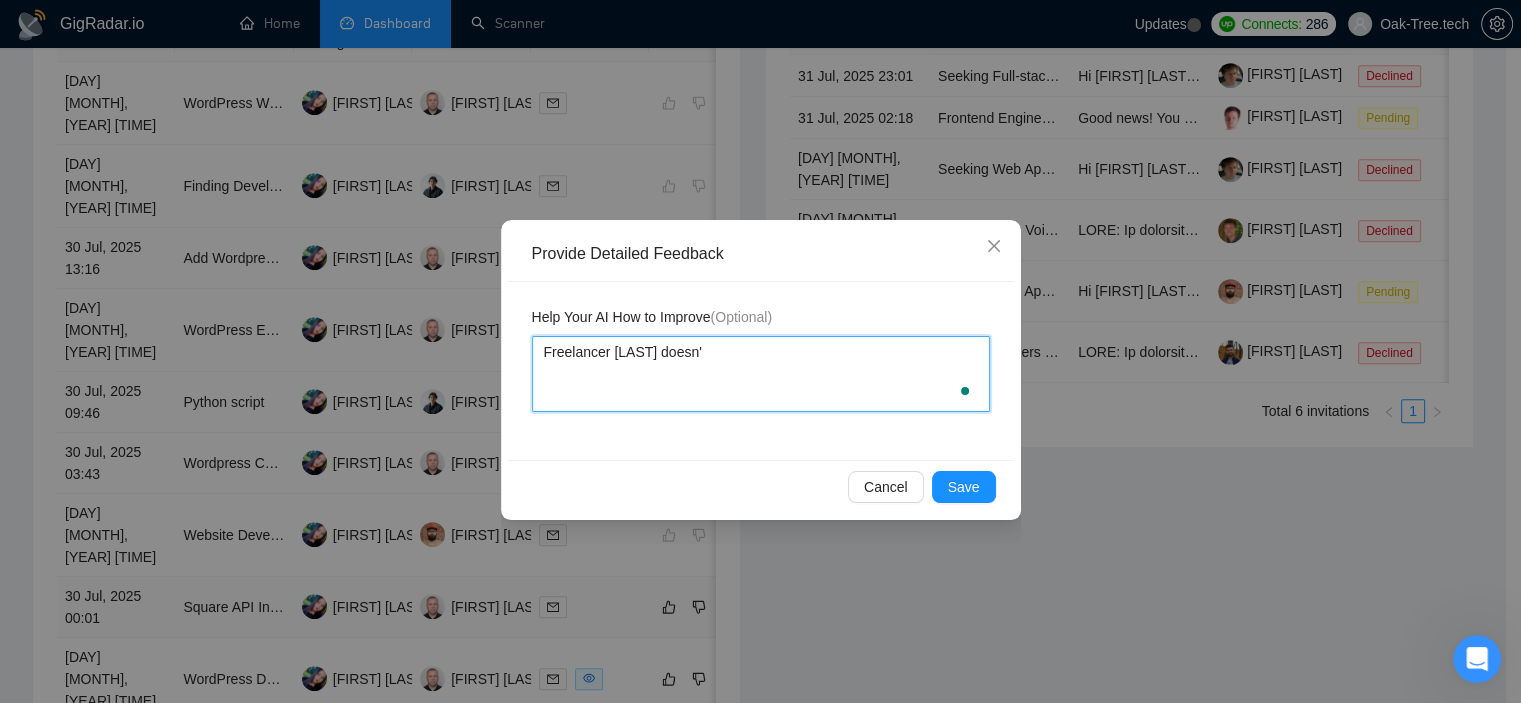 type 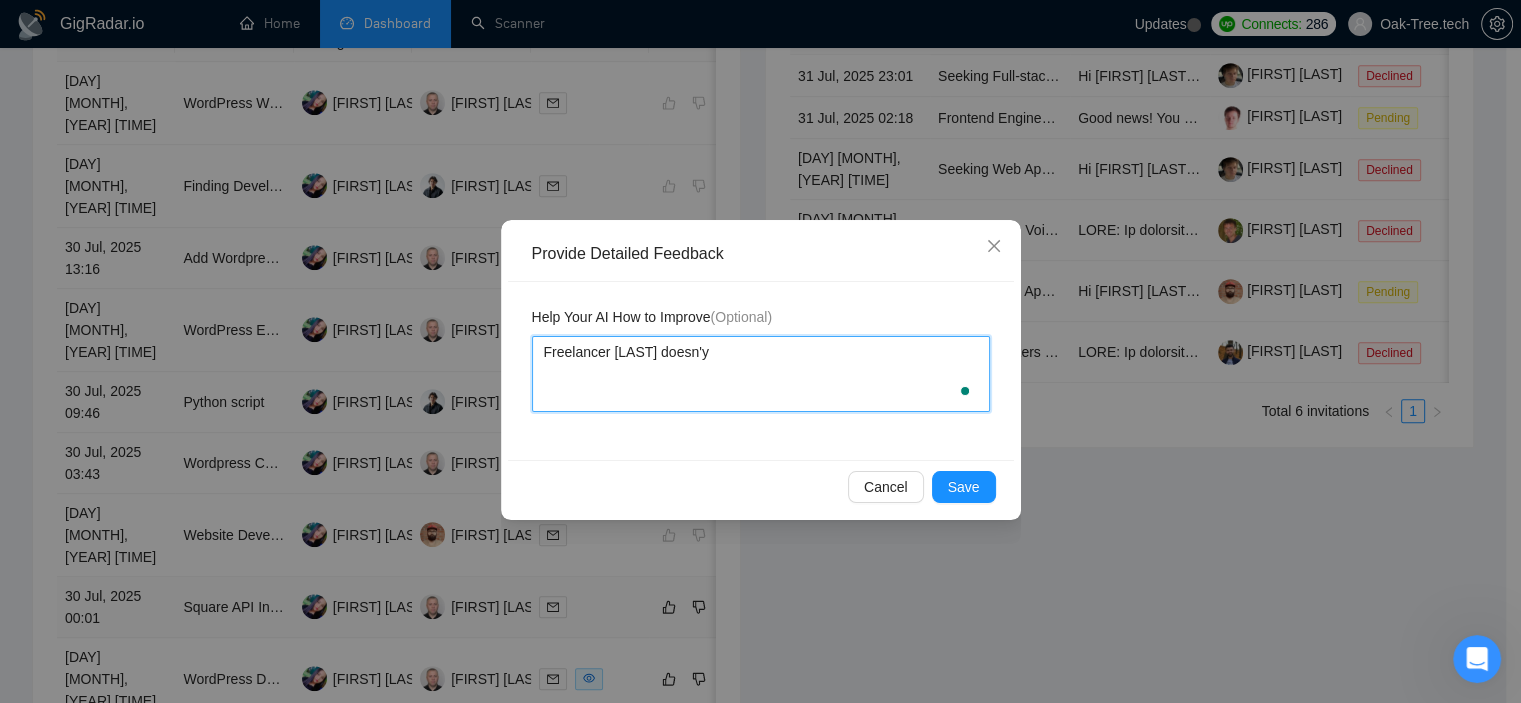 type 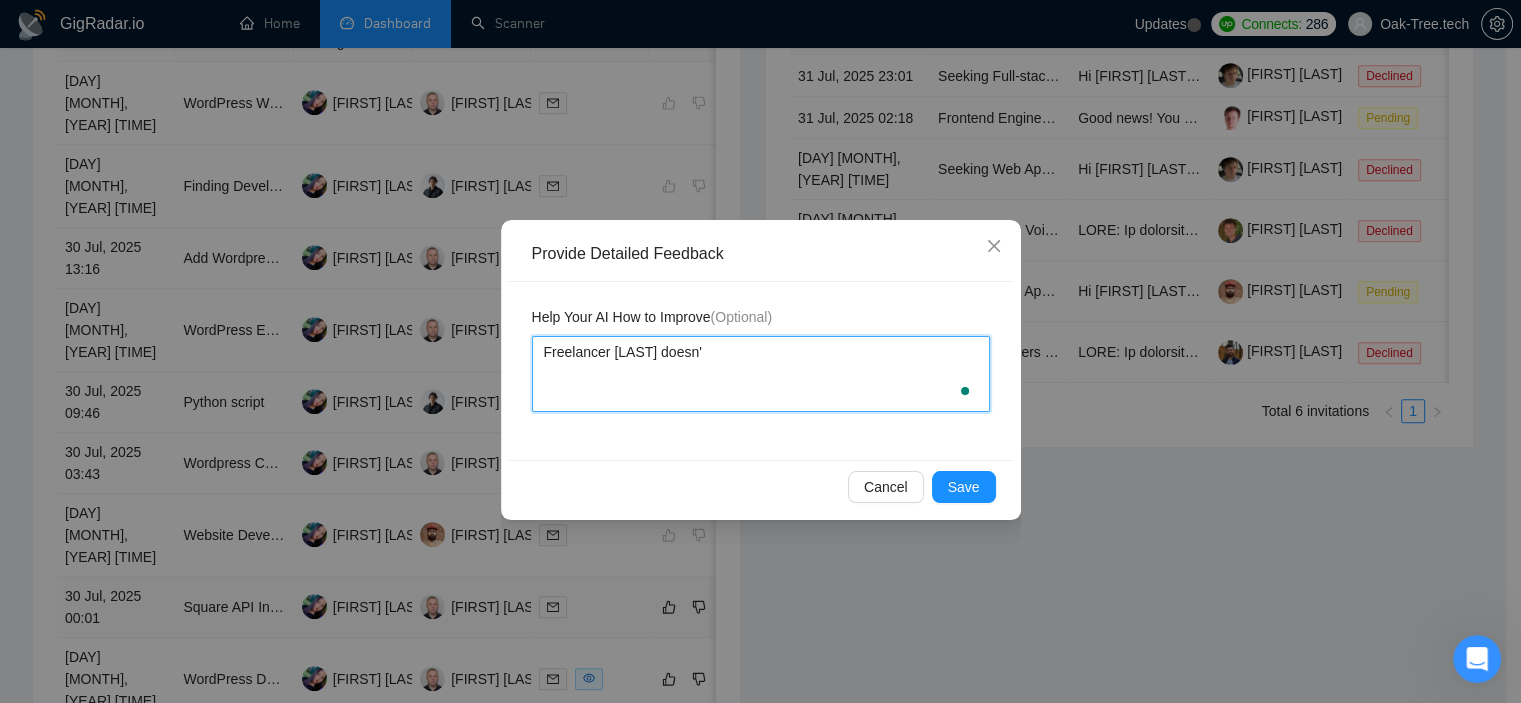 type 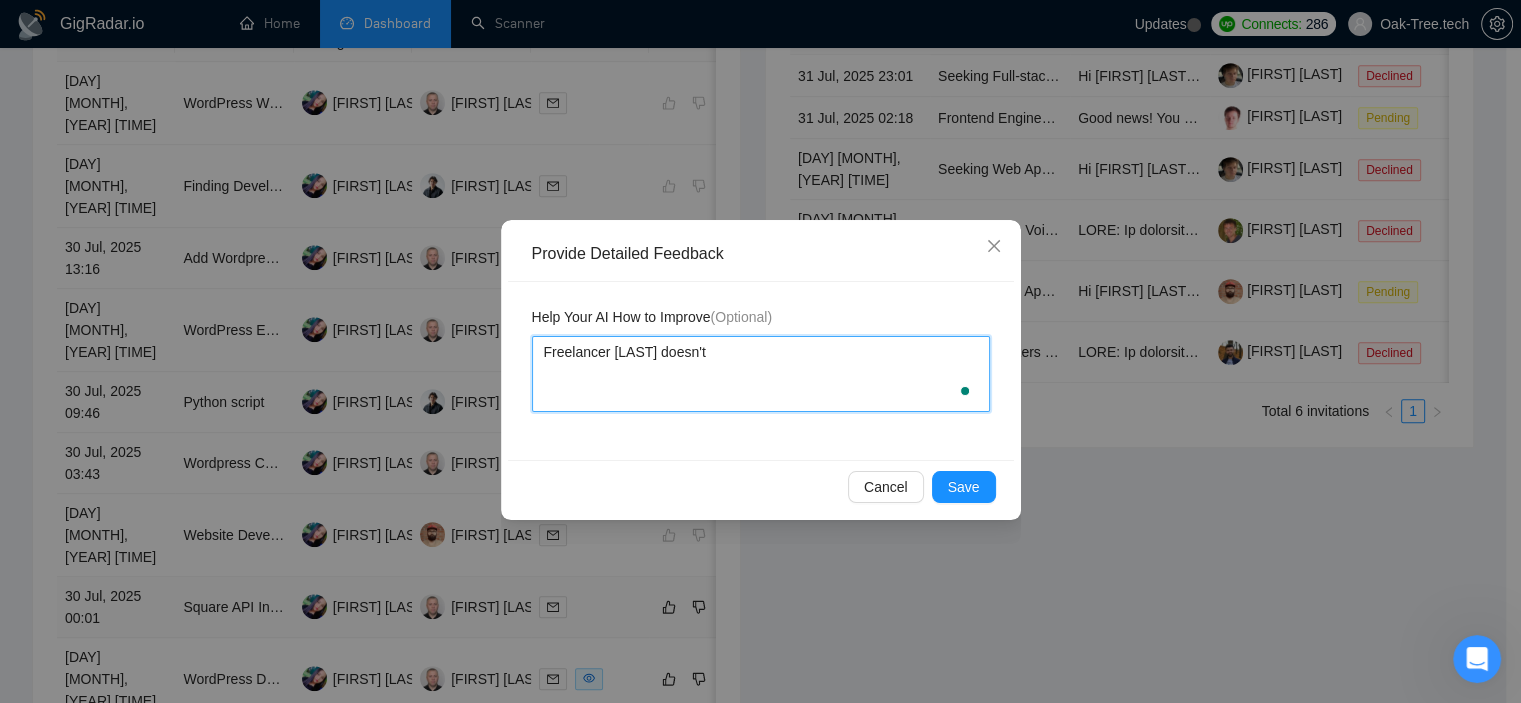type 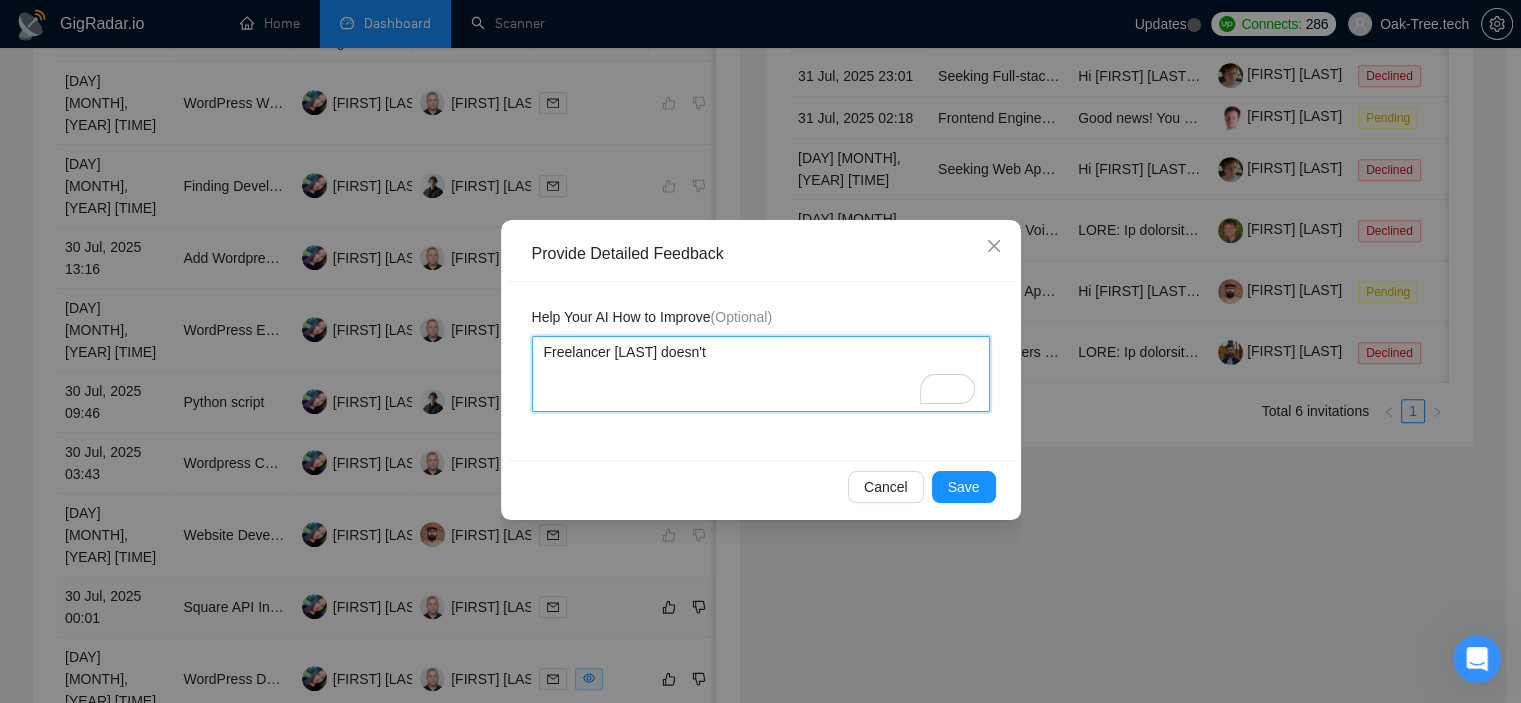 type 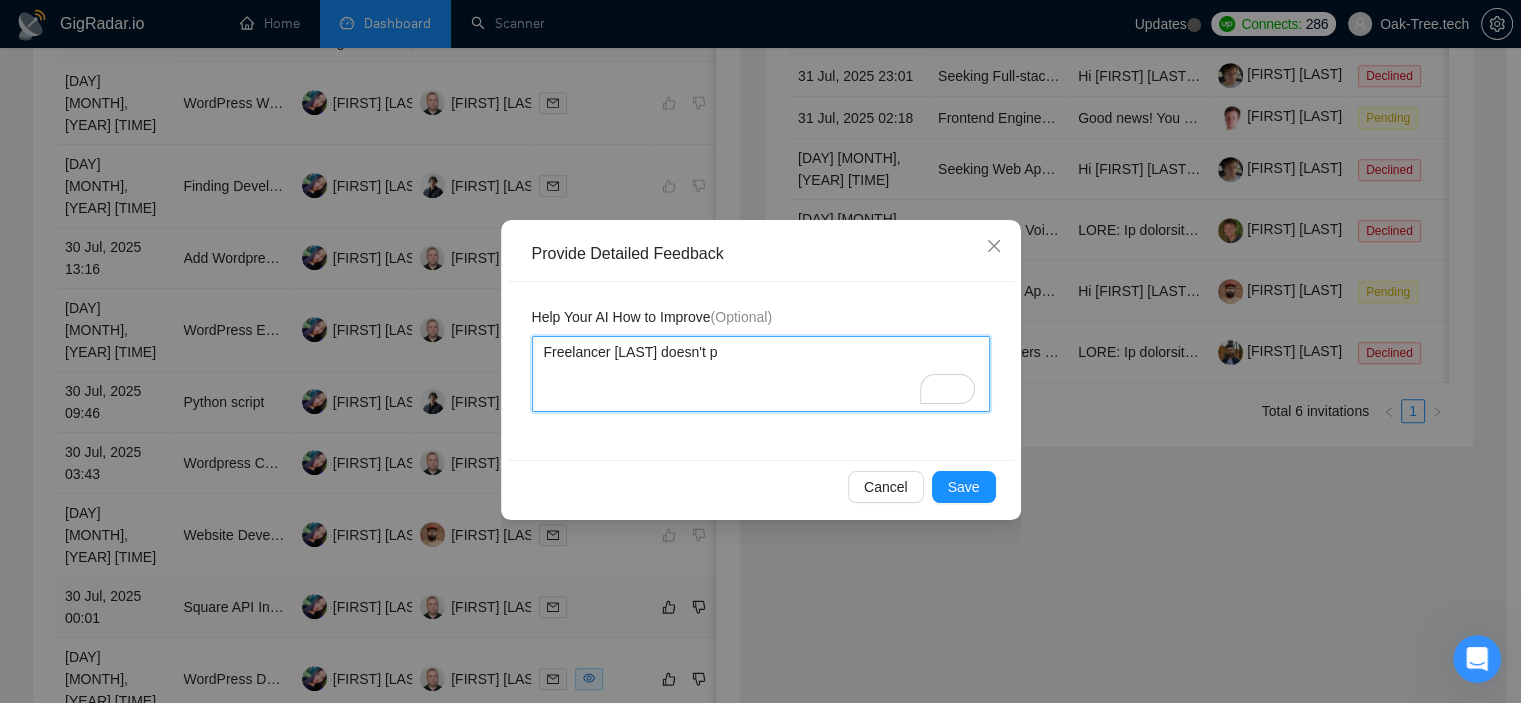 type 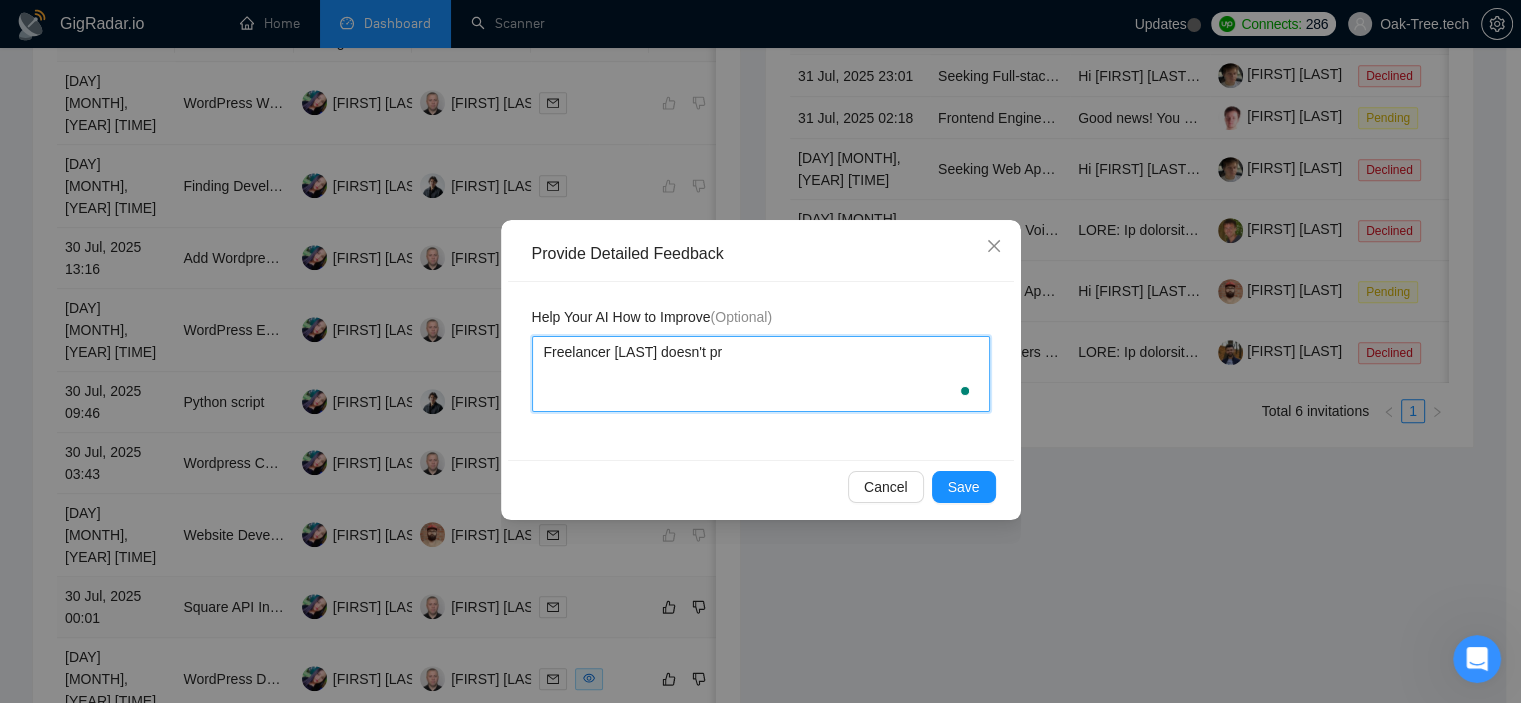type 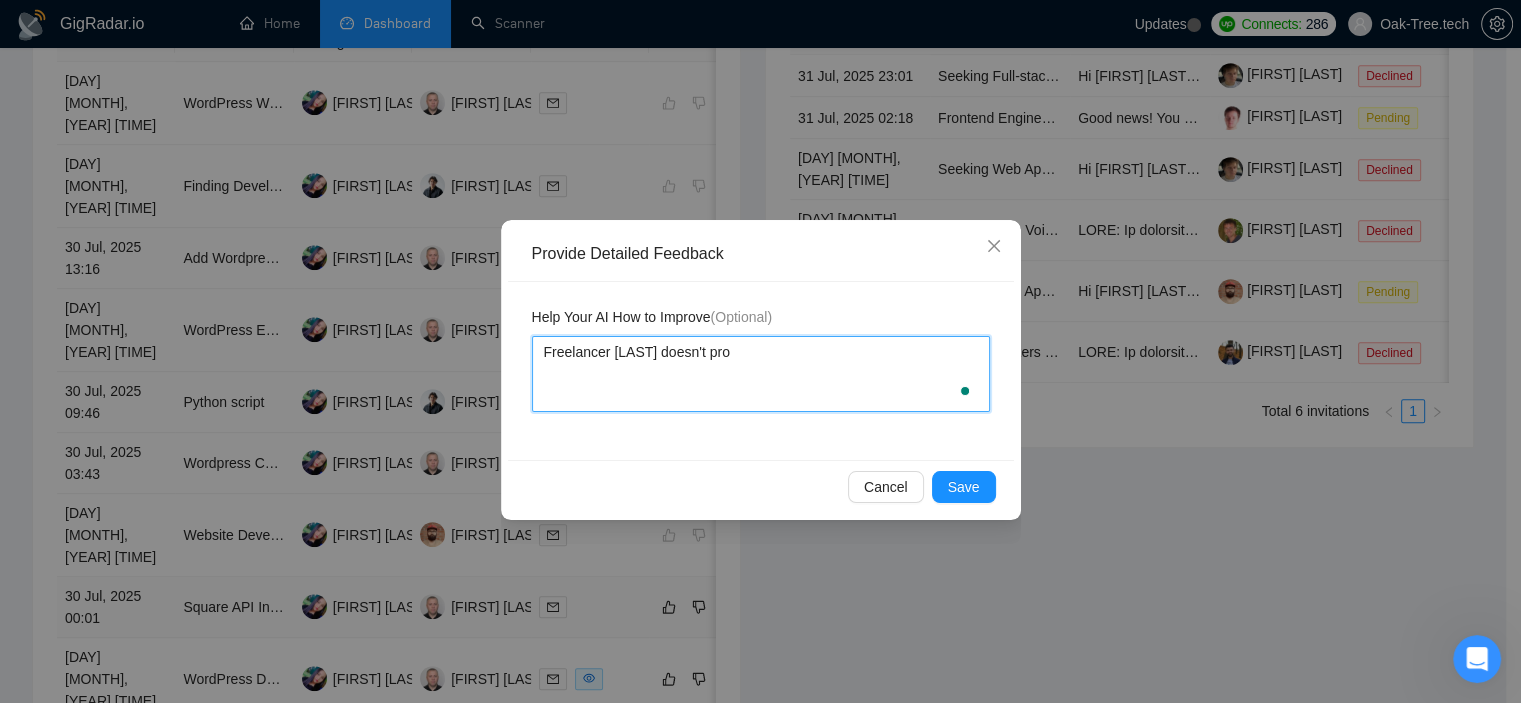 type 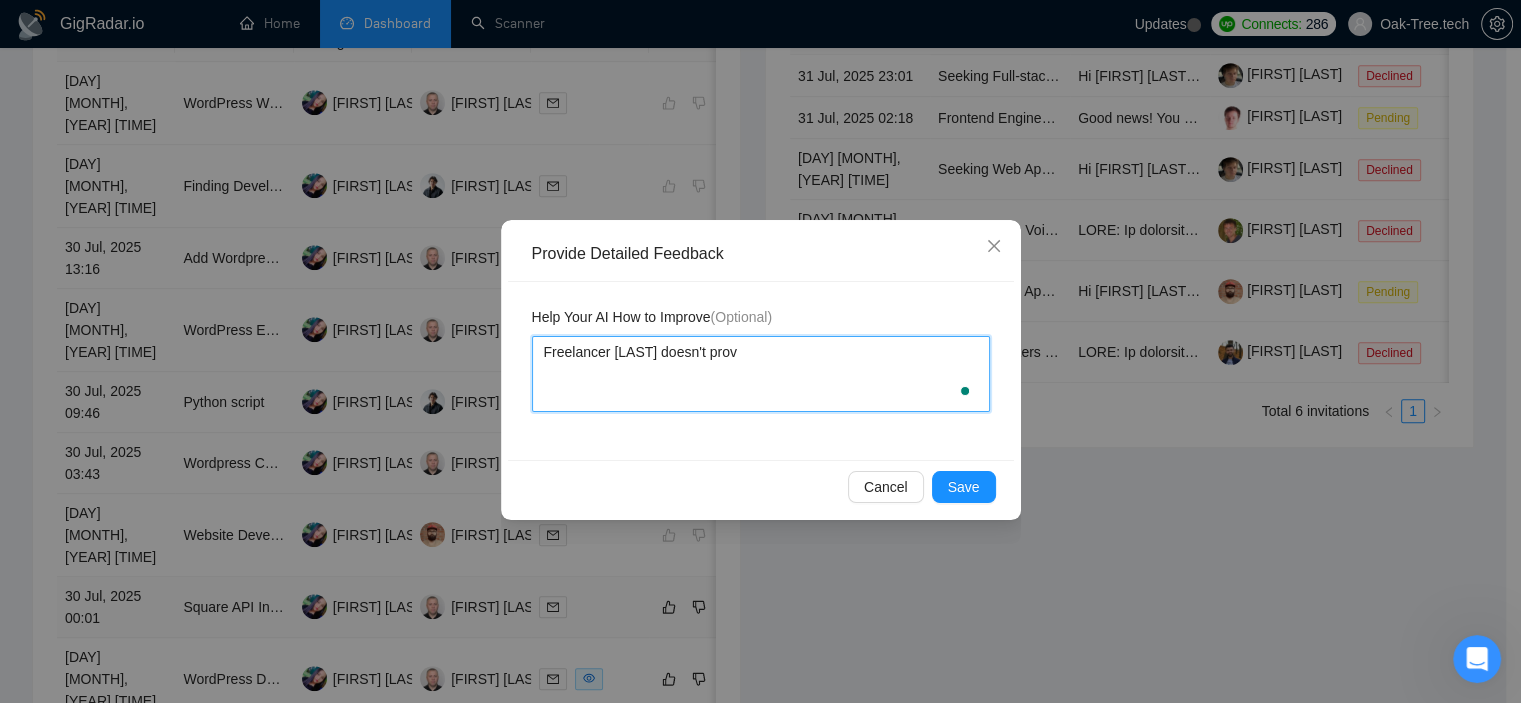 type 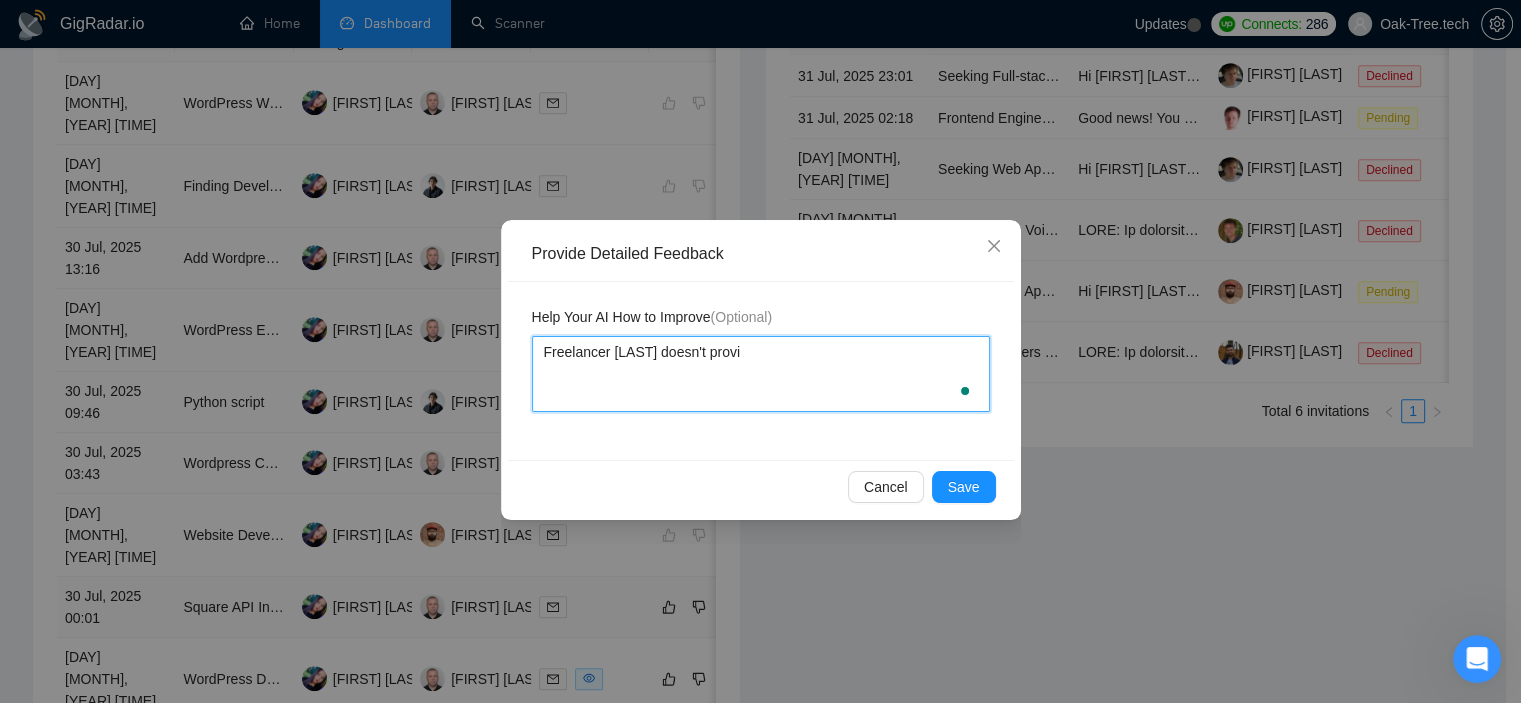 type 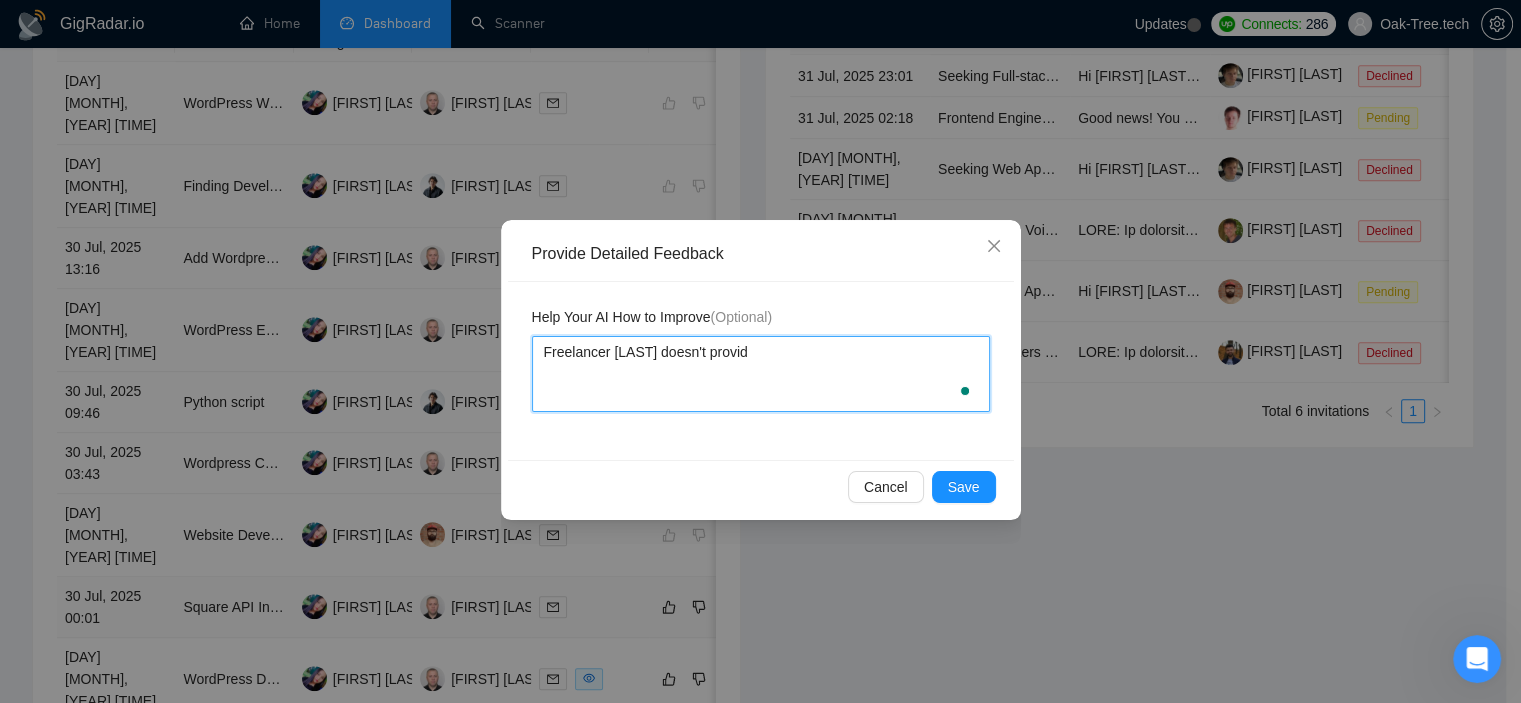 type 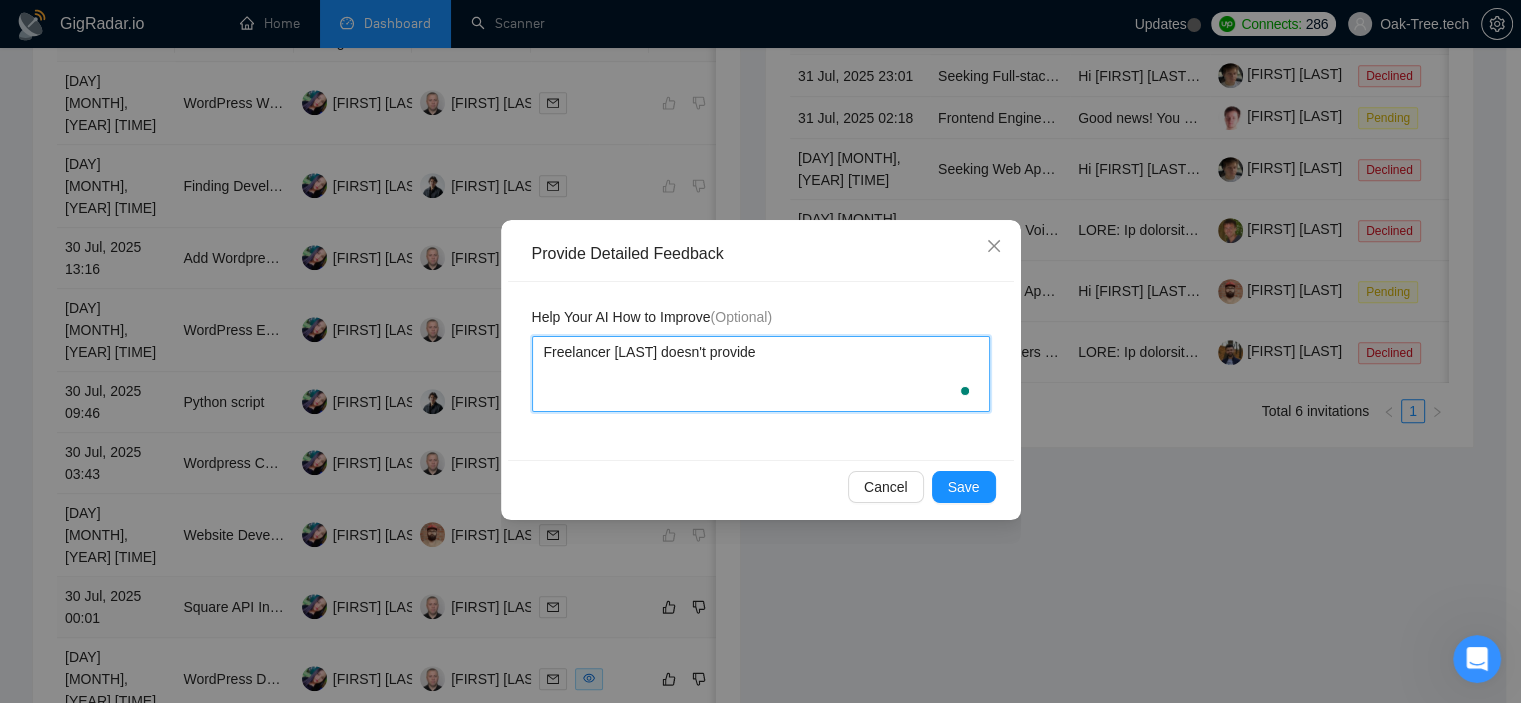 type 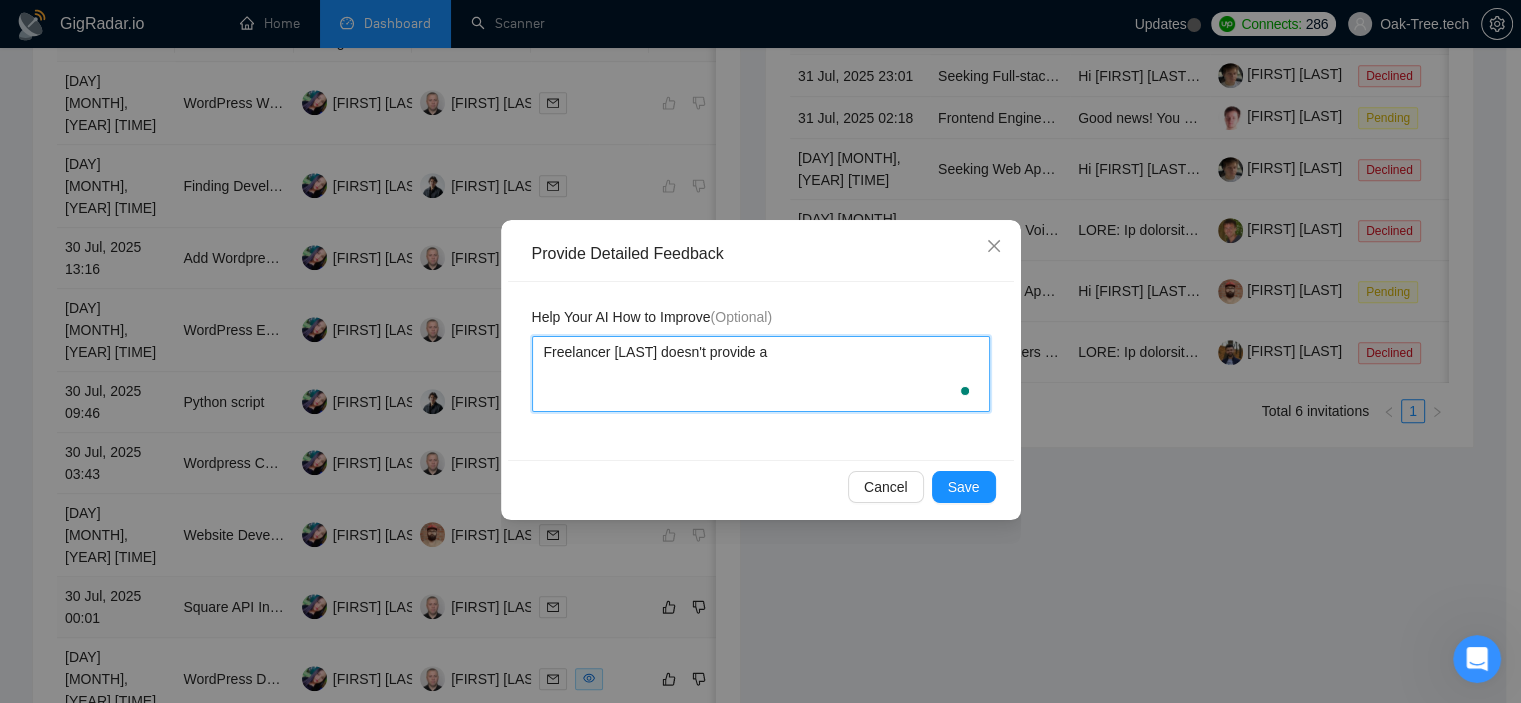 type 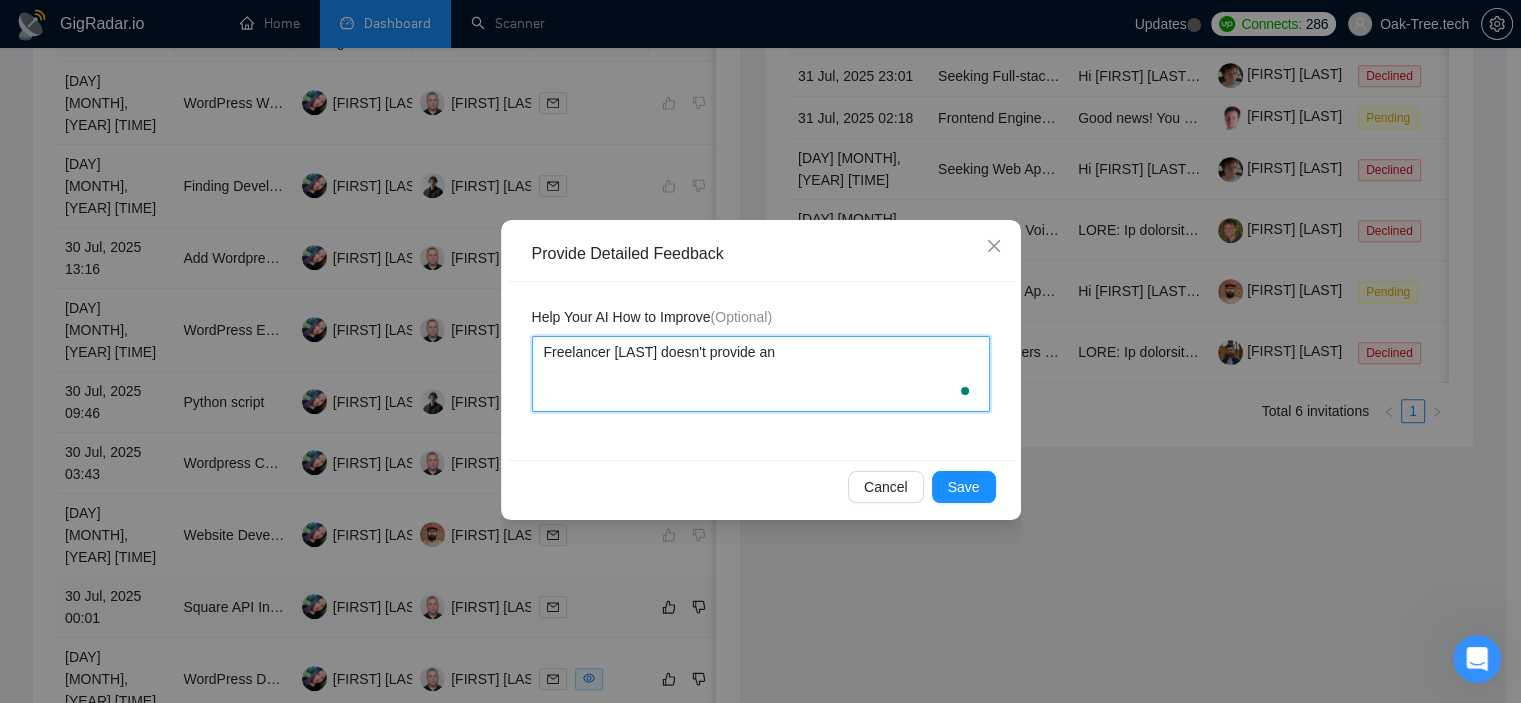 type 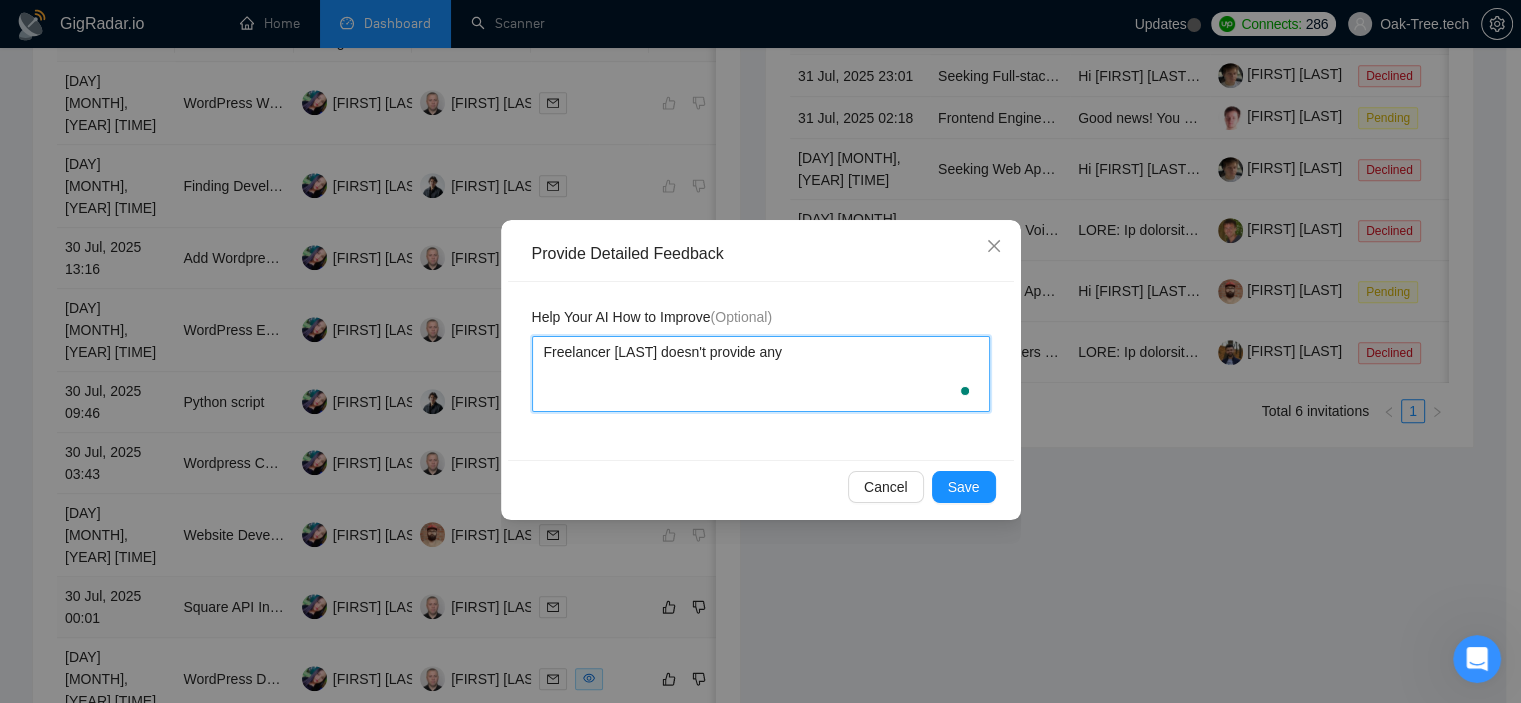 type 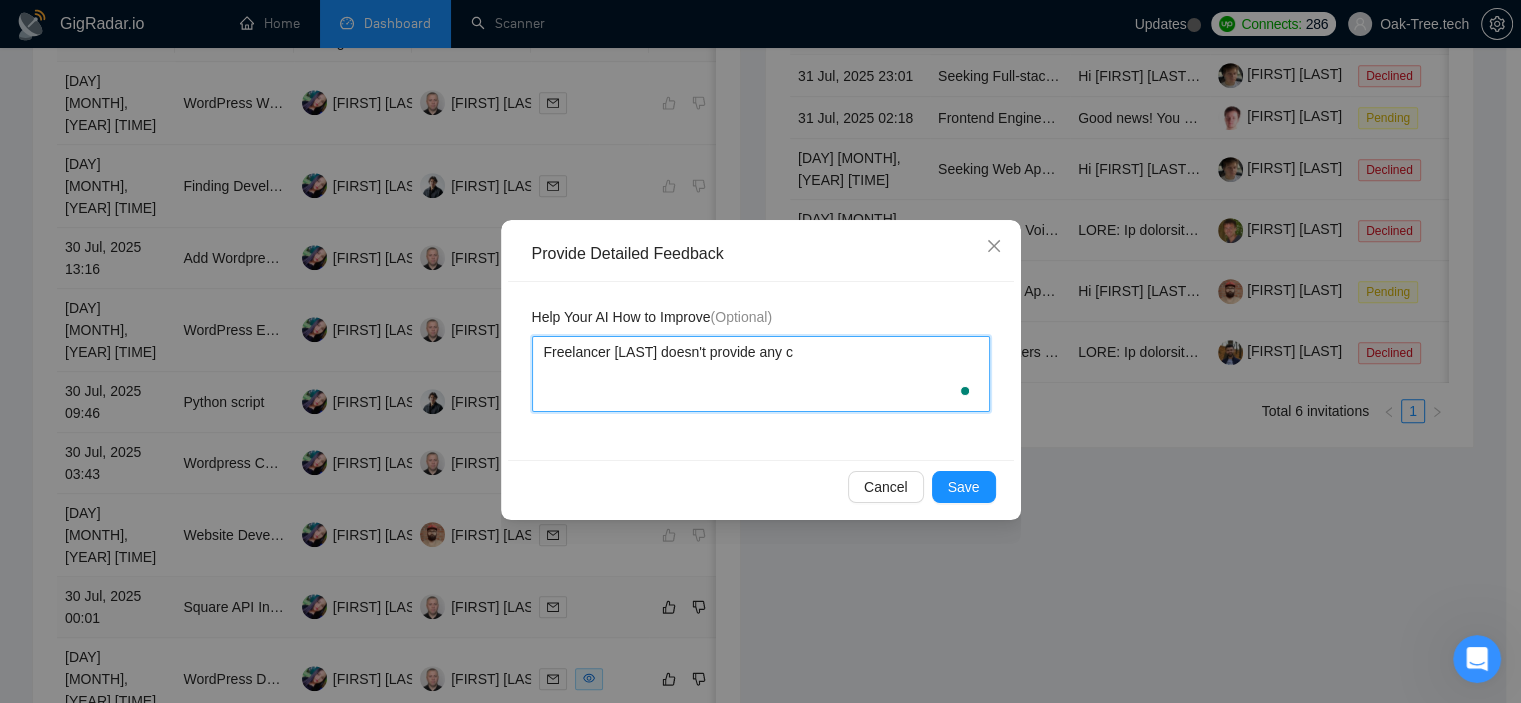 type 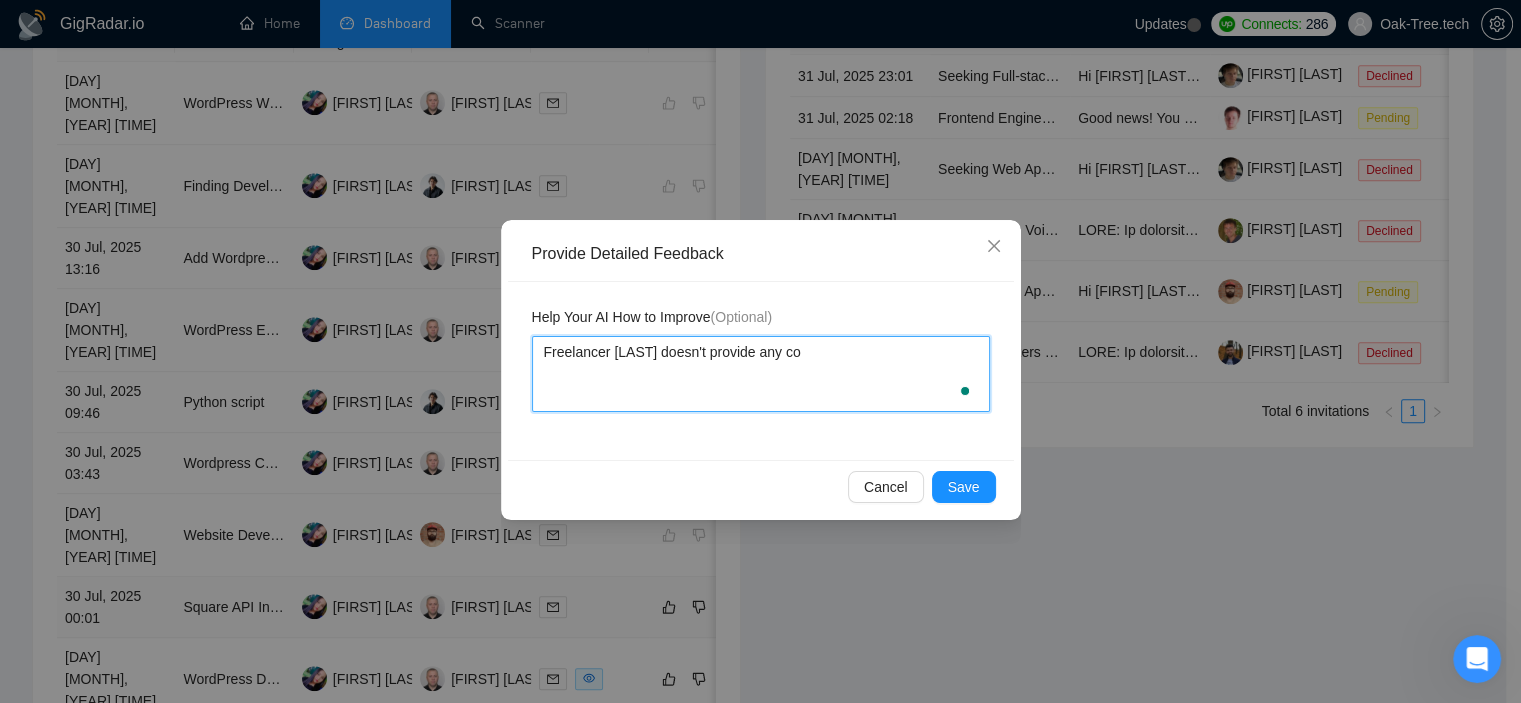 type 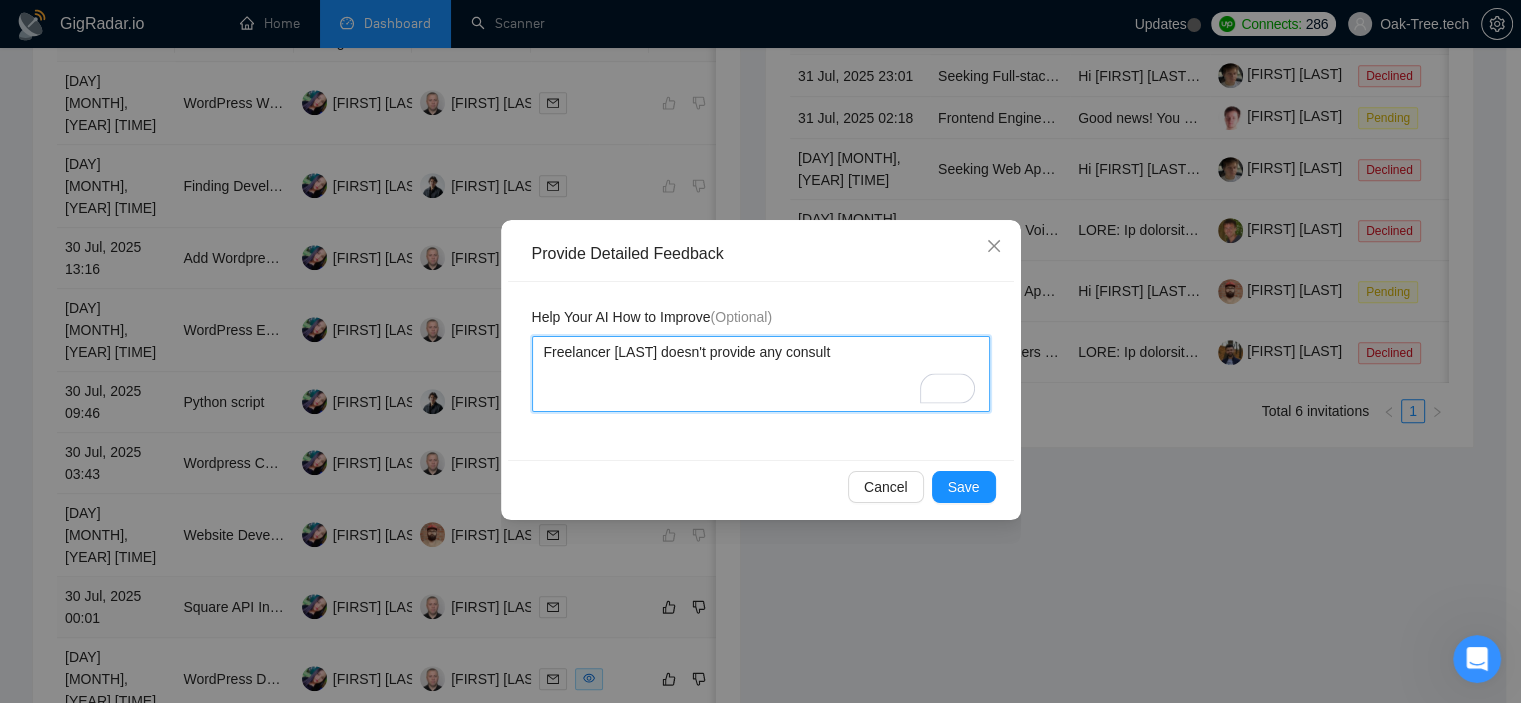 type 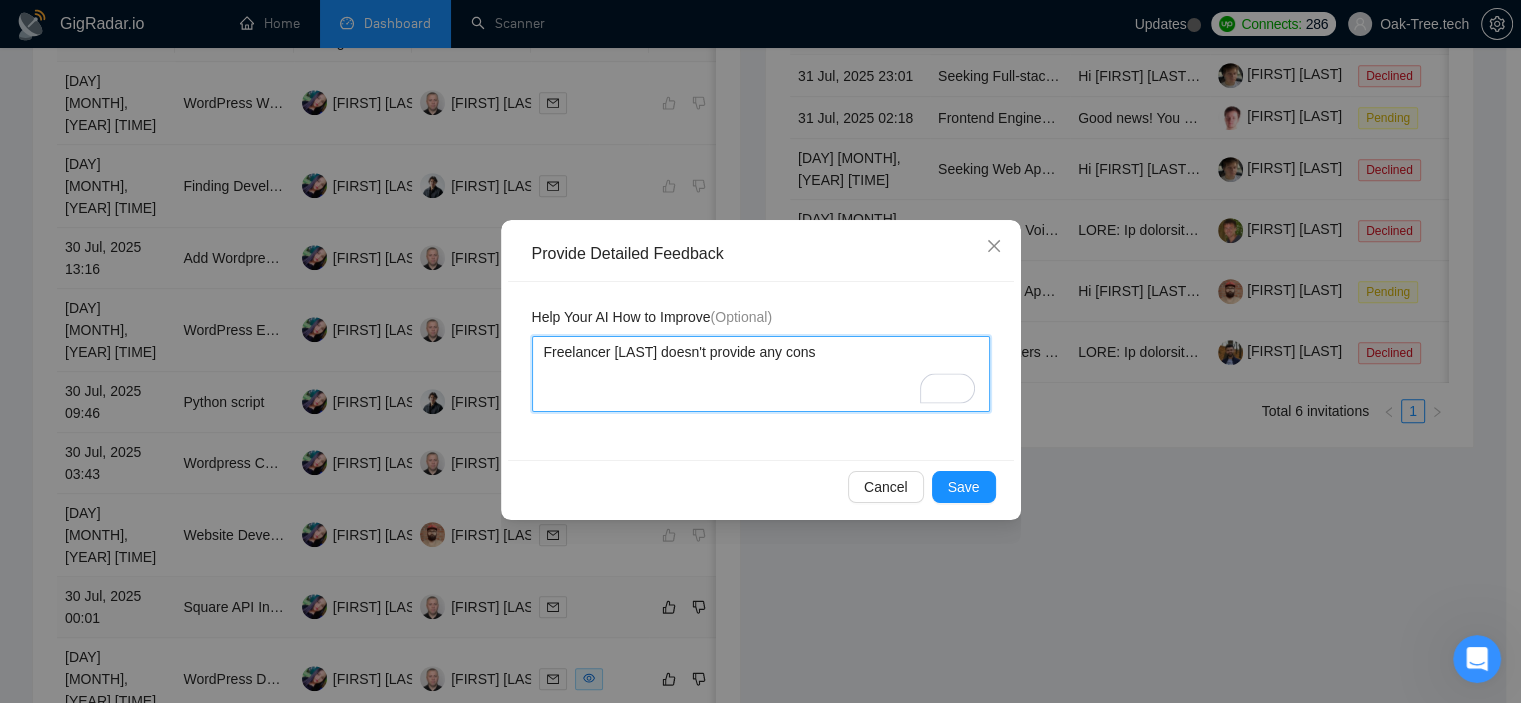 type 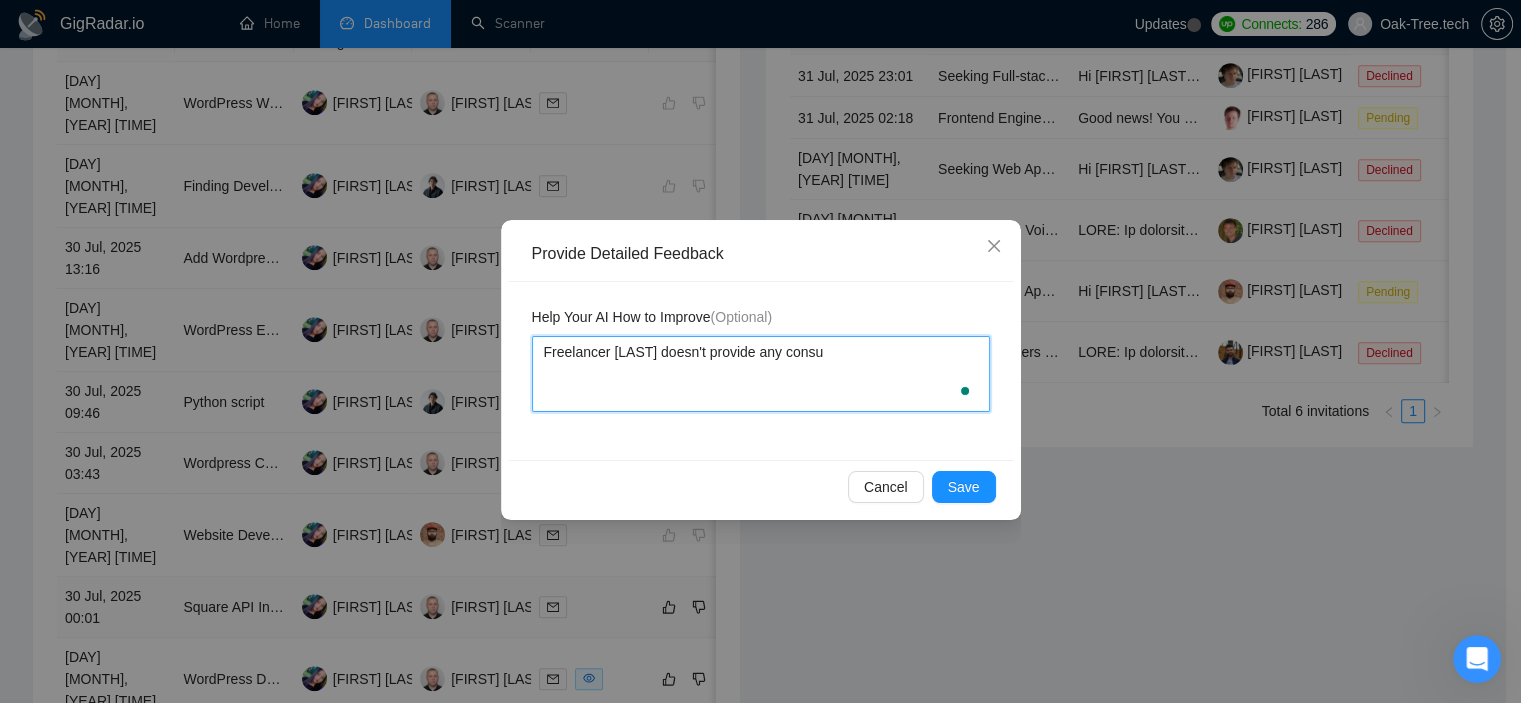 type 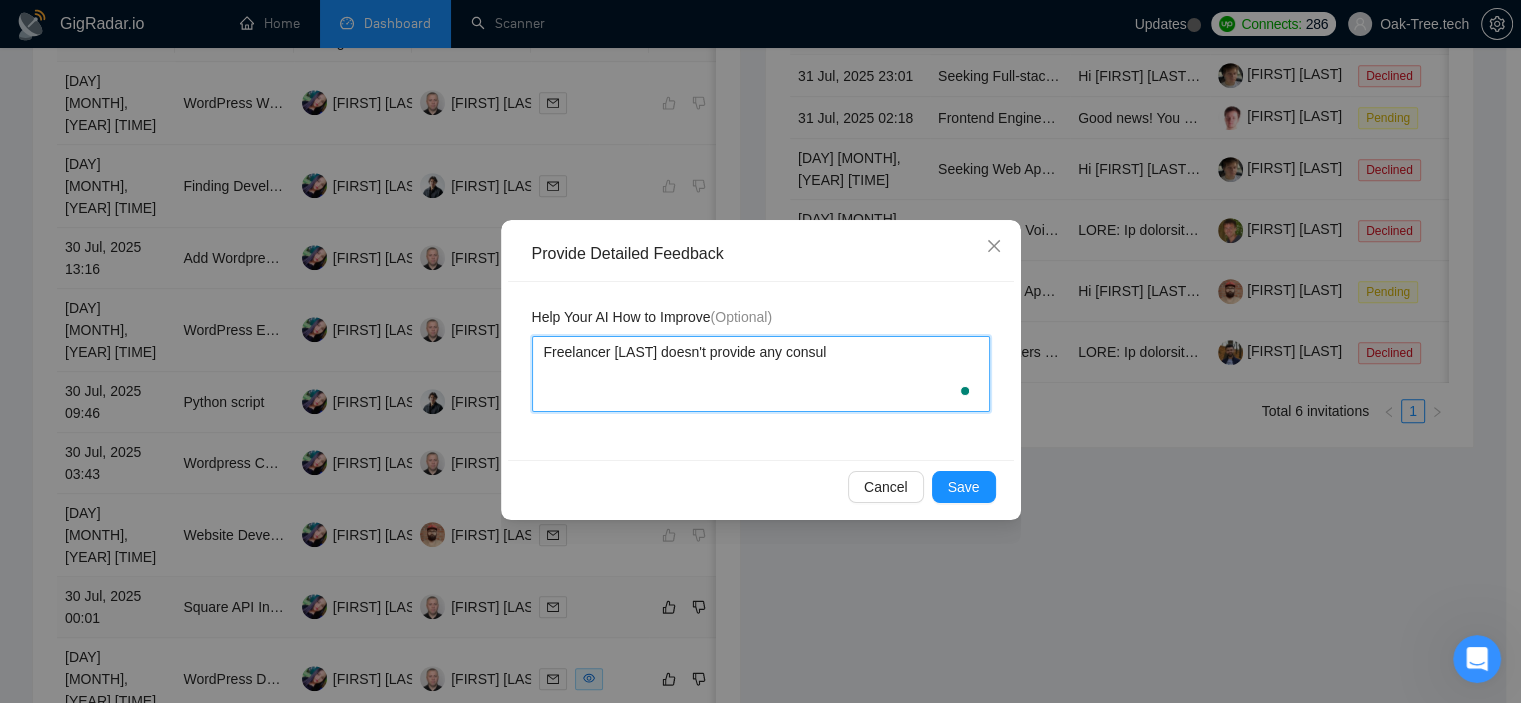 type 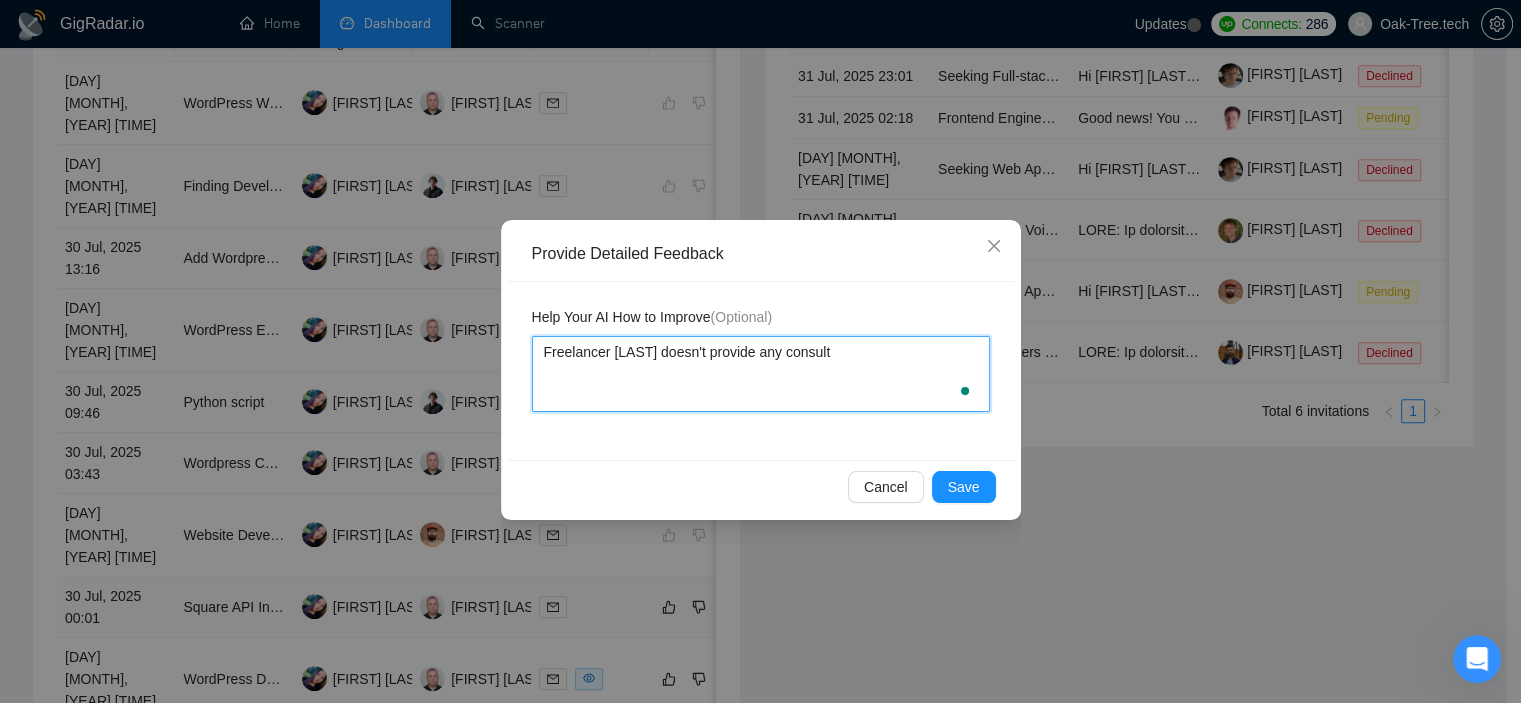 type 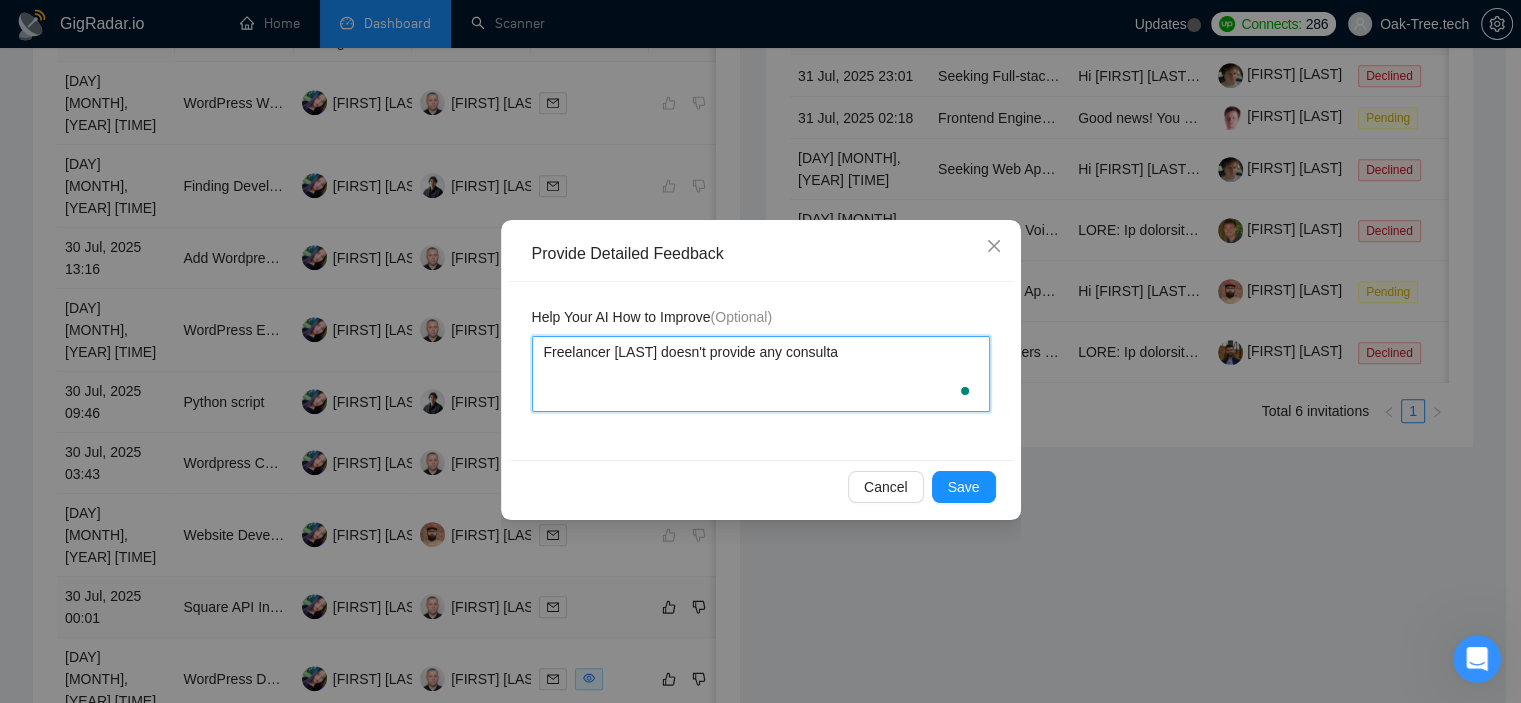 type 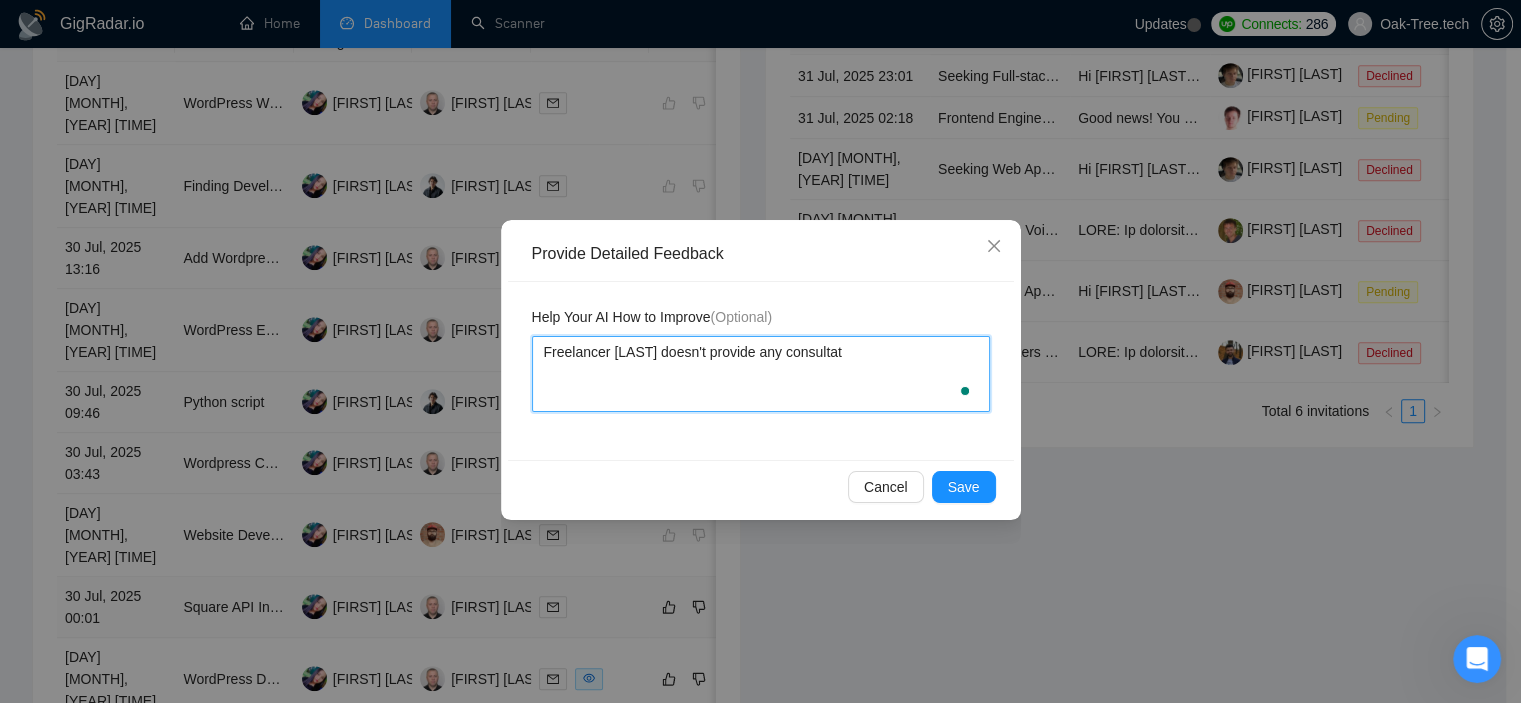 type 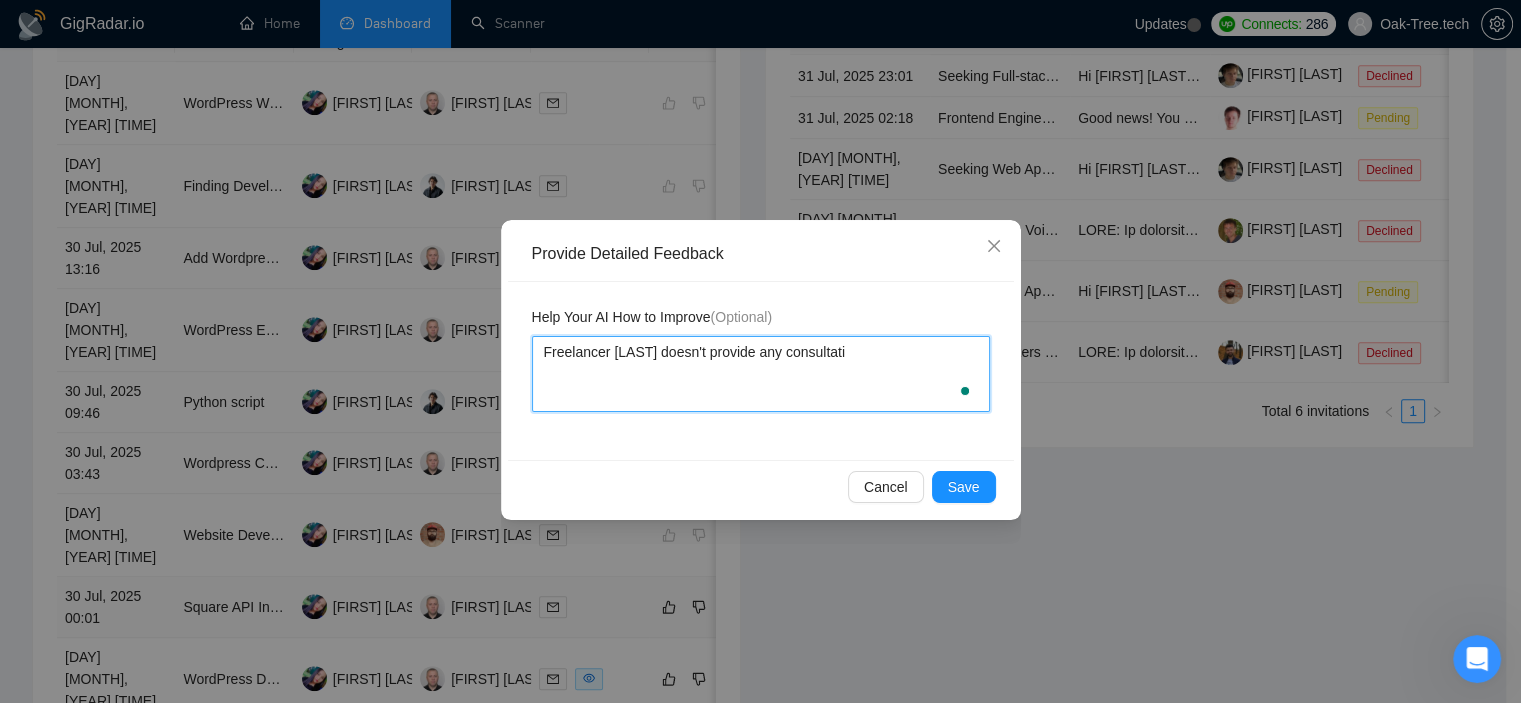 type 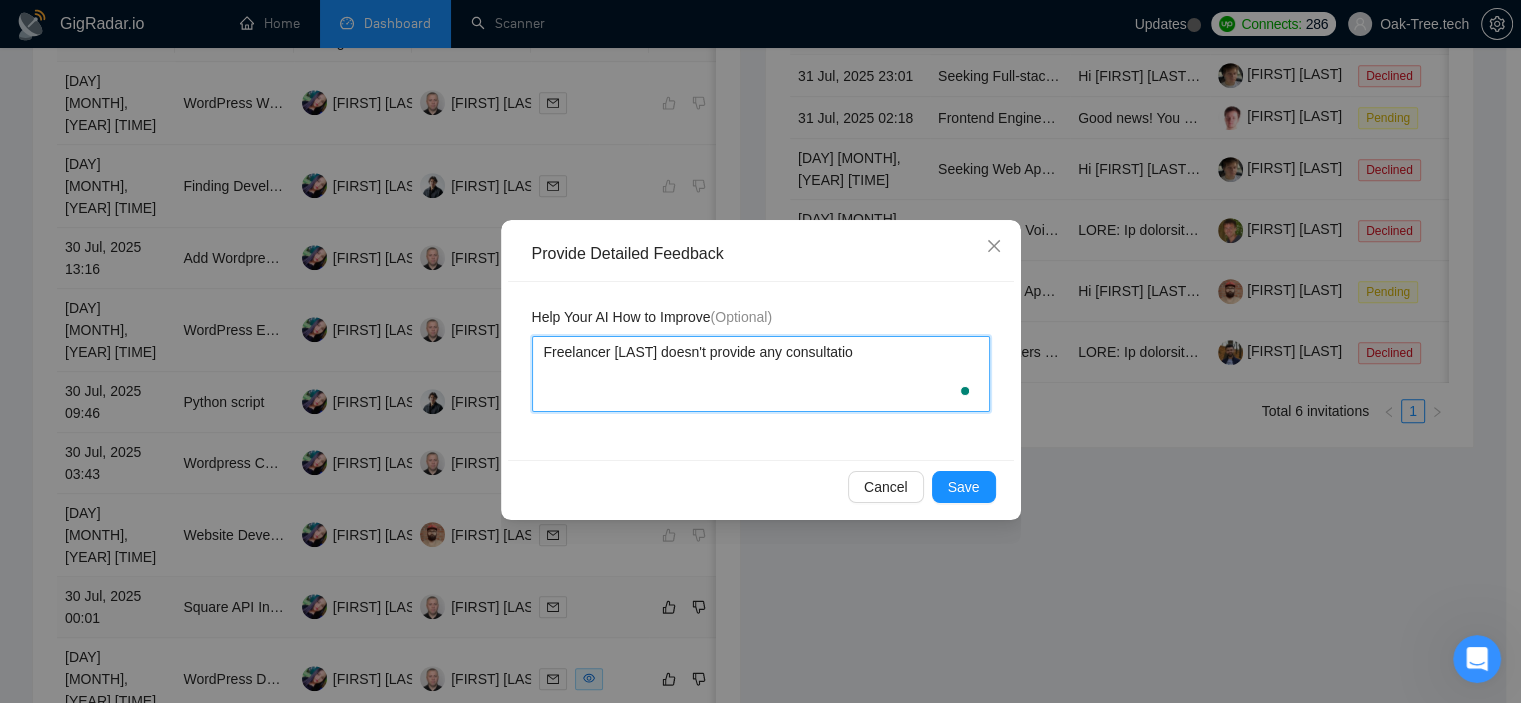 type 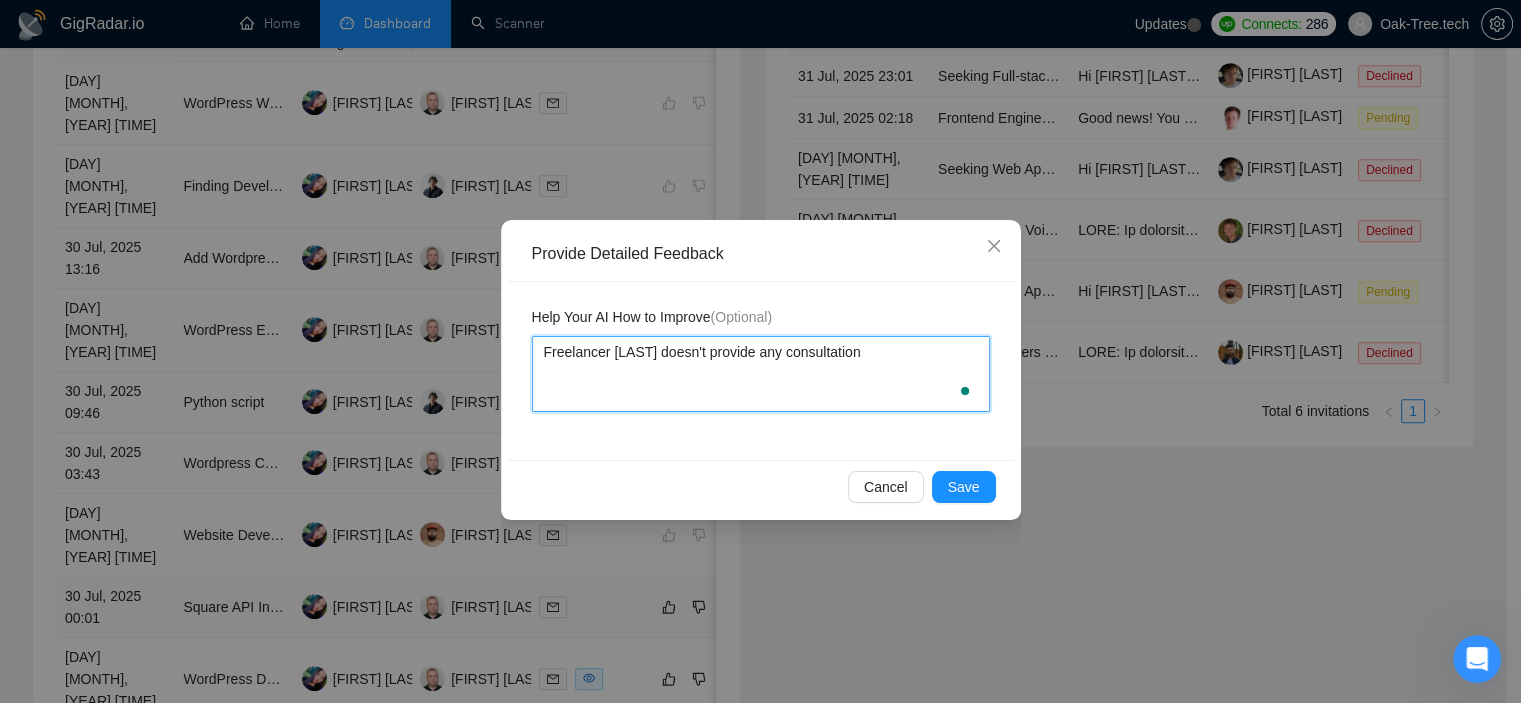 type 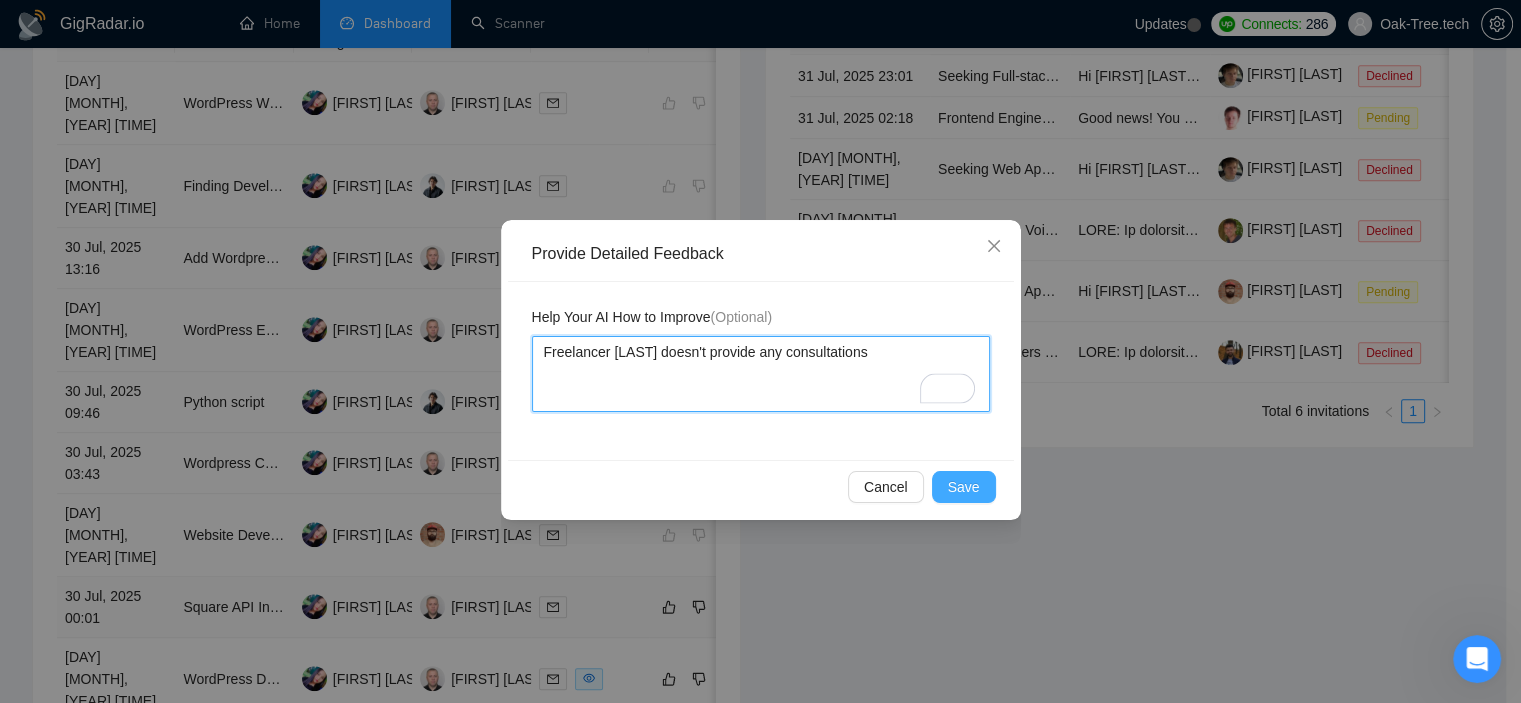type on "Freelancer [LAST] doesn't provide any consultations" 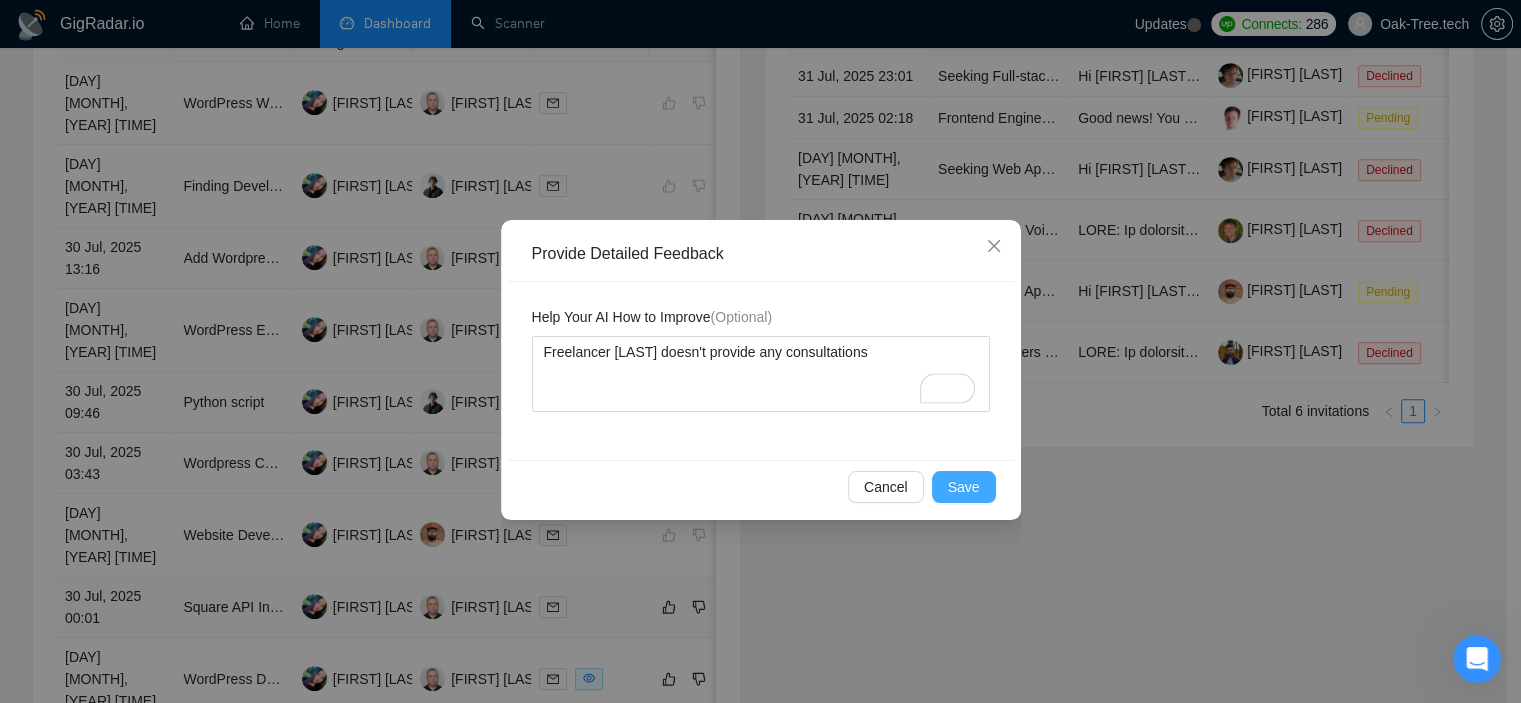 click on "Save" at bounding box center [964, 487] 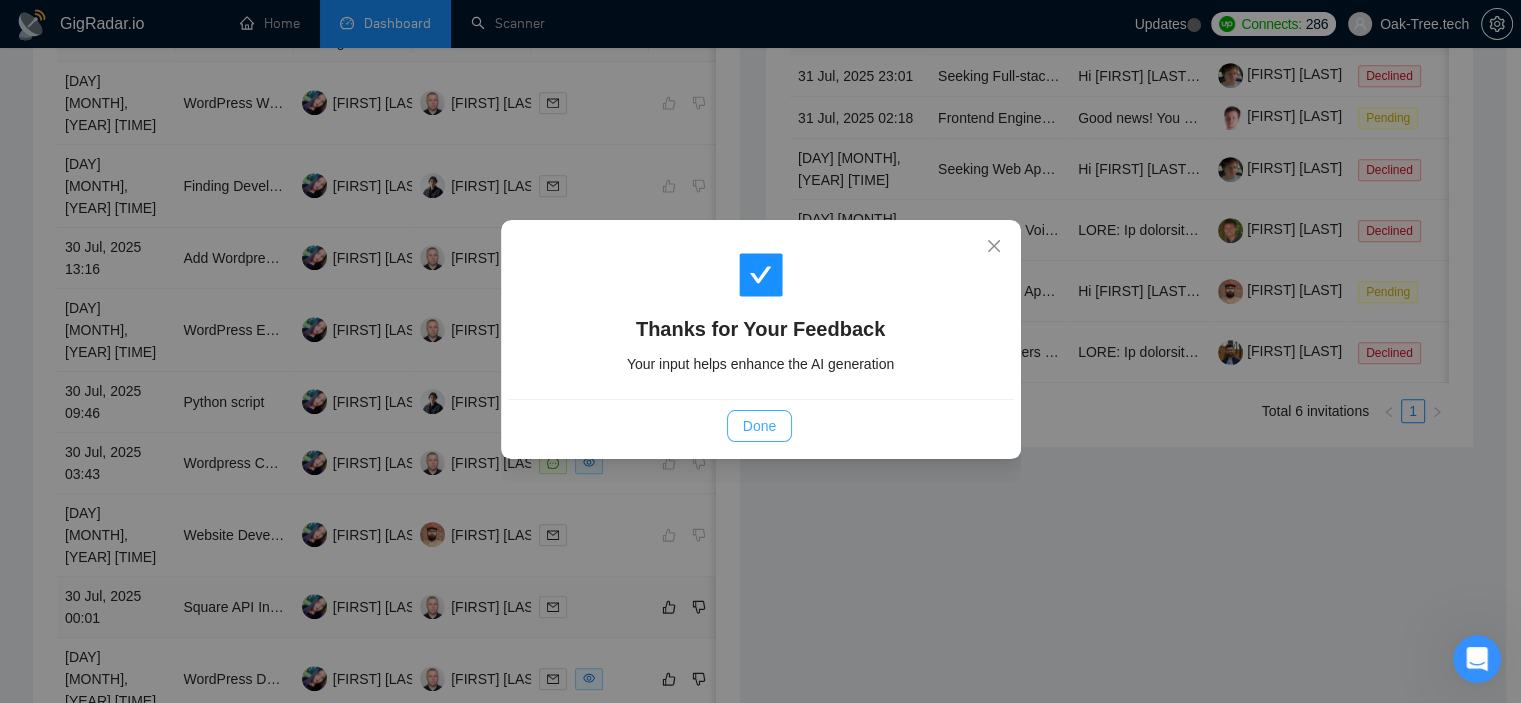 click on "Done" at bounding box center (759, 426) 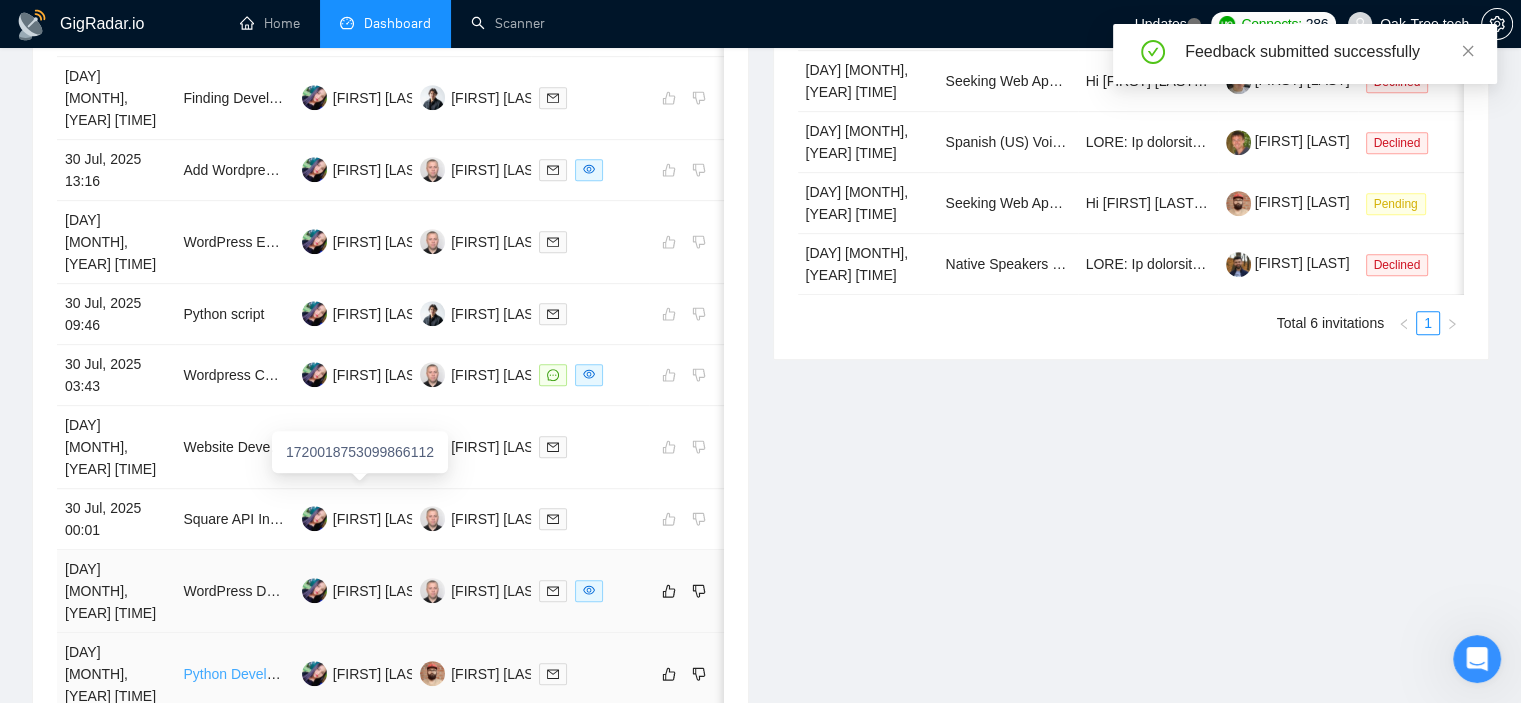 scroll, scrollTop: 998, scrollLeft: 0, axis: vertical 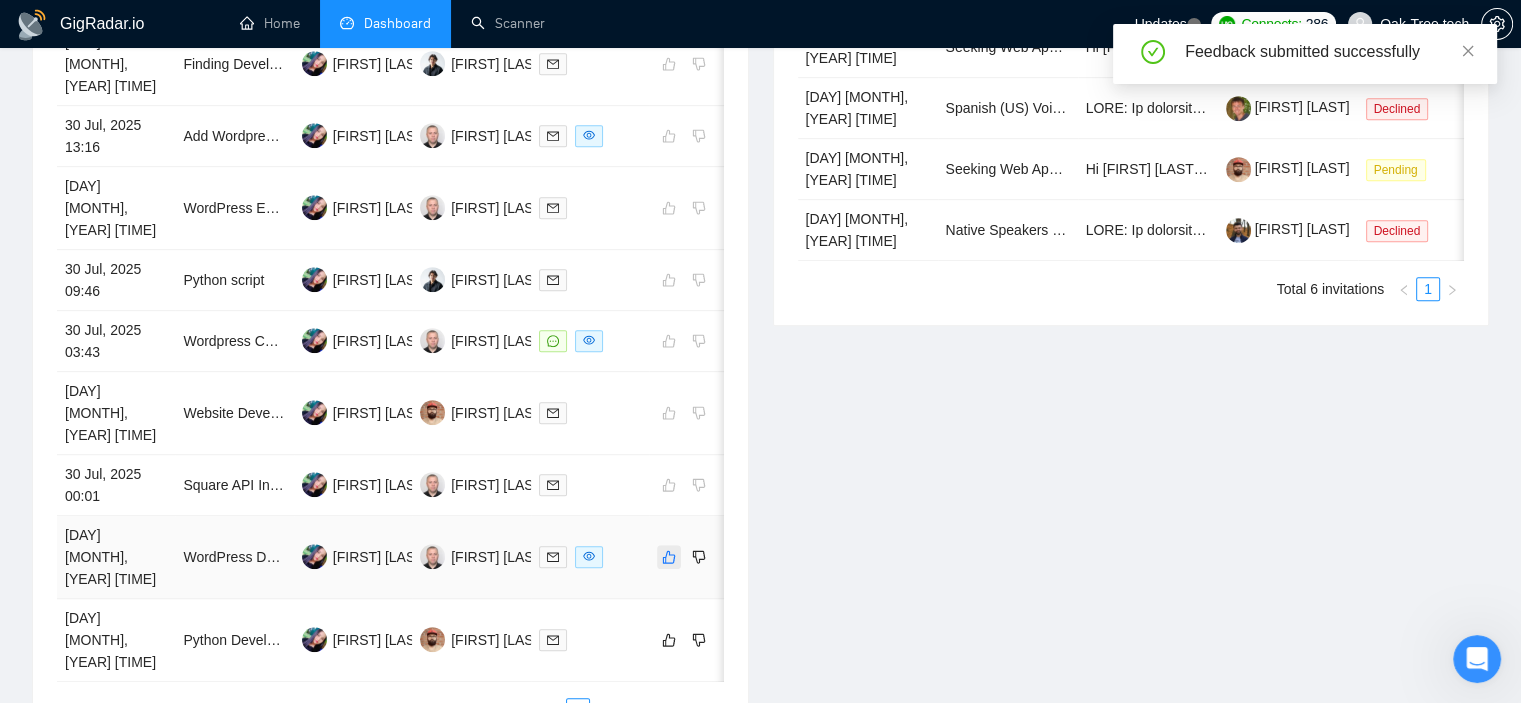 click 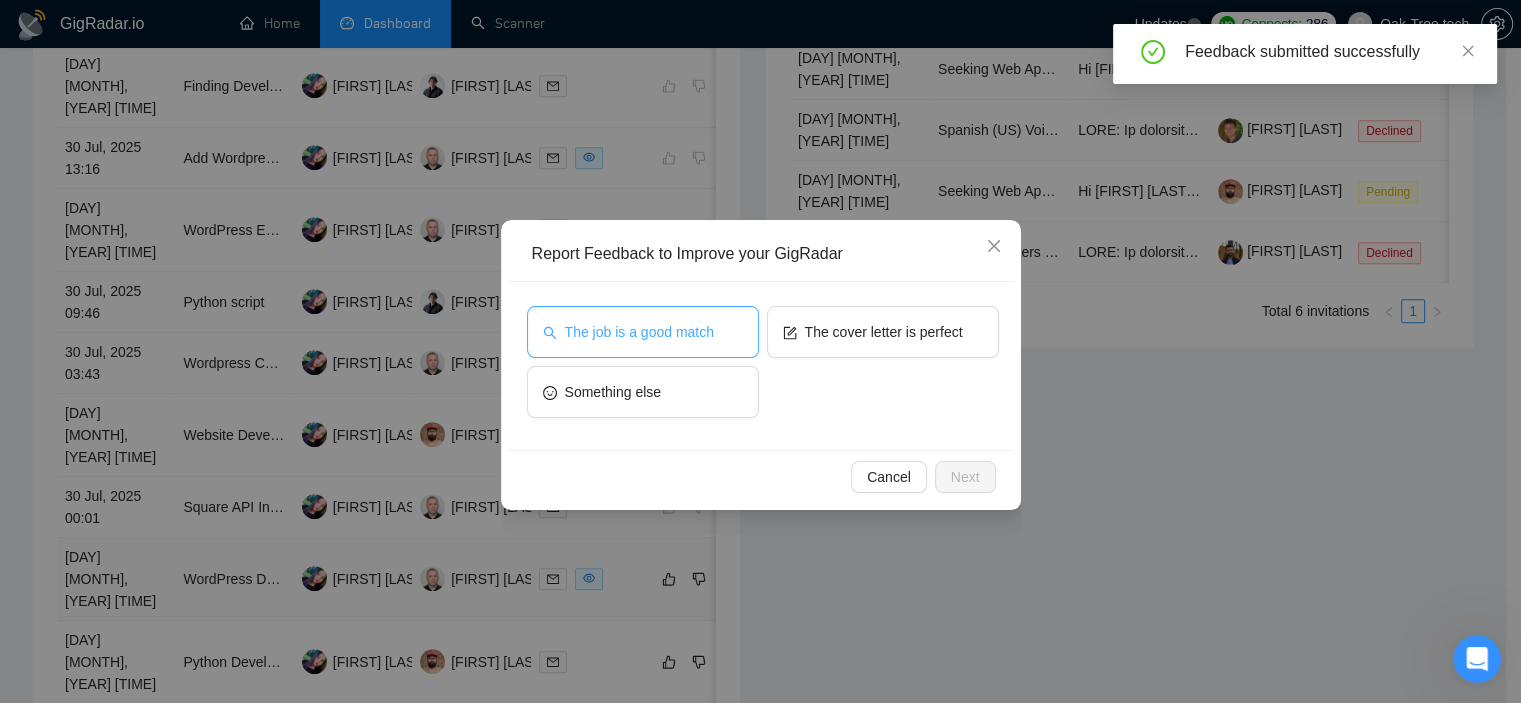click on "The job is a good match" at bounding box center (639, 332) 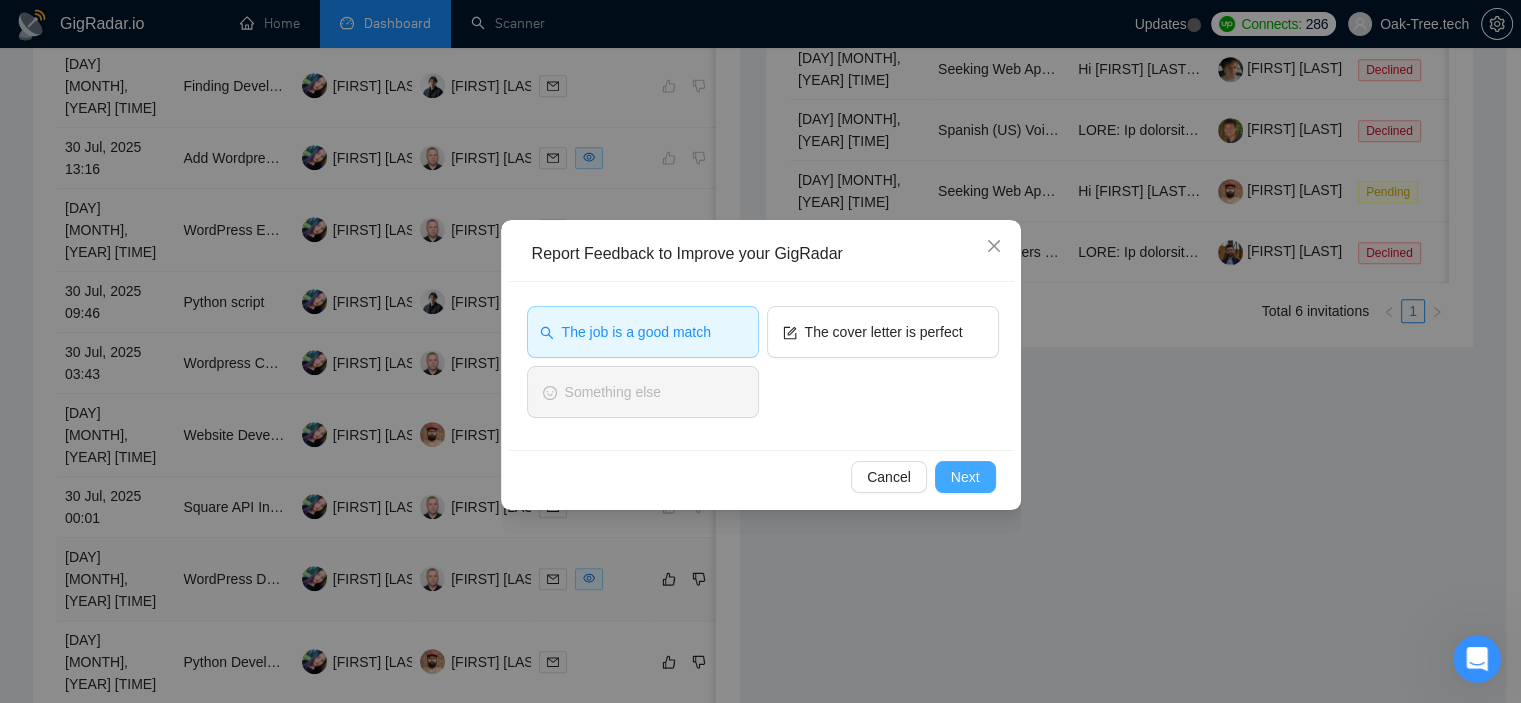 click on "Next" at bounding box center (965, 477) 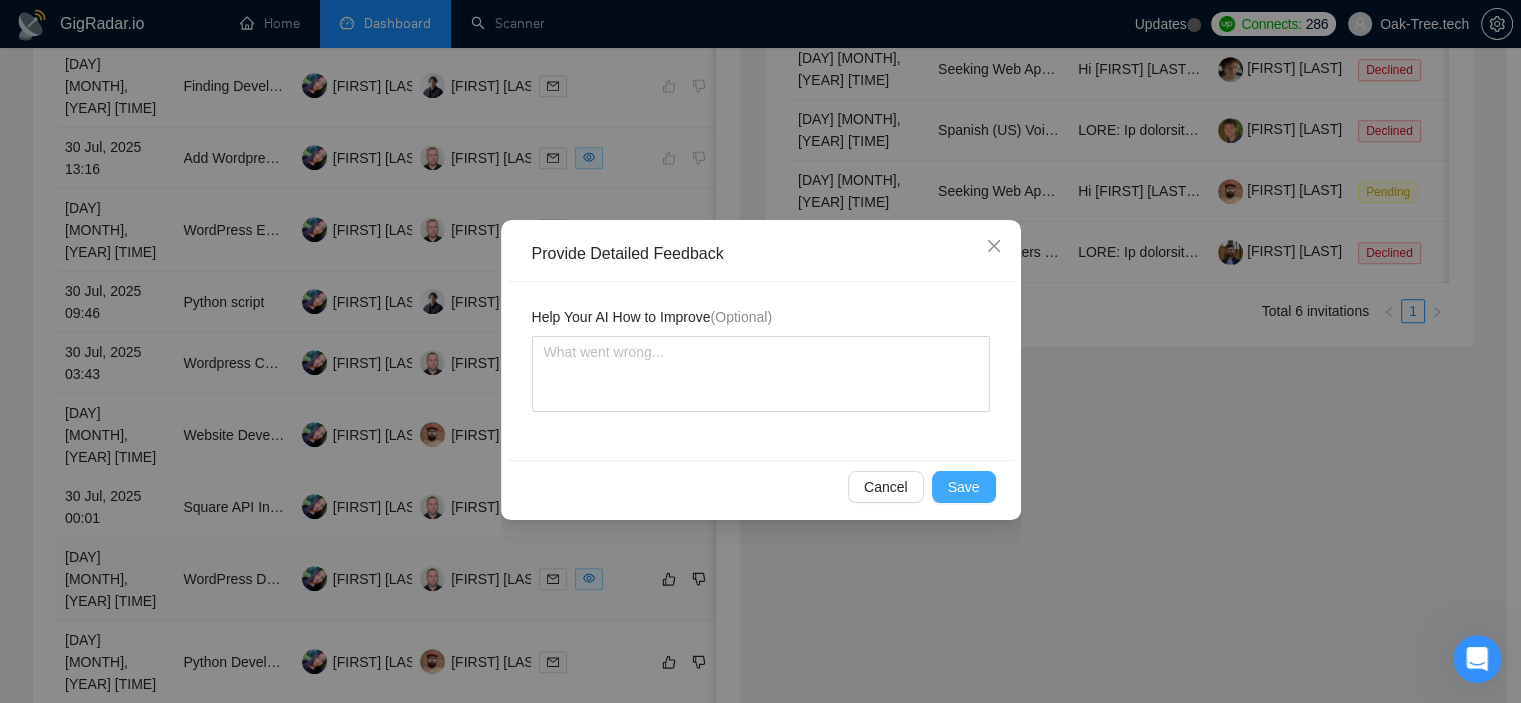click on "Save" at bounding box center (964, 487) 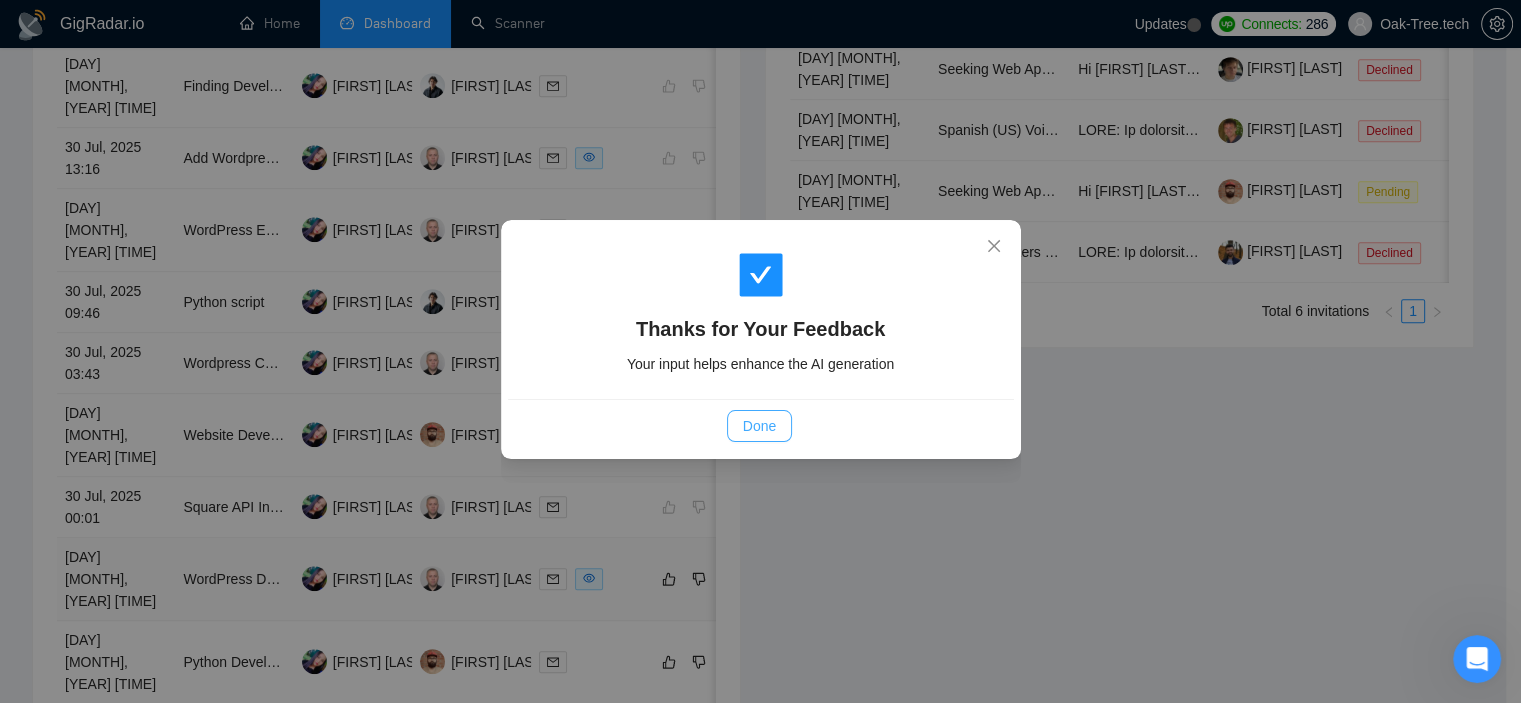click on "Done" at bounding box center (759, 426) 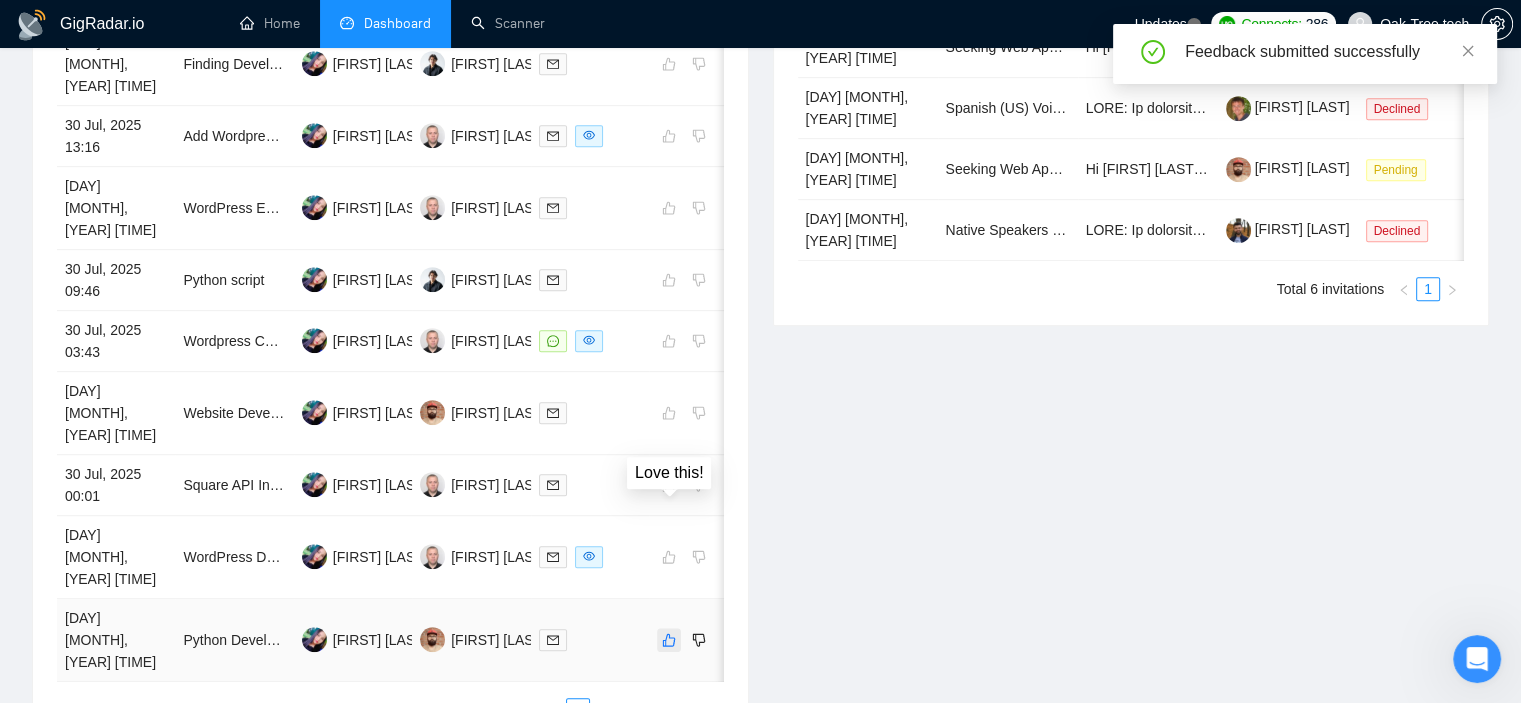 click 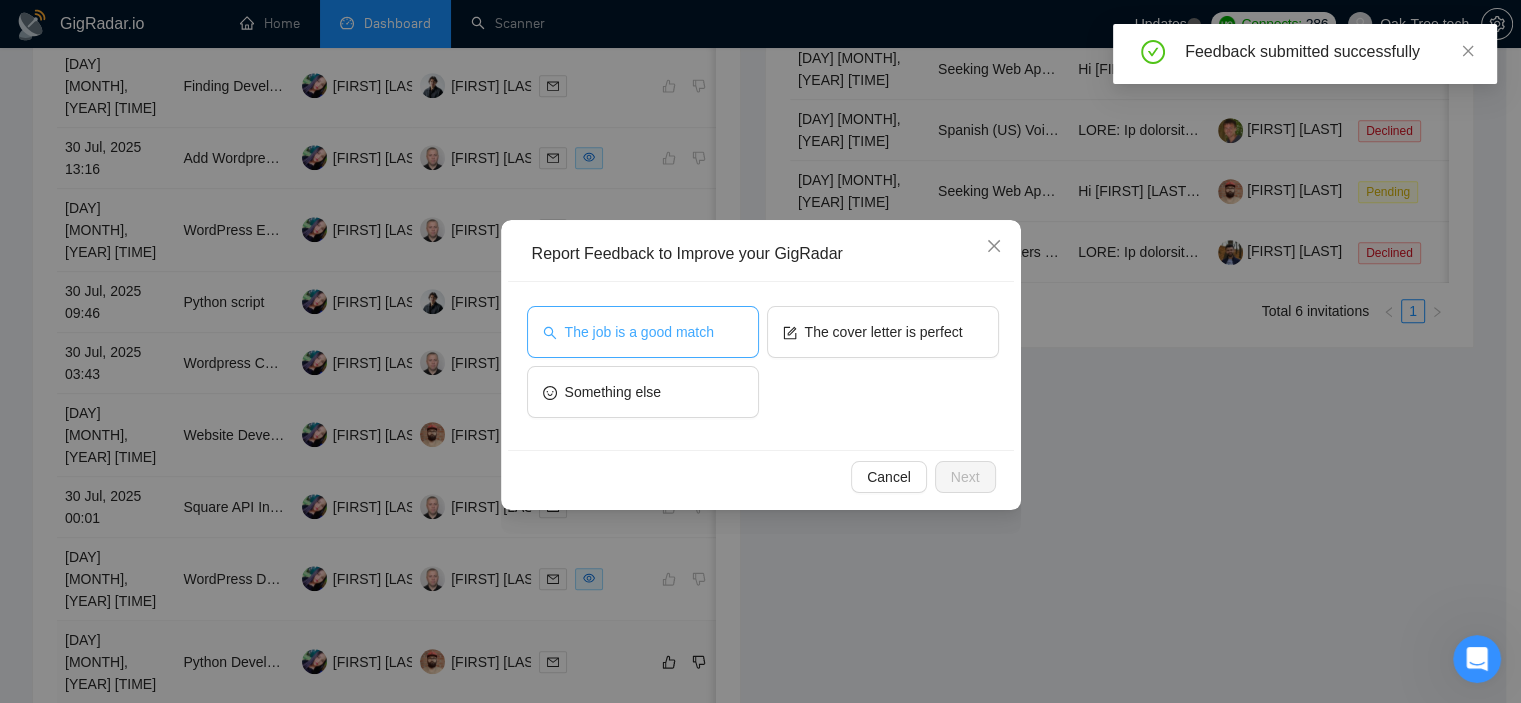 click on "The job is a good match" at bounding box center (643, 332) 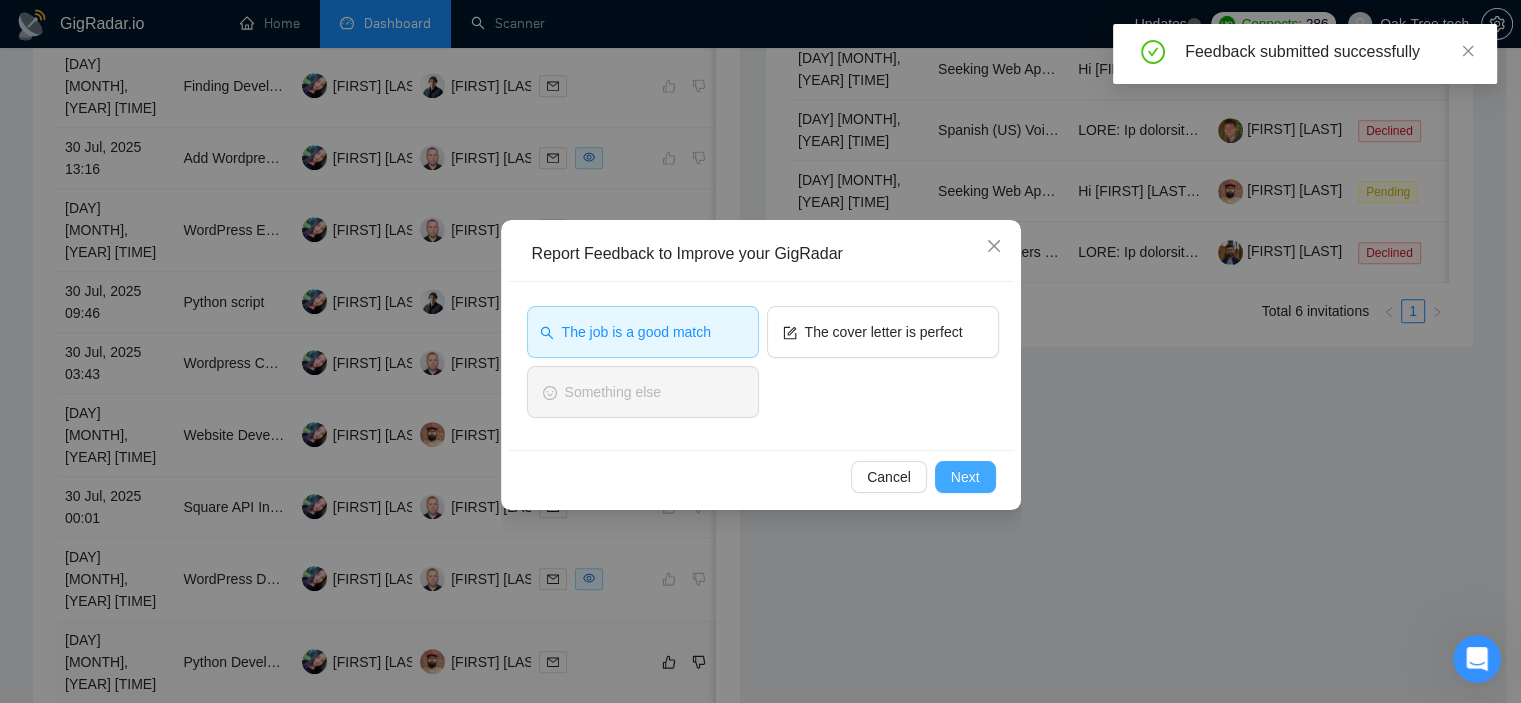 click on "Next" at bounding box center (965, 477) 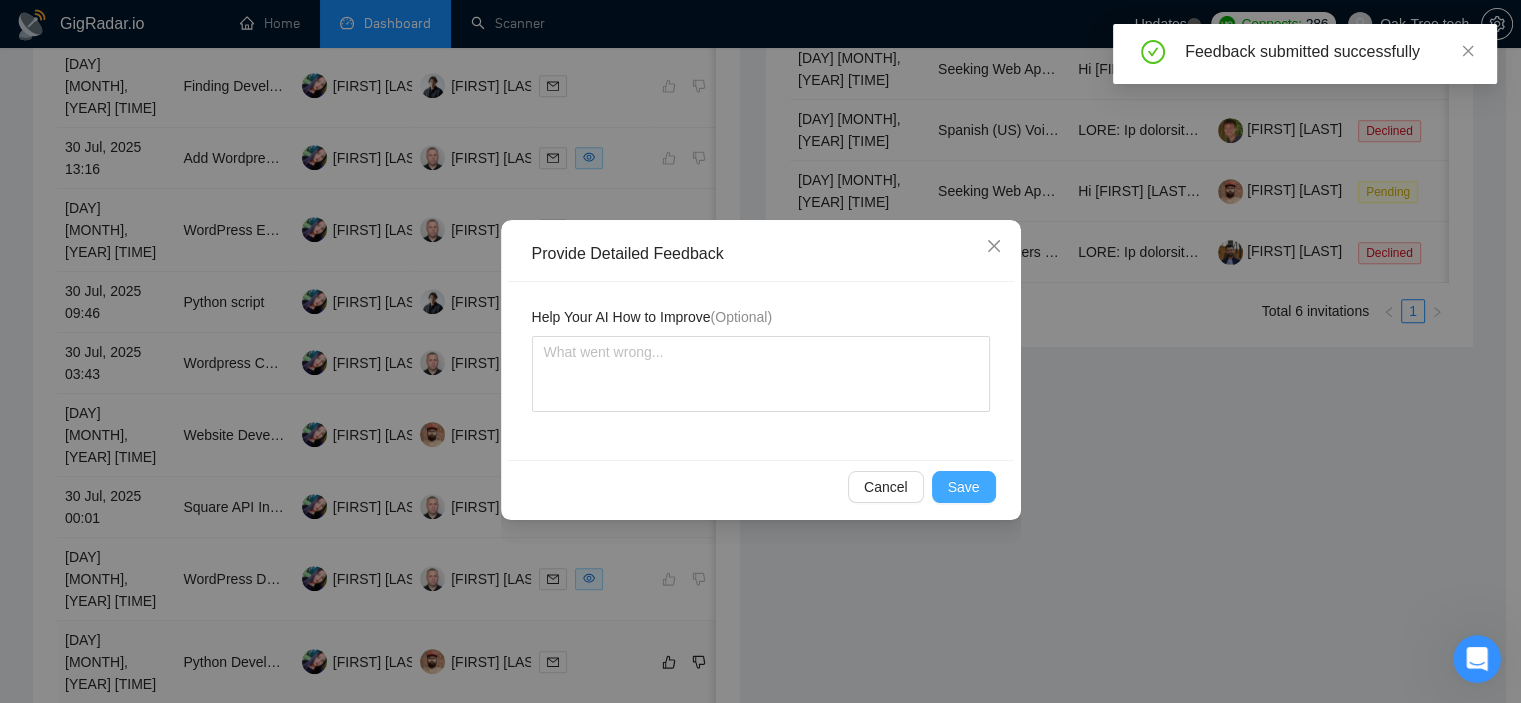 click on "Save" at bounding box center [964, 487] 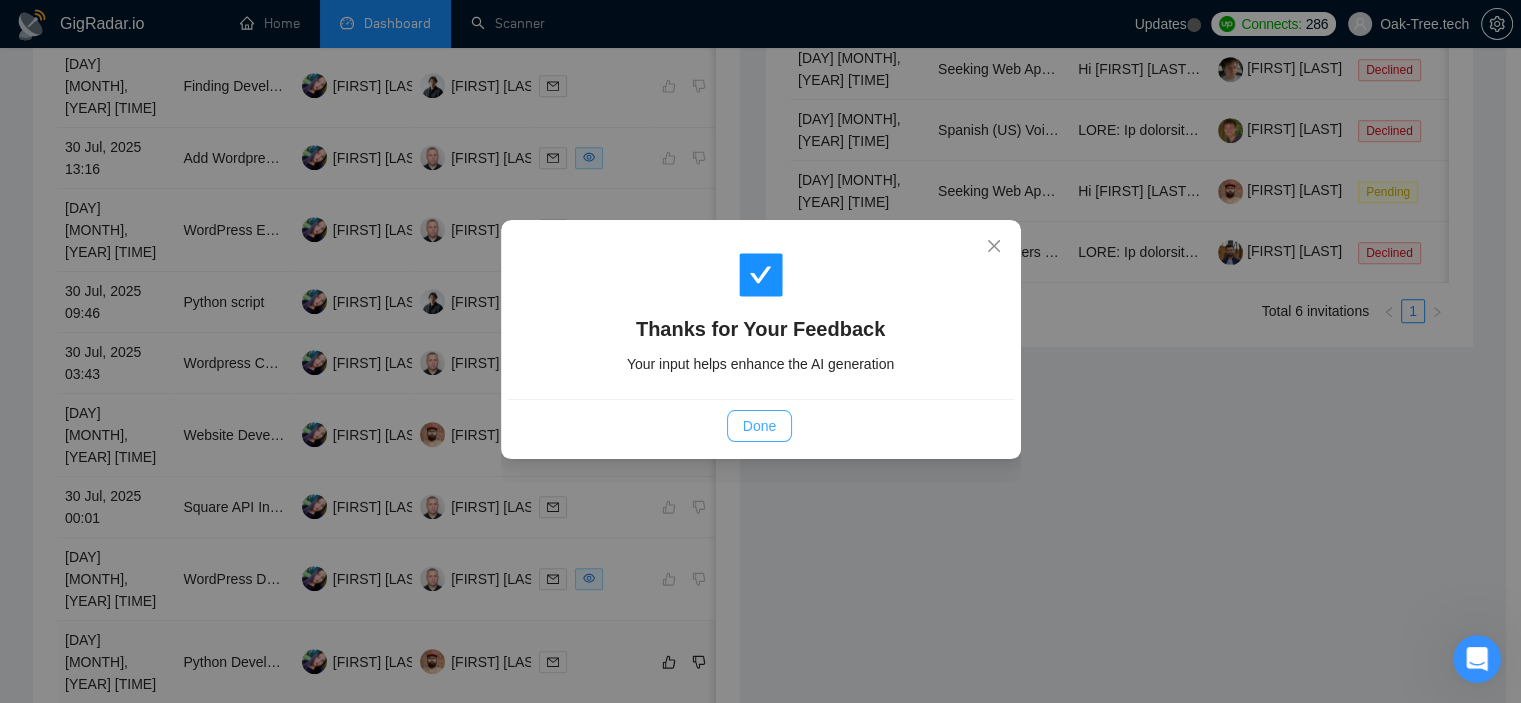 click on "Done" at bounding box center (759, 426) 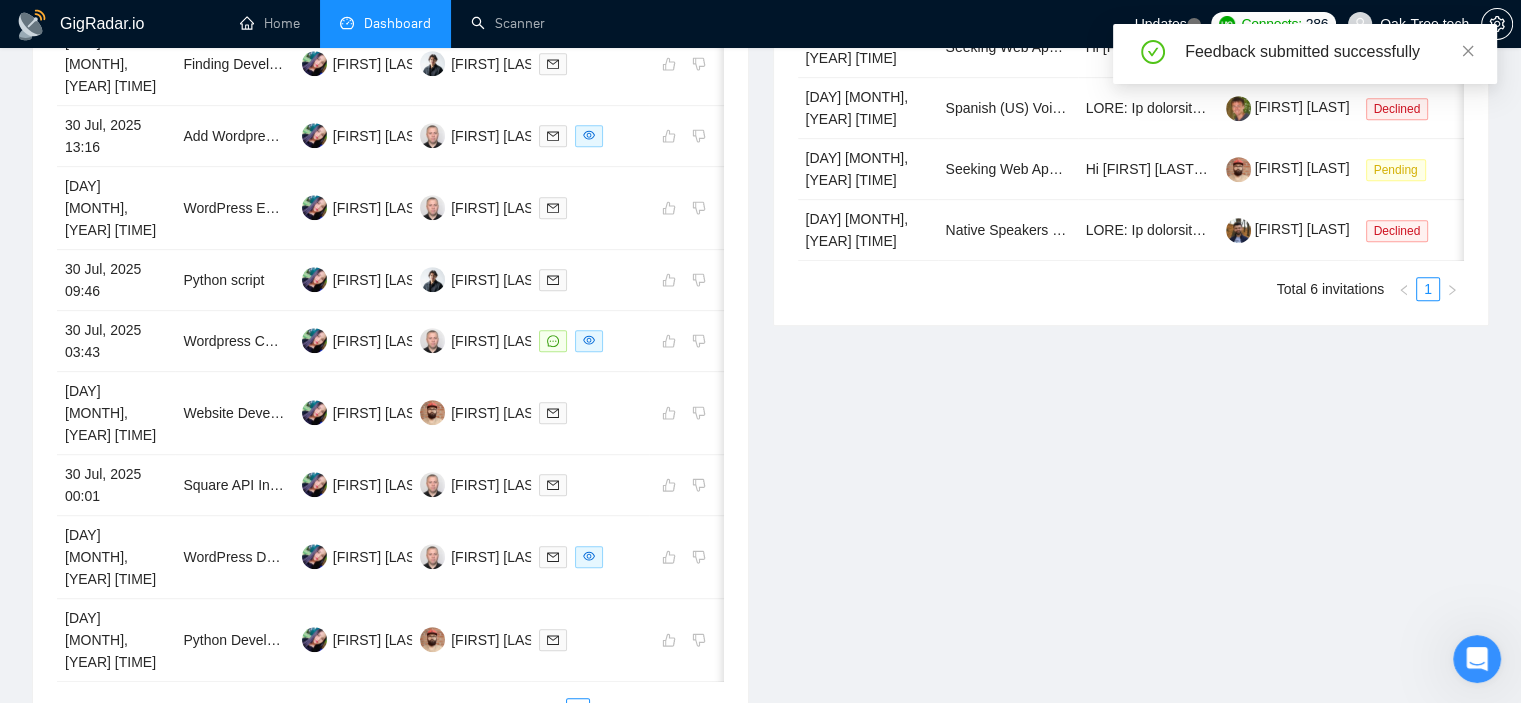 click on "6" at bounding box center (602, 710) 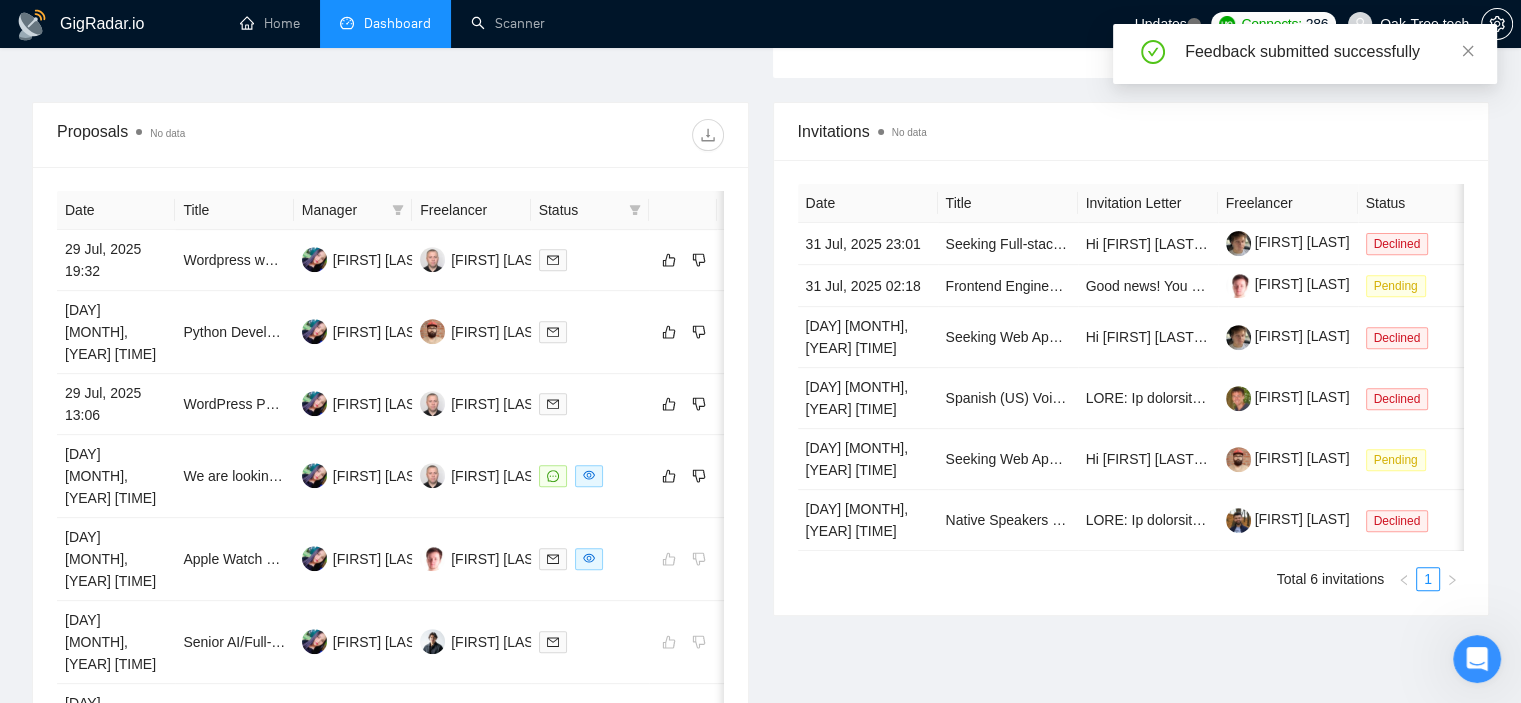 scroll, scrollTop: 698, scrollLeft: 0, axis: vertical 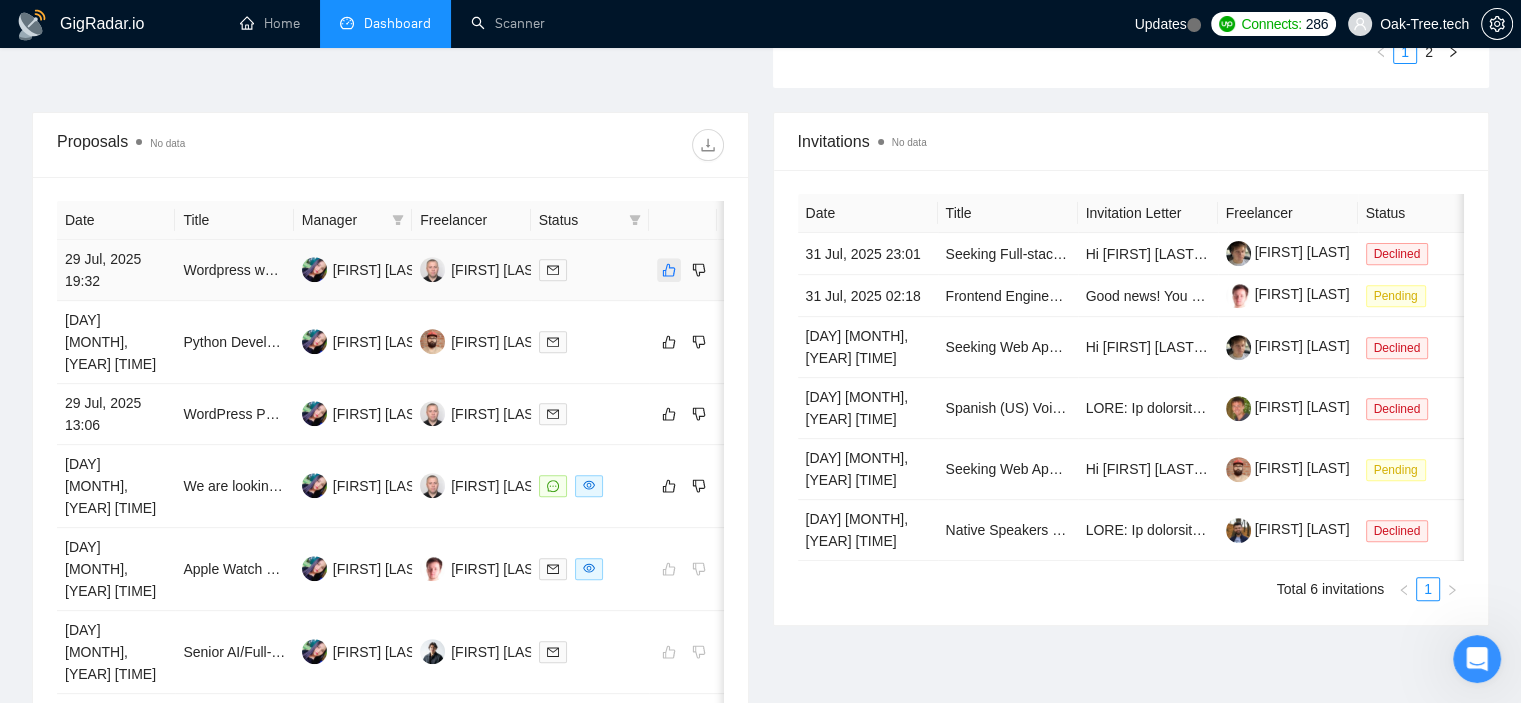 click 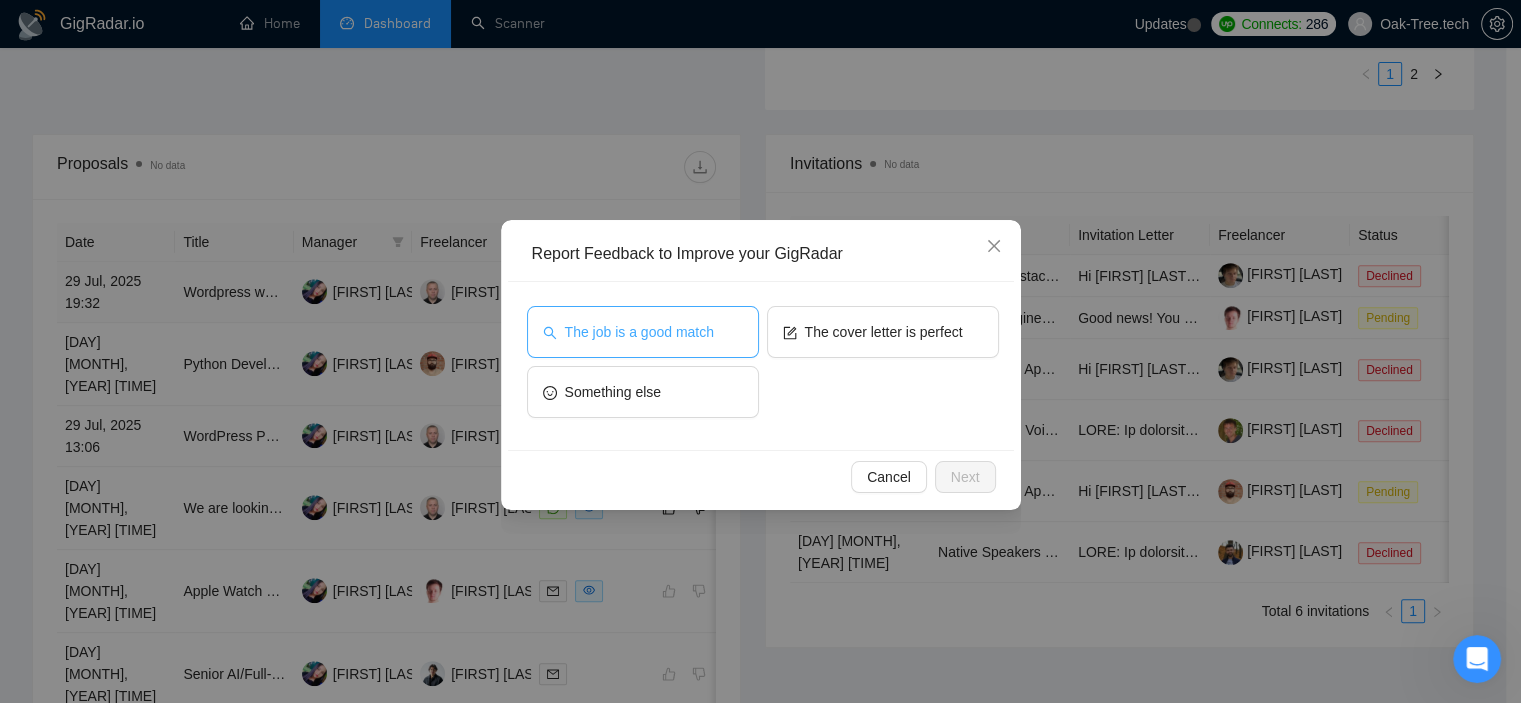 click on "The job is a good match" at bounding box center (643, 332) 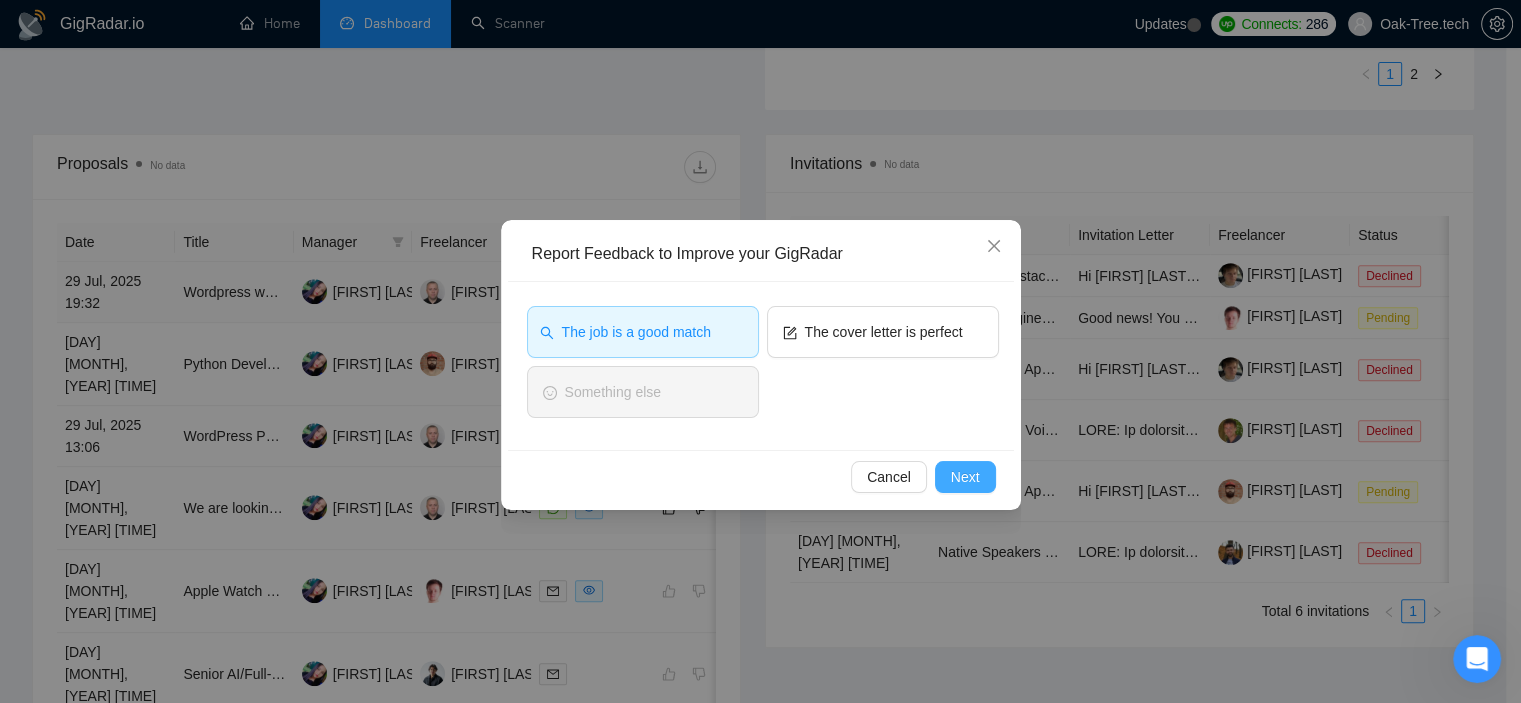 click on "Next" at bounding box center (965, 477) 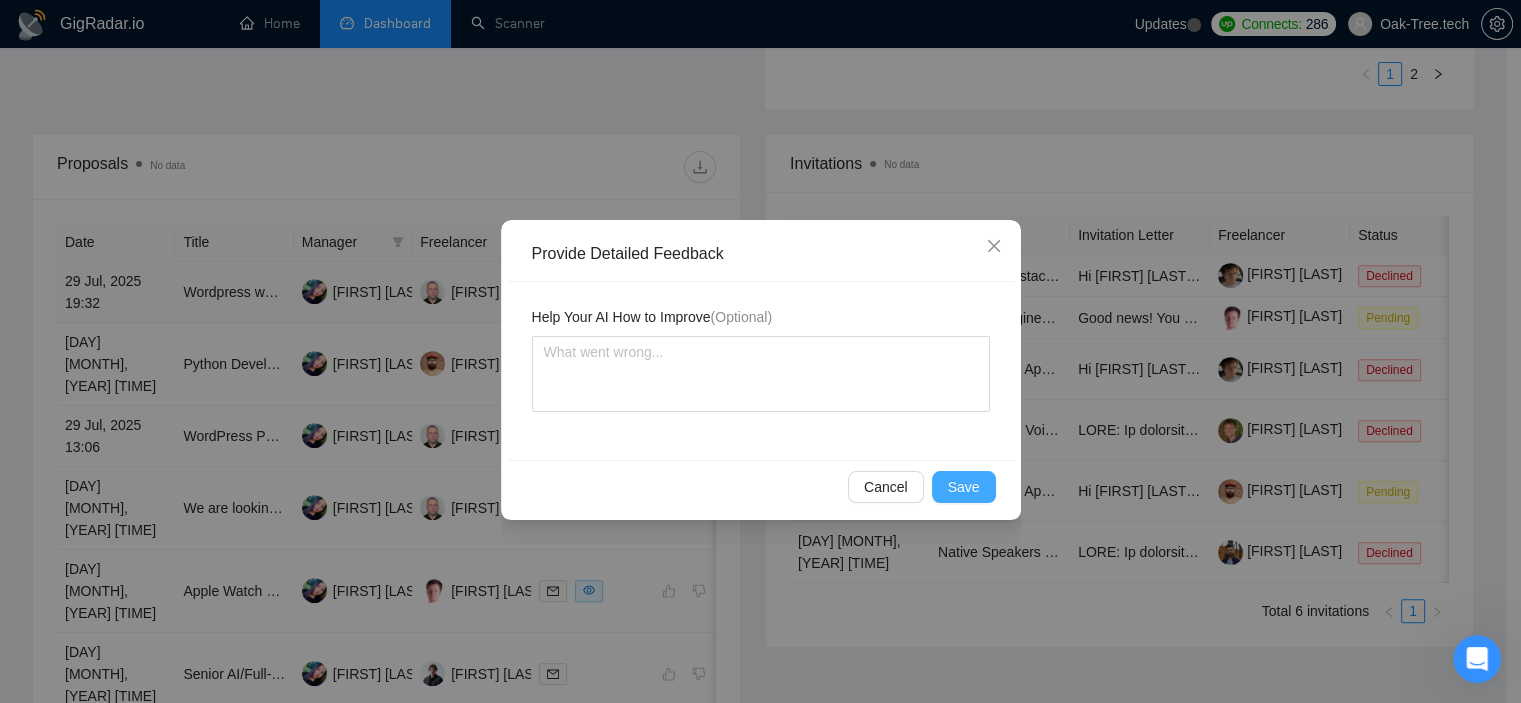 click on "Save" at bounding box center (964, 487) 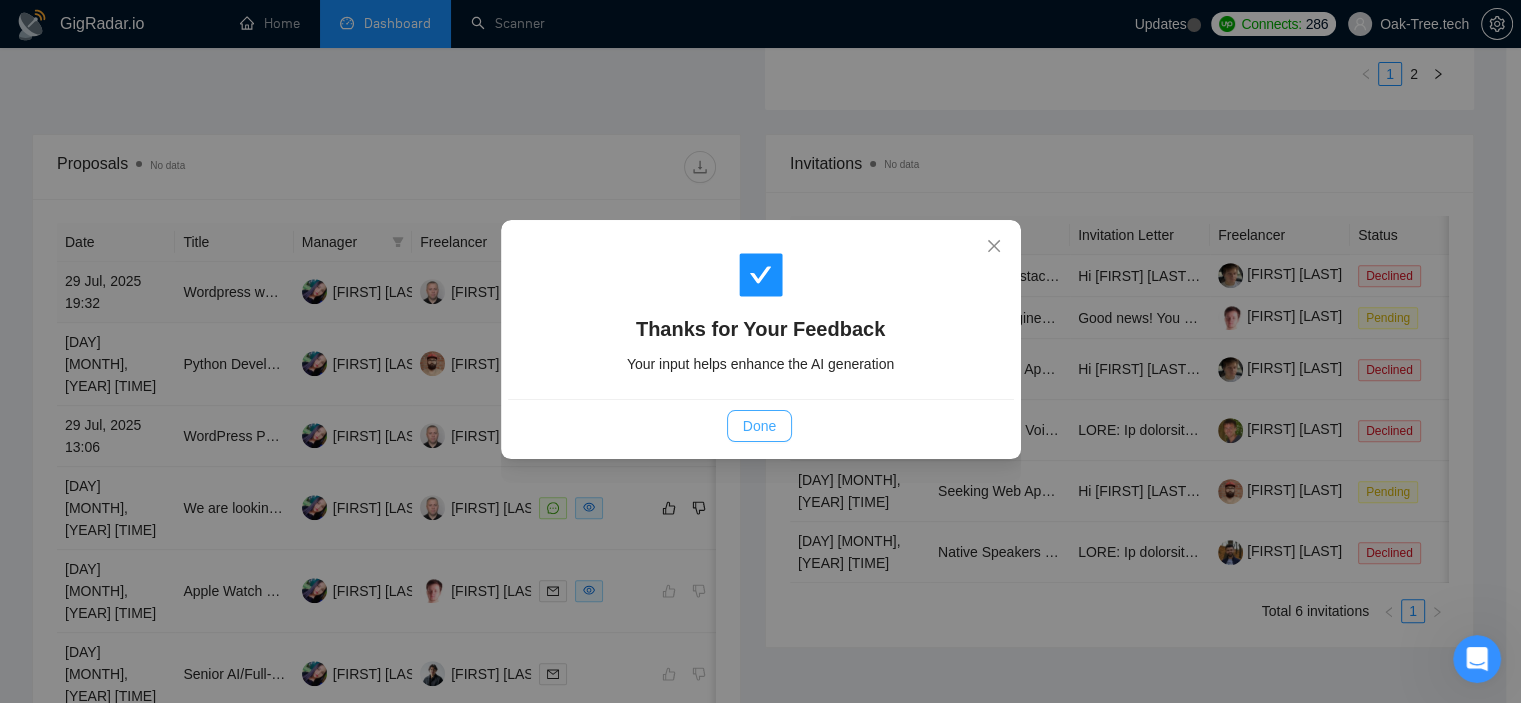 click on "Done" at bounding box center [759, 426] 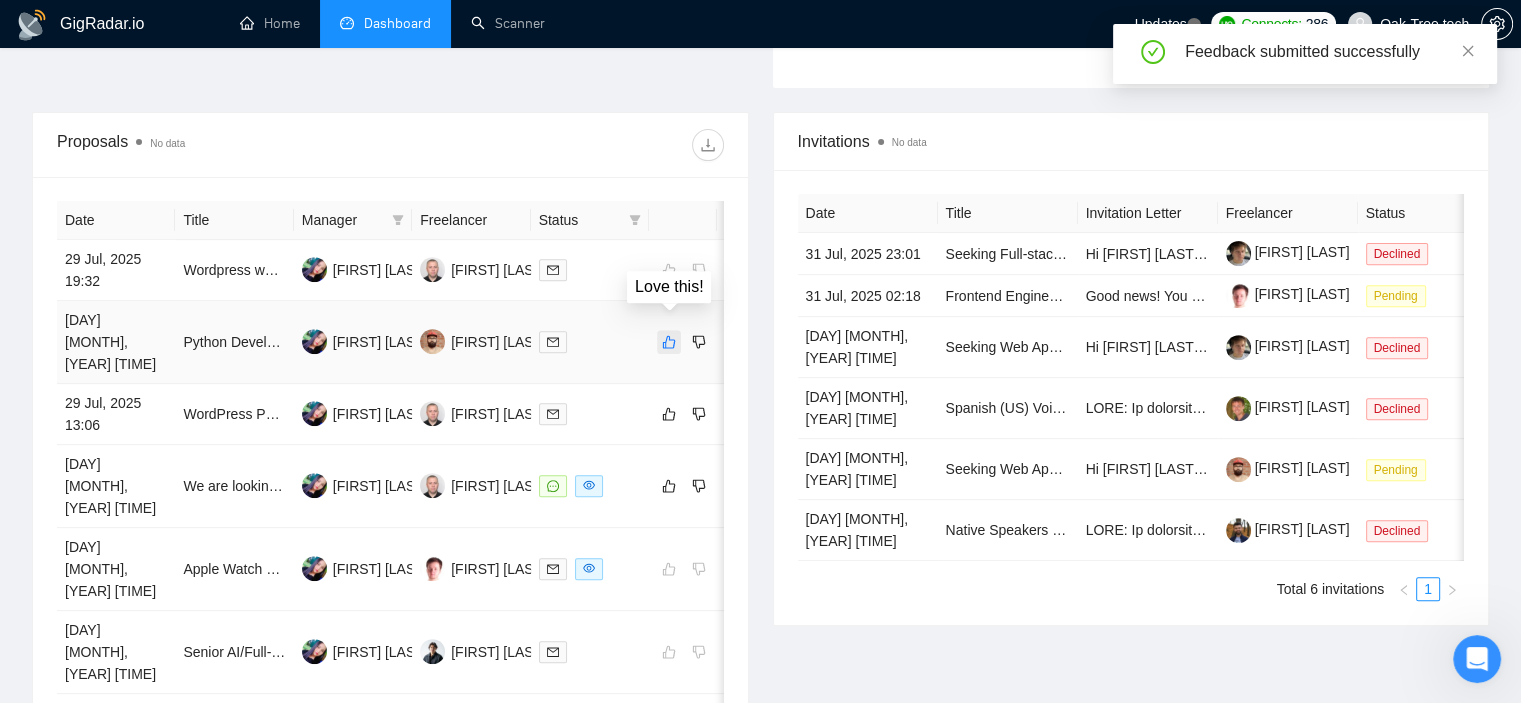 click at bounding box center [669, 342] 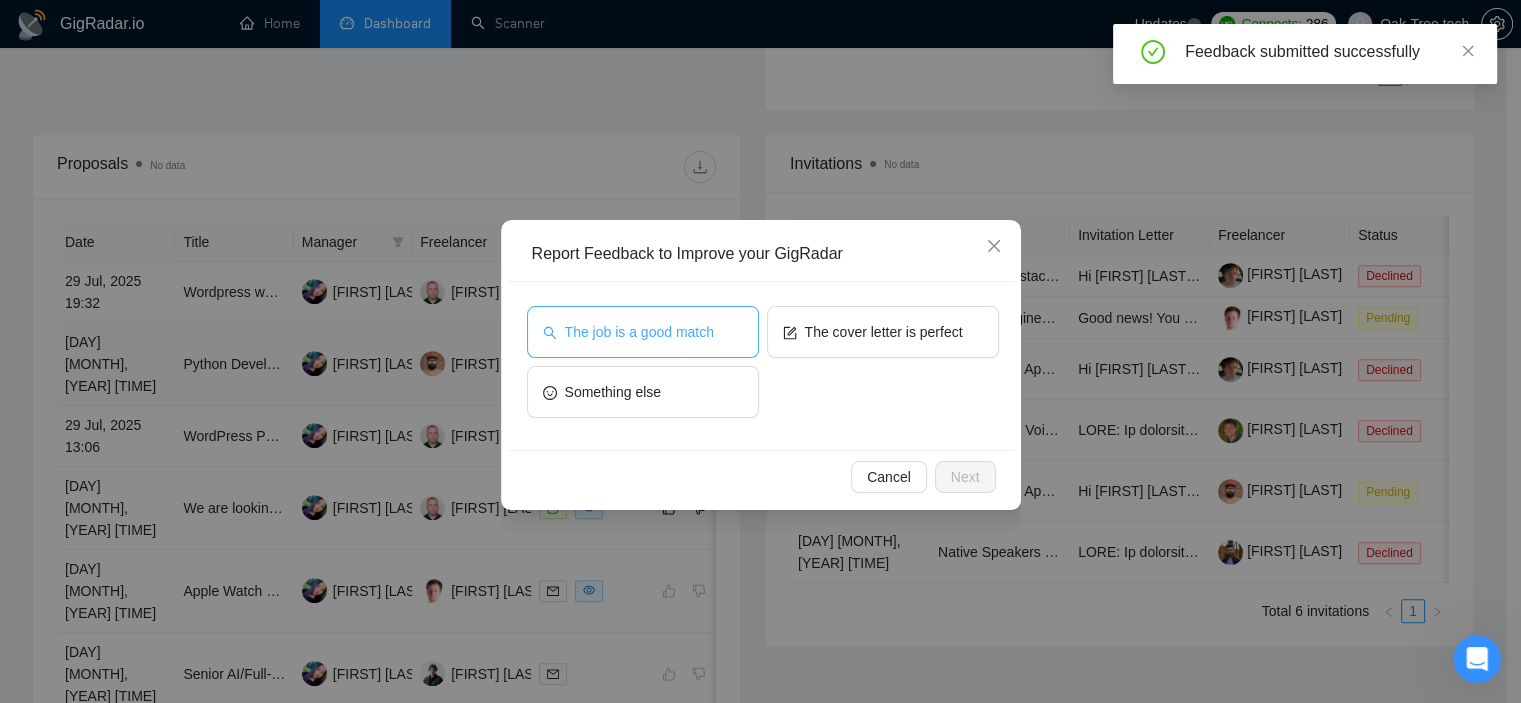 click on "The job is a good match" at bounding box center (643, 332) 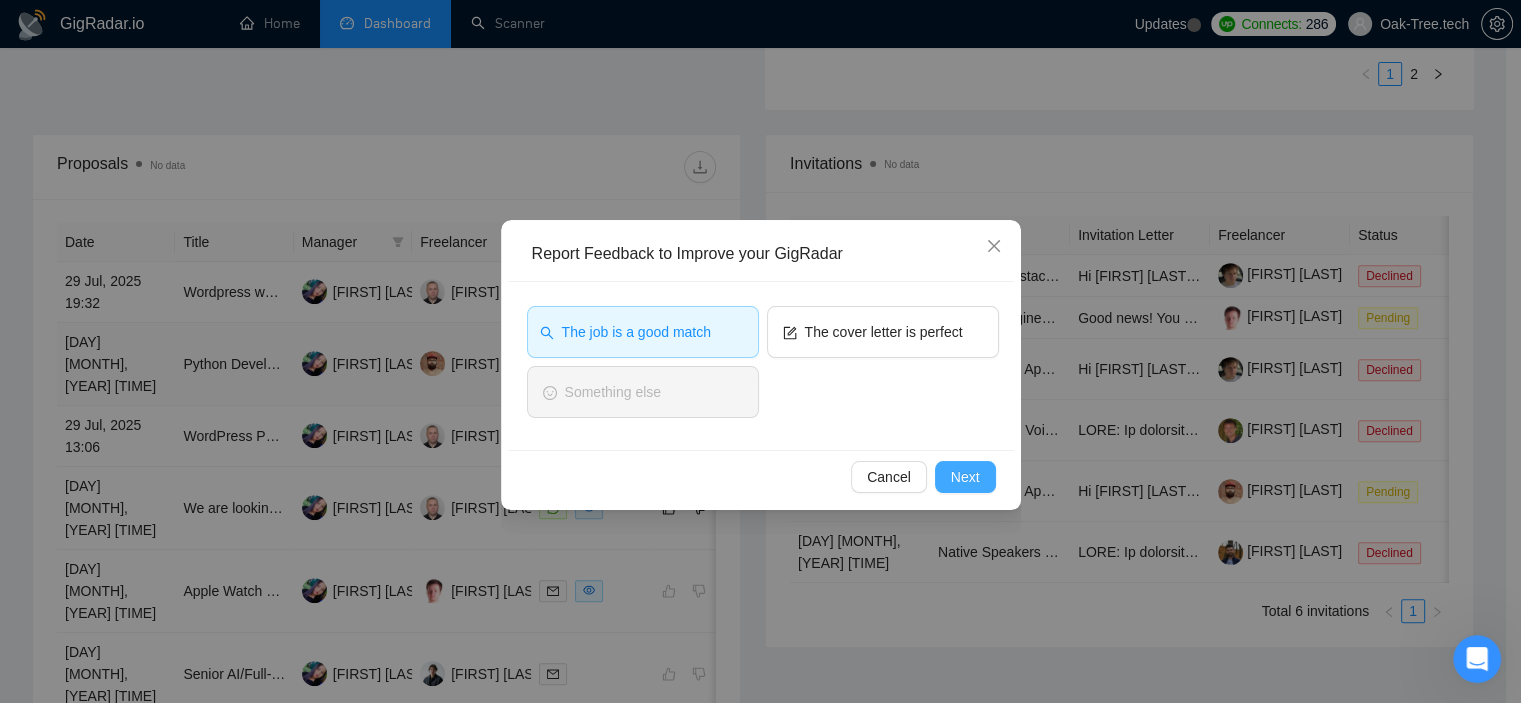 click on "Next" at bounding box center [965, 477] 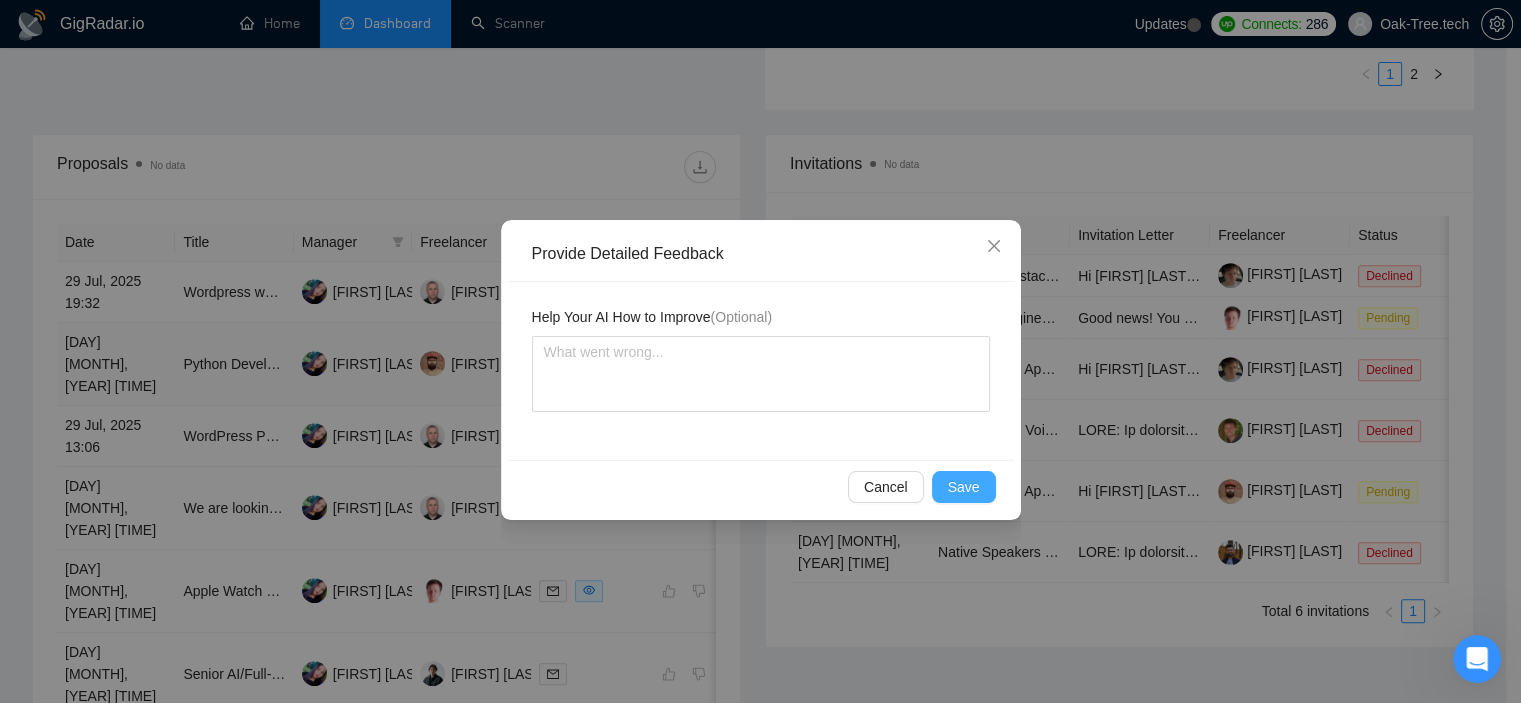 click on "Save" at bounding box center [964, 487] 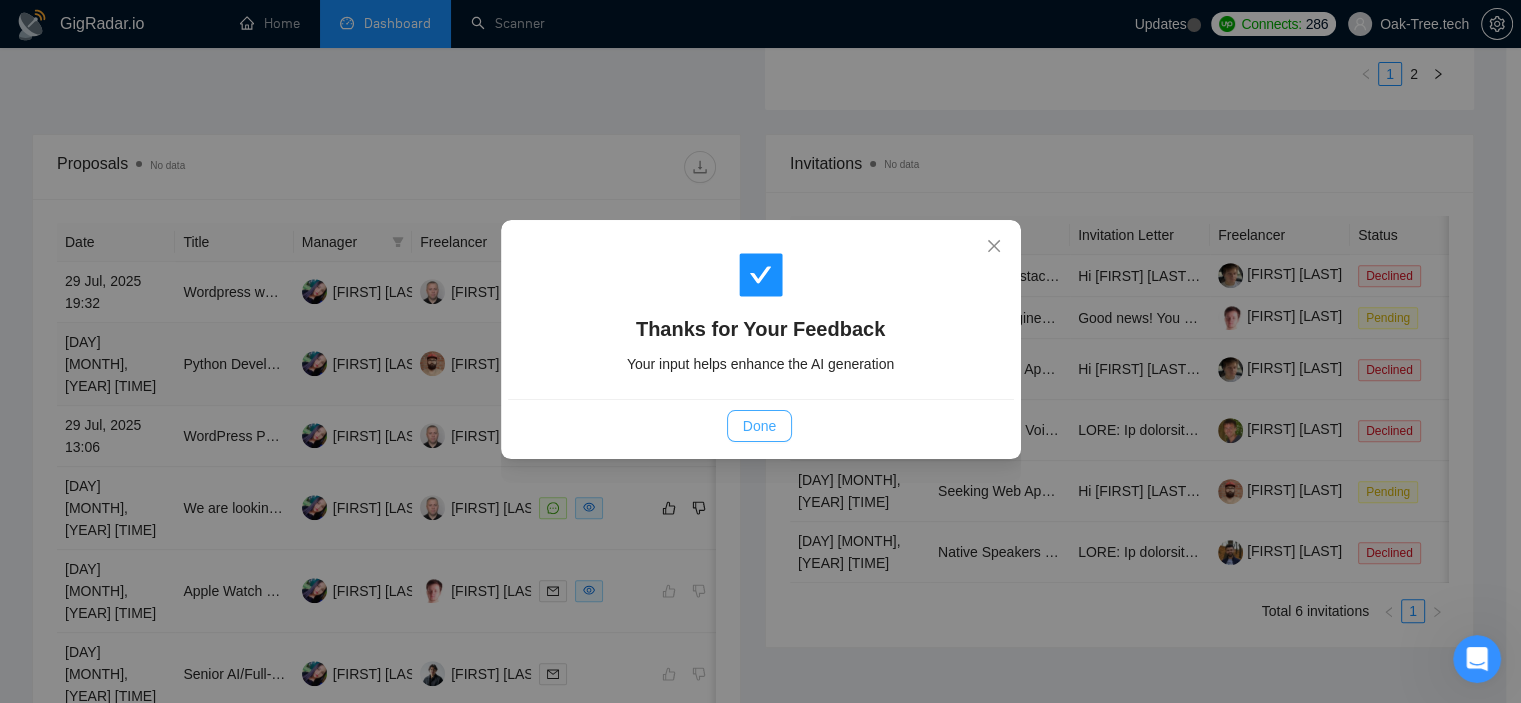 click on "Done" at bounding box center (759, 426) 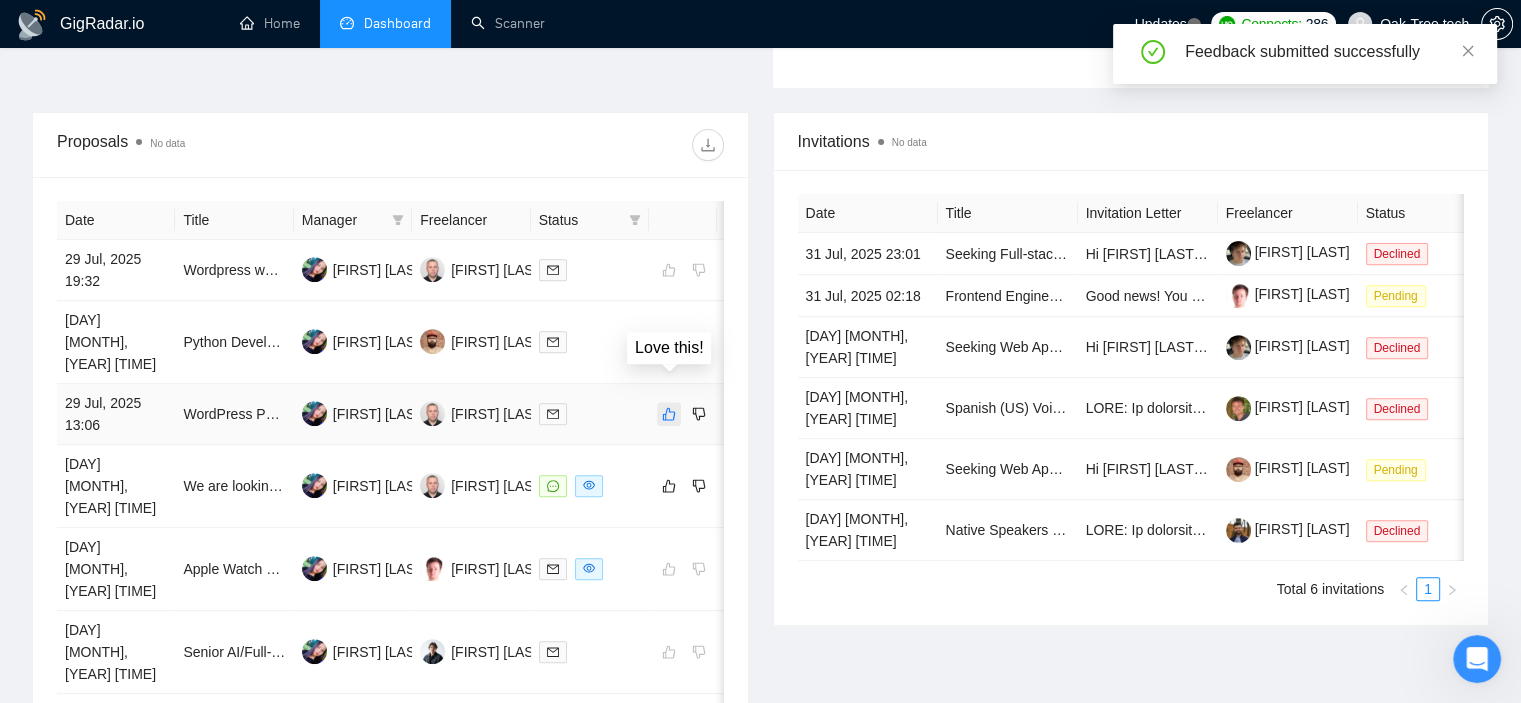 click at bounding box center [669, 414] 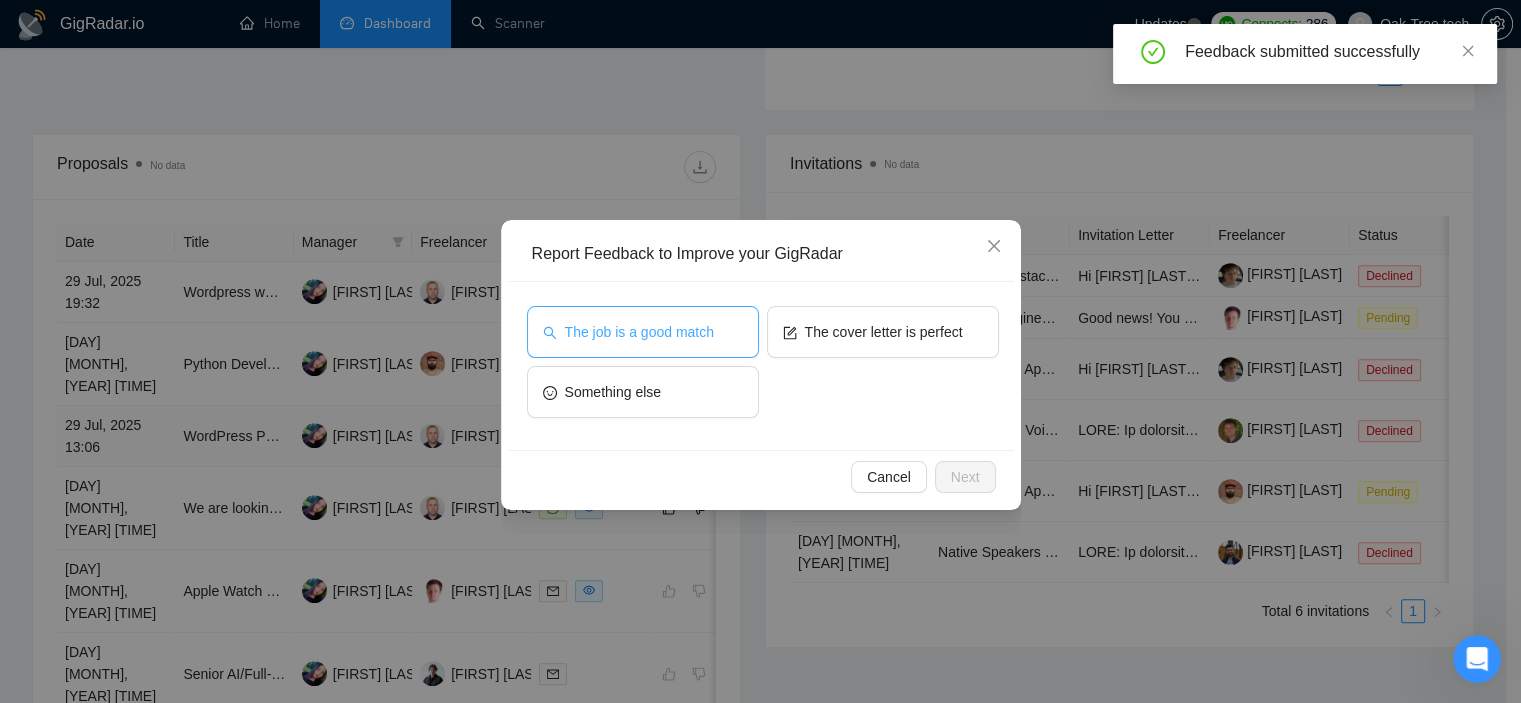 click on "The job is a good match" at bounding box center [643, 332] 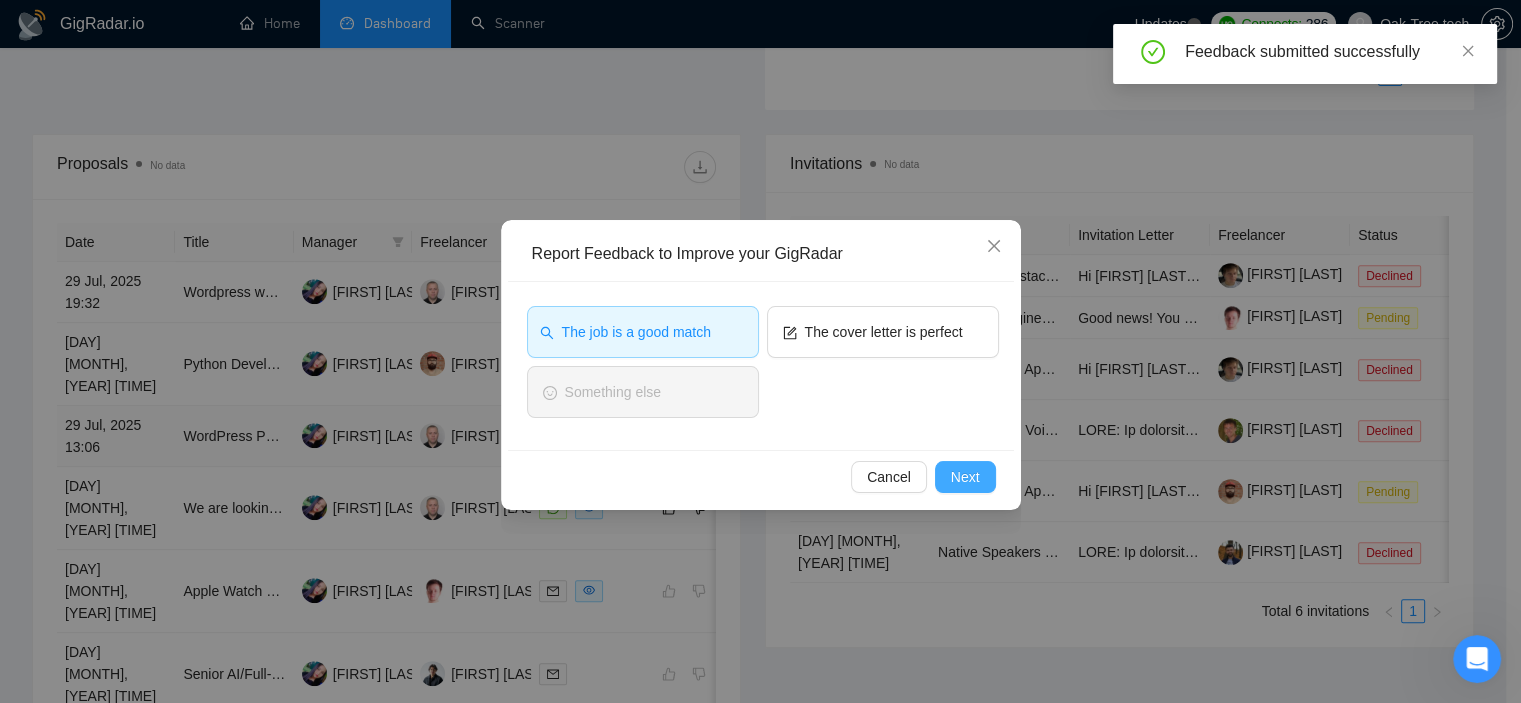 click on "Next" at bounding box center [965, 477] 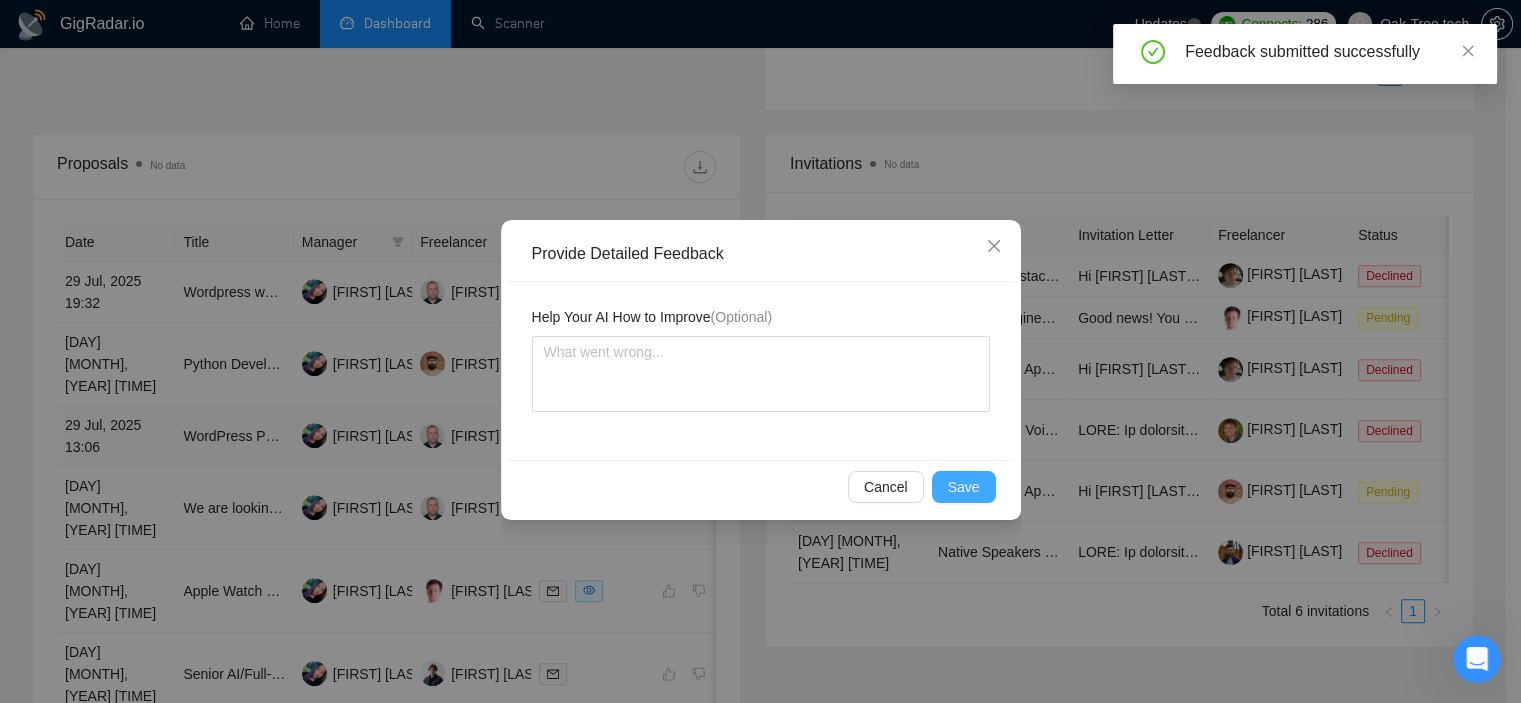 click on "Save" at bounding box center [964, 487] 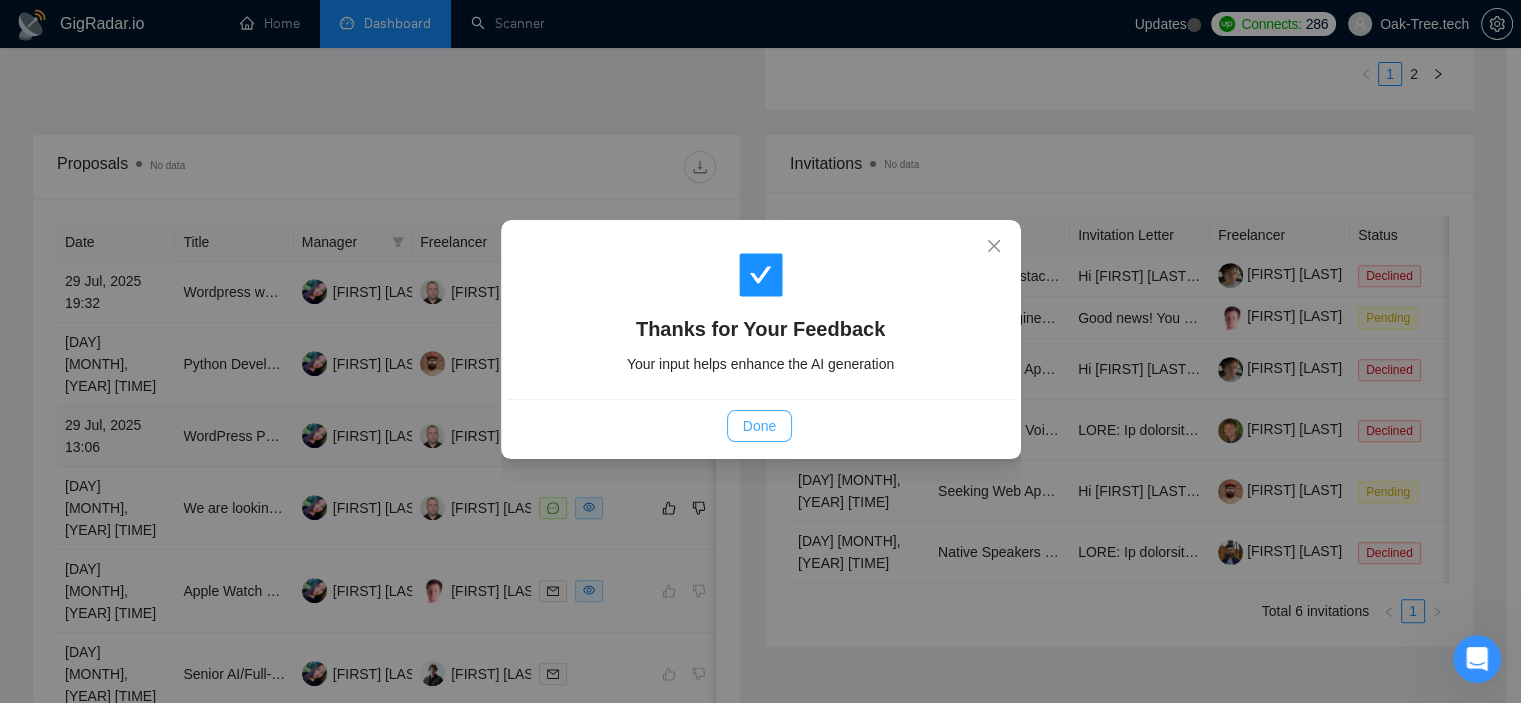 click on "Done" at bounding box center [759, 426] 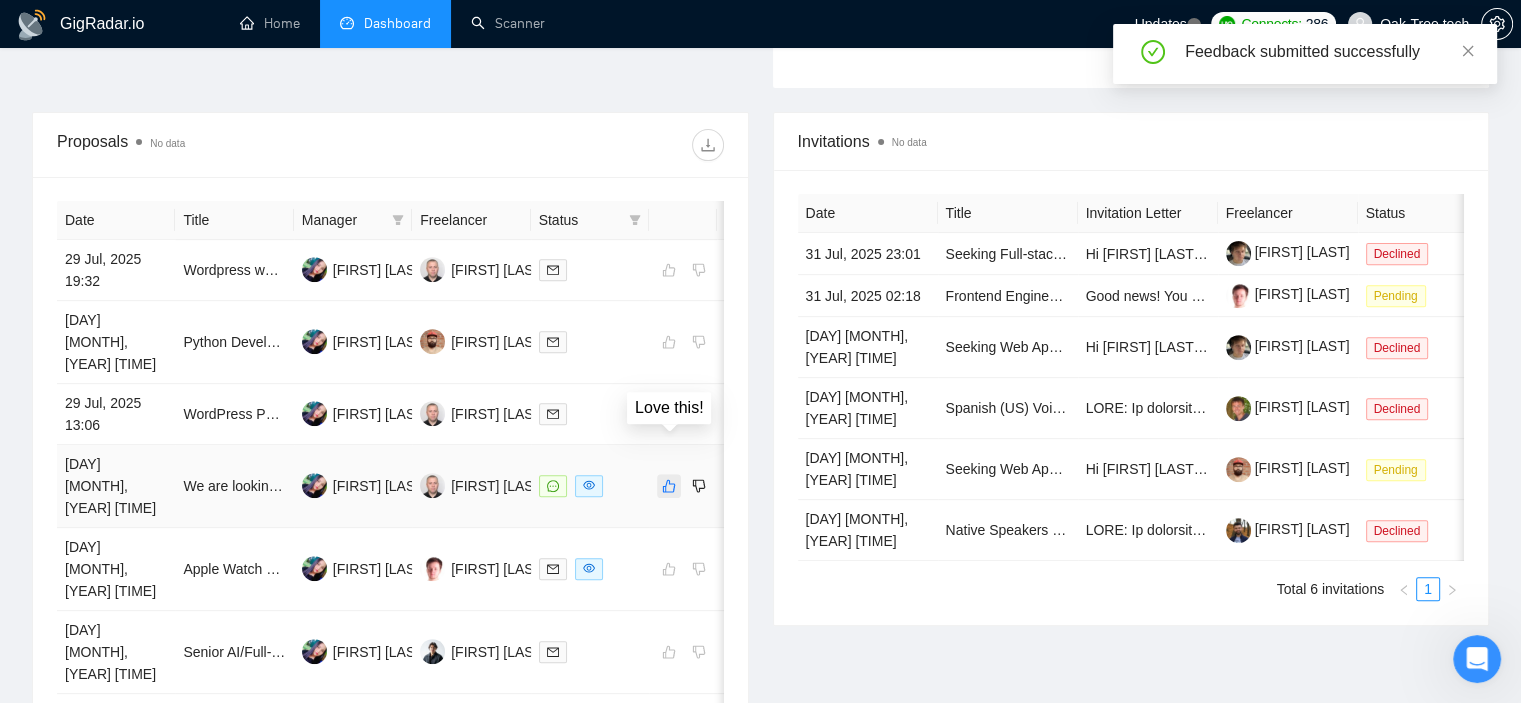 click 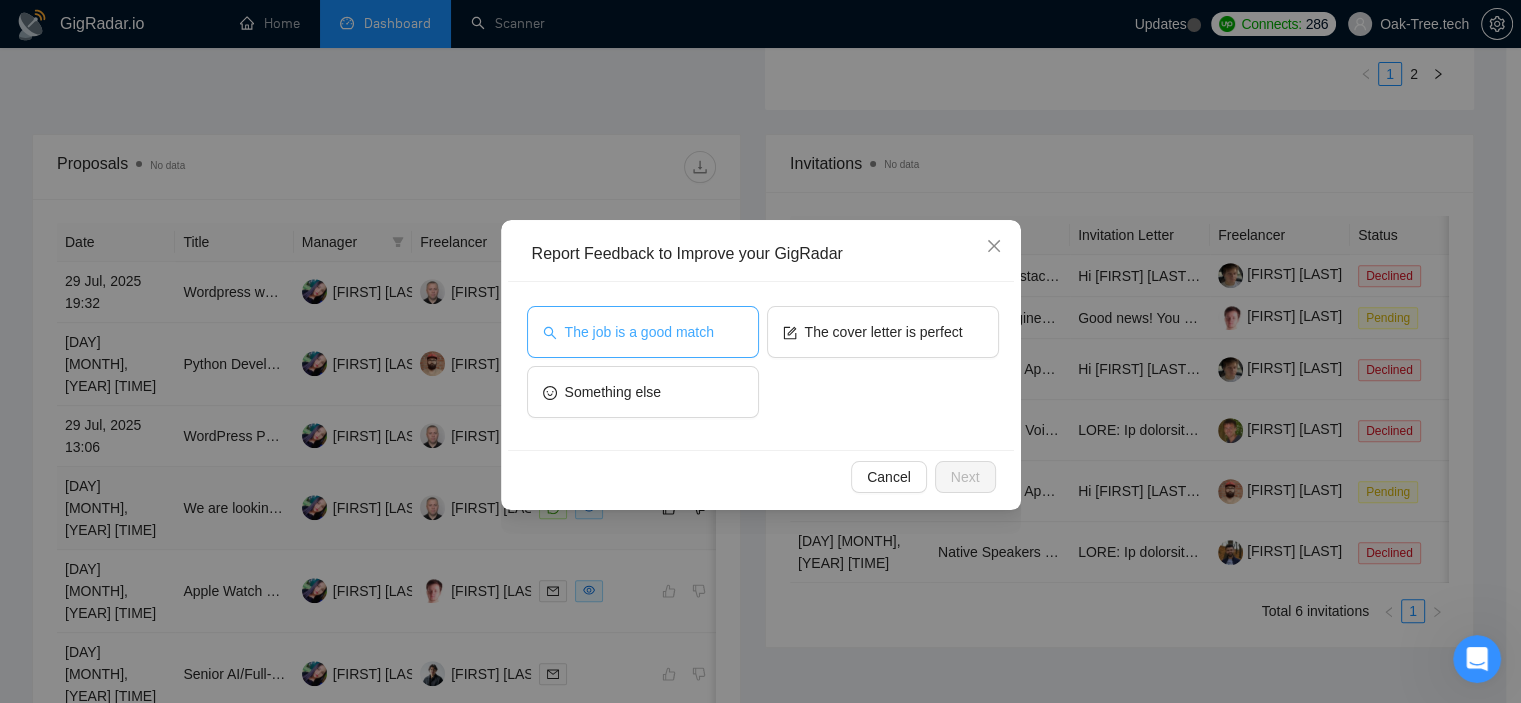 click on "The job is a good match" at bounding box center [643, 332] 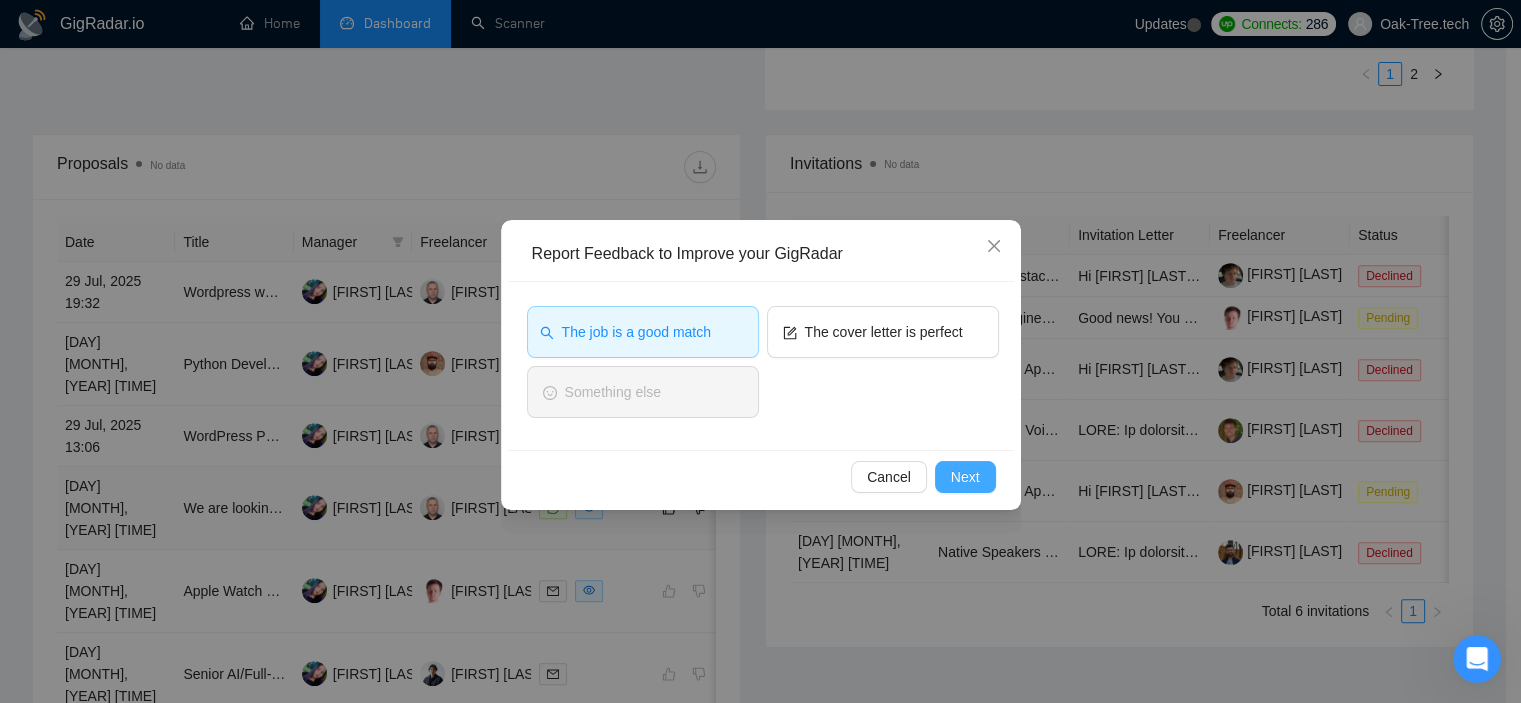 click on "Next" at bounding box center (965, 477) 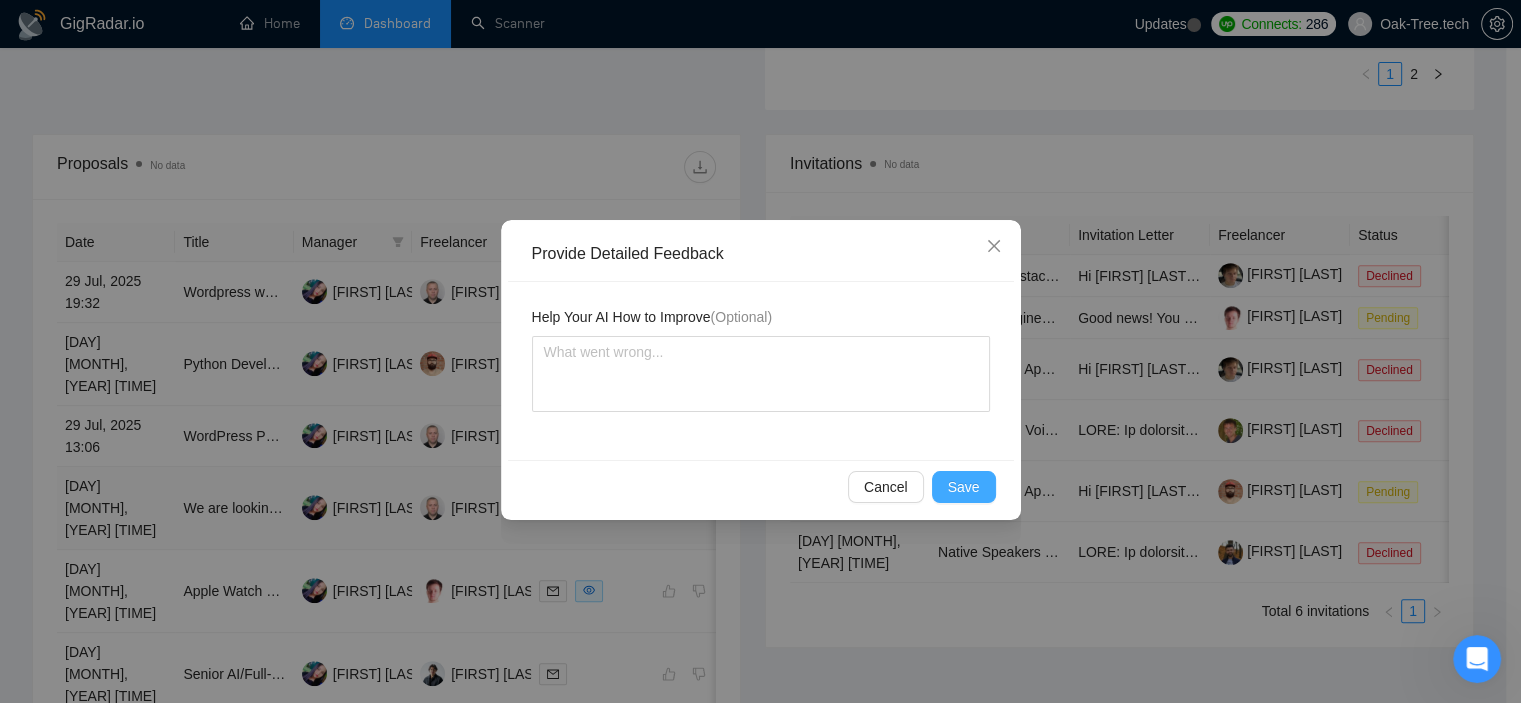 click on "Save" at bounding box center [964, 487] 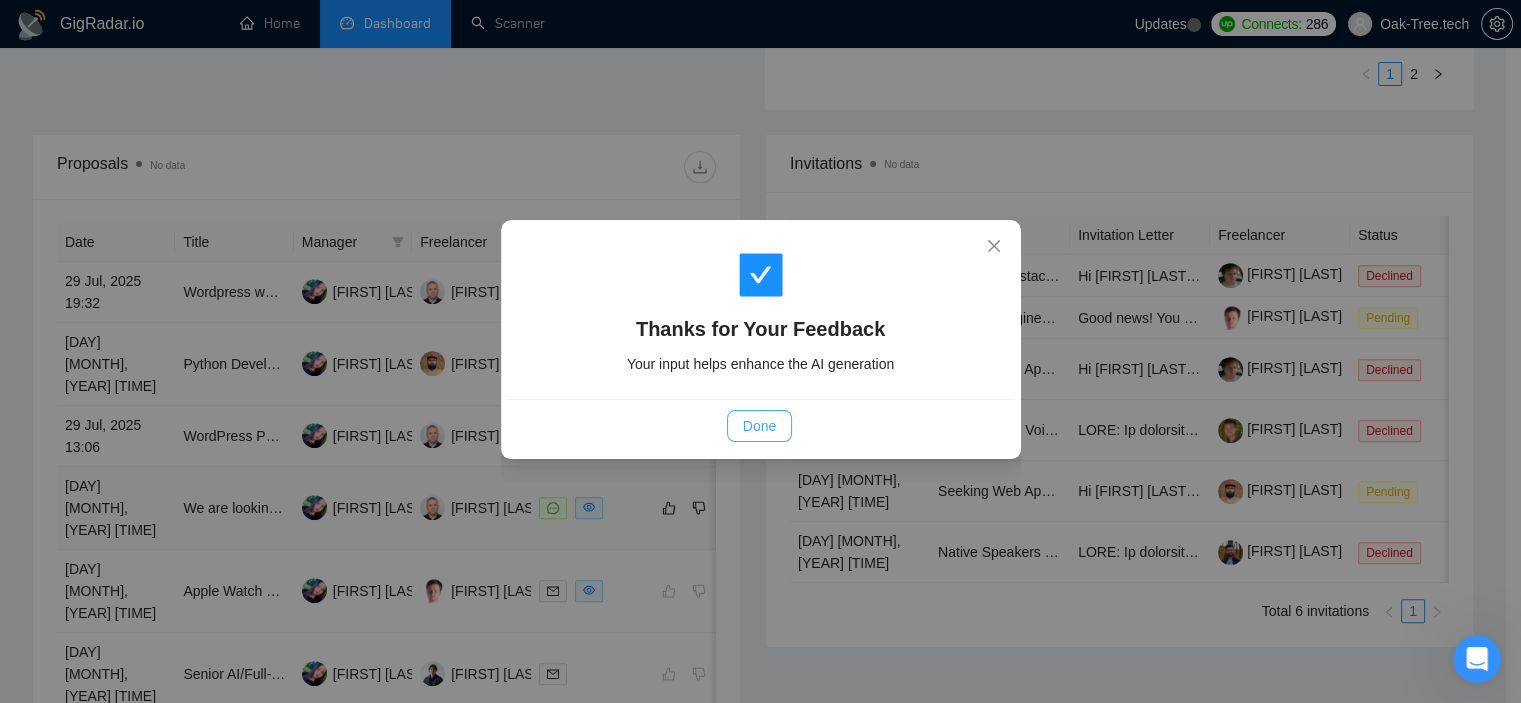 click on "Done" at bounding box center (759, 426) 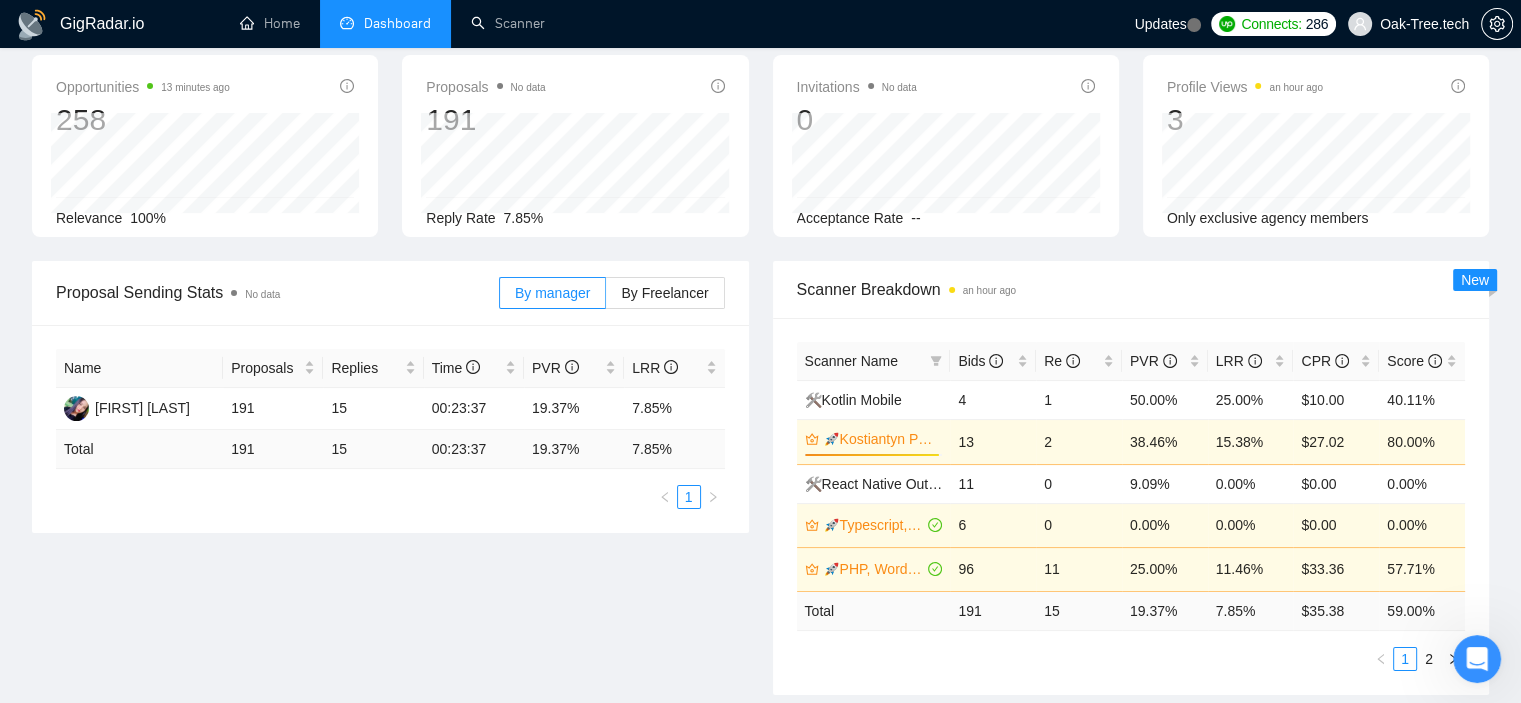 scroll, scrollTop: 0, scrollLeft: 0, axis: both 